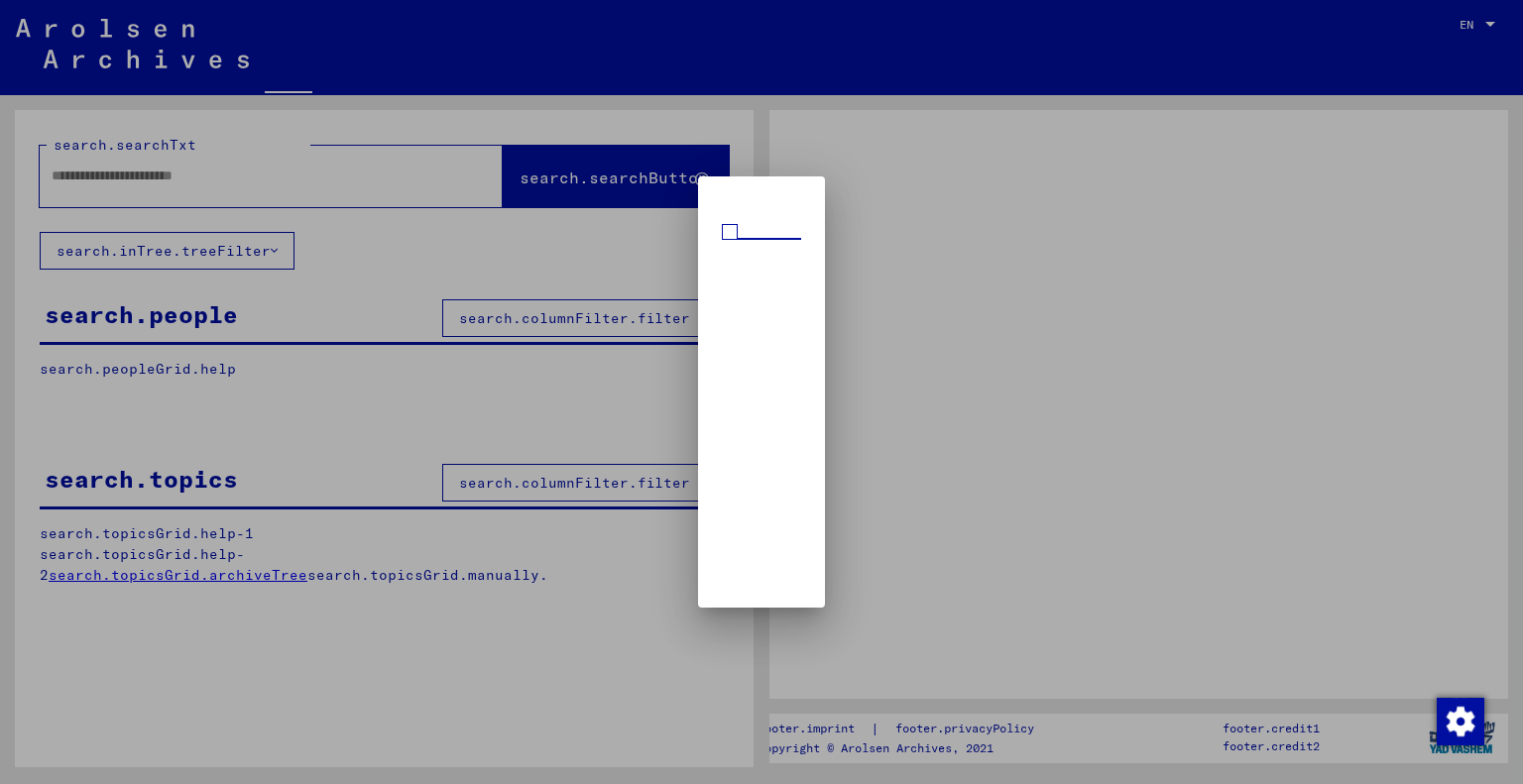 scroll, scrollTop: 0, scrollLeft: 0, axis: both 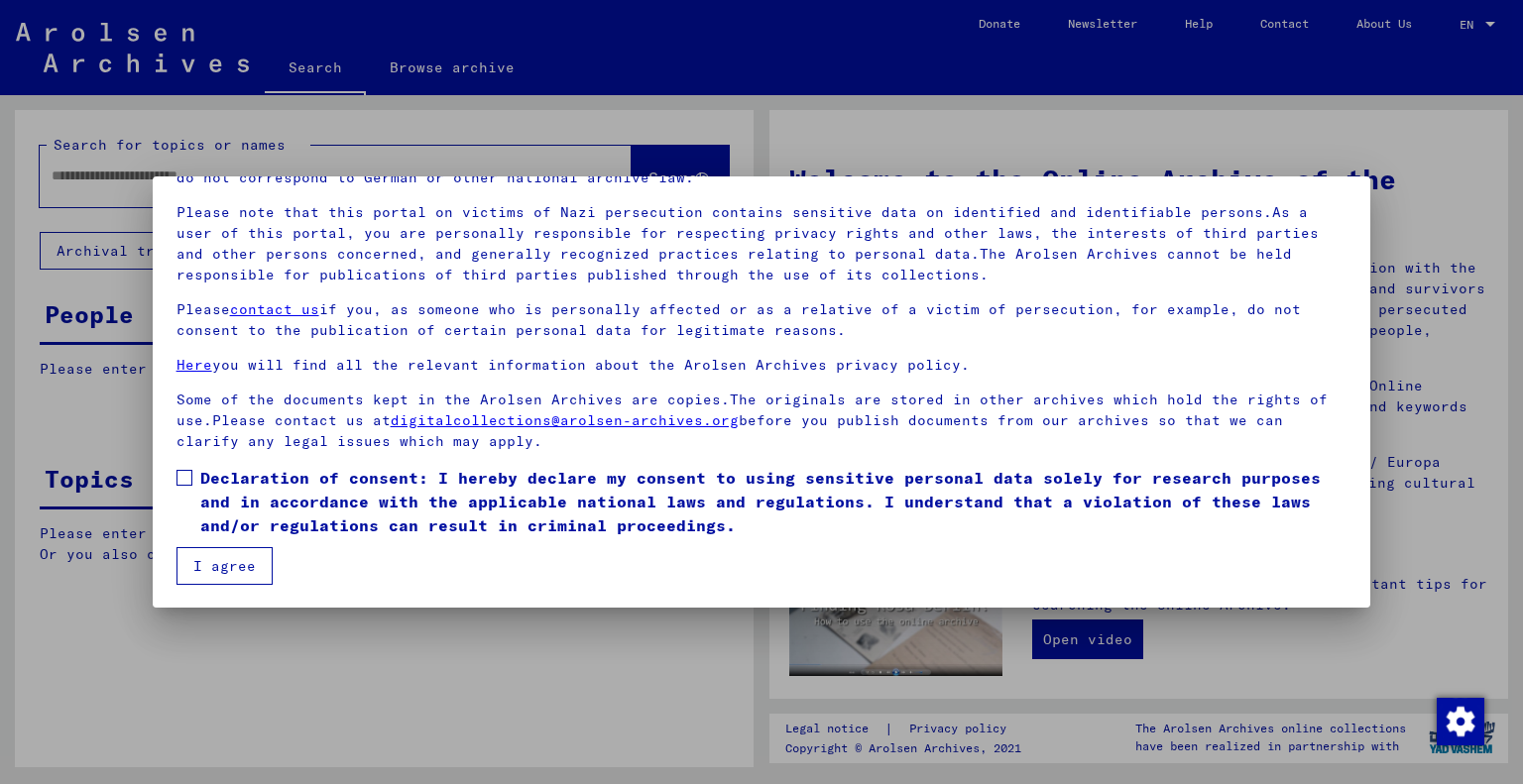 click at bounding box center (184, 478) 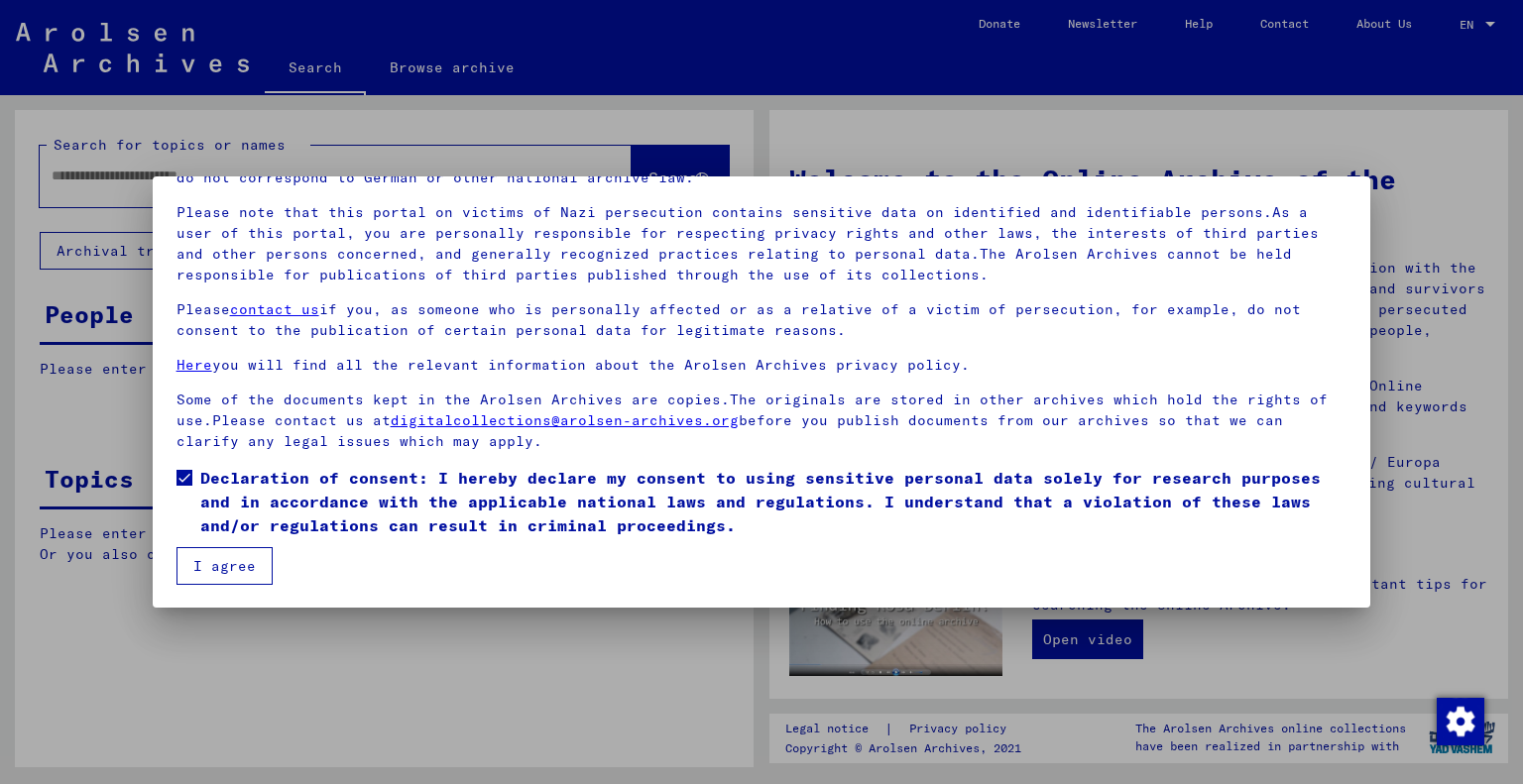 click on "I agree" at bounding box center [224, 566] 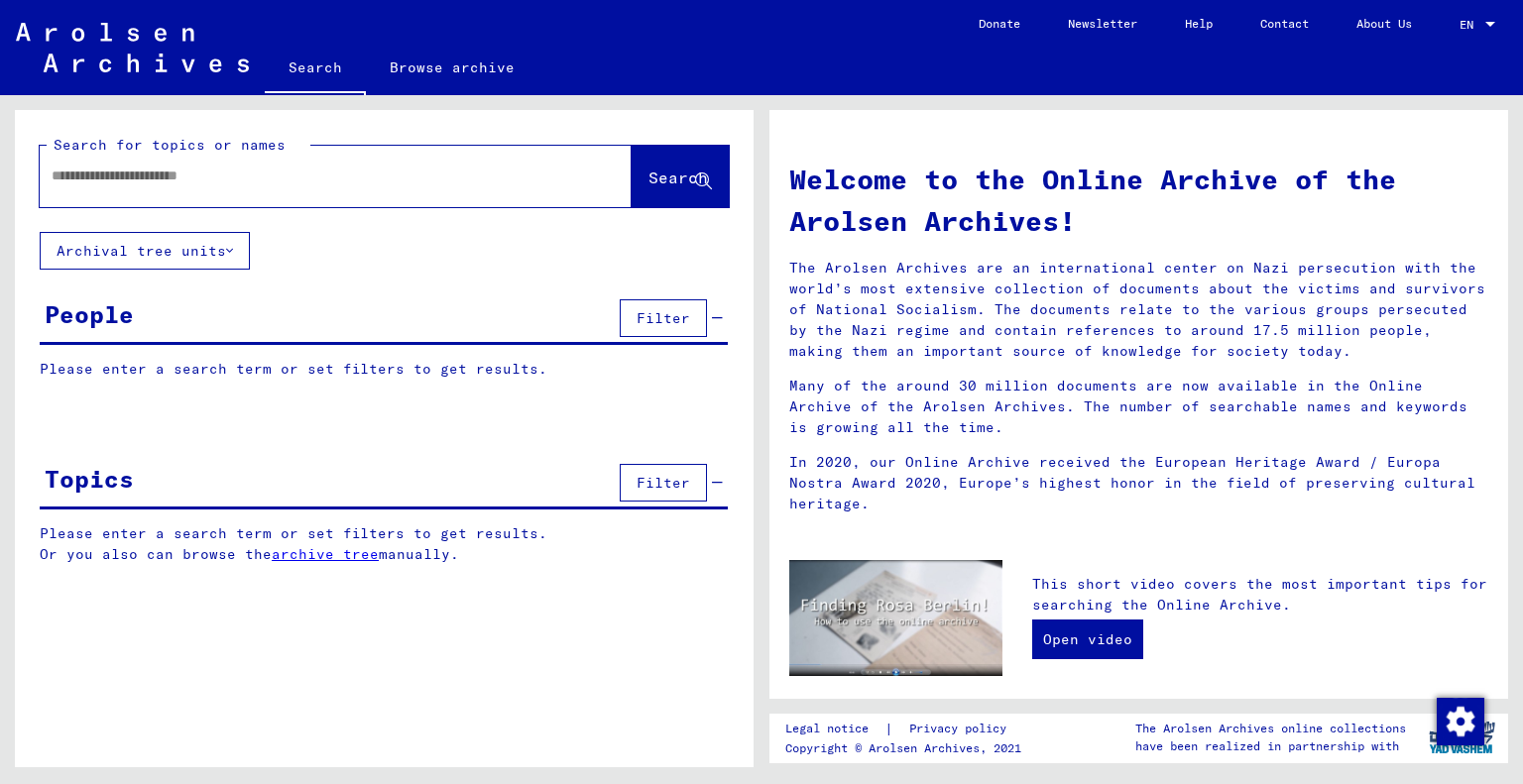 click on "People" at bounding box center (89, 314) 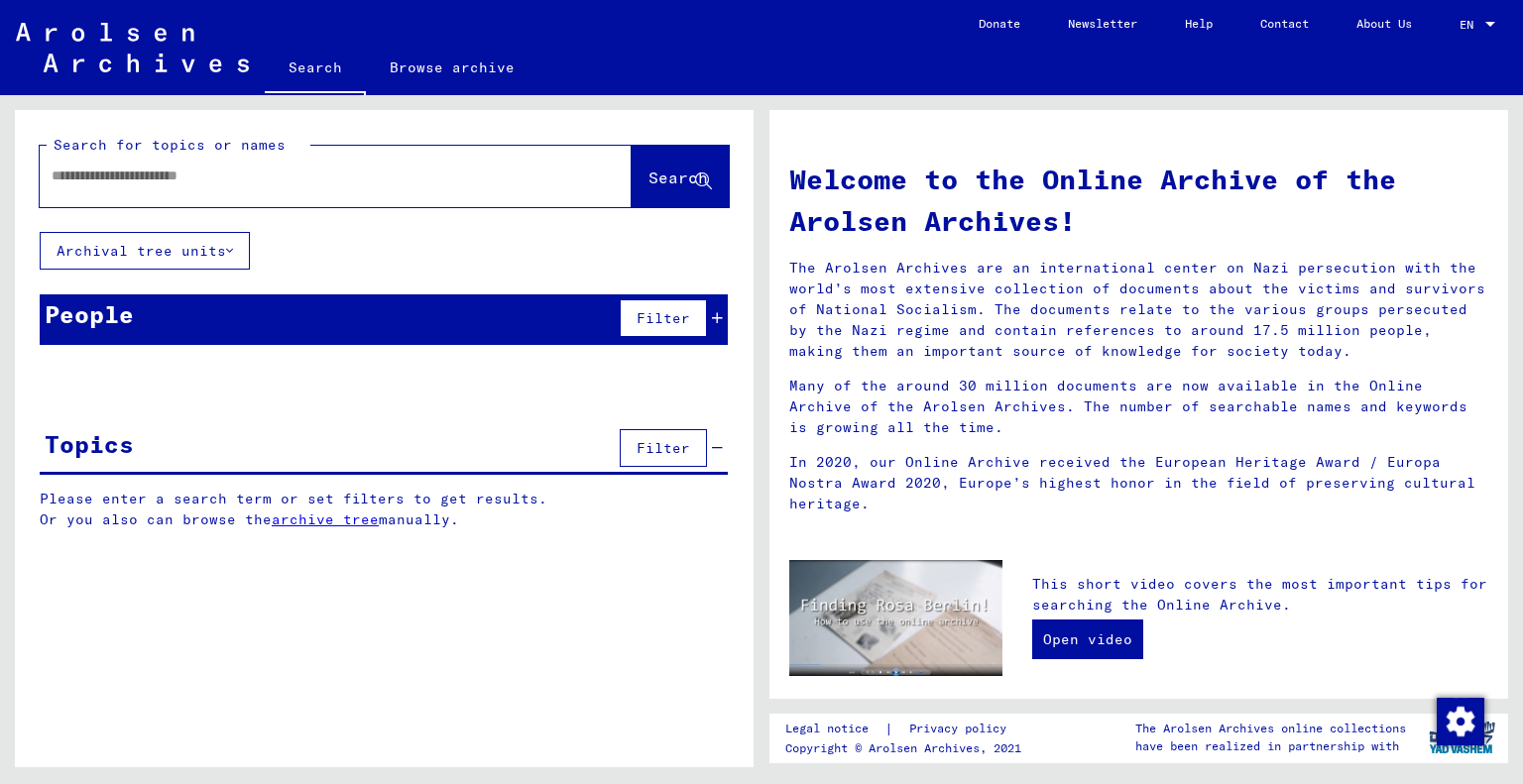 click on "People" at bounding box center (89, 314) 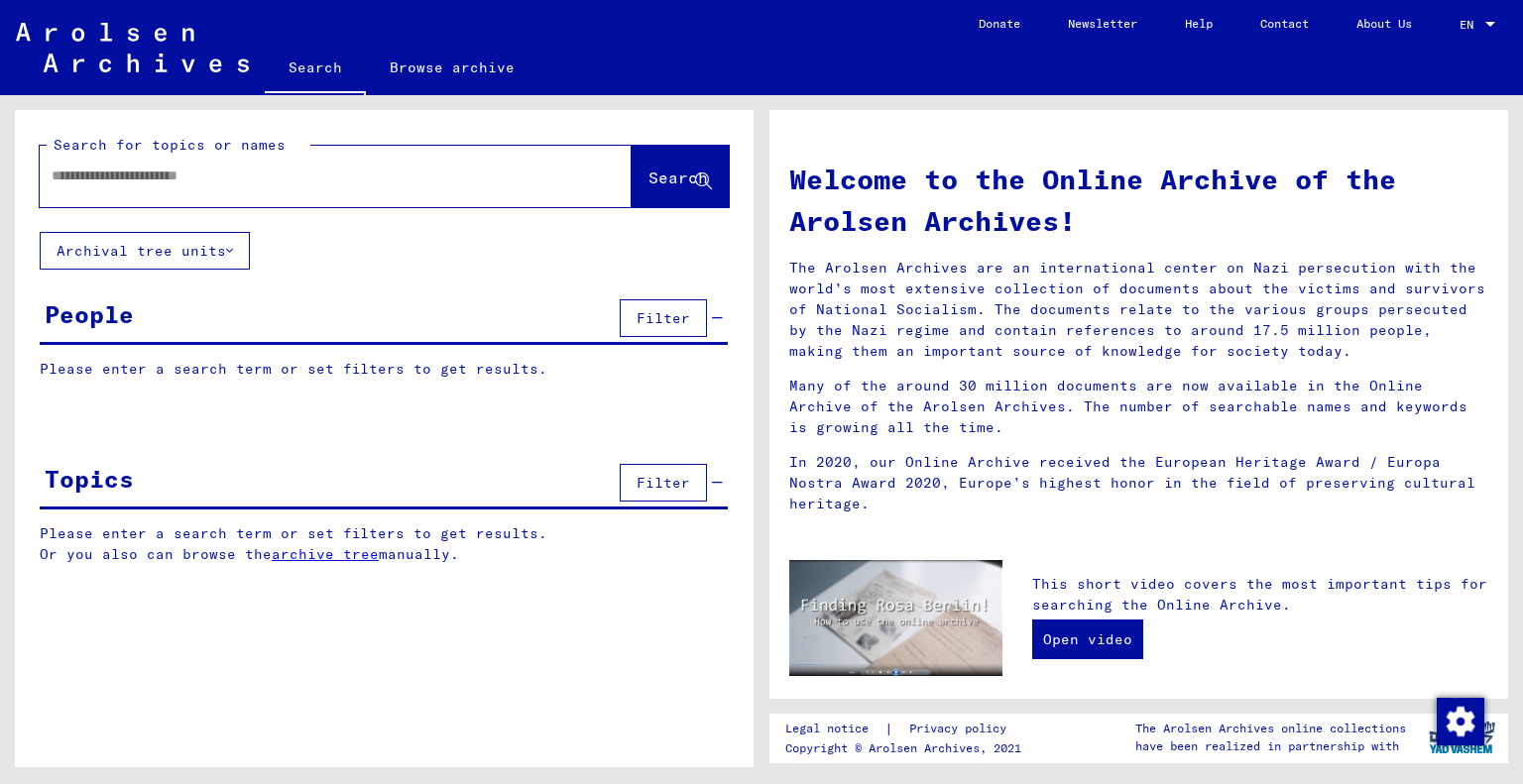 click on "People" at bounding box center (89, 314) 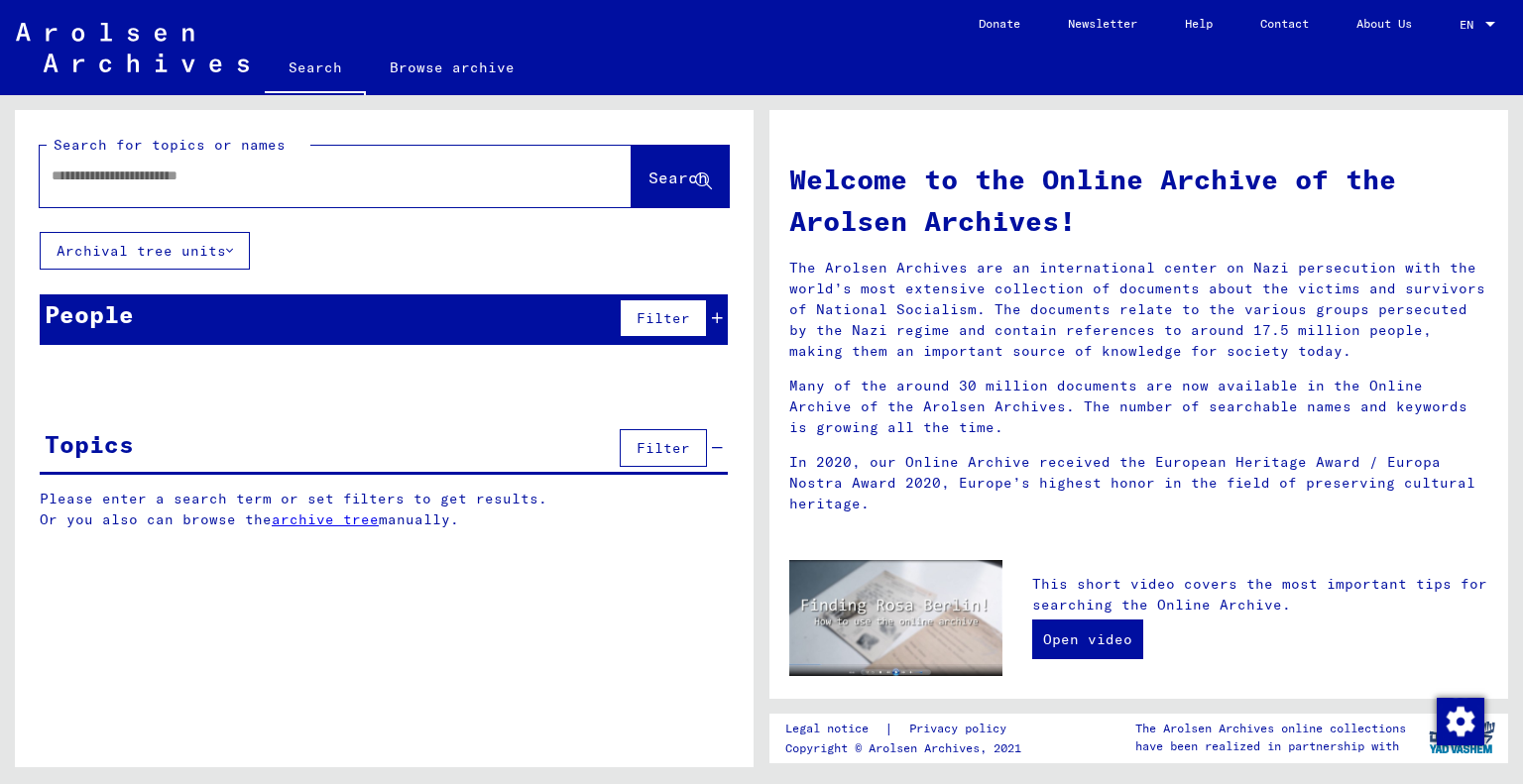 click on "Filter" at bounding box center [663, 318] 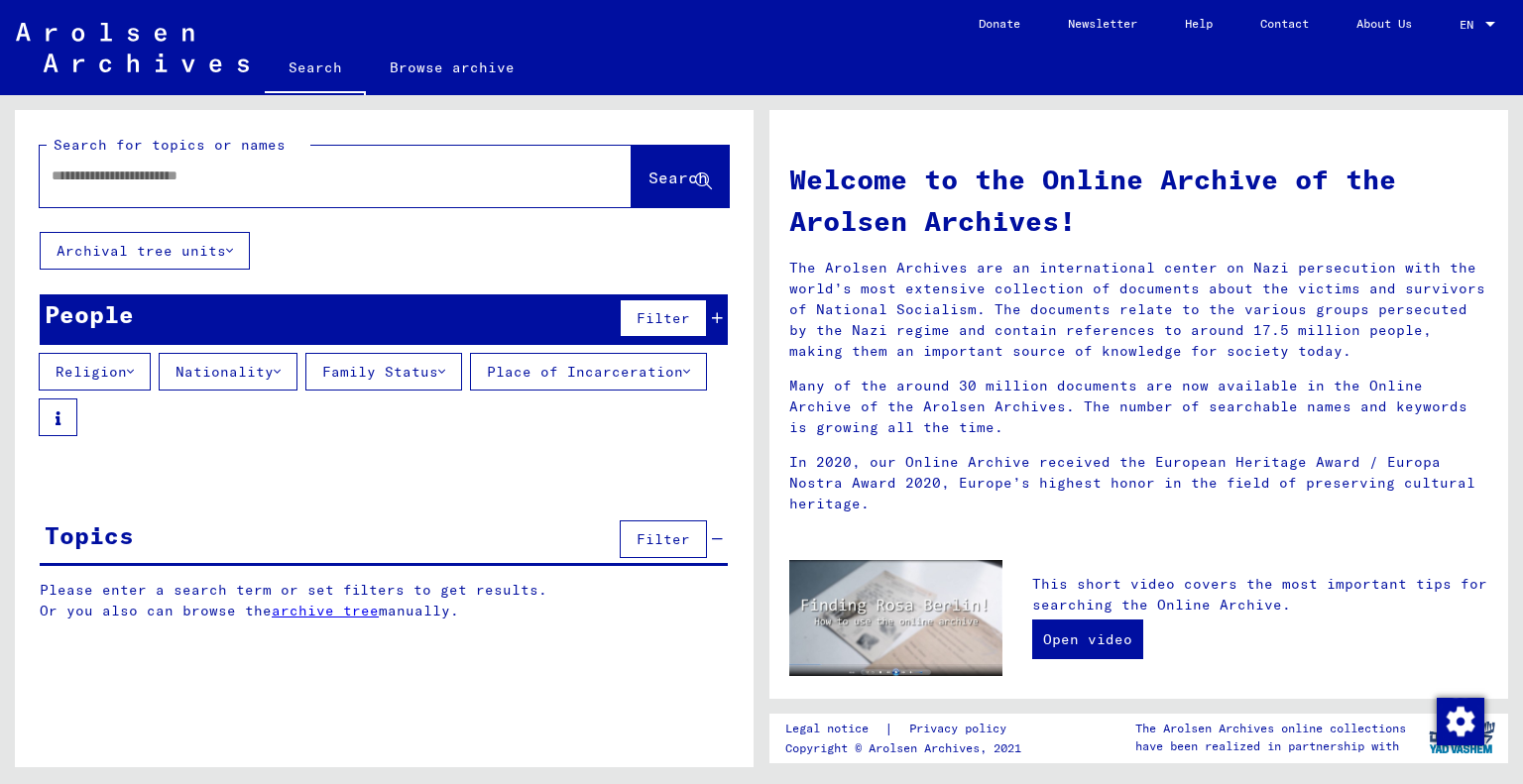 click at bounding box center (311, 175) 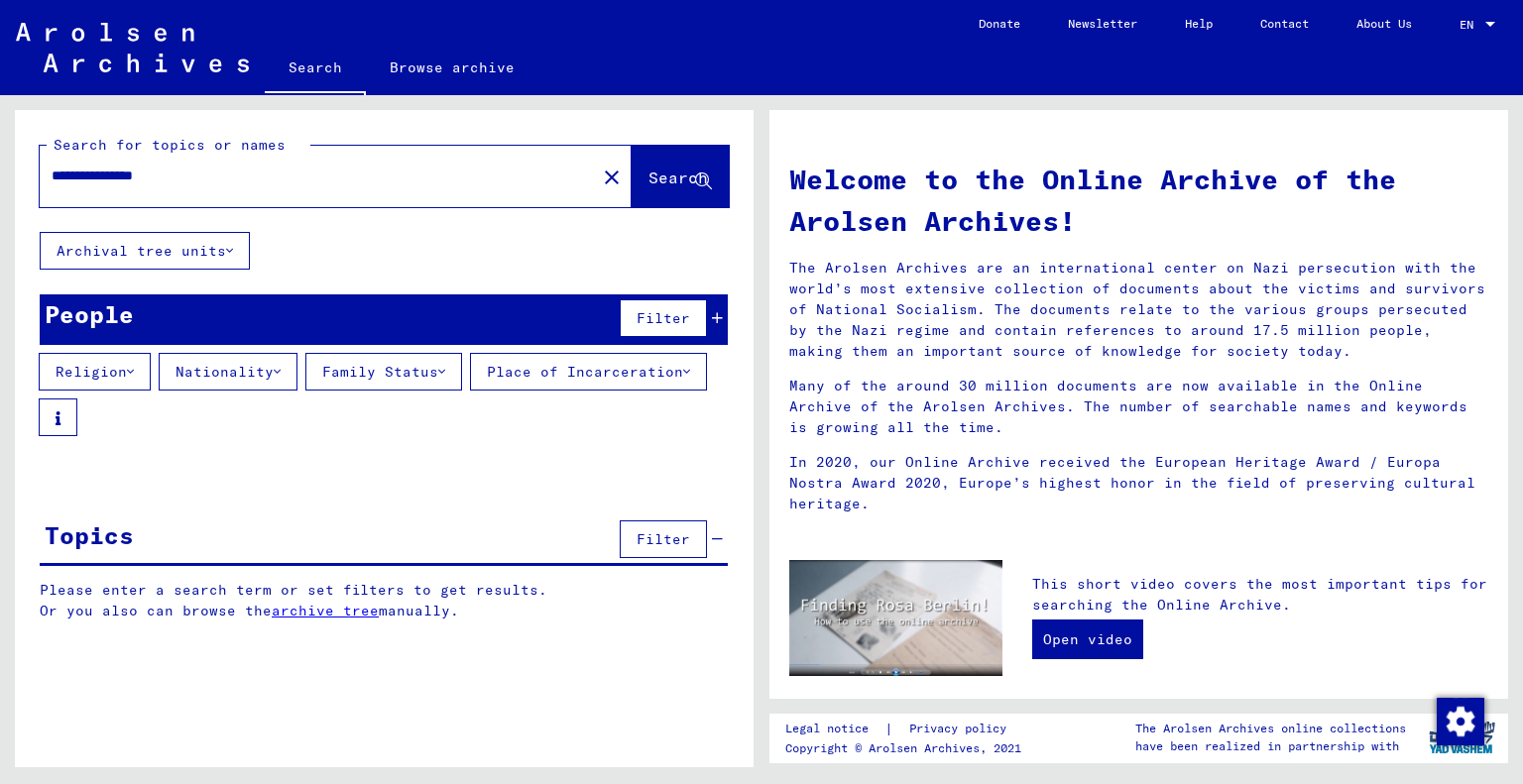 type on "**********" 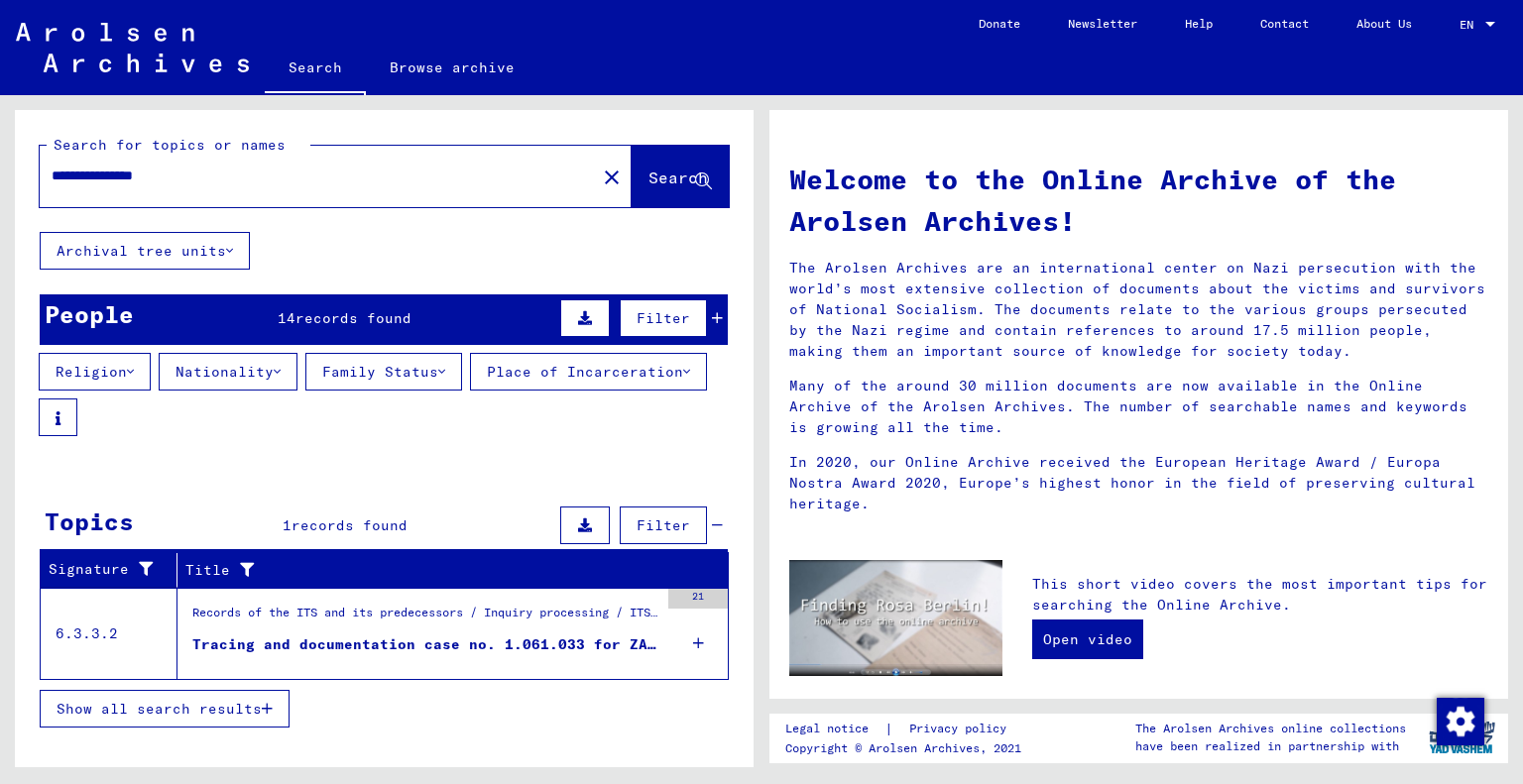 scroll, scrollTop: 15, scrollLeft: 0, axis: vertical 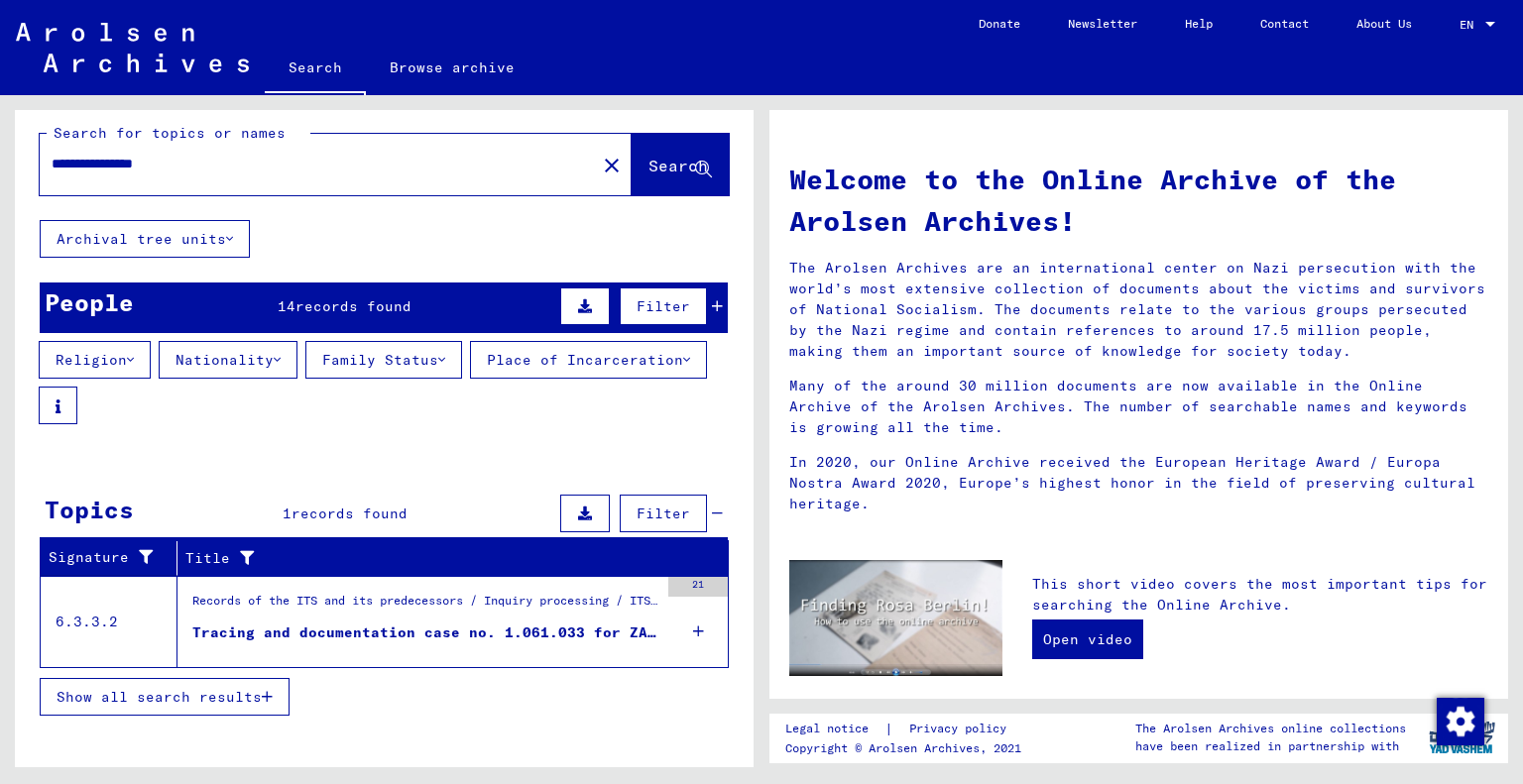 click on "Show all search results" at bounding box center [159, 697] 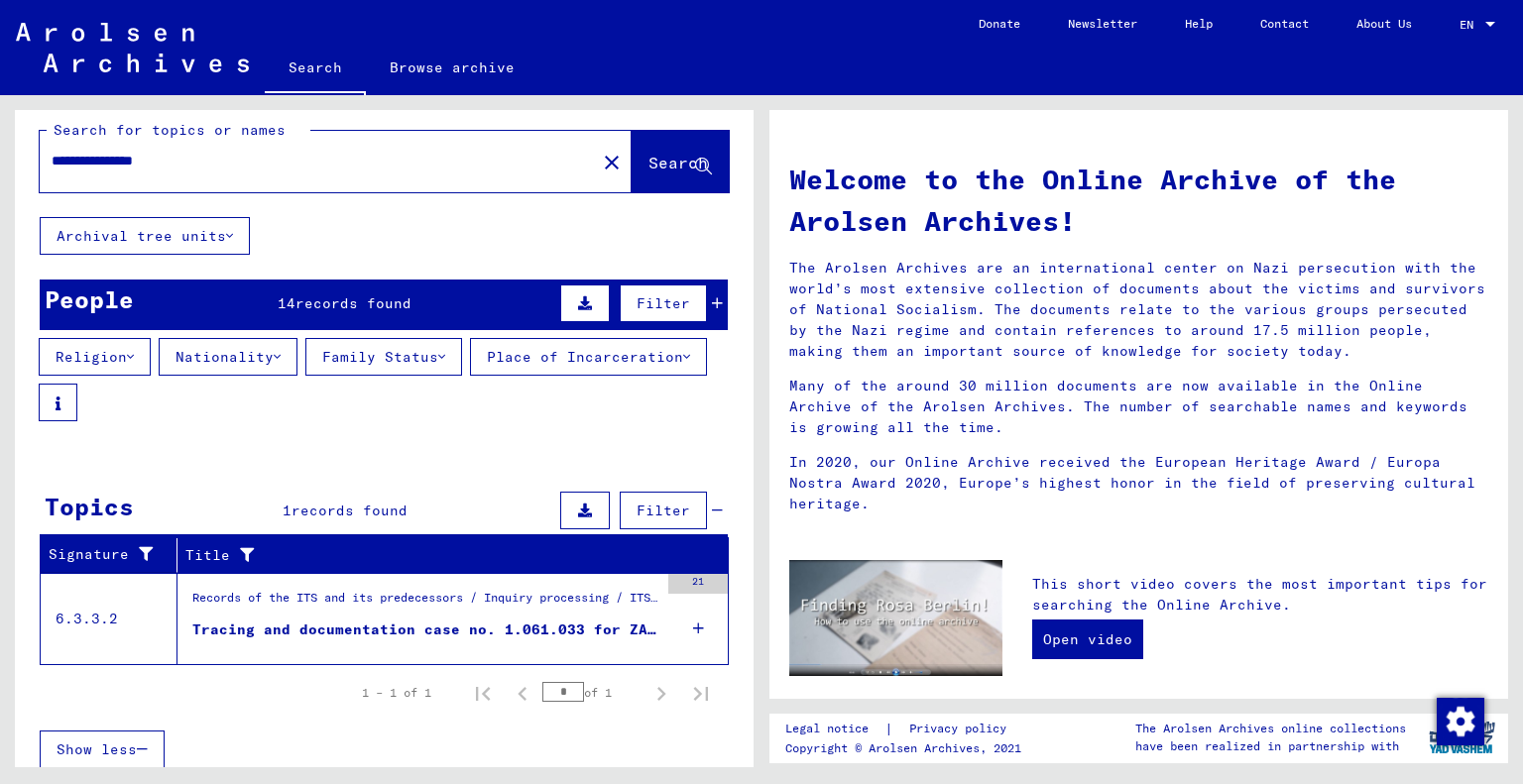 scroll, scrollTop: 29, scrollLeft: 0, axis: vertical 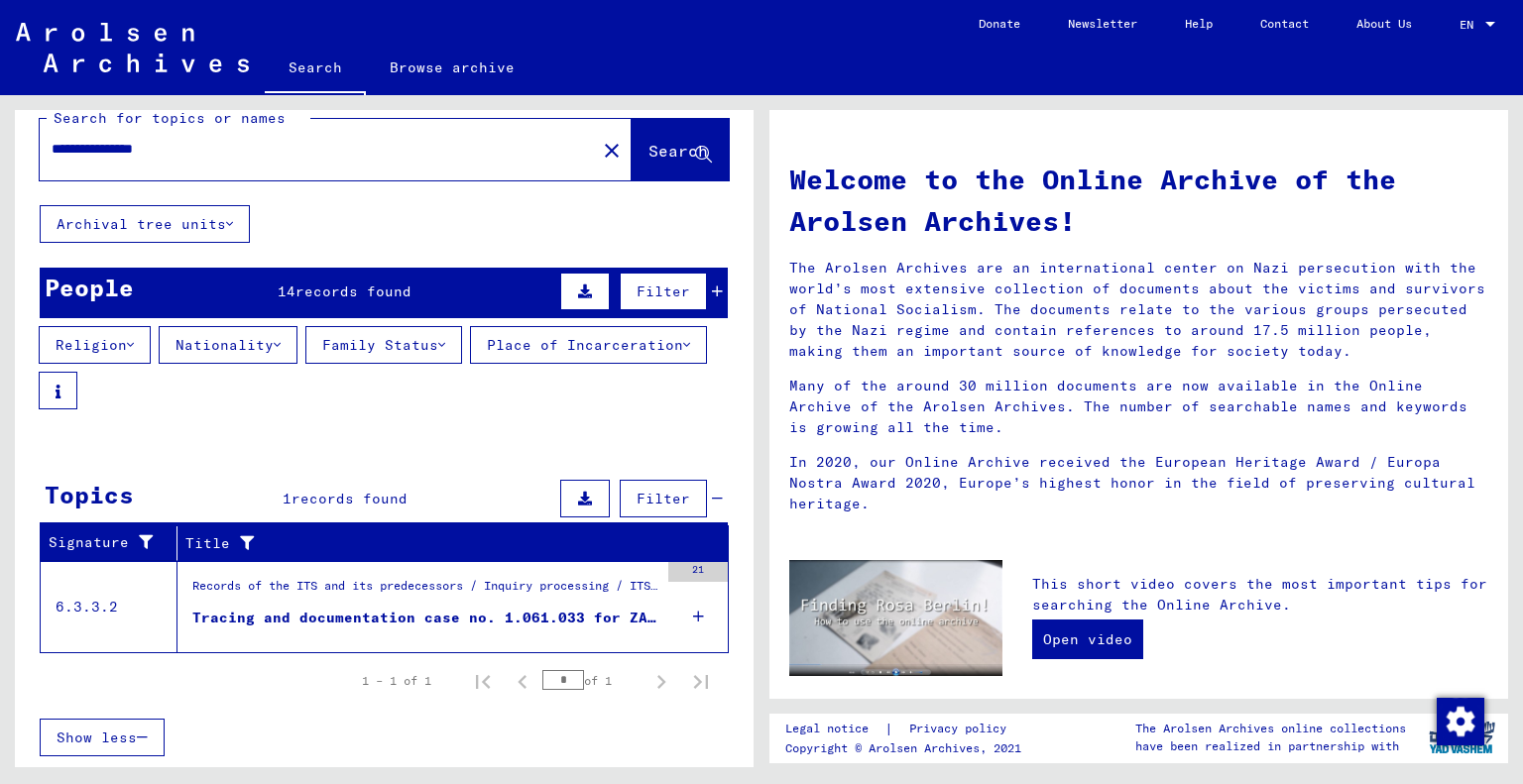 click on "Tracing and documentation case no. 1.061.033 for ZALEWSKA, [FIRST] born [DAY]/[MONTH]/[YEAR]" at bounding box center (425, 617) 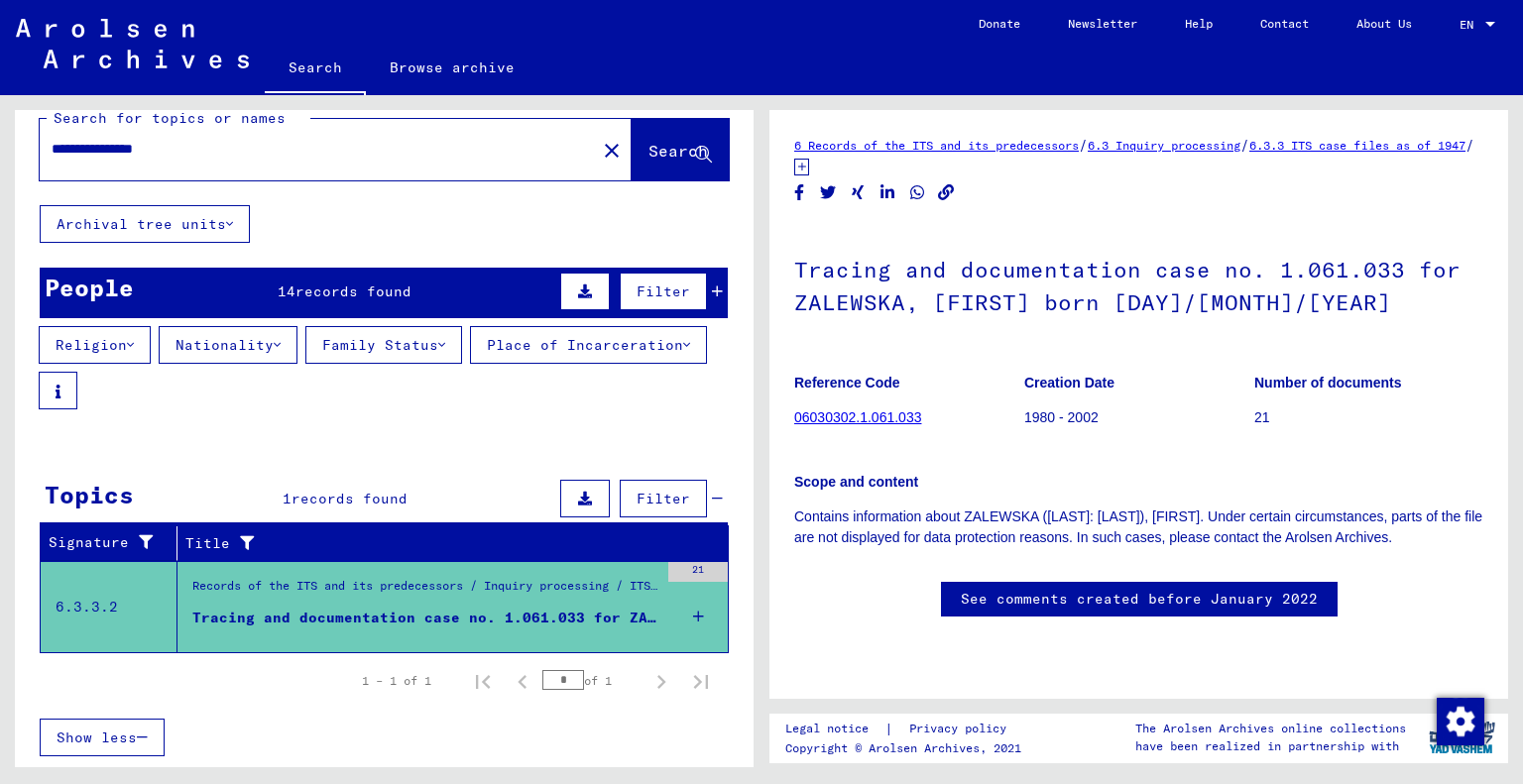 scroll, scrollTop: 0, scrollLeft: 0, axis: both 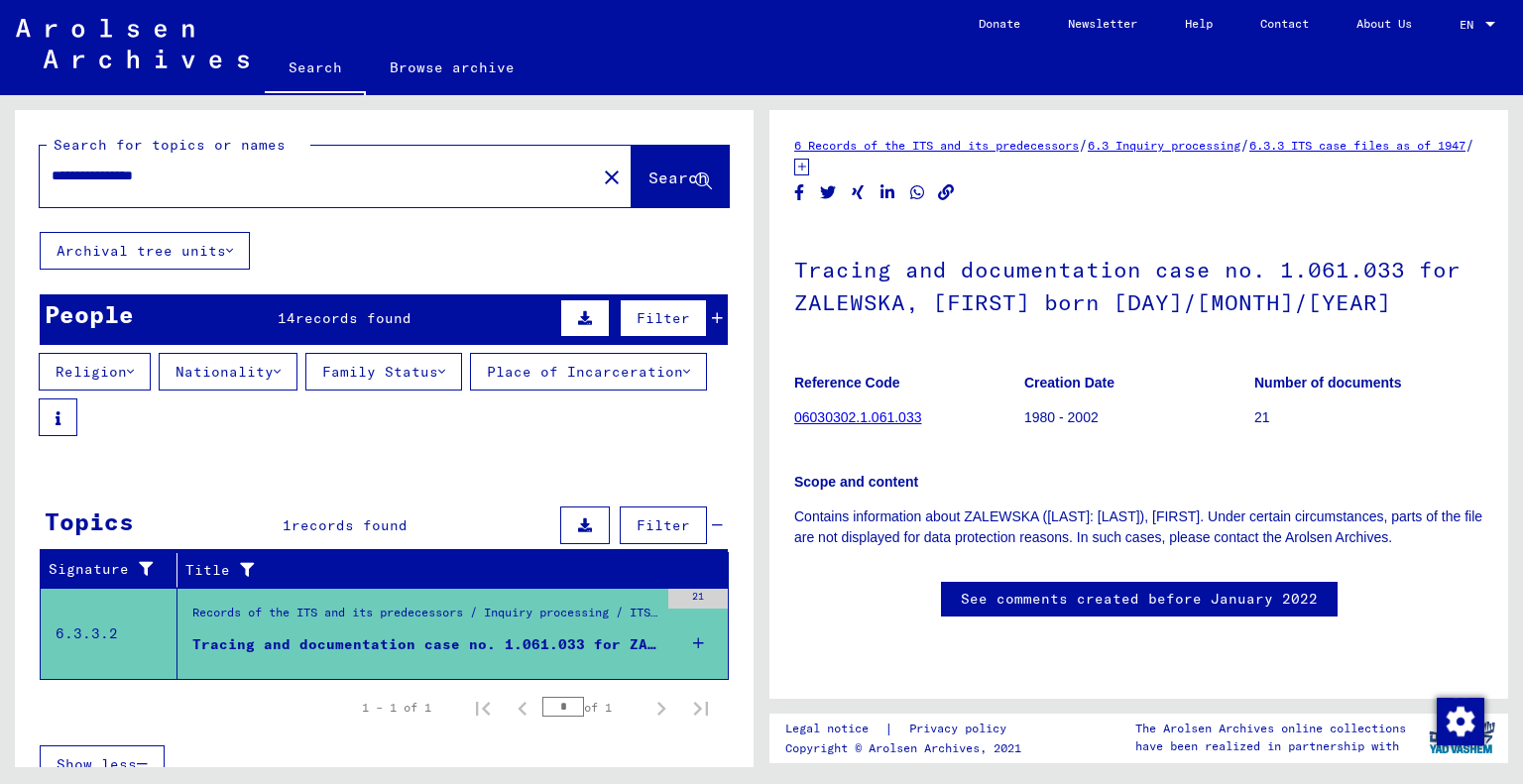 click on "records found" at bounding box center (353, 318) 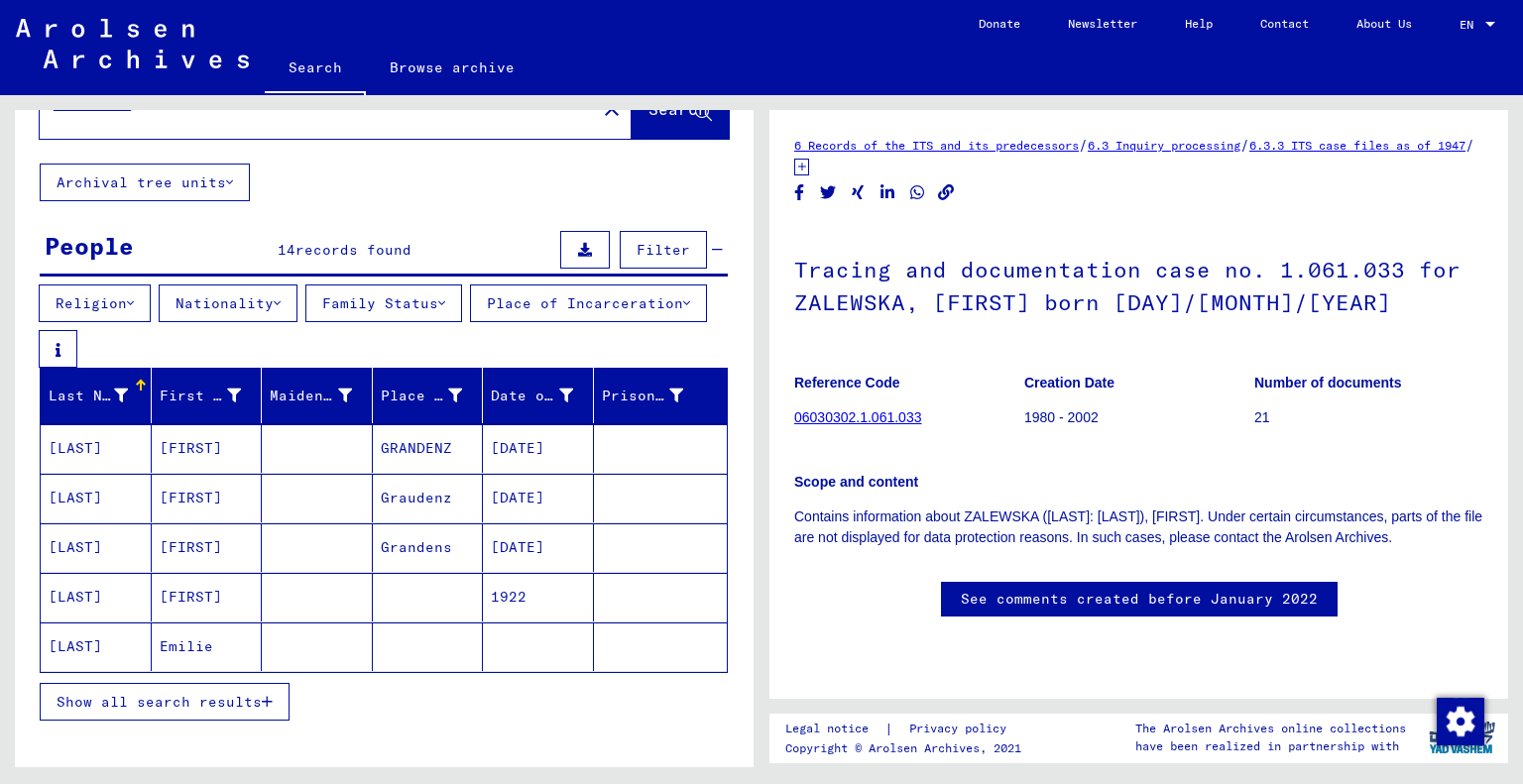 scroll, scrollTop: 99, scrollLeft: 0, axis: vertical 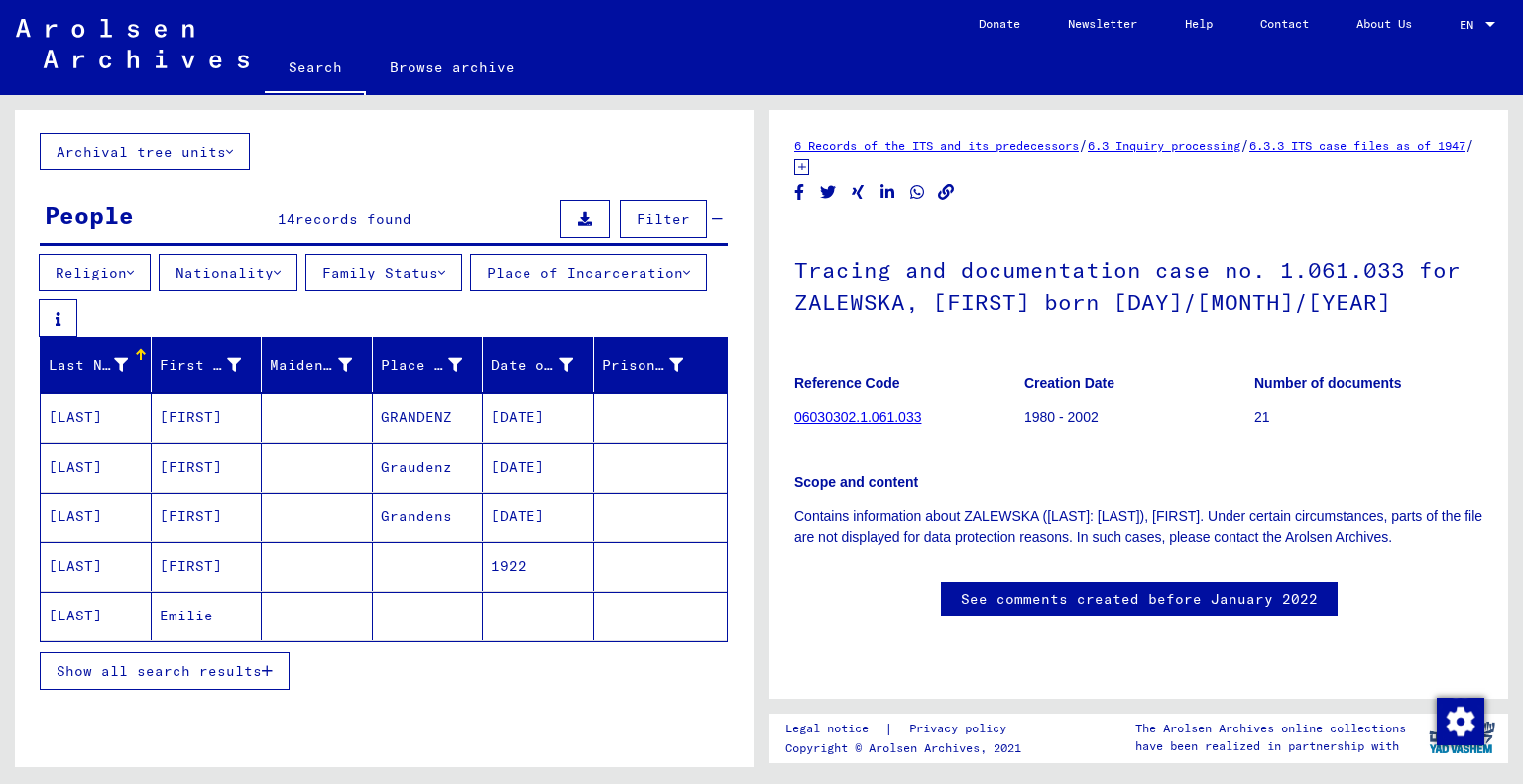 click on "Show all search results" at bounding box center (165, 671) 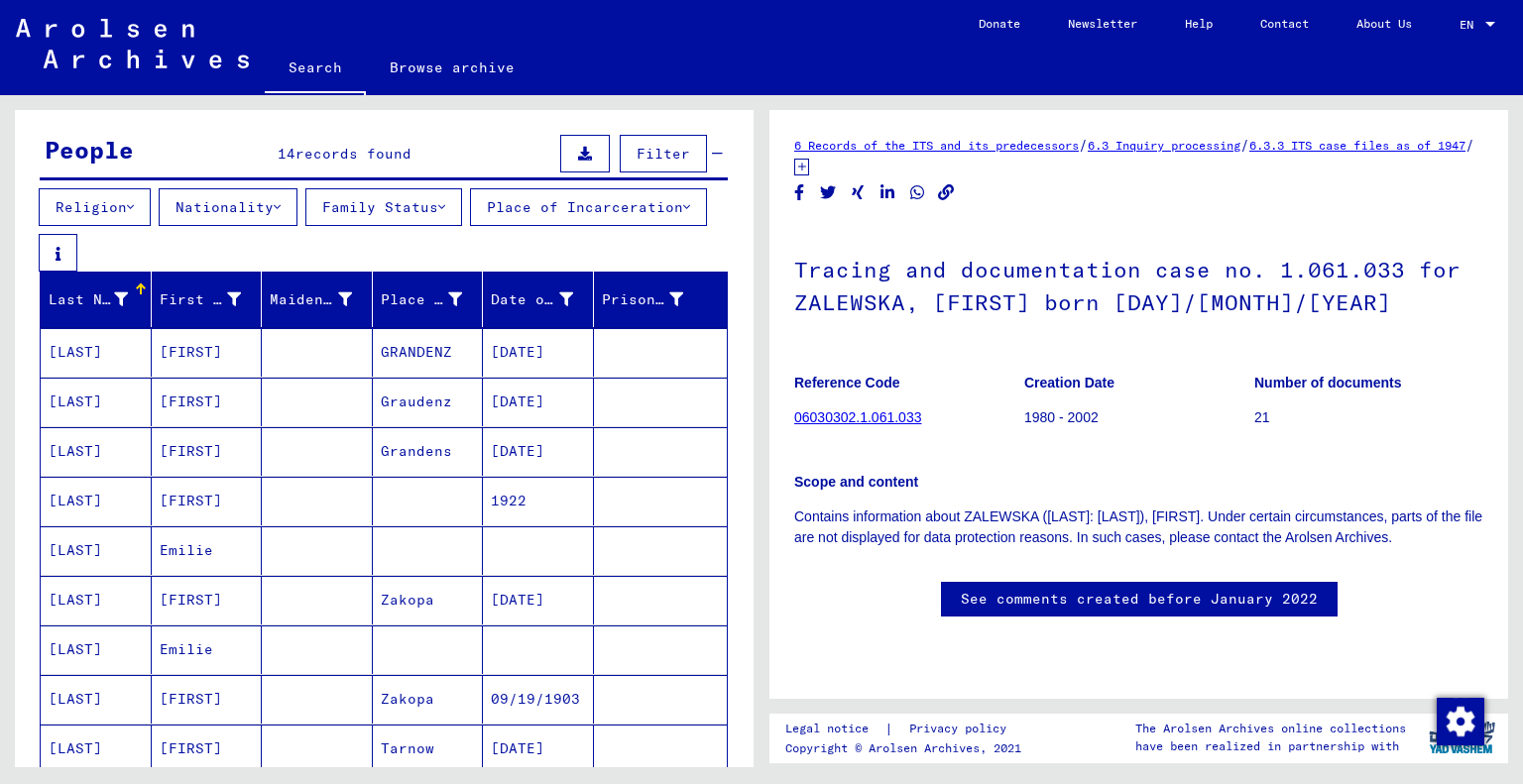 scroll, scrollTop: 198, scrollLeft: 0, axis: vertical 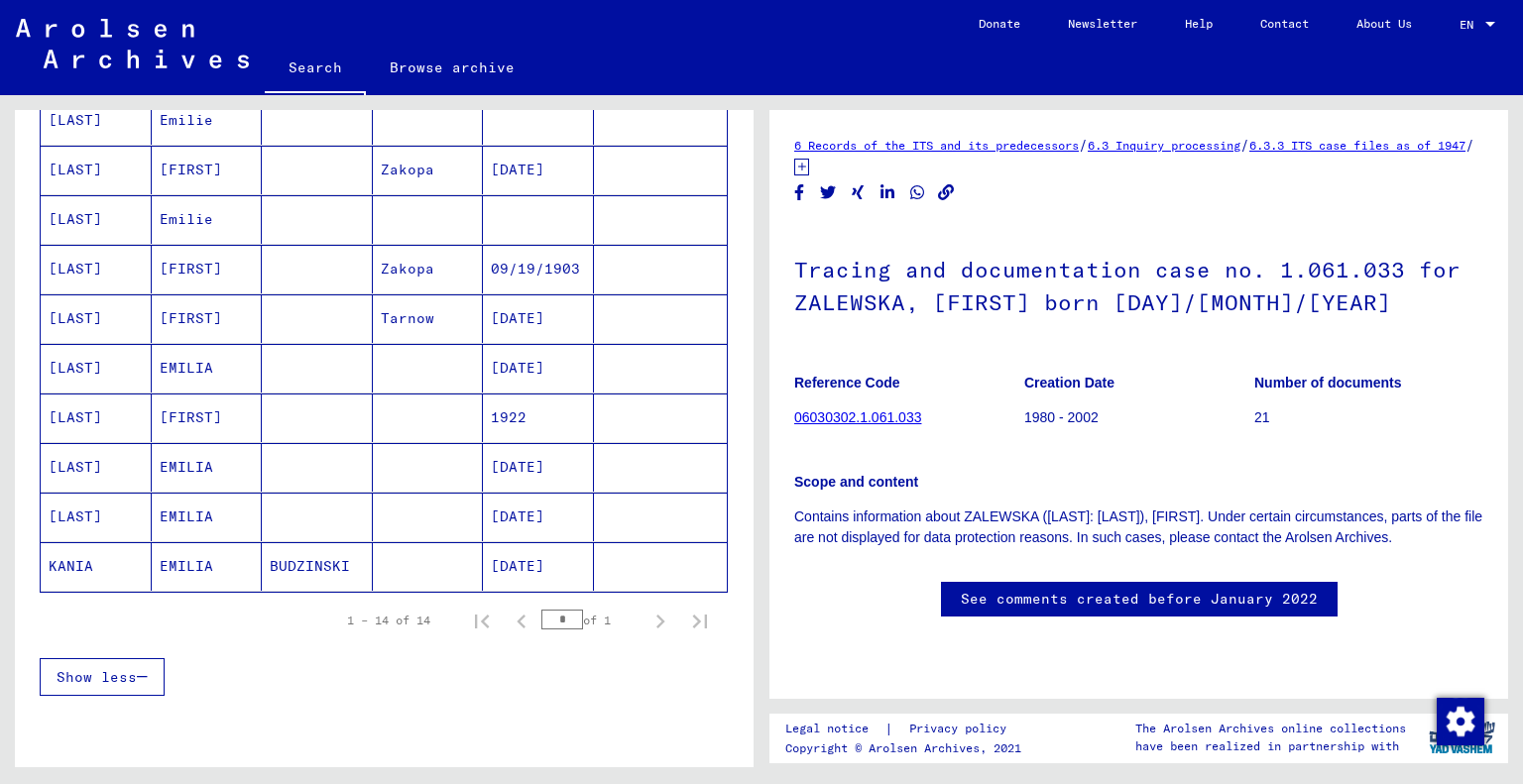 click on "[LAST]" at bounding box center (96, 566) 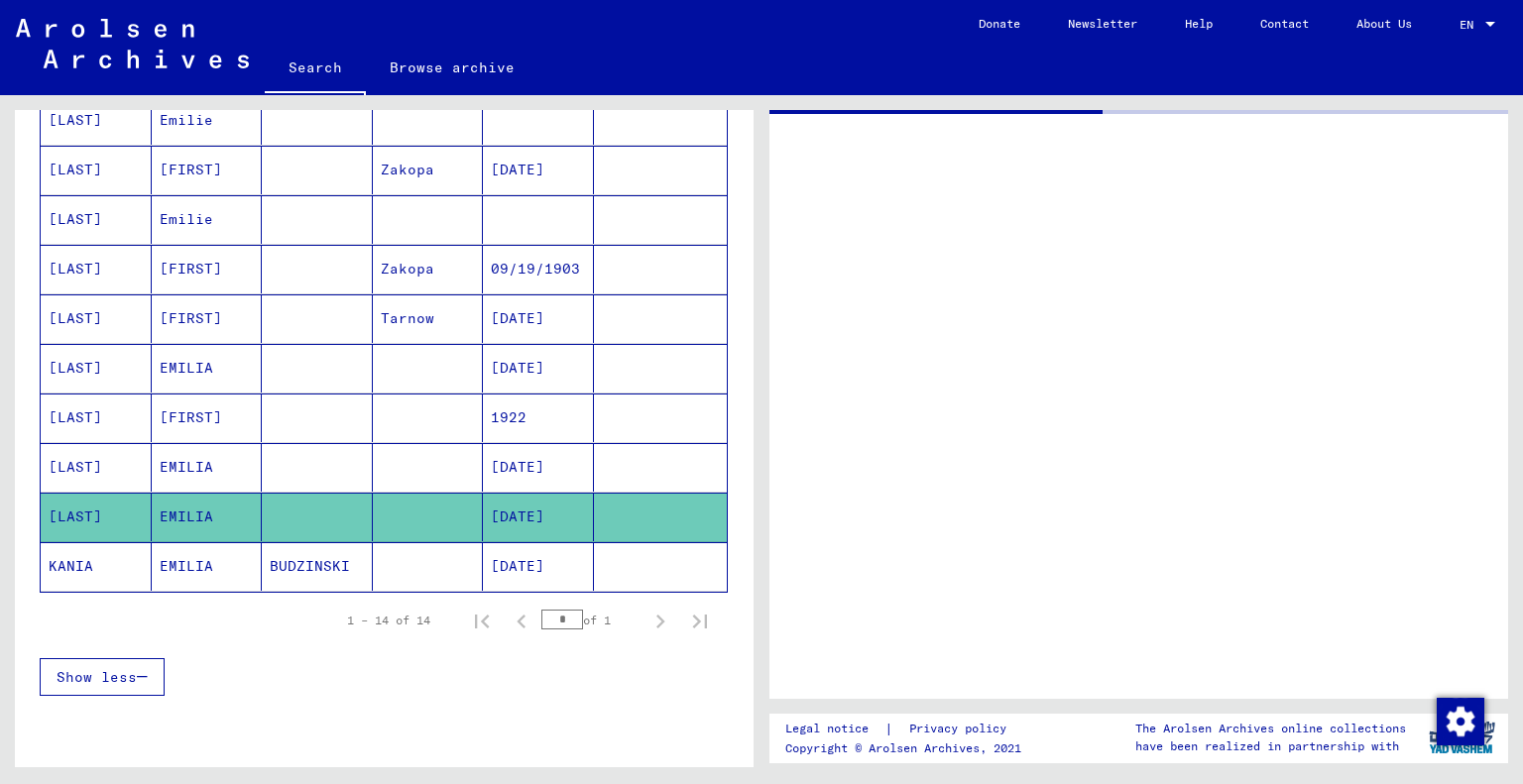 scroll, scrollTop: 0, scrollLeft: 0, axis: both 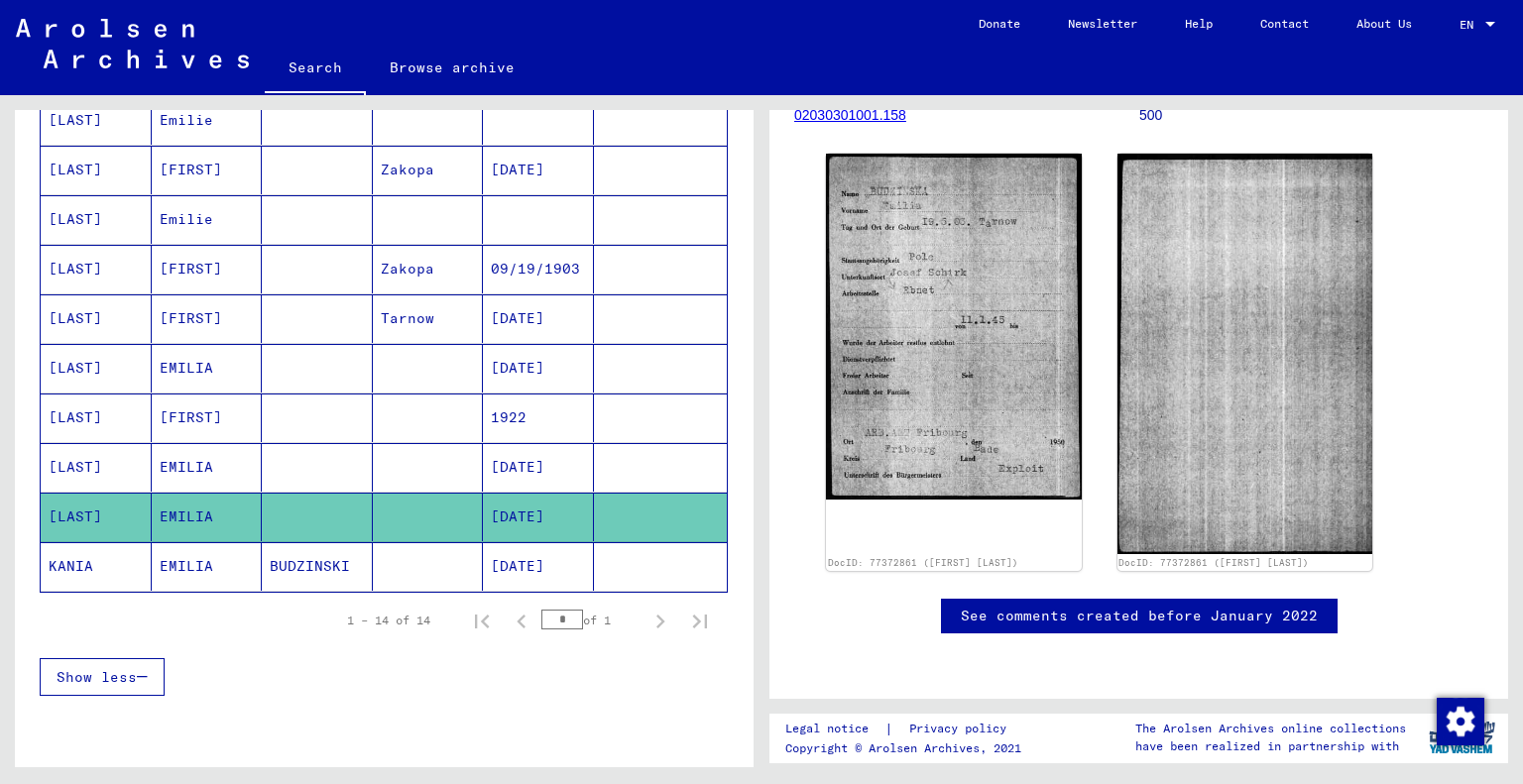 click on "See comments created before January 2022" 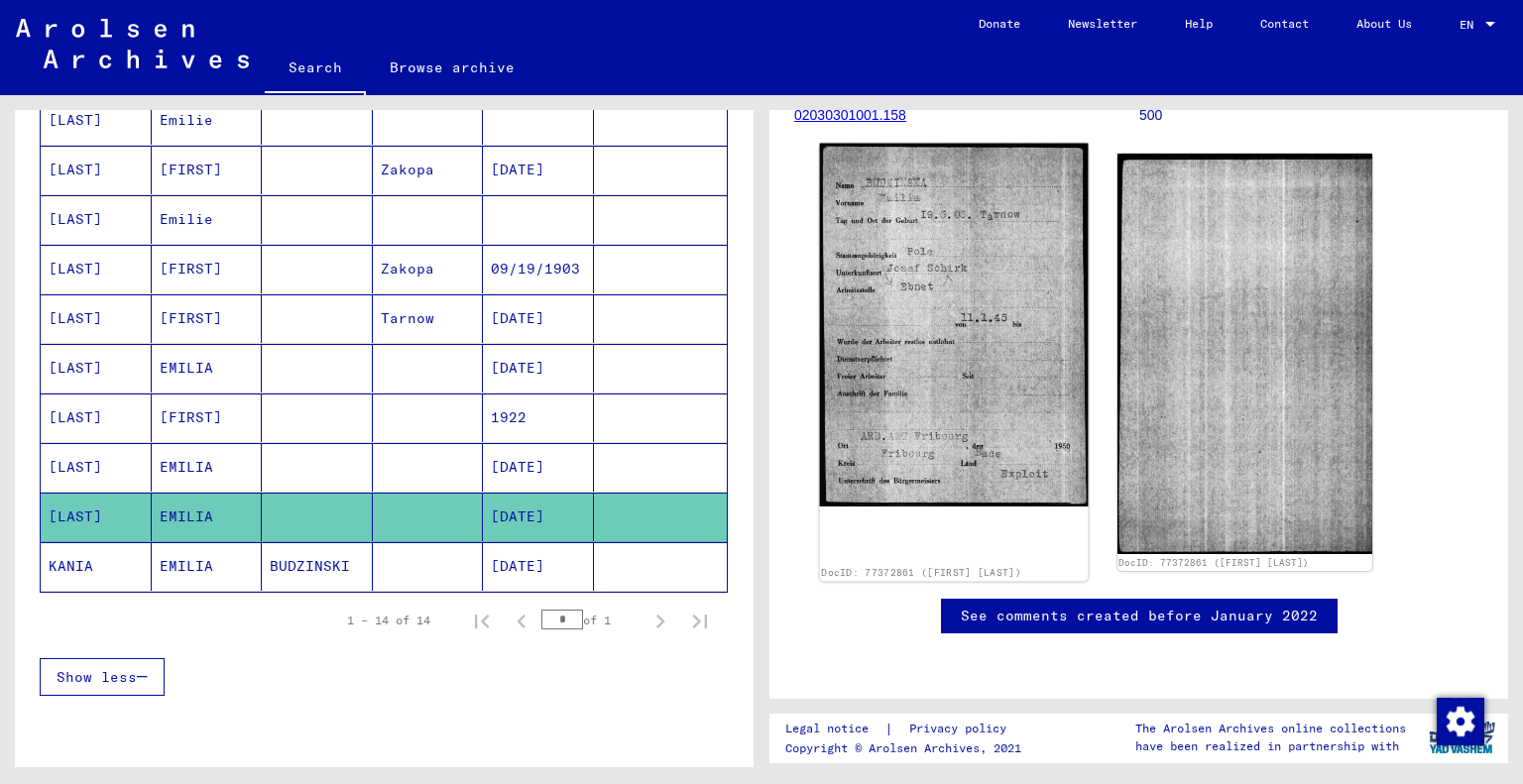 drag, startPoint x: 945, startPoint y: 295, endPoint x: 958, endPoint y: 271, distance: 27.294688 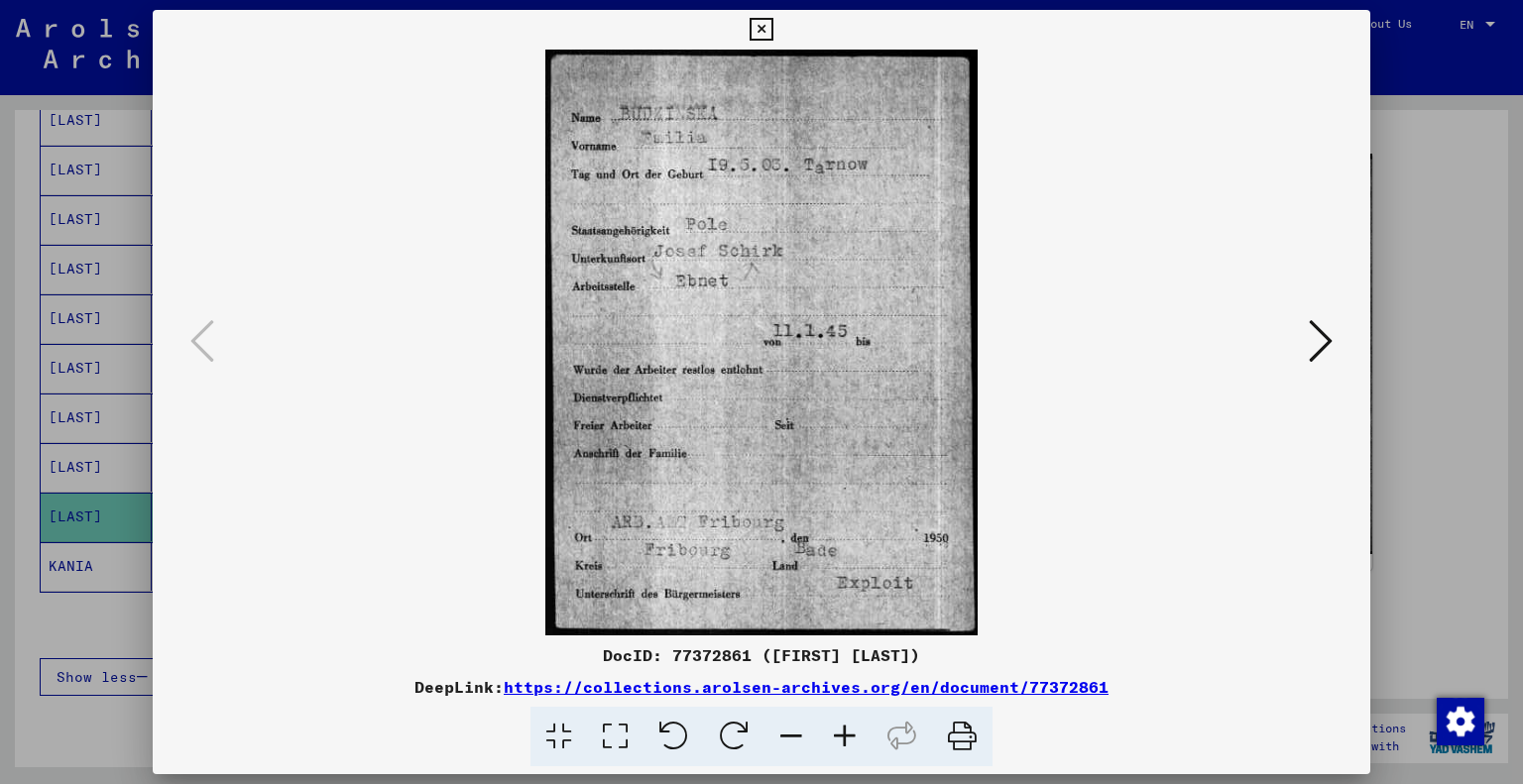 click at bounding box center [845, 736] 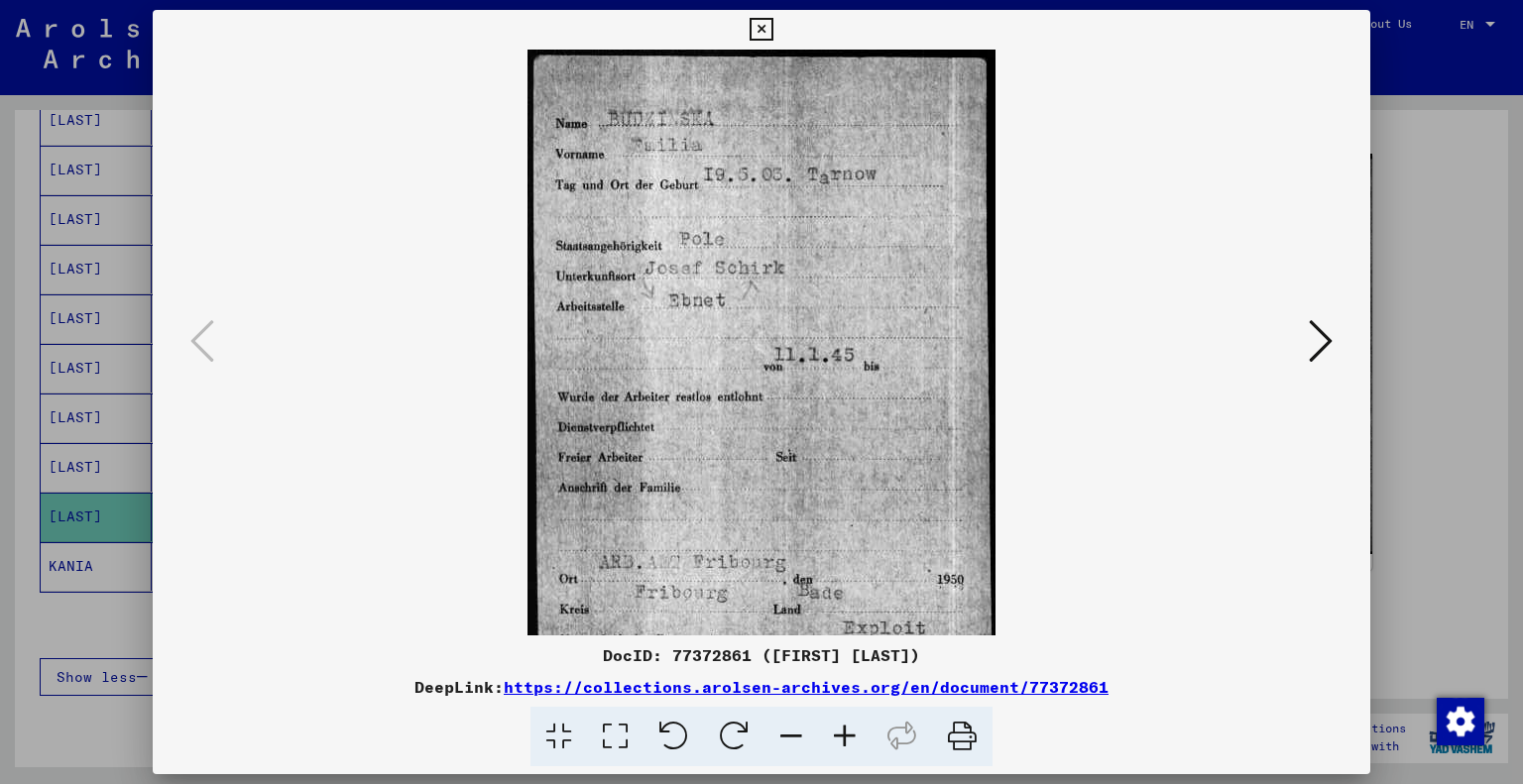 click at bounding box center [845, 736] 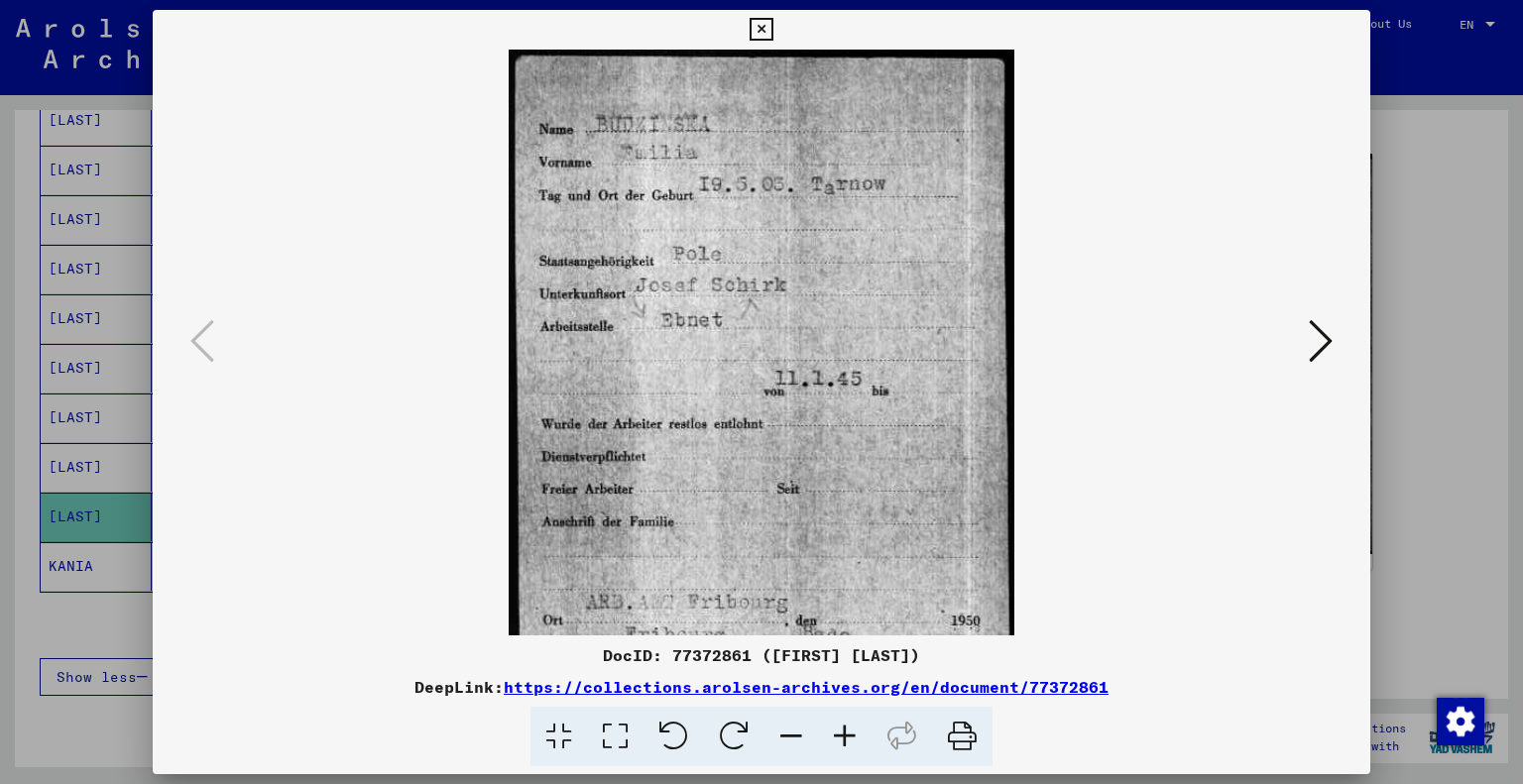 click at bounding box center [845, 736] 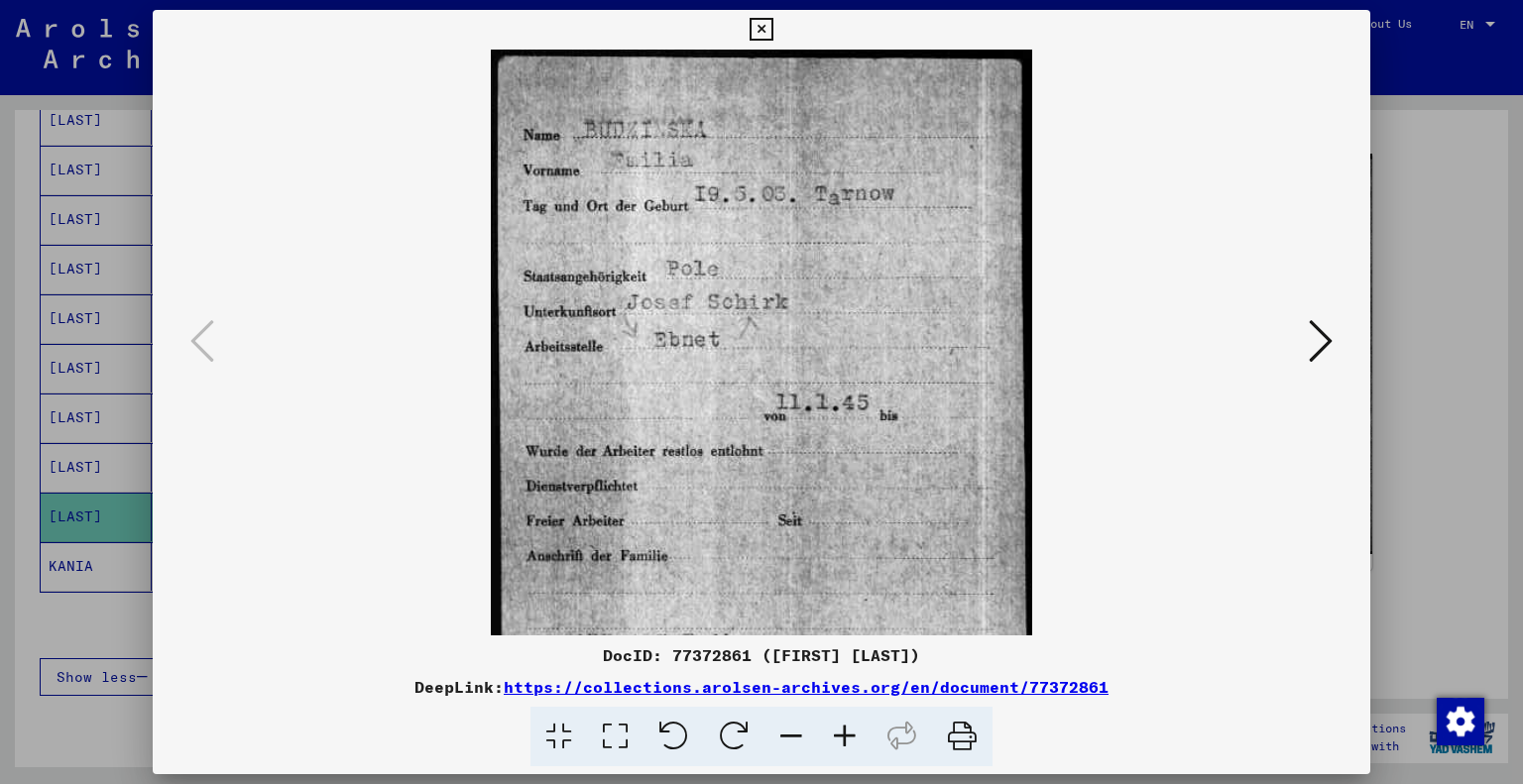 click at bounding box center [845, 736] 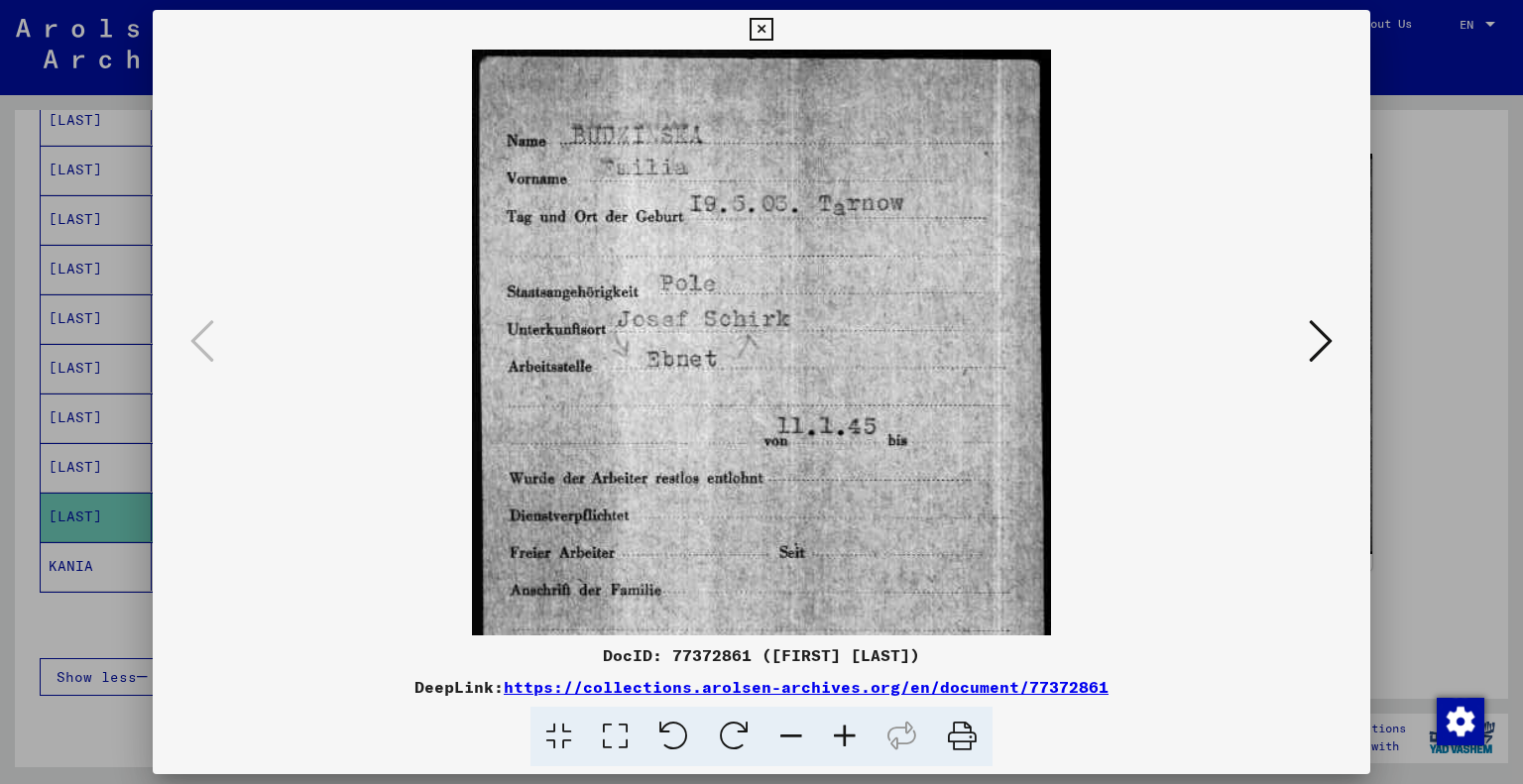click at bounding box center (845, 736) 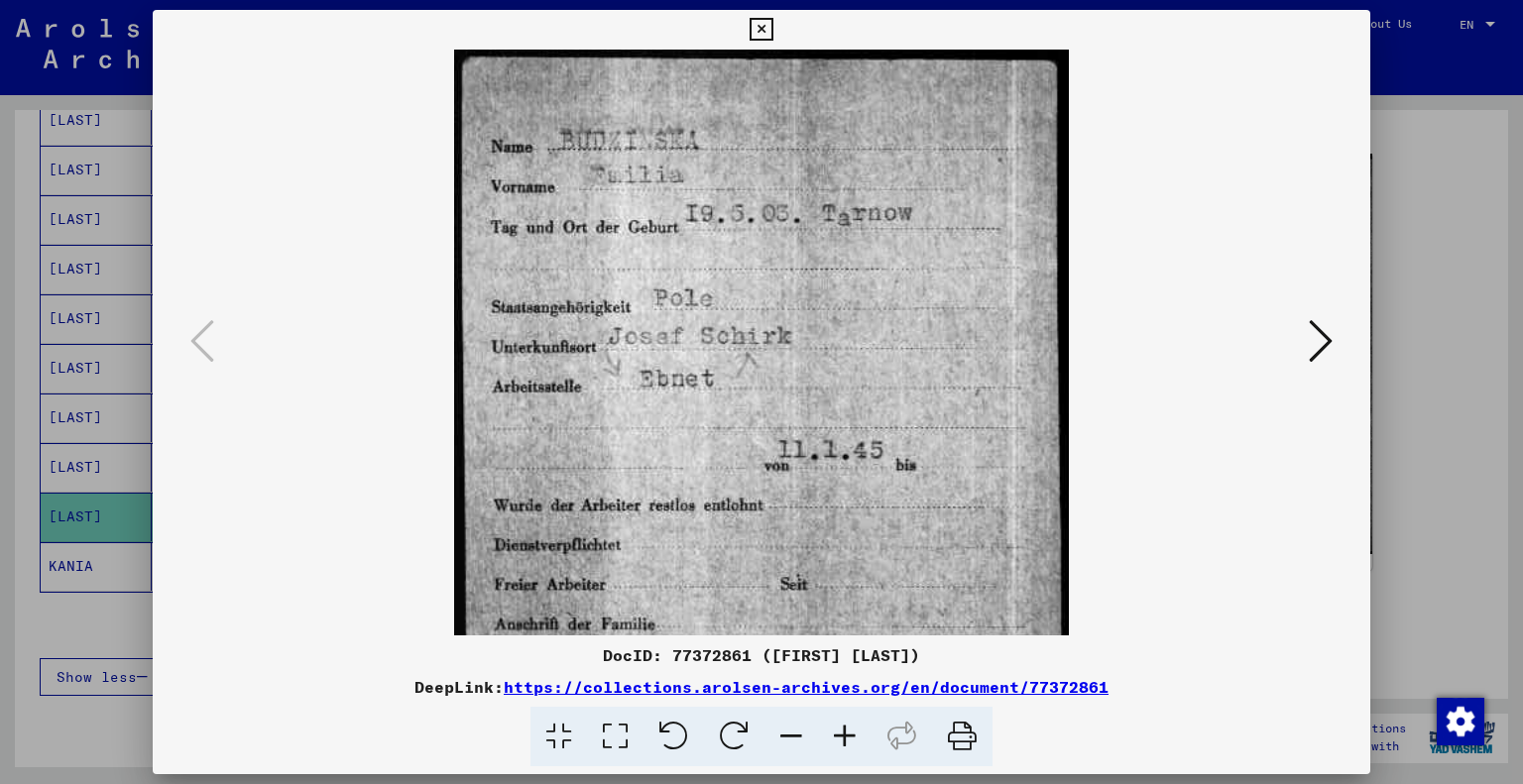 drag, startPoint x: 773, startPoint y: 311, endPoint x: 787, endPoint y: 376, distance: 66.4906 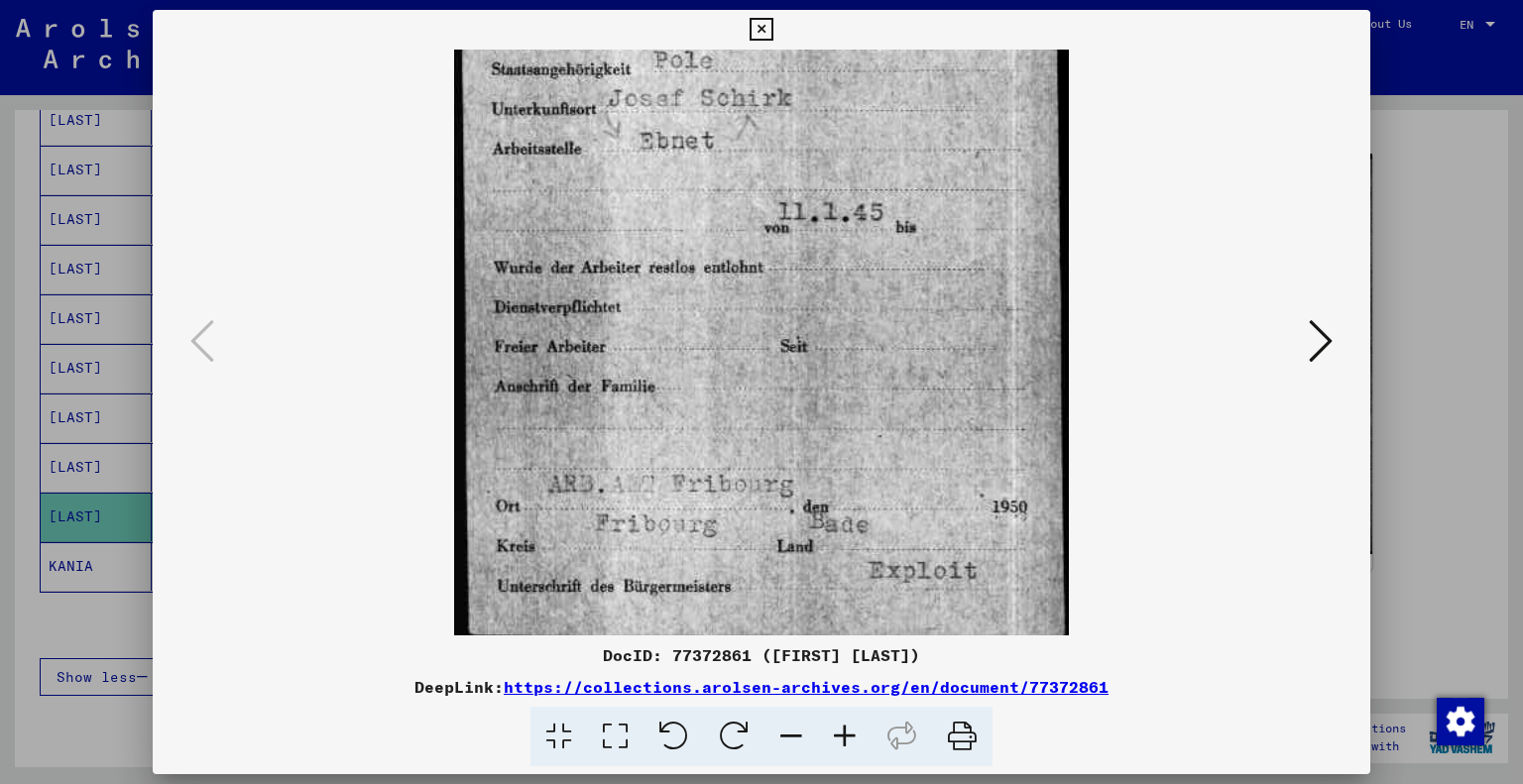 scroll, scrollTop: 247, scrollLeft: 0, axis: vertical 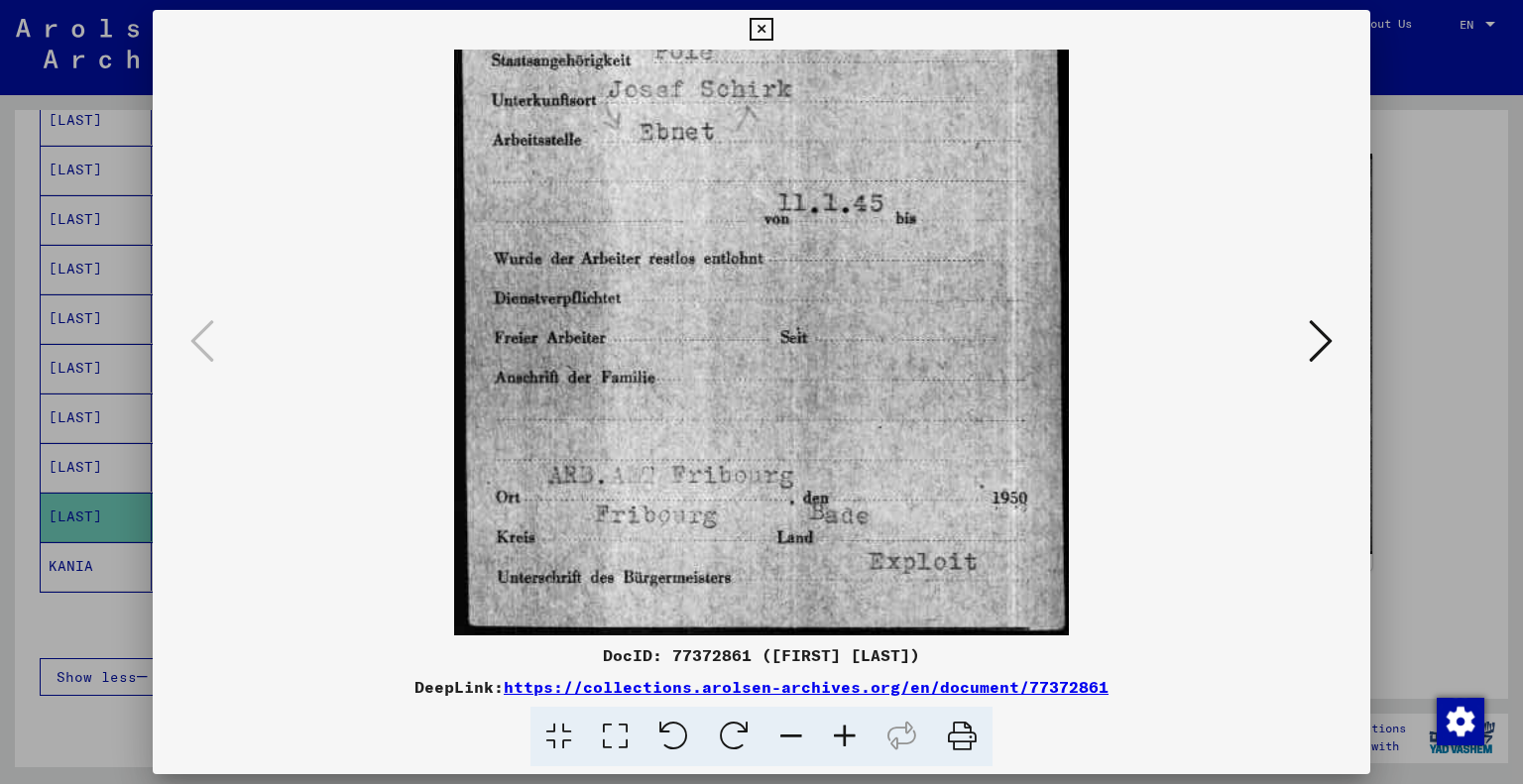 drag, startPoint x: 787, startPoint y: 376, endPoint x: 763, endPoint y: 92, distance: 285.01228 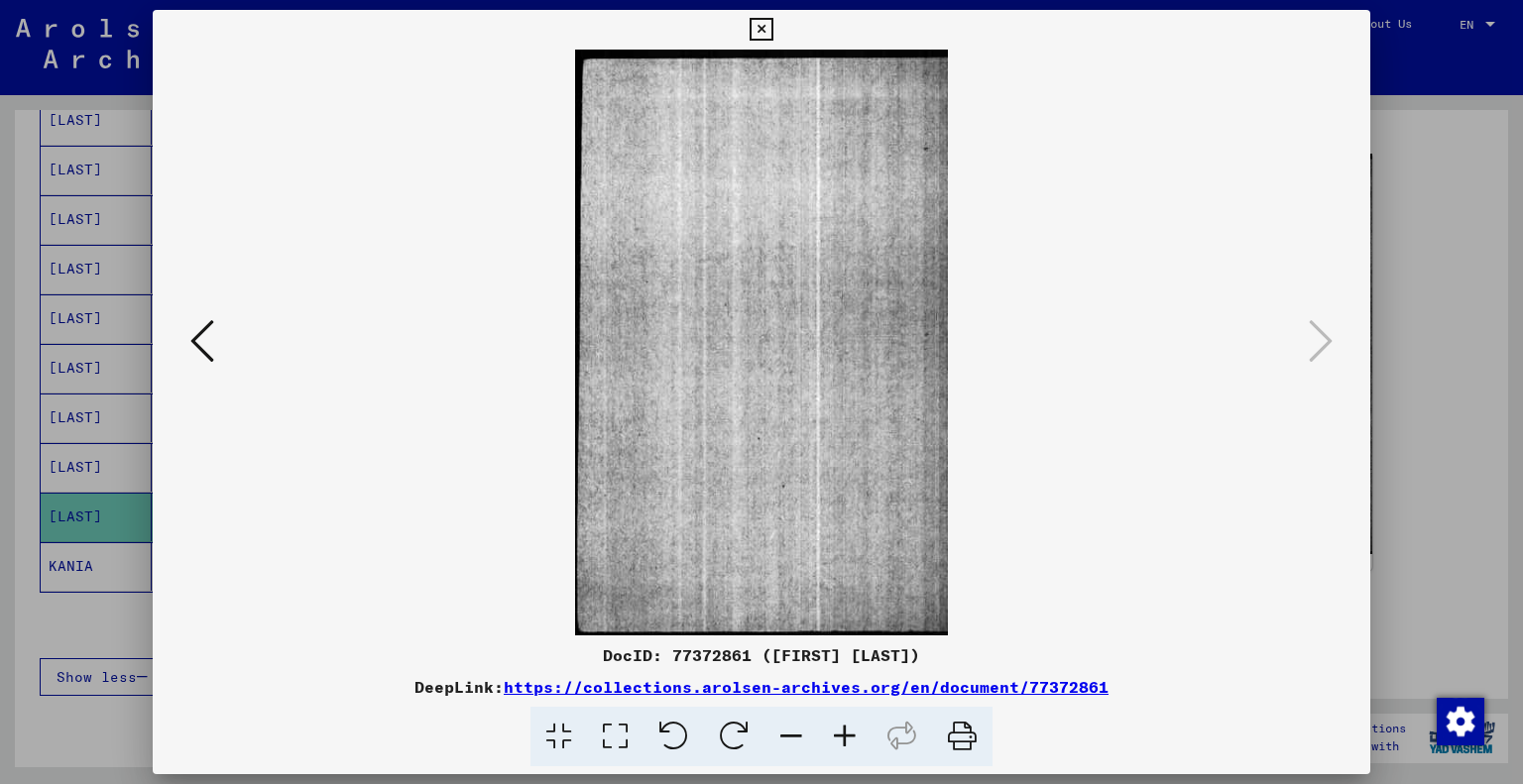 click at bounding box center [202, 341] 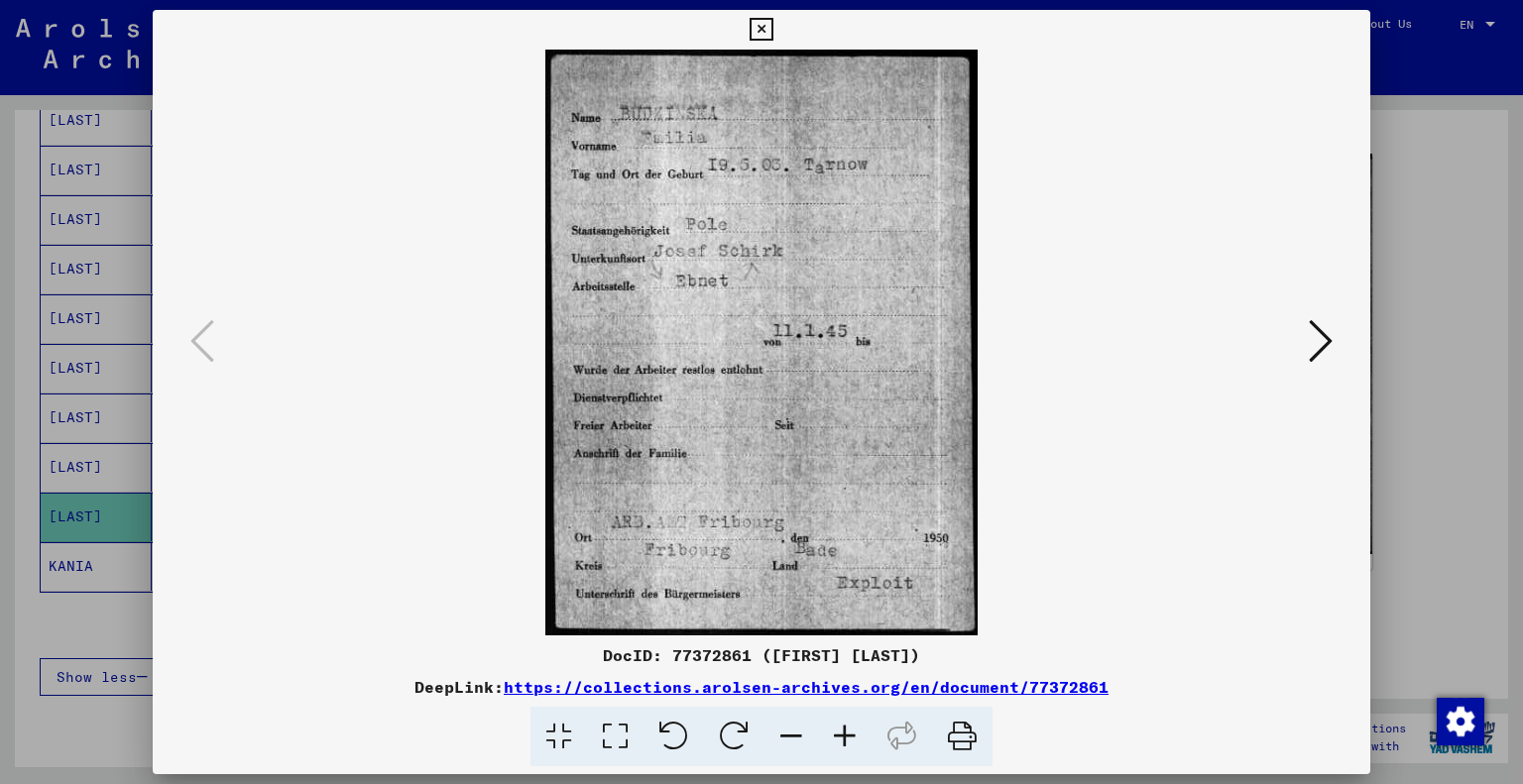 click at bounding box center (761, 30) 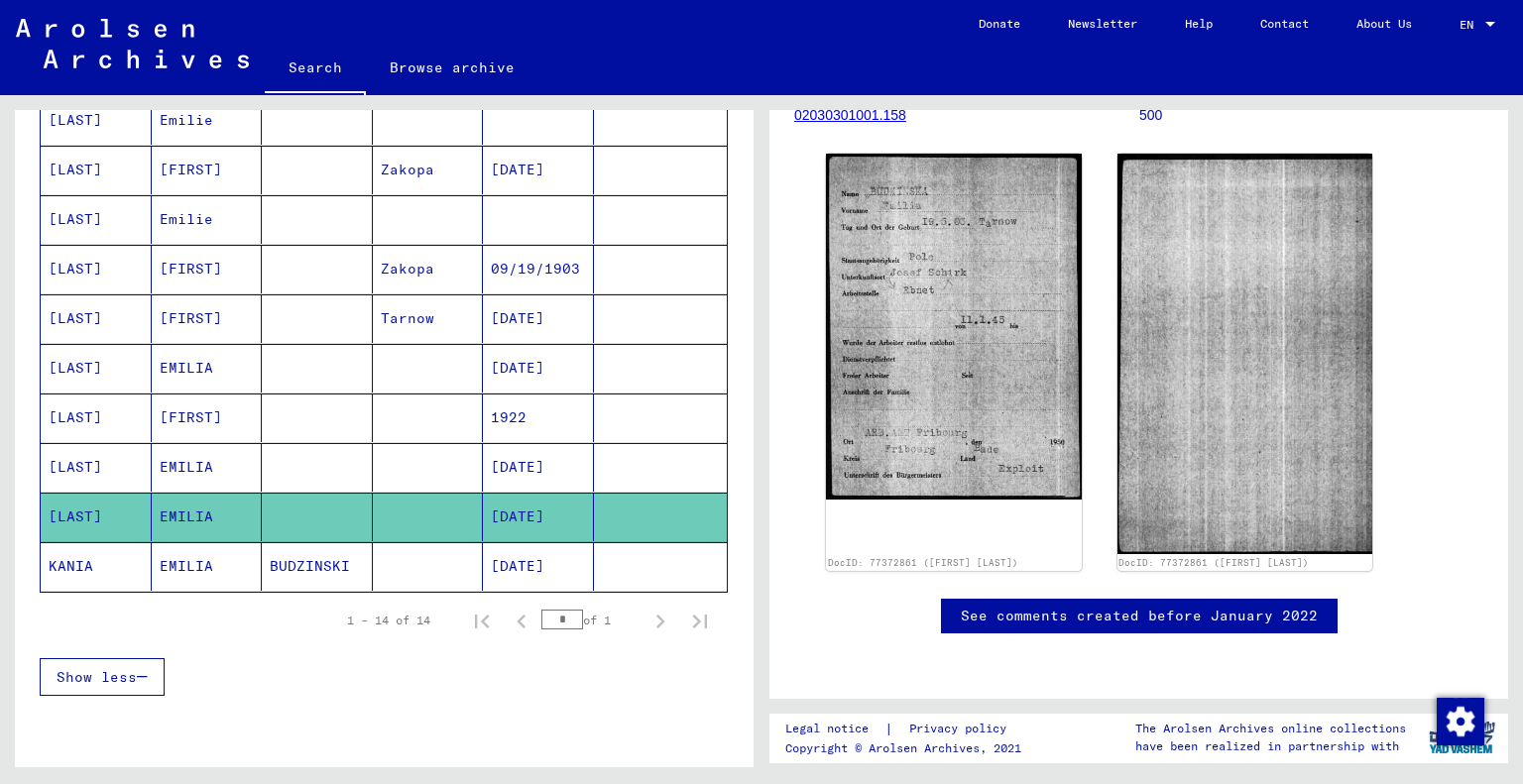 click on "EMILIA" at bounding box center (207, 516) 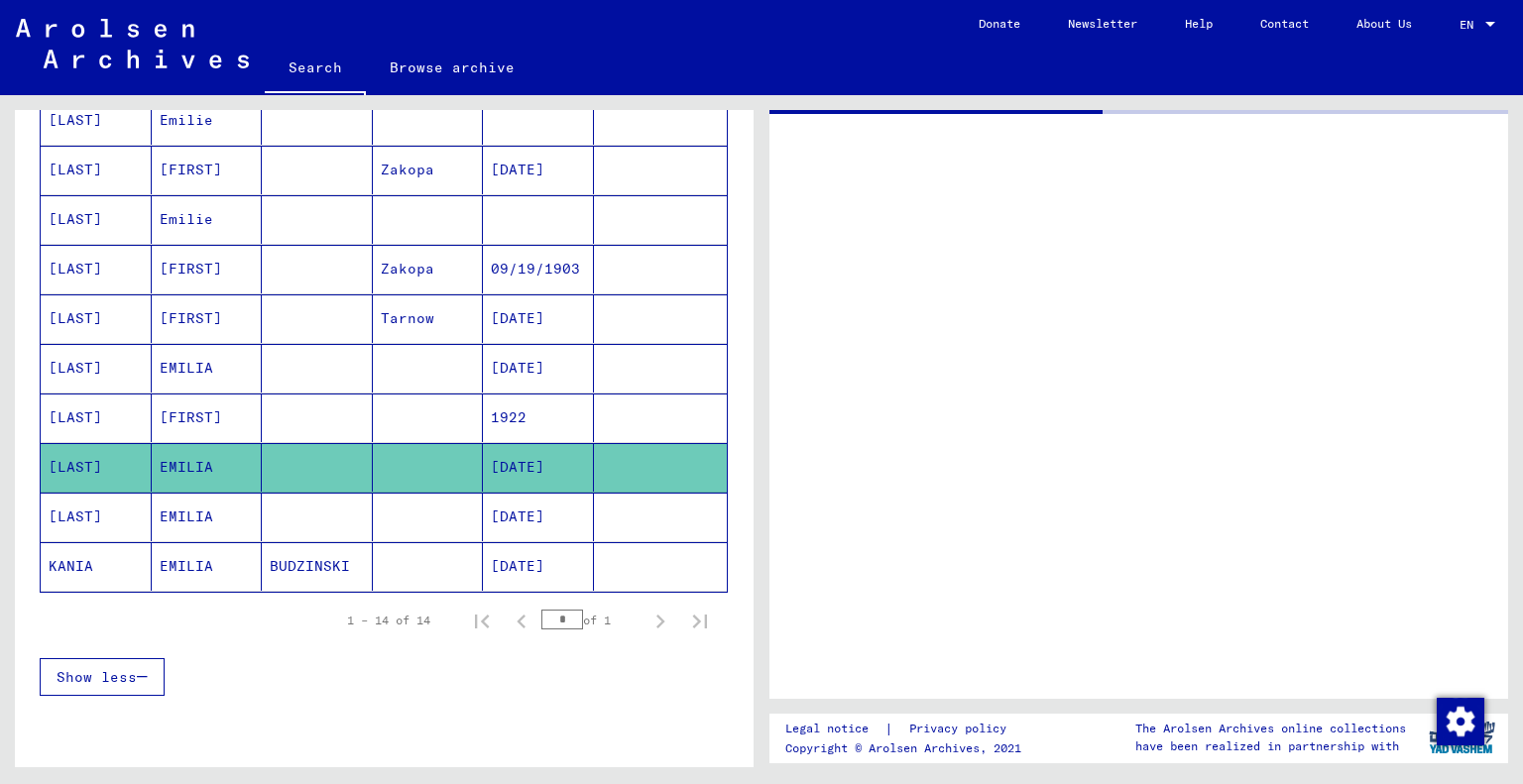 scroll, scrollTop: 0, scrollLeft: 0, axis: both 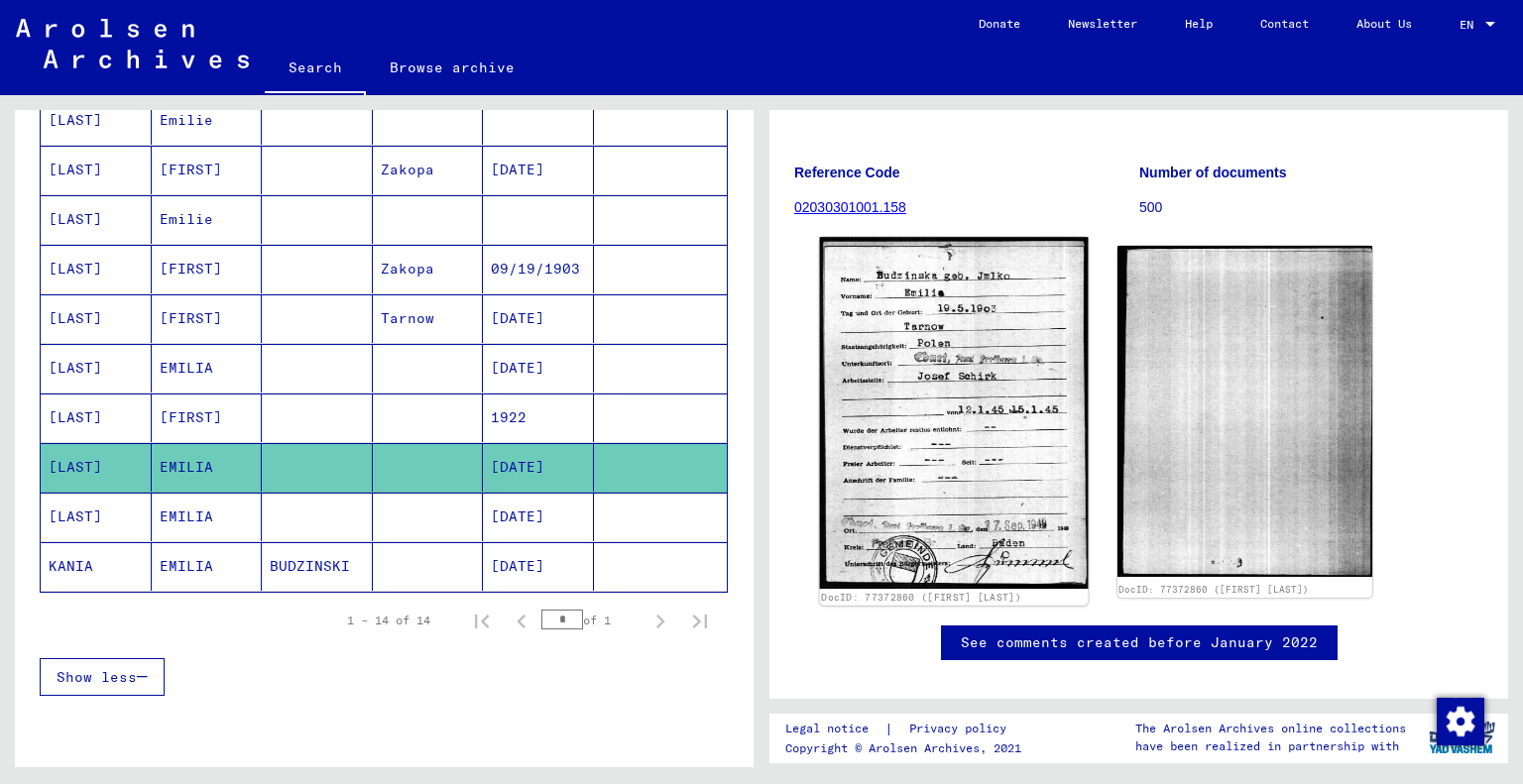 click 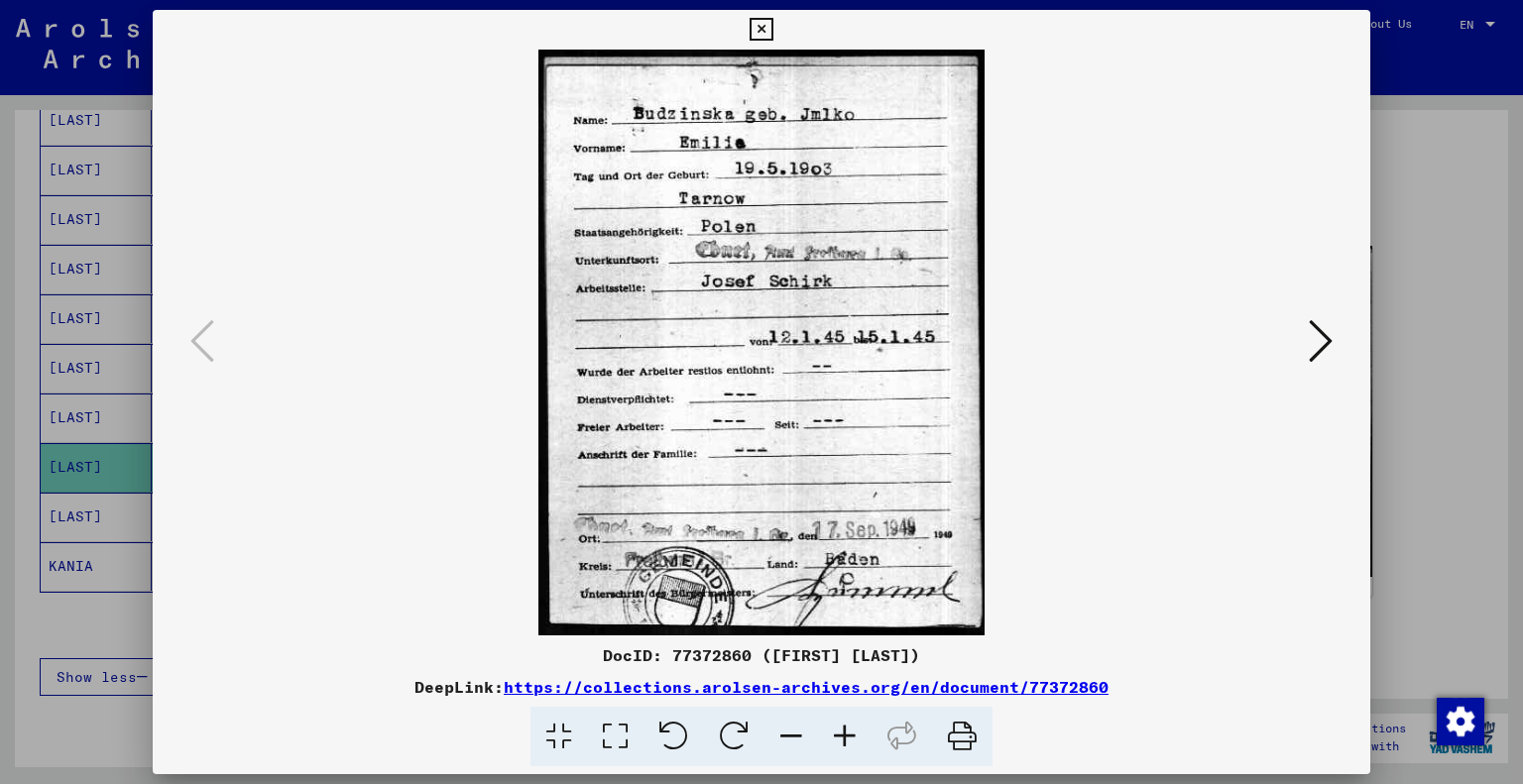 click at bounding box center (845, 736) 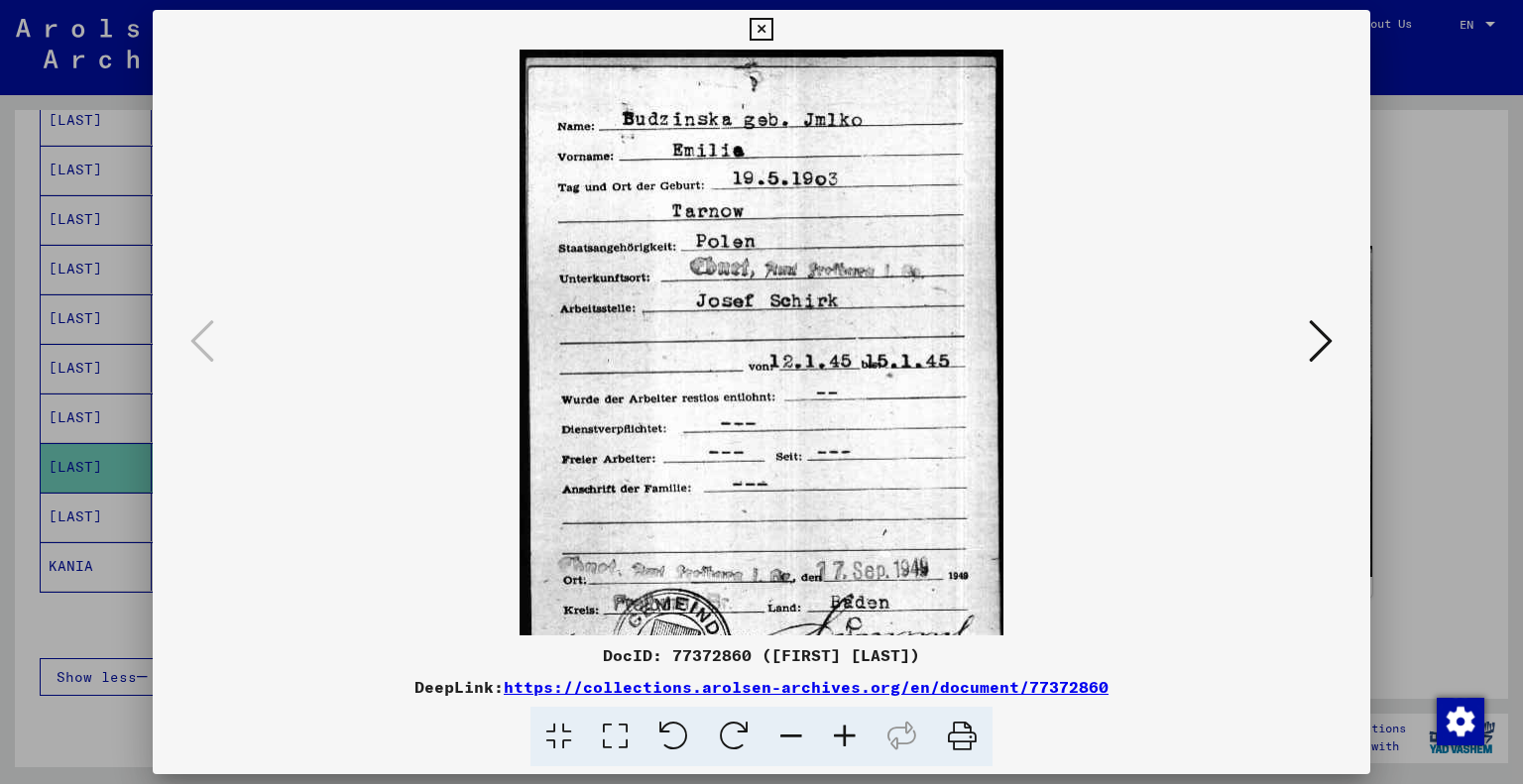click at bounding box center (845, 736) 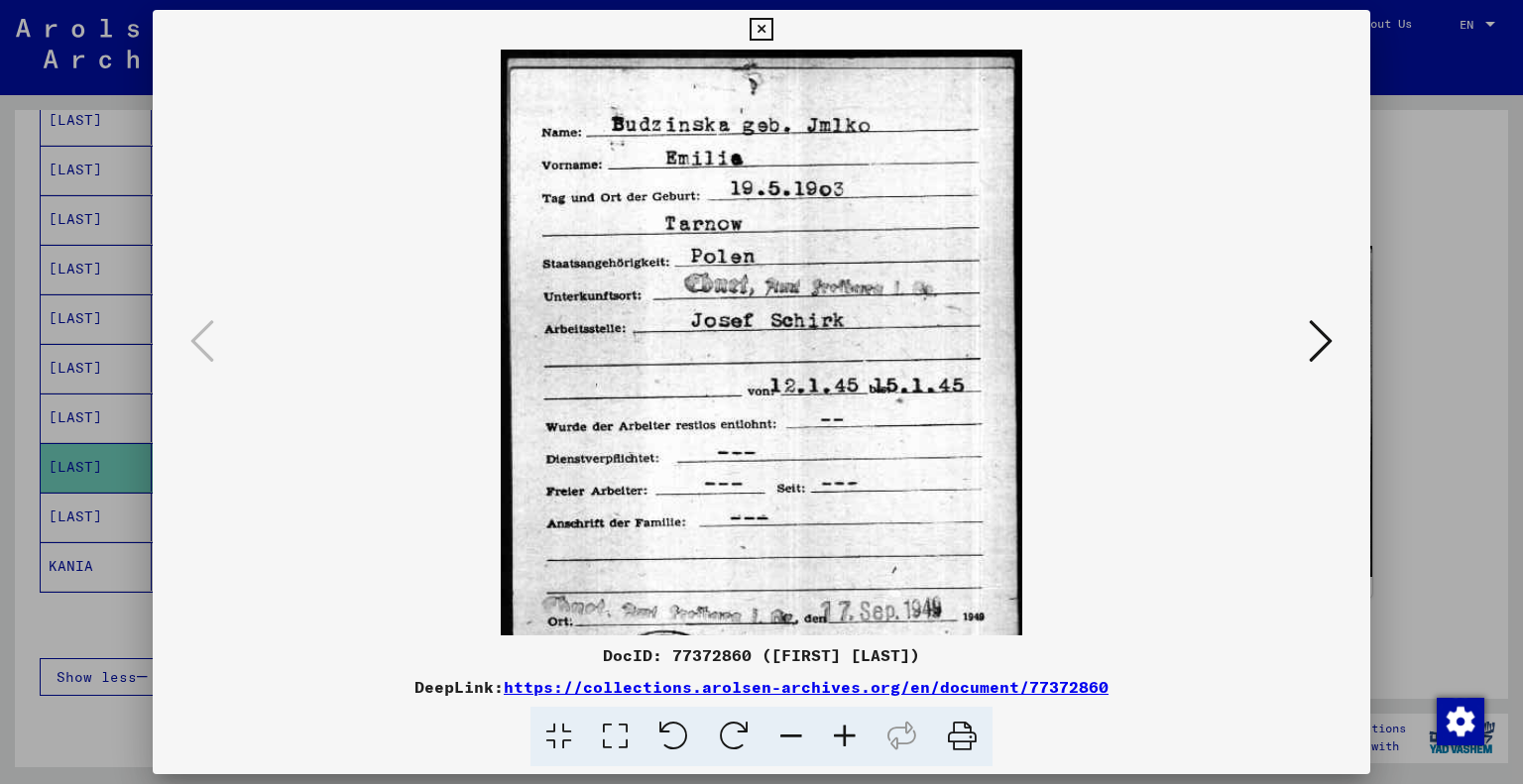 click at bounding box center [845, 736] 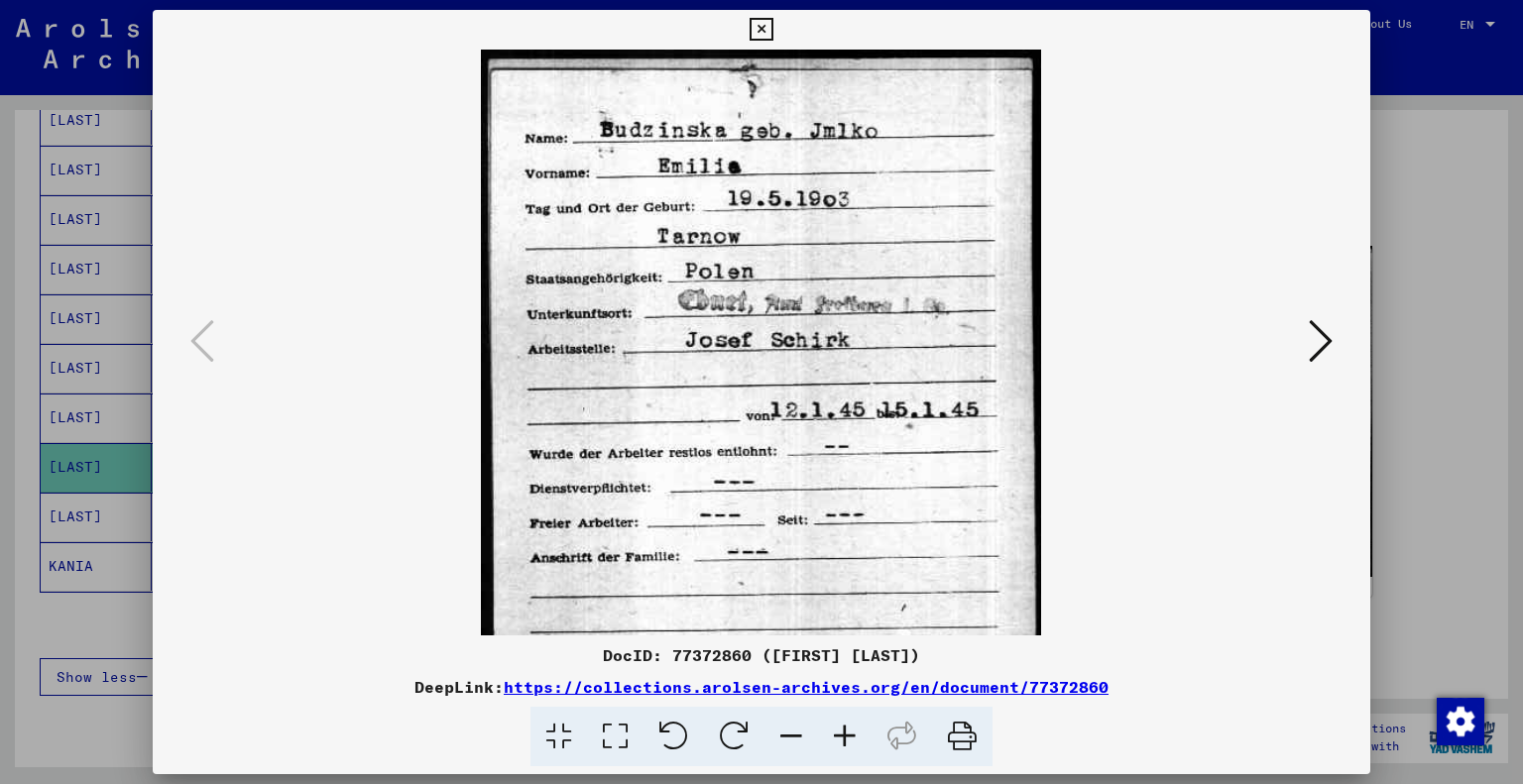 click at bounding box center (845, 736) 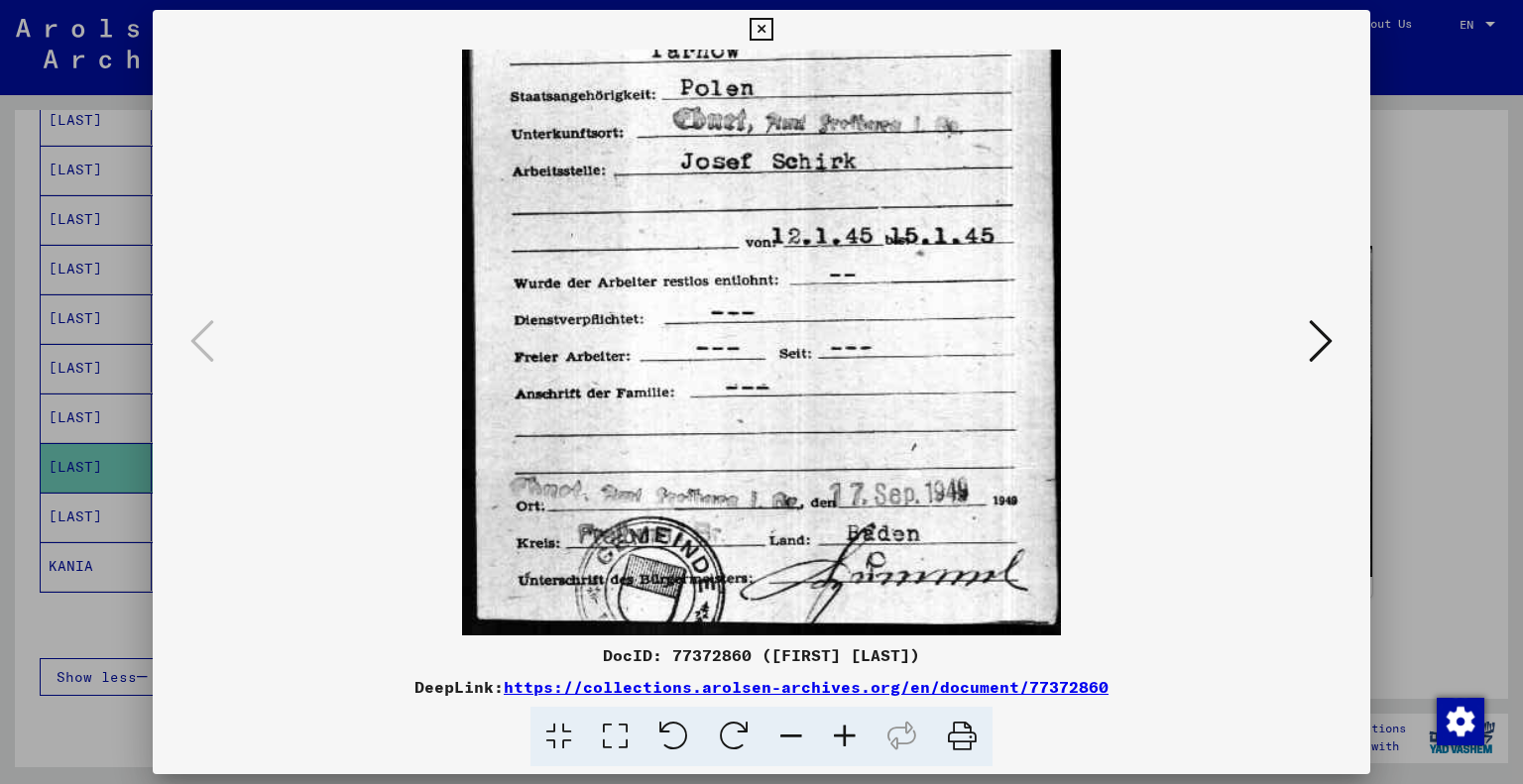 drag, startPoint x: 821, startPoint y: 424, endPoint x: 856, endPoint y: 279, distance: 149.16434 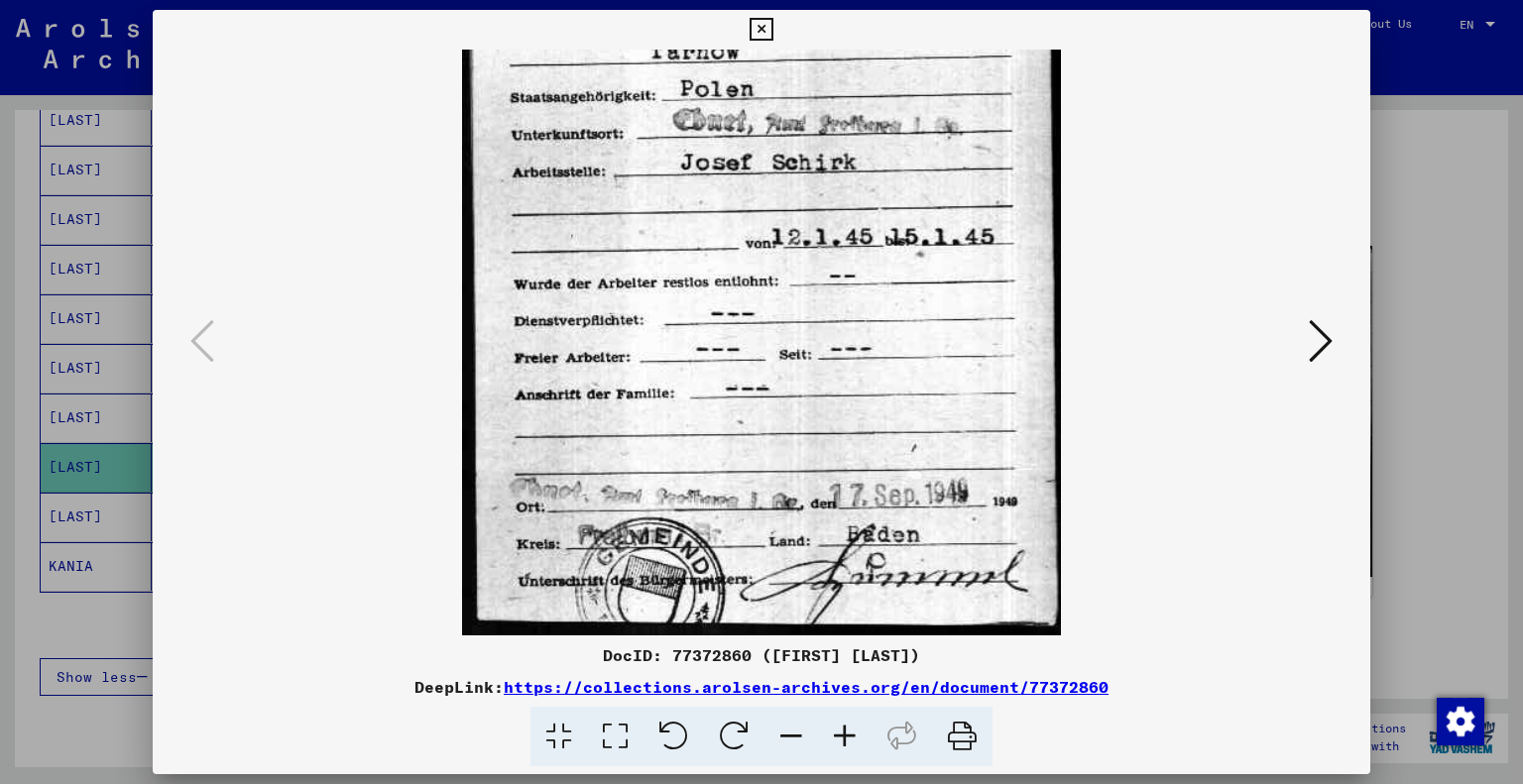 click at bounding box center [1321, 341] 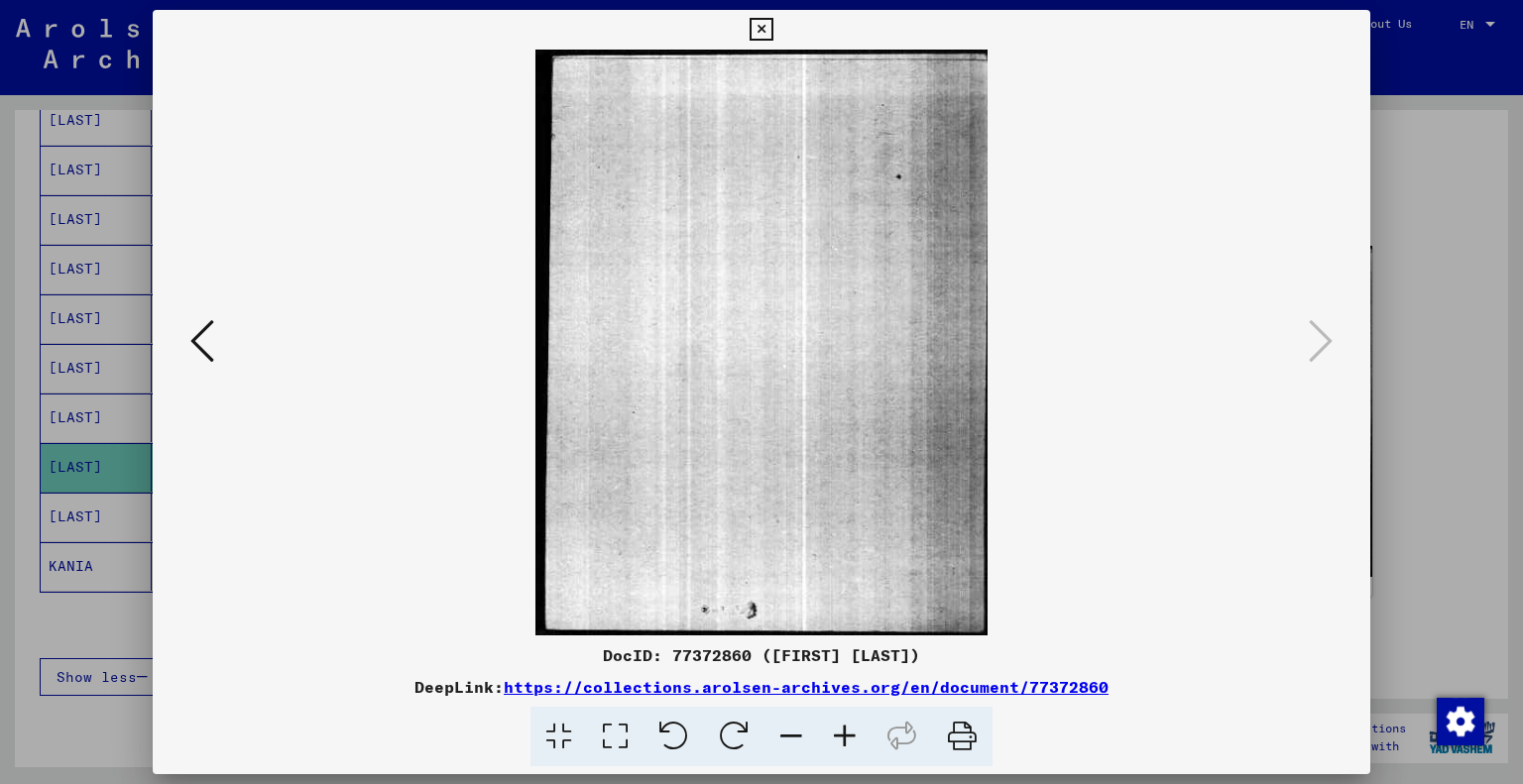 click at bounding box center [761, 30] 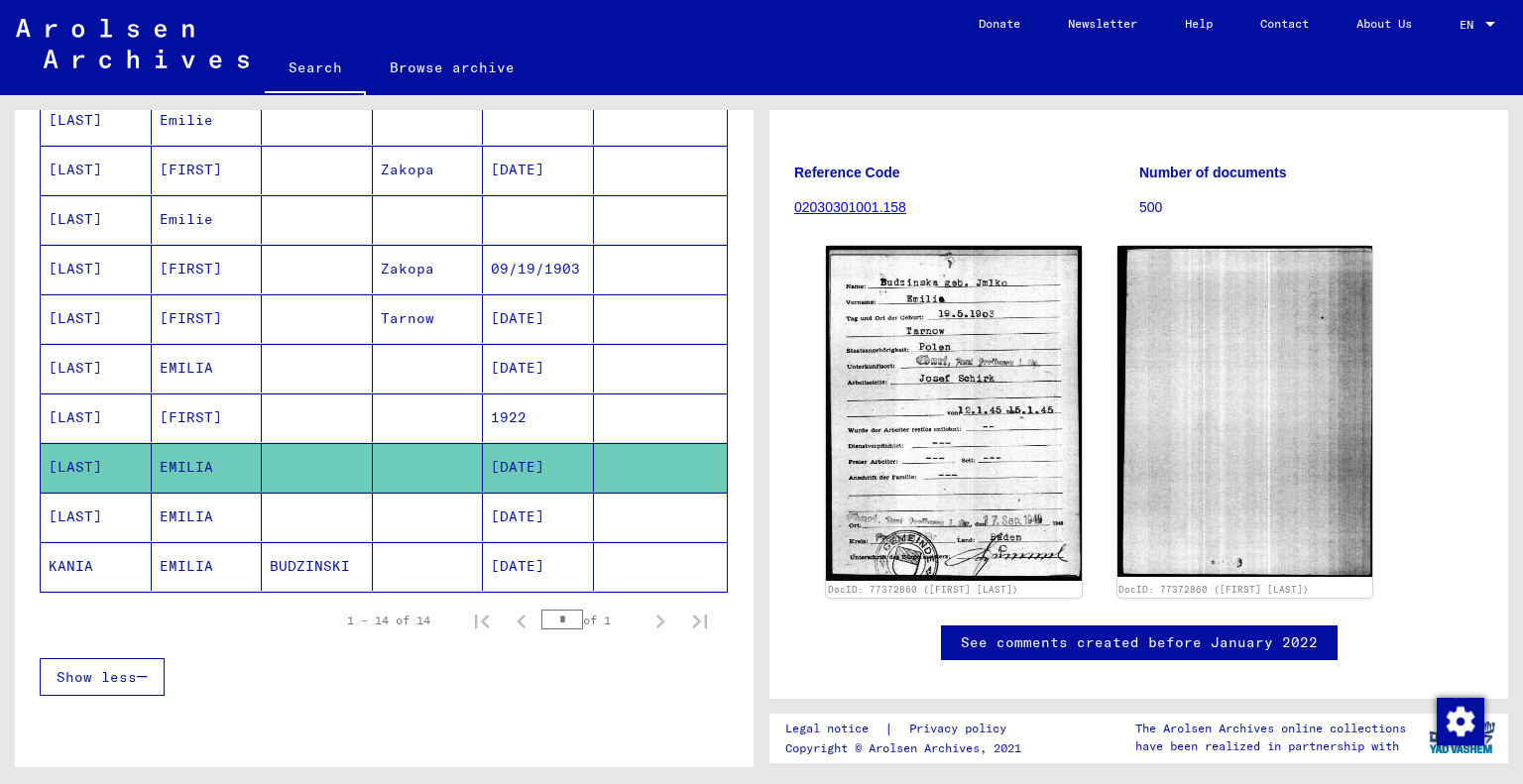 click on "[FIRST]" at bounding box center (207, 467) 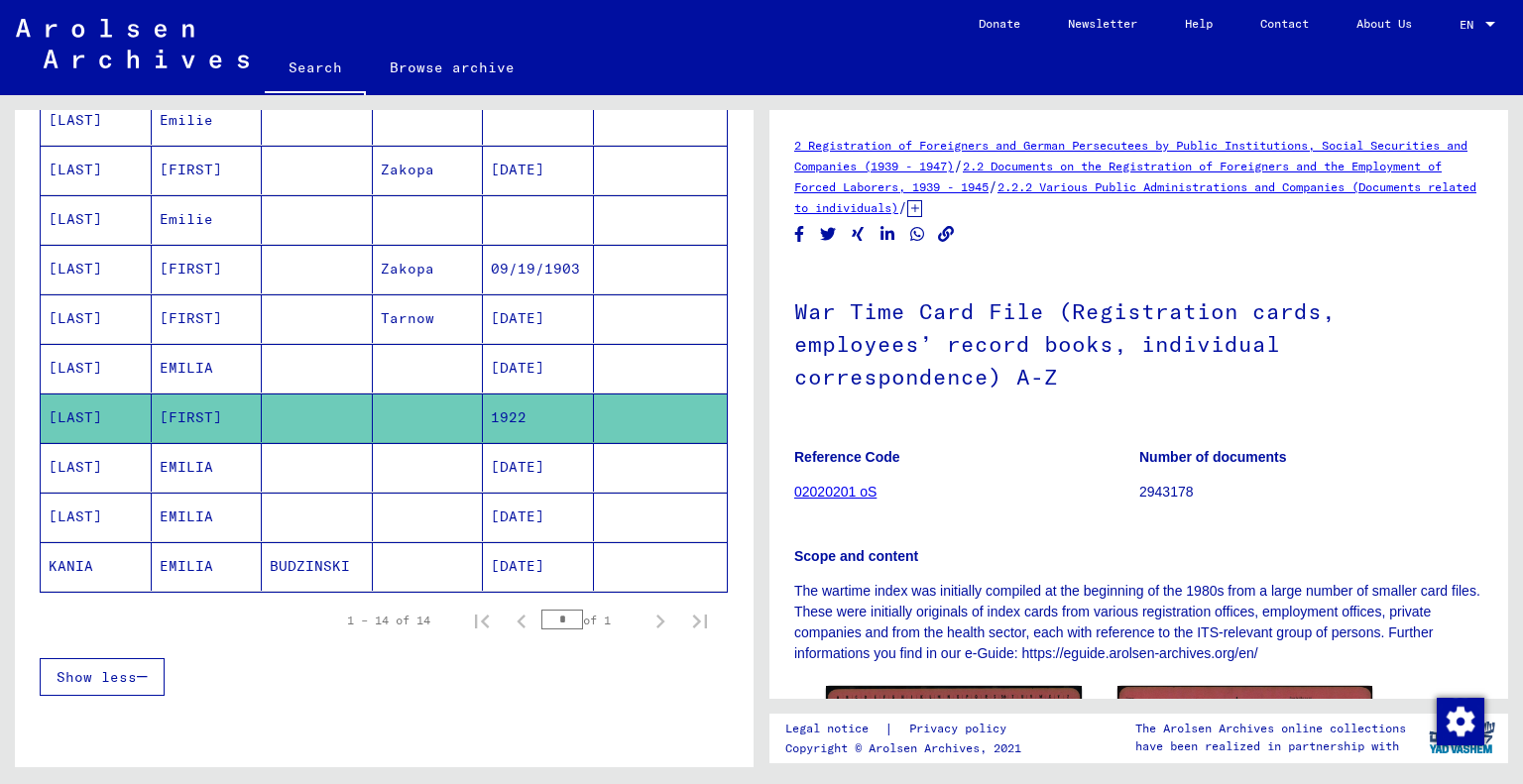 scroll, scrollTop: 0, scrollLeft: 0, axis: both 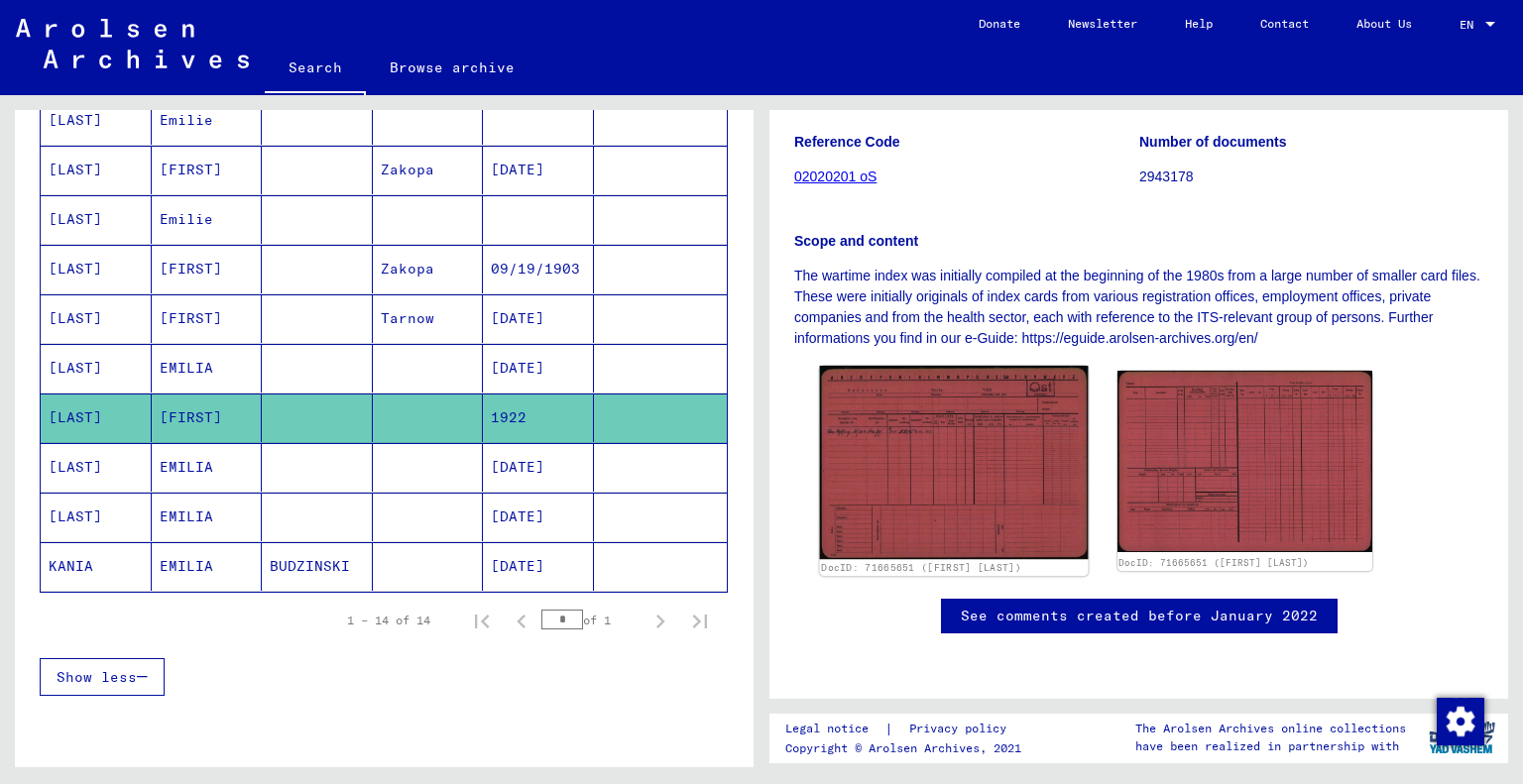 click 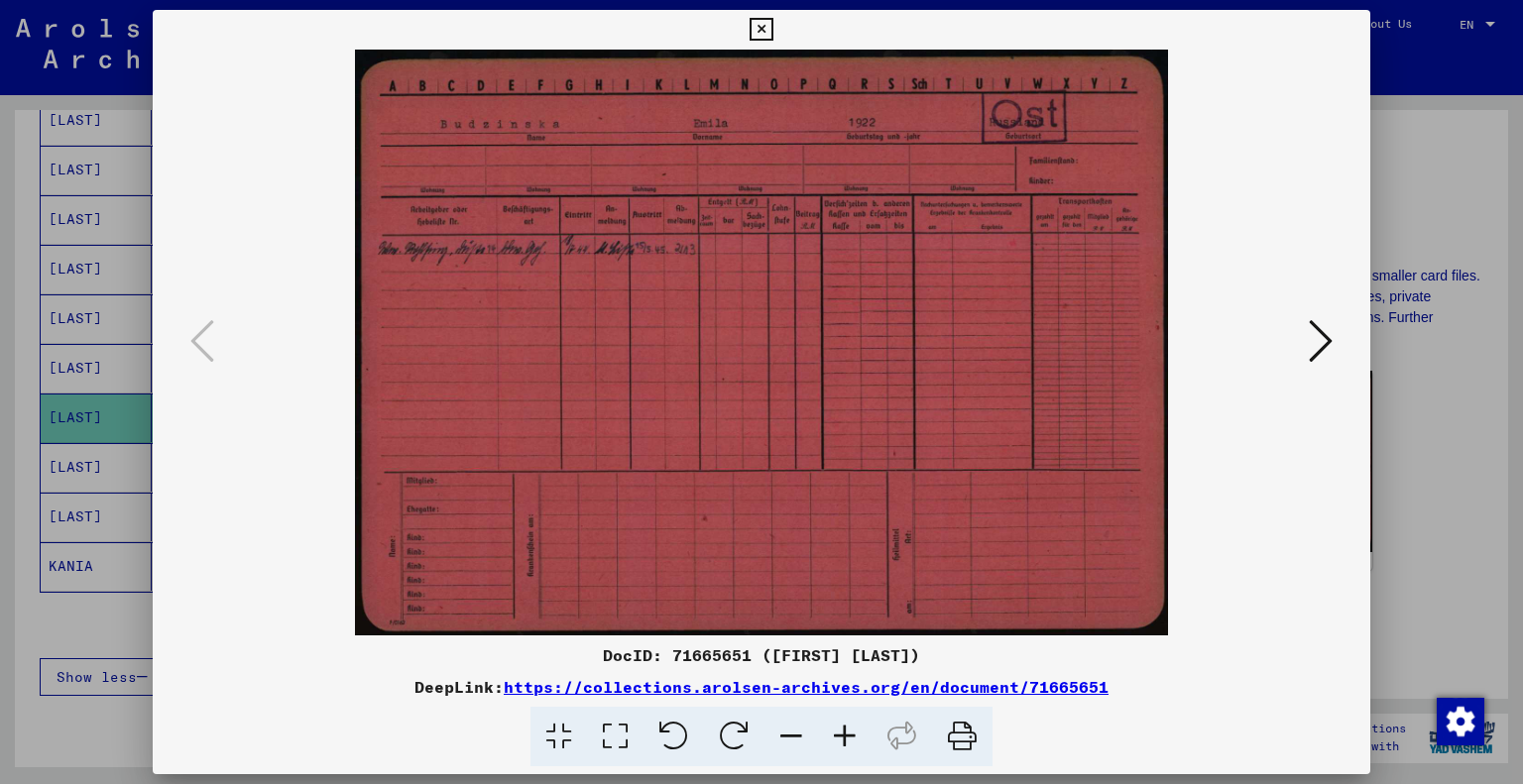 click at bounding box center [845, 736] 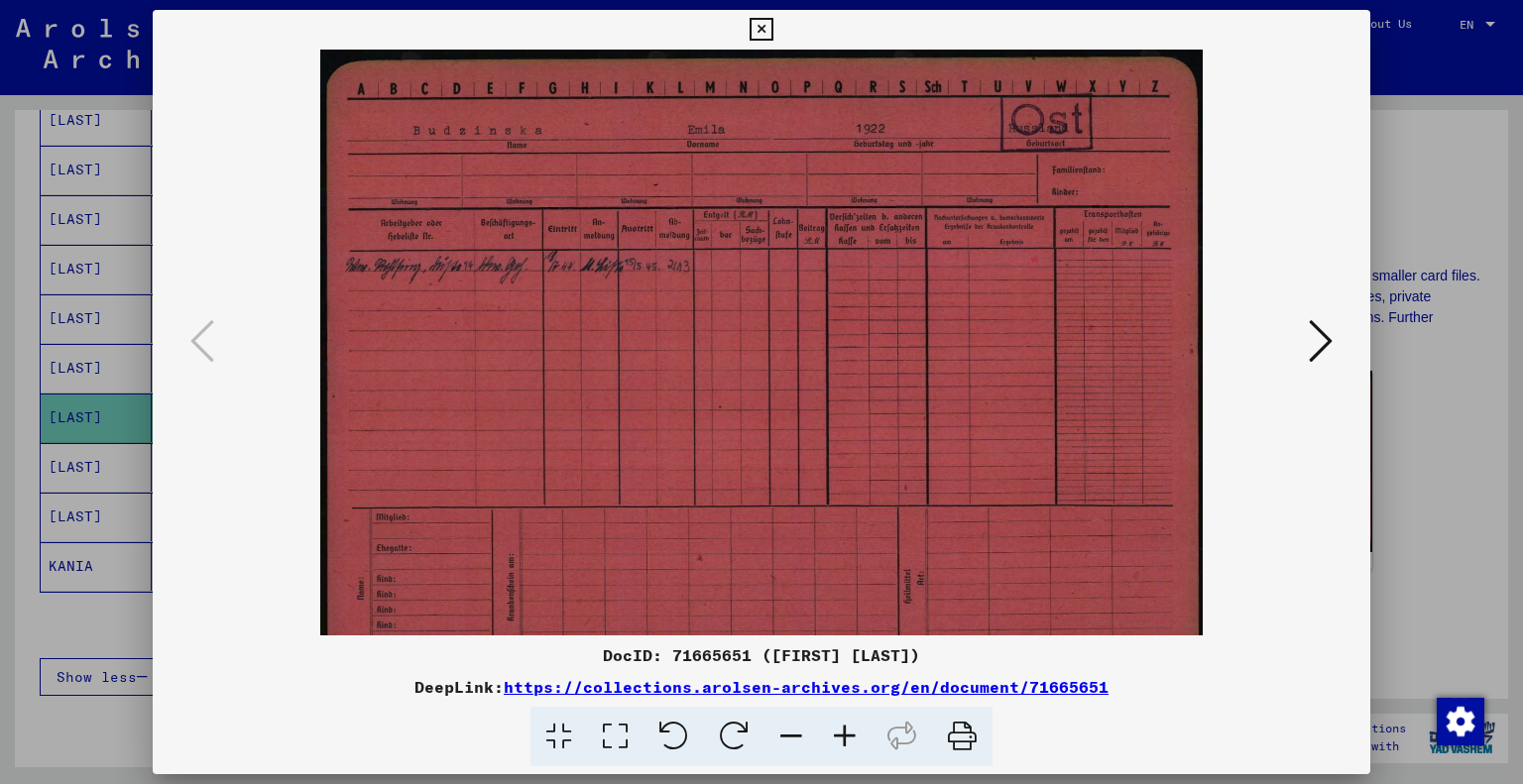 click at bounding box center [845, 736] 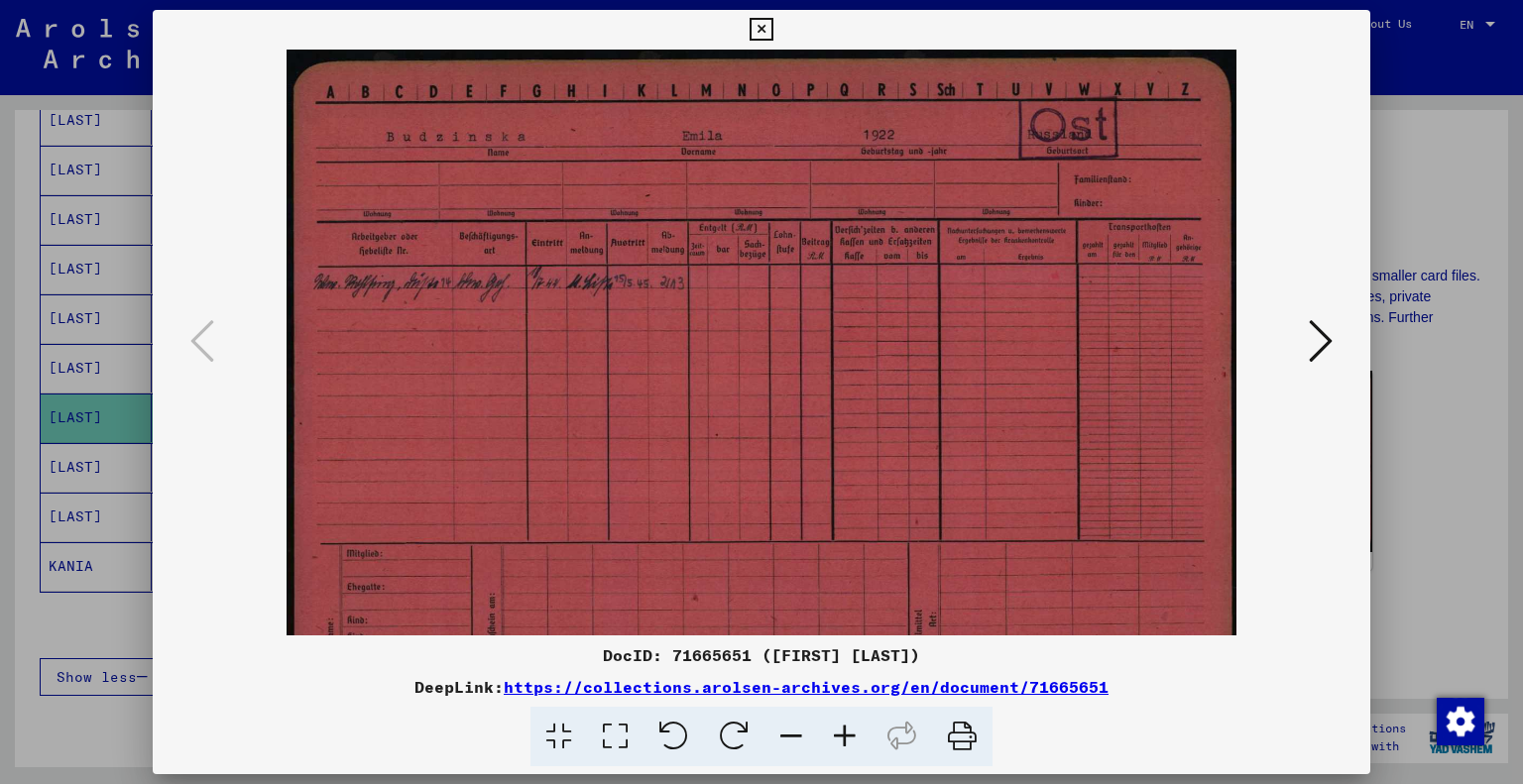 click at bounding box center (845, 736) 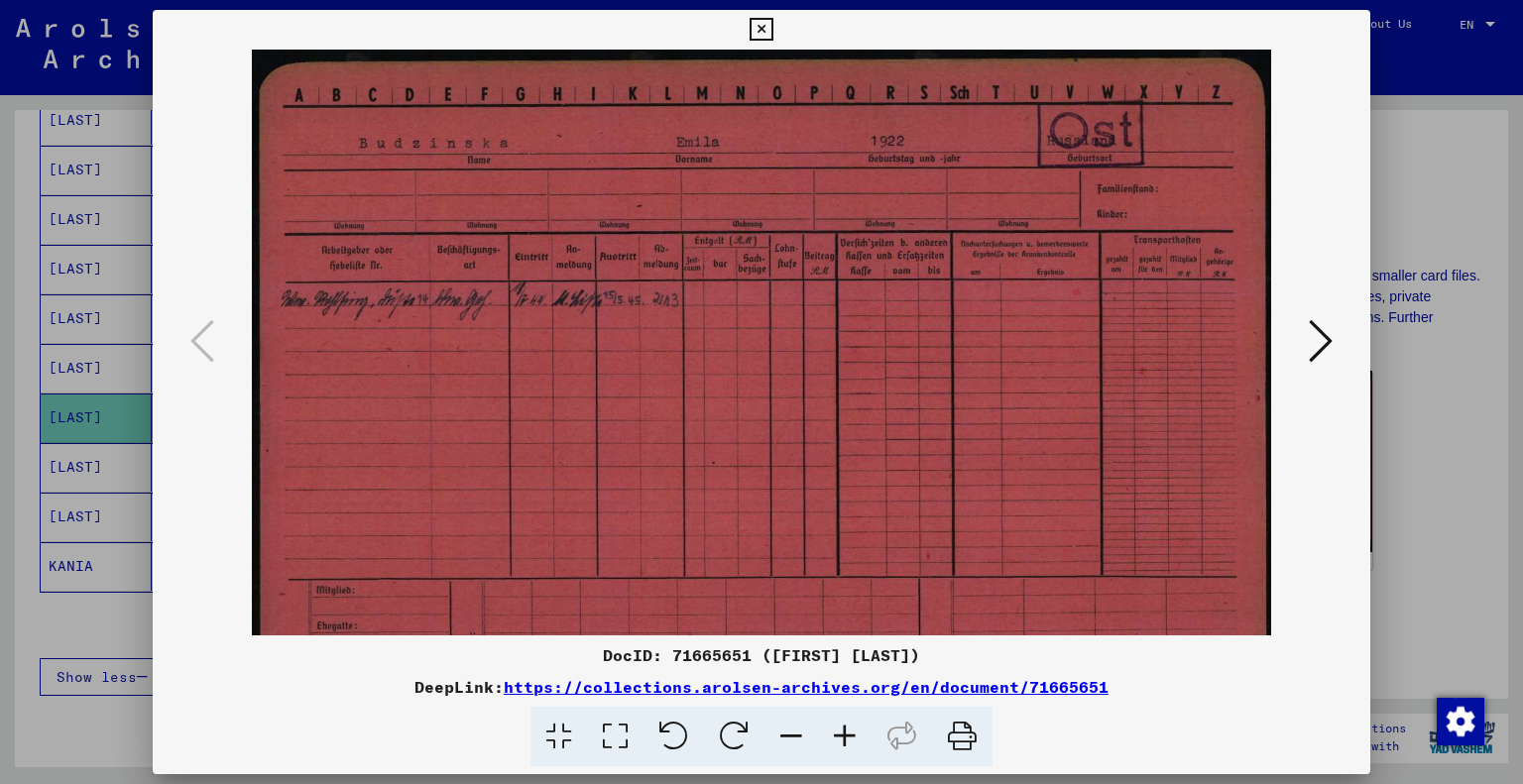 click at bounding box center [845, 736] 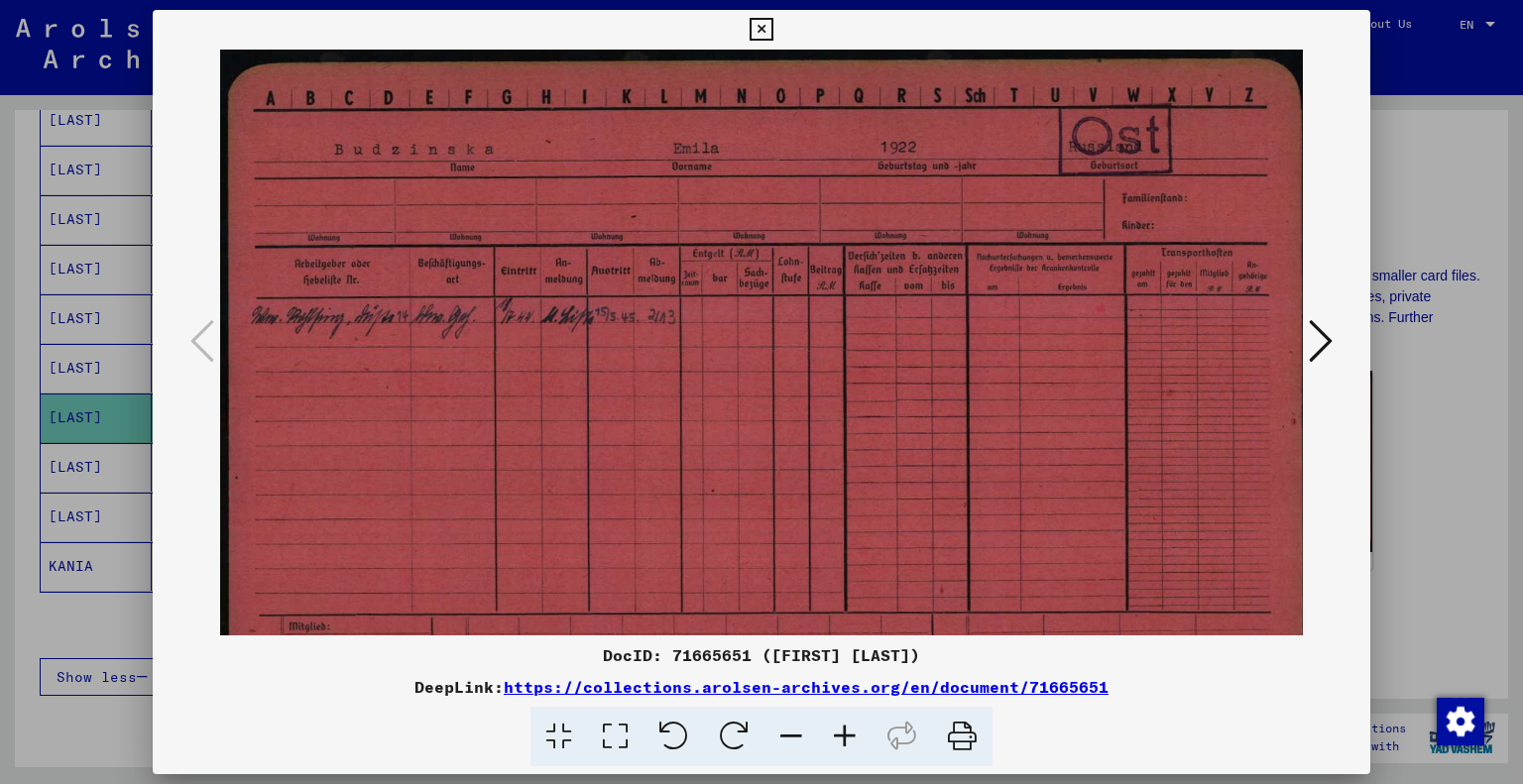 click at bounding box center (845, 736) 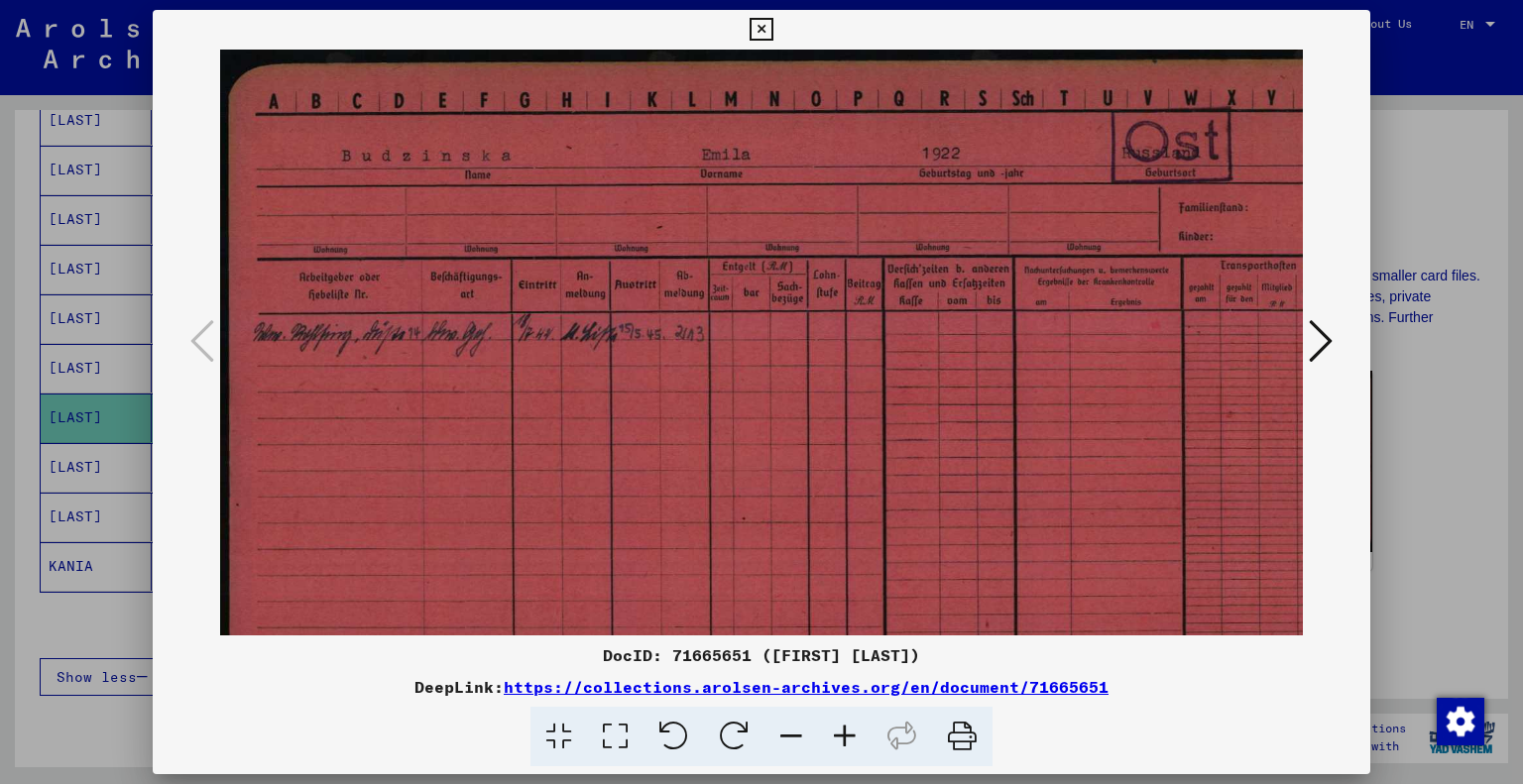 click at bounding box center (845, 736) 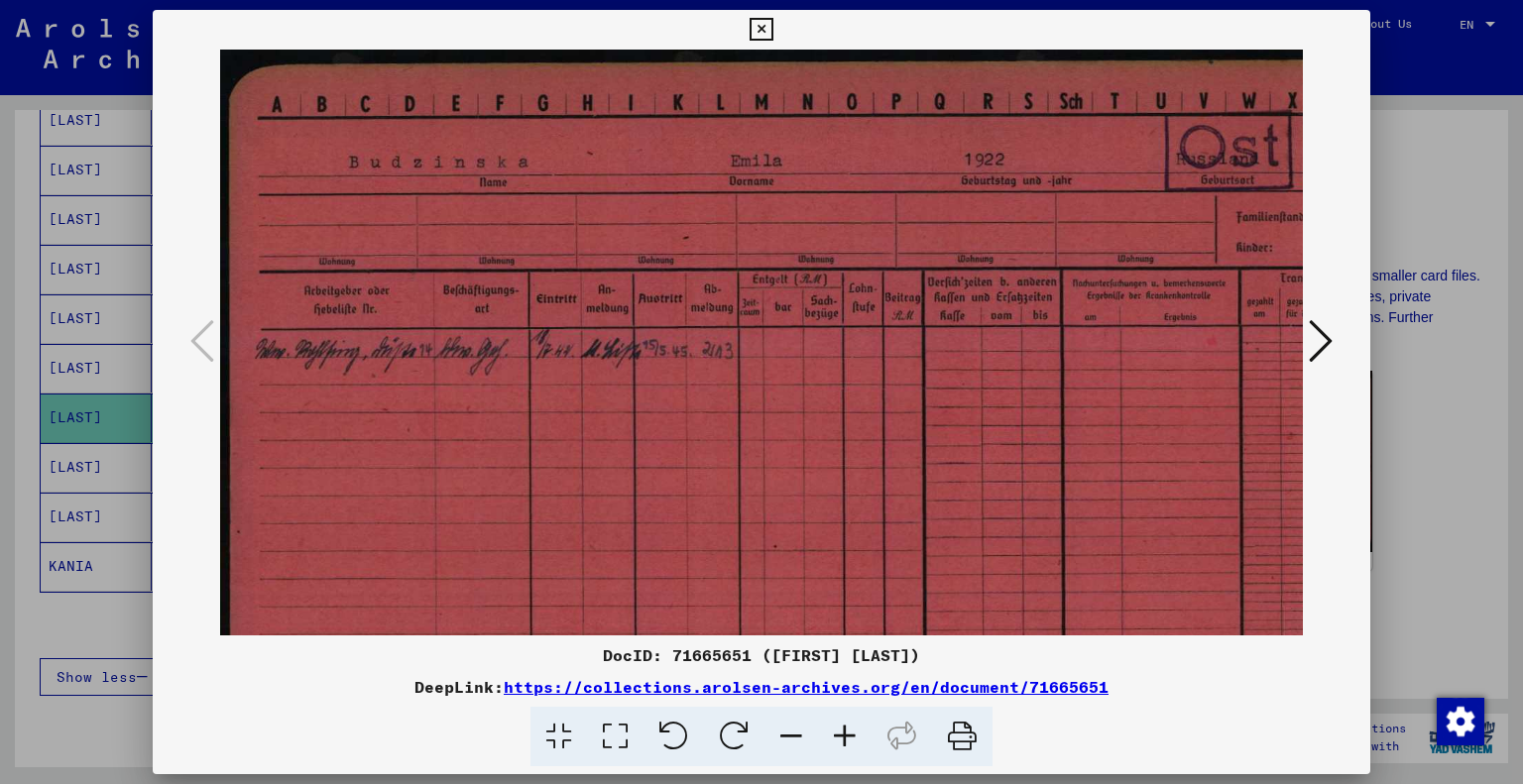 click at bounding box center (845, 736) 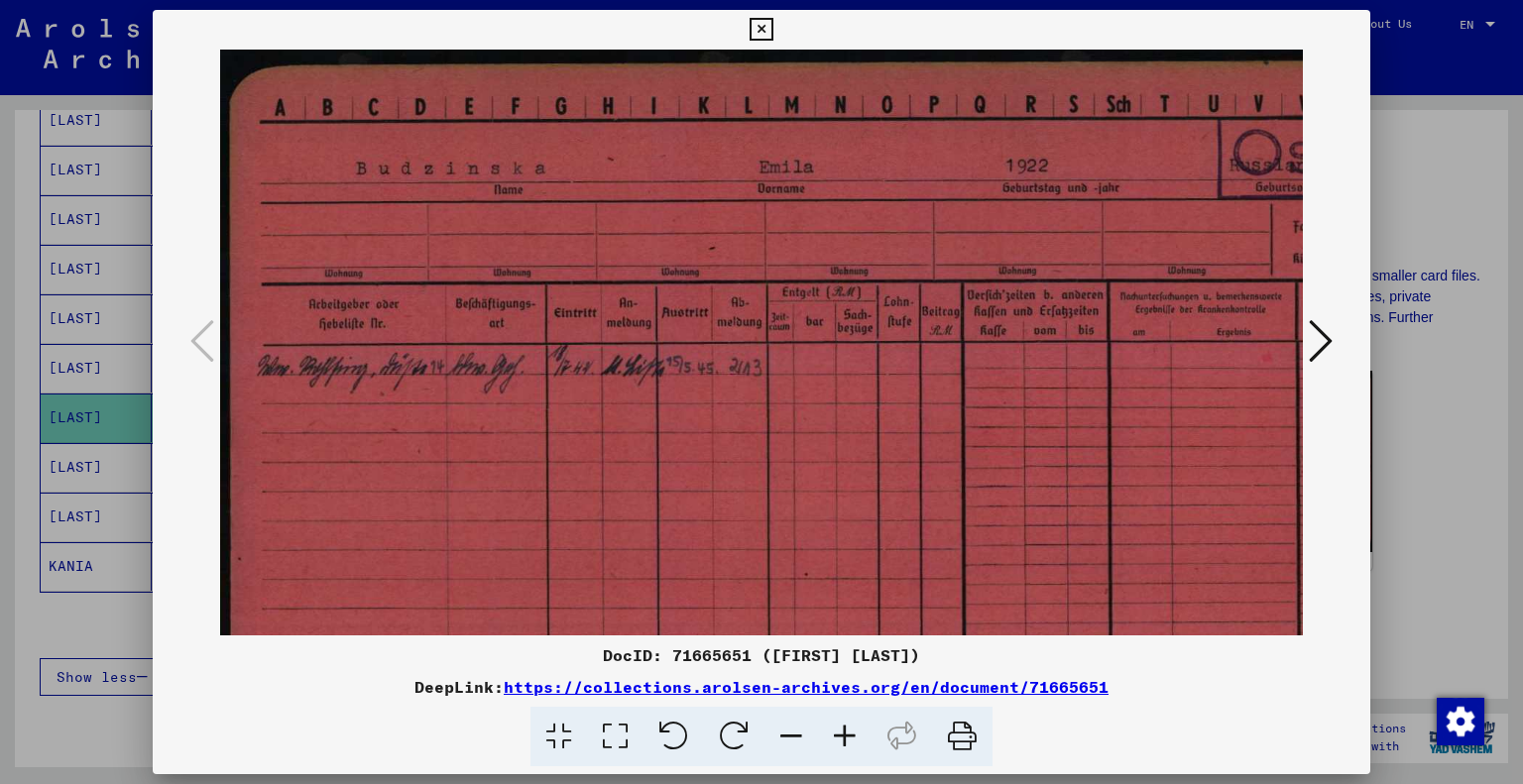 click at bounding box center (845, 736) 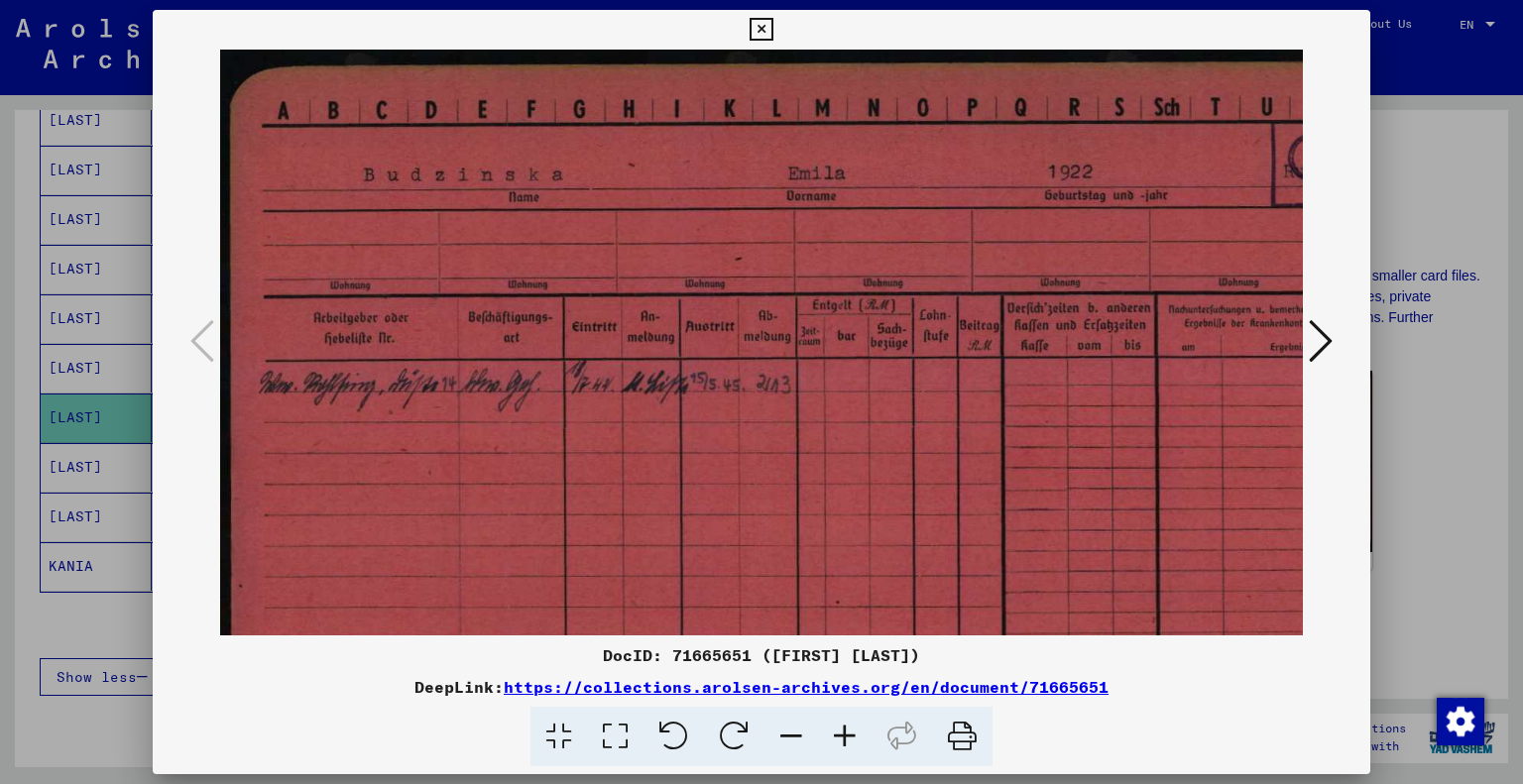 click at bounding box center (845, 736) 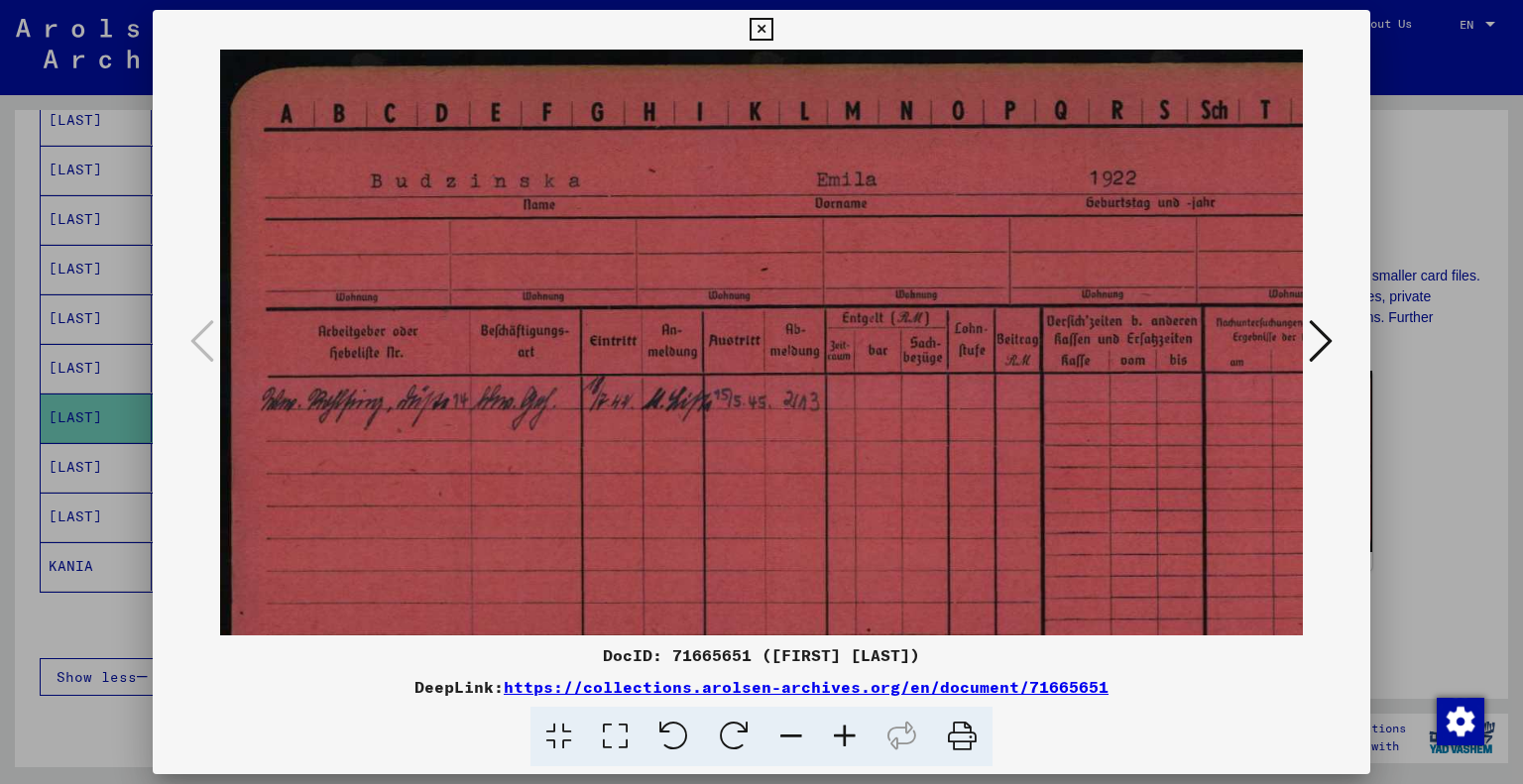 click at bounding box center [845, 736] 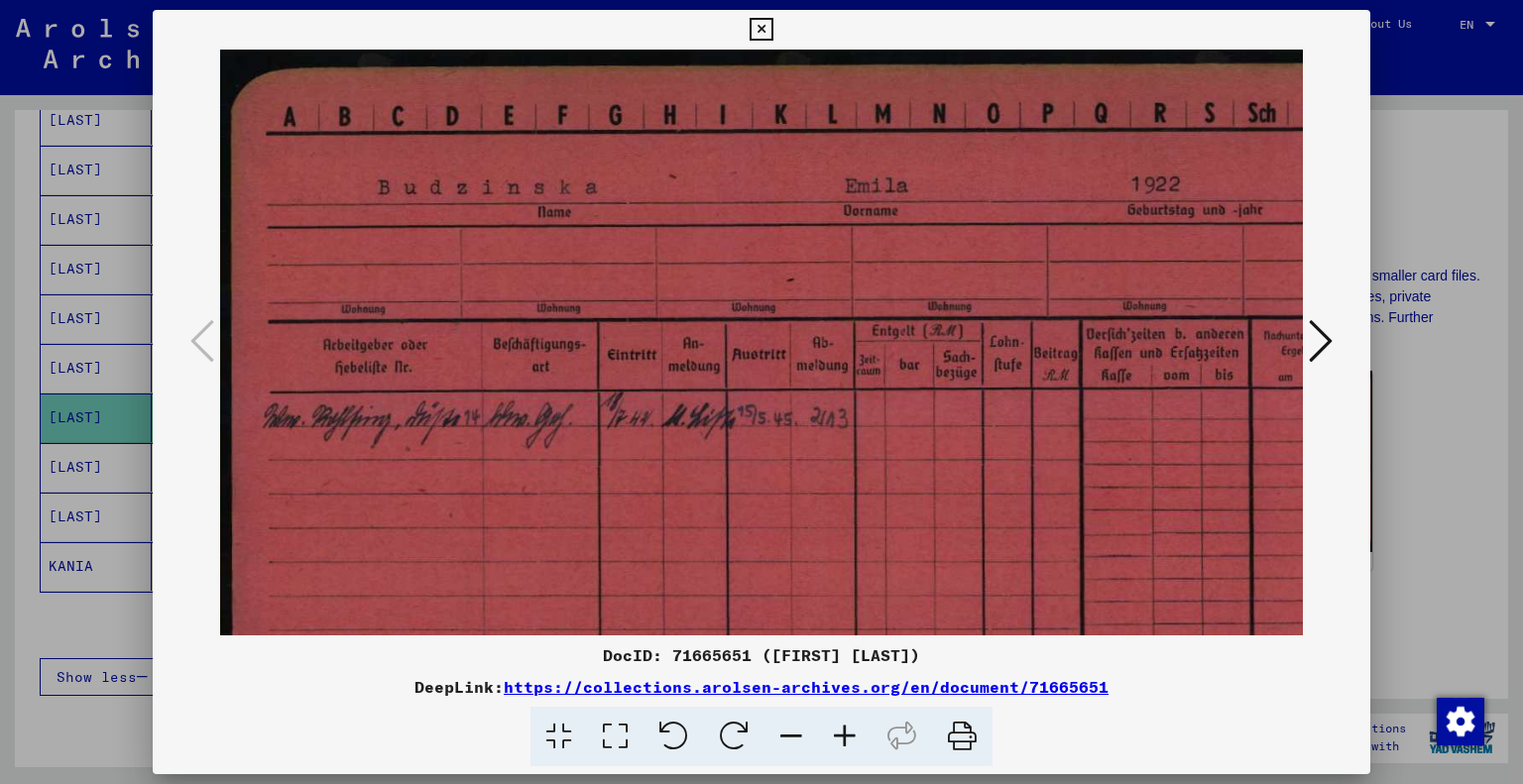 click at bounding box center (845, 736) 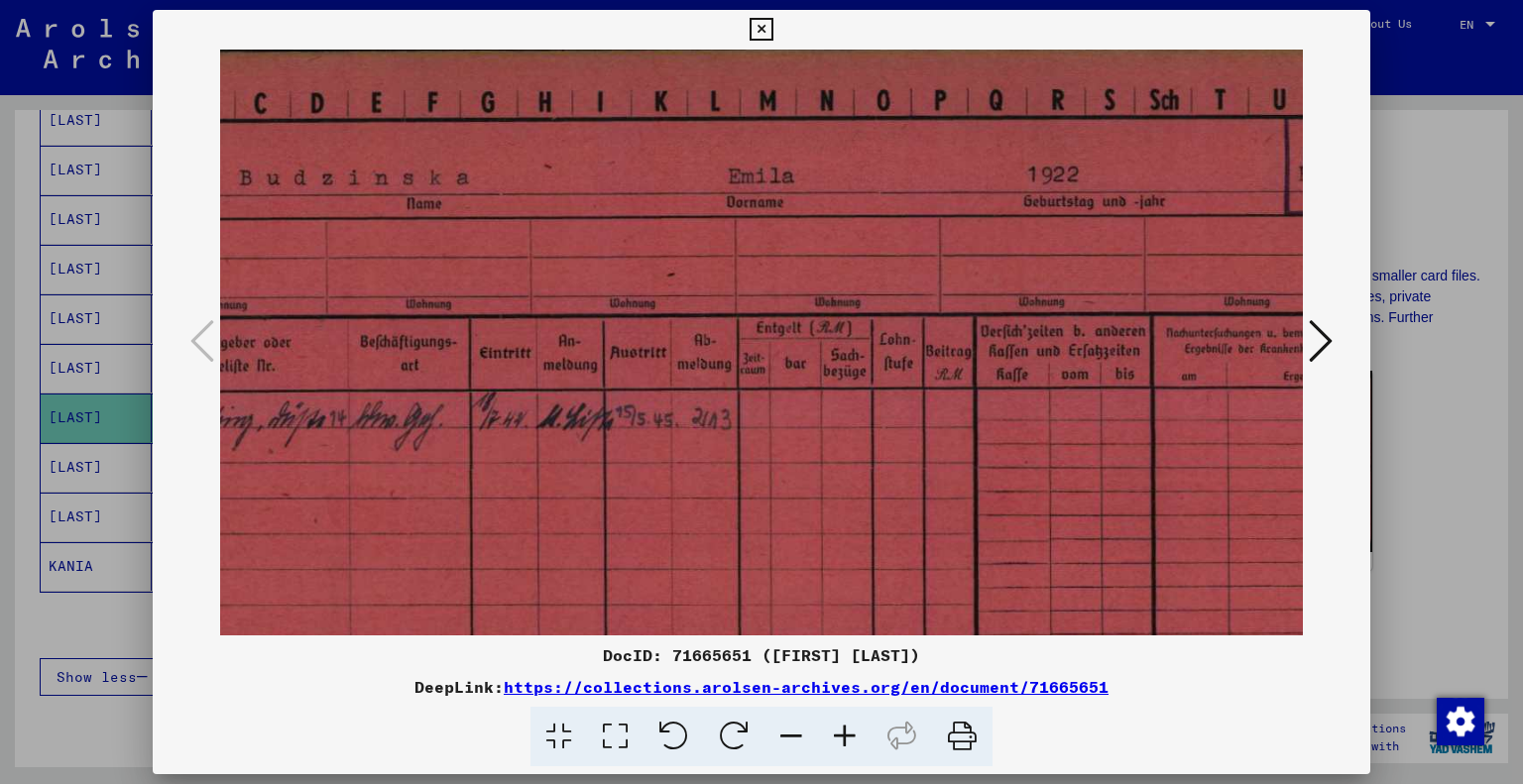scroll, scrollTop: 16, scrollLeft: 191, axis: both 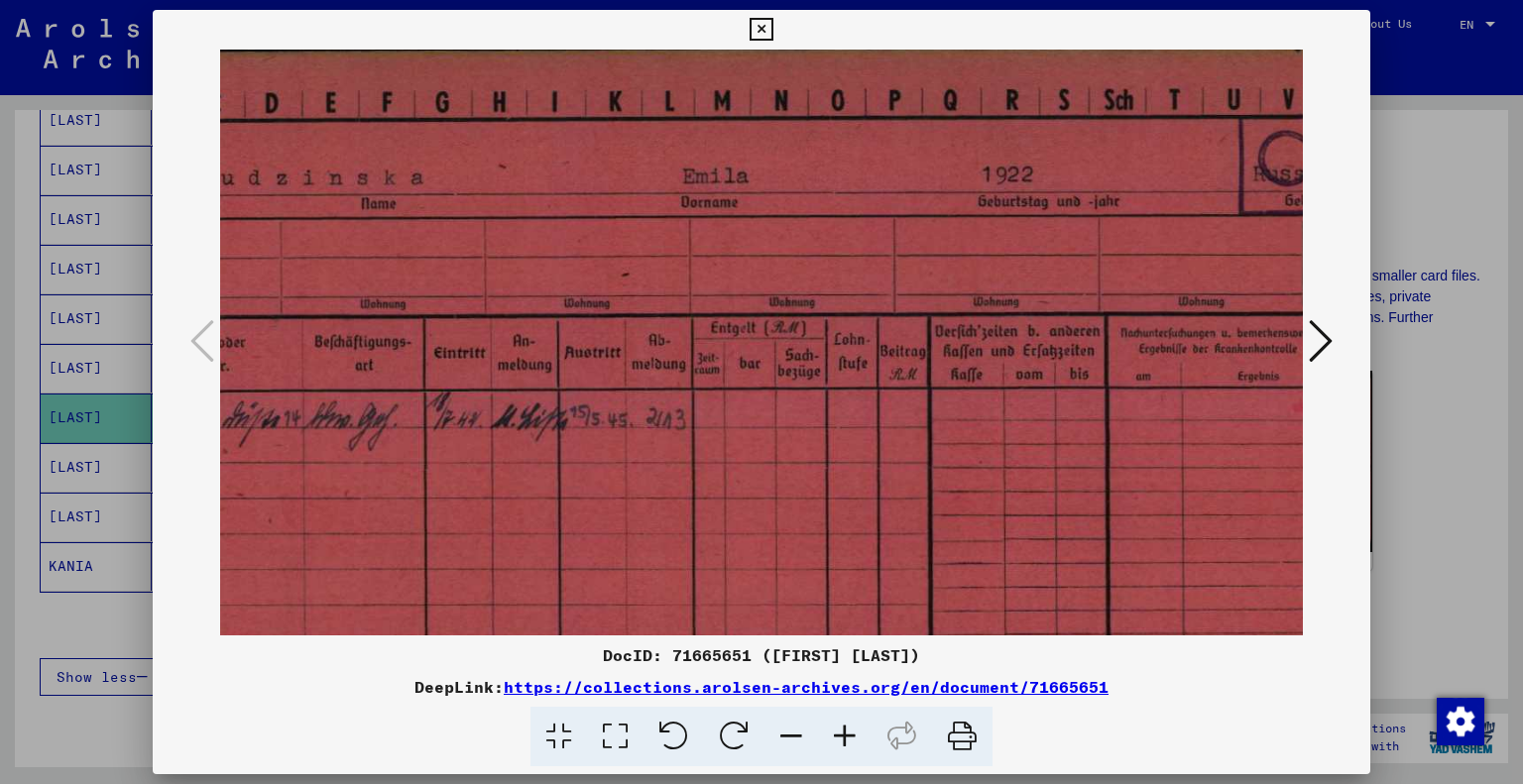 drag, startPoint x: 834, startPoint y: 465, endPoint x: 644, endPoint y: 546, distance: 206.54539 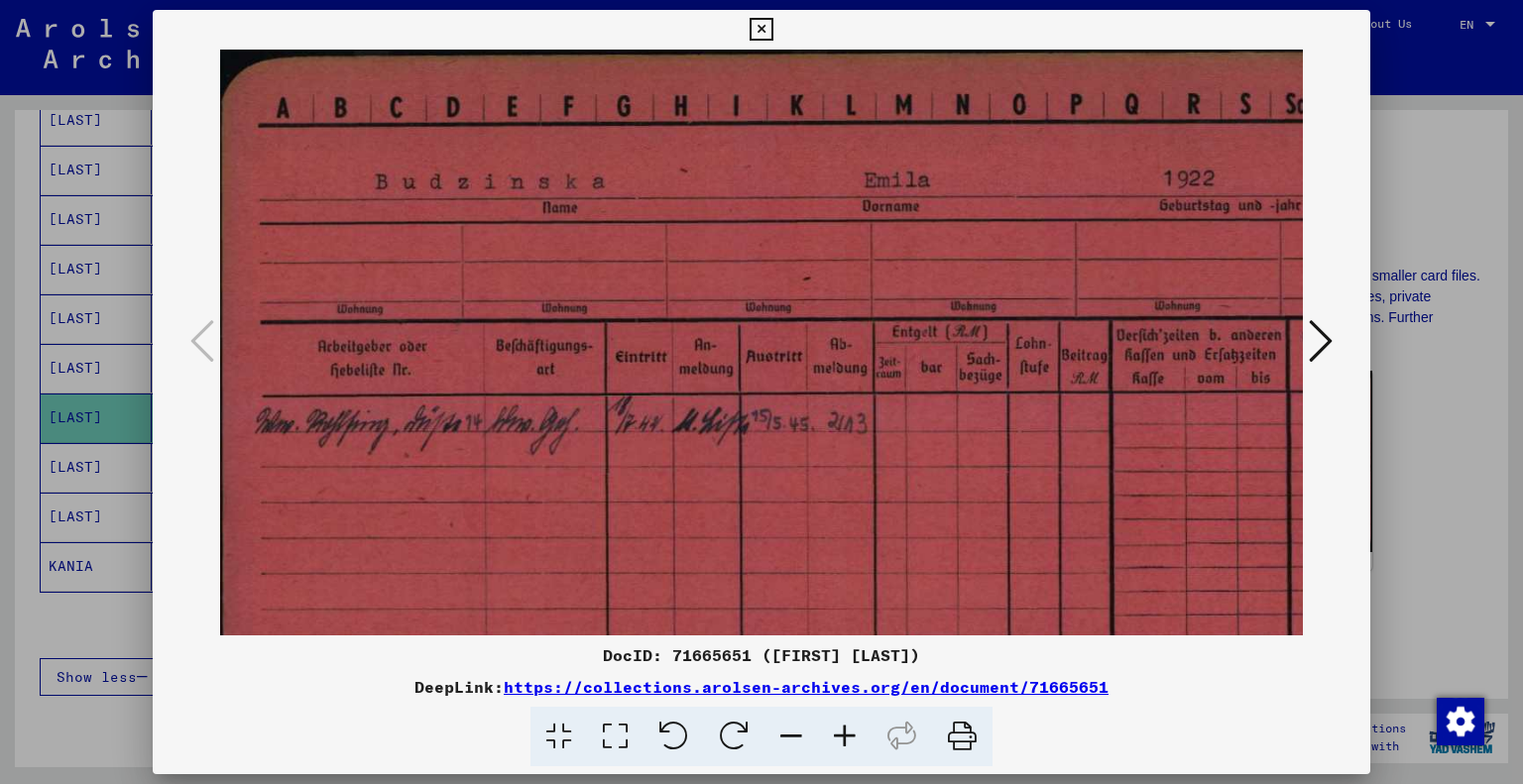 scroll, scrollTop: 12, scrollLeft: 11, axis: both 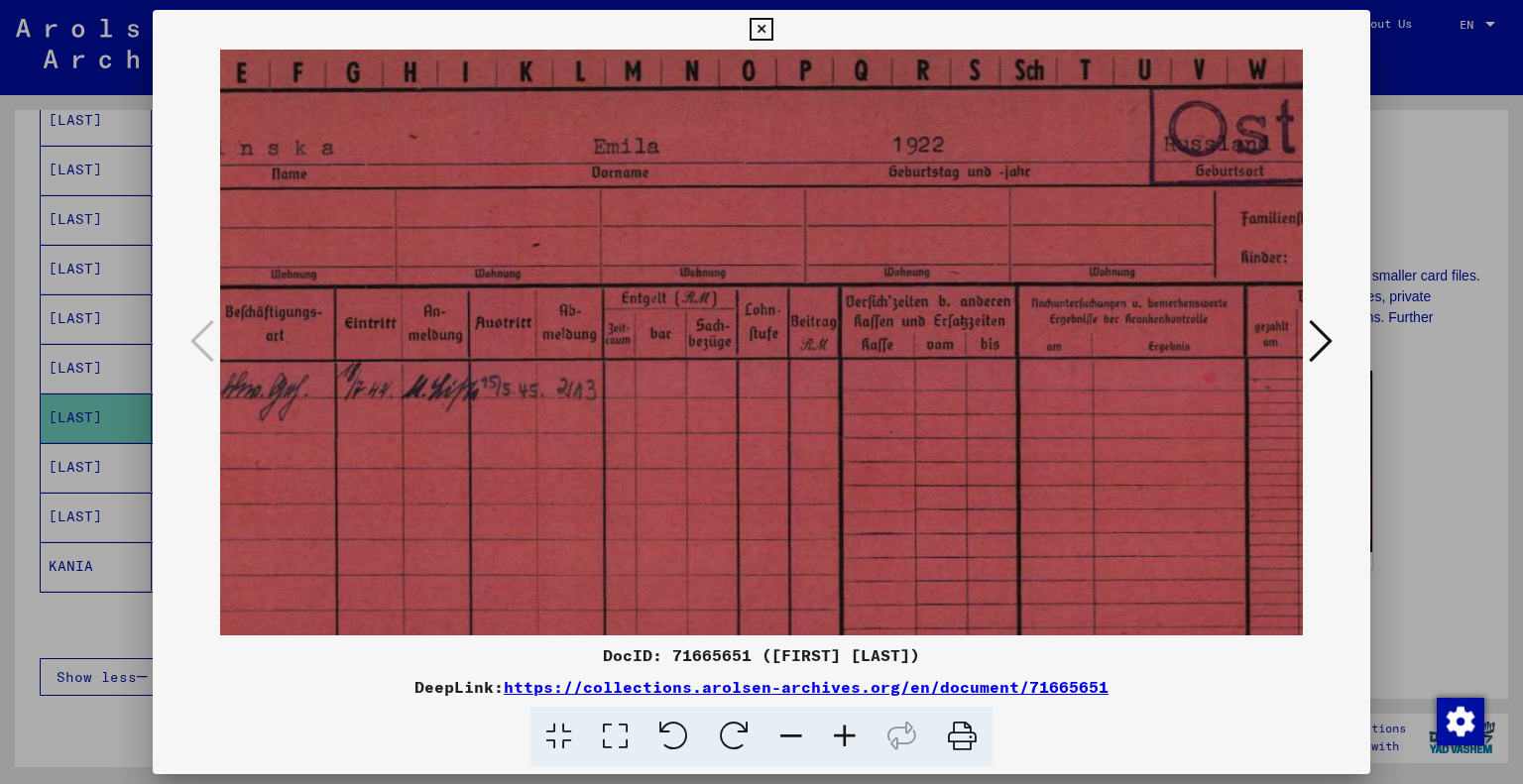 drag, startPoint x: 805, startPoint y: 425, endPoint x: 730, endPoint y: 462, distance: 83.6301 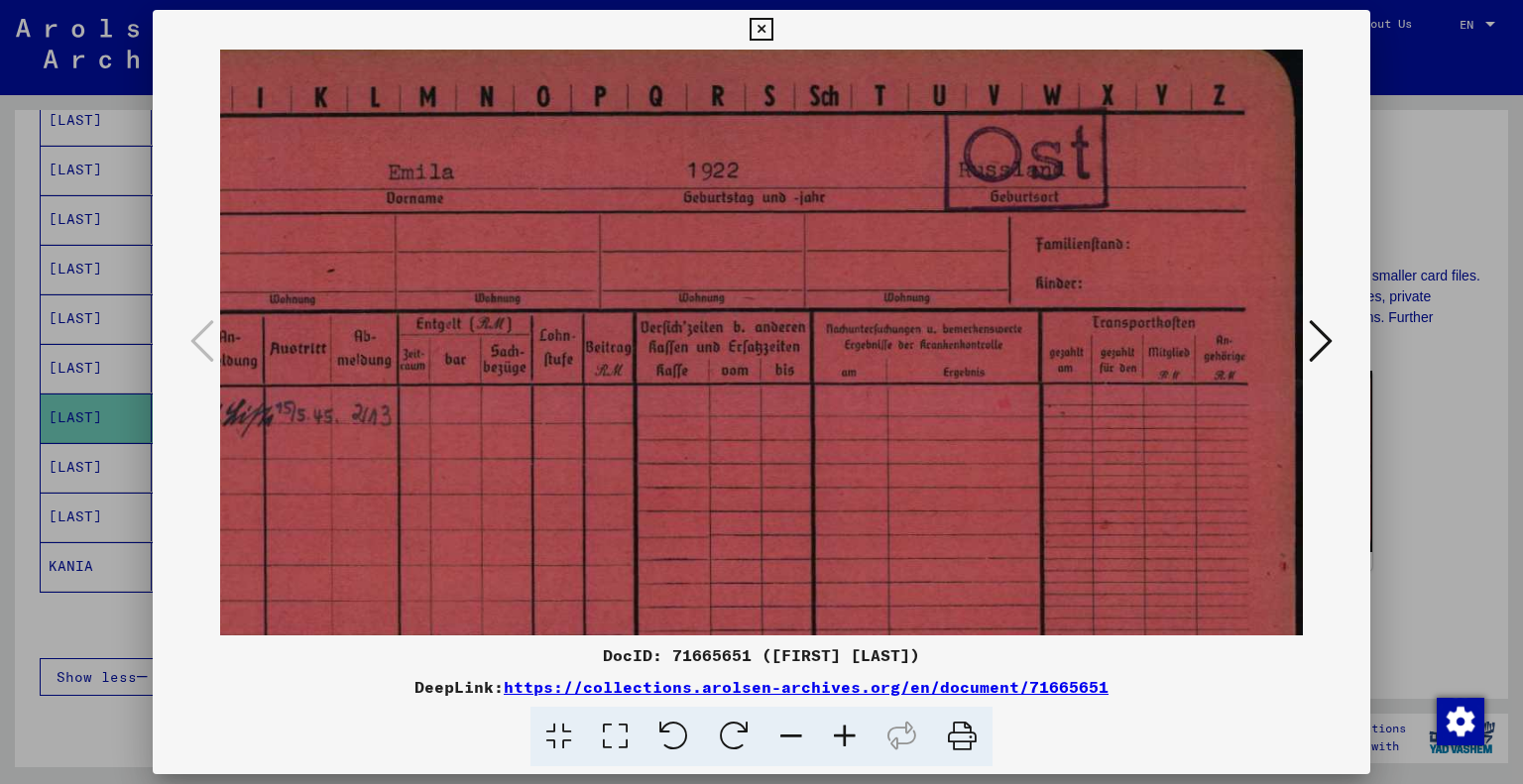 drag, startPoint x: 978, startPoint y: 396, endPoint x: 636, endPoint y: 415, distance: 342.5274 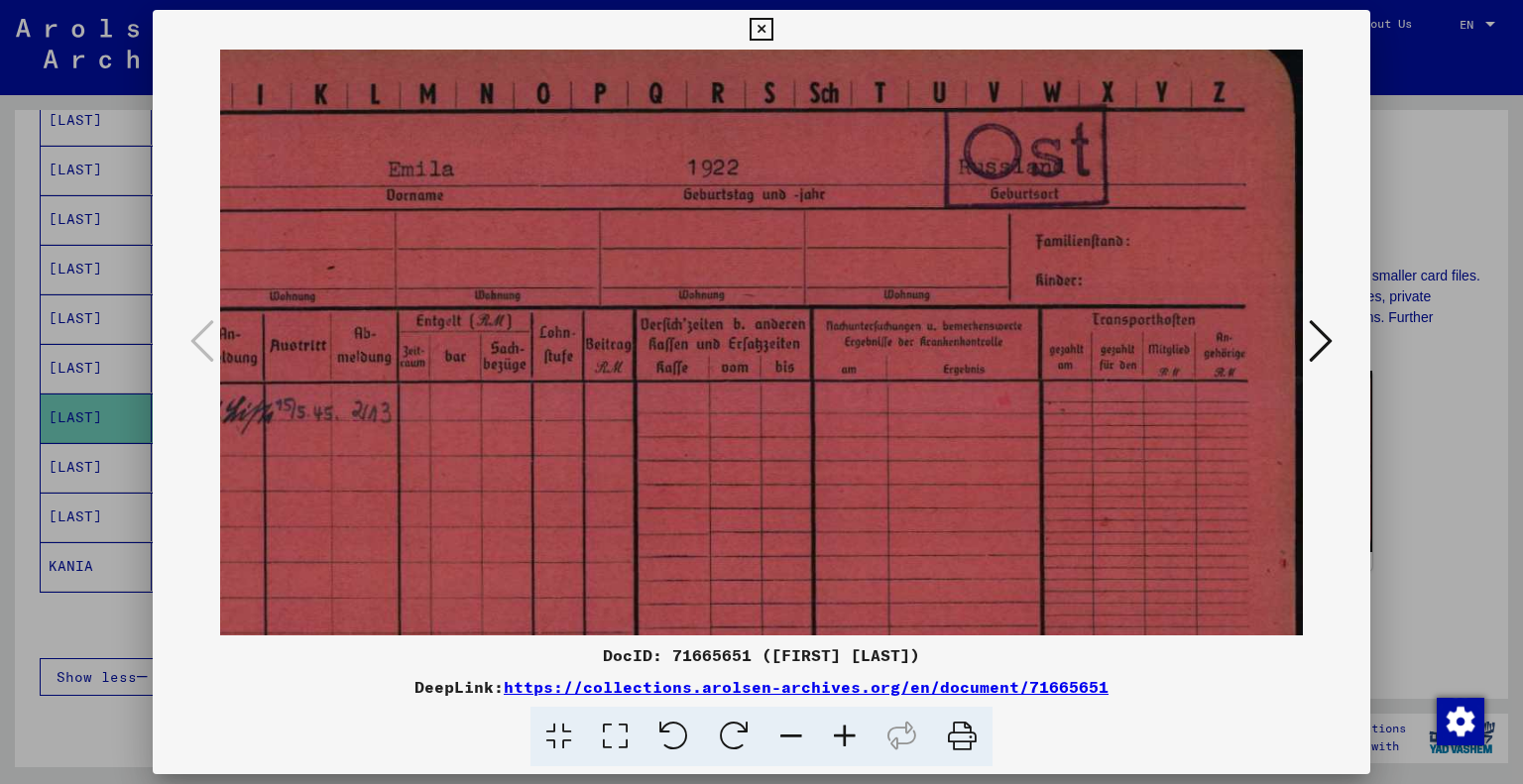 click at bounding box center (1321, 341) 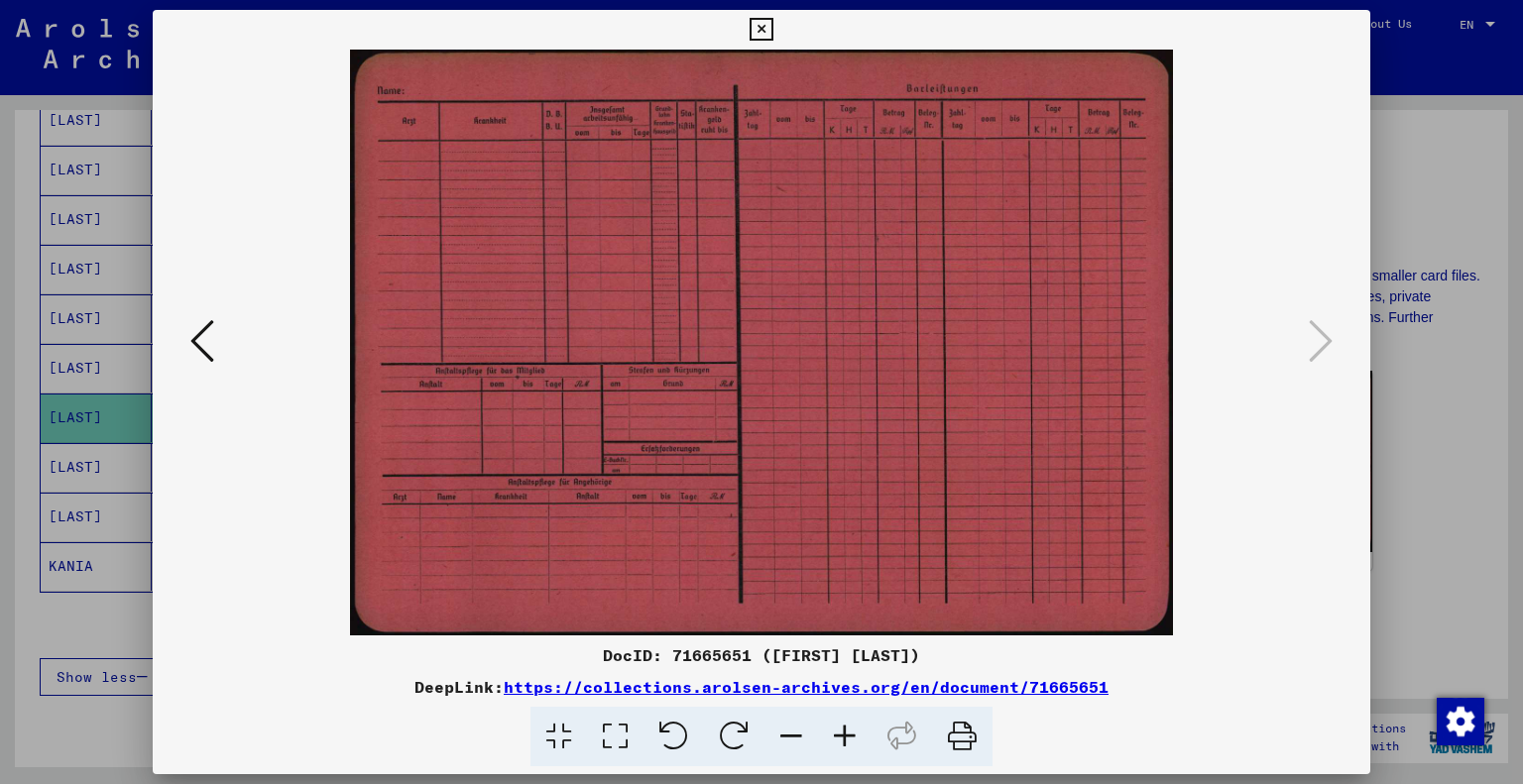 click at bounding box center [761, 30] 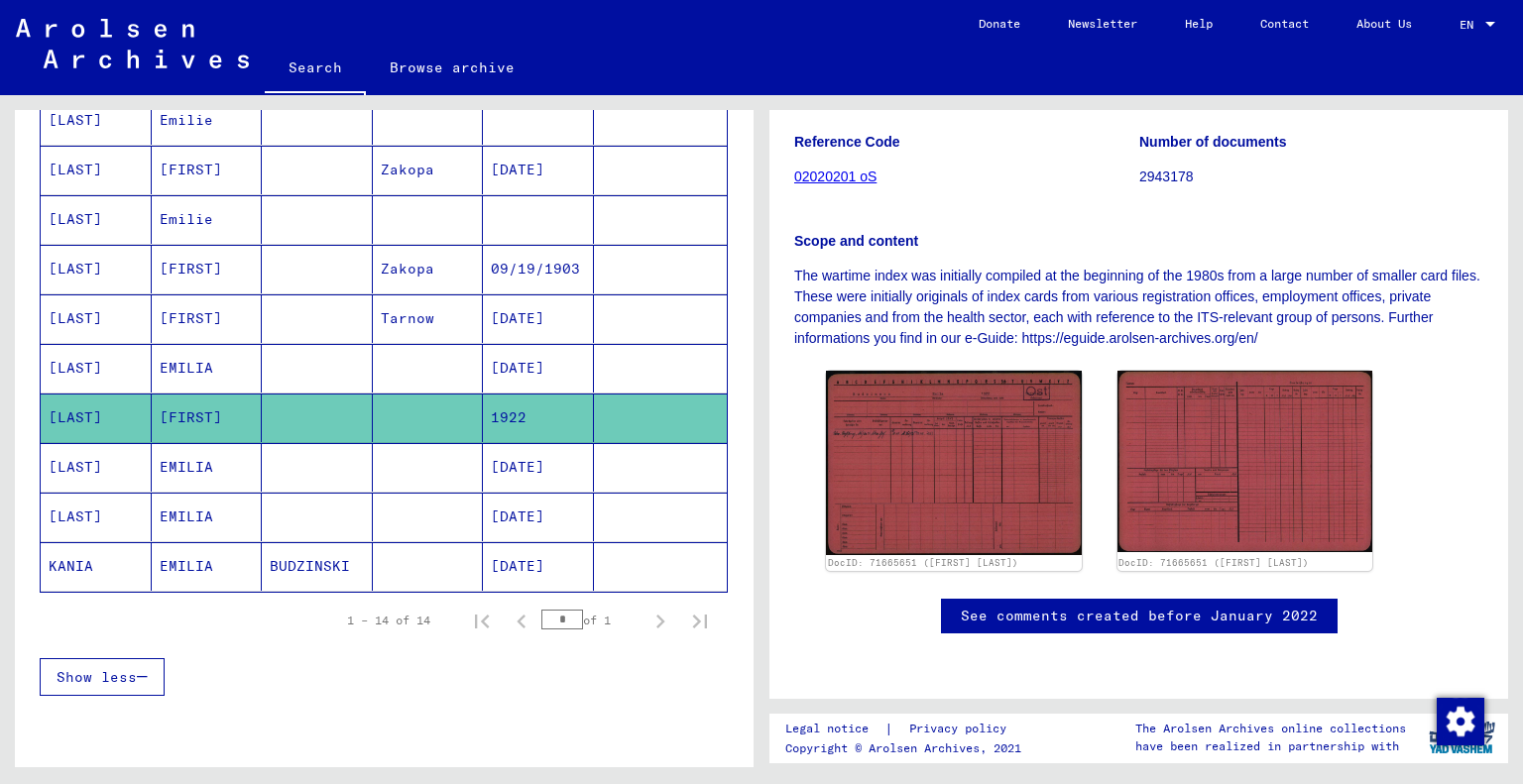 click on "EMILIA" at bounding box center (207, 417) 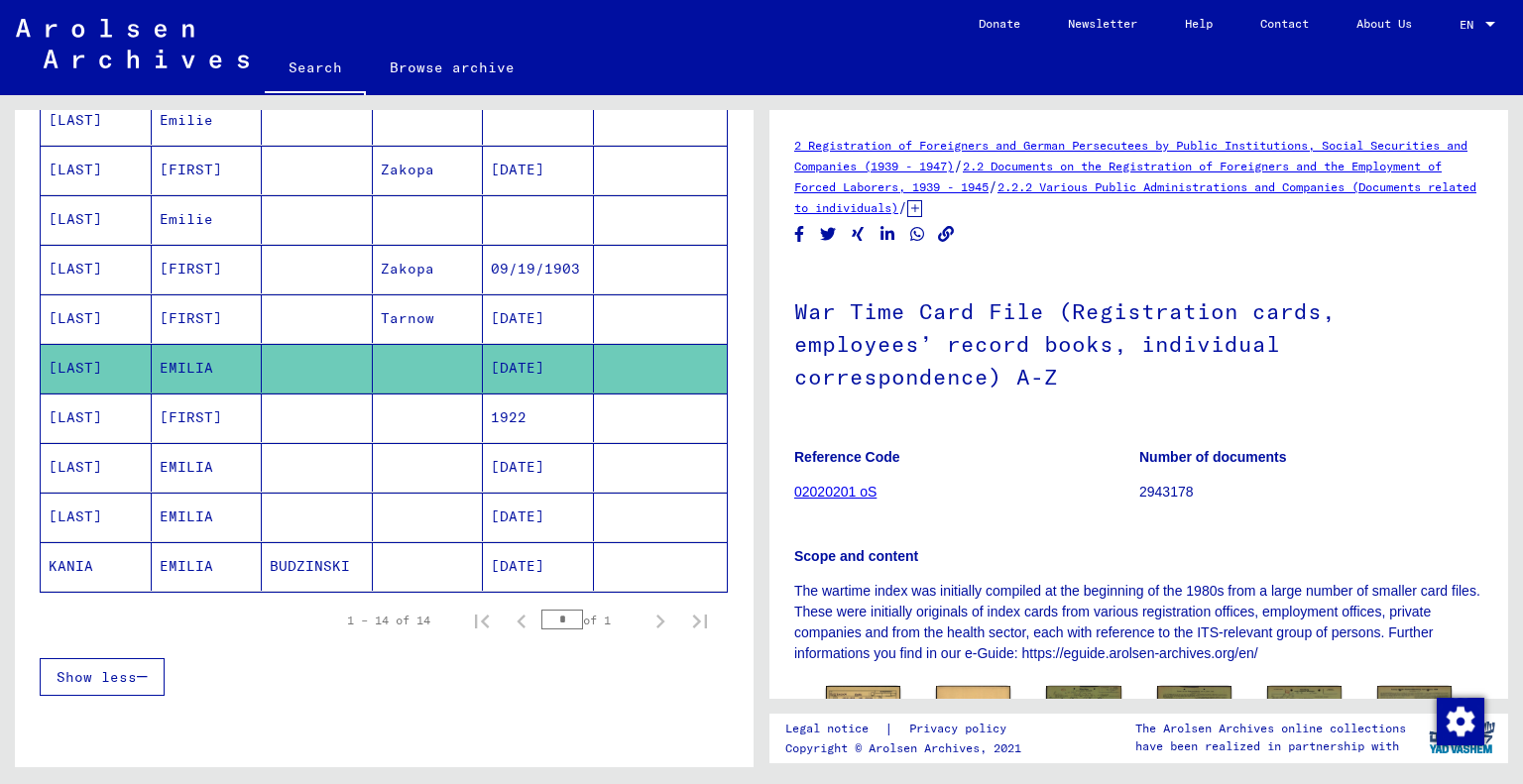 scroll, scrollTop: 0, scrollLeft: 0, axis: both 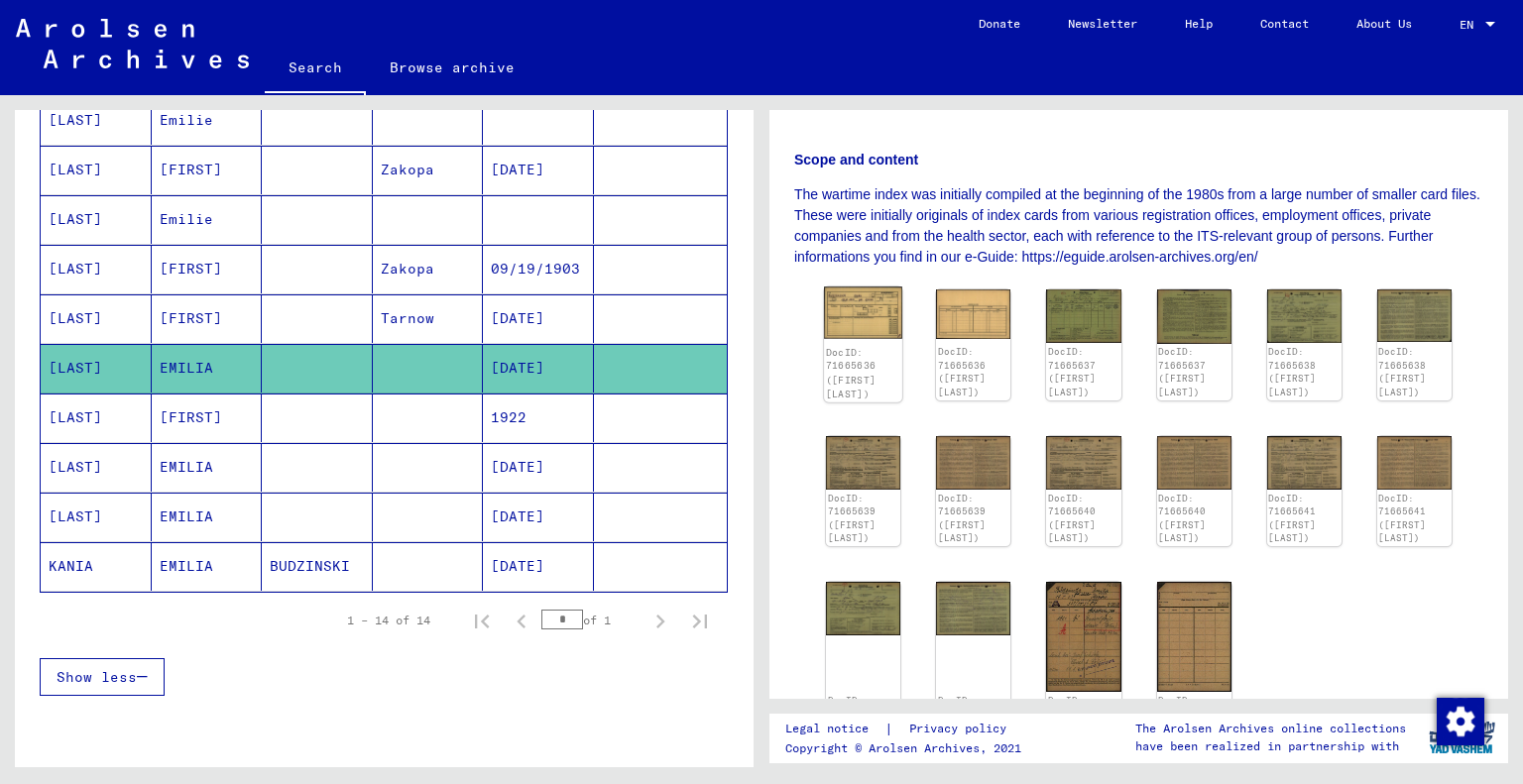 click 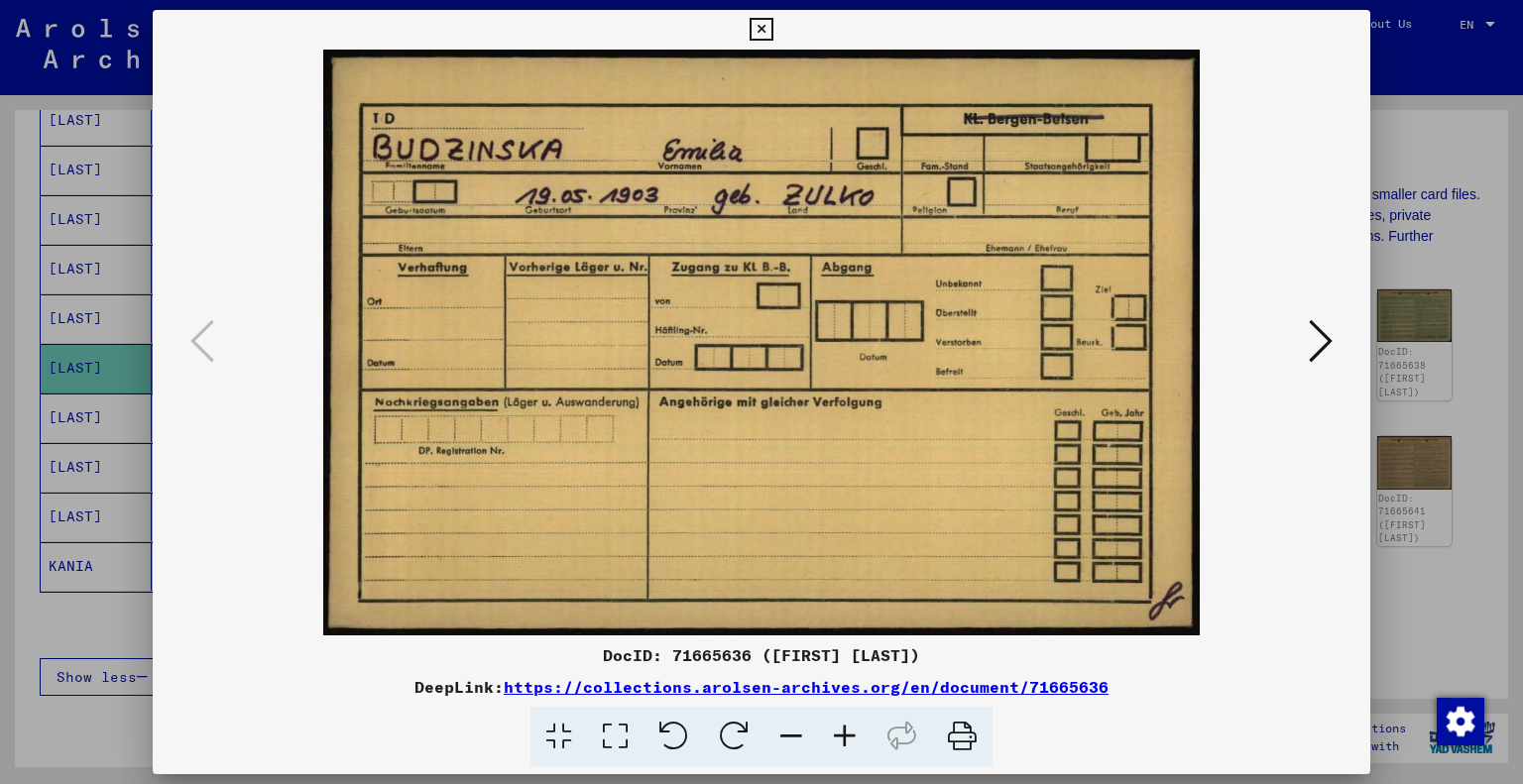 click at bounding box center (1321, 341) 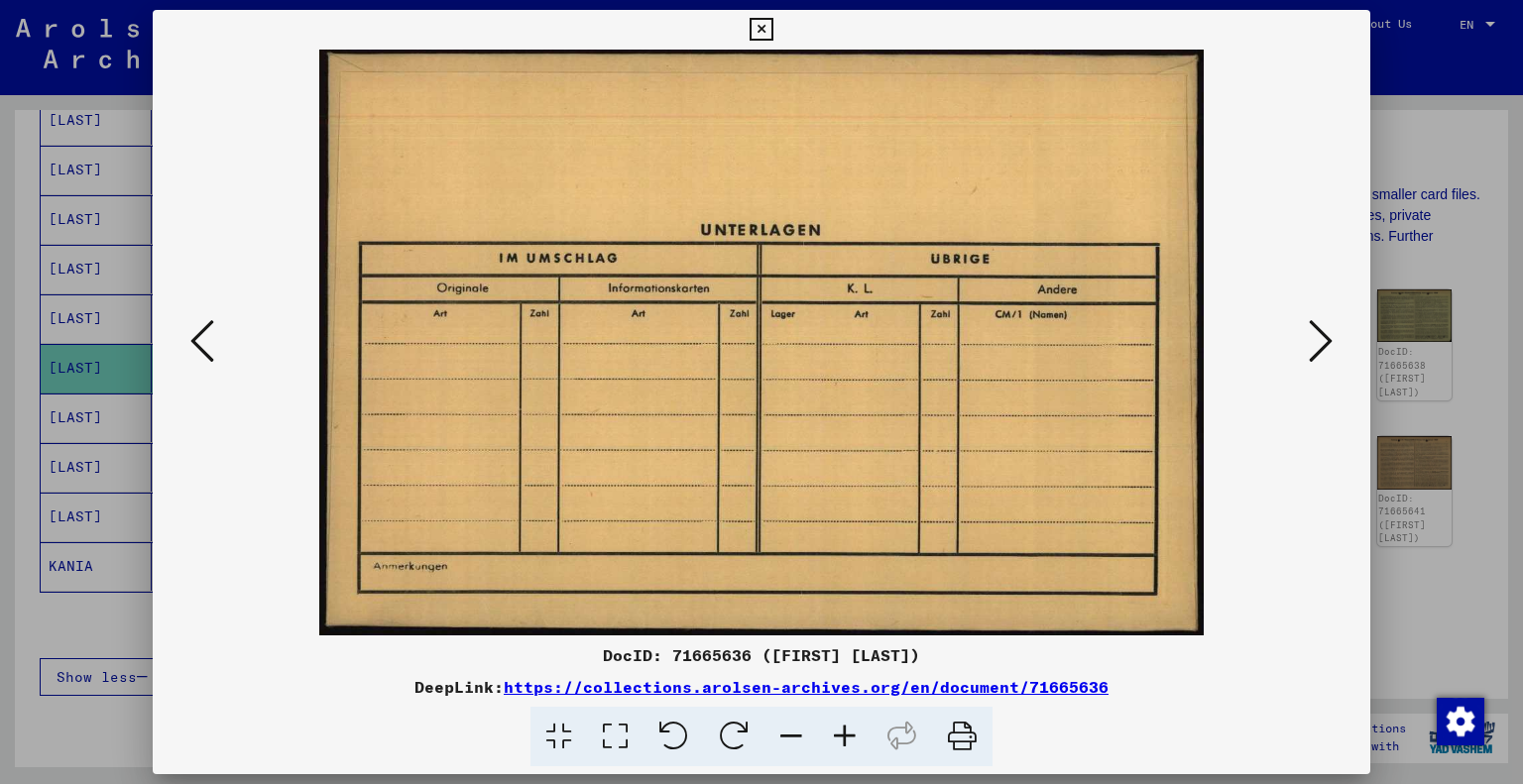 click at bounding box center (1321, 341) 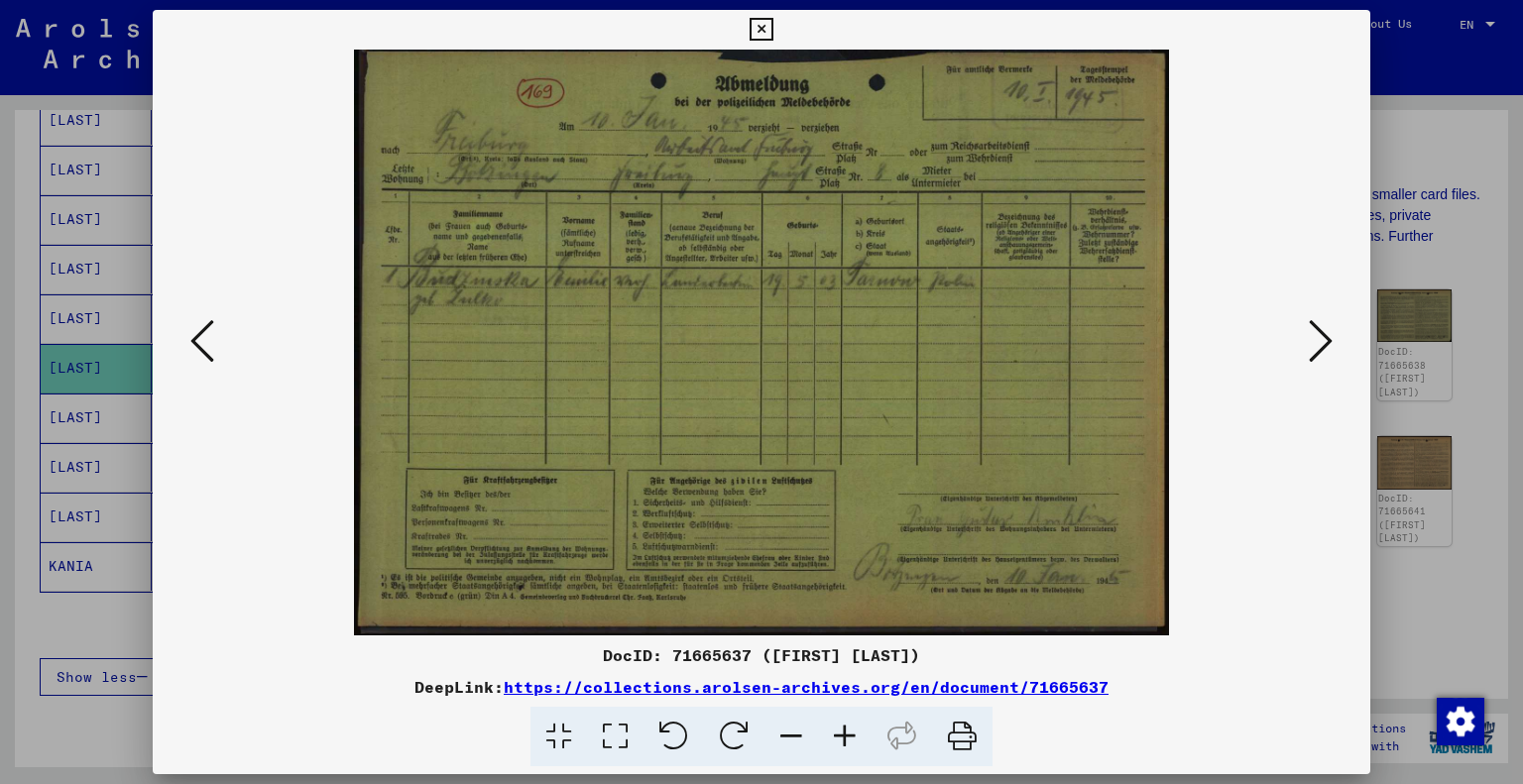 click at bounding box center [845, 736] 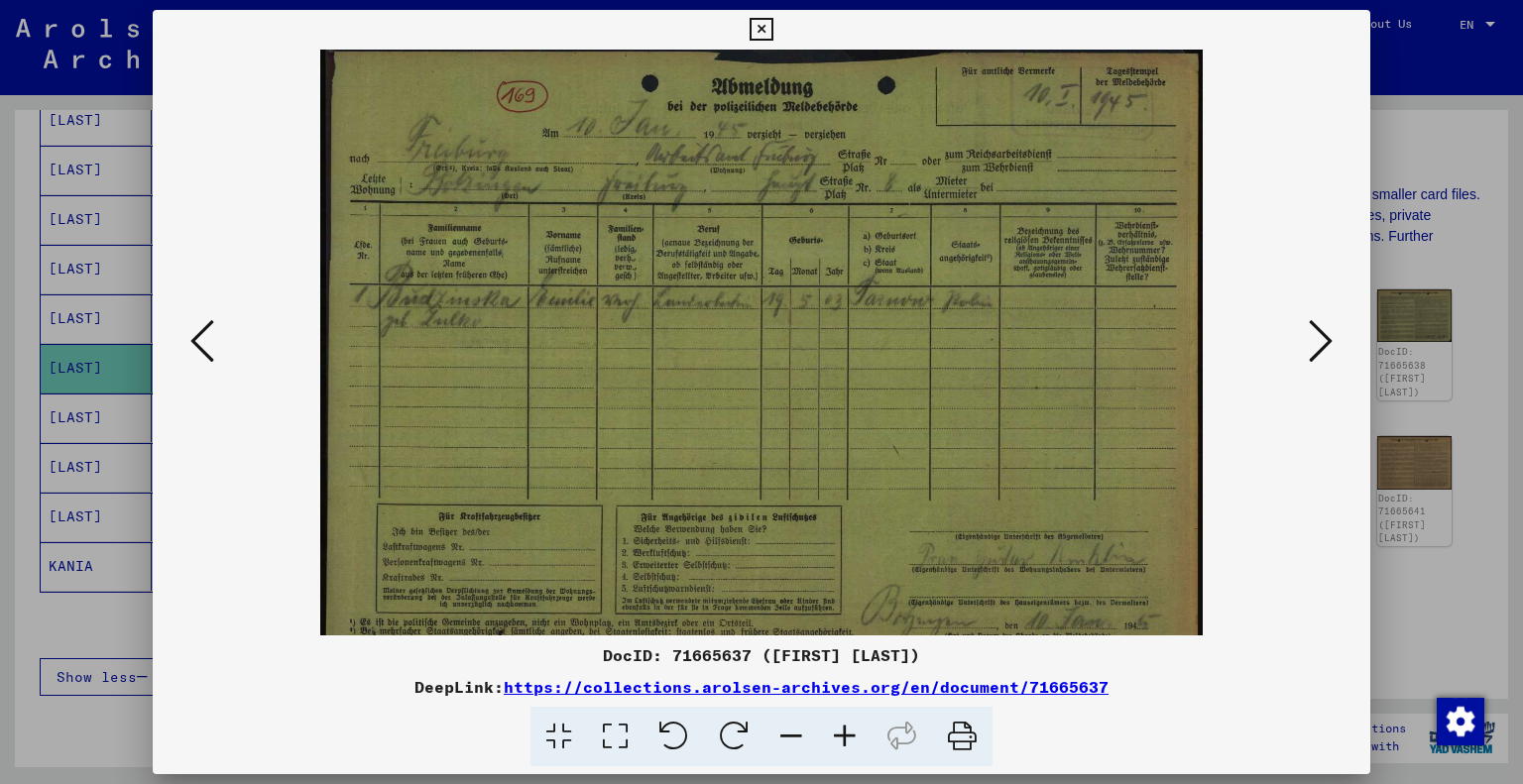 click at bounding box center [845, 736] 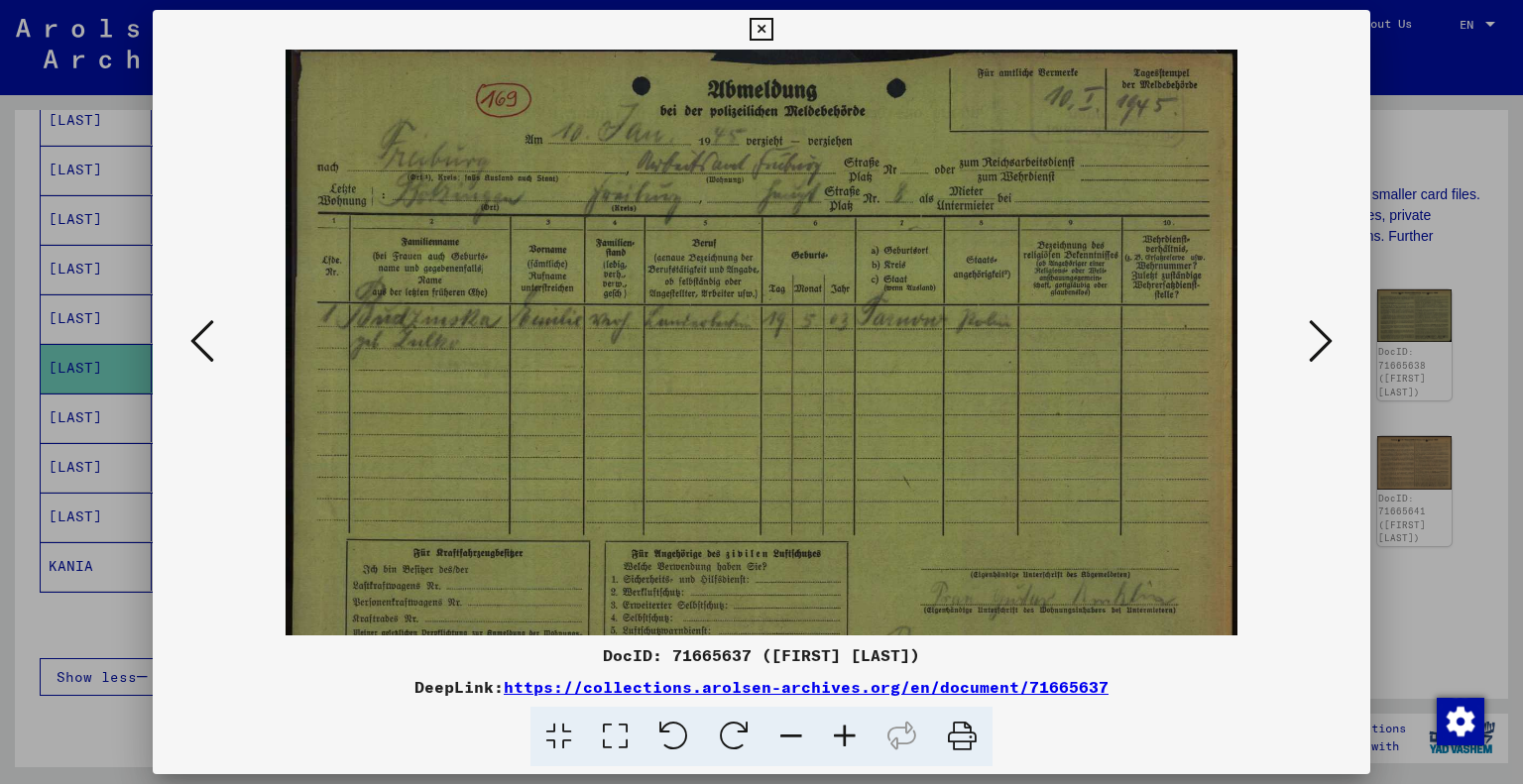 click at bounding box center [845, 736] 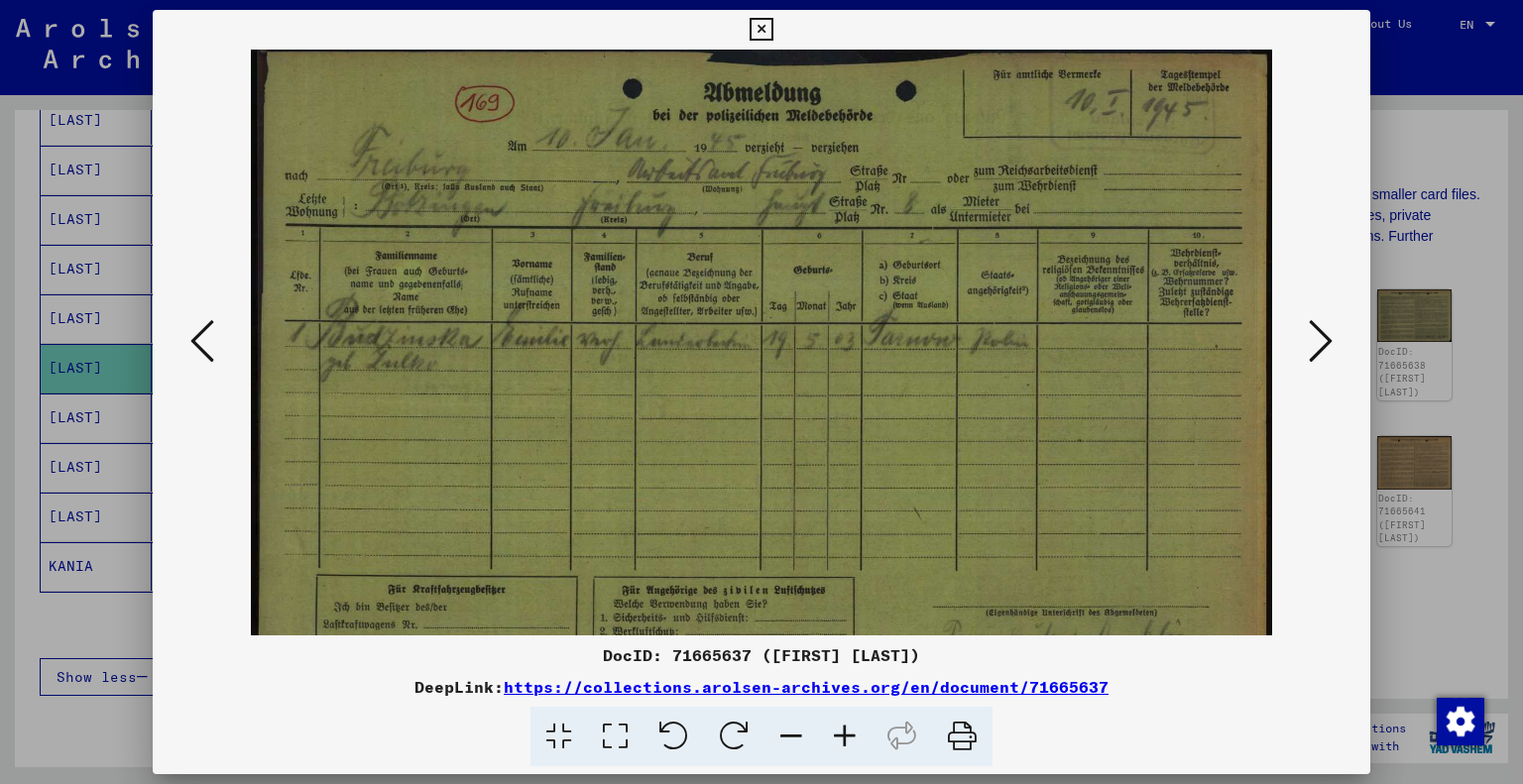 click at bounding box center (845, 736) 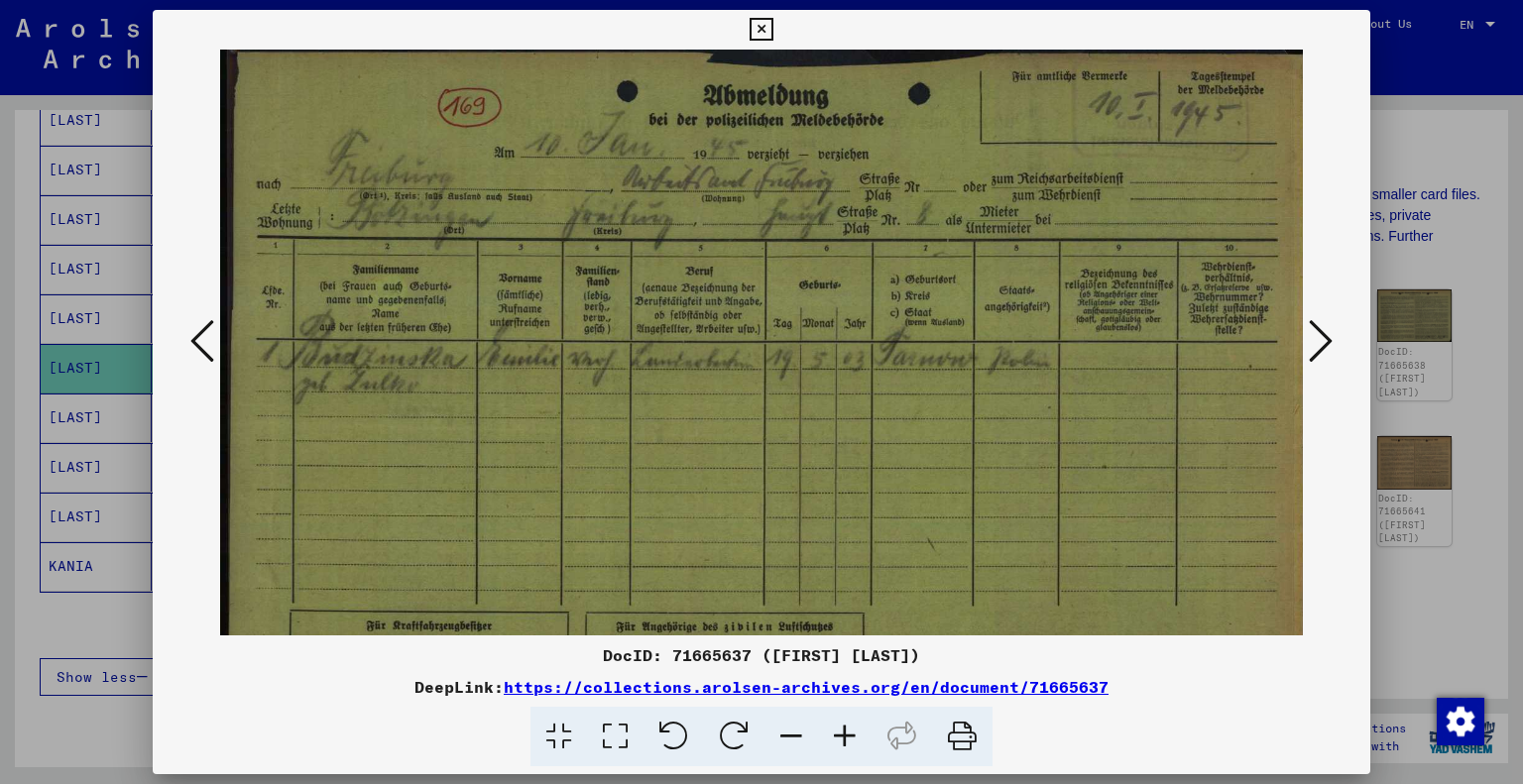 click at bounding box center (845, 736) 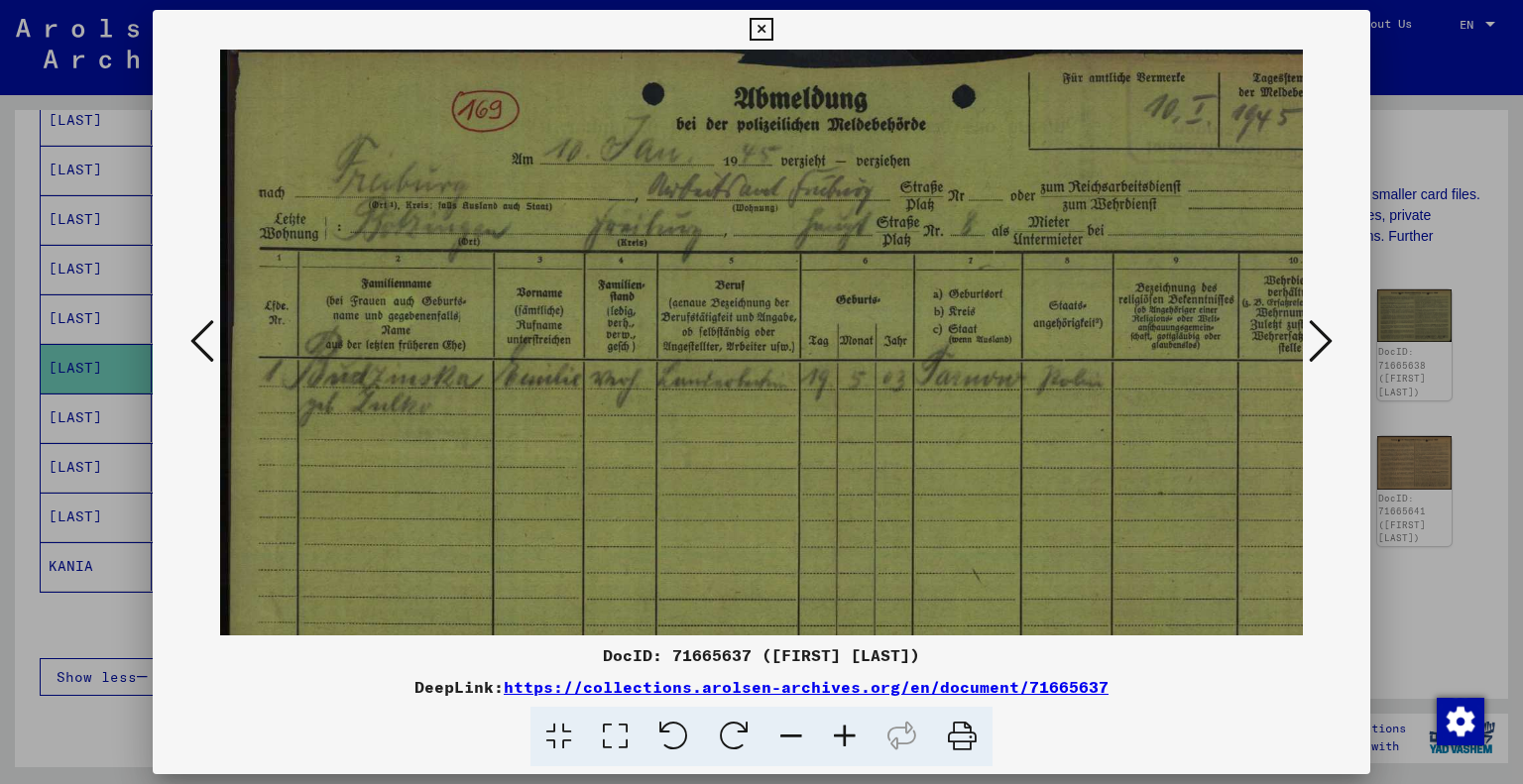 click at bounding box center [845, 736] 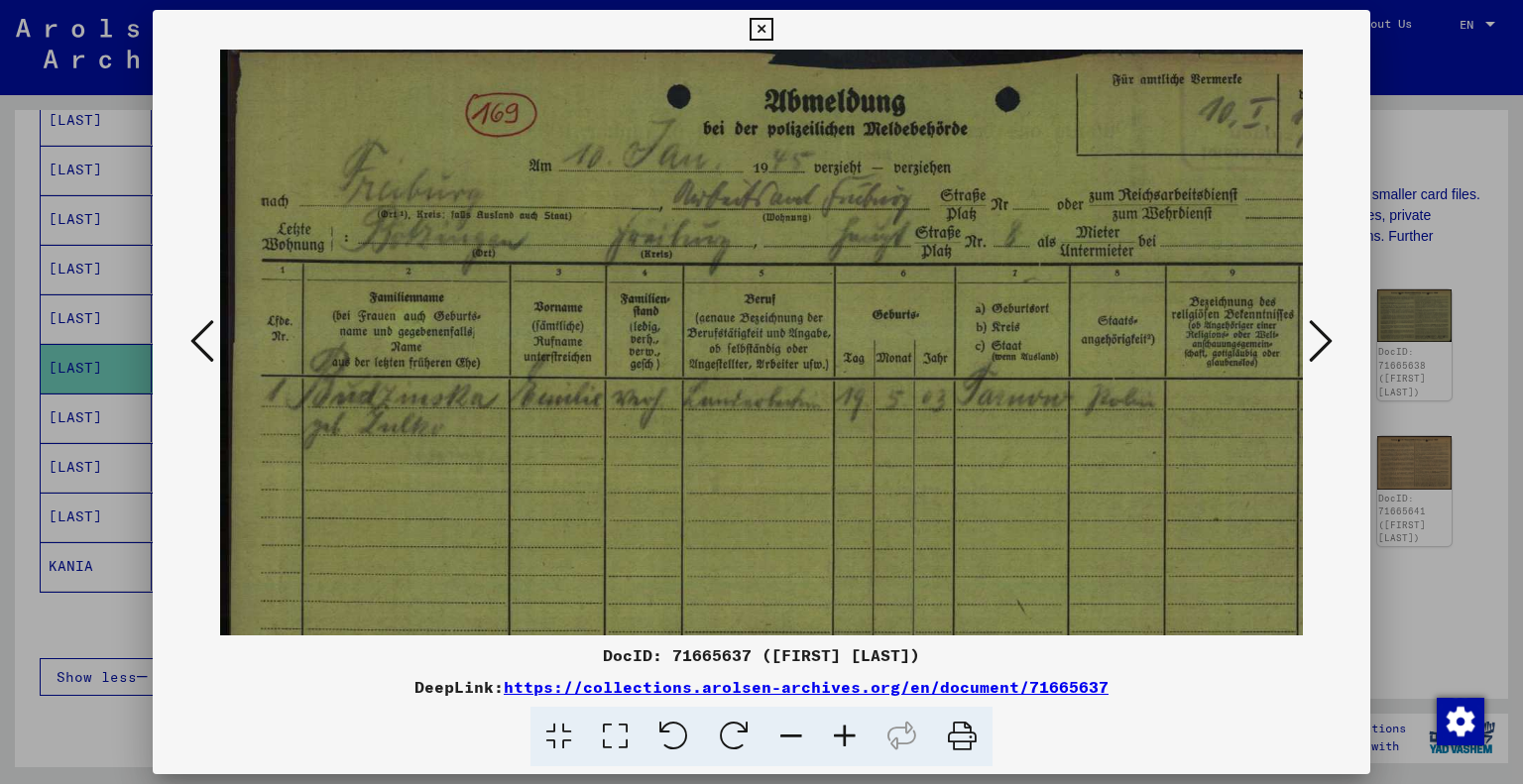 click at bounding box center [845, 736] 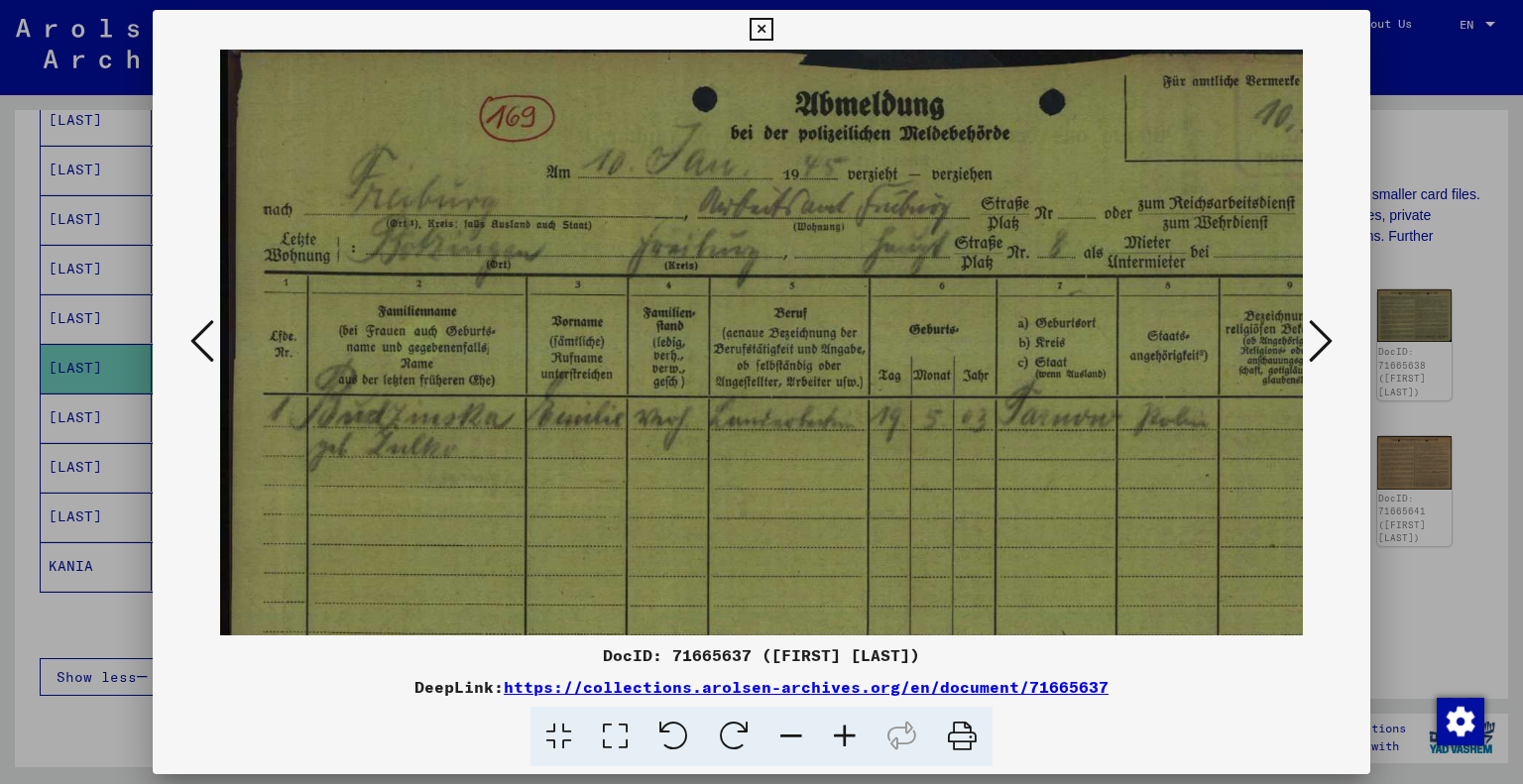 click at bounding box center [845, 736] 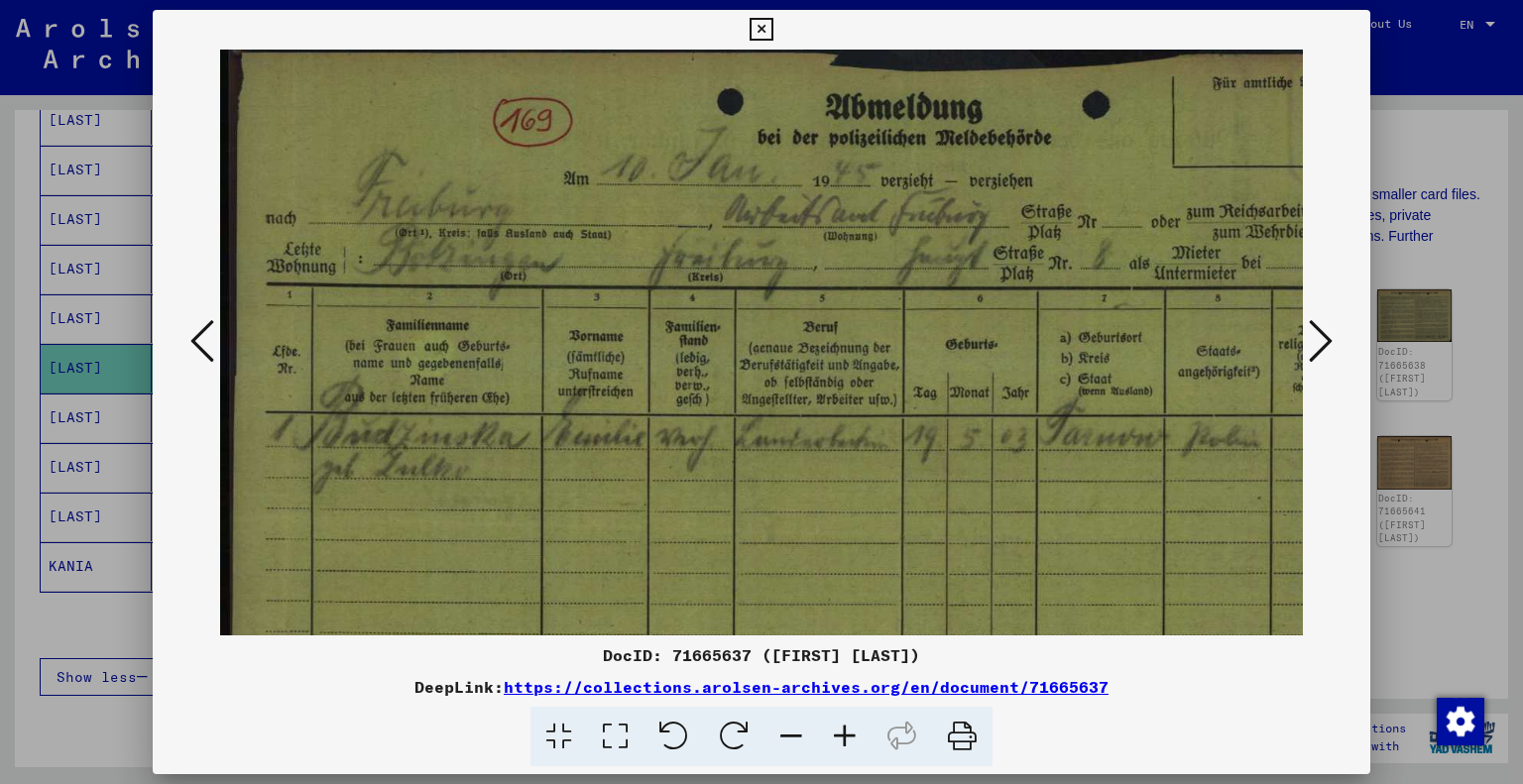 click at bounding box center (845, 736) 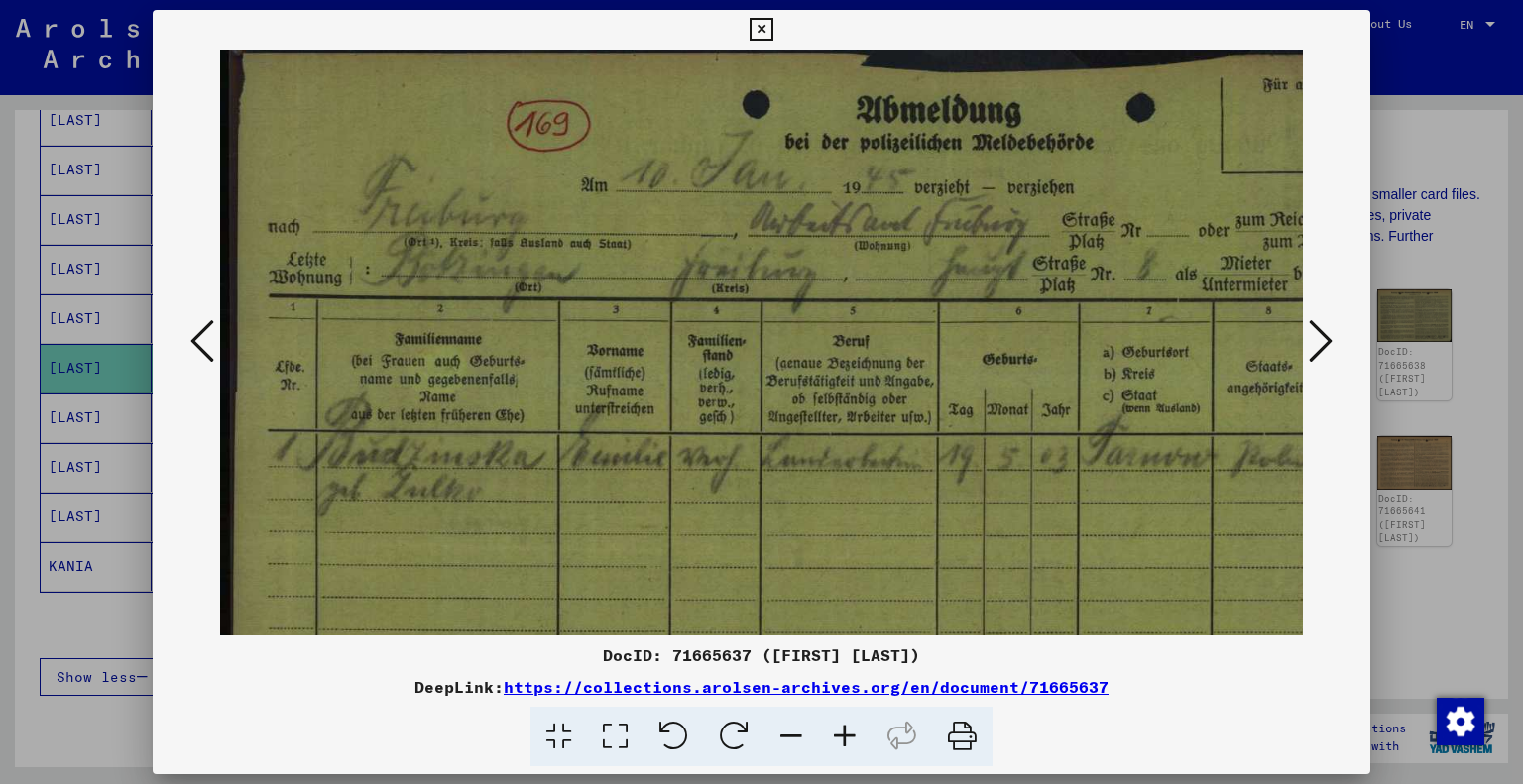 click at bounding box center [845, 736] 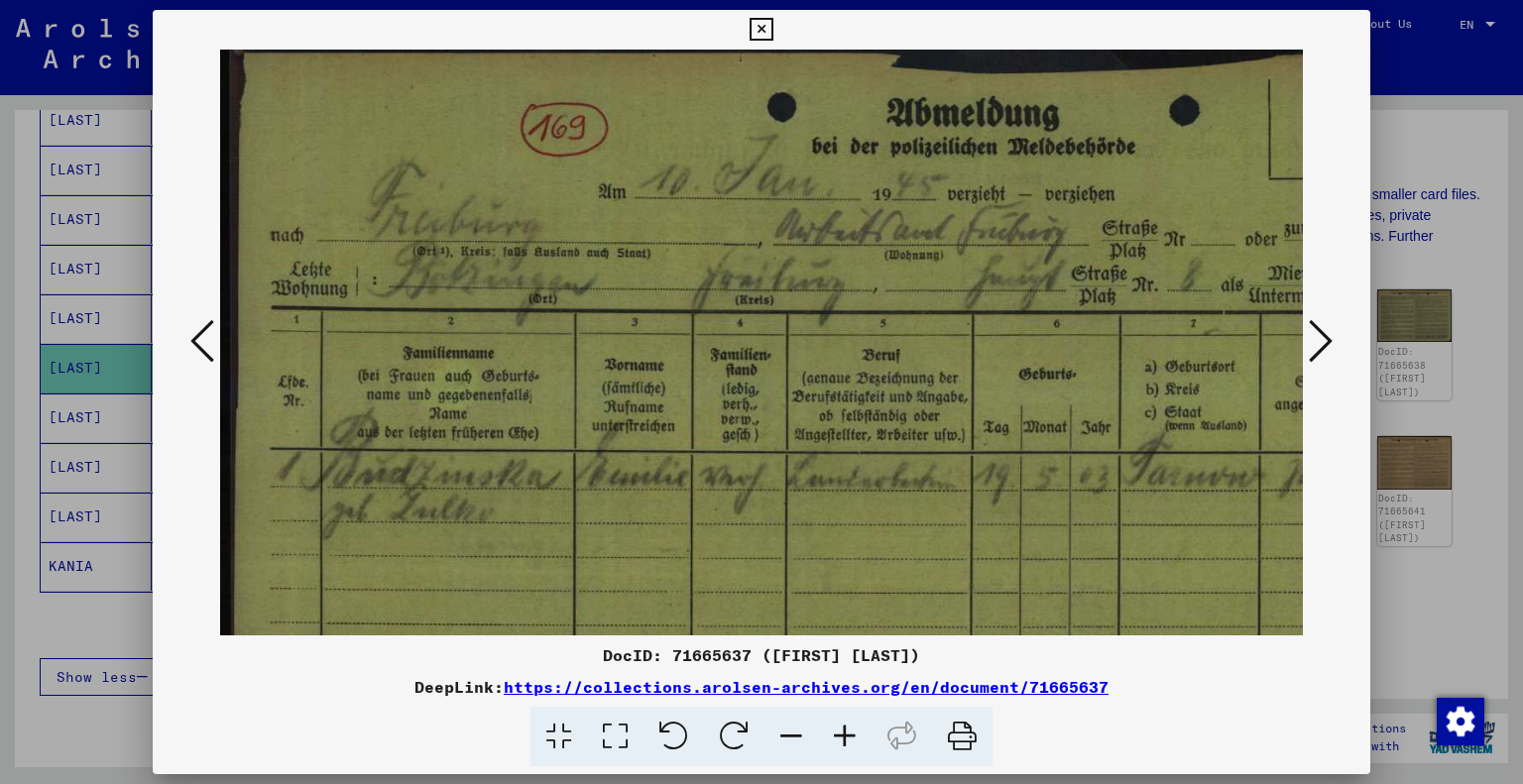 click at bounding box center (845, 736) 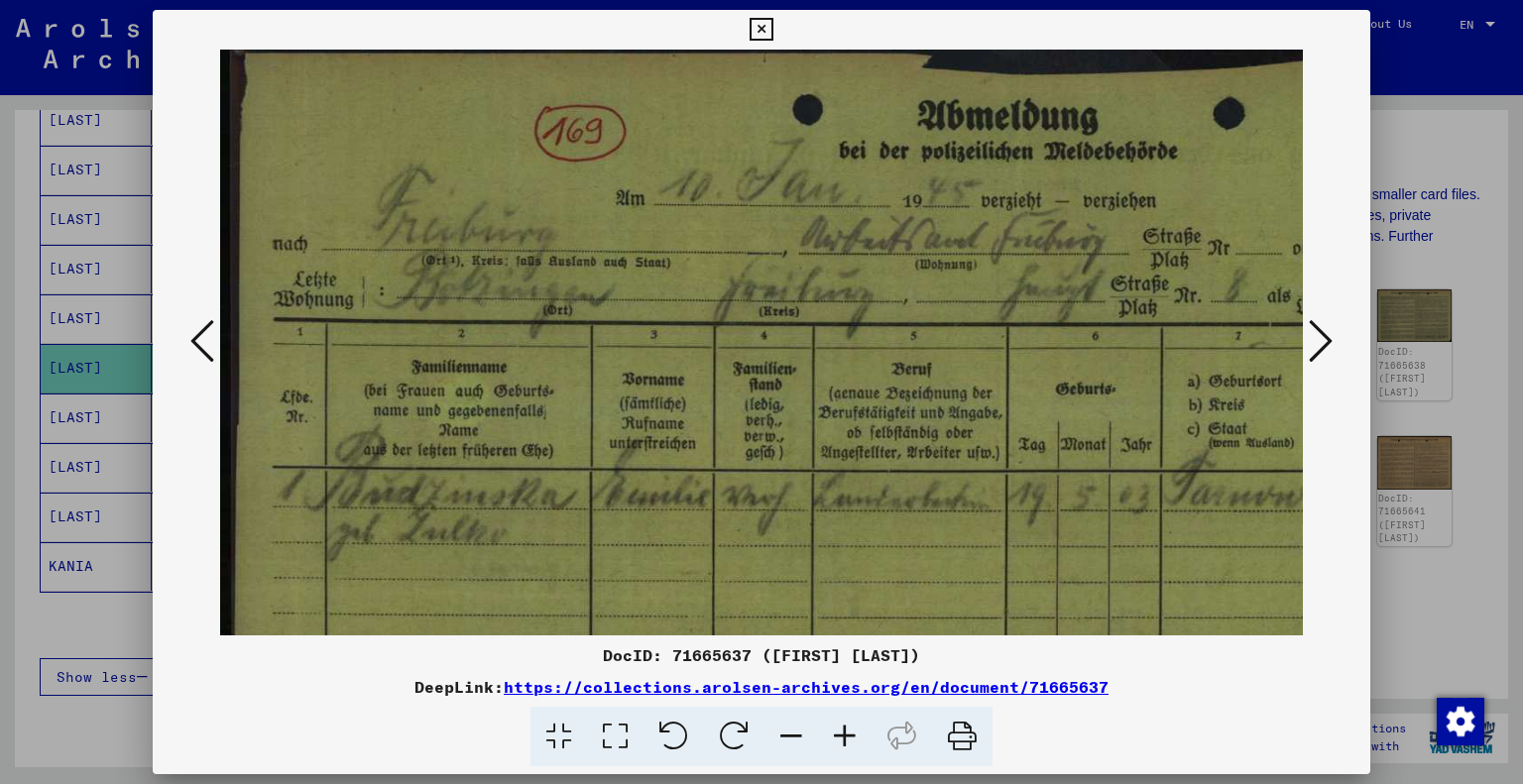 click at bounding box center [845, 736] 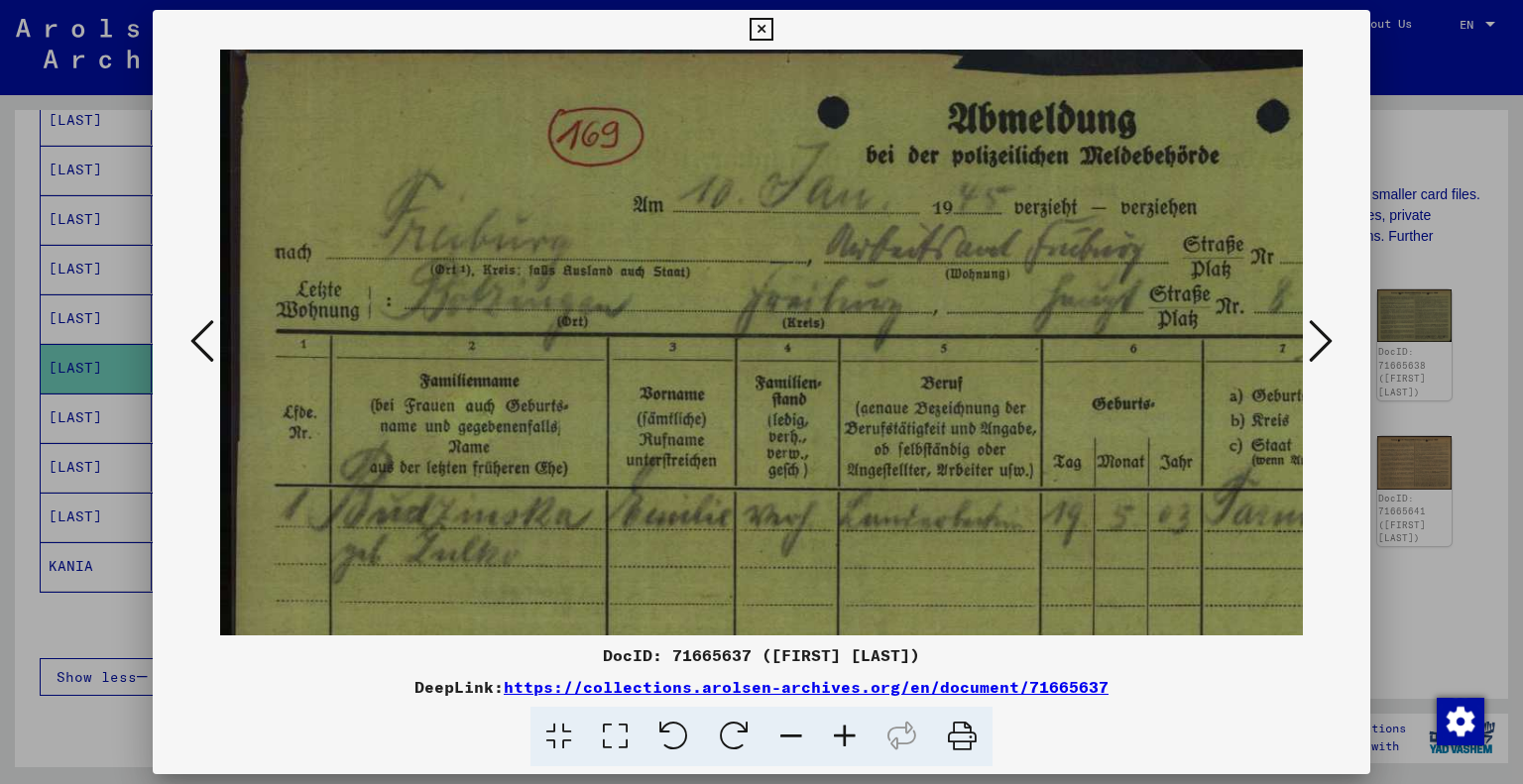 click at bounding box center (845, 736) 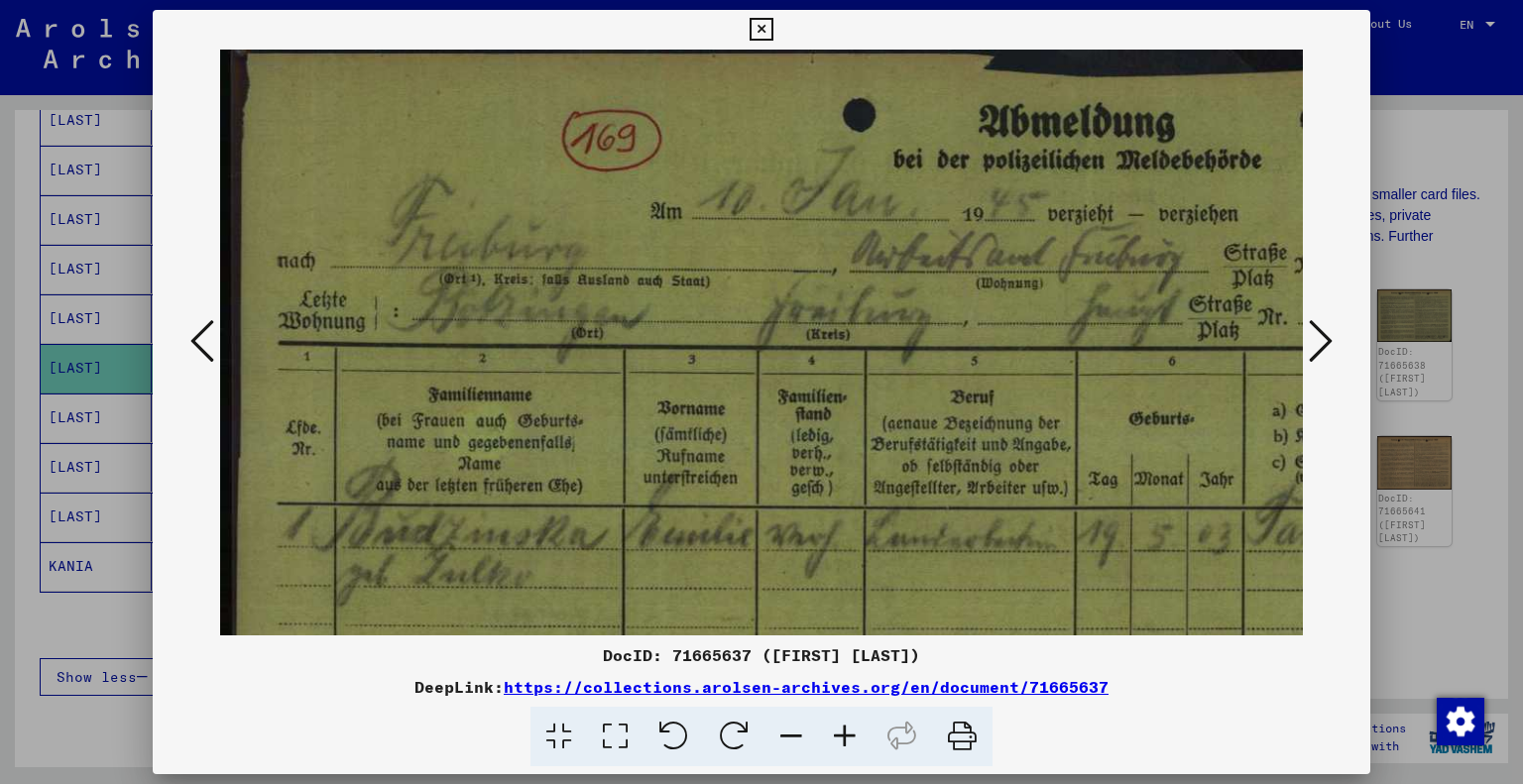 click at bounding box center [845, 736] 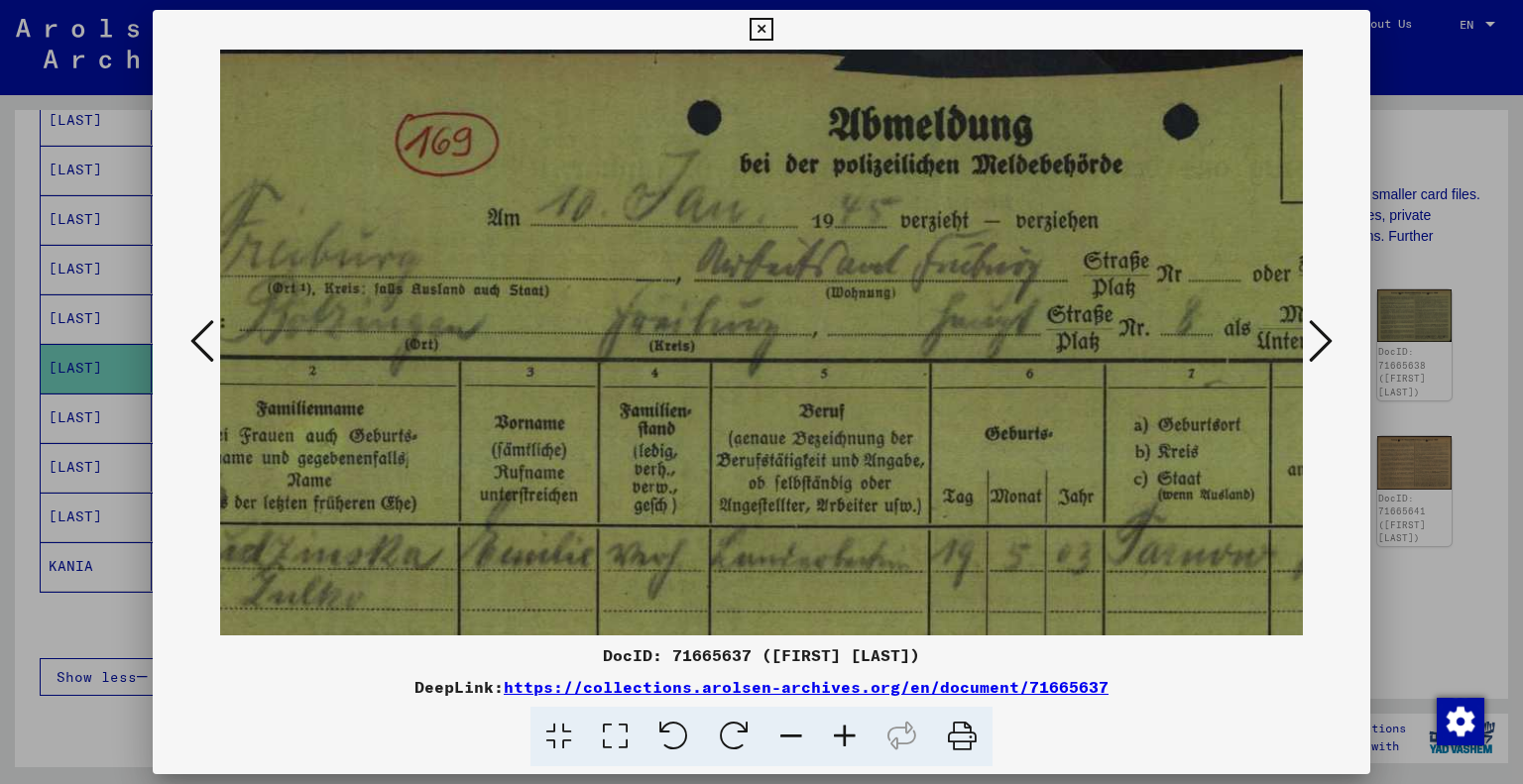scroll, scrollTop: 0, scrollLeft: 185, axis: horizontal 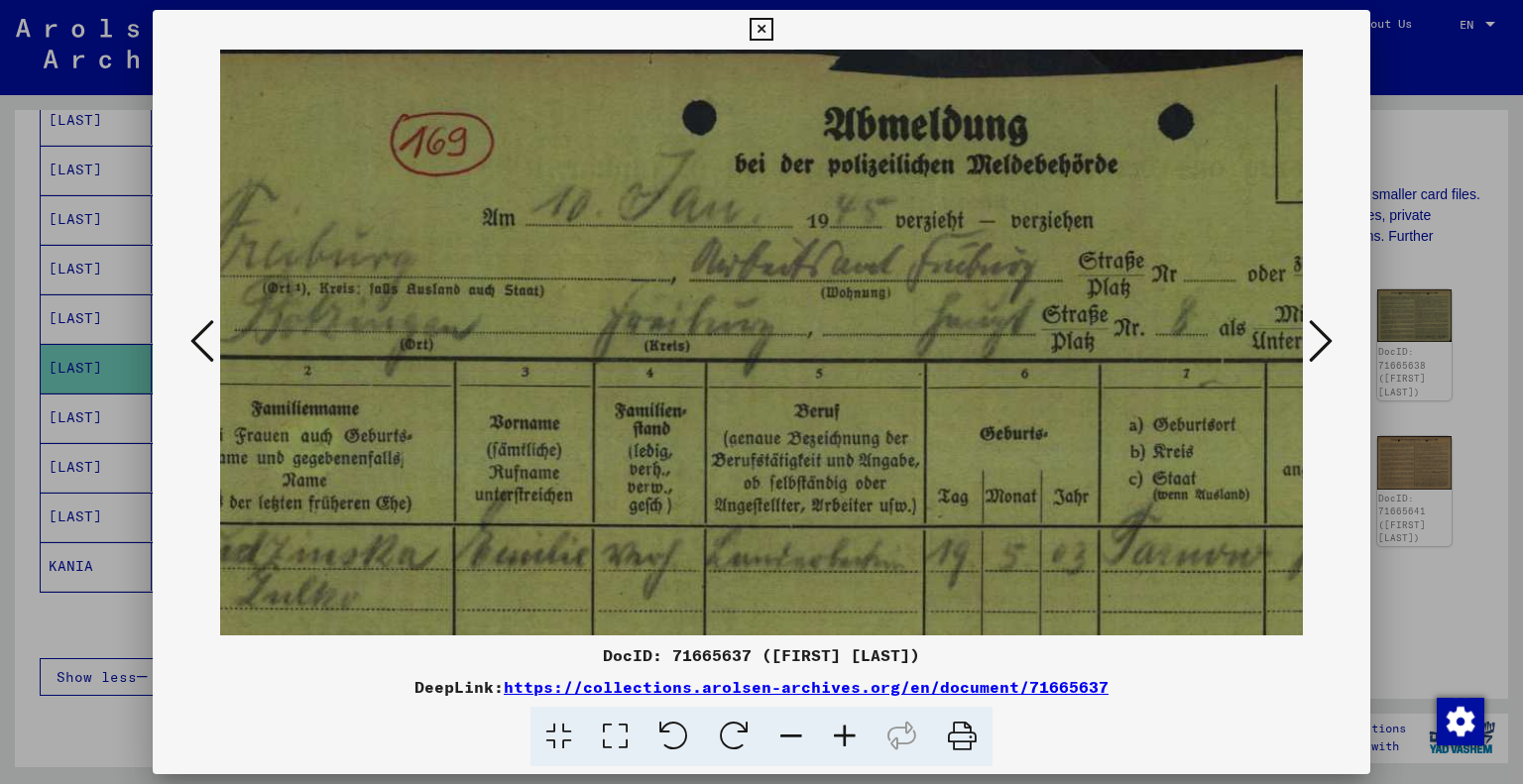 drag, startPoint x: 808, startPoint y: 402, endPoint x: 629, endPoint y: 466, distance: 190.09734 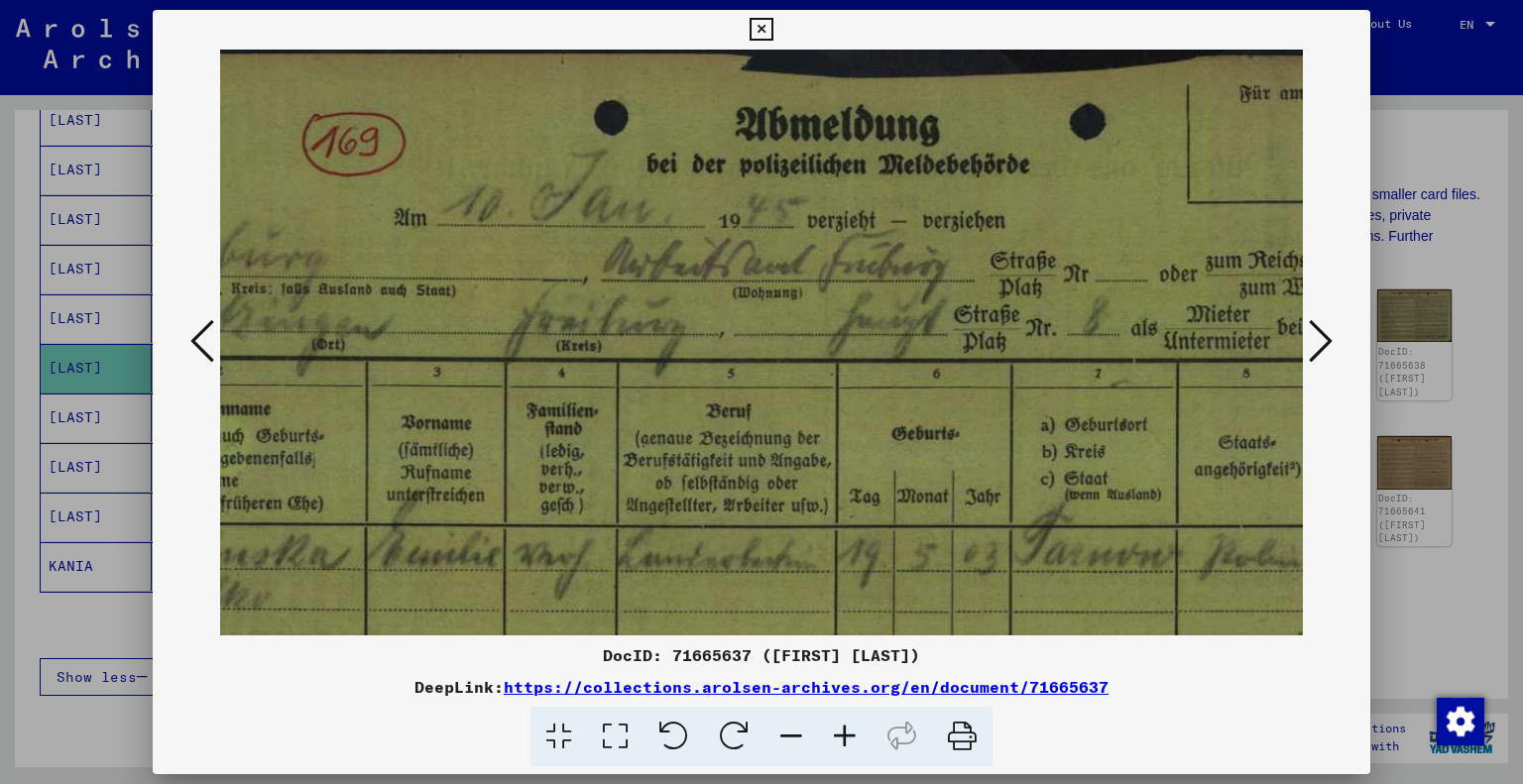 scroll, scrollTop: 0, scrollLeft: 280, axis: horizontal 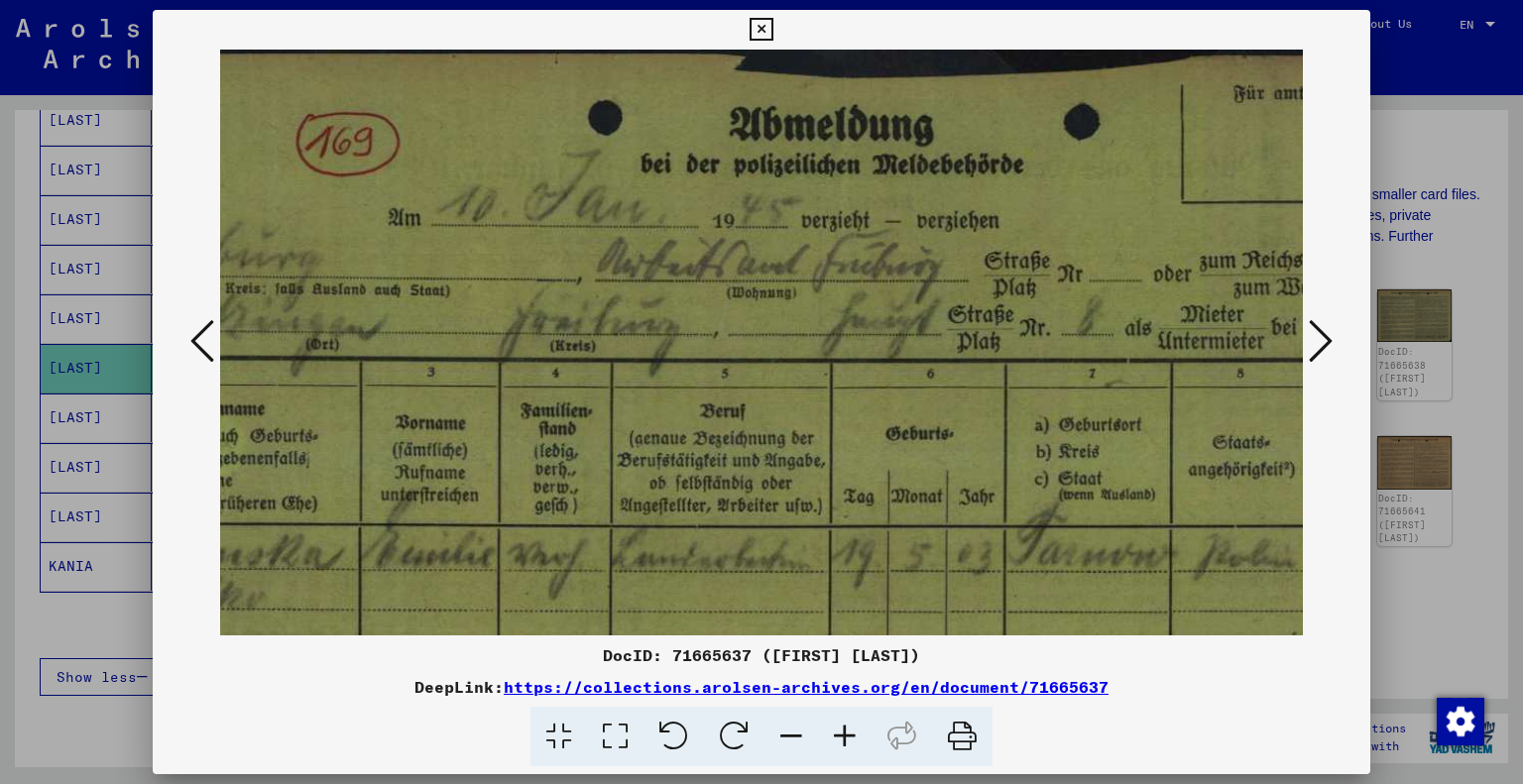 drag, startPoint x: 658, startPoint y: 420, endPoint x: 563, endPoint y: 420, distance: 95 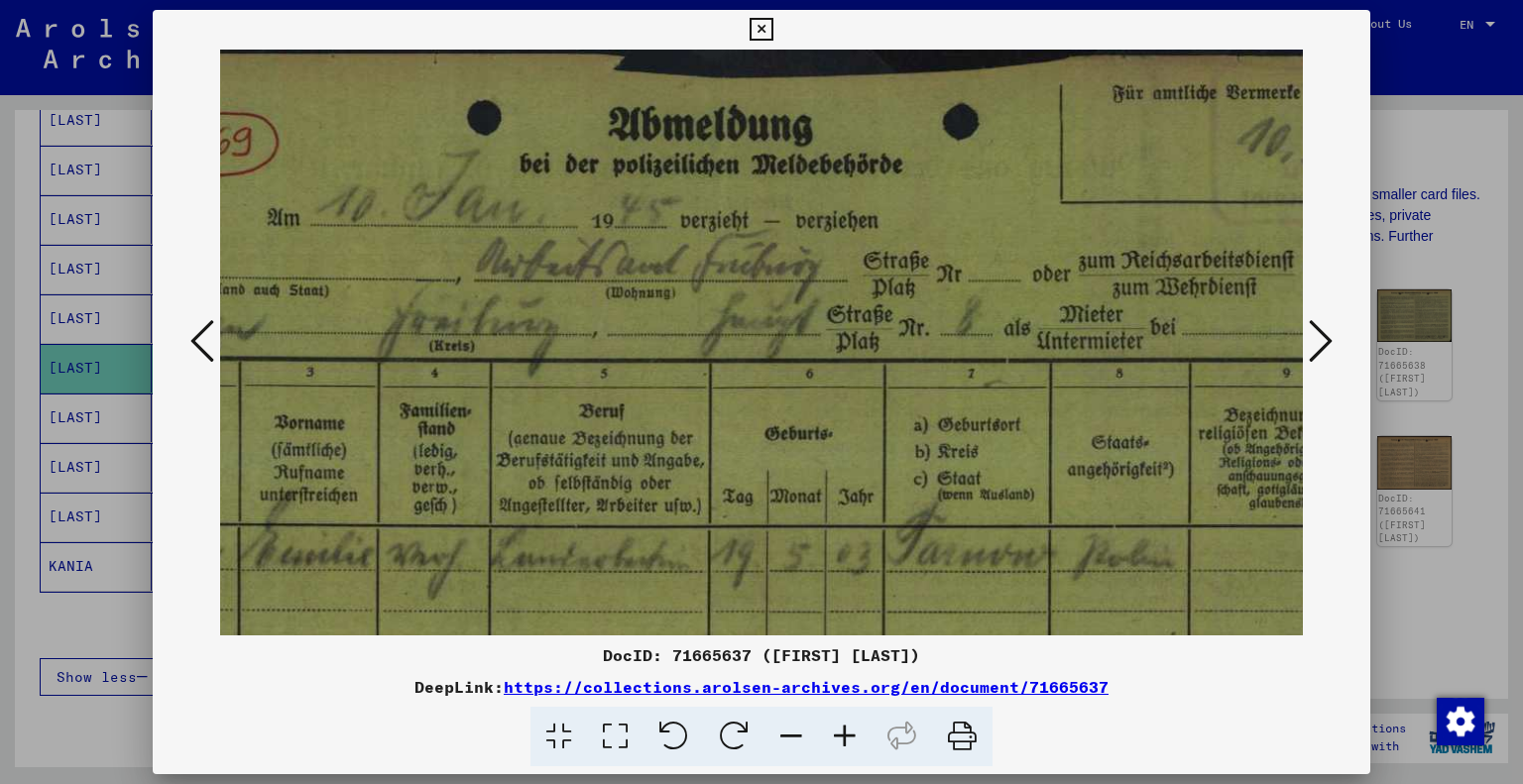 scroll, scrollTop: 0, scrollLeft: 428, axis: horizontal 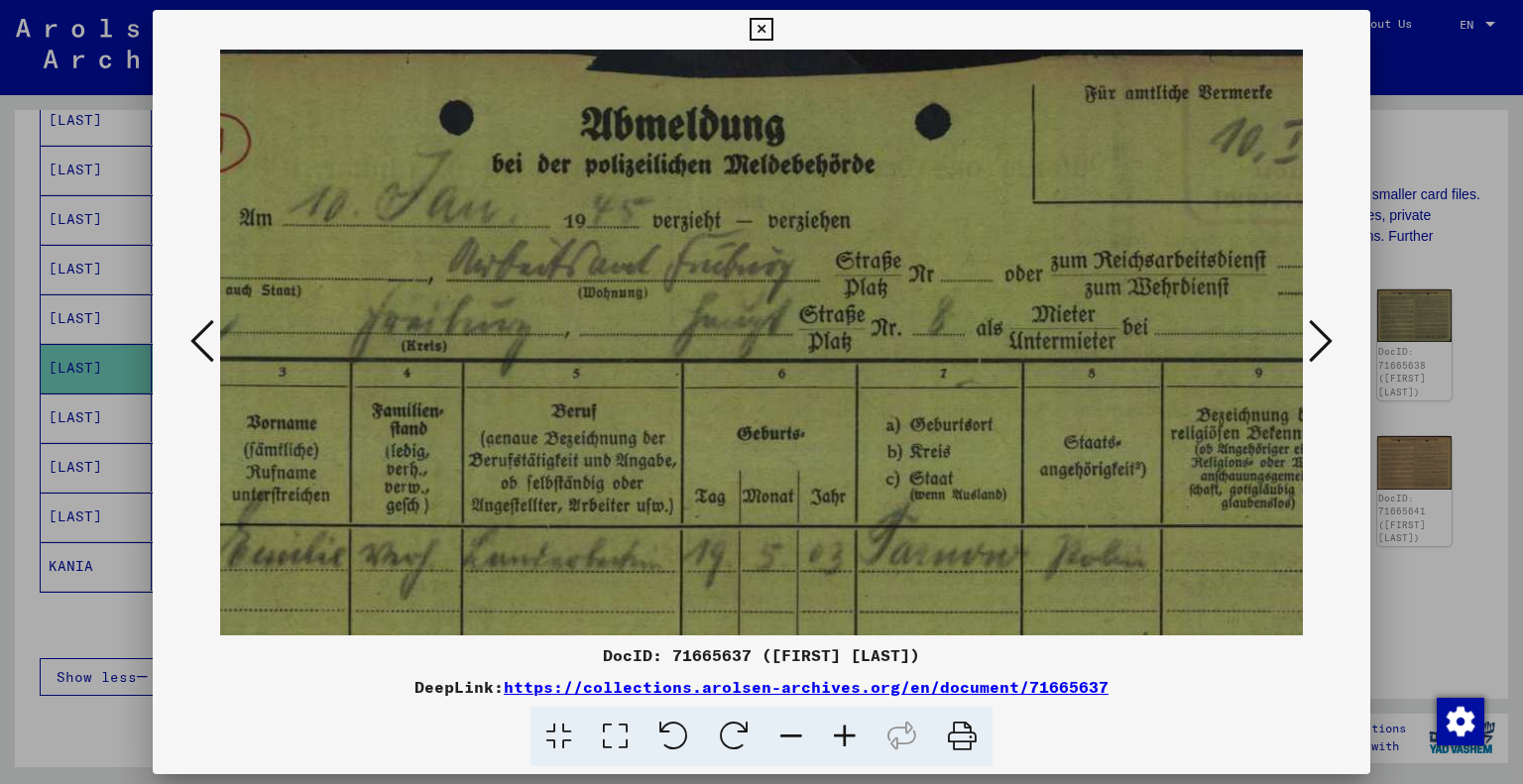 drag, startPoint x: 733, startPoint y: 397, endPoint x: 589, endPoint y: 416, distance: 145.24806 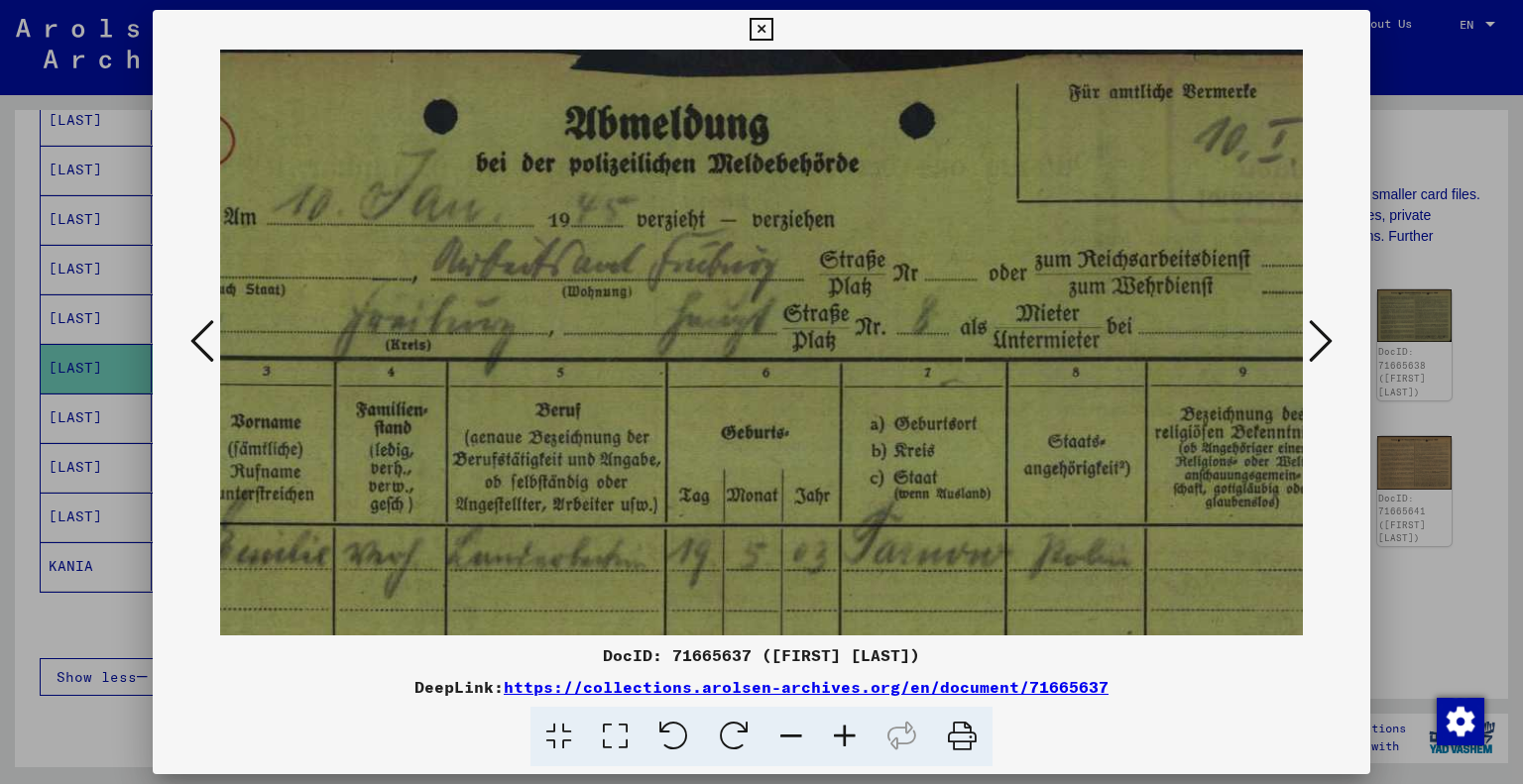 scroll, scrollTop: 1, scrollLeft: 454, axis: both 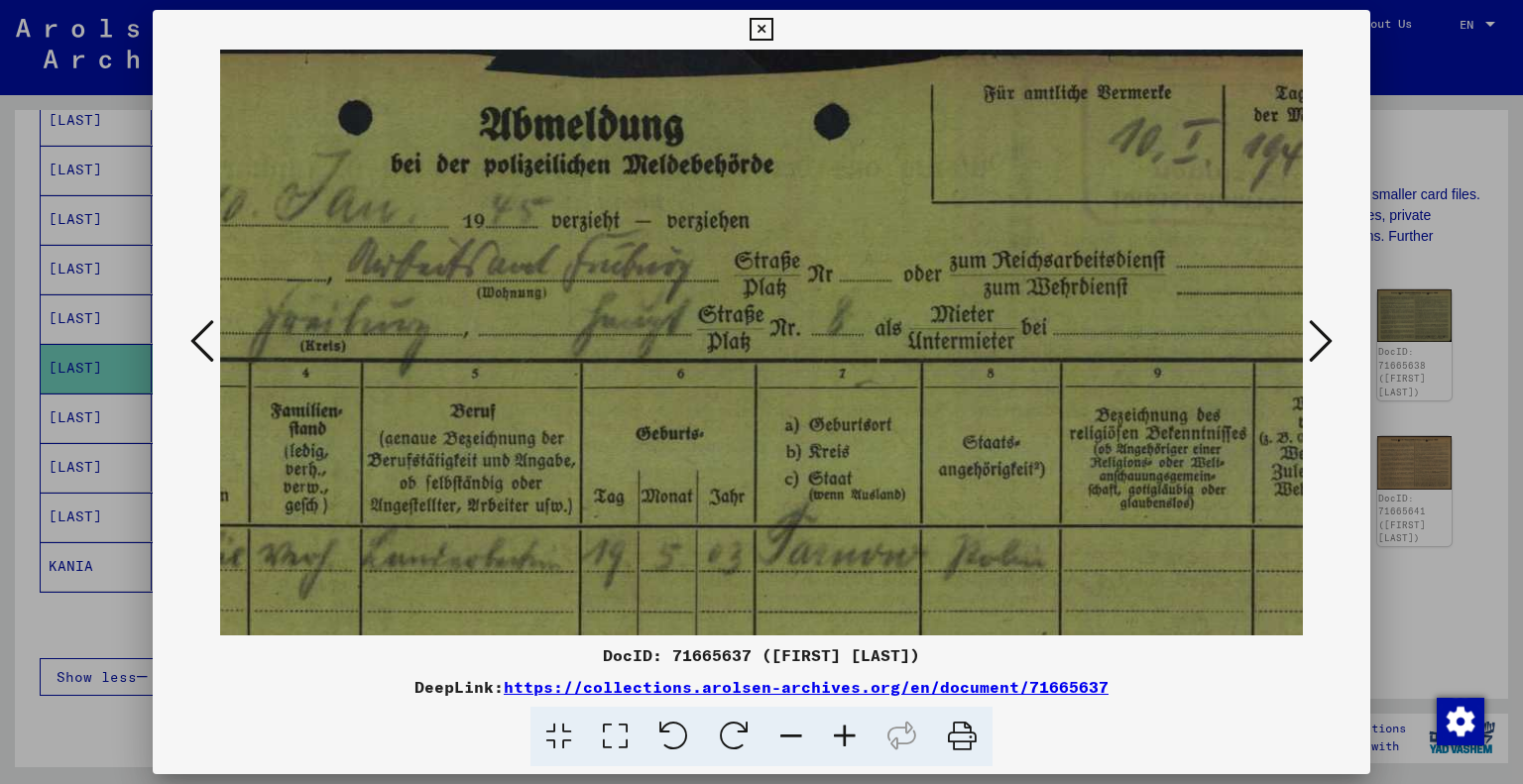 drag, startPoint x: 774, startPoint y: 416, endPoint x: 675, endPoint y: 433, distance: 100.44899 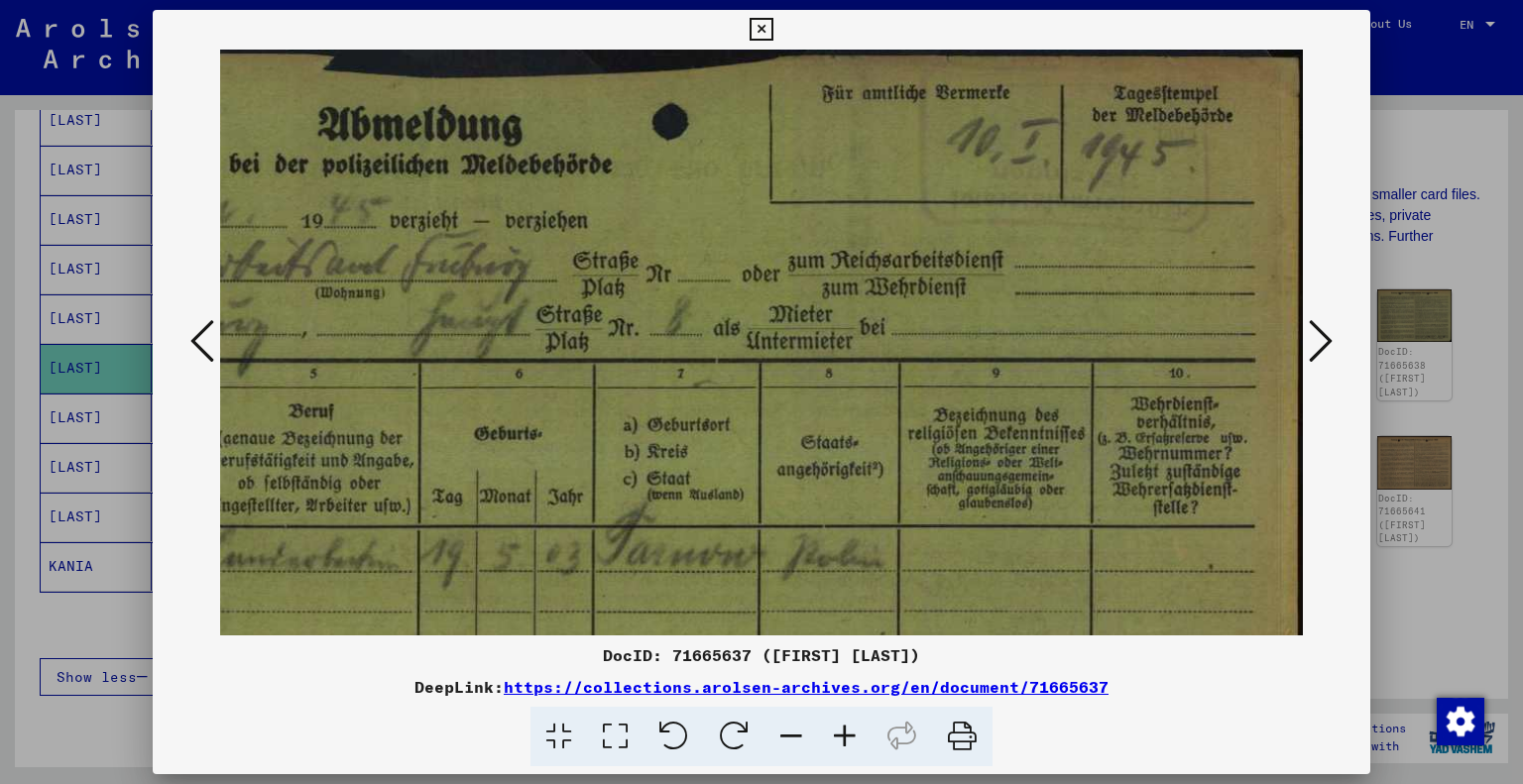 scroll, scrollTop: 0, scrollLeft: 695, axis: horizontal 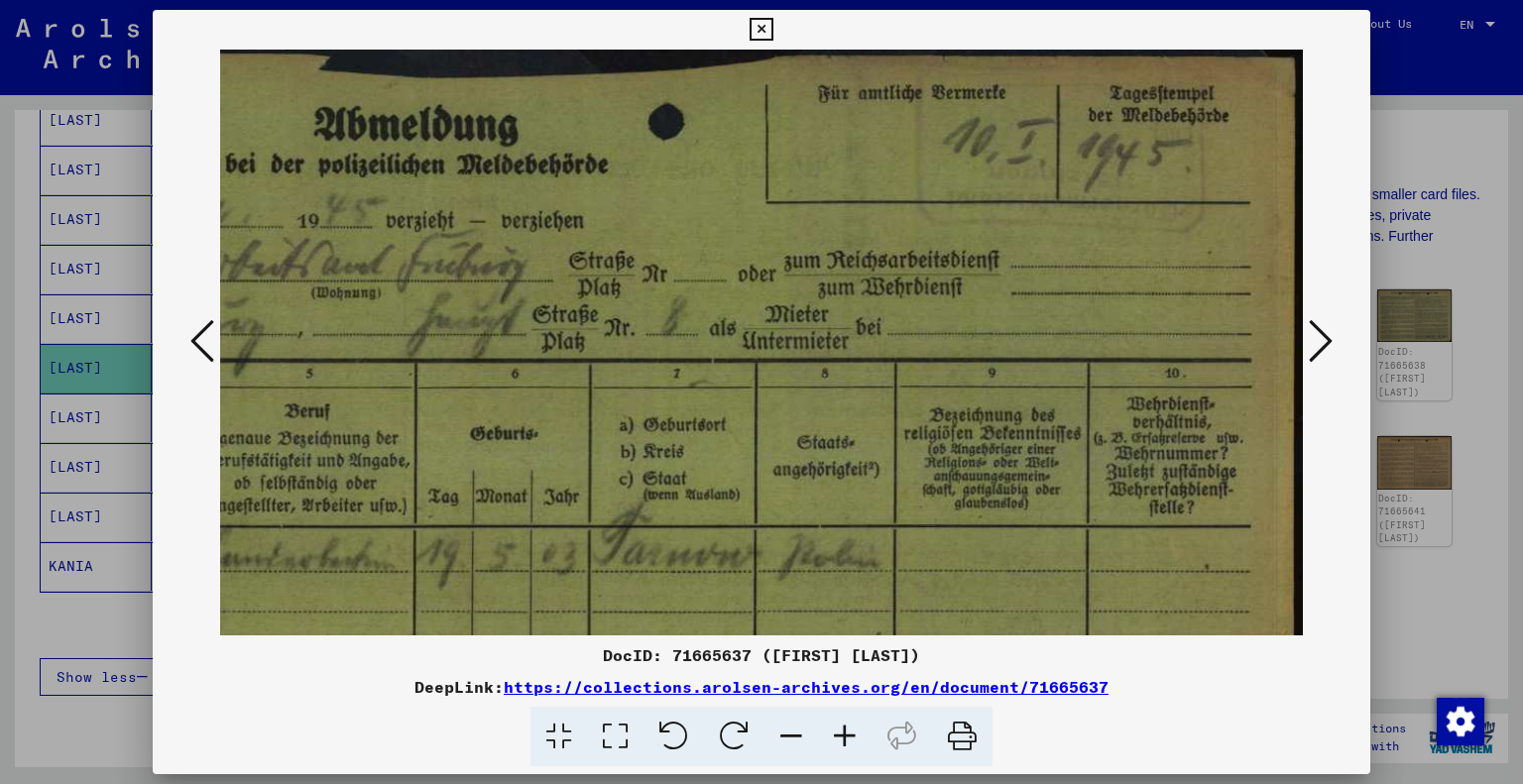 drag, startPoint x: 809, startPoint y: 419, endPoint x: 658, endPoint y: 476, distance: 161.40012 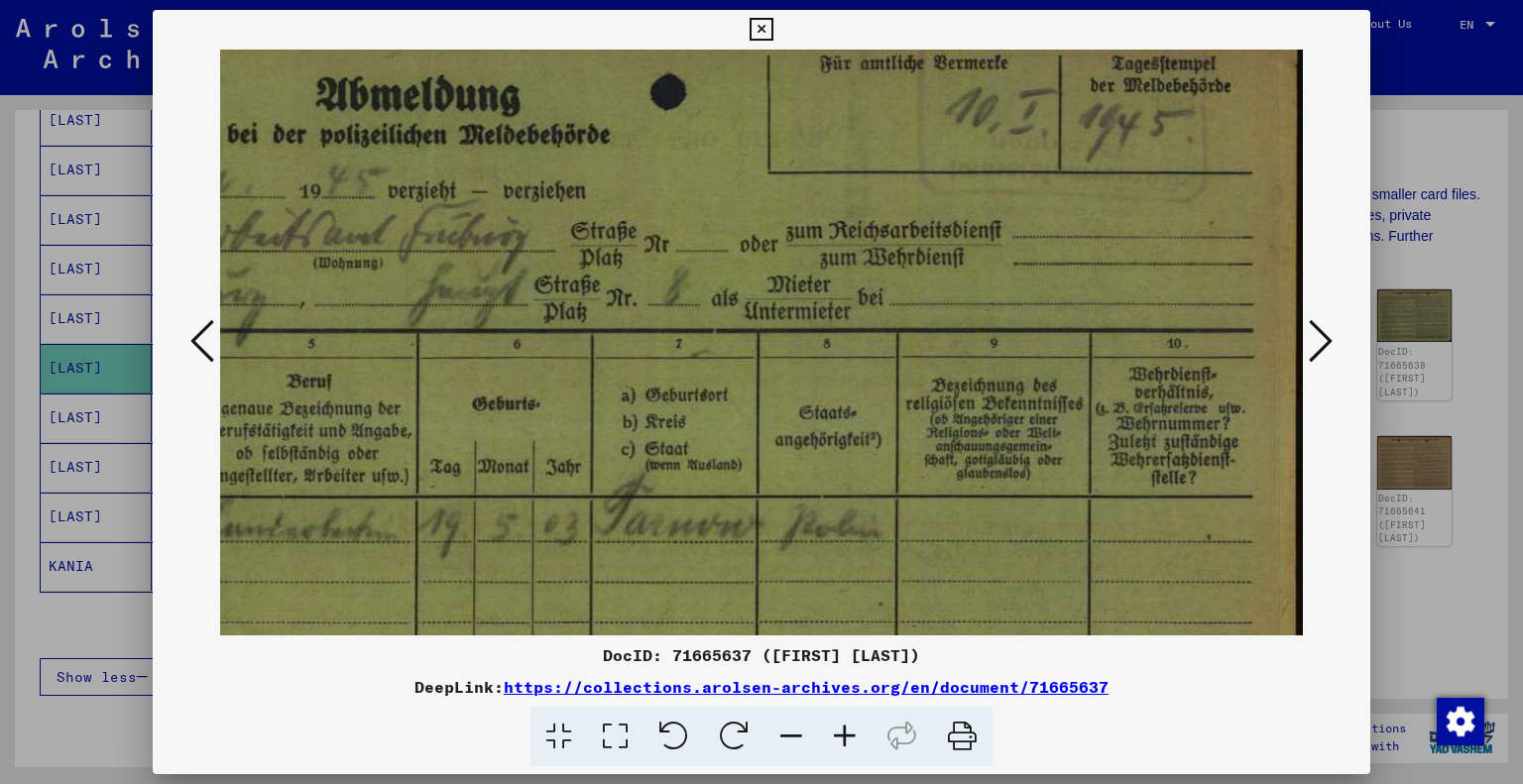 drag, startPoint x: 737, startPoint y: 387, endPoint x: 744, endPoint y: 345, distance: 42.579338 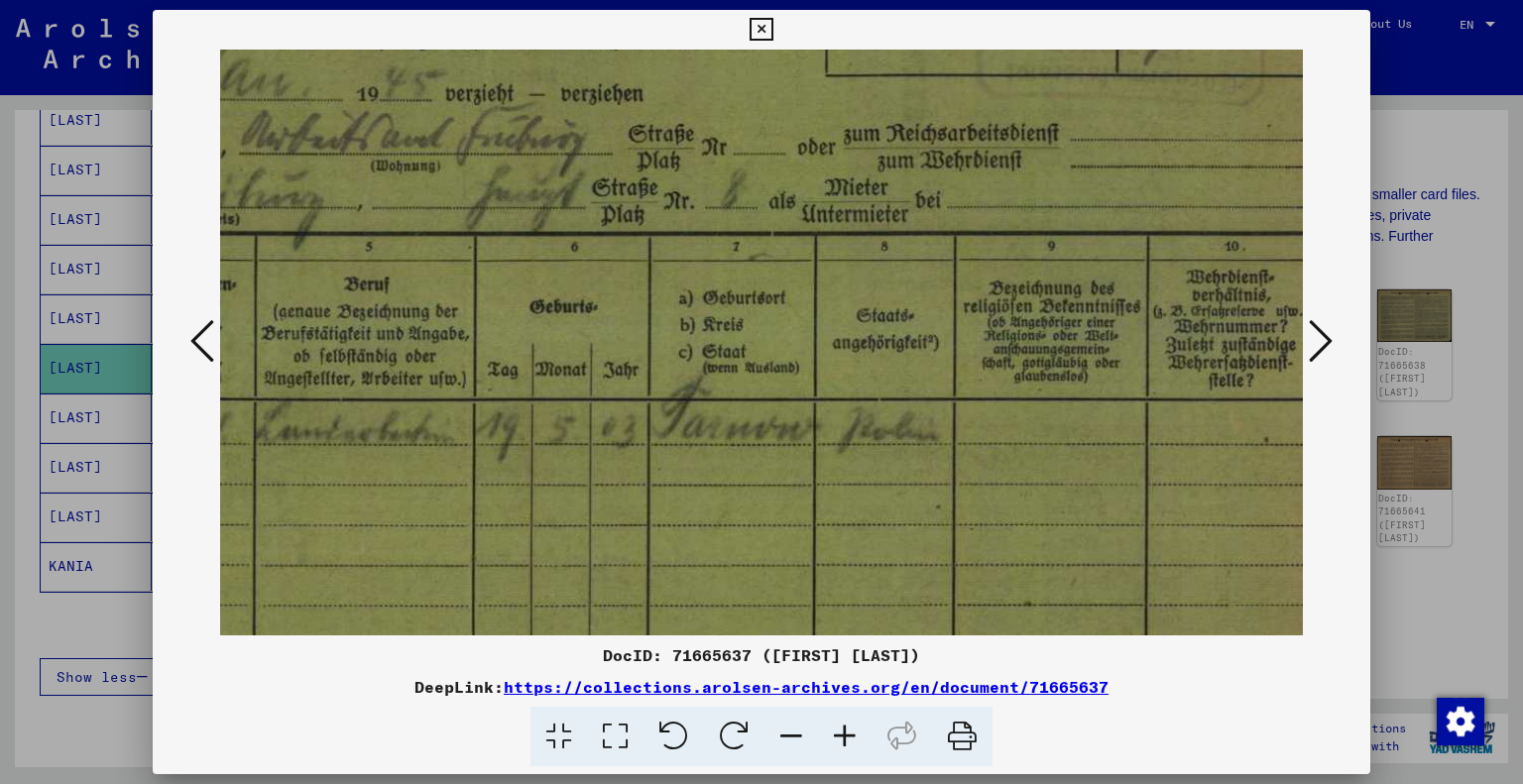 drag, startPoint x: 678, startPoint y: 455, endPoint x: 739, endPoint y: 372, distance: 103.00485 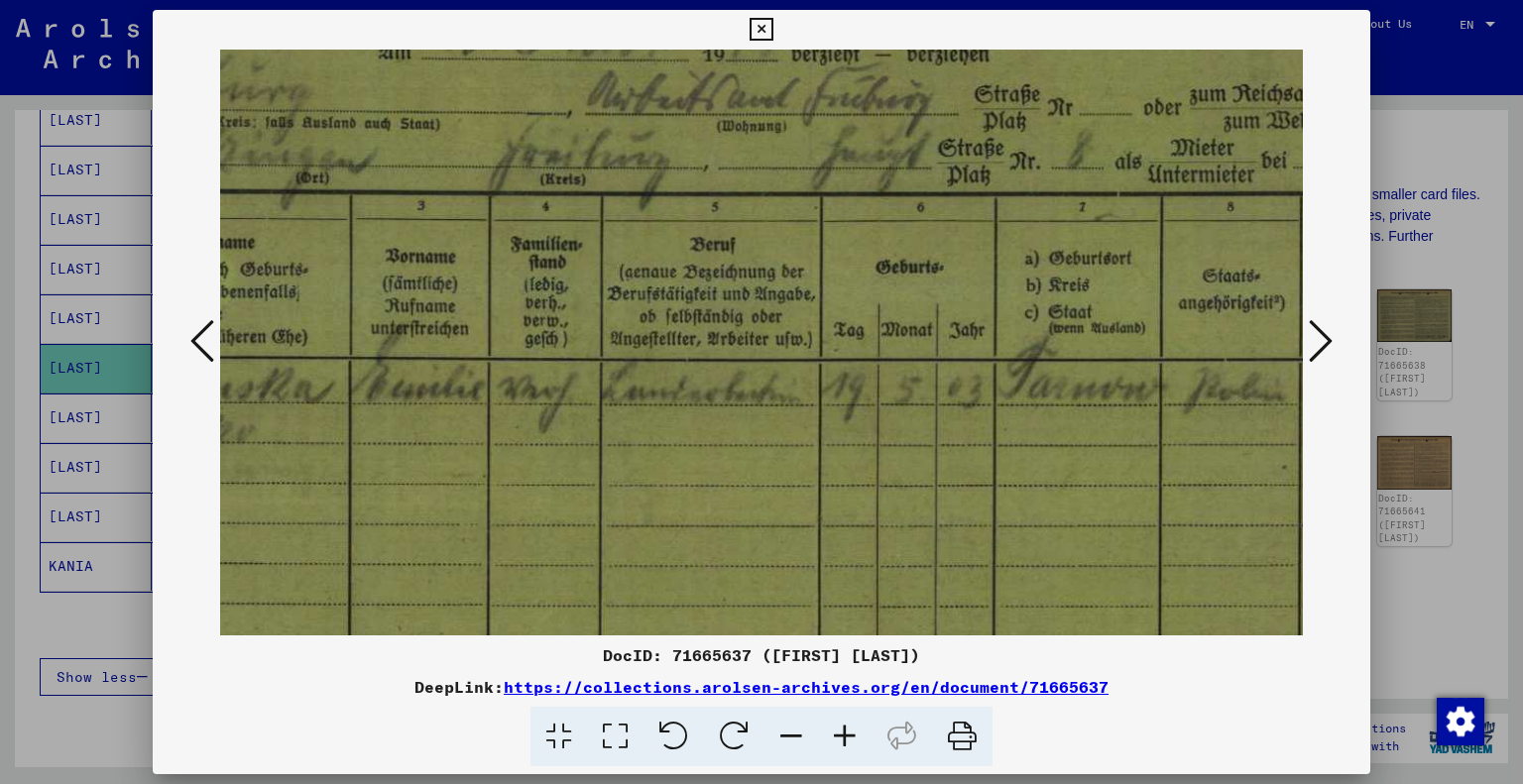 scroll, scrollTop: 173, scrollLeft: 262, axis: both 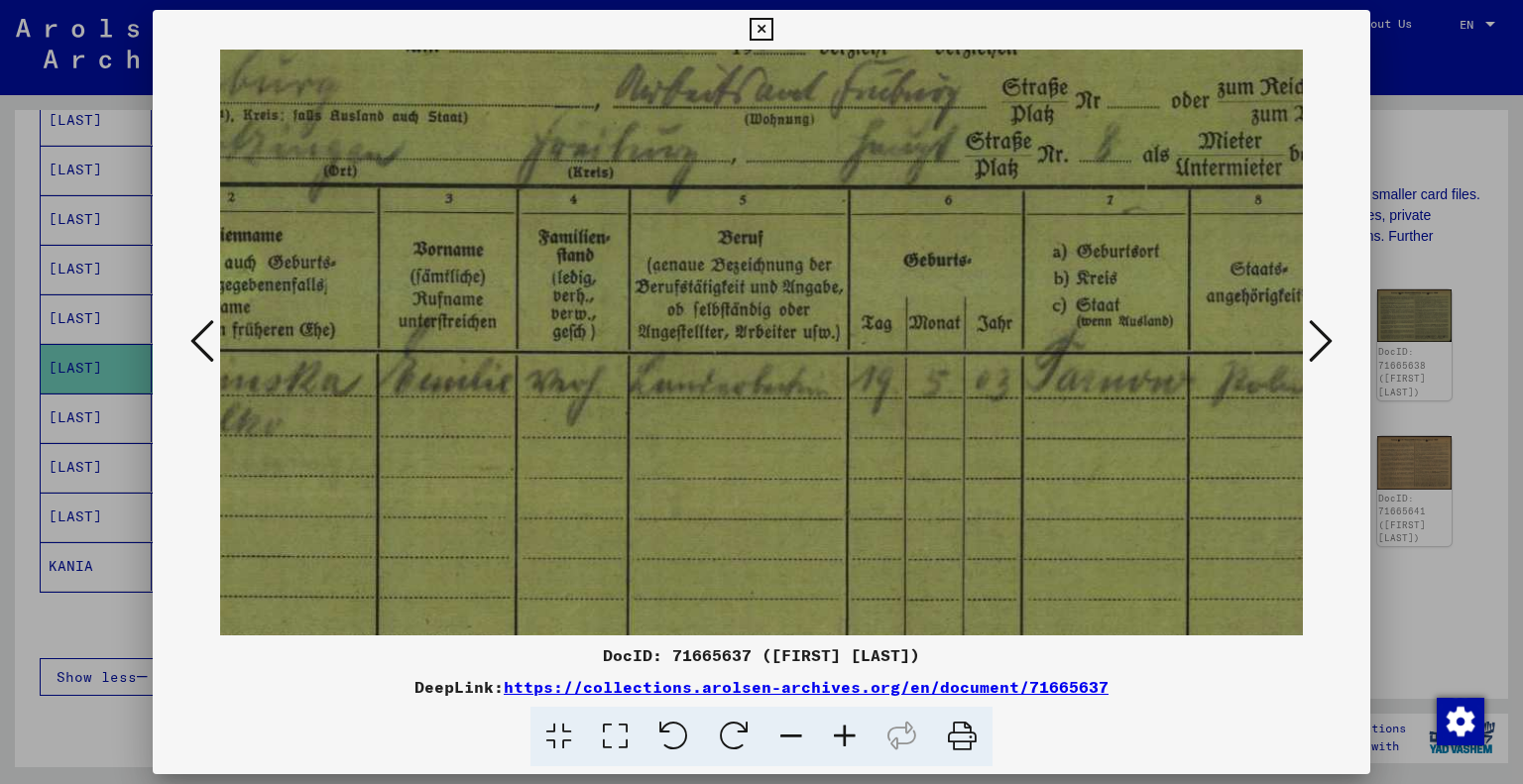 drag, startPoint x: 802, startPoint y: 463, endPoint x: 1075, endPoint y: 419, distance: 276.52306 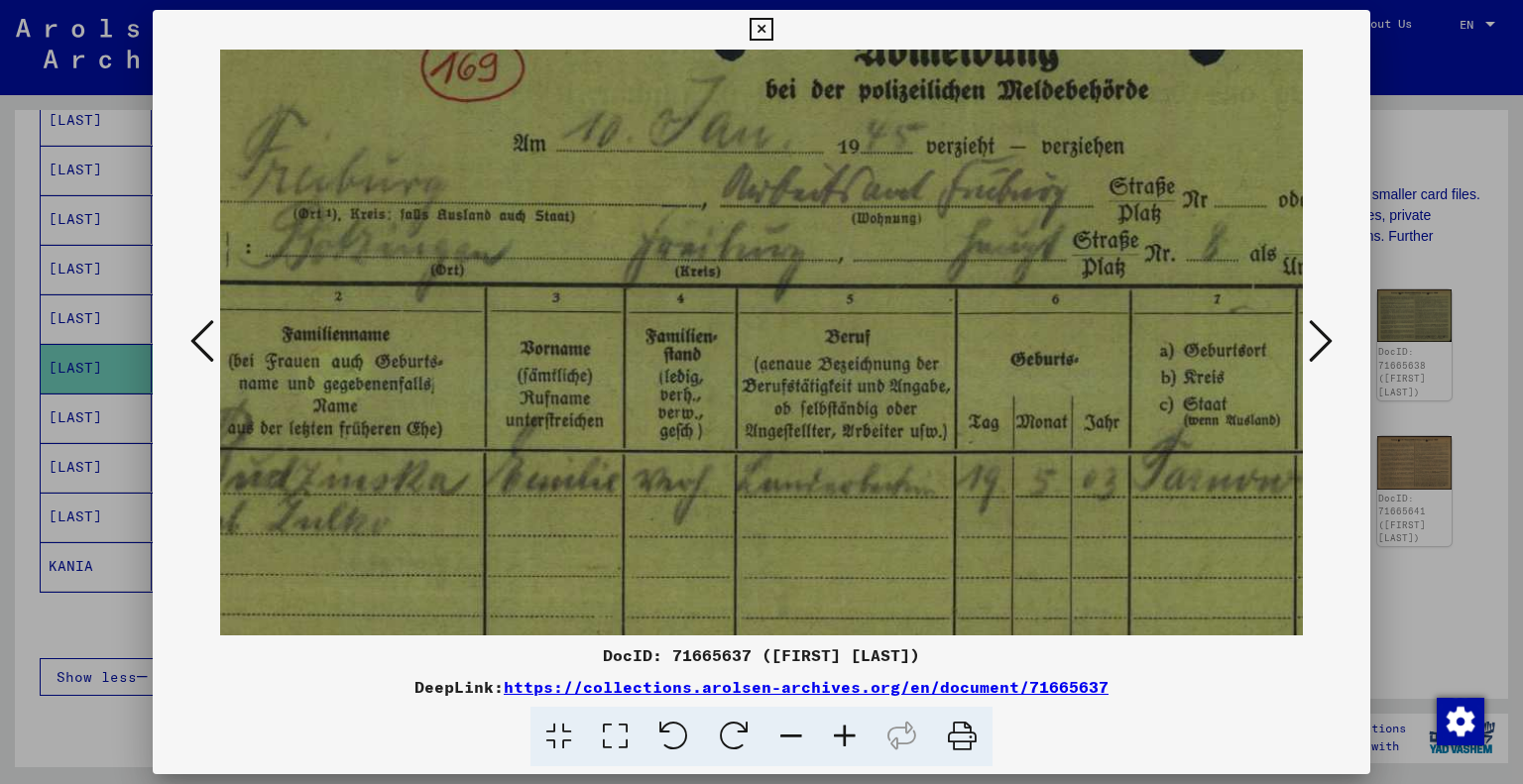scroll, scrollTop: 71, scrollLeft: 153, axis: both 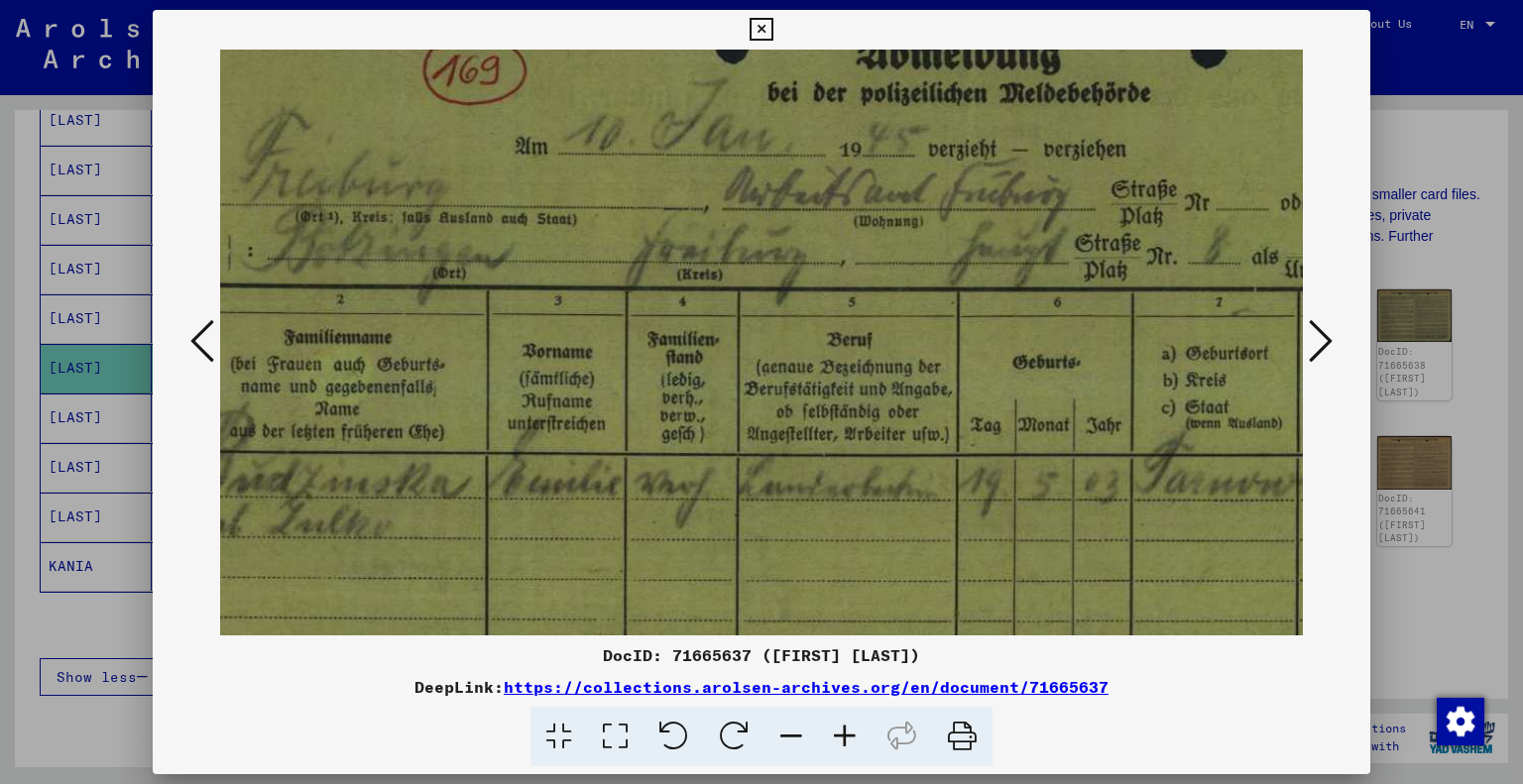 drag, startPoint x: 781, startPoint y: 388, endPoint x: 892, endPoint y: 494, distance: 153.4829 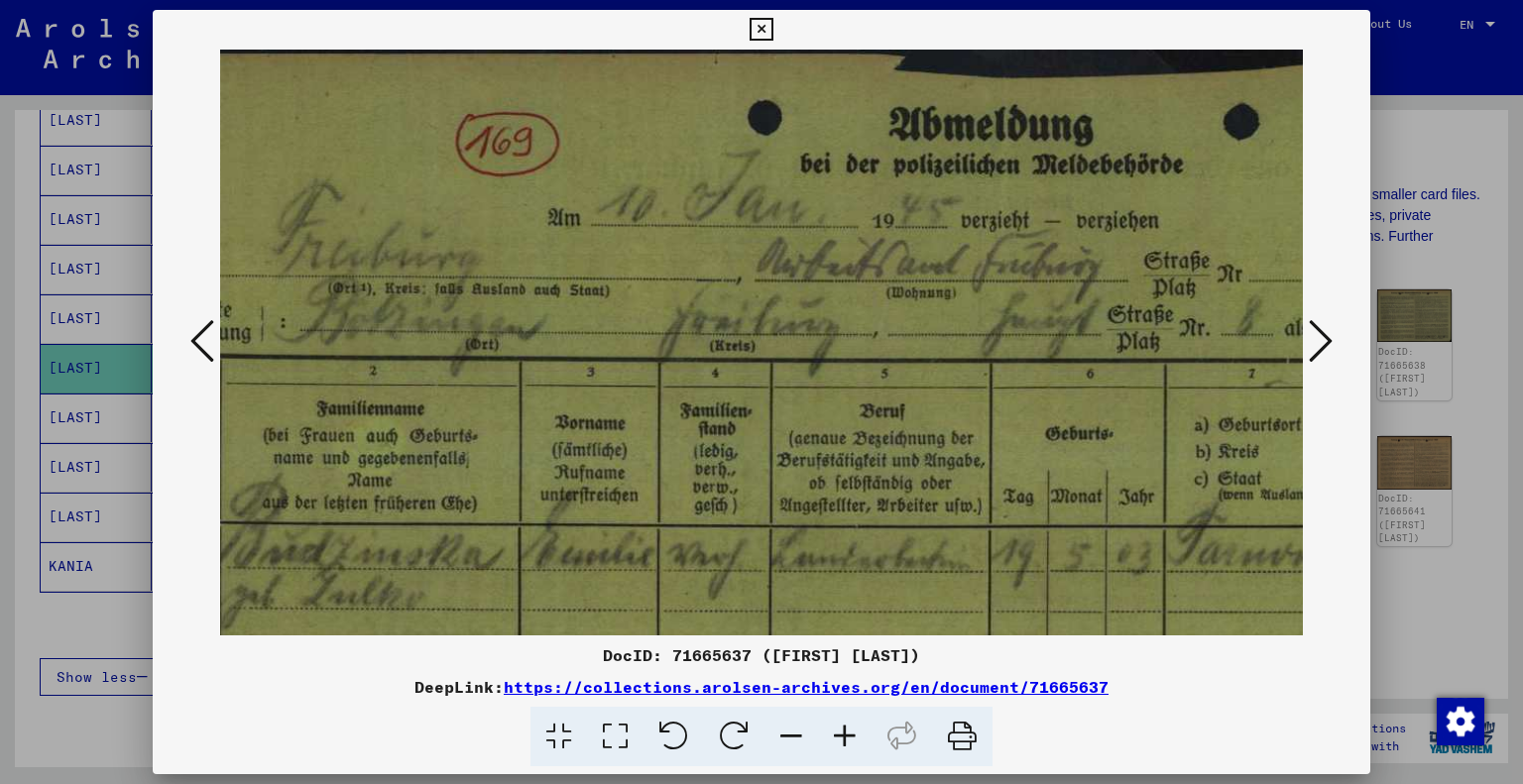 scroll, scrollTop: 0, scrollLeft: 121, axis: horizontal 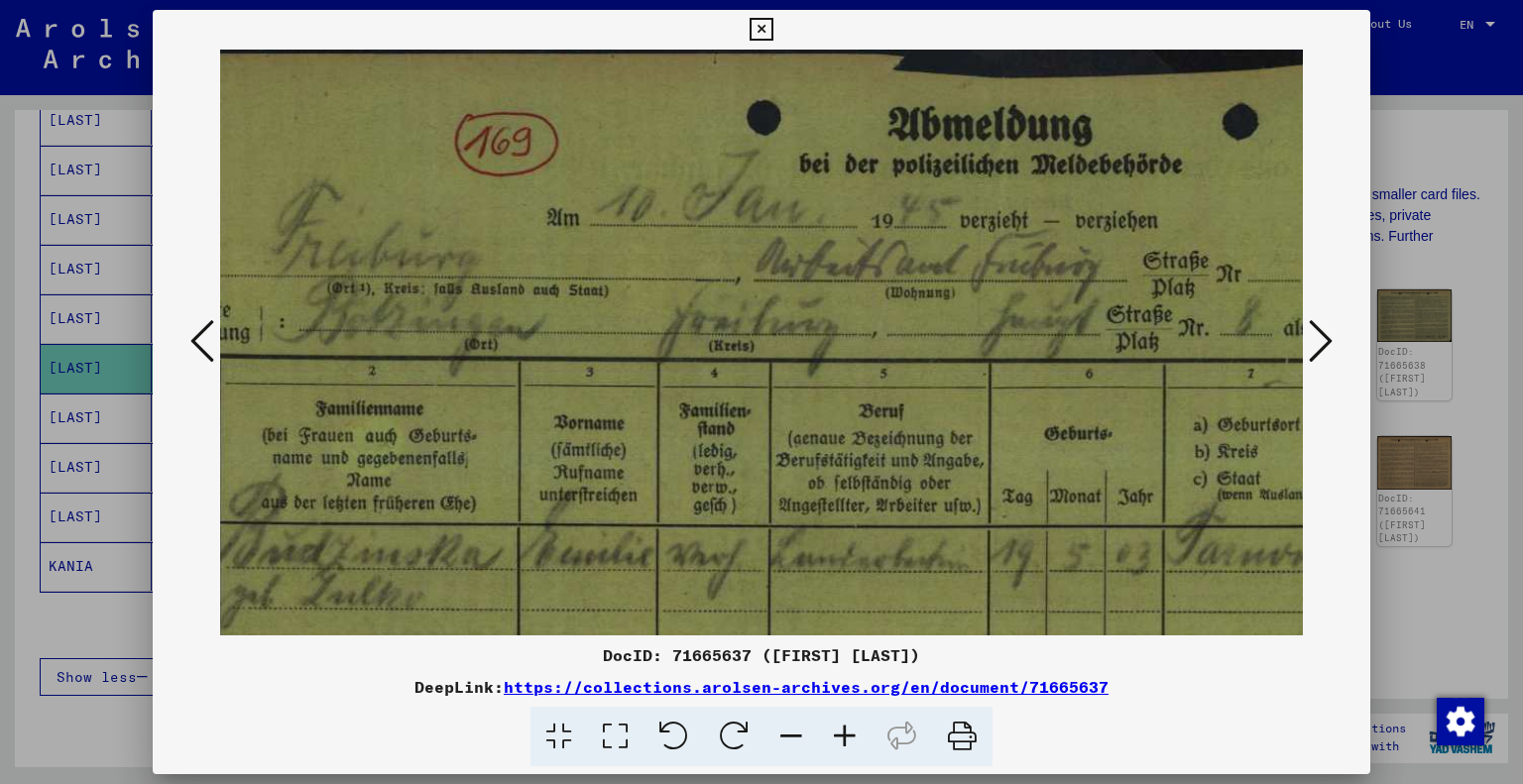 drag, startPoint x: 728, startPoint y: 349, endPoint x: 750, endPoint y: 565, distance: 217.11748 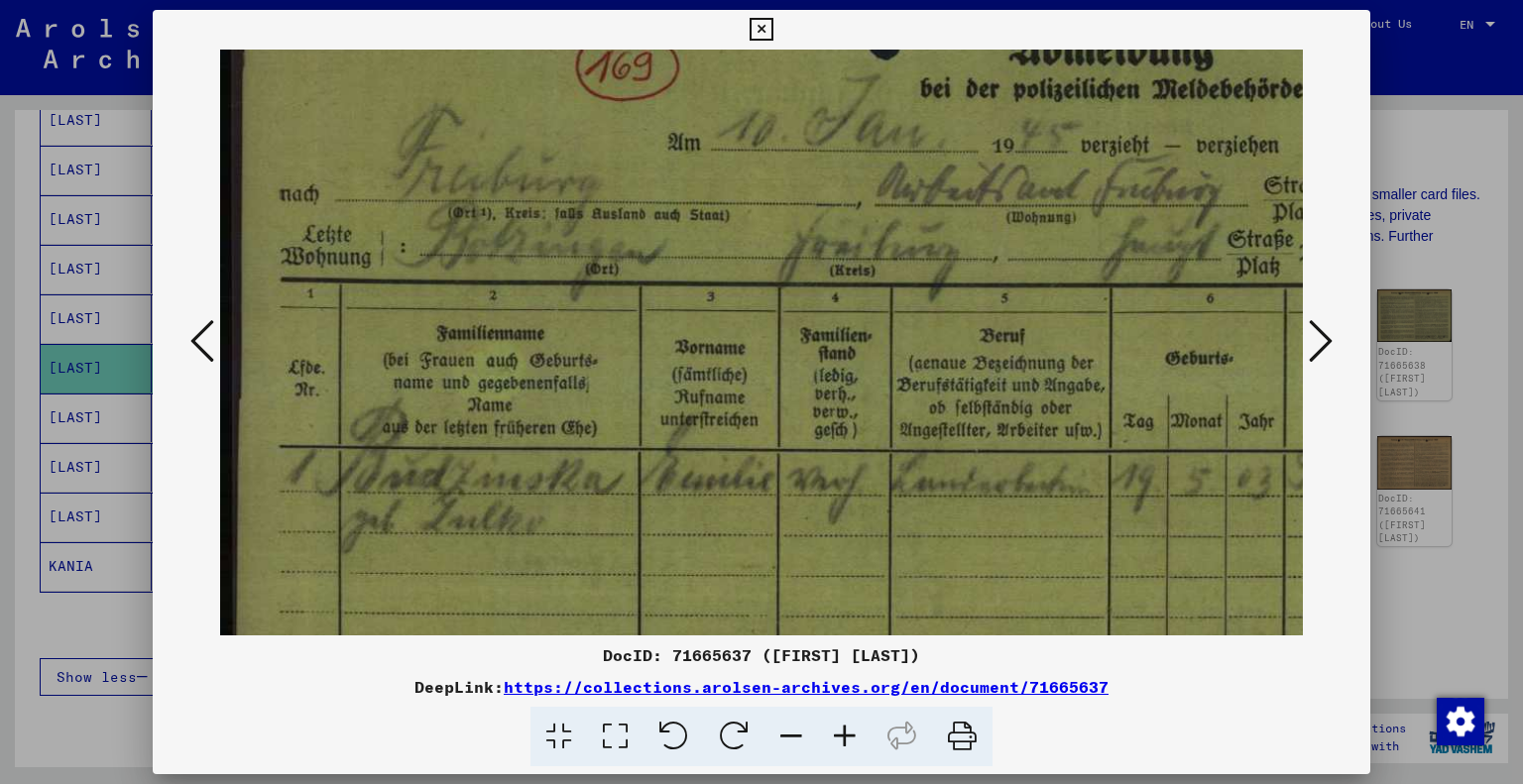 scroll, scrollTop: 124, scrollLeft: 7, axis: both 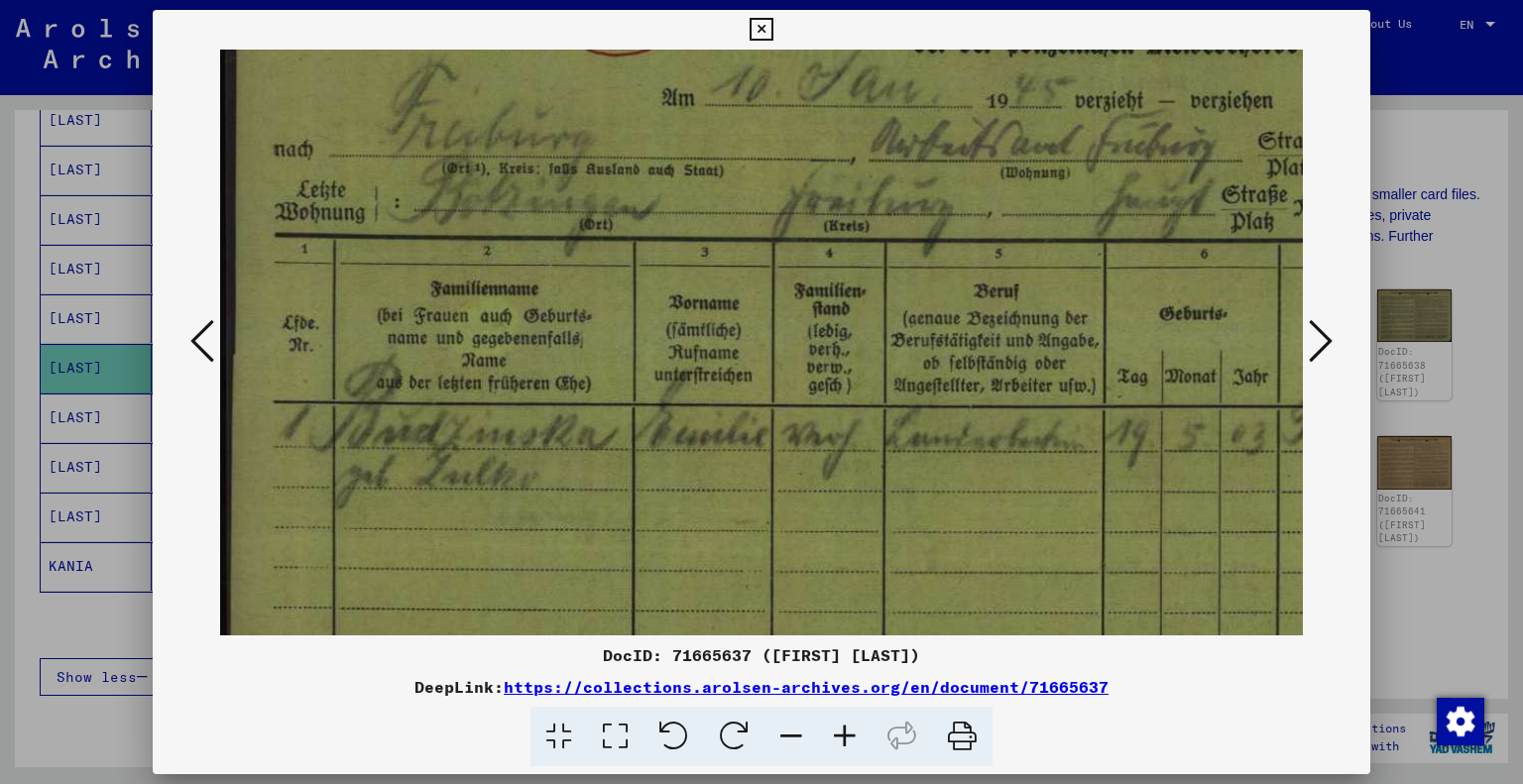 drag, startPoint x: 583, startPoint y: 392, endPoint x: 765, endPoint y: 278, distance: 214.75568 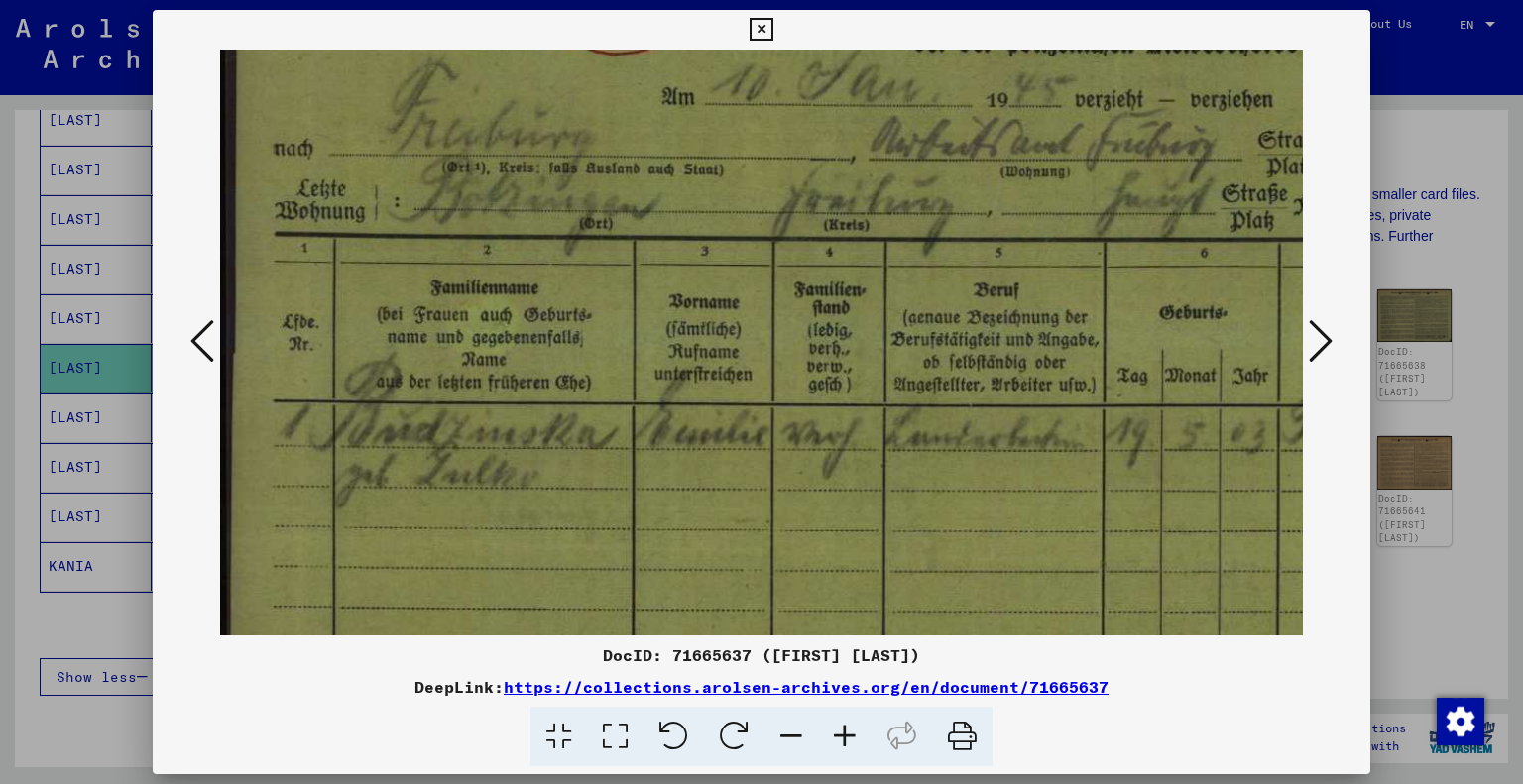 click at bounding box center (1104, 568) 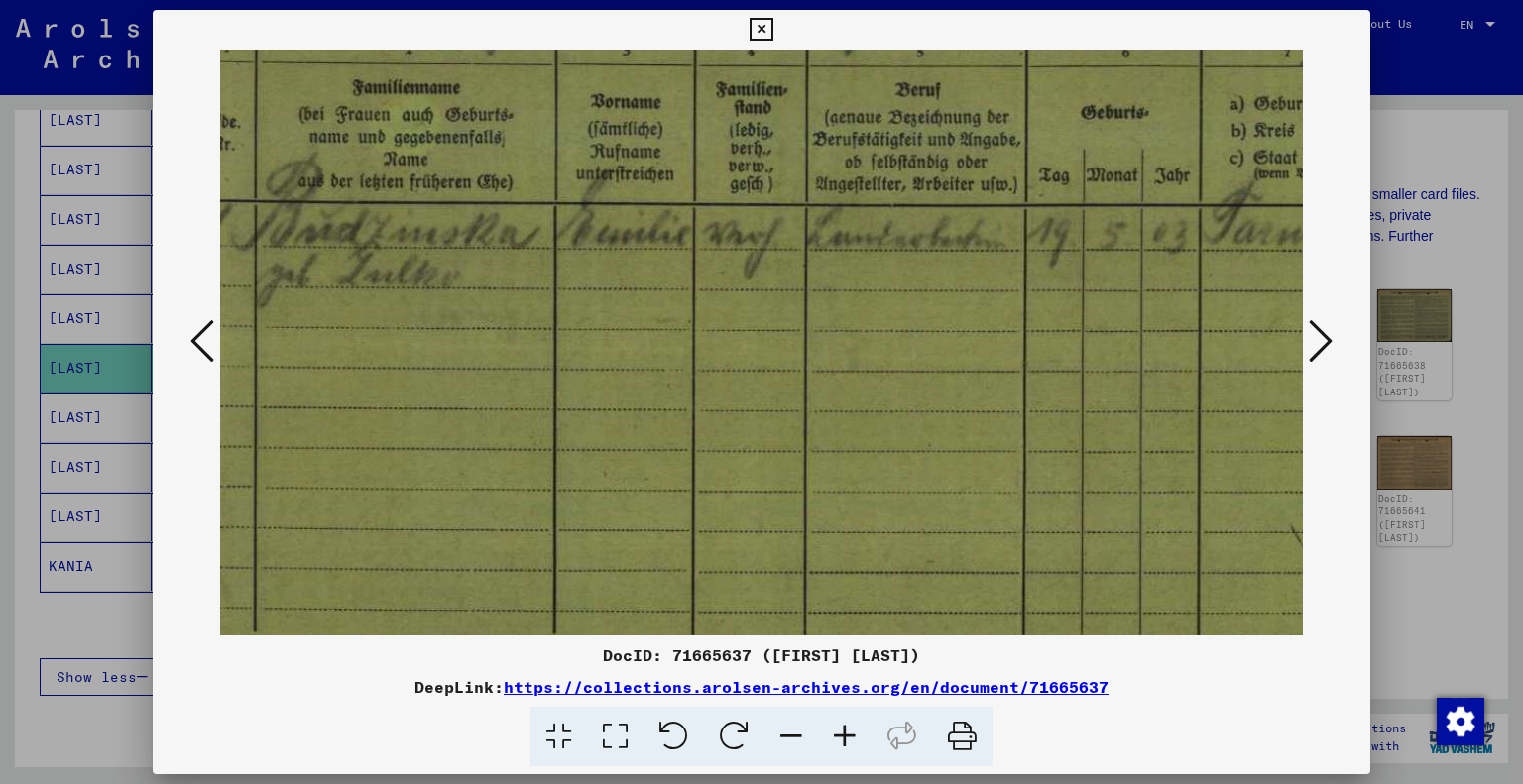drag, startPoint x: 758, startPoint y: 460, endPoint x: 687, endPoint y: 266, distance: 206.58412 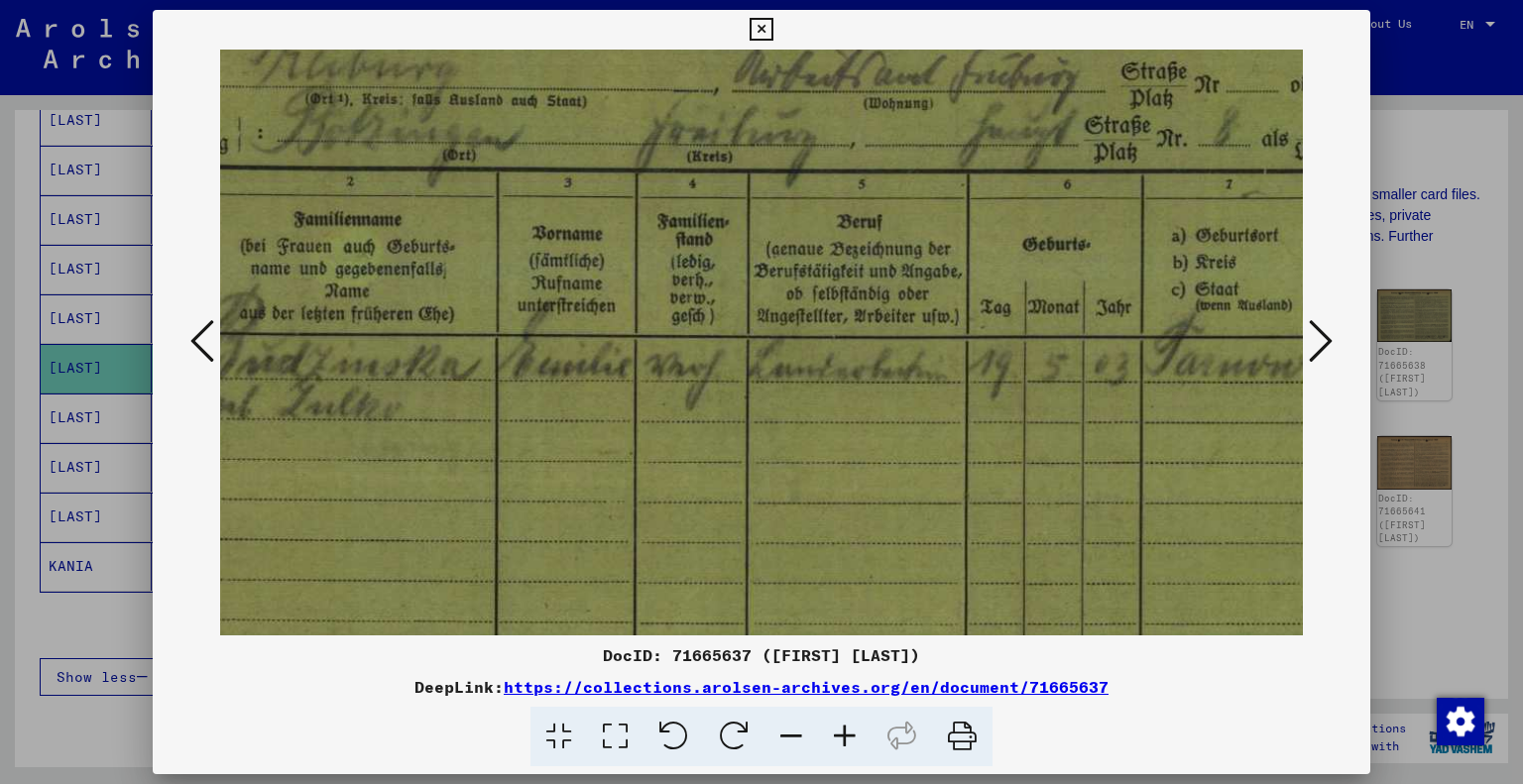 scroll, scrollTop: 189, scrollLeft: 145, axis: both 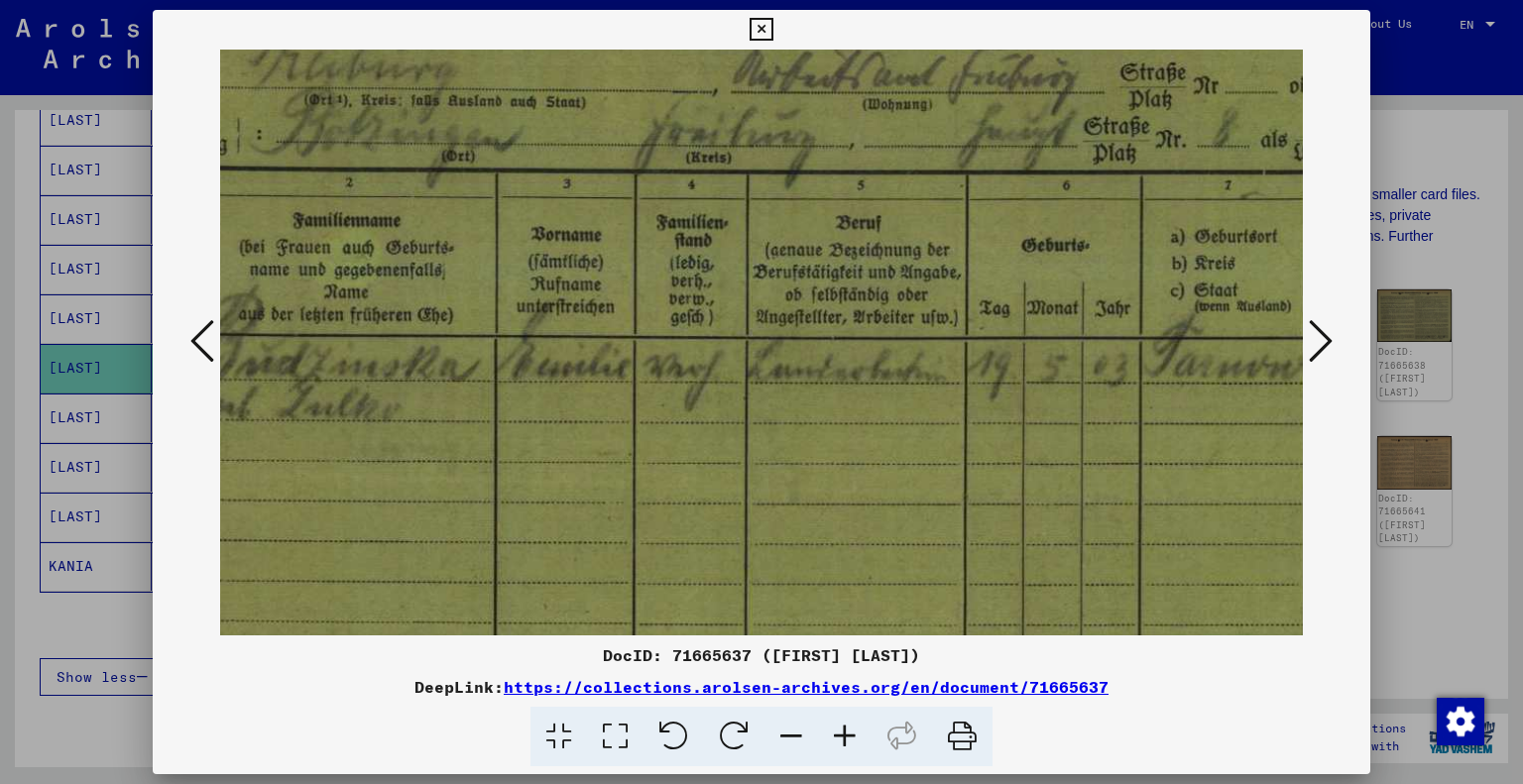 drag, startPoint x: 710, startPoint y: 317, endPoint x: 650, endPoint y: 450, distance: 145.9075 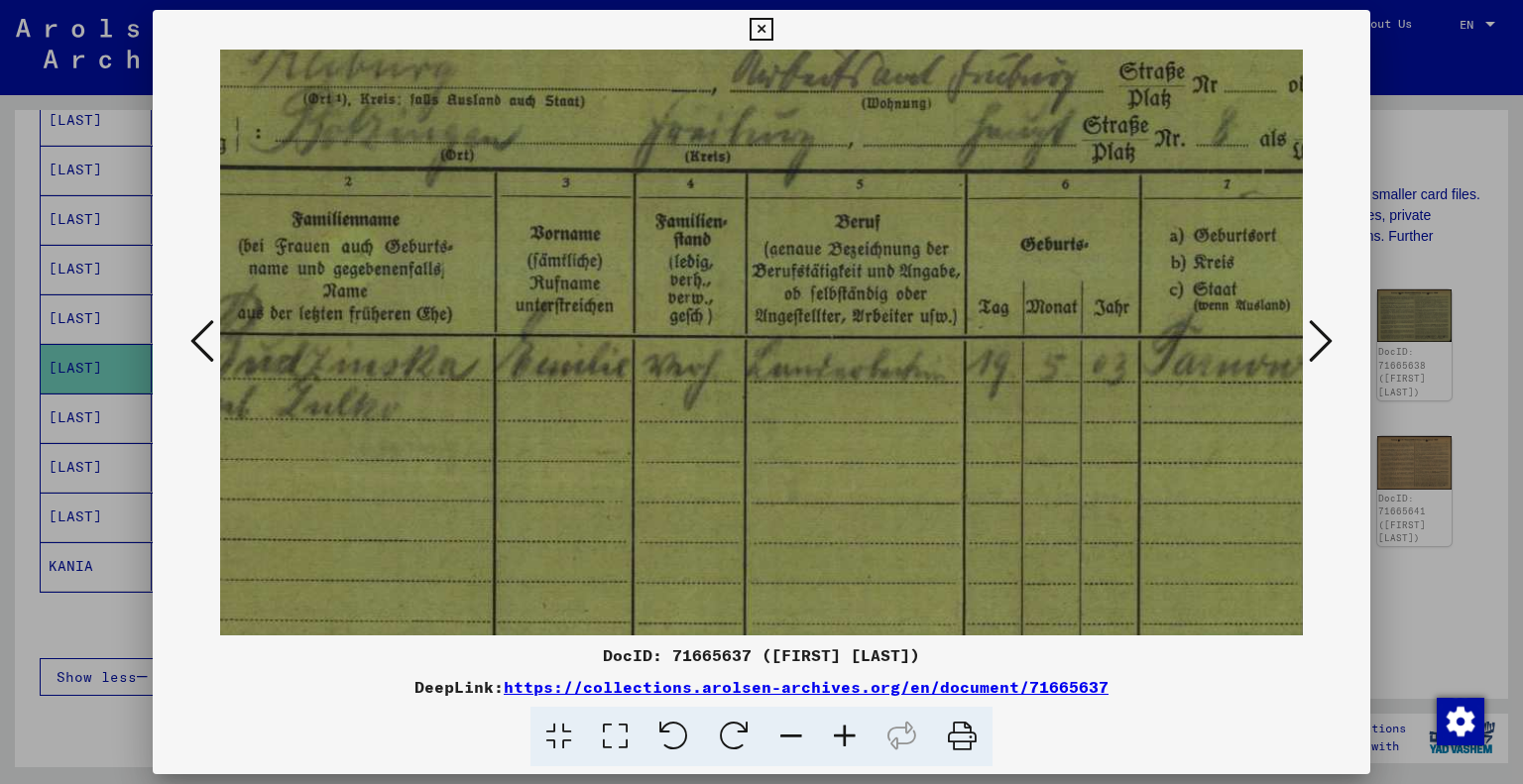 click at bounding box center [845, 736] 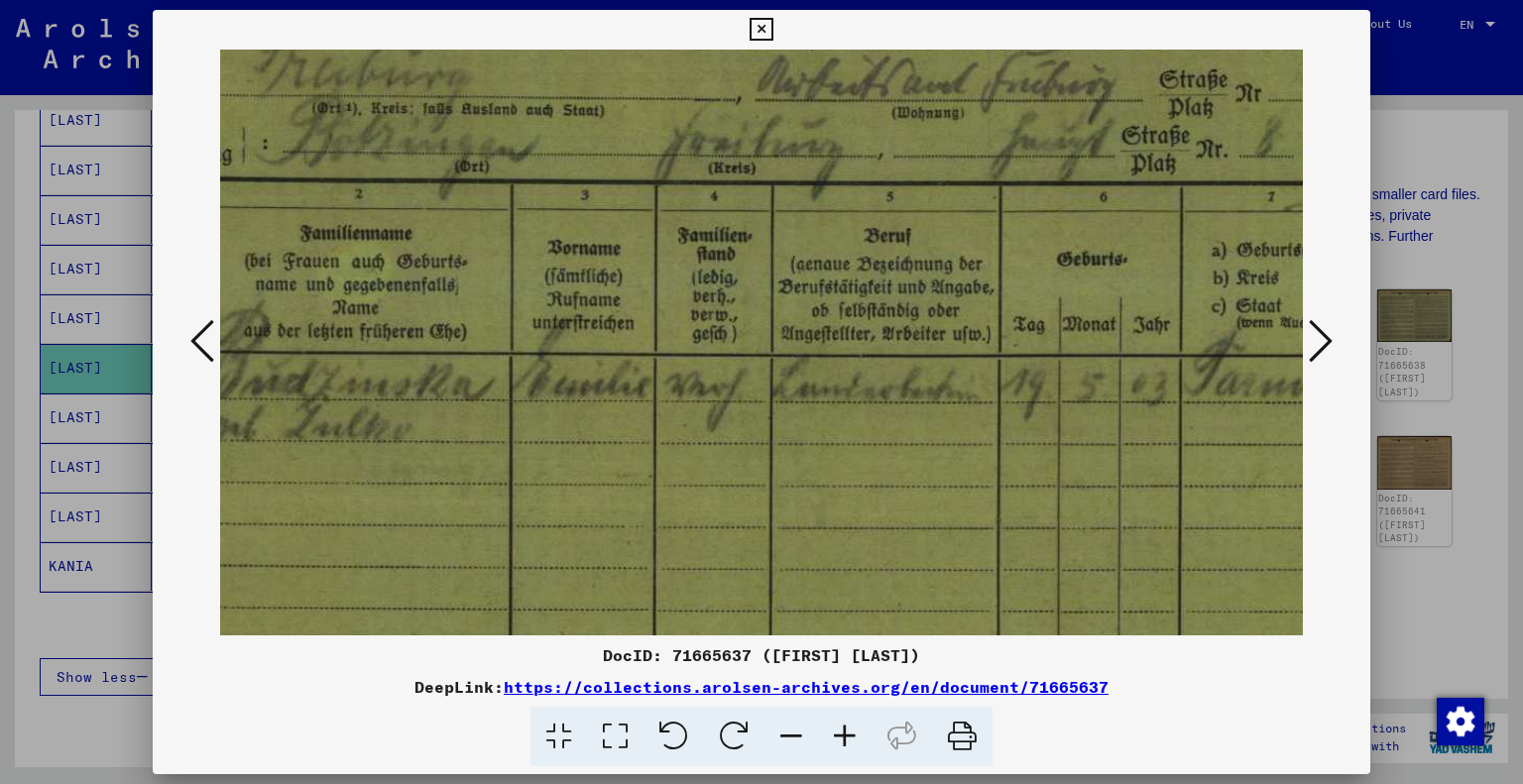 click at bounding box center (845, 736) 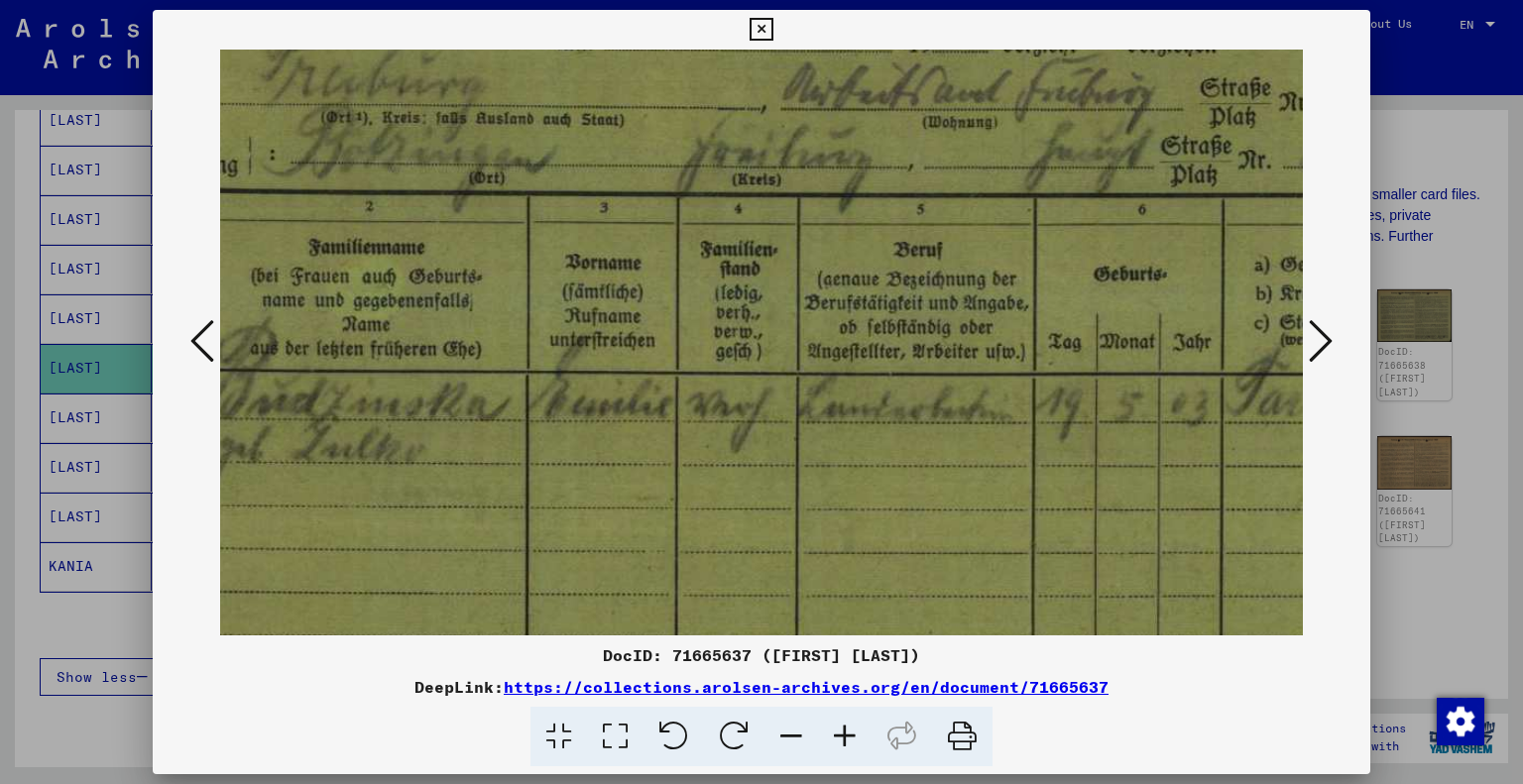 click at bounding box center [845, 736] 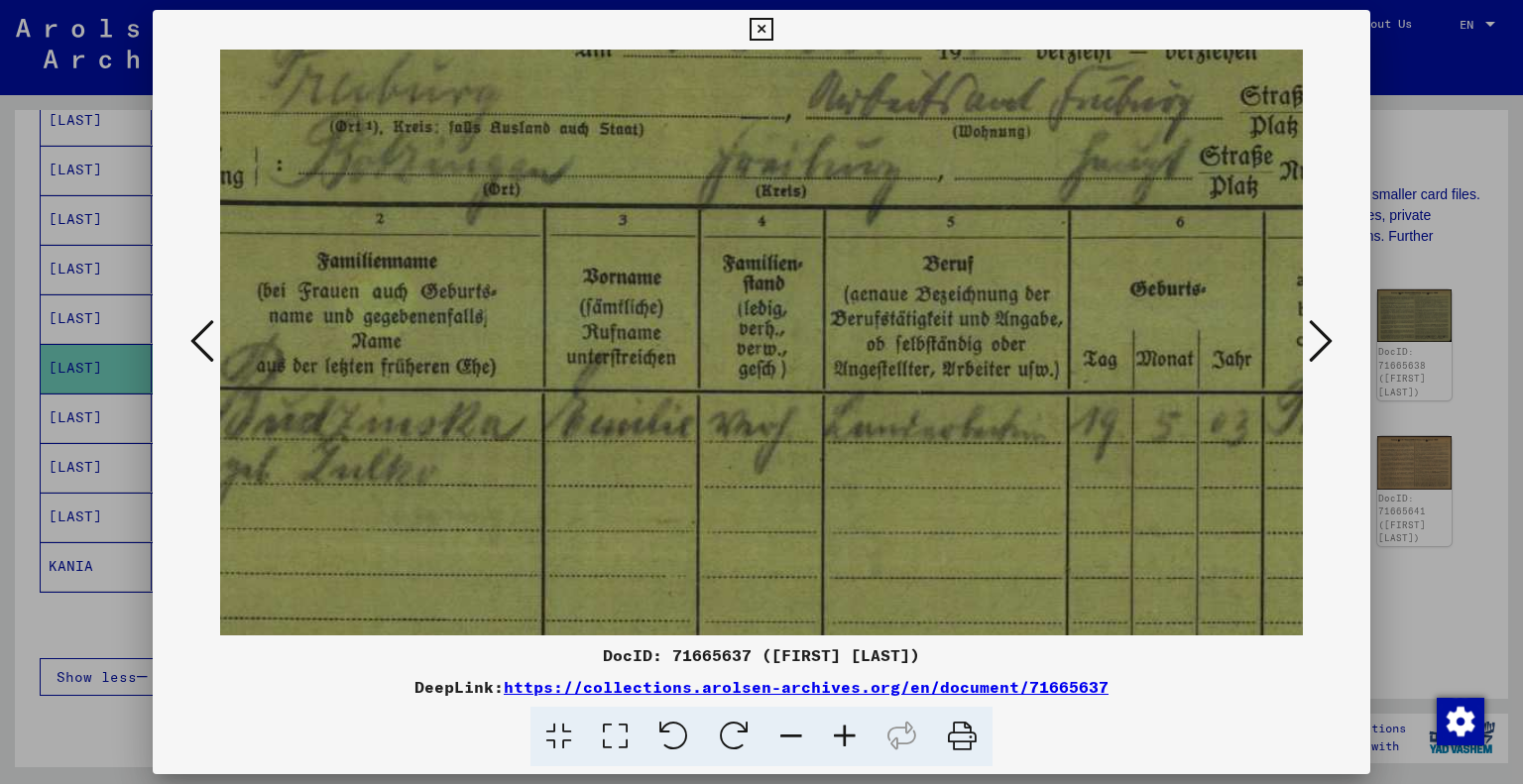 click at bounding box center [845, 736] 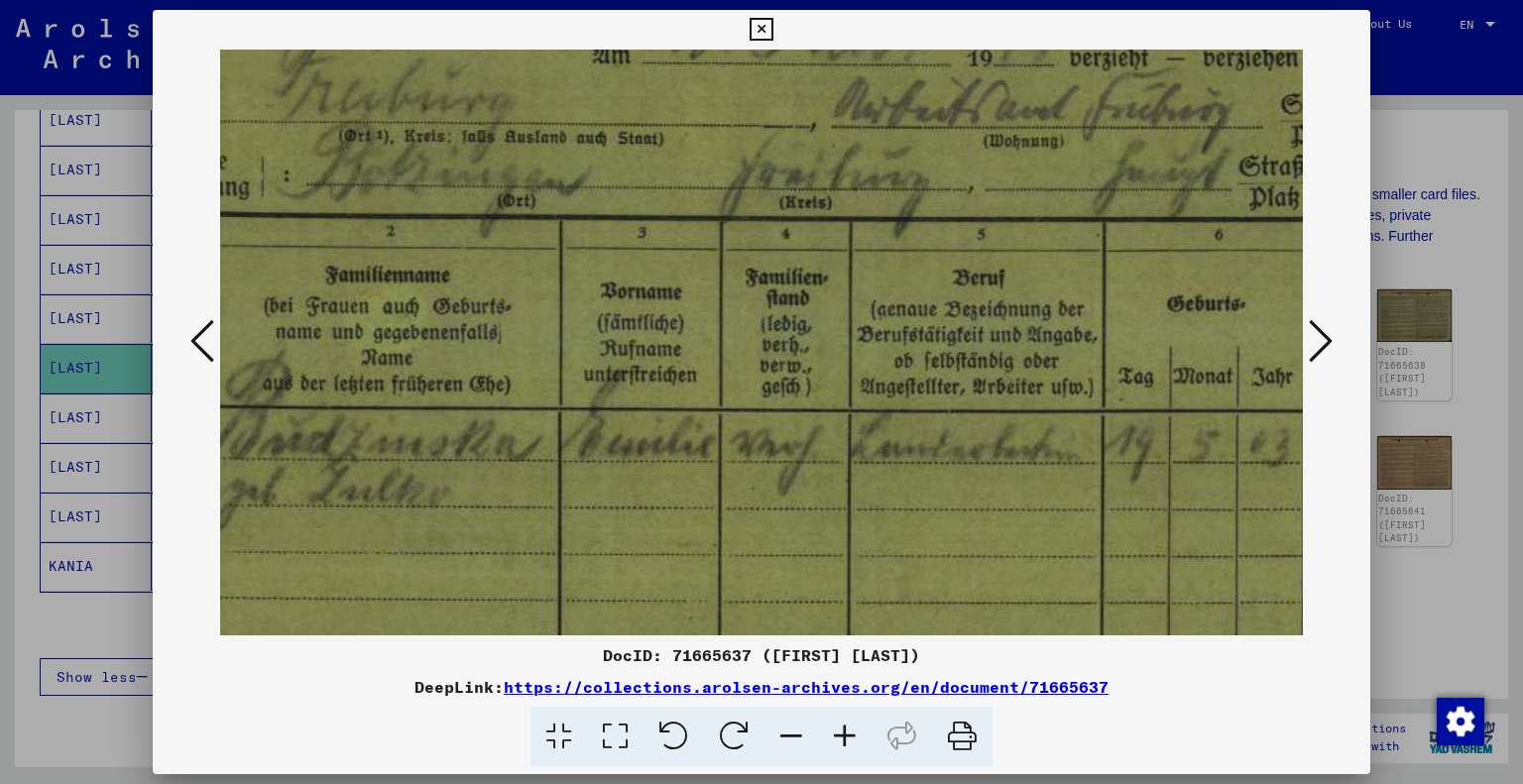 click at bounding box center [845, 736] 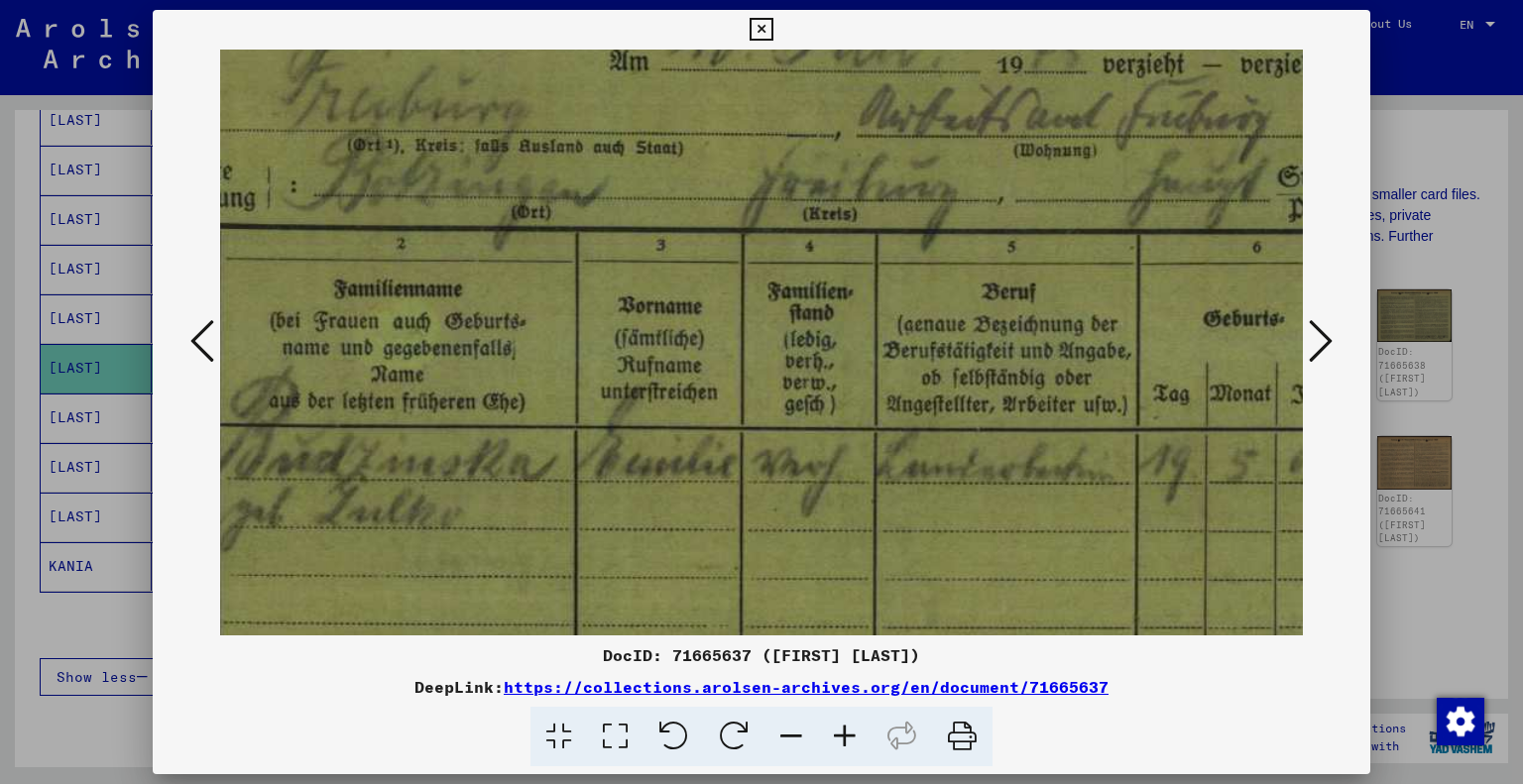 click at bounding box center (845, 736) 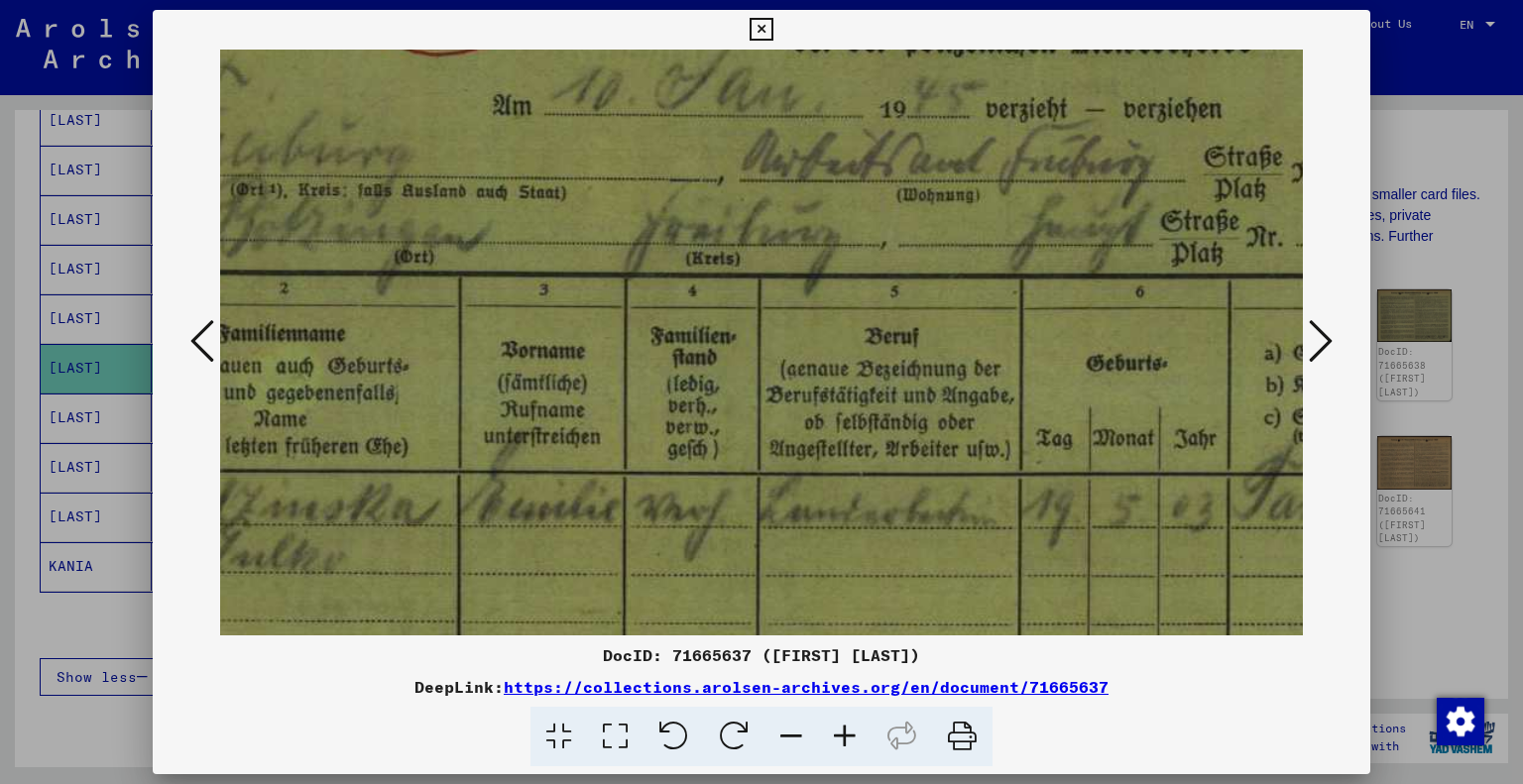 scroll, scrollTop: 144, scrollLeft: 264, axis: both 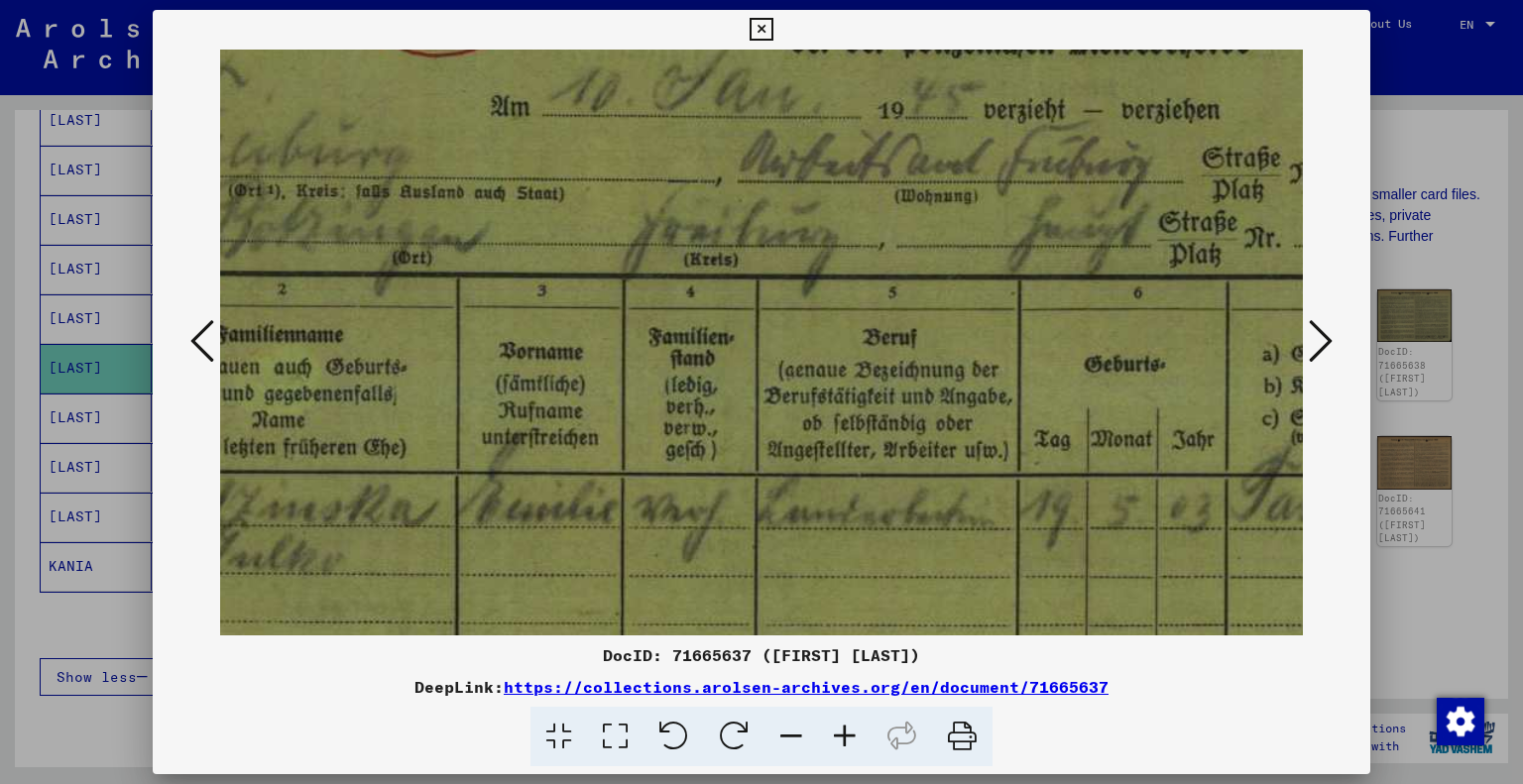 drag, startPoint x: 734, startPoint y: 505, endPoint x: 619, endPoint y: 560, distance: 127.47549 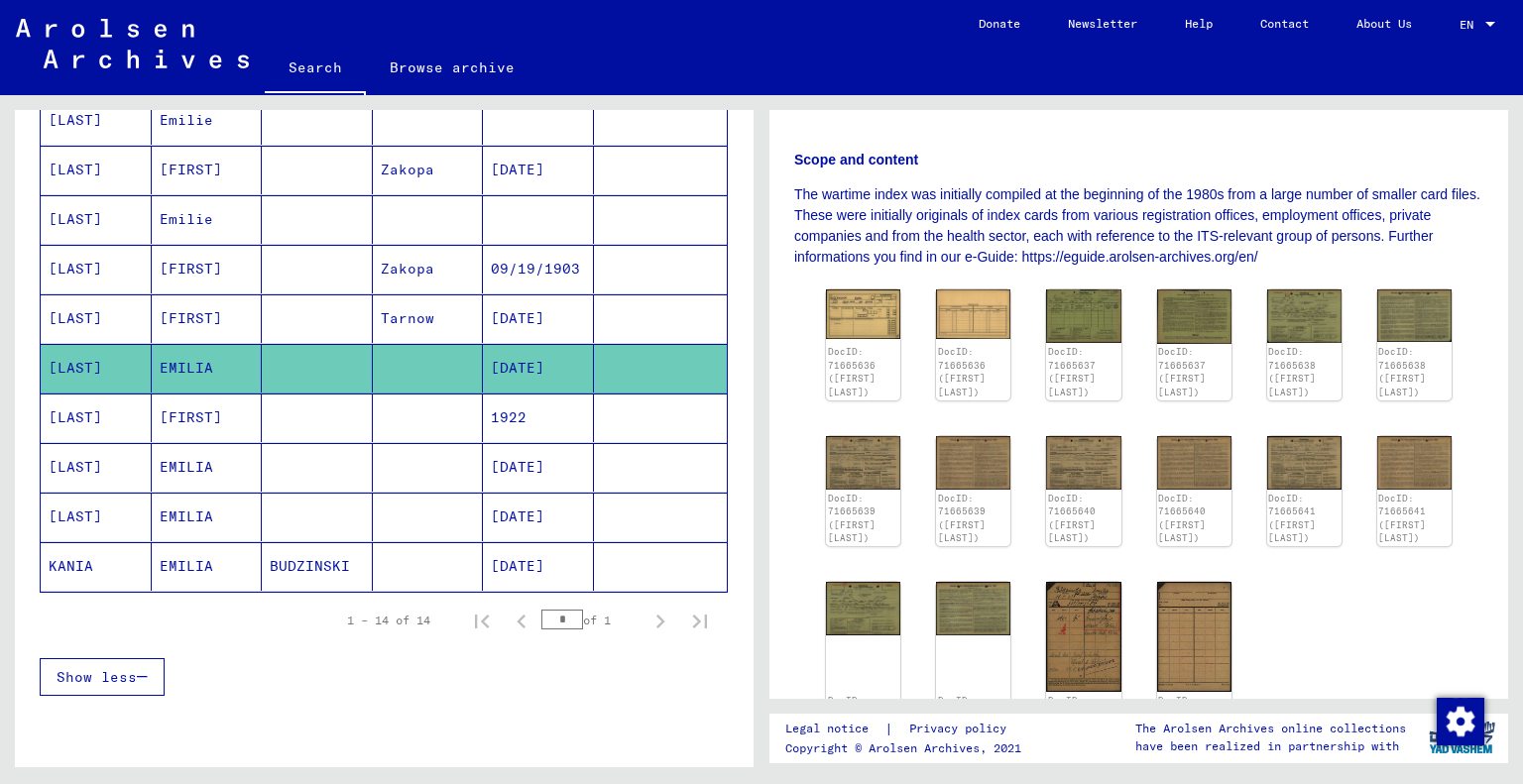 click 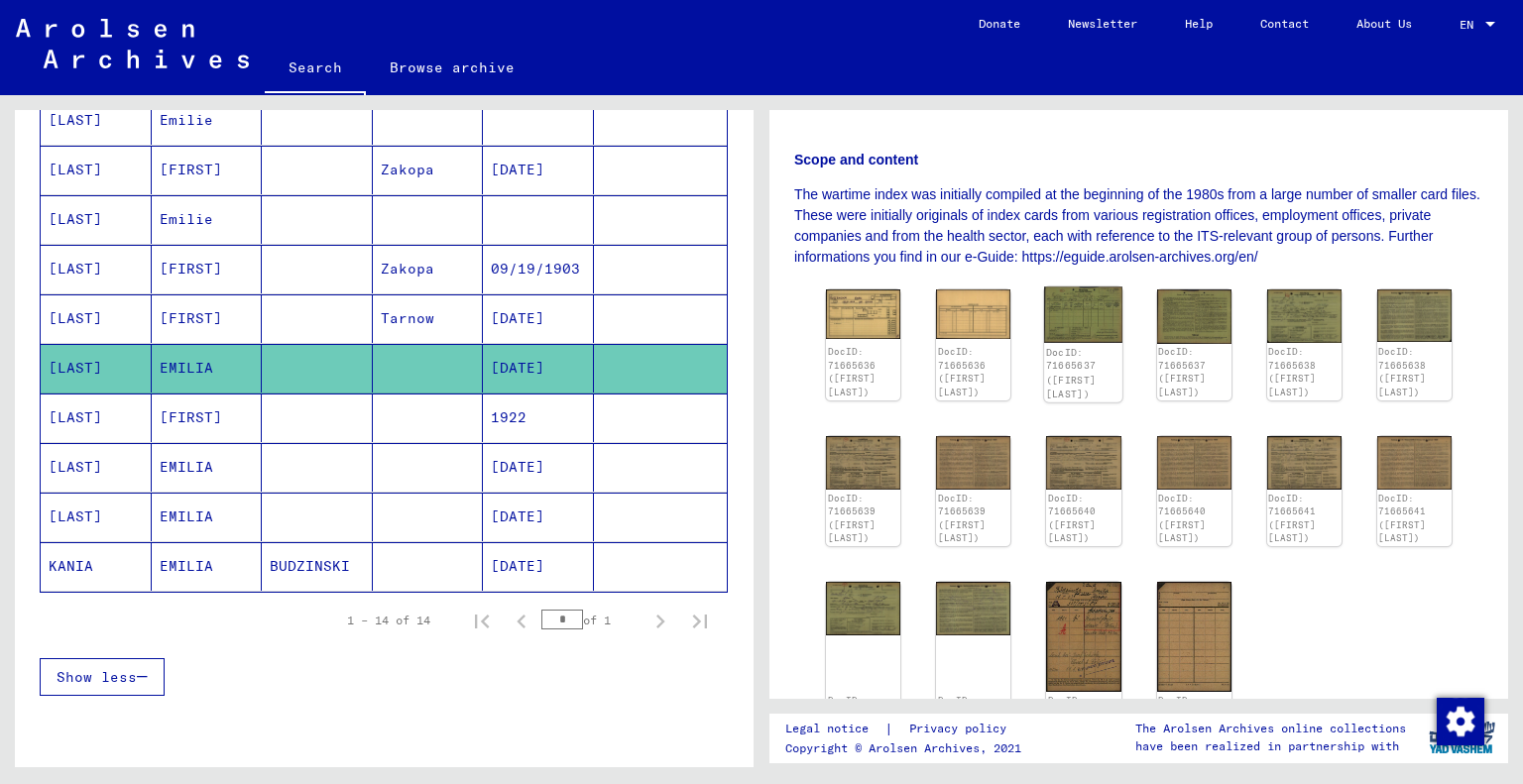 click 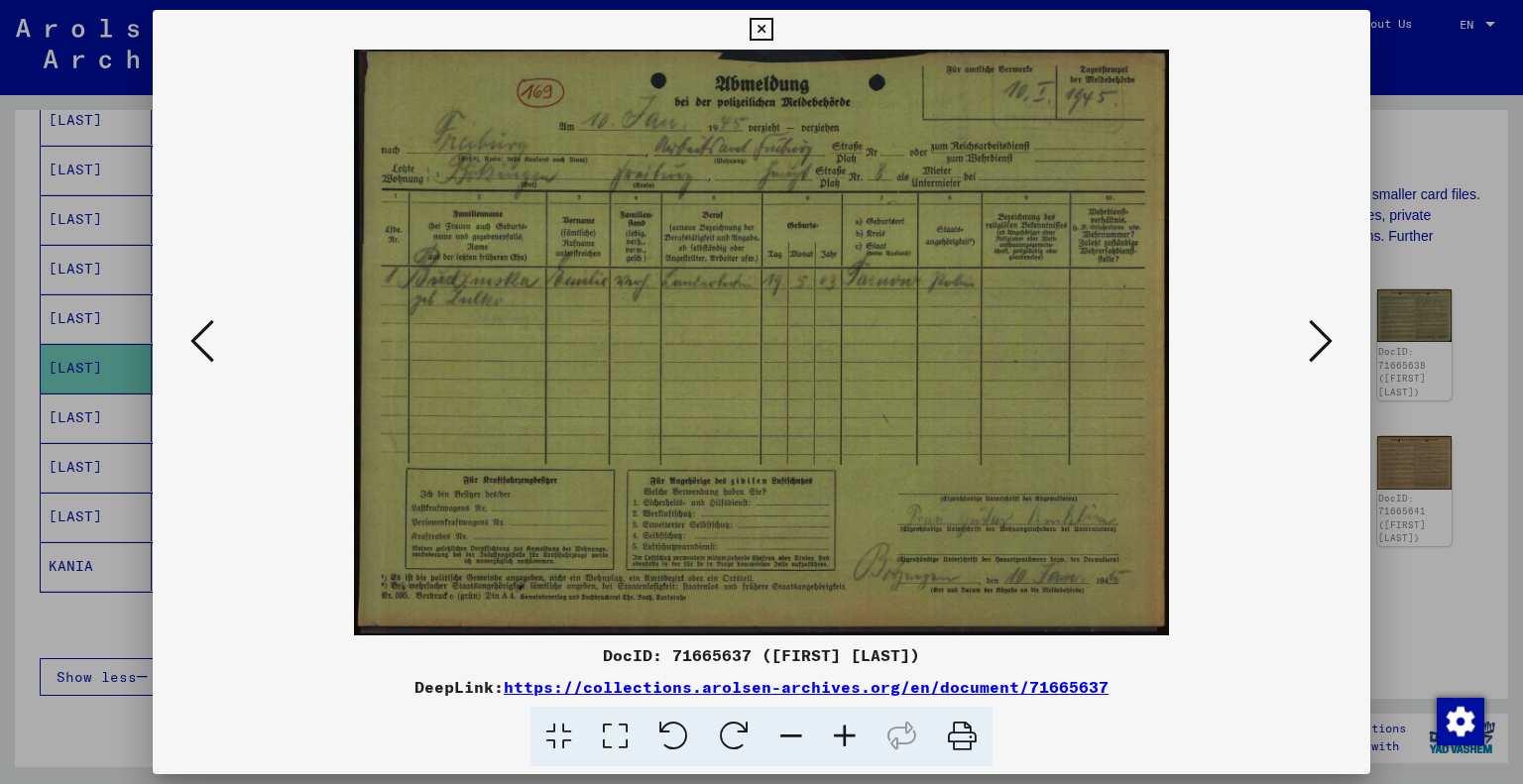 click at bounding box center [1321, 341] 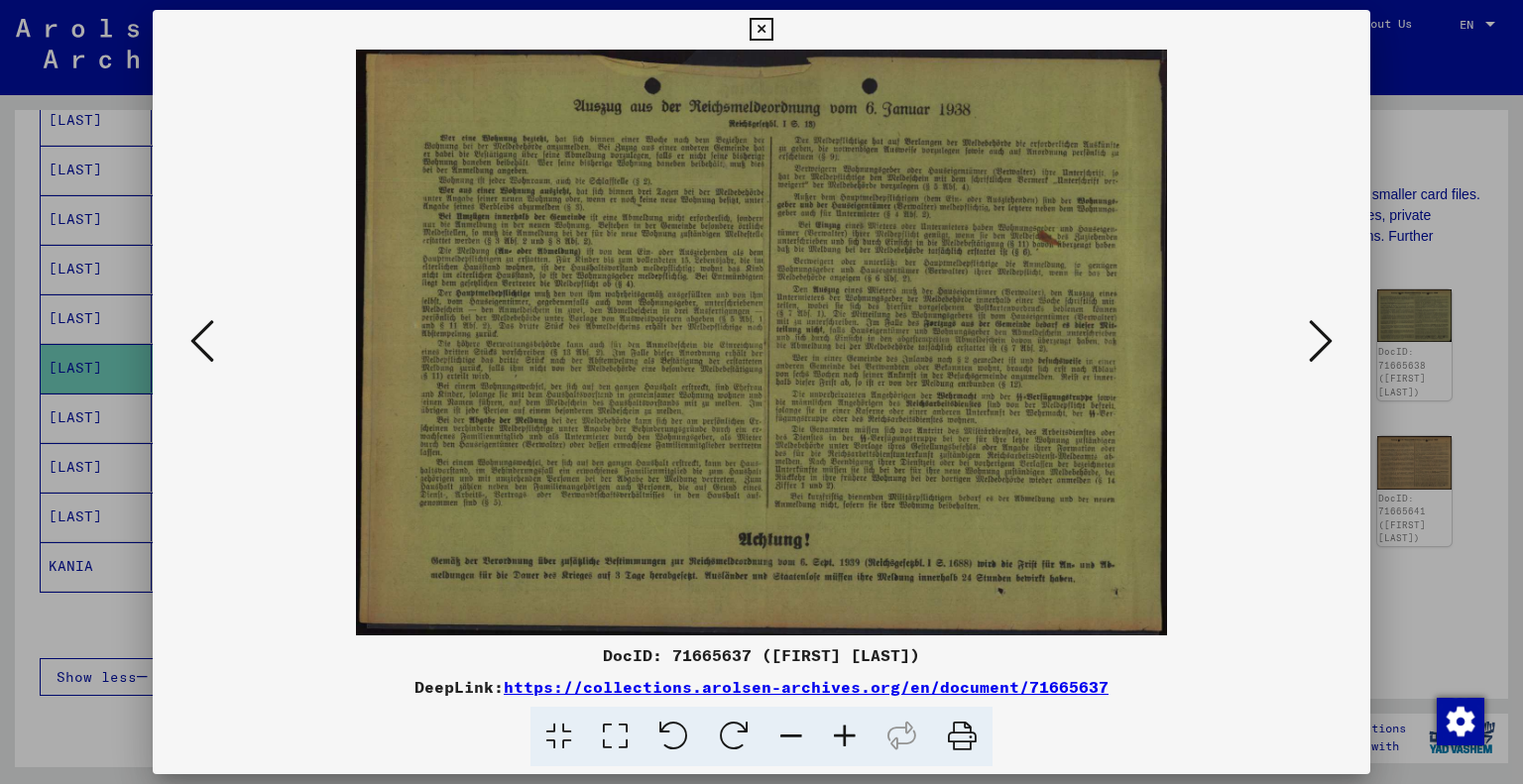 click at bounding box center [1321, 341] 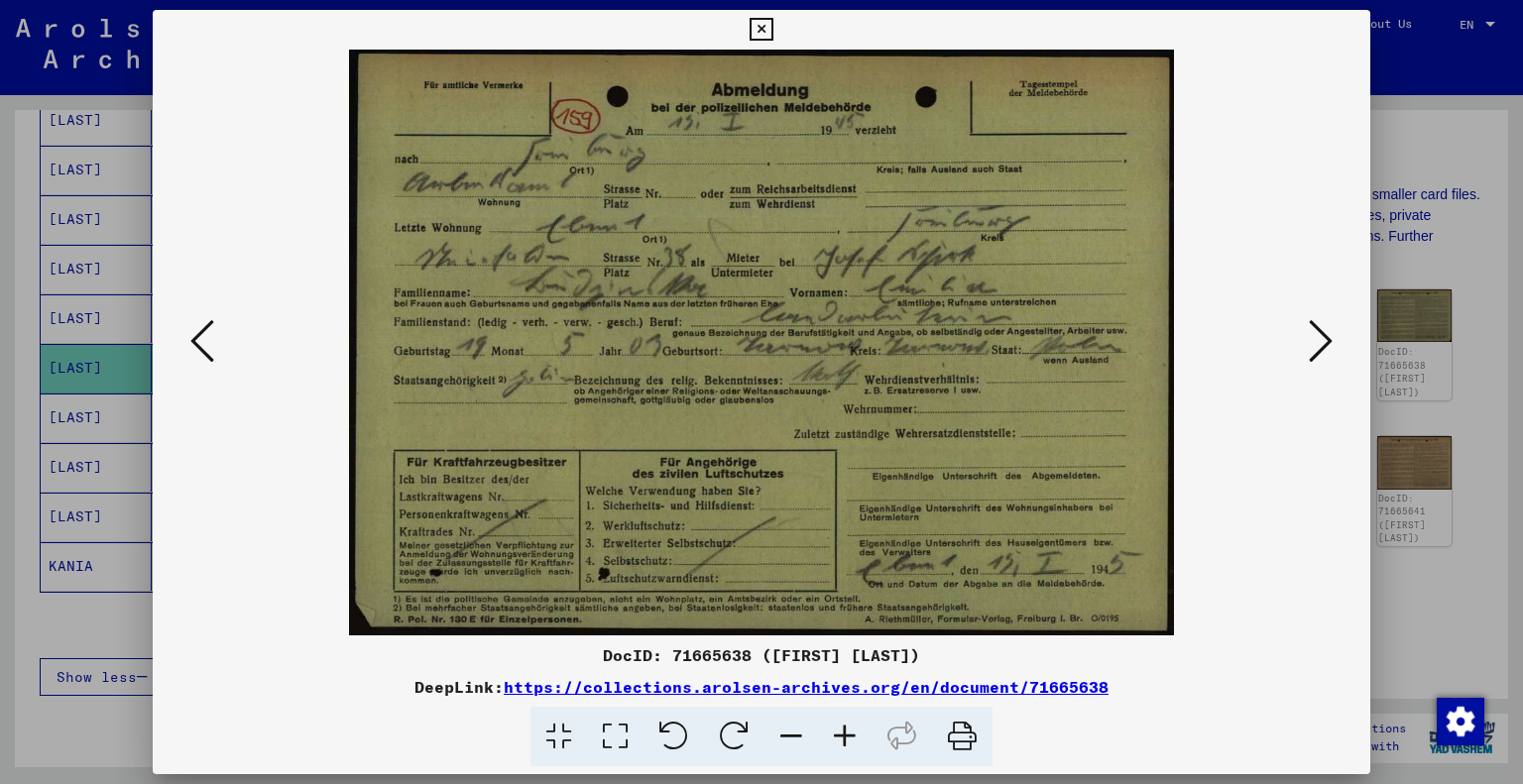 click at bounding box center [845, 736] 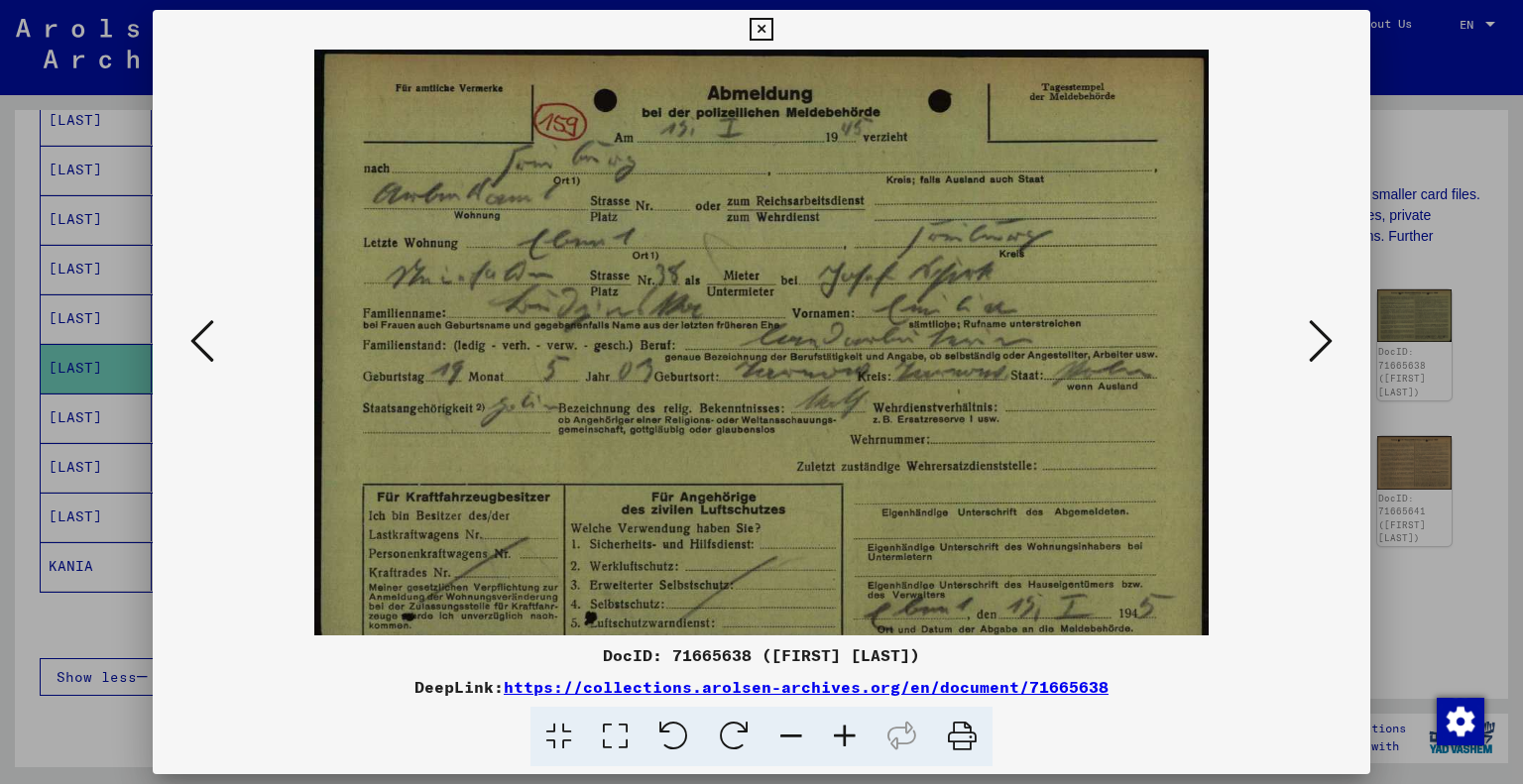 click at bounding box center (845, 736) 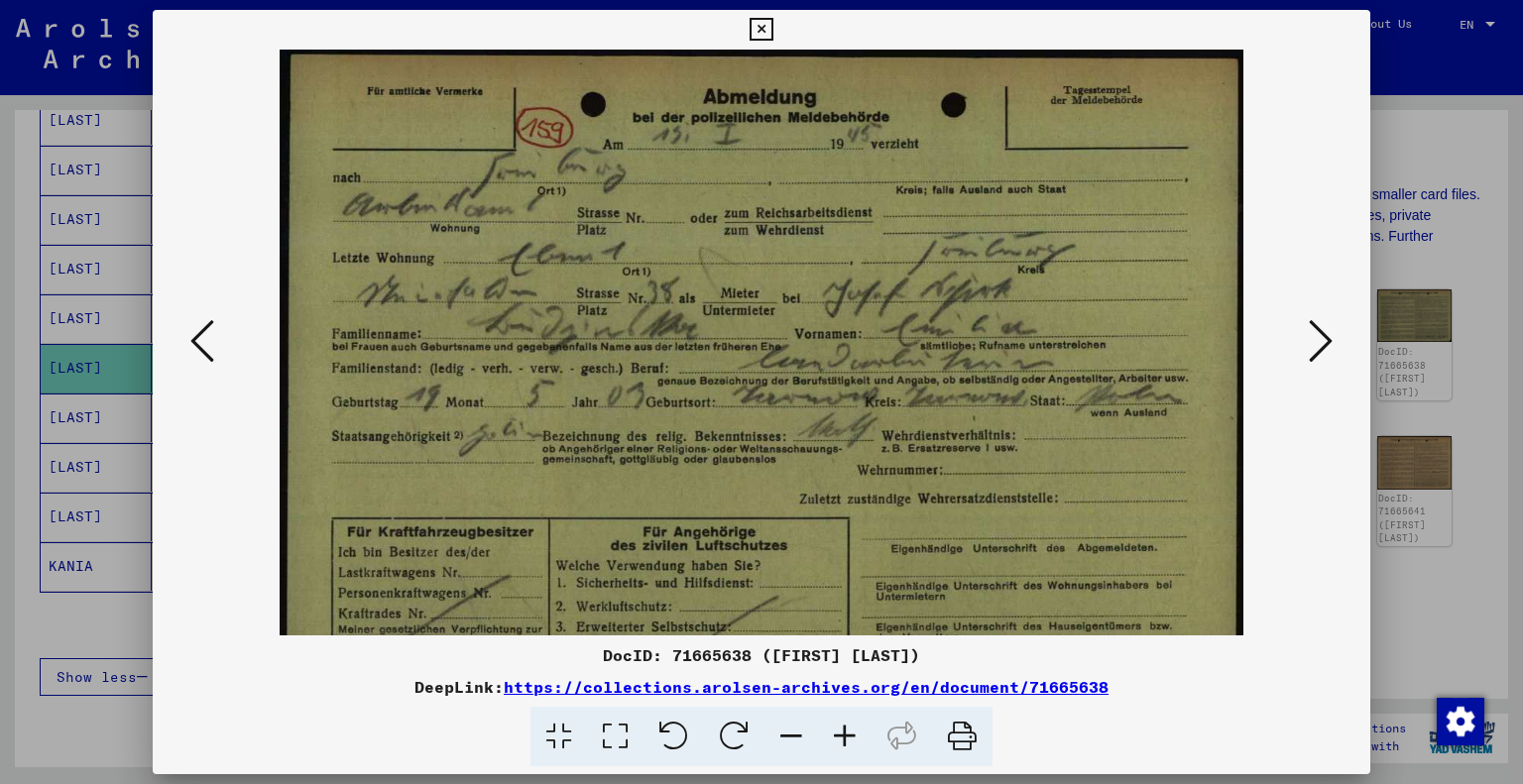 click at bounding box center (845, 736) 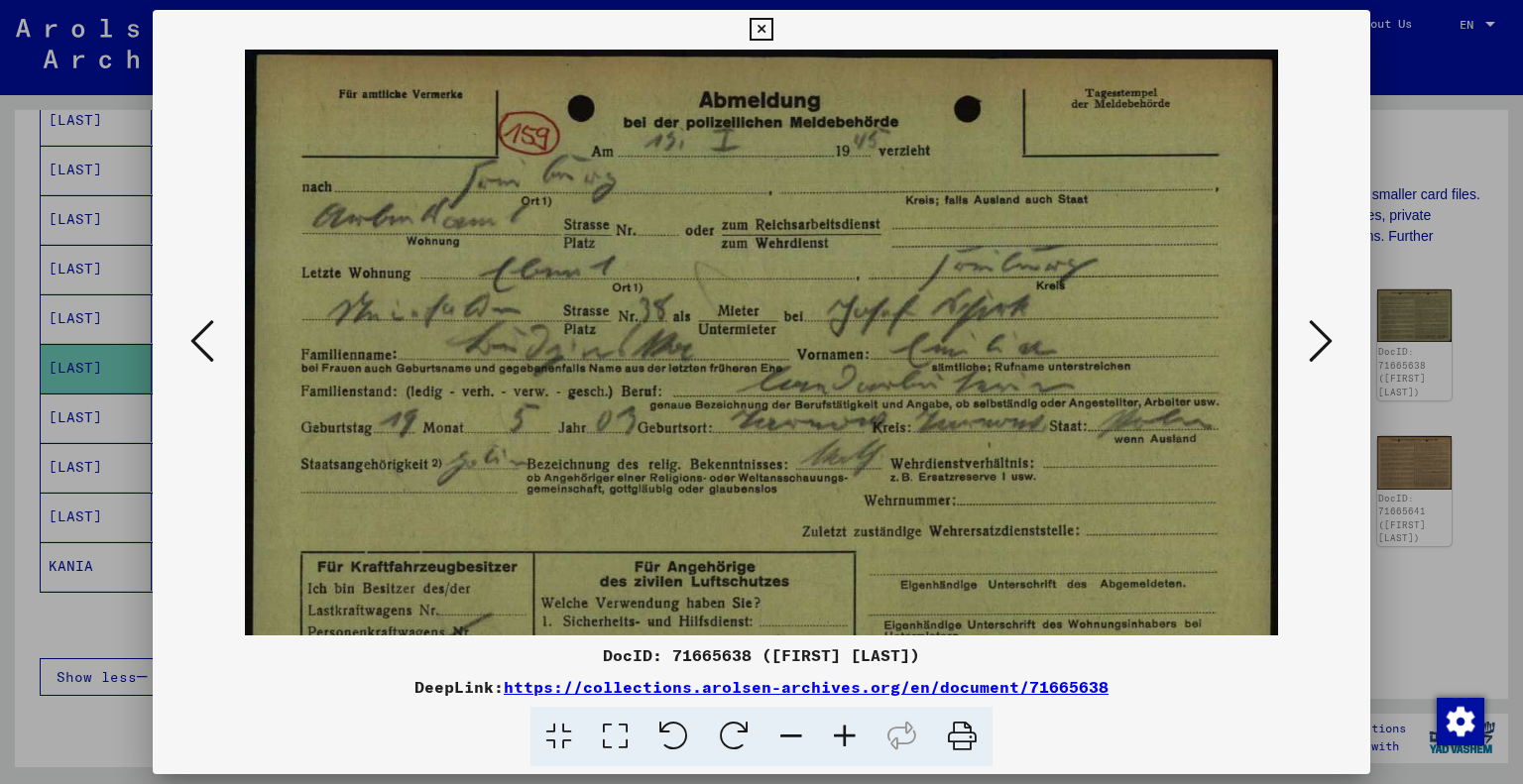 click at bounding box center (845, 736) 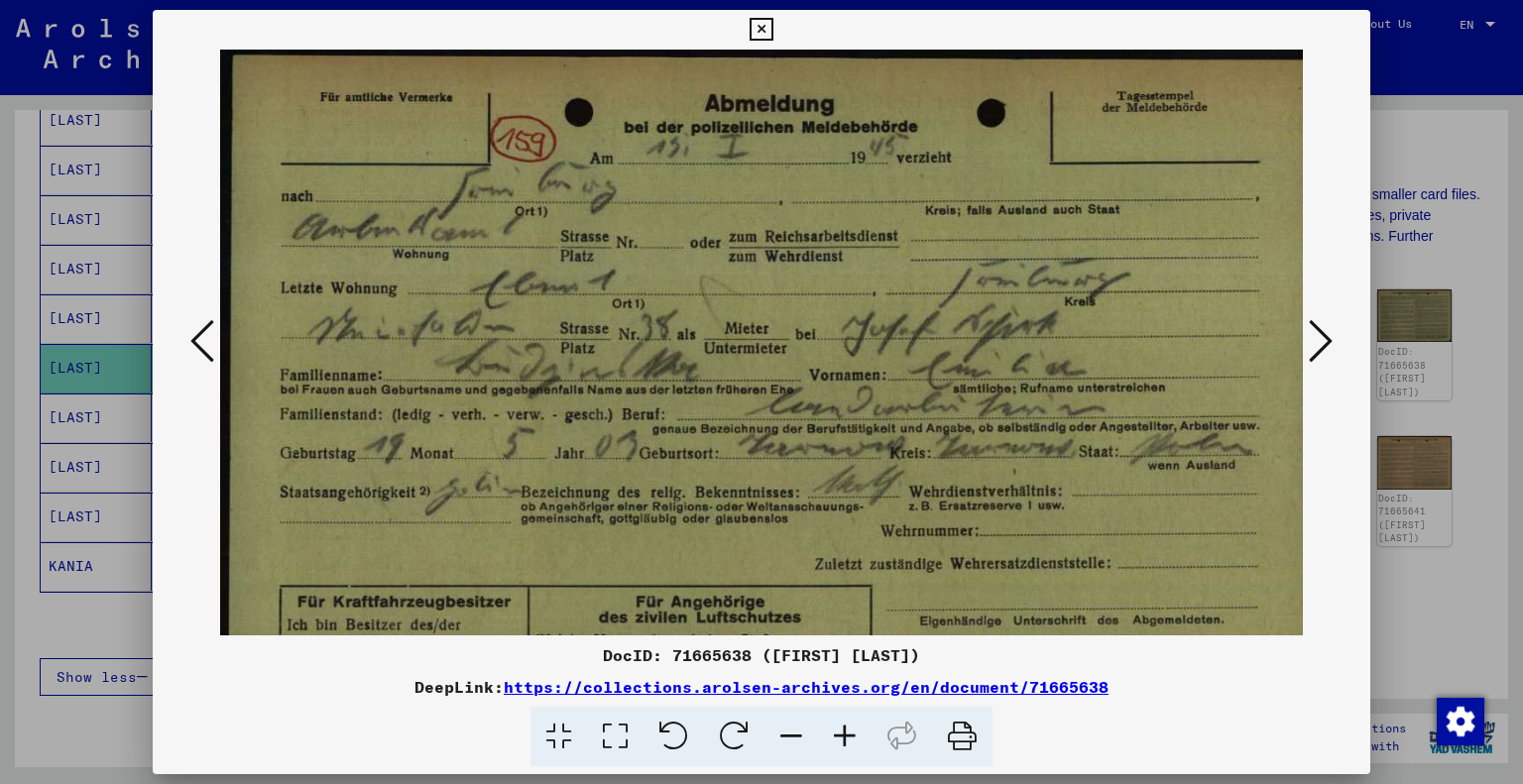 click at bounding box center [845, 736] 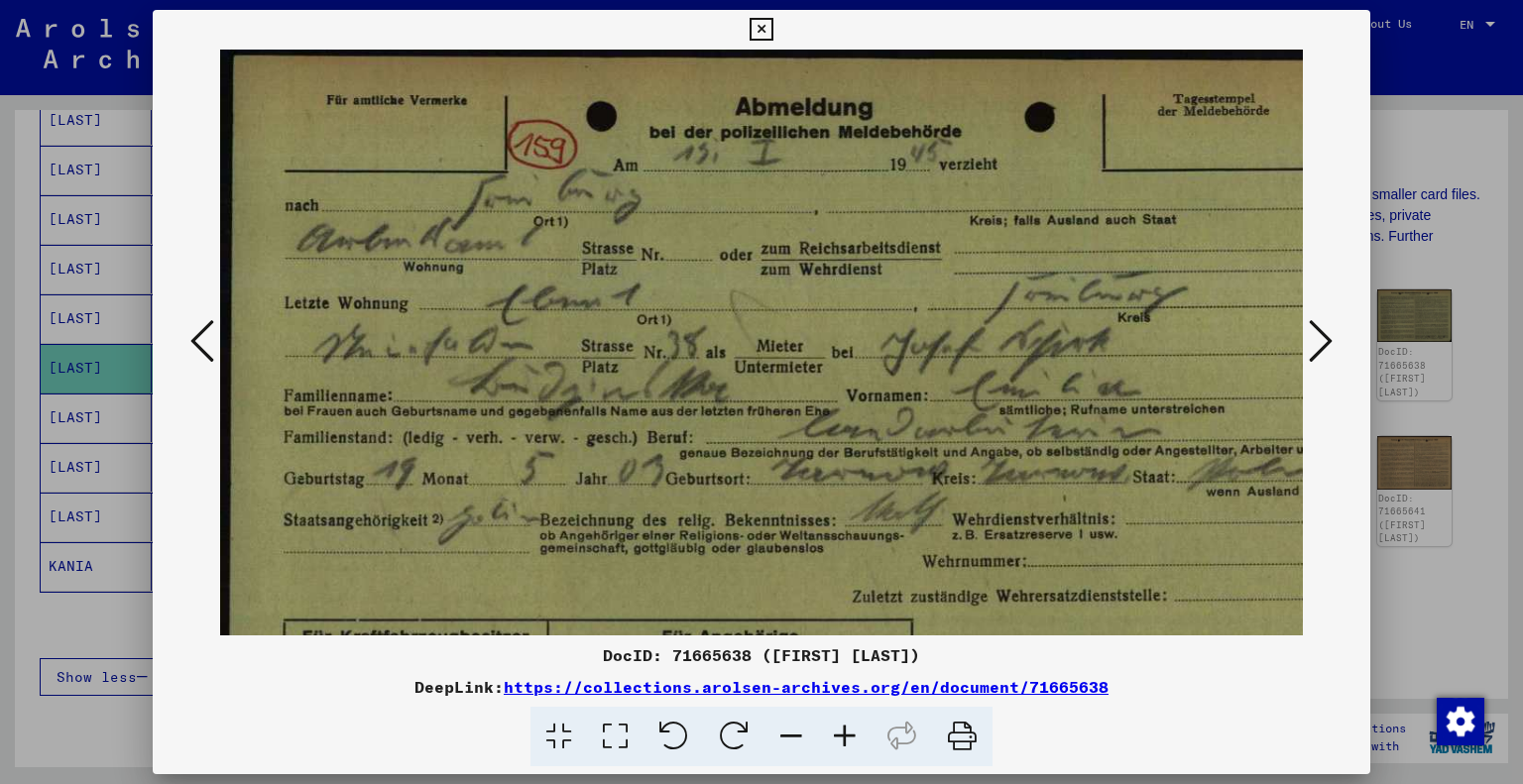 click at bounding box center [845, 736] 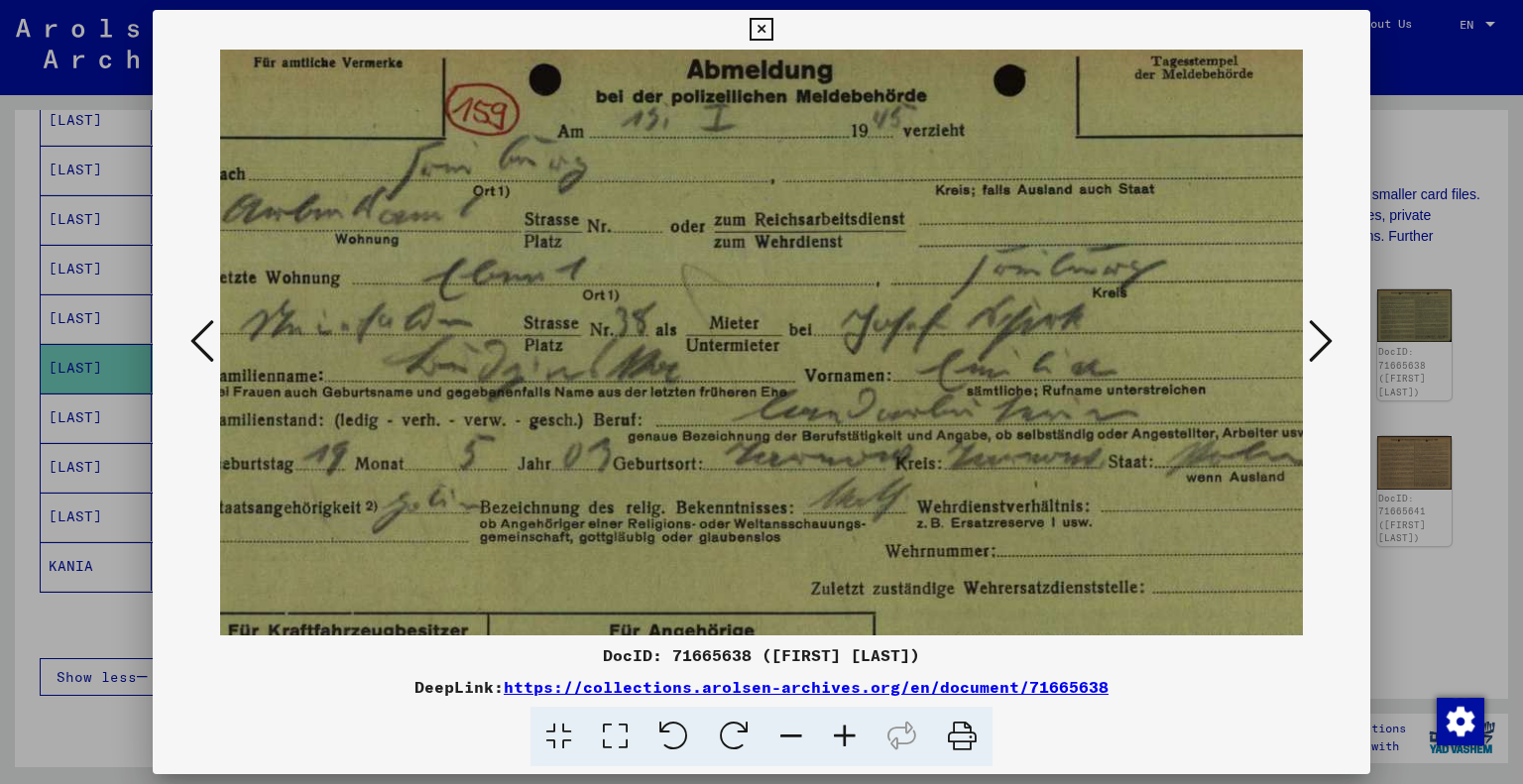 drag, startPoint x: 741, startPoint y: 390, endPoint x: 658, endPoint y: 349, distance: 92.574294 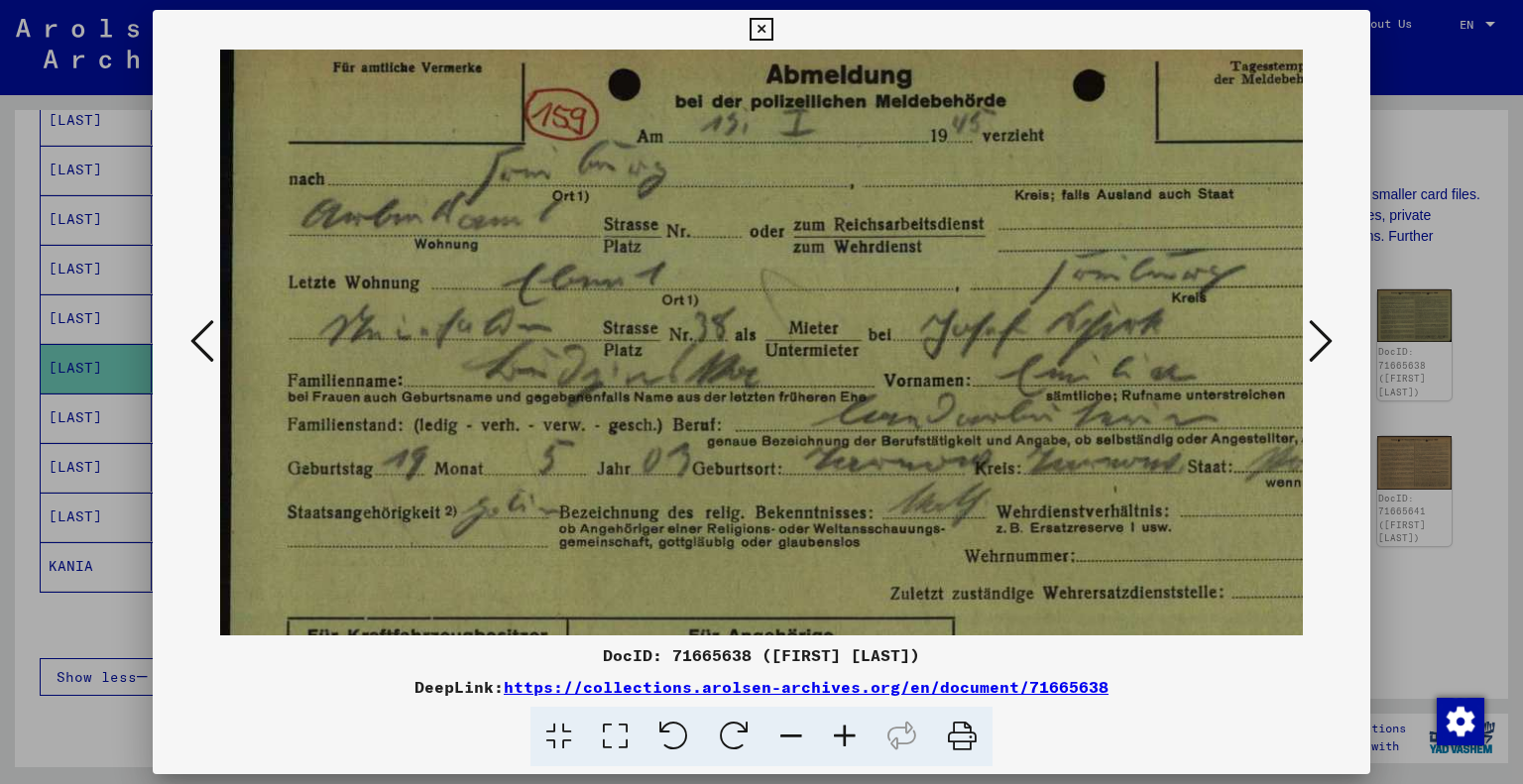 scroll, scrollTop: 39, scrollLeft: 0, axis: vertical 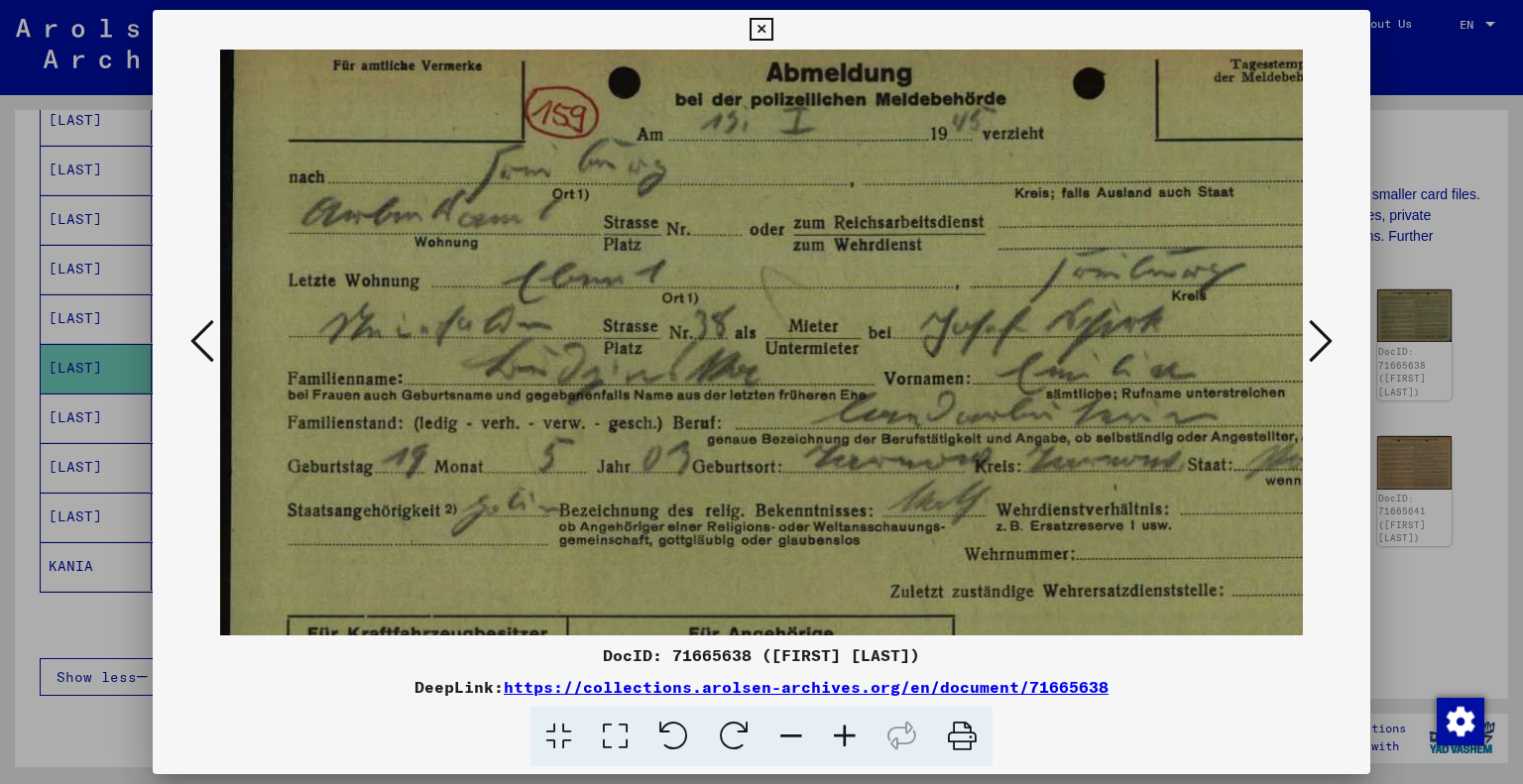 drag, startPoint x: 703, startPoint y: 386, endPoint x: 764, endPoint y: 384, distance: 61.03278 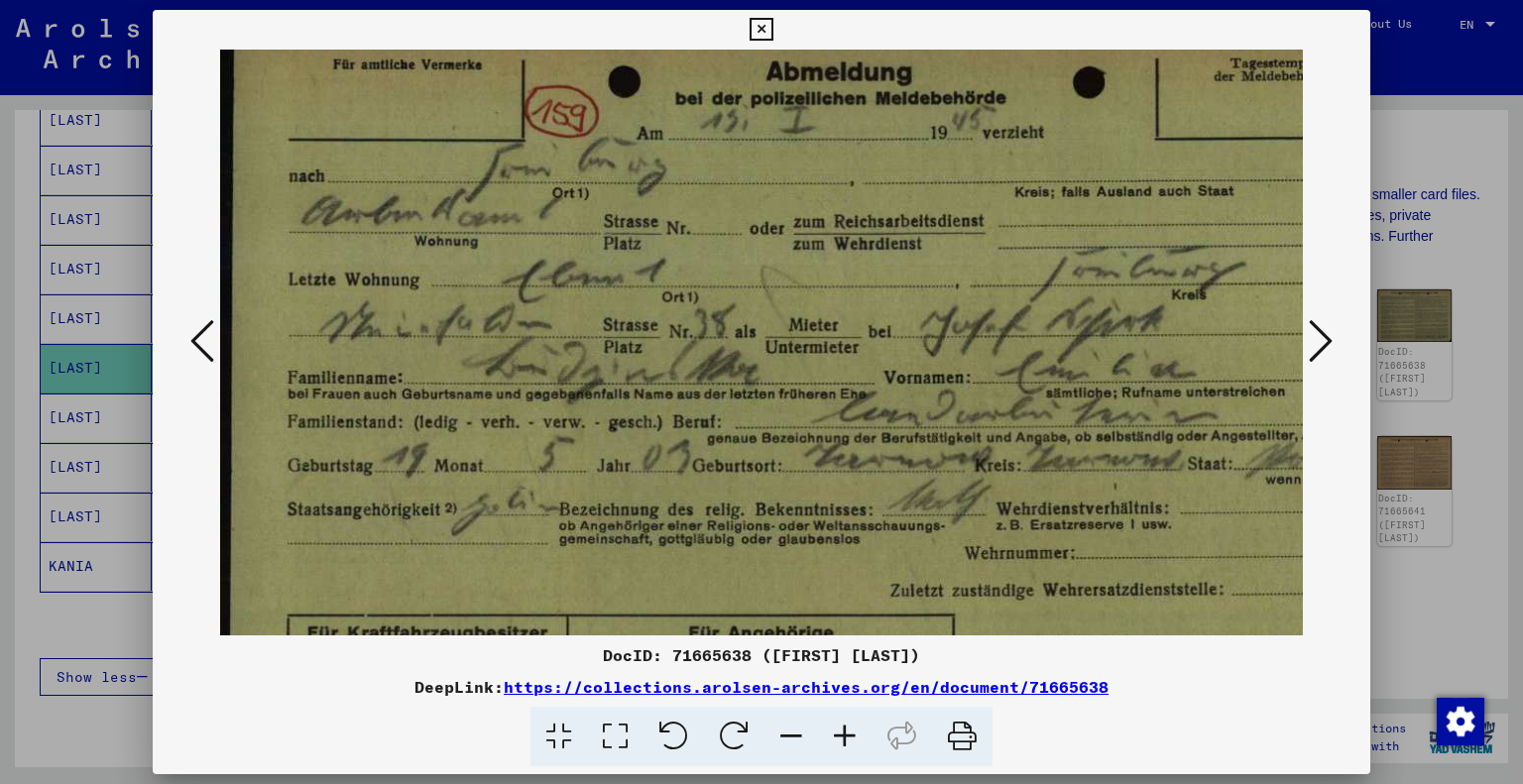 scroll, scrollTop: 36, scrollLeft: 0, axis: vertical 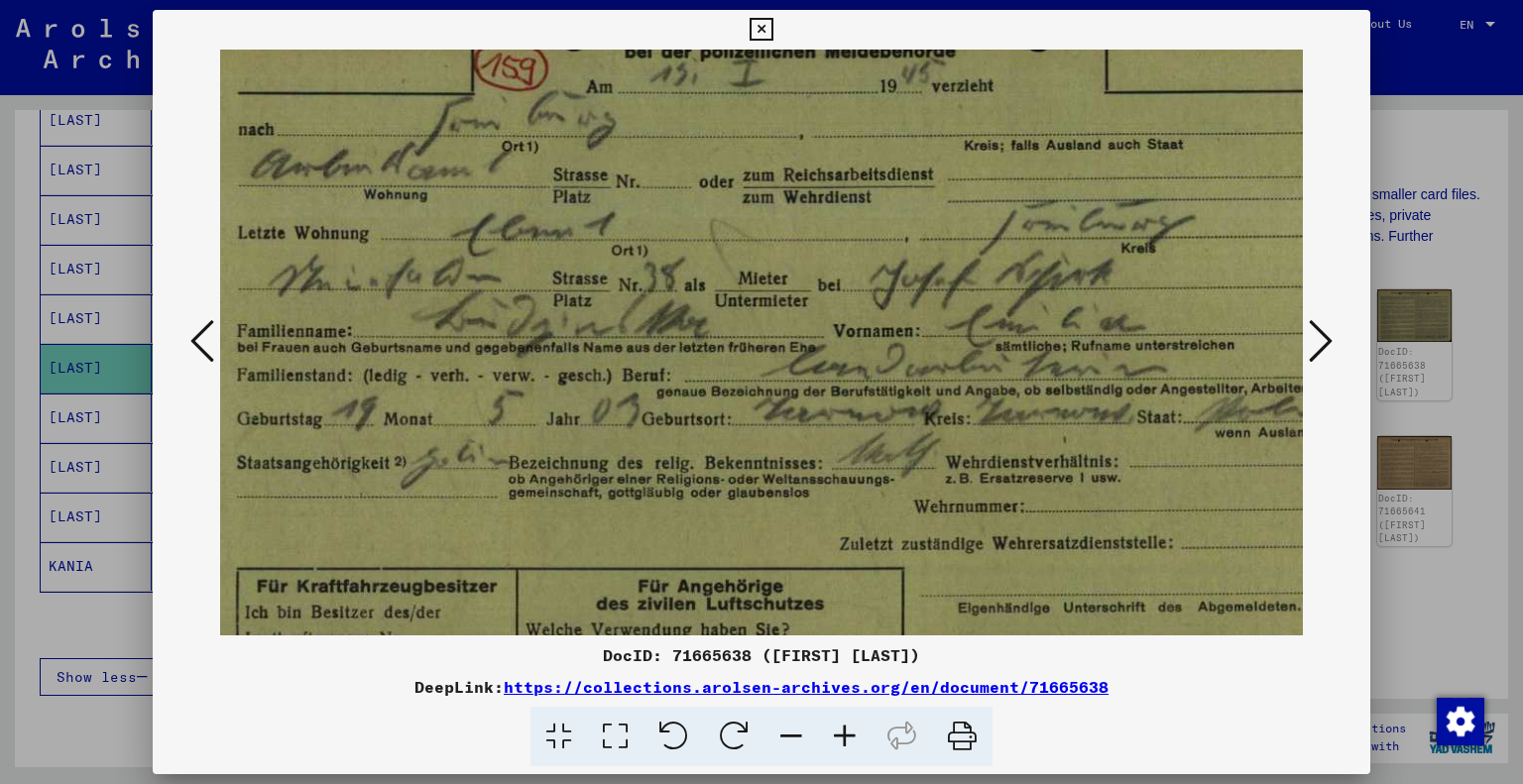 drag, startPoint x: 762, startPoint y: 469, endPoint x: 711, endPoint y: 418, distance: 72.12489 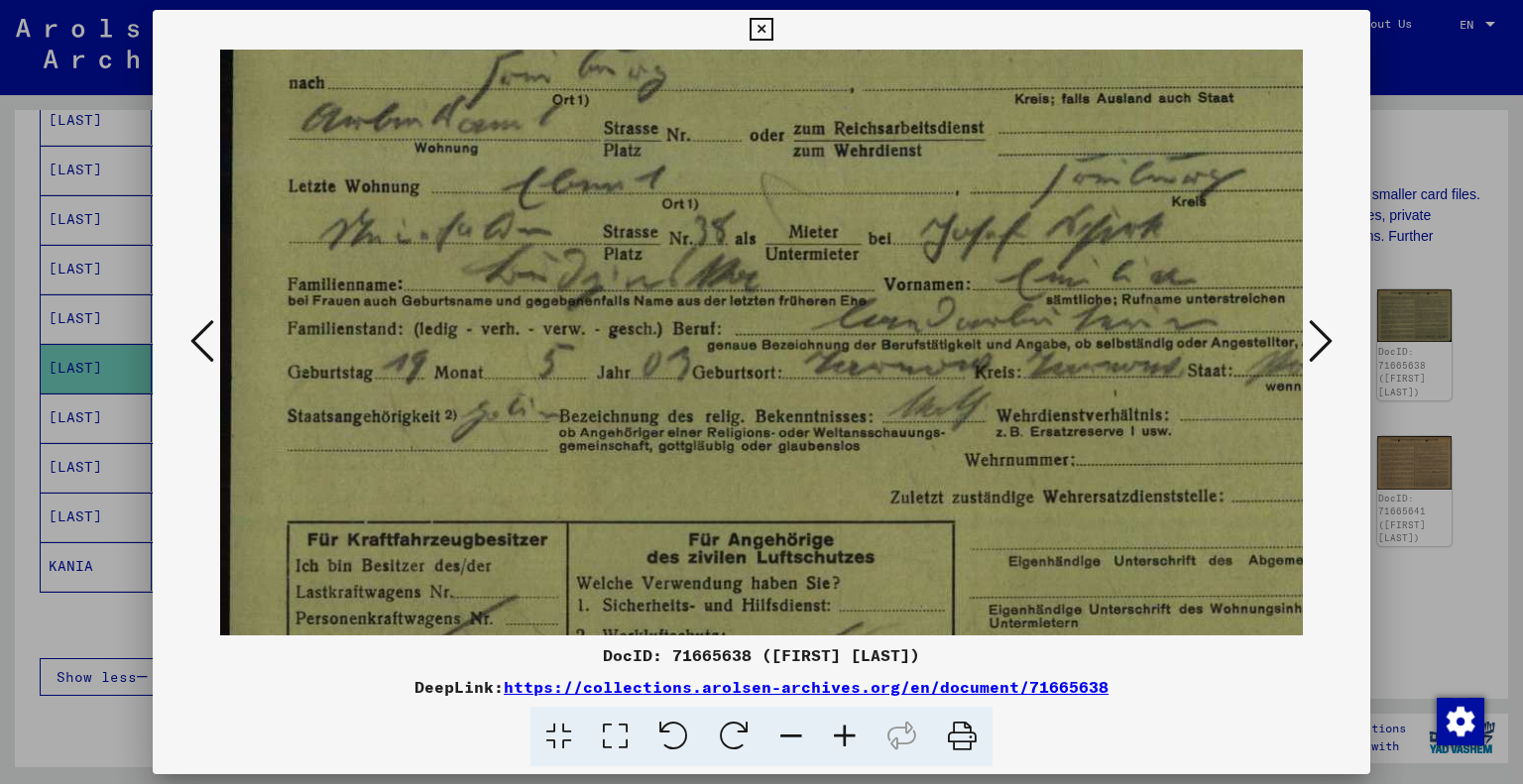 scroll, scrollTop: 132, scrollLeft: 0, axis: vertical 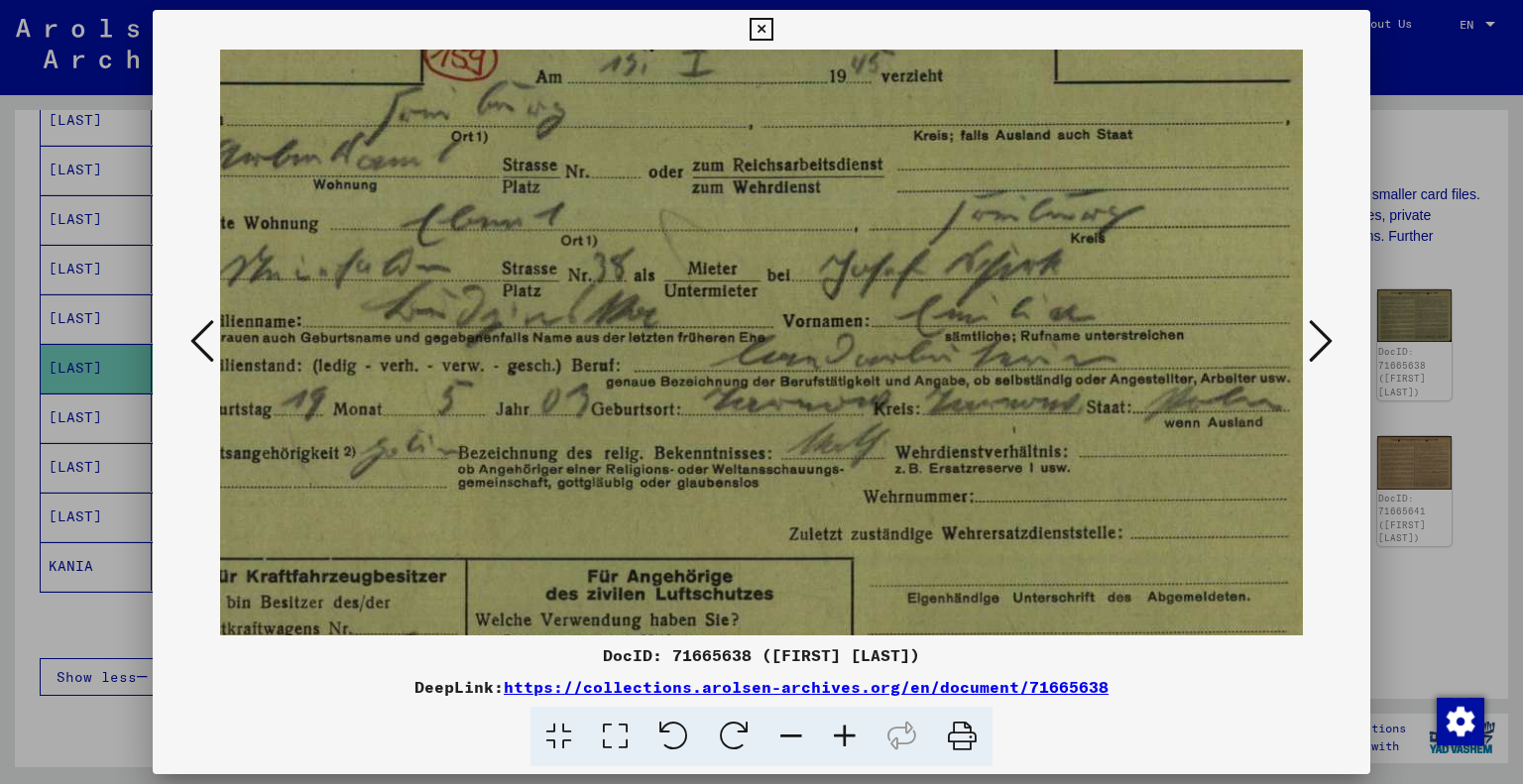 drag, startPoint x: 690, startPoint y: 459, endPoint x: 666, endPoint y: 463, distance: 24.33105 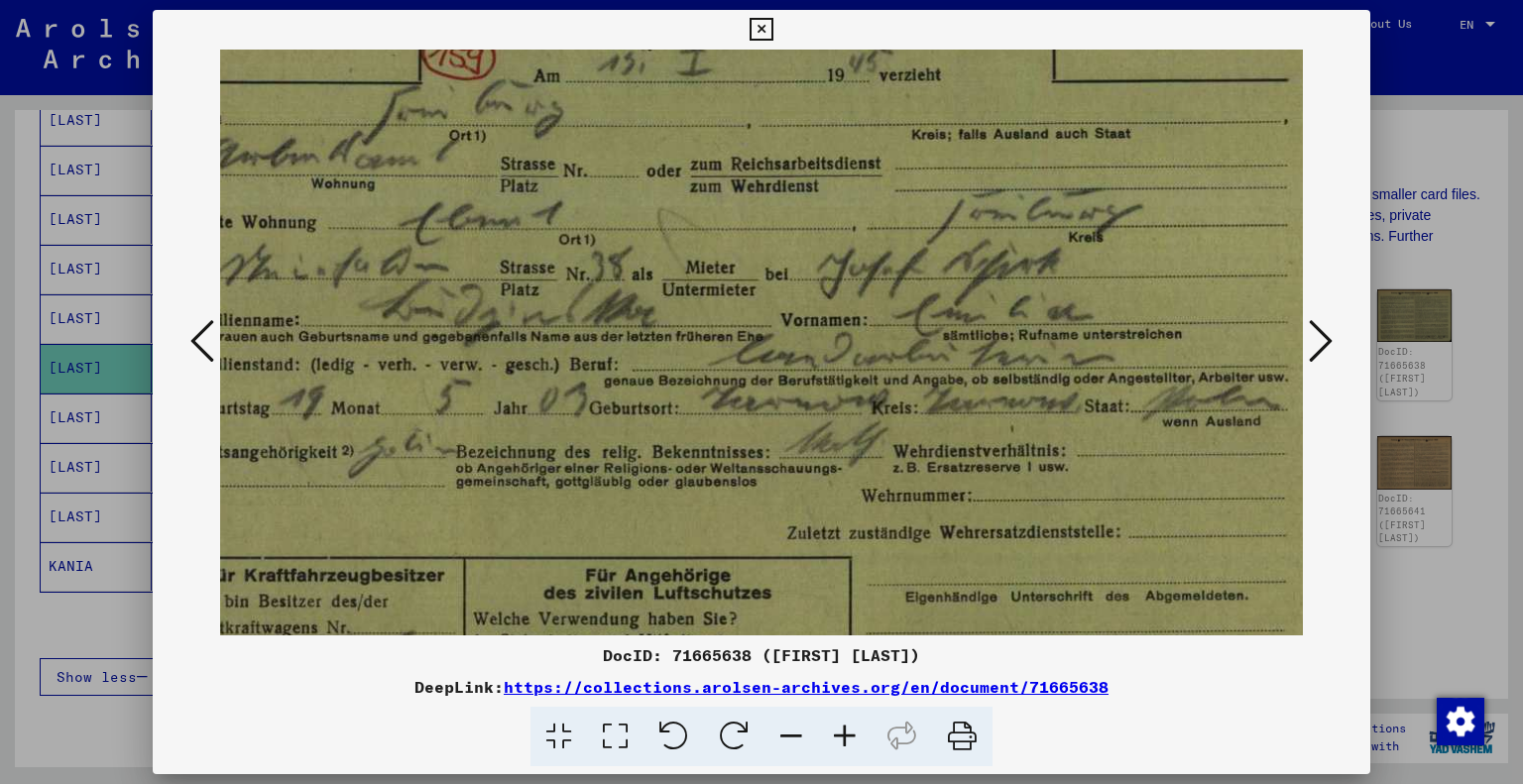click at bounding box center [845, 736] 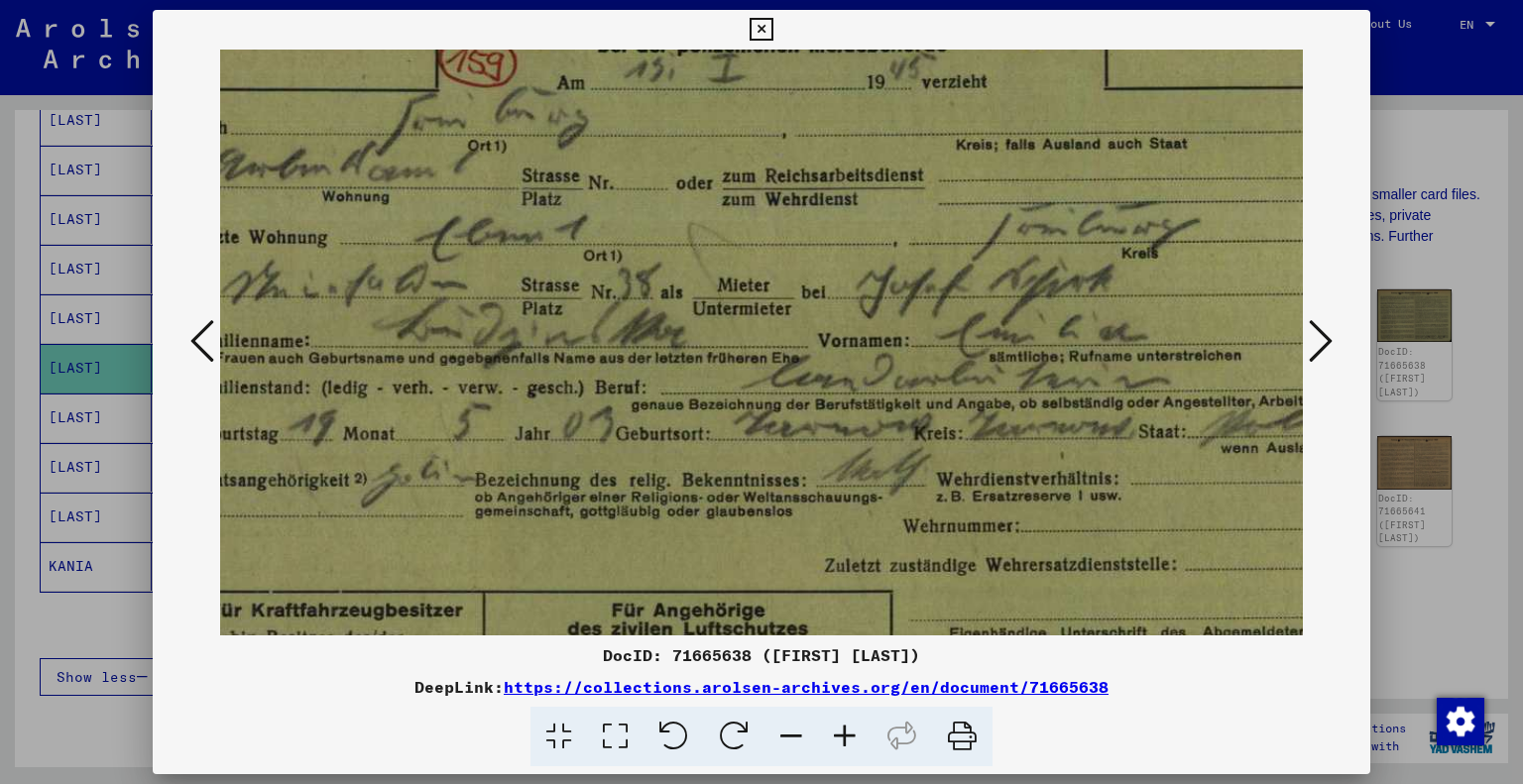 click at bounding box center [845, 736] 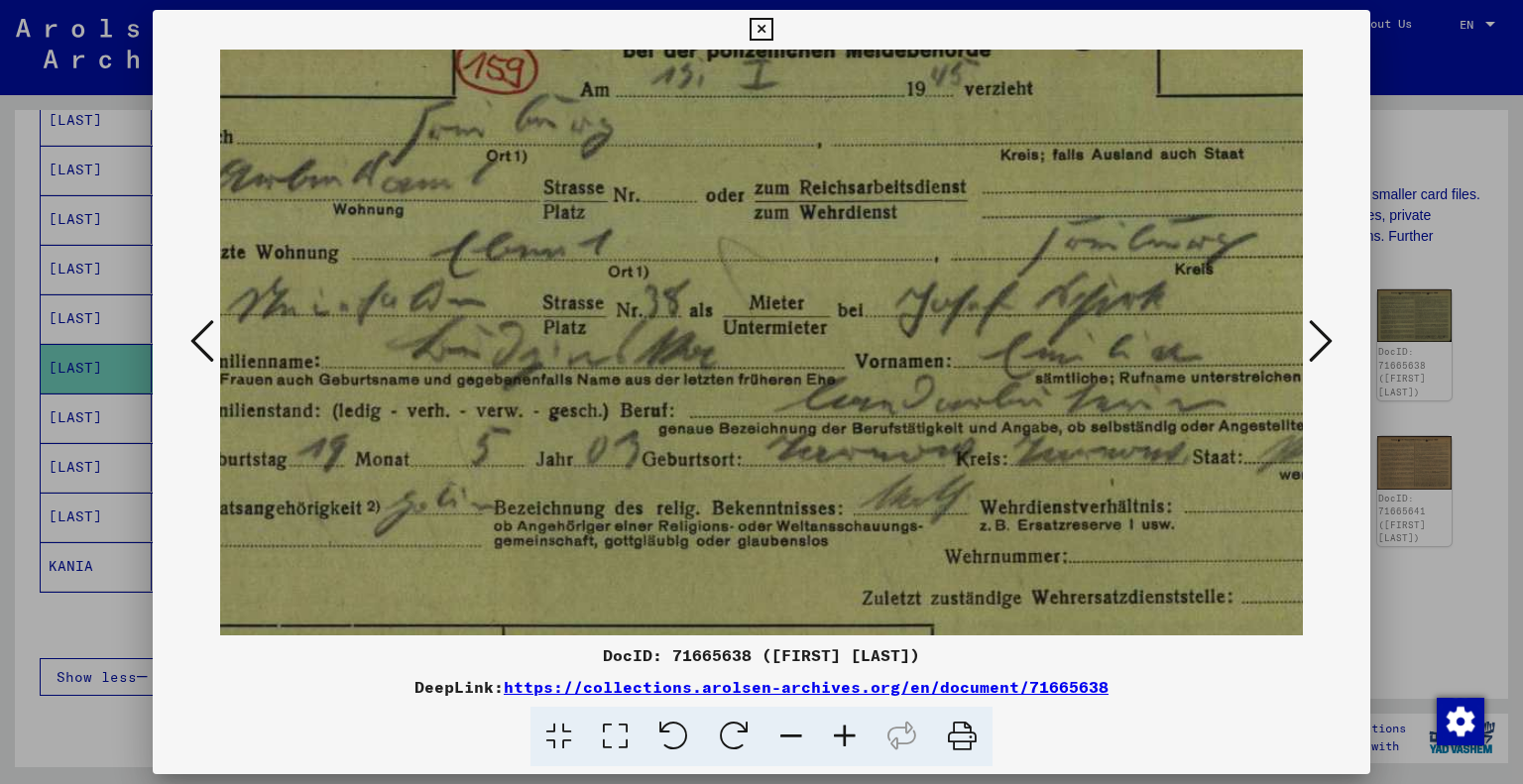 click at bounding box center (845, 736) 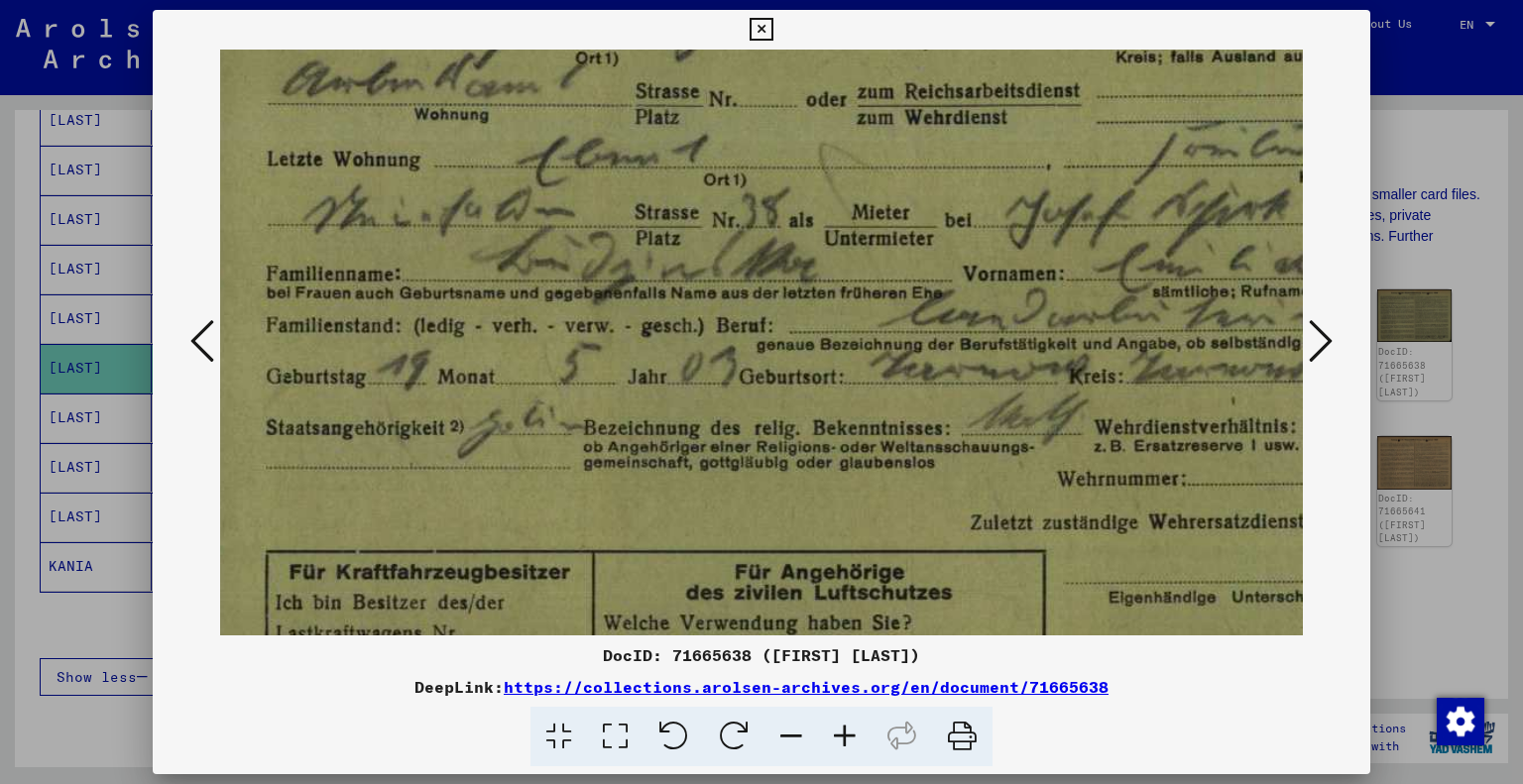 scroll, scrollTop: 209, scrollLeft: 30, axis: both 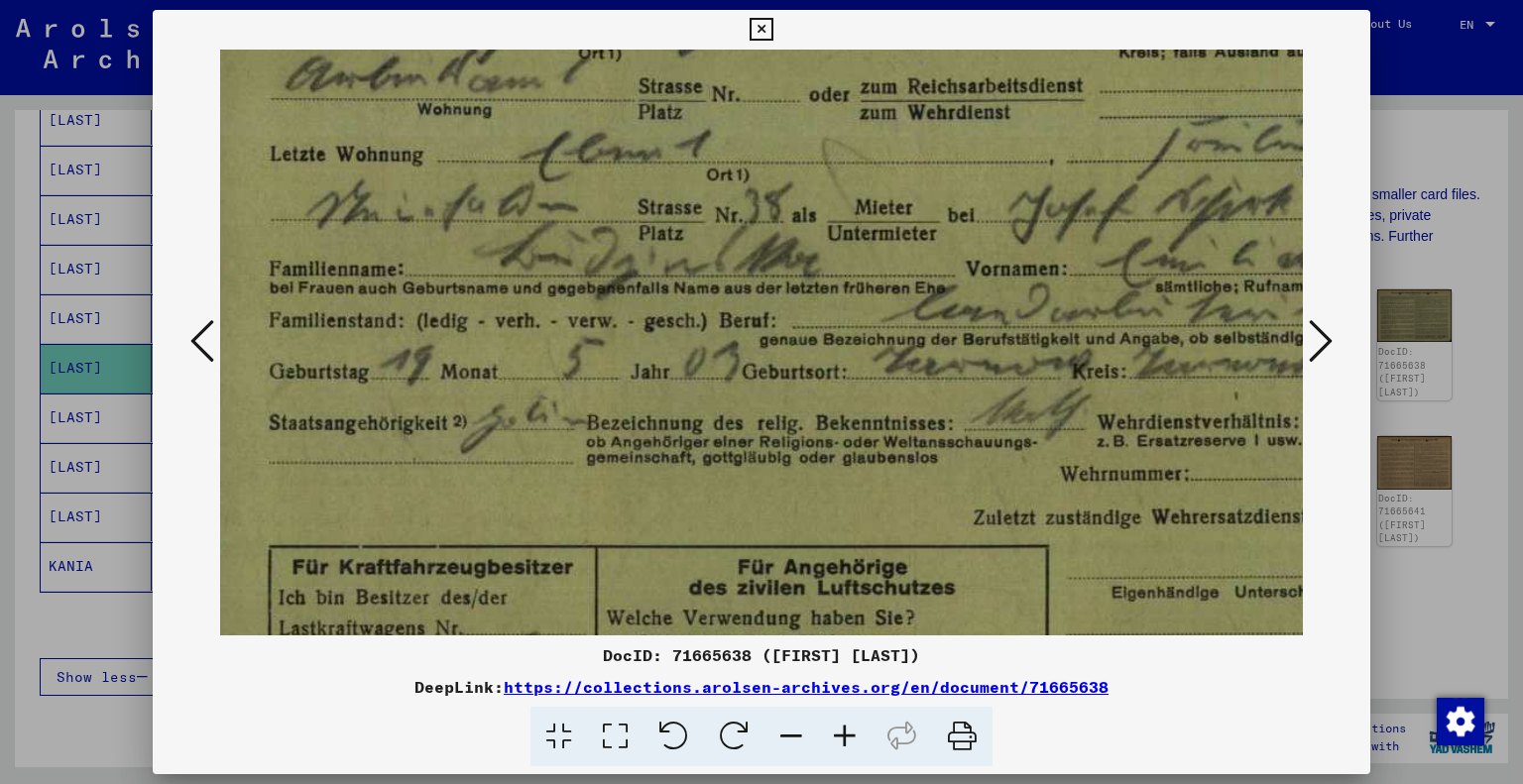 drag, startPoint x: 687, startPoint y: 504, endPoint x: 765, endPoint y: 393, distance: 135.66503 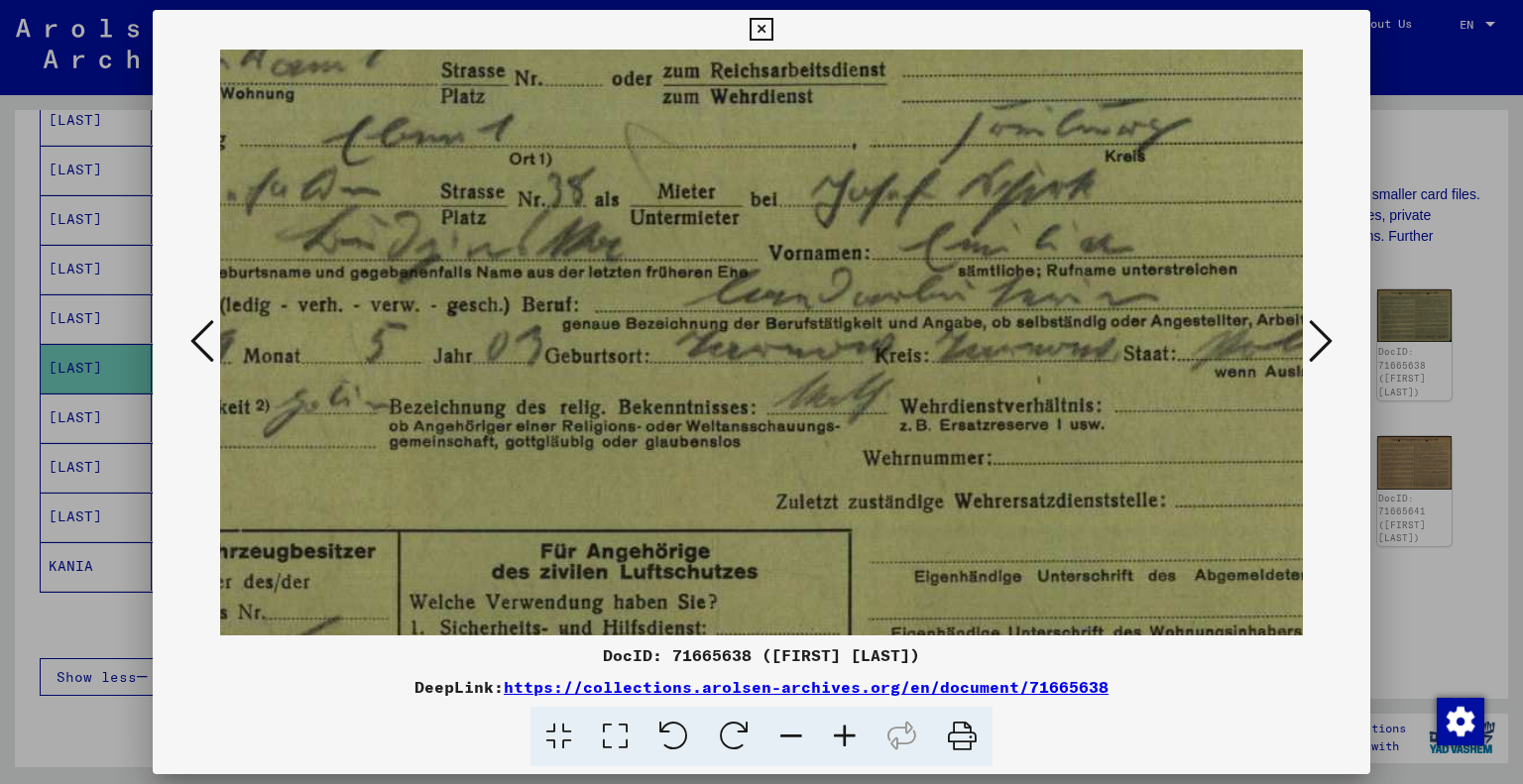 drag, startPoint x: 747, startPoint y: 410, endPoint x: 548, endPoint y: 395, distance: 199.5645 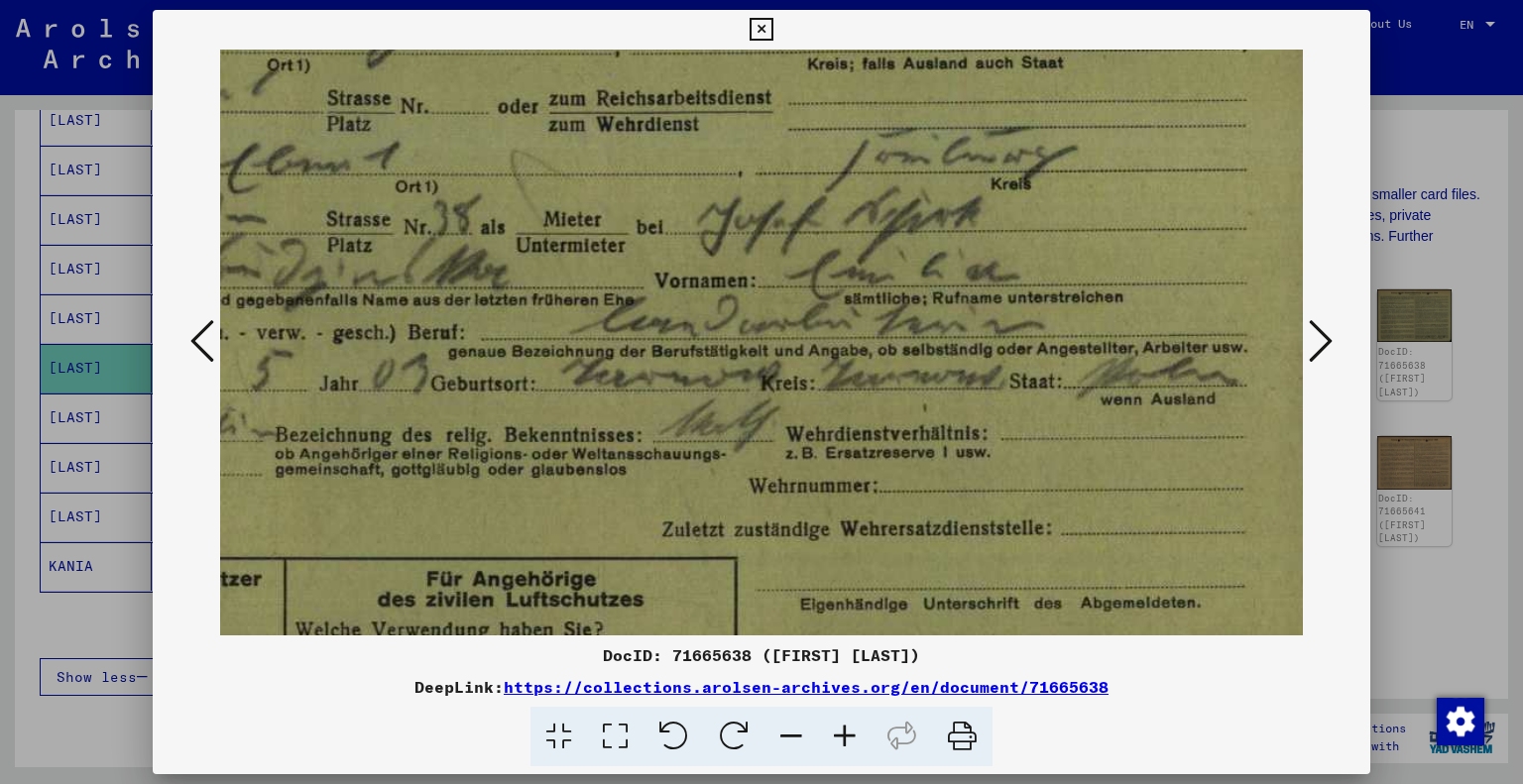 drag, startPoint x: 648, startPoint y: 433, endPoint x: 536, endPoint y: 464, distance: 116.21101 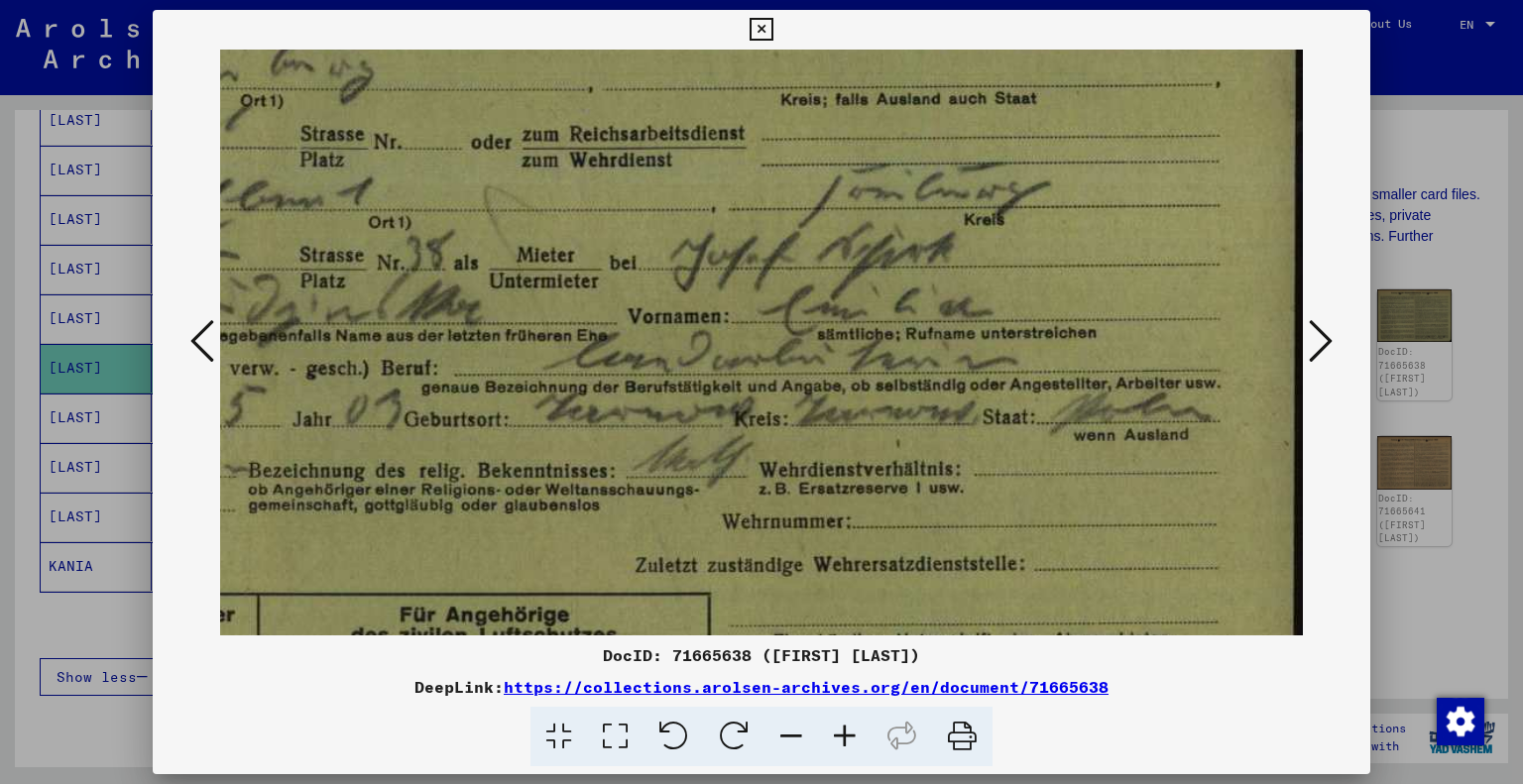 drag, startPoint x: 742, startPoint y: 459, endPoint x: 666, endPoint y: 486, distance: 80.65358 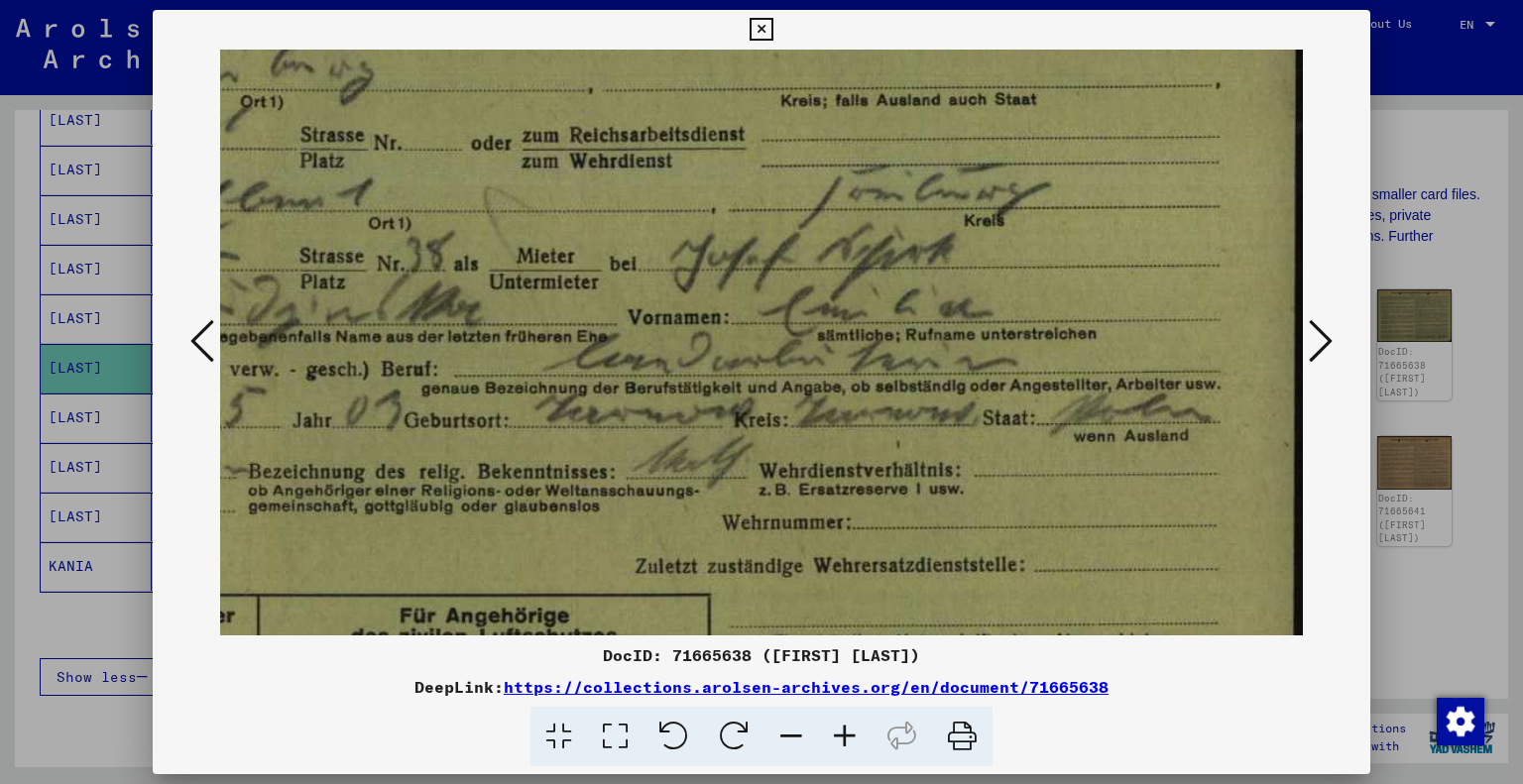 click at bounding box center [845, 736] 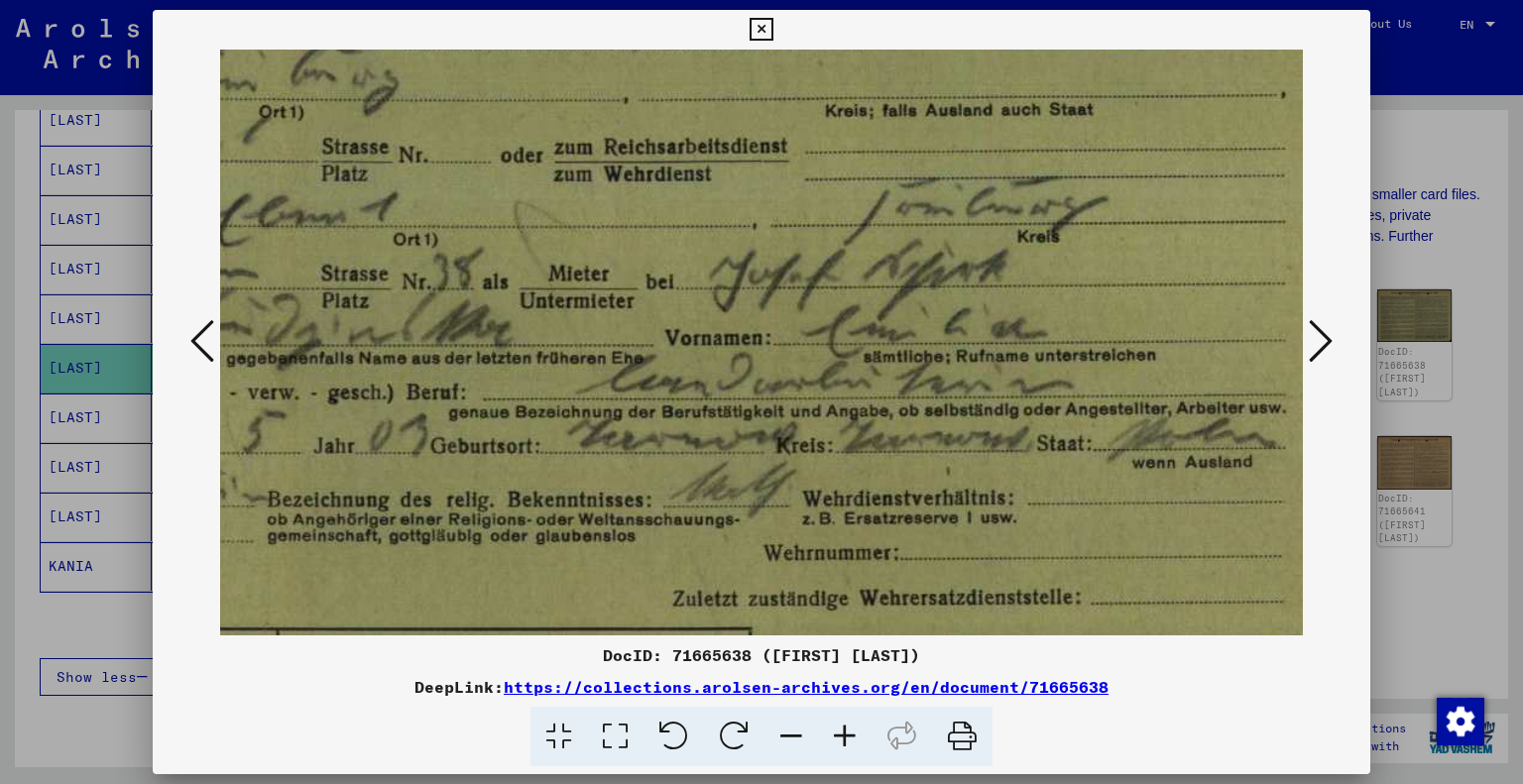 click at bounding box center [845, 736] 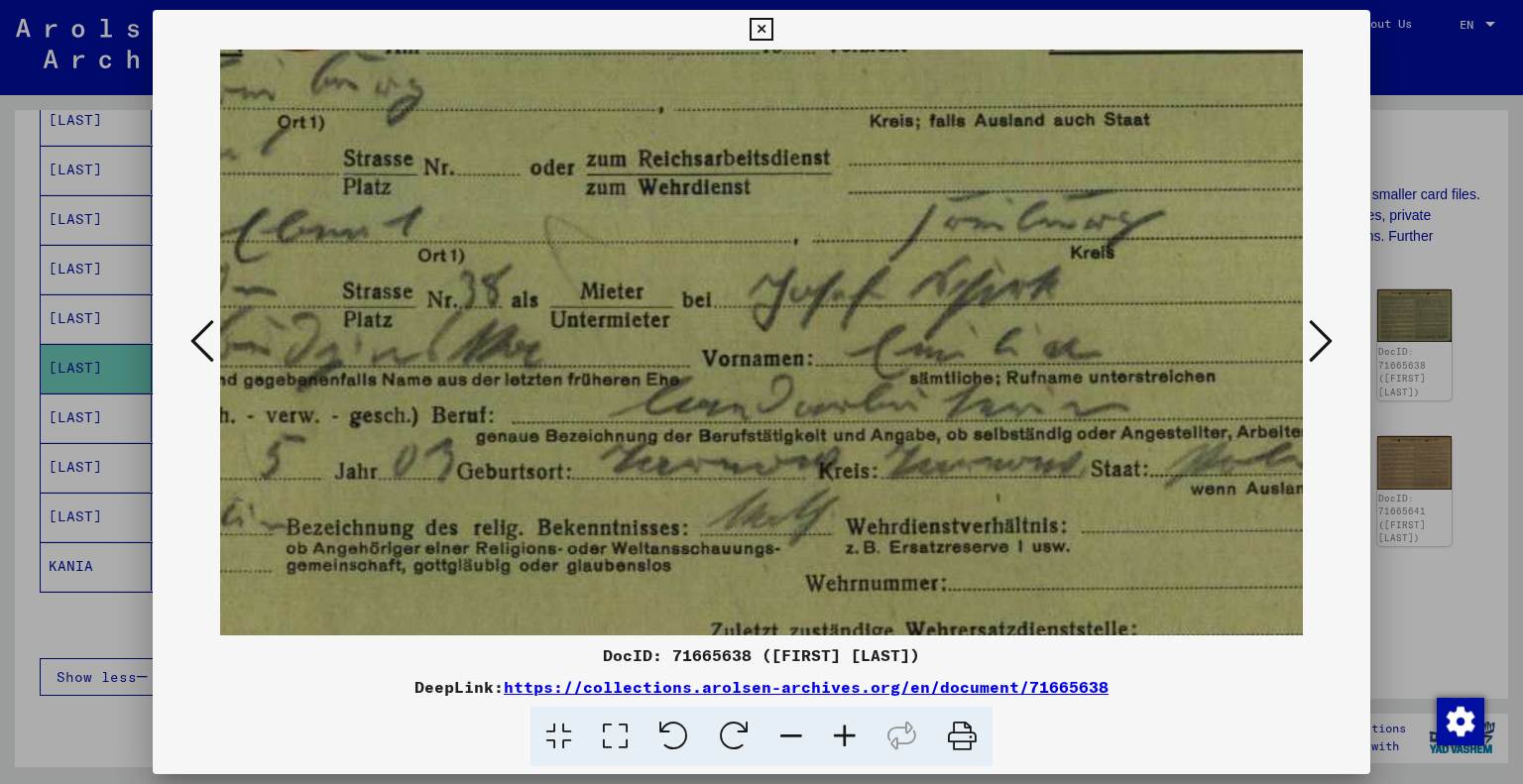 click at bounding box center [845, 736] 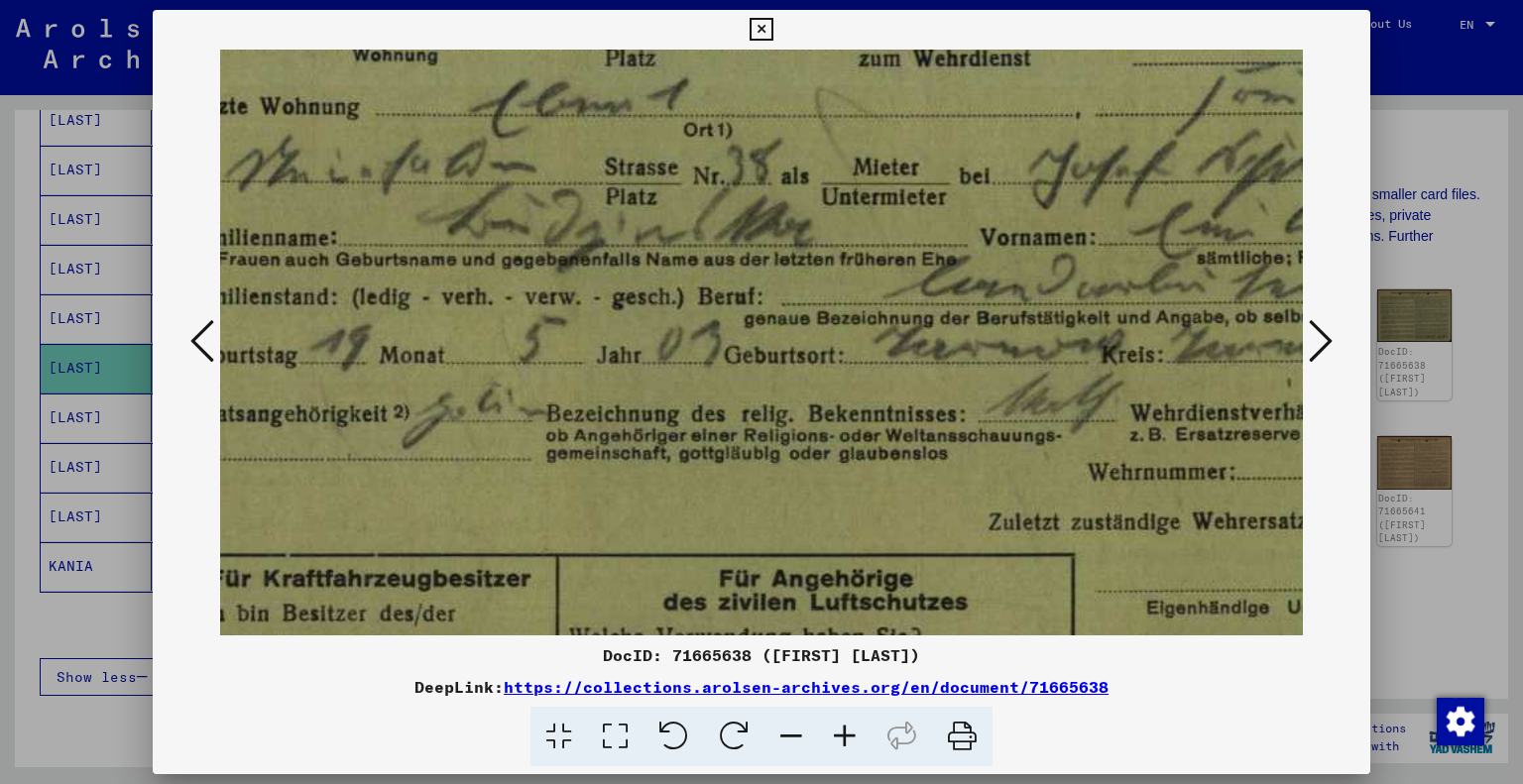 drag, startPoint x: 543, startPoint y: 500, endPoint x: 799, endPoint y: 358, distance: 292.74562 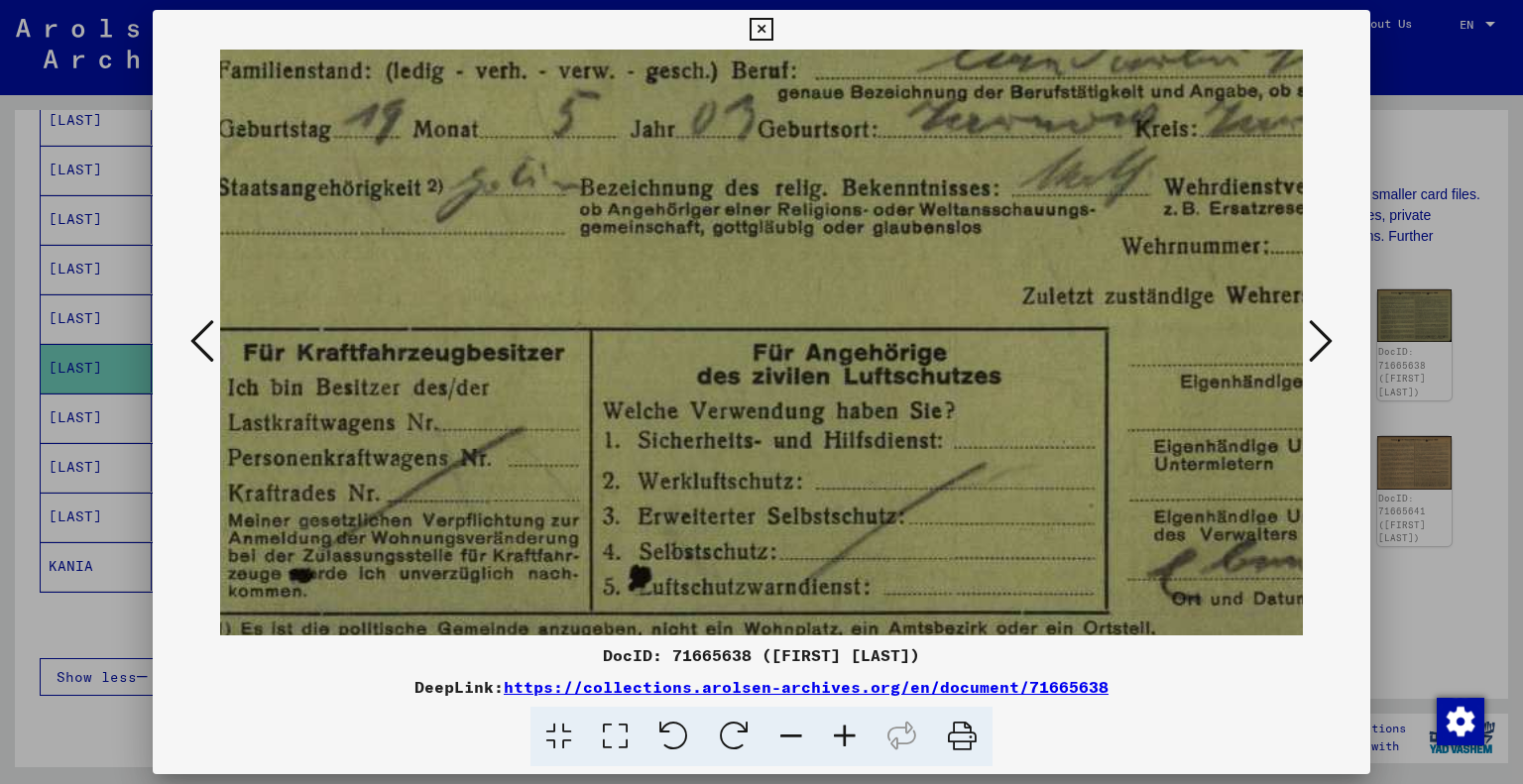 drag, startPoint x: 643, startPoint y: 401, endPoint x: 668, endPoint y: 177, distance: 225.39077 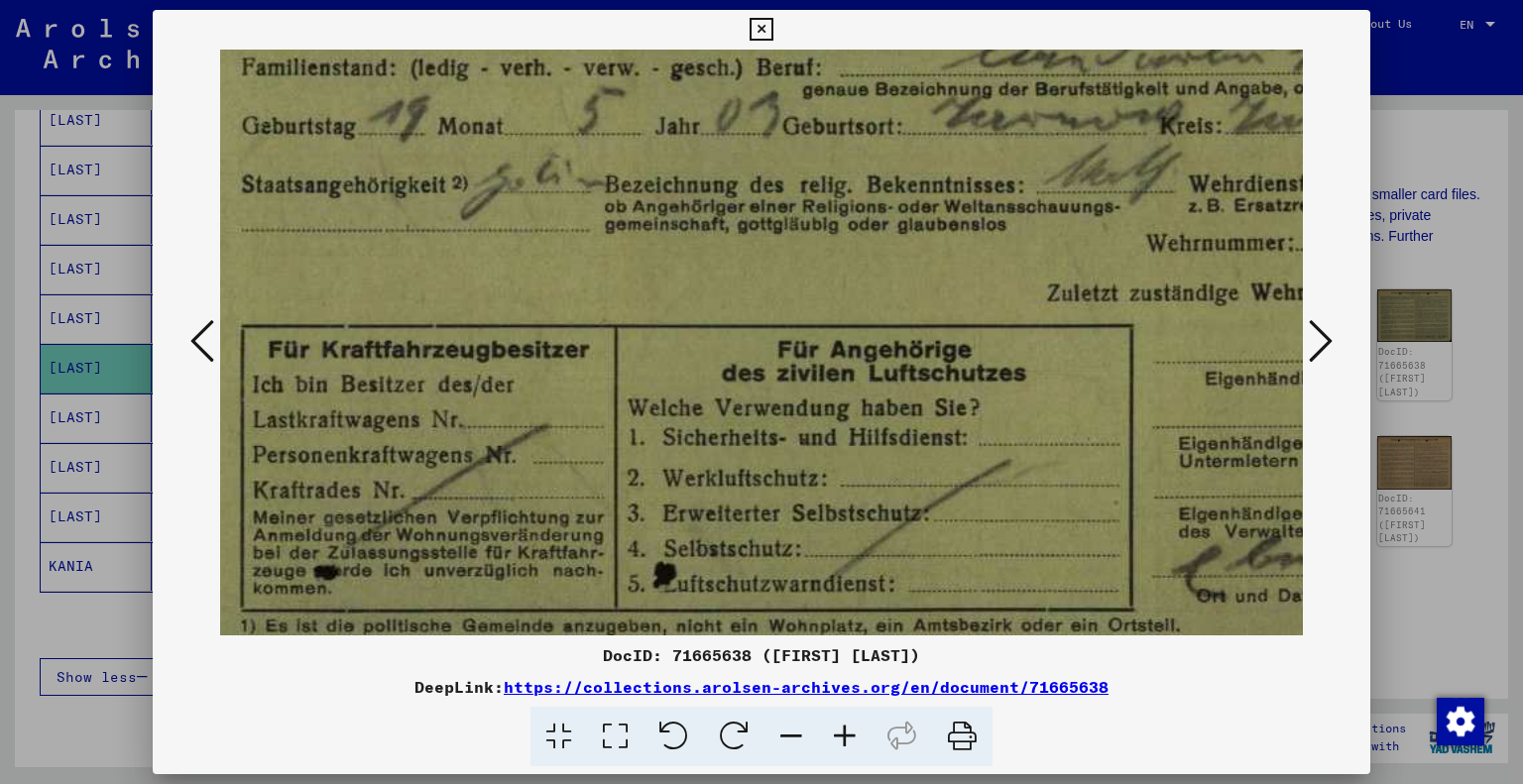 scroll, scrollTop: 595, scrollLeft: 0, axis: vertical 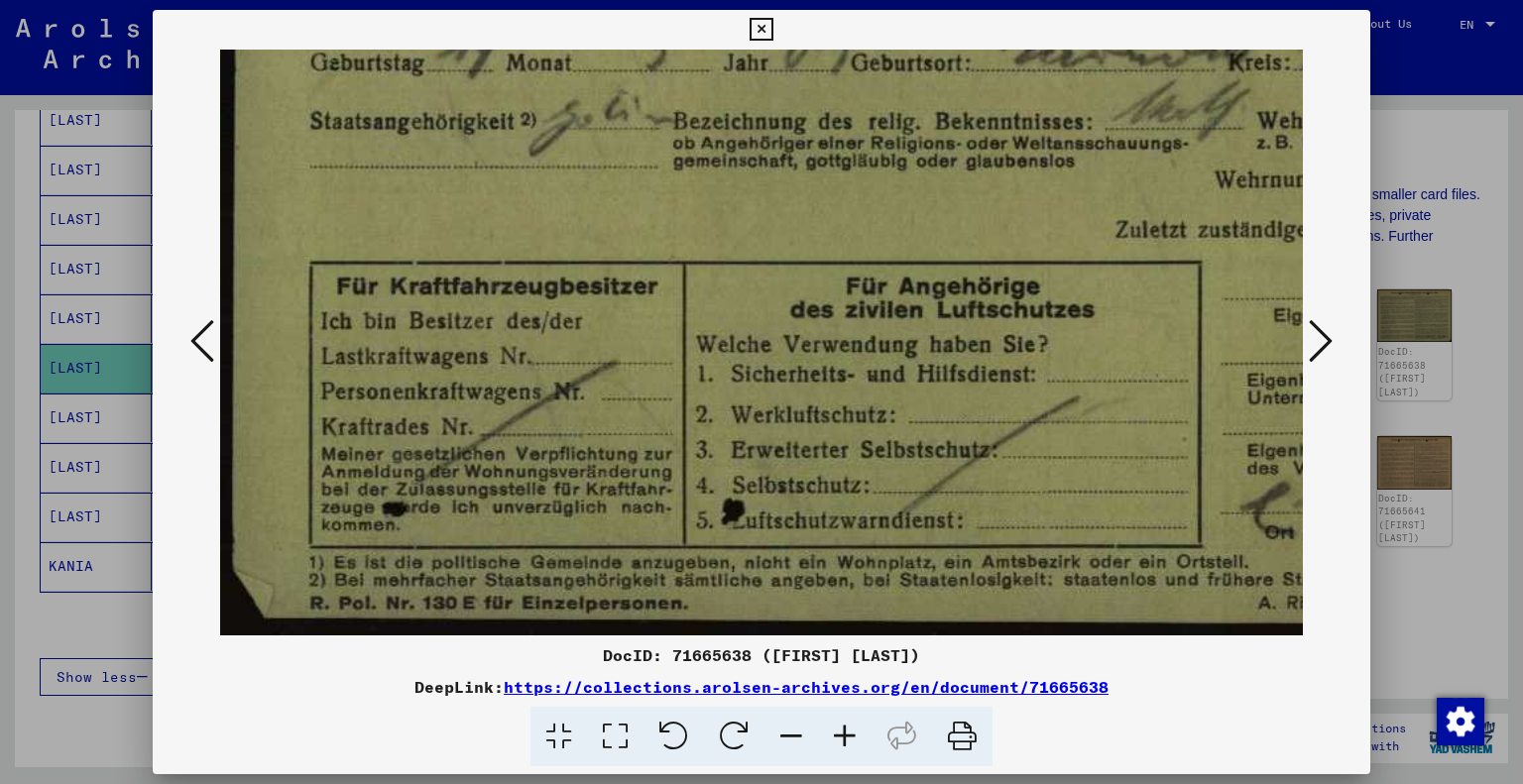 drag, startPoint x: 589, startPoint y: 348, endPoint x: 727, endPoint y: 221, distance: 187.54466 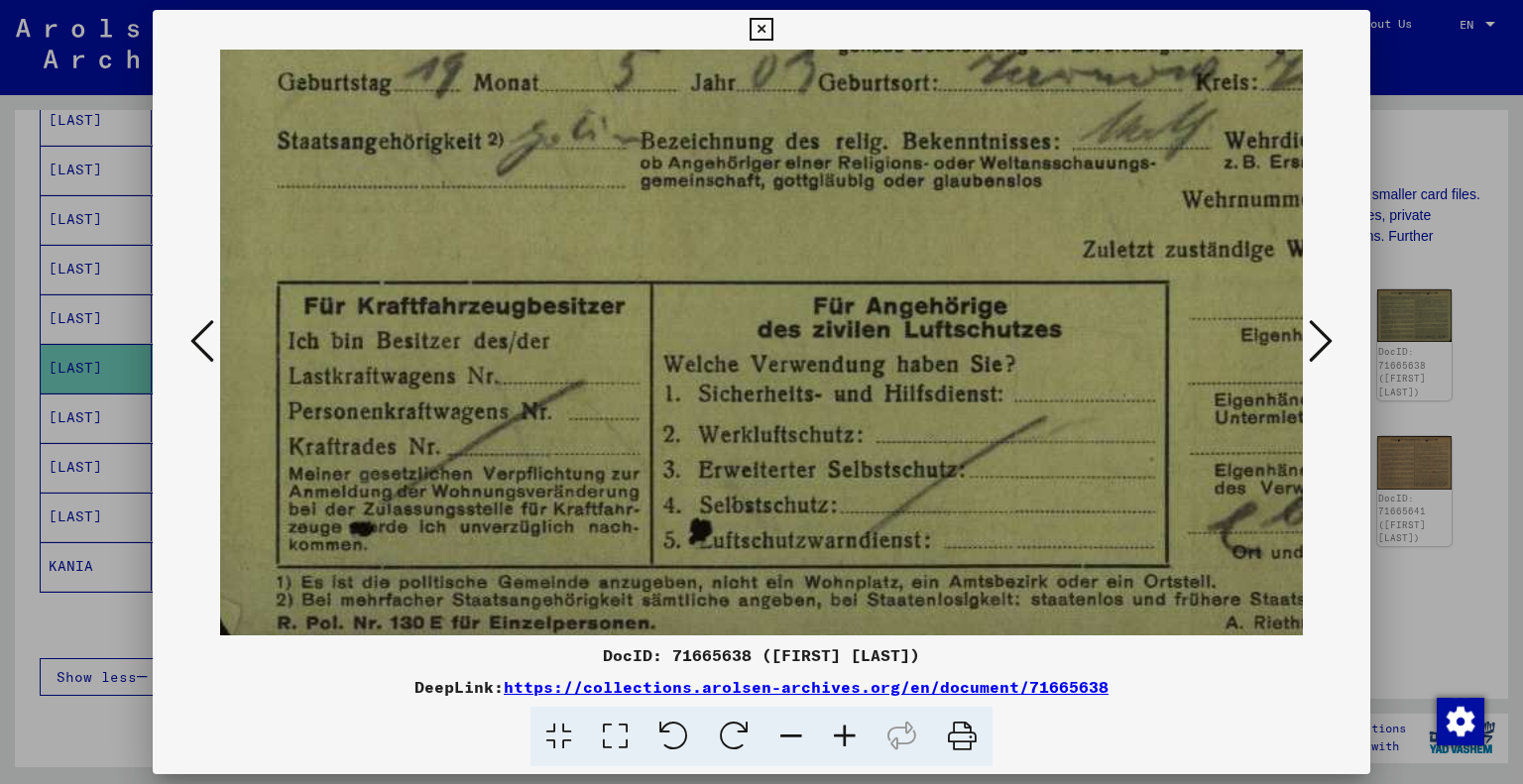 scroll, scrollTop: 557, scrollLeft: 122, axis: both 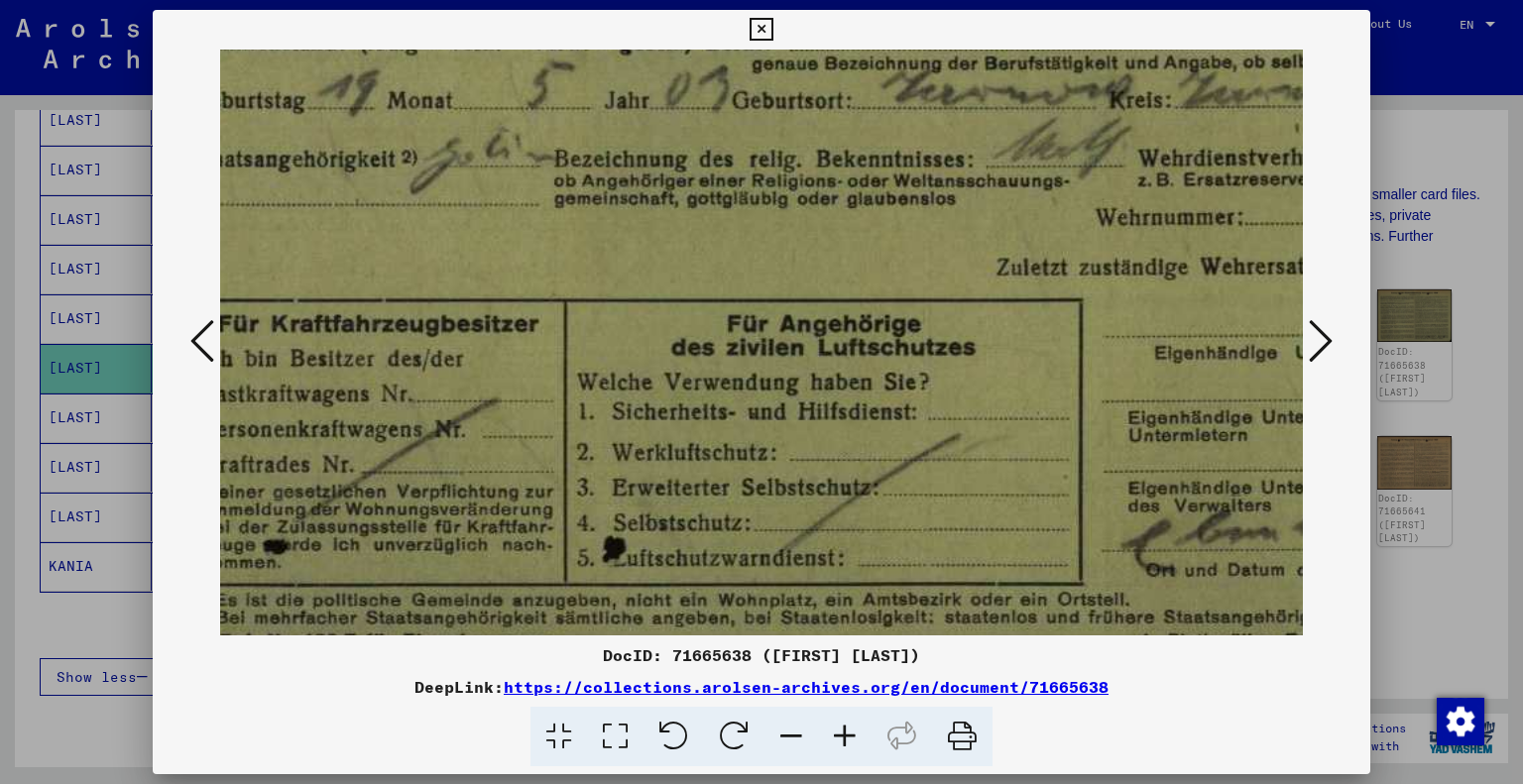 drag, startPoint x: 845, startPoint y: 336, endPoint x: 724, endPoint y: 372, distance: 126.24183 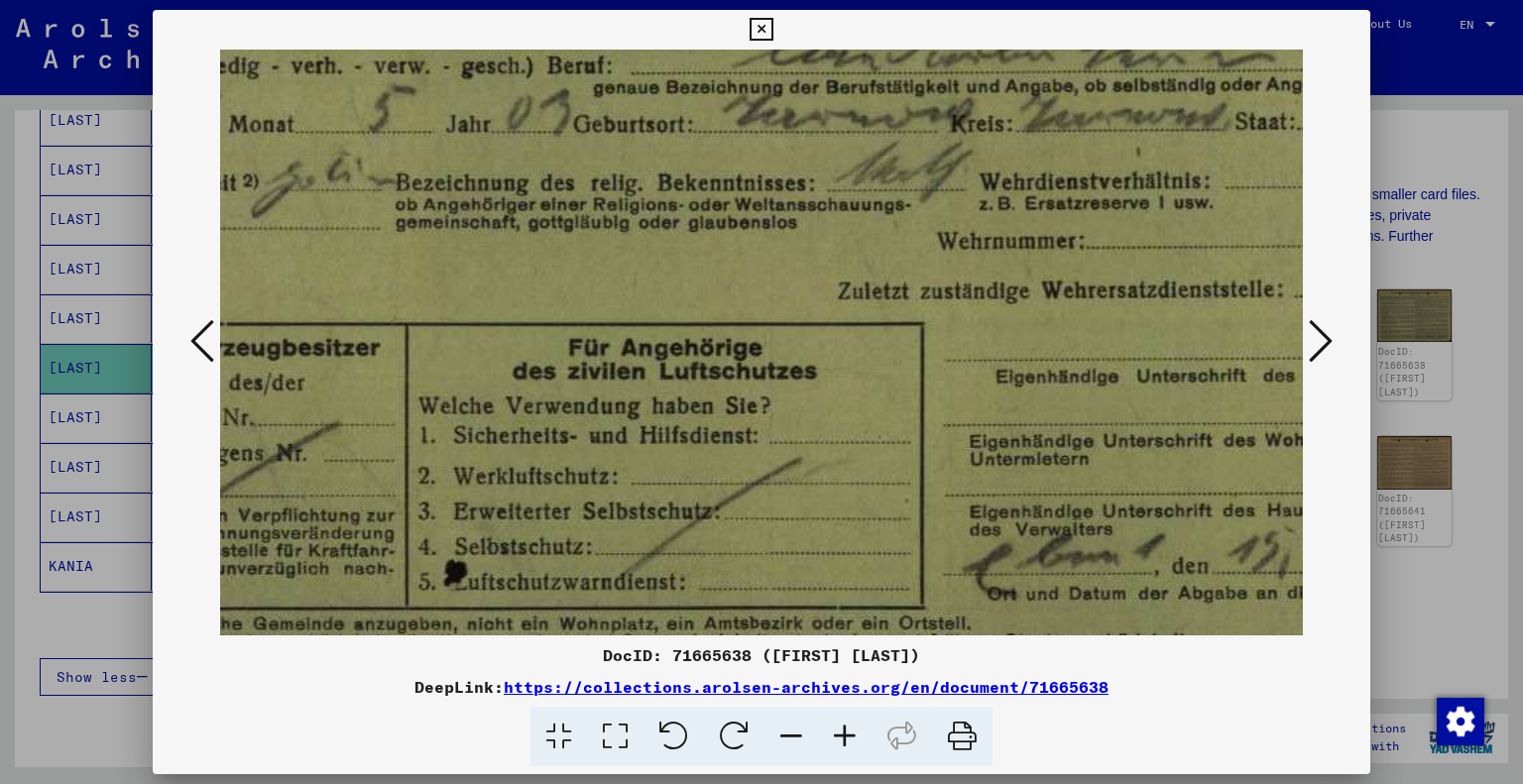drag, startPoint x: 830, startPoint y: 340, endPoint x: 635, endPoint y: 354, distance: 195.50192 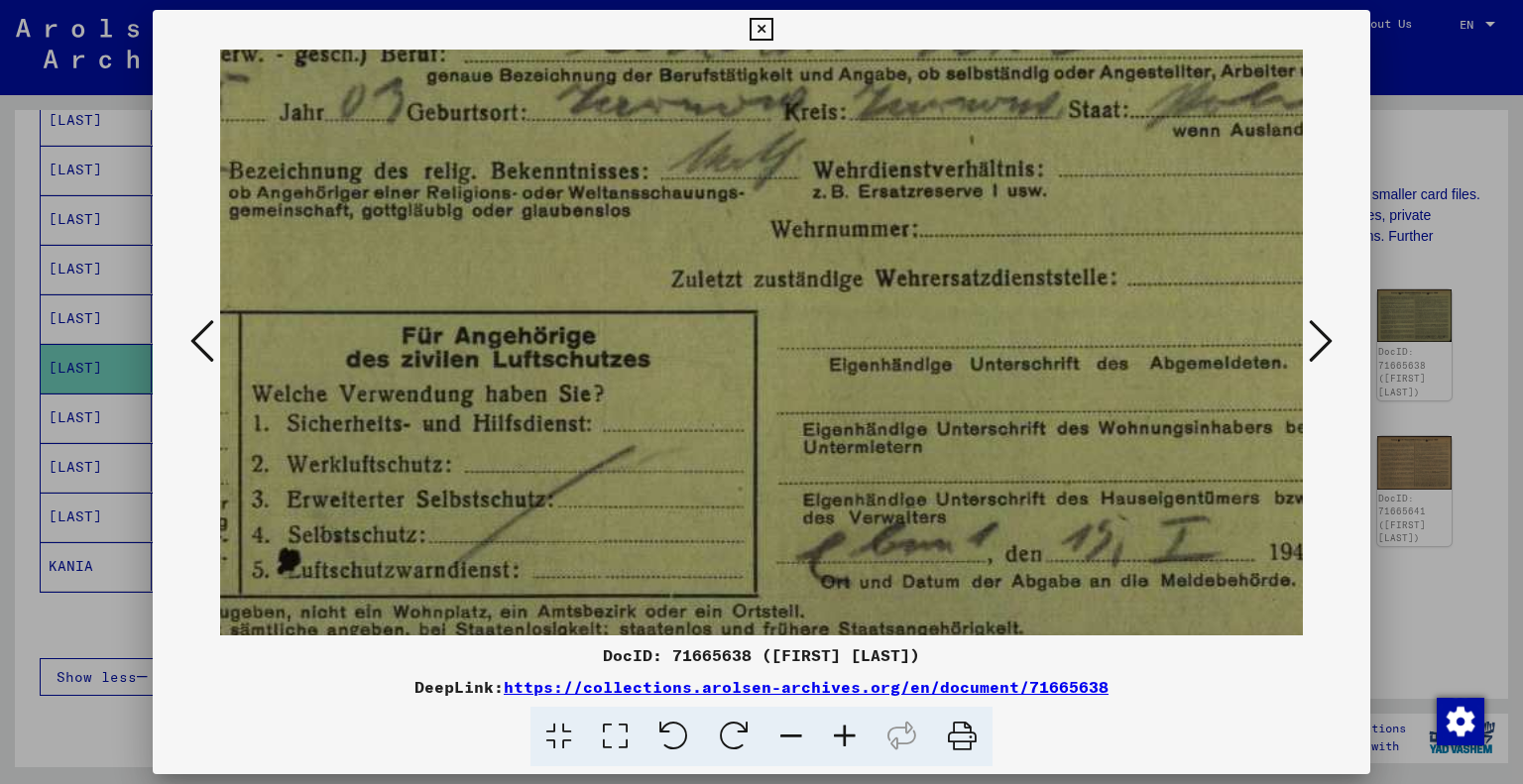 drag, startPoint x: 856, startPoint y: 321, endPoint x: 763, endPoint y: 294, distance: 96.84007 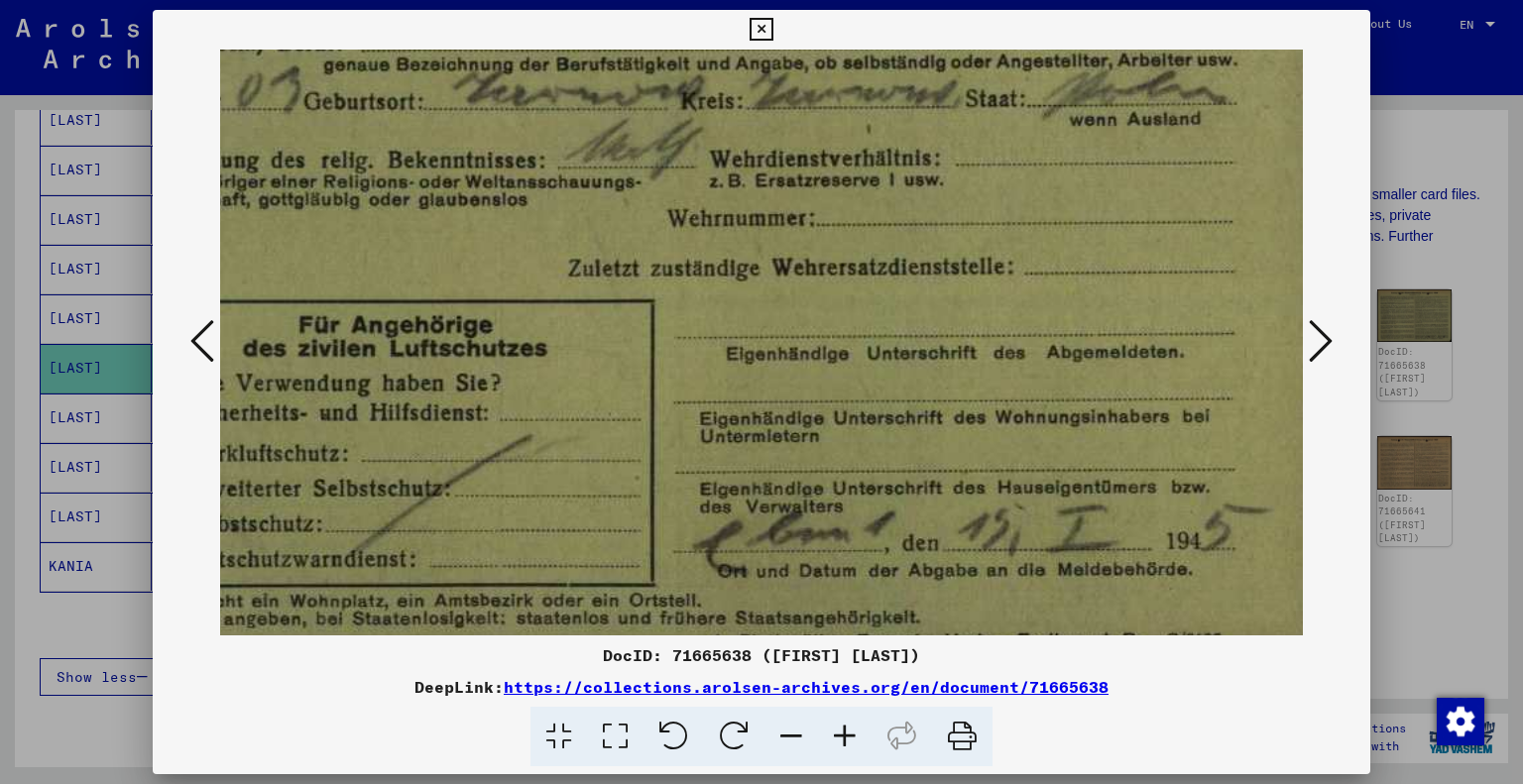 scroll, scrollTop: 595, scrollLeft: 577, axis: both 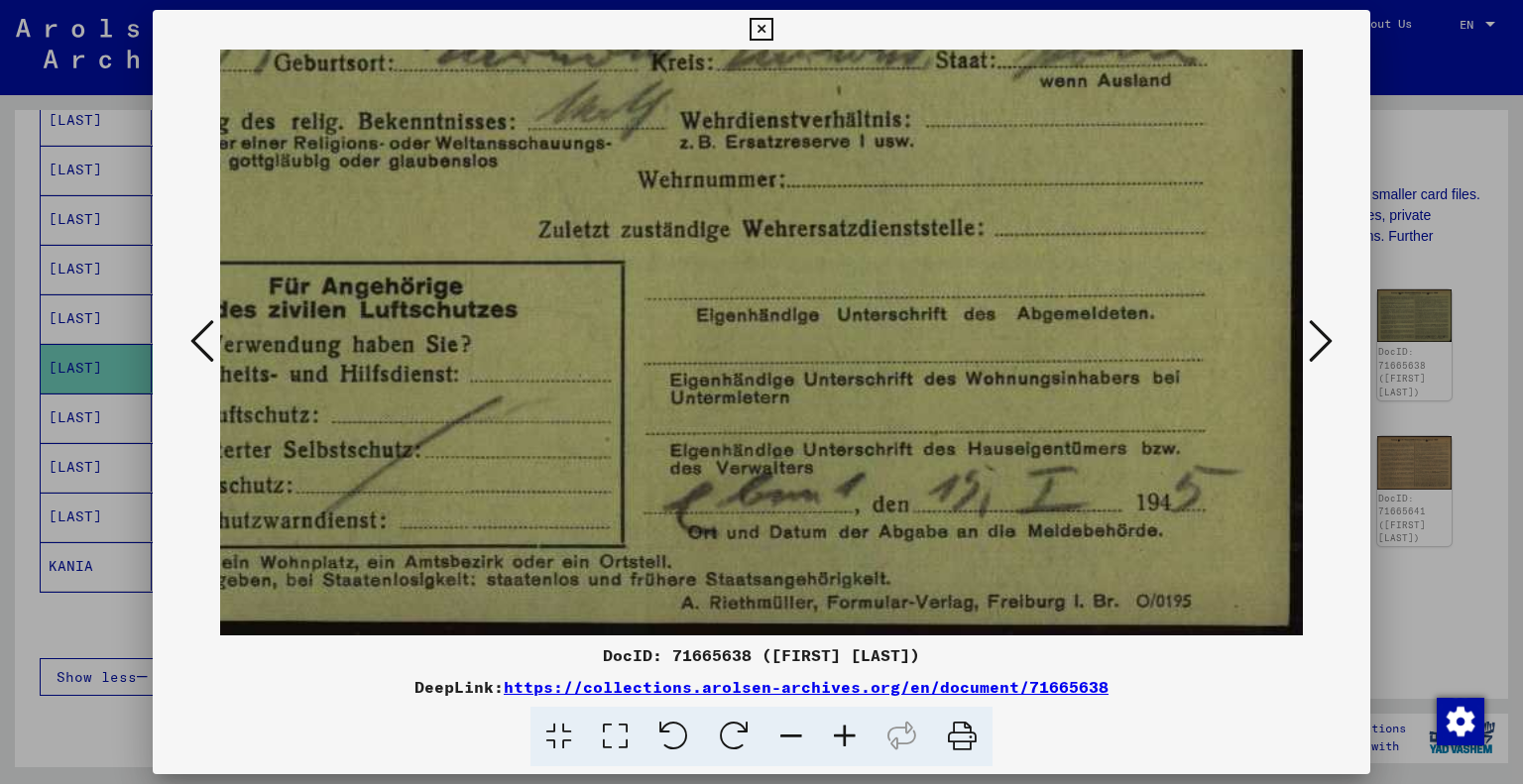 drag, startPoint x: 916, startPoint y: 332, endPoint x: 745, endPoint y: 276, distance: 179.9361 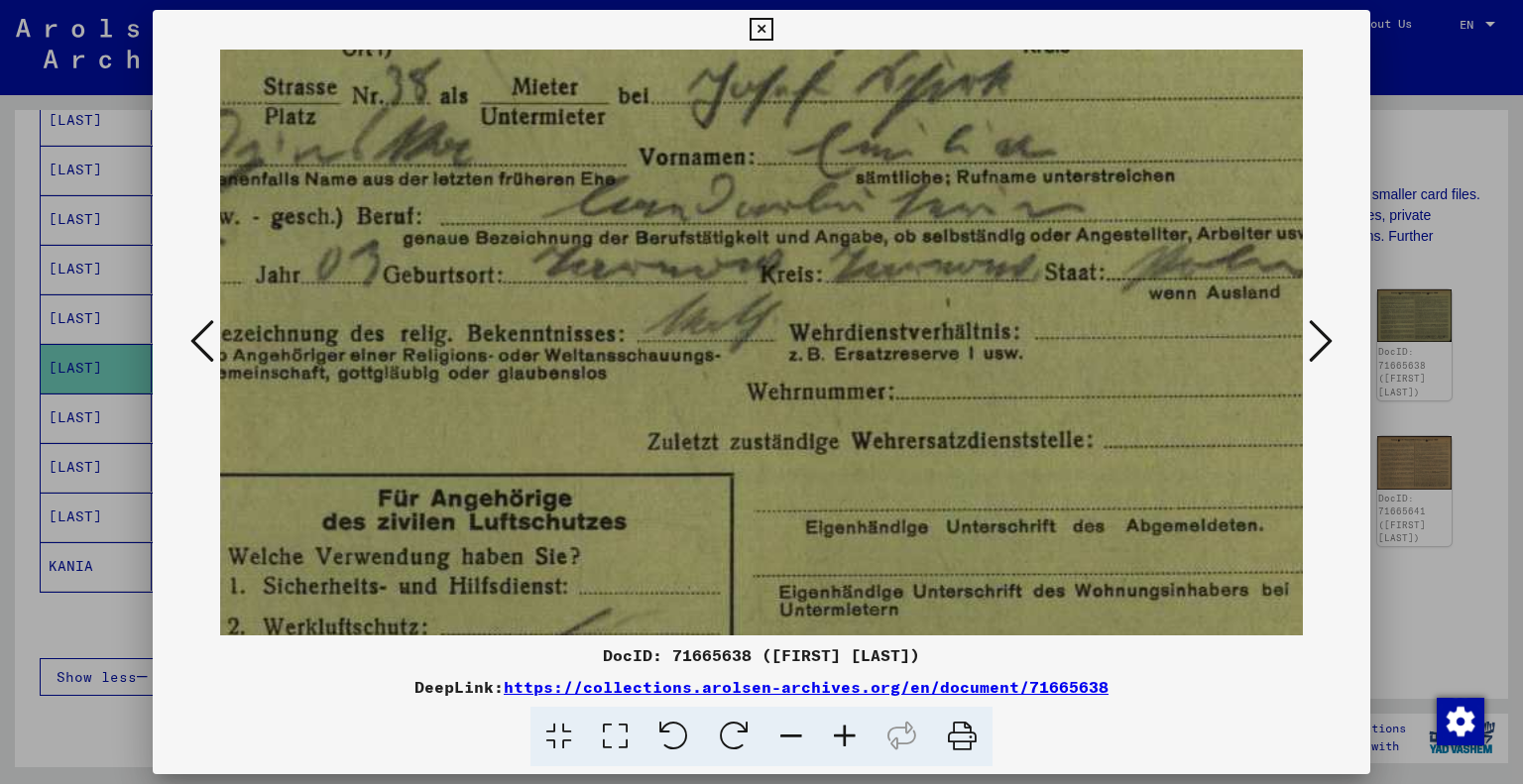 drag, startPoint x: 745, startPoint y: 274, endPoint x: 830, endPoint y: 455, distance: 199.965 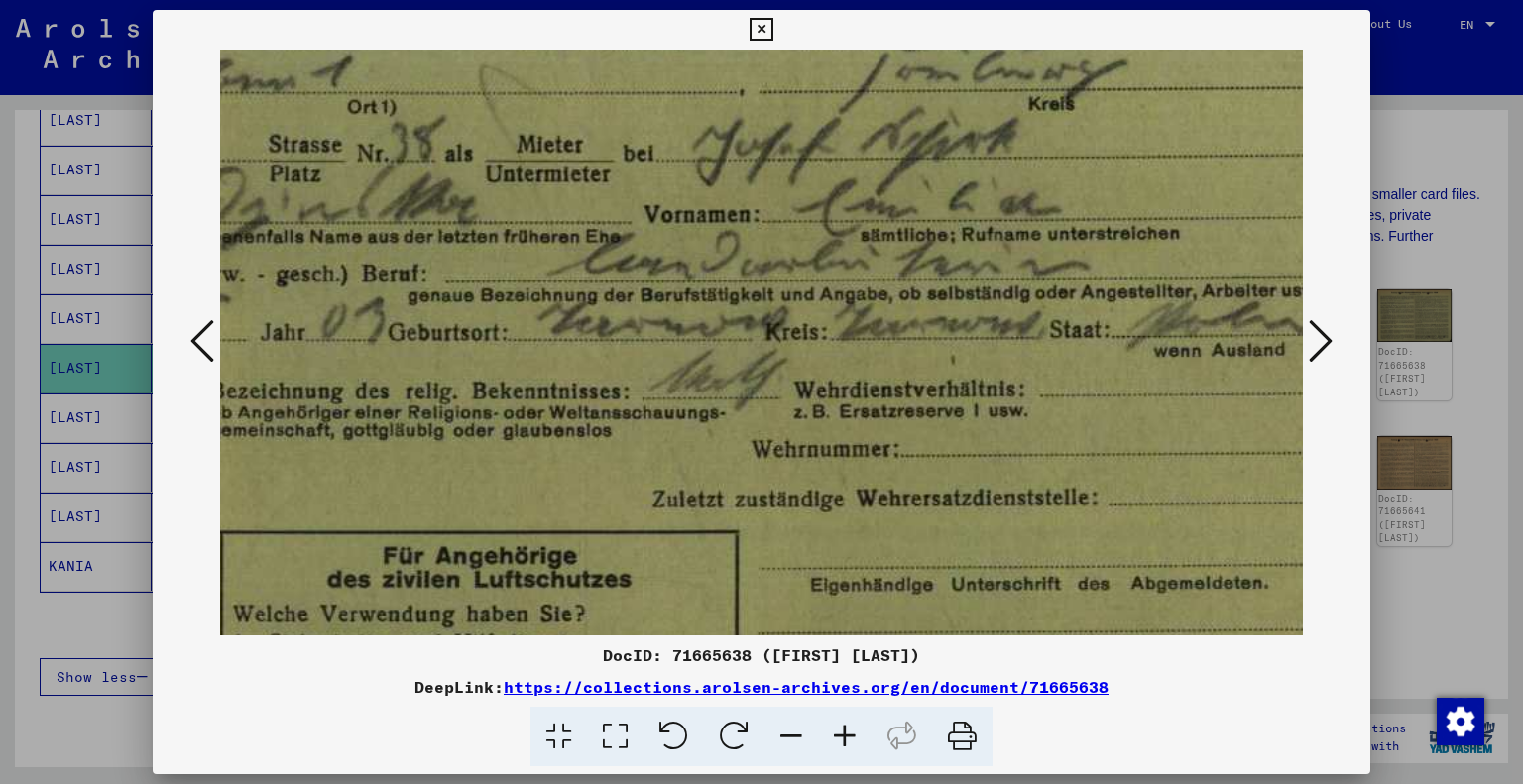 scroll, scrollTop: 289, scrollLeft: 484, axis: both 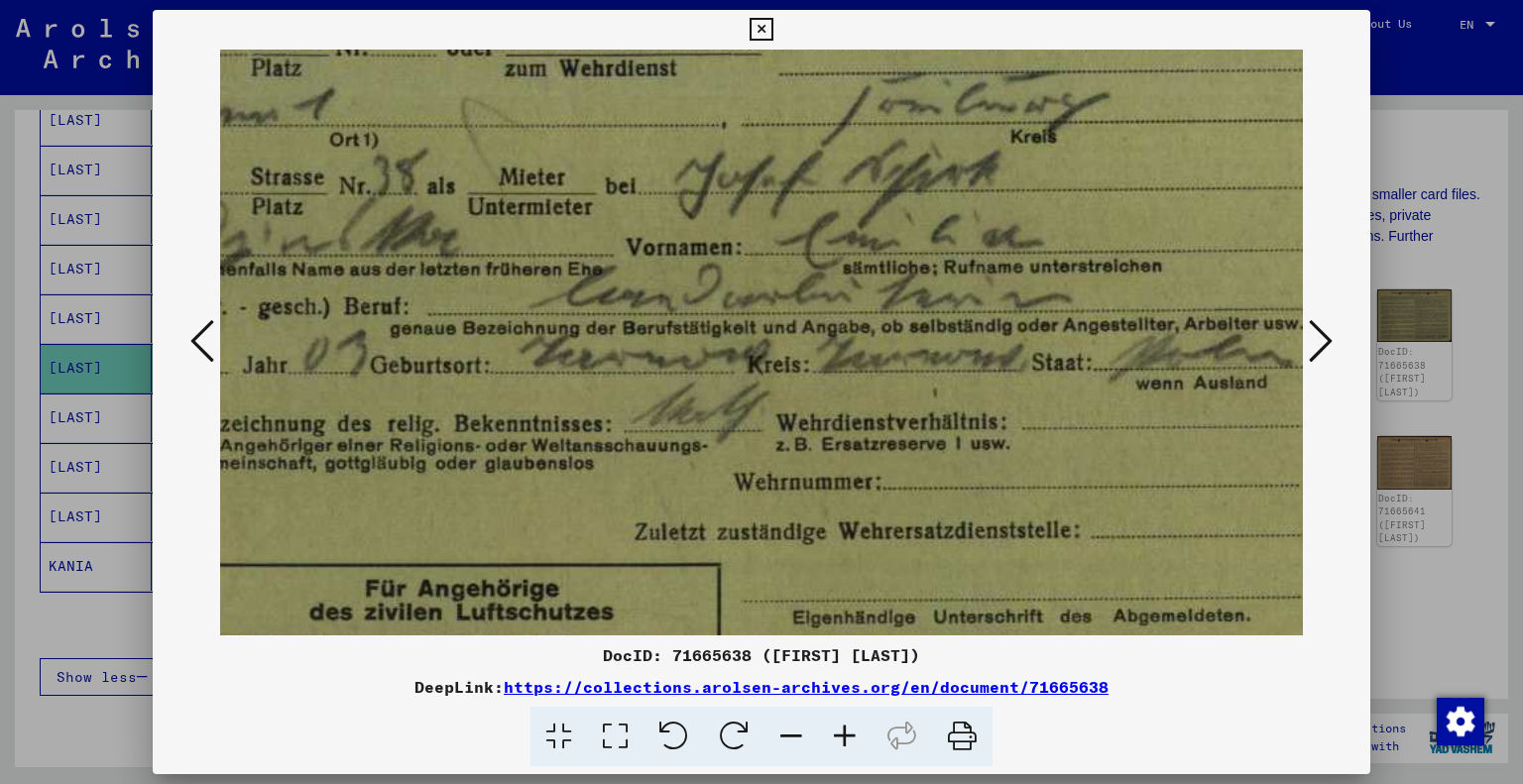 drag, startPoint x: 744, startPoint y: 320, endPoint x: 738, endPoint y: 415, distance: 95.18929 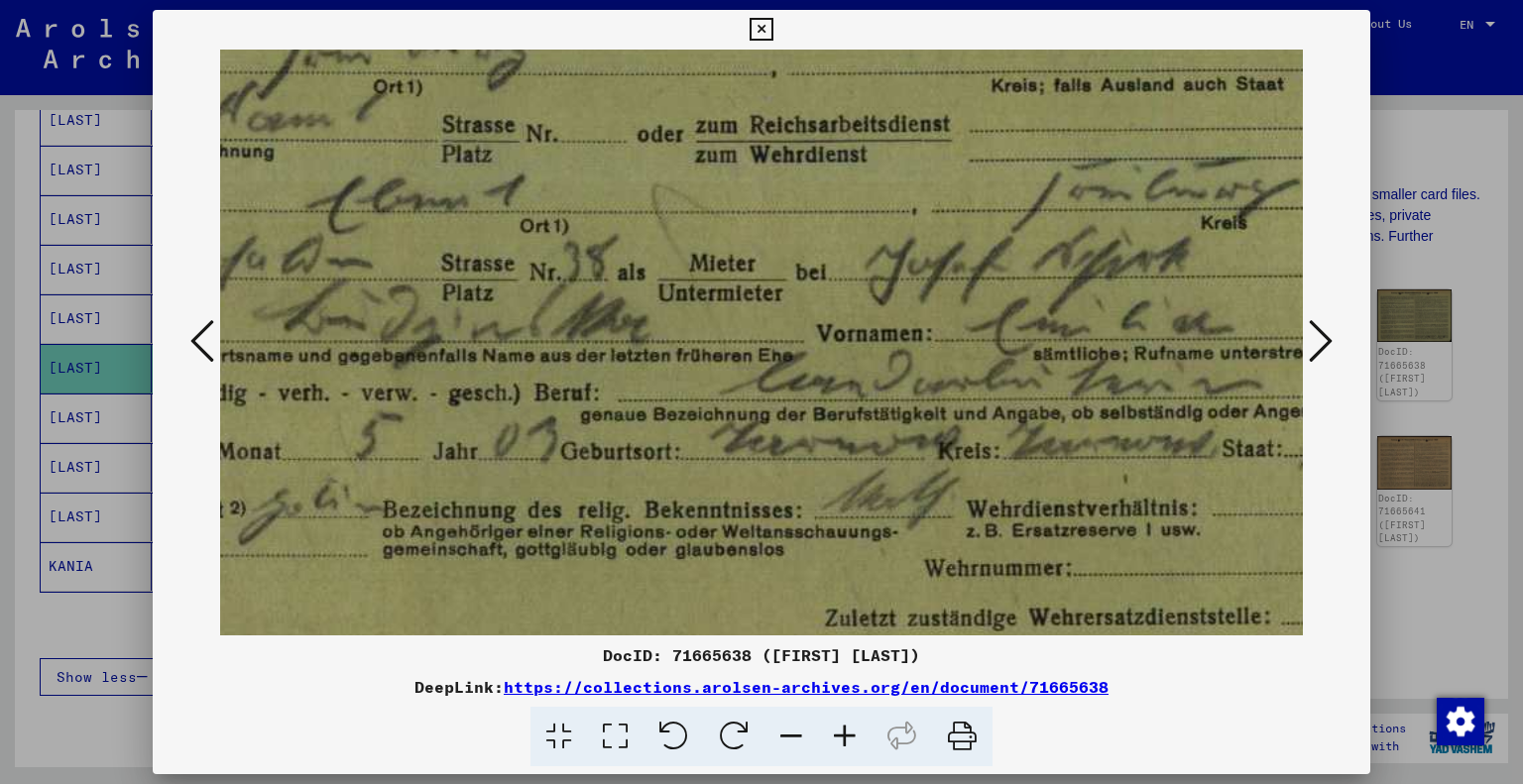 scroll, scrollTop: 207, scrollLeft: 291, axis: both 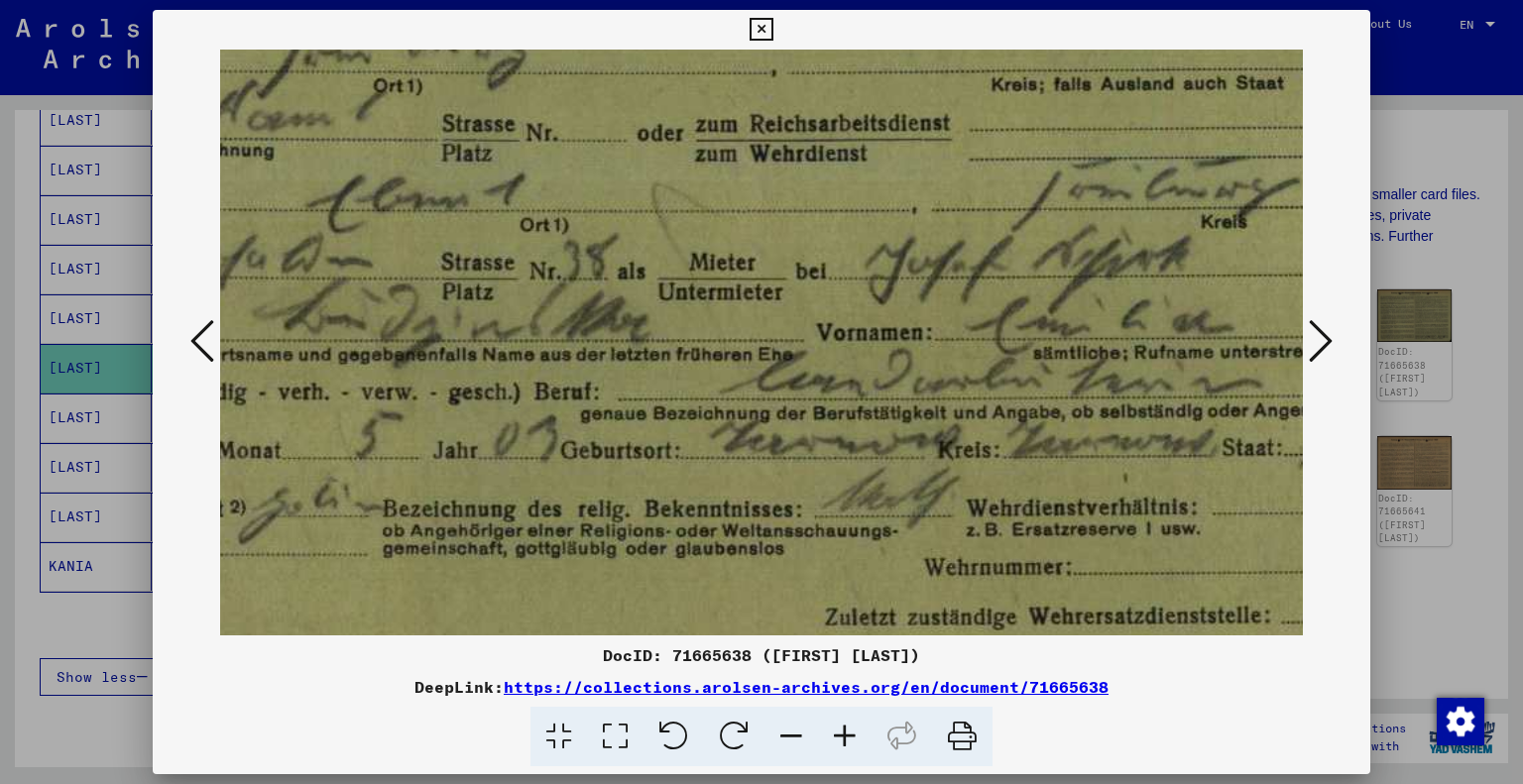 drag, startPoint x: 714, startPoint y: 358, endPoint x: 893, endPoint y: 431, distance: 193.31322 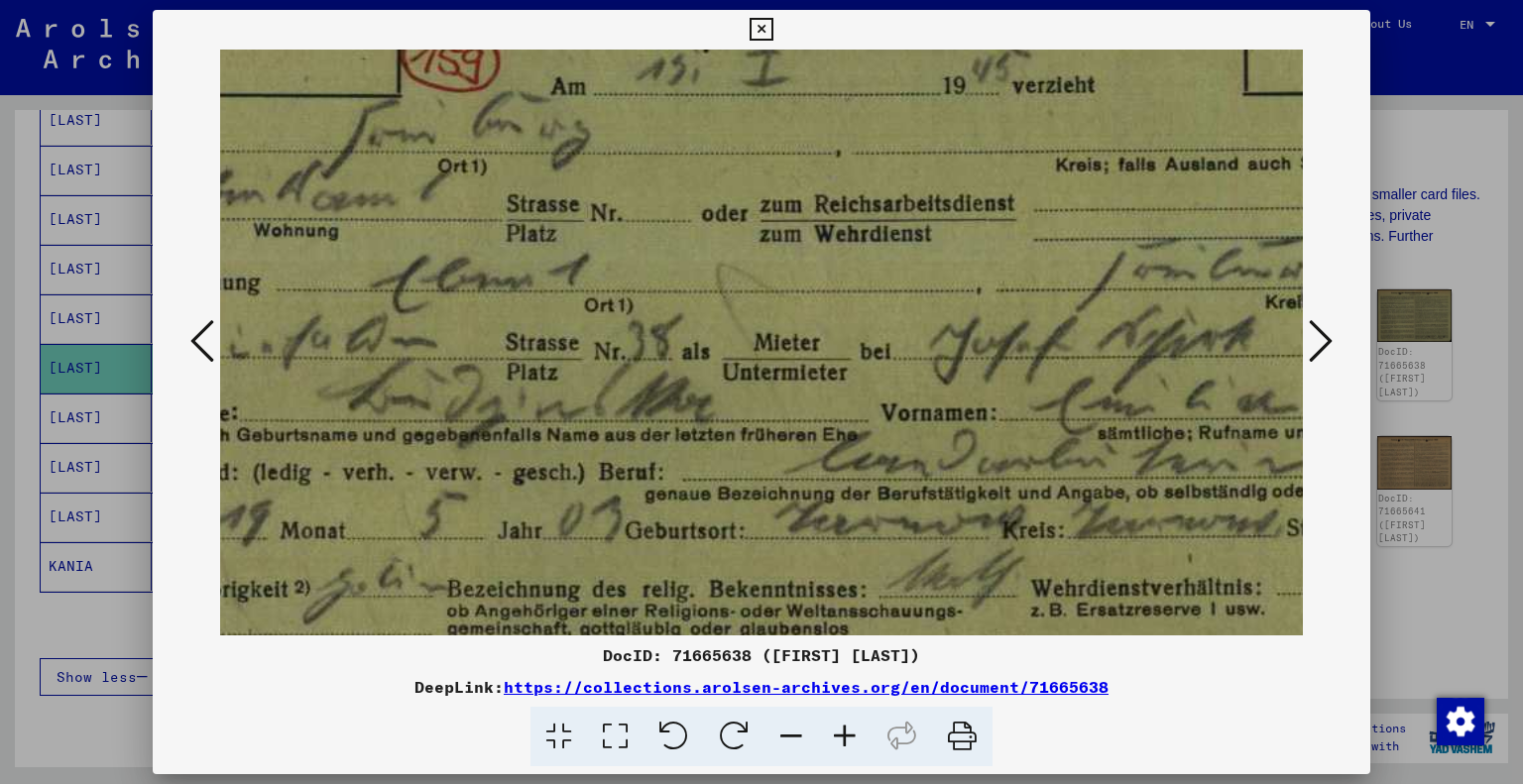 drag, startPoint x: 711, startPoint y: 343, endPoint x: 774, endPoint y: 423, distance: 101.82829 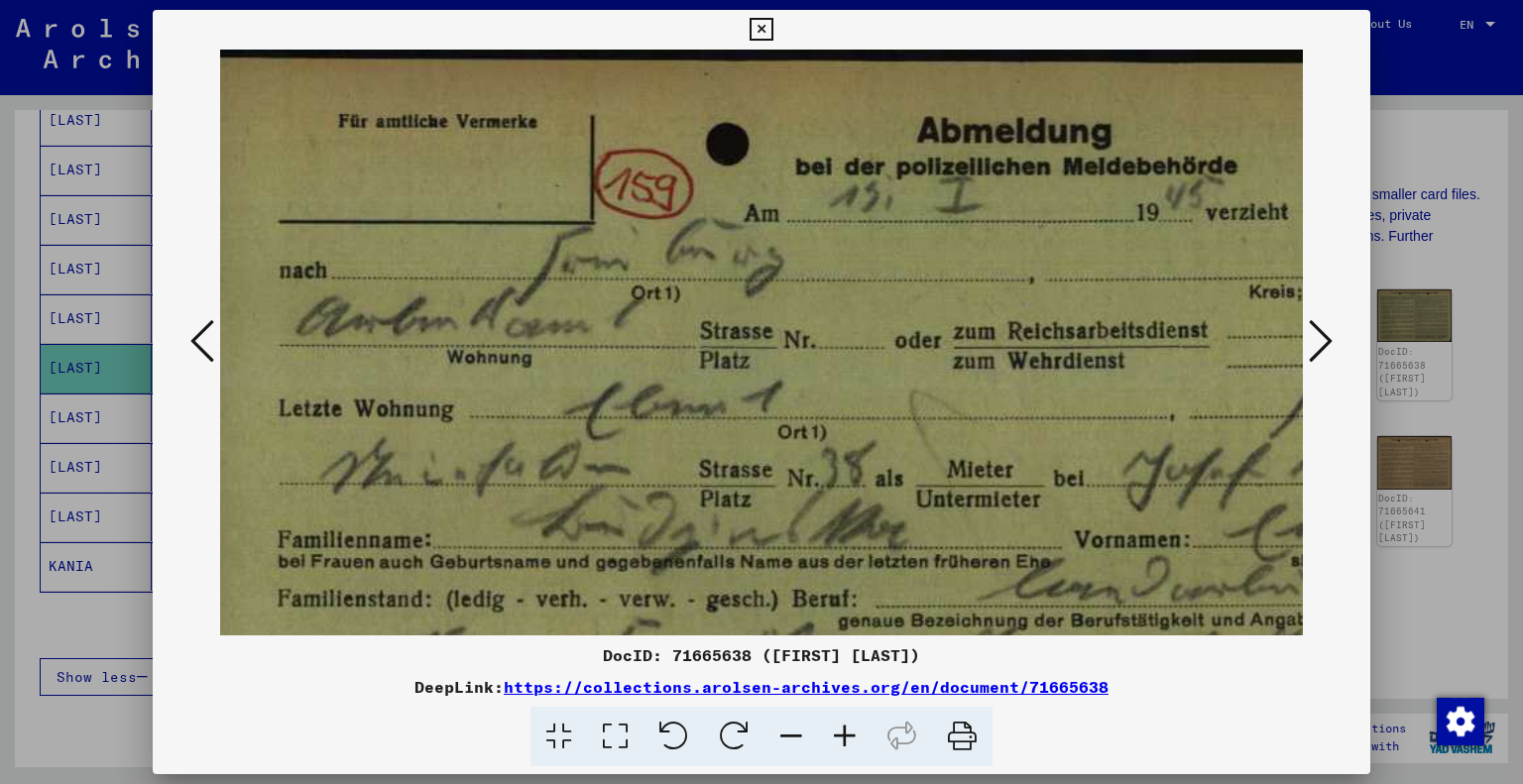 scroll, scrollTop: 3, scrollLeft: 32, axis: both 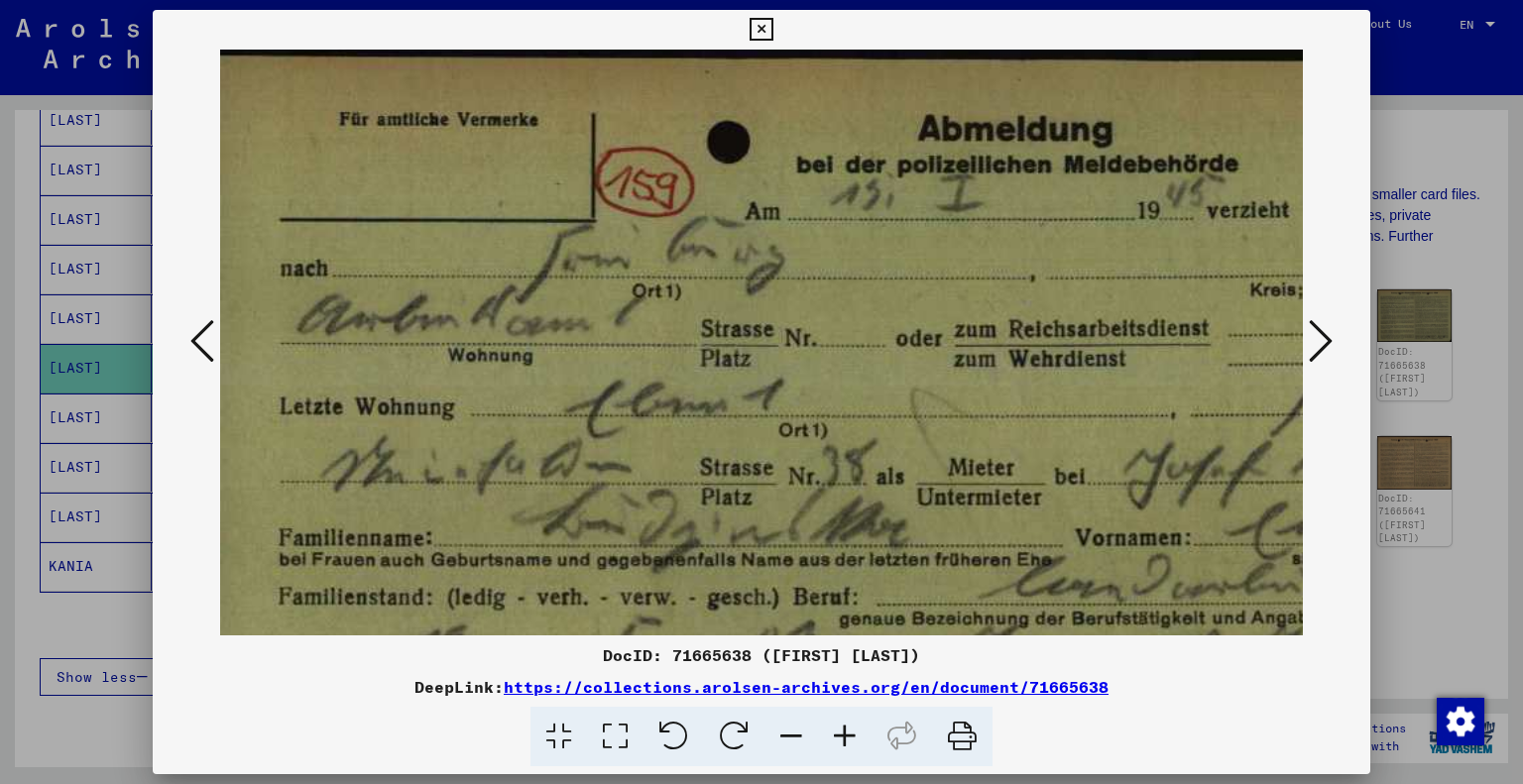 drag, startPoint x: 710, startPoint y: 368, endPoint x: 857, endPoint y: 518, distance: 210.0214 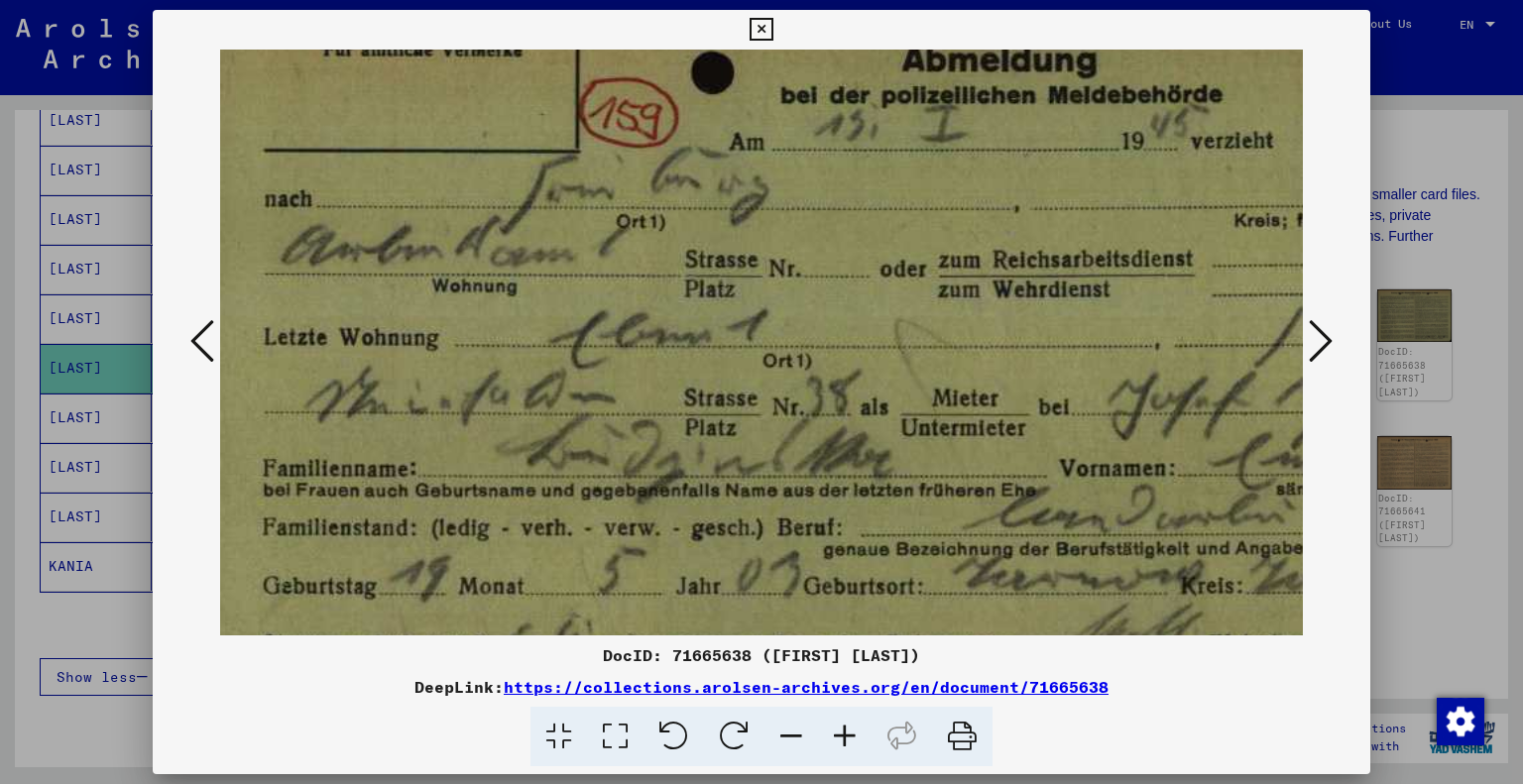 drag, startPoint x: 829, startPoint y: 500, endPoint x: 813, endPoint y: 430, distance: 71.80529 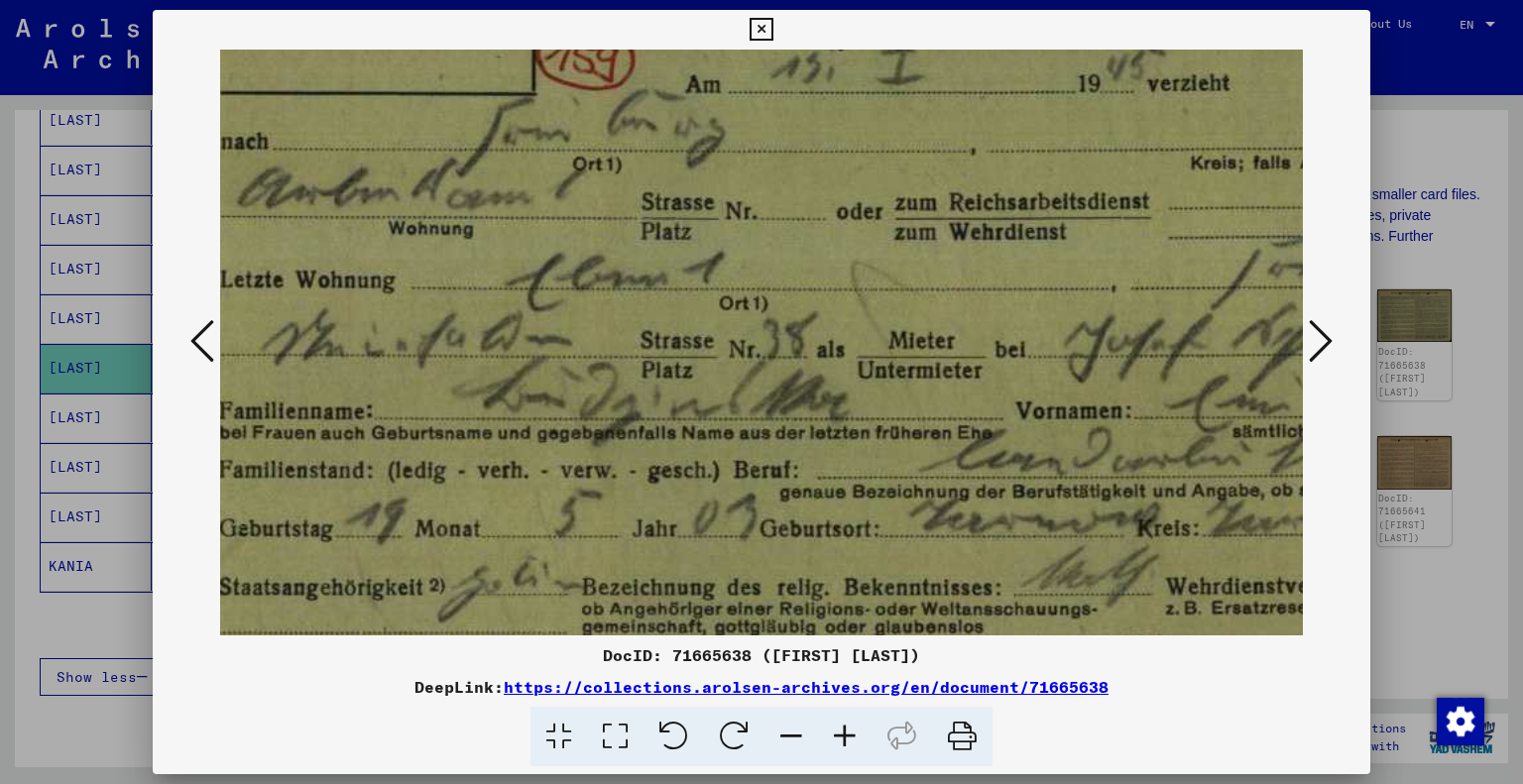 scroll, scrollTop: 185, scrollLeft: 119, axis: both 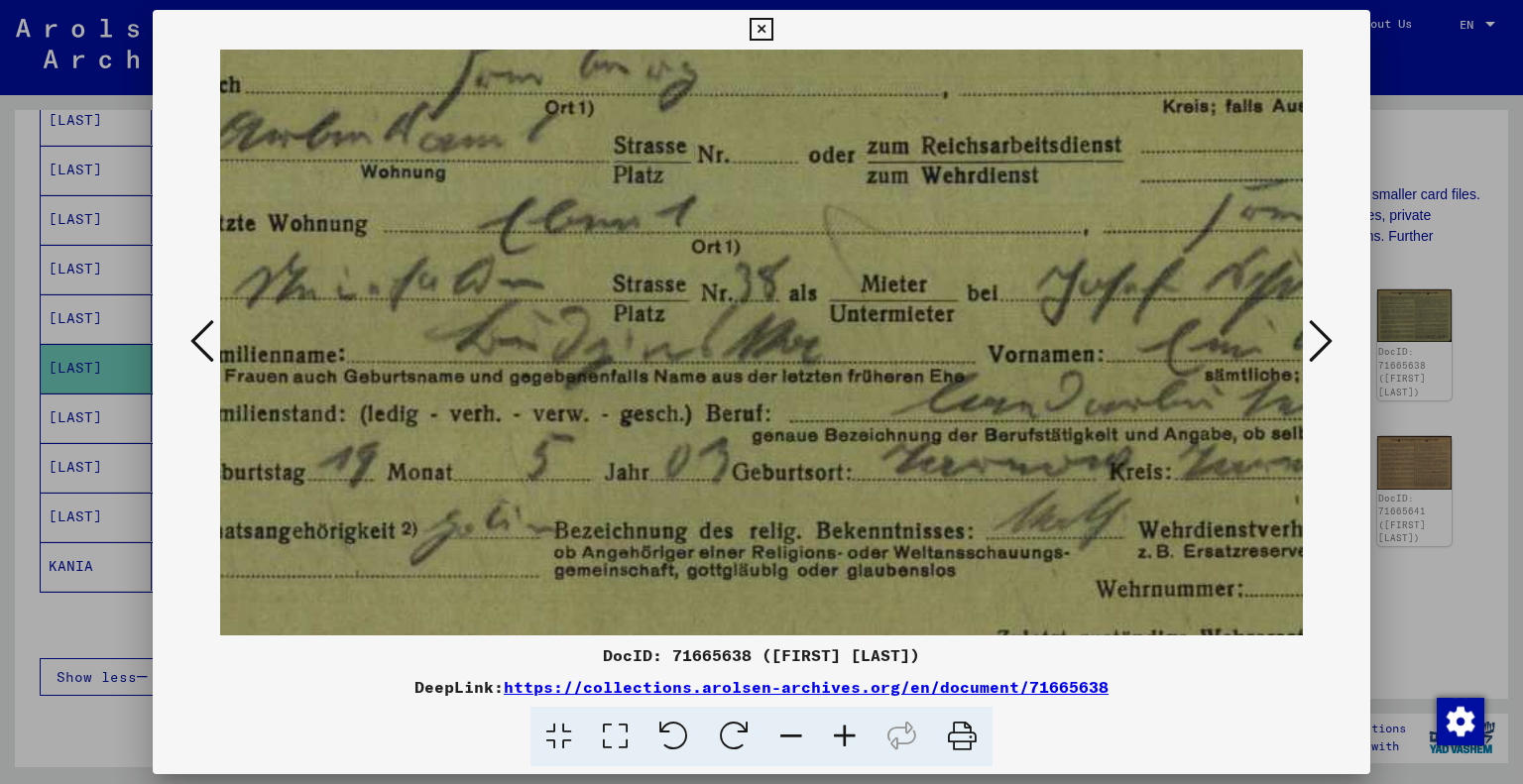 drag, startPoint x: 797, startPoint y: 463, endPoint x: 730, endPoint y: 352, distance: 129.65338 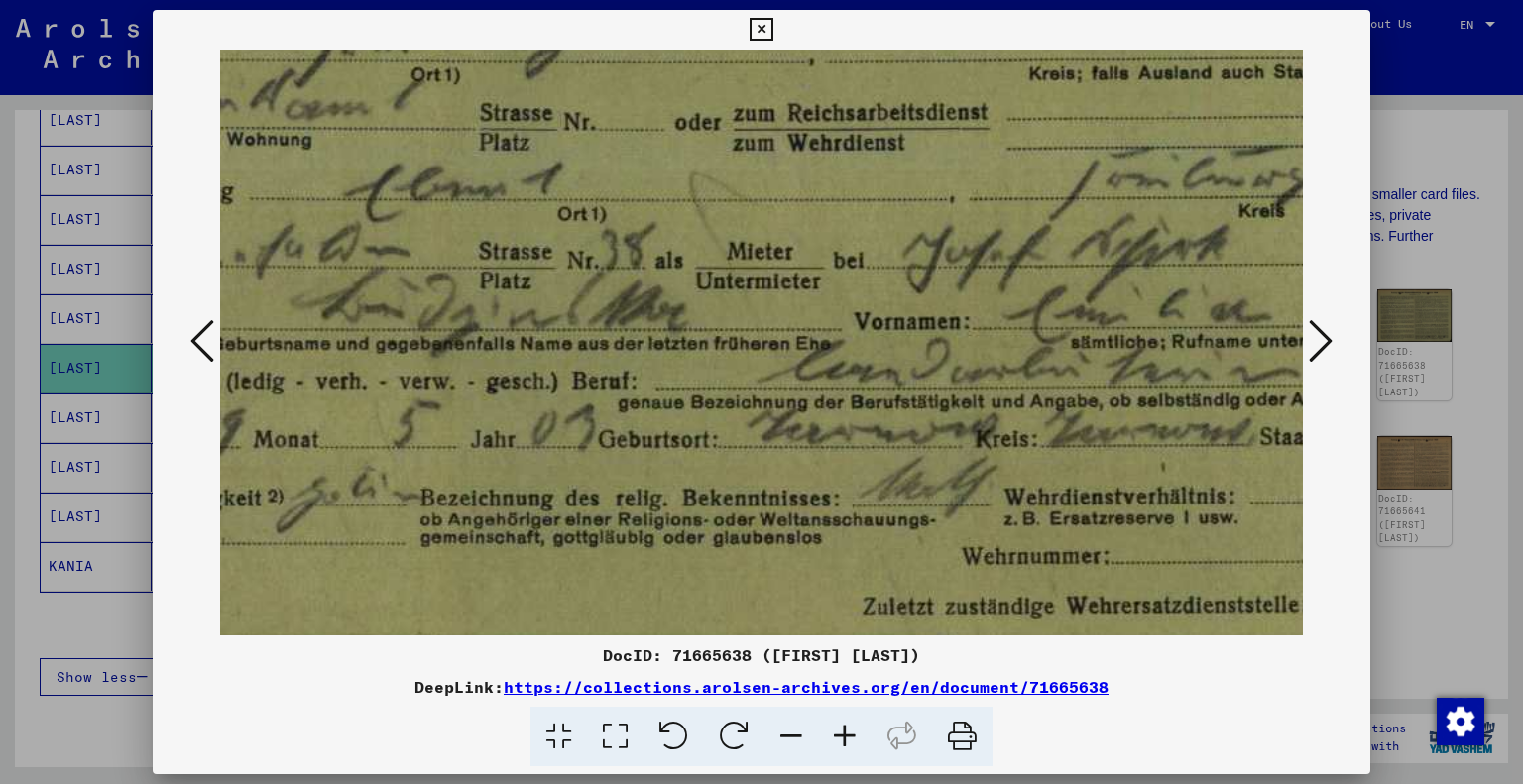 drag, startPoint x: 753, startPoint y: 403, endPoint x: 610, endPoint y: 375, distance: 145.71548 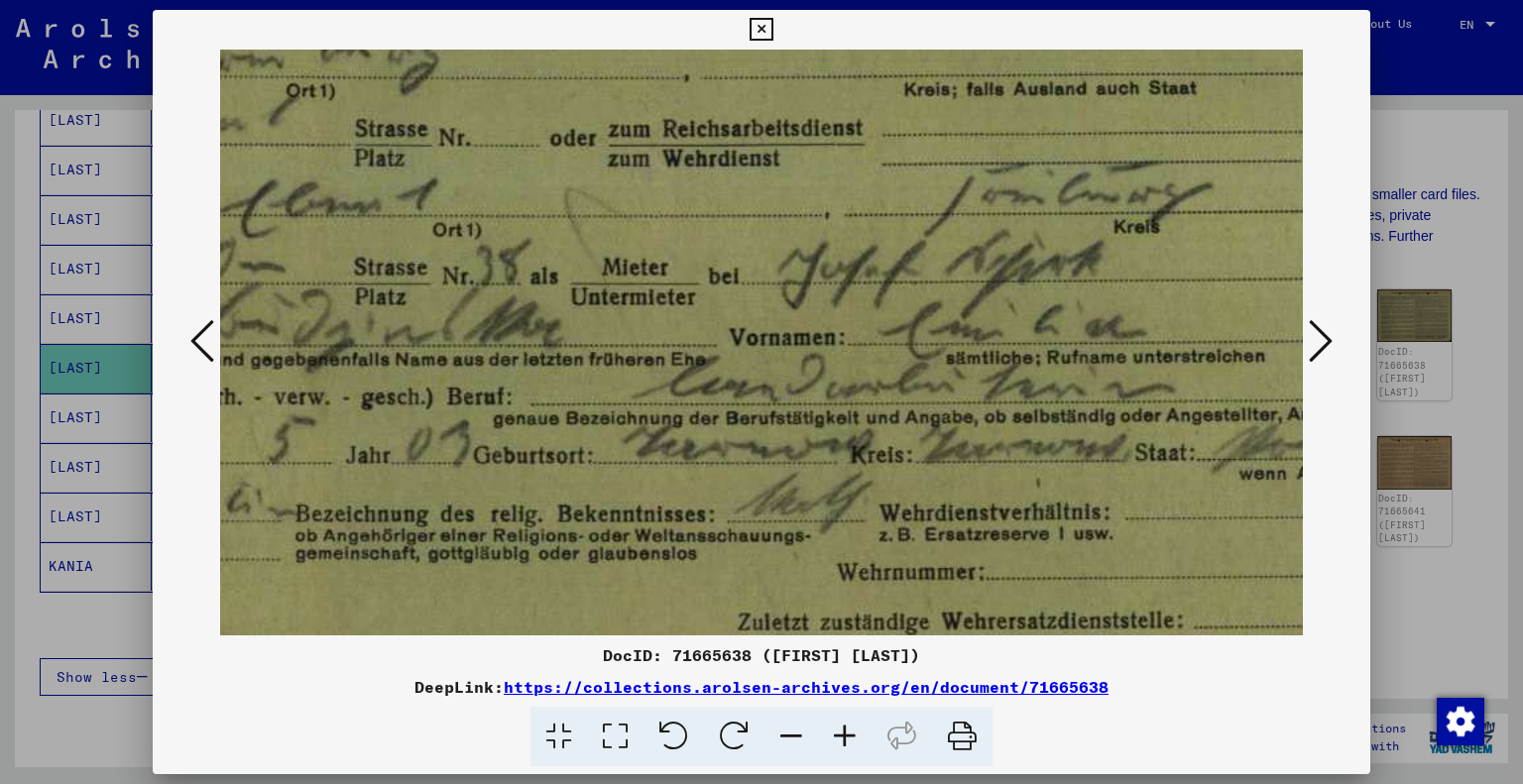 drag, startPoint x: 714, startPoint y: 392, endPoint x: 594, endPoint y: 408, distance: 121.06197 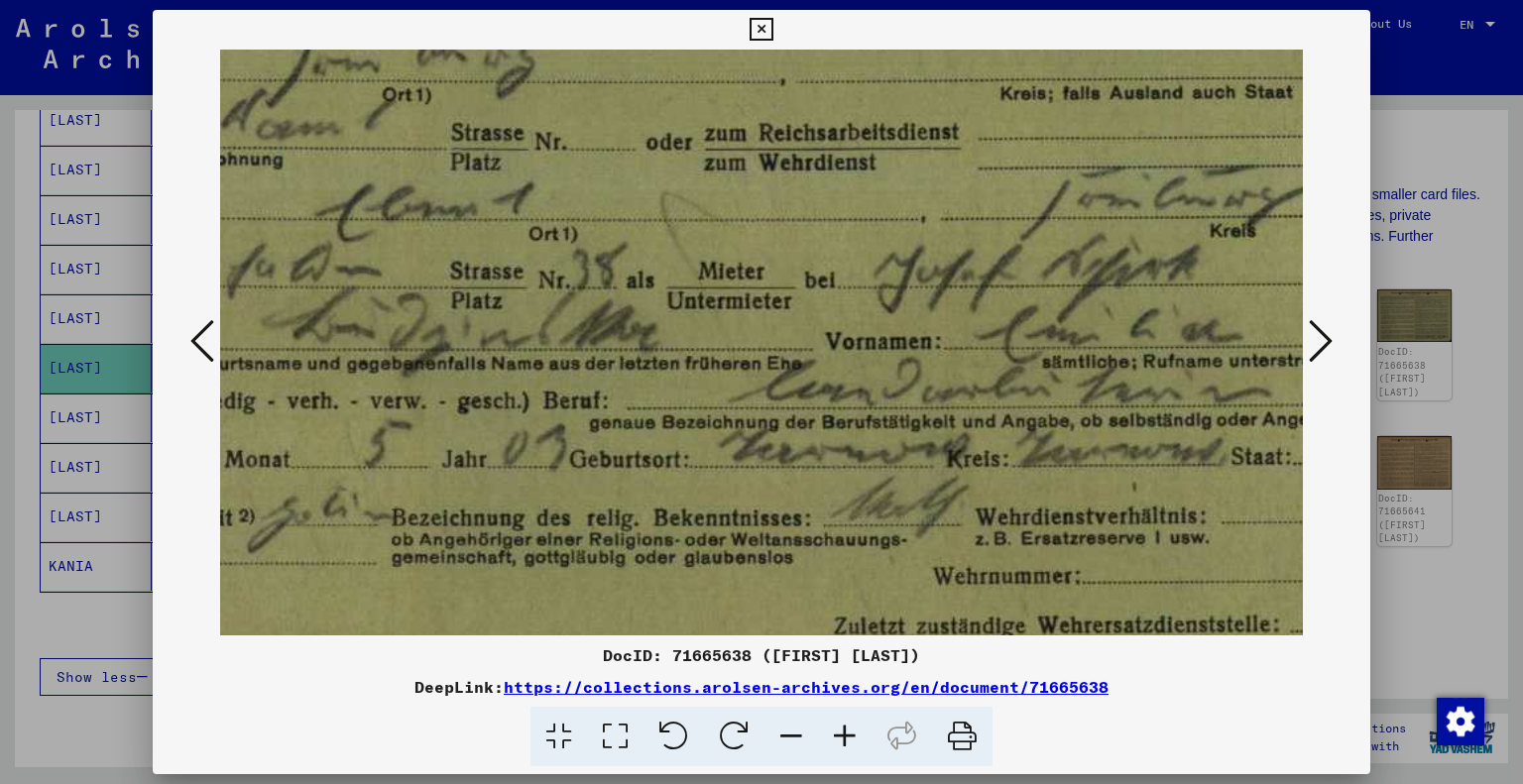 scroll, scrollTop: 200, scrollLeft: 211, axis: both 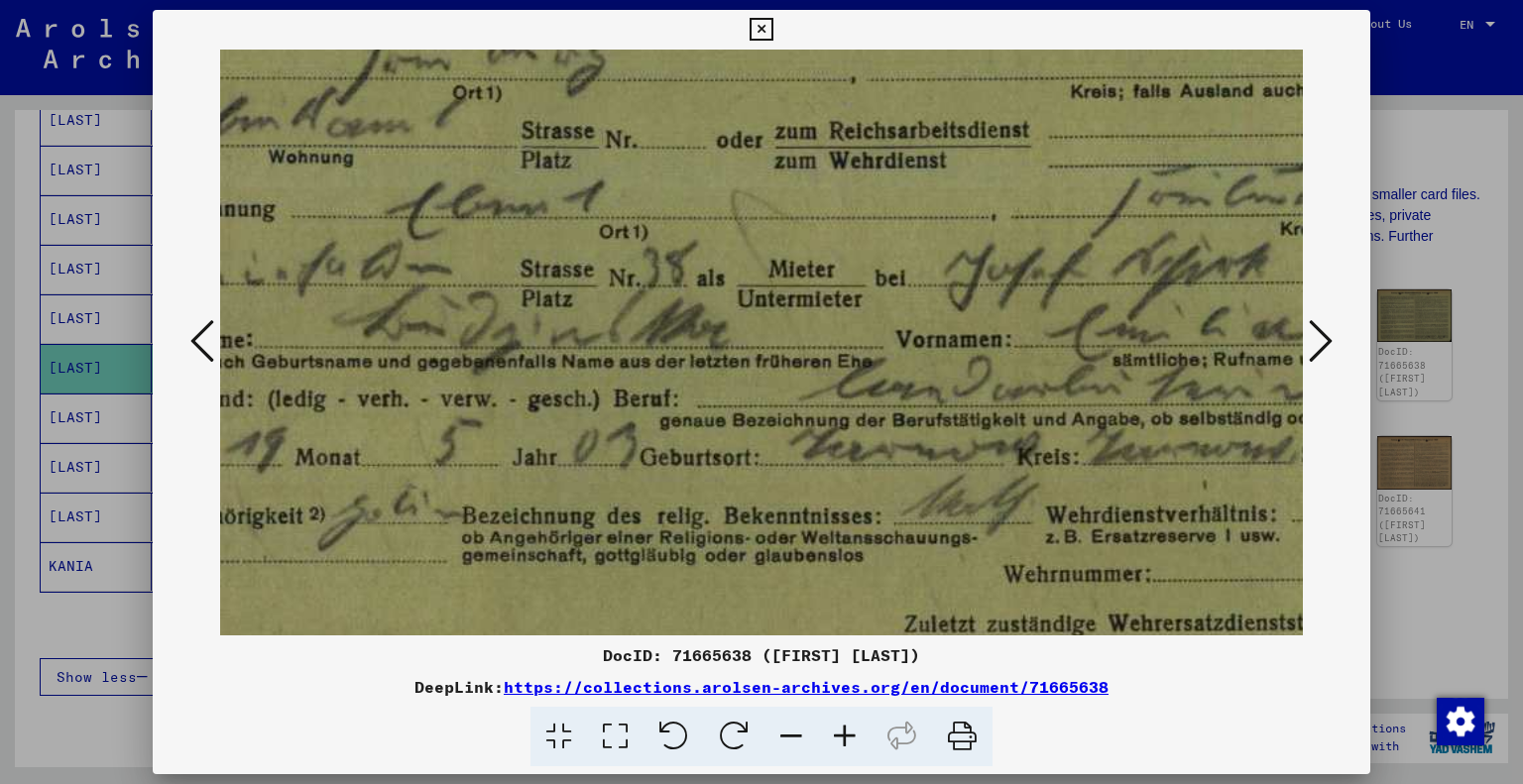 drag, startPoint x: 572, startPoint y: 403, endPoint x: 747, endPoint y: 408, distance: 175.07141 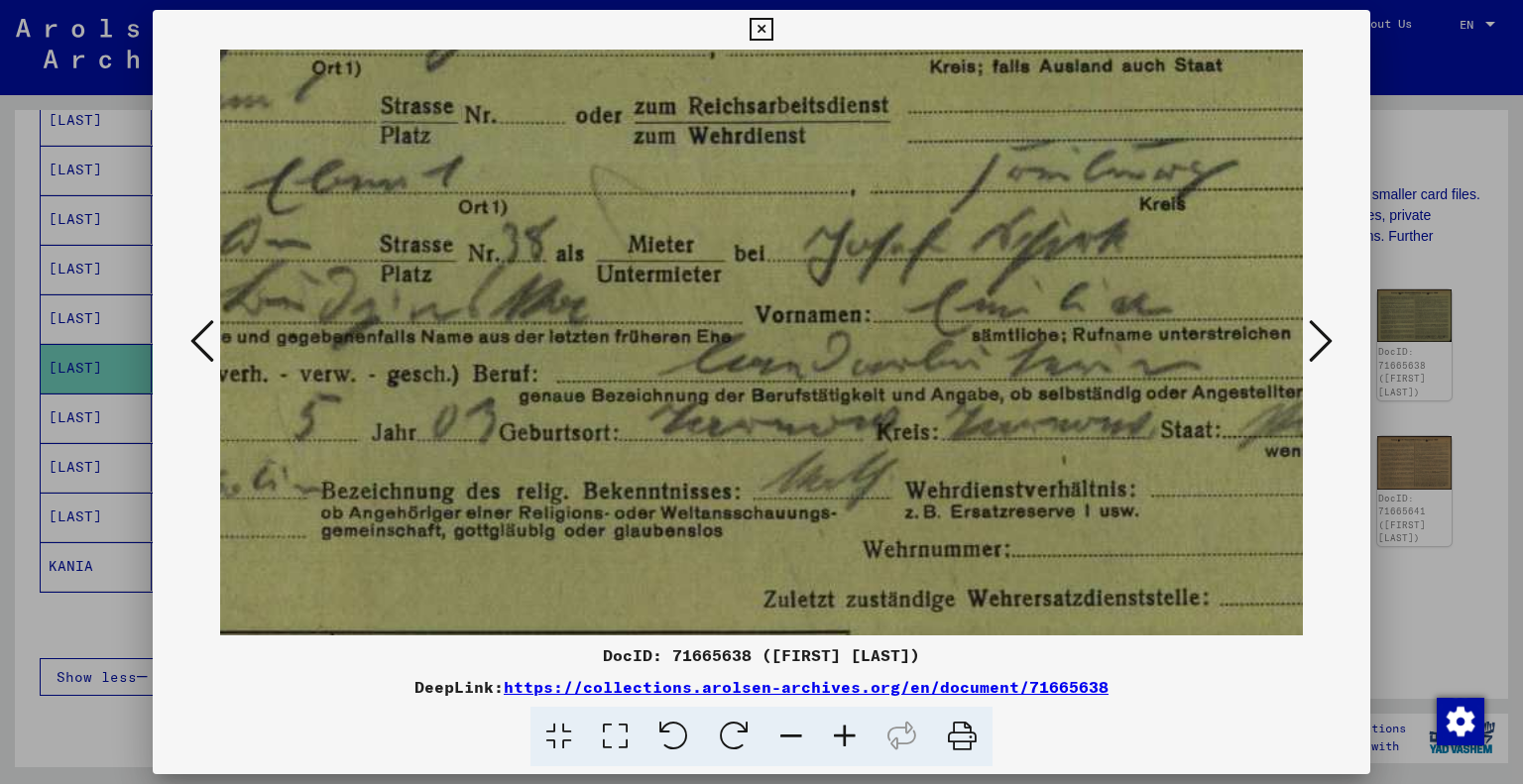 drag, startPoint x: 837, startPoint y: 419, endPoint x: 690, endPoint y: 400, distance: 148.22281 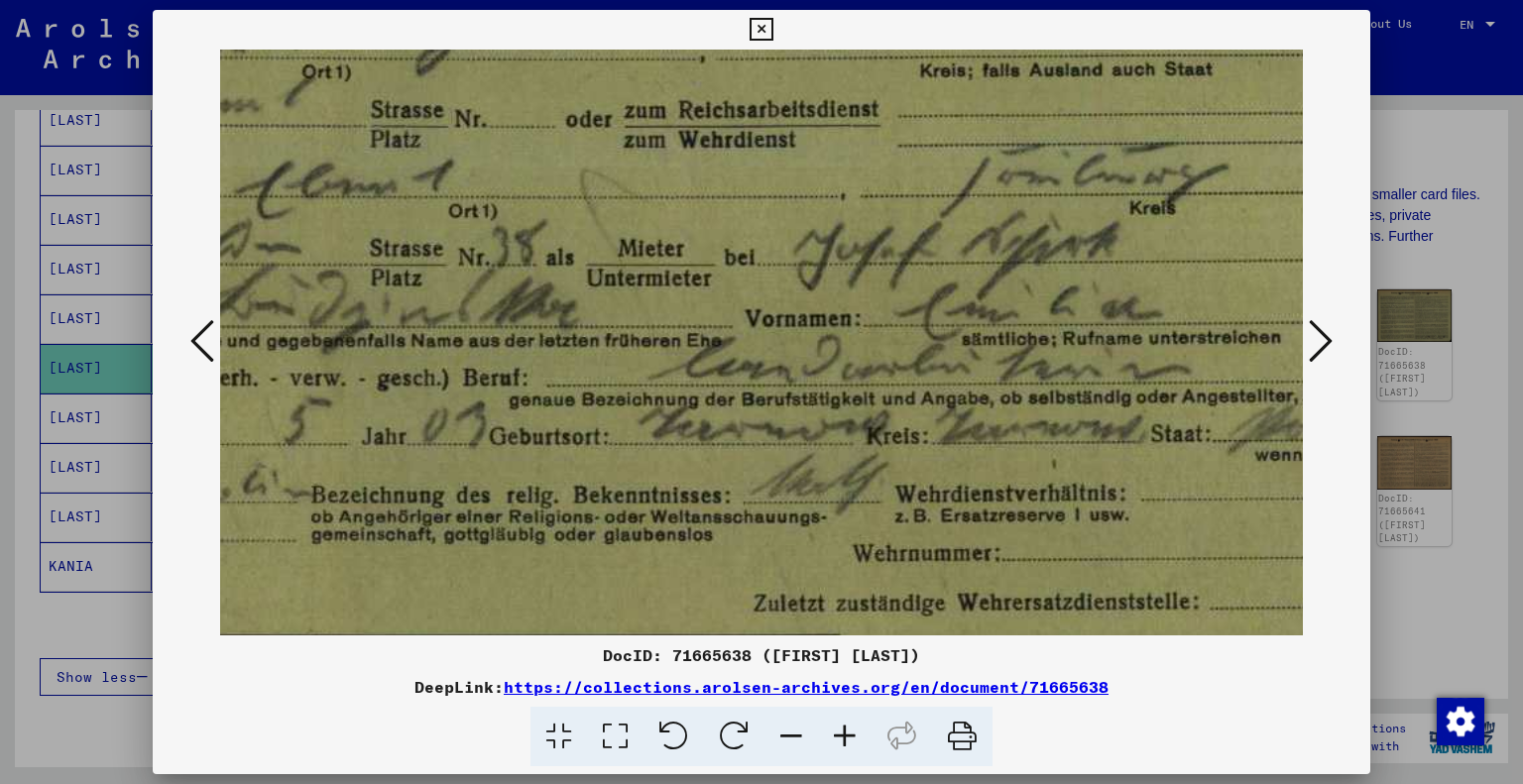 click at bounding box center (845, 736) 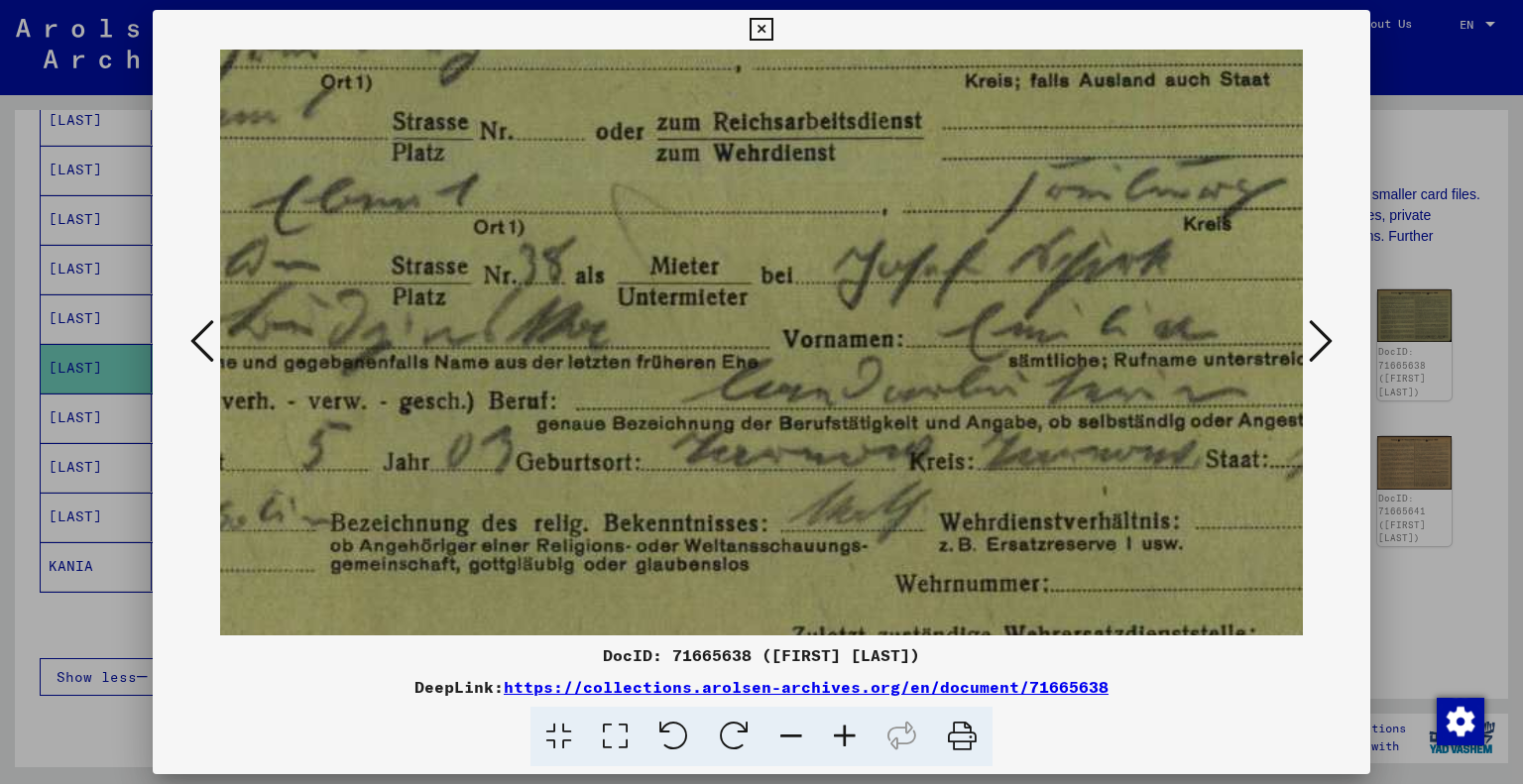 click at bounding box center (845, 736) 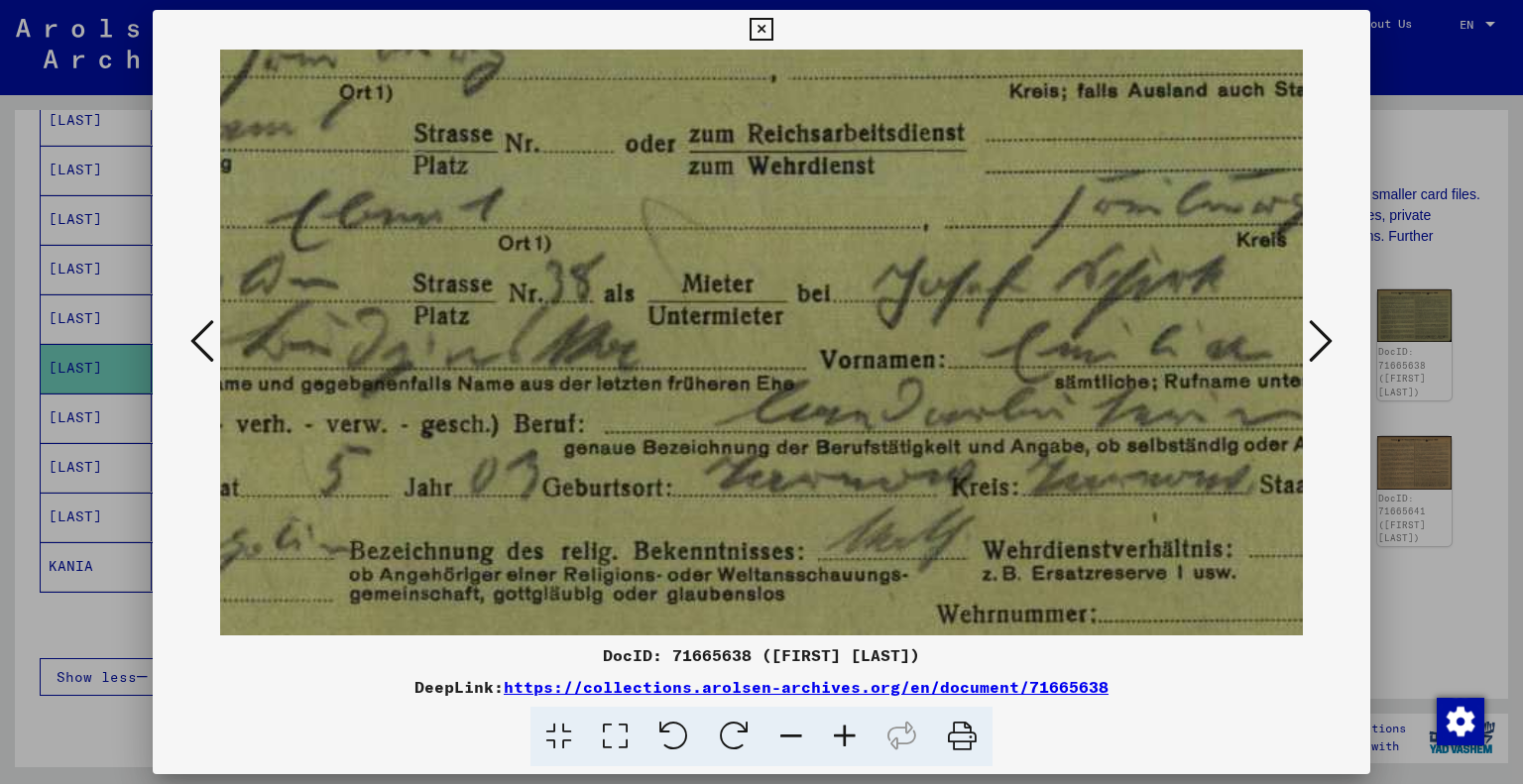 click at bounding box center [845, 736] 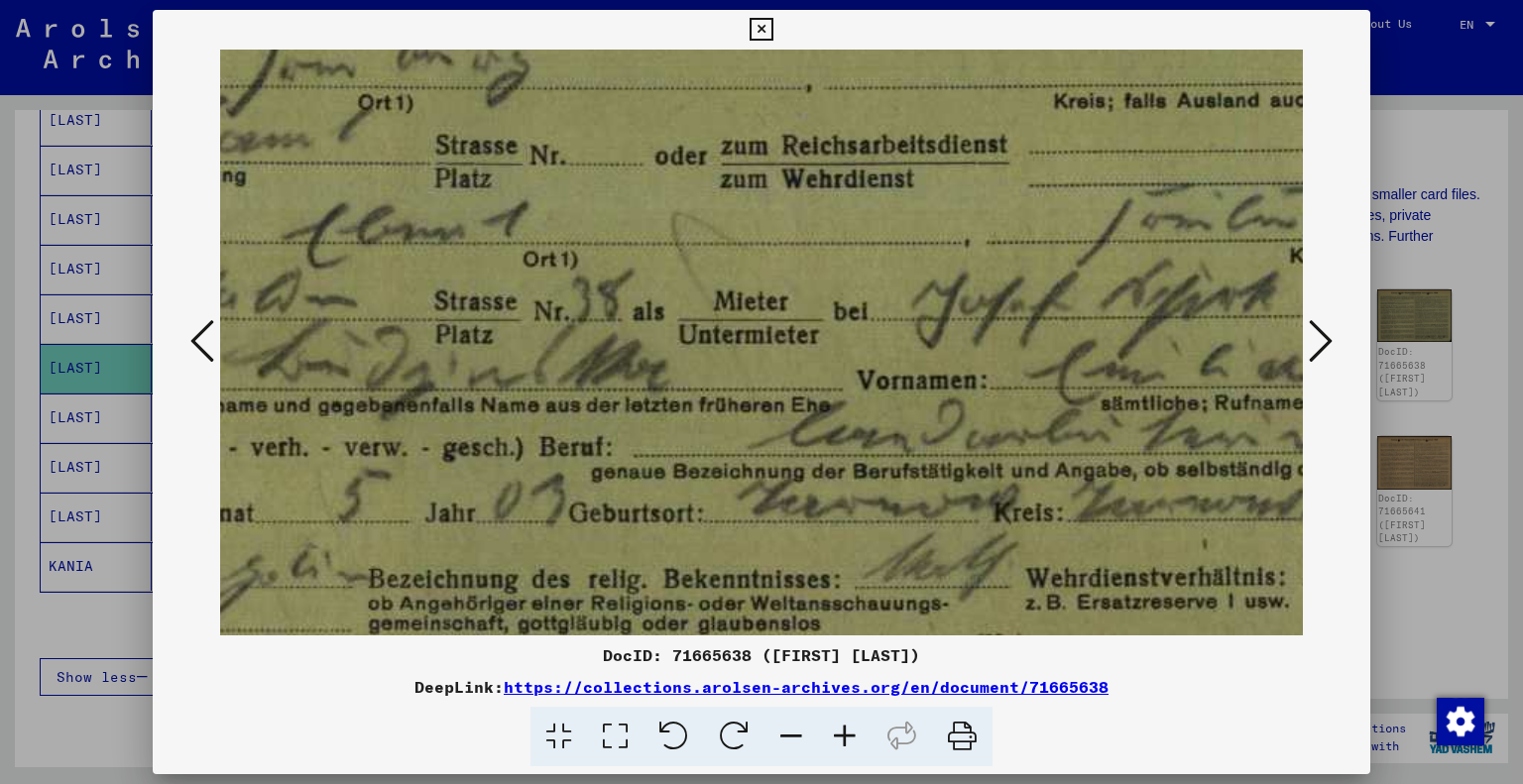 click on "DocID: 71665638 ([FIRST] [LAST]) DeepLink: https://collections.arolsen-archives.org/en/document/71665638" at bounding box center [762, 705] 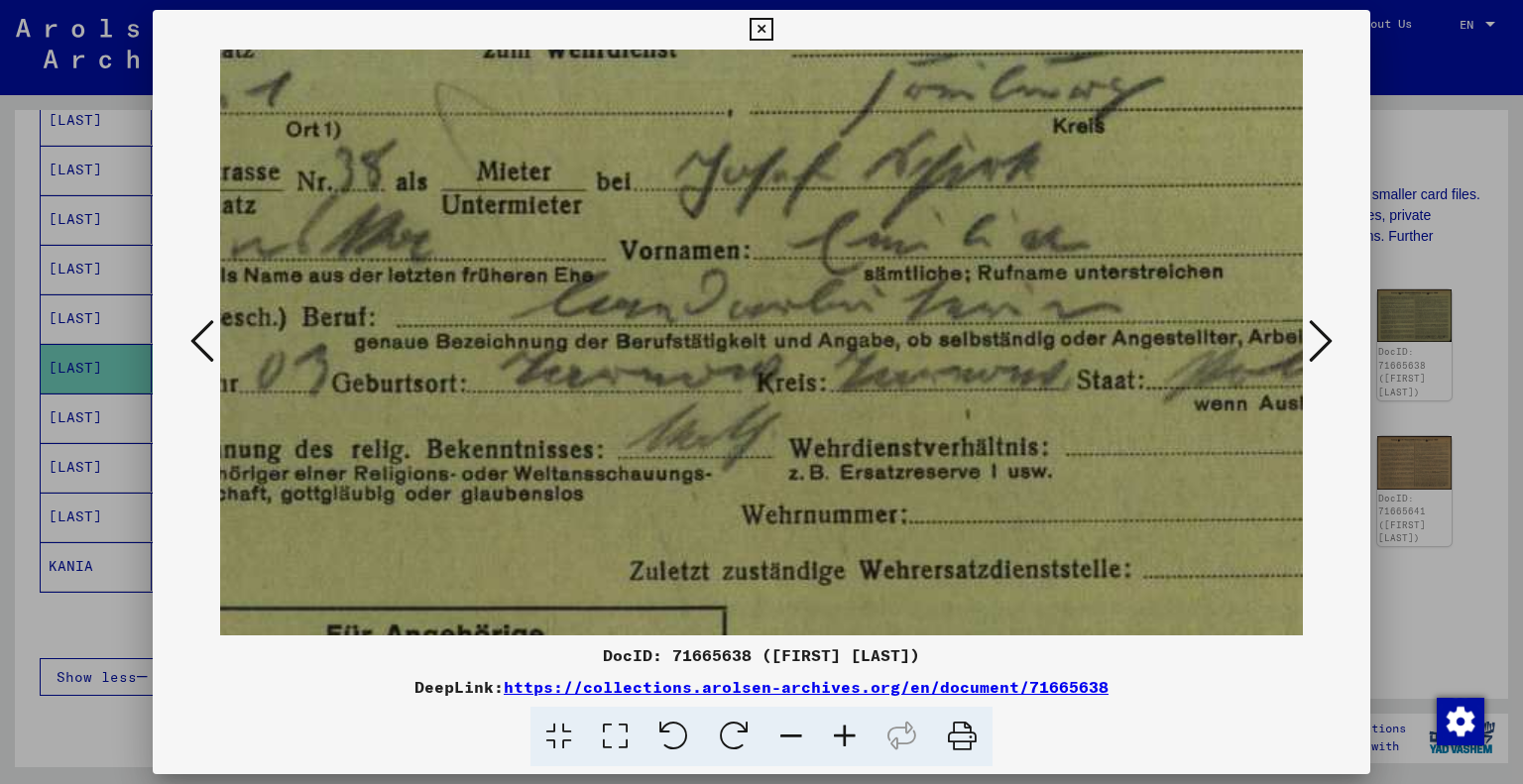 drag, startPoint x: 752, startPoint y: 449, endPoint x: 515, endPoint y: 314, distance: 272.75264 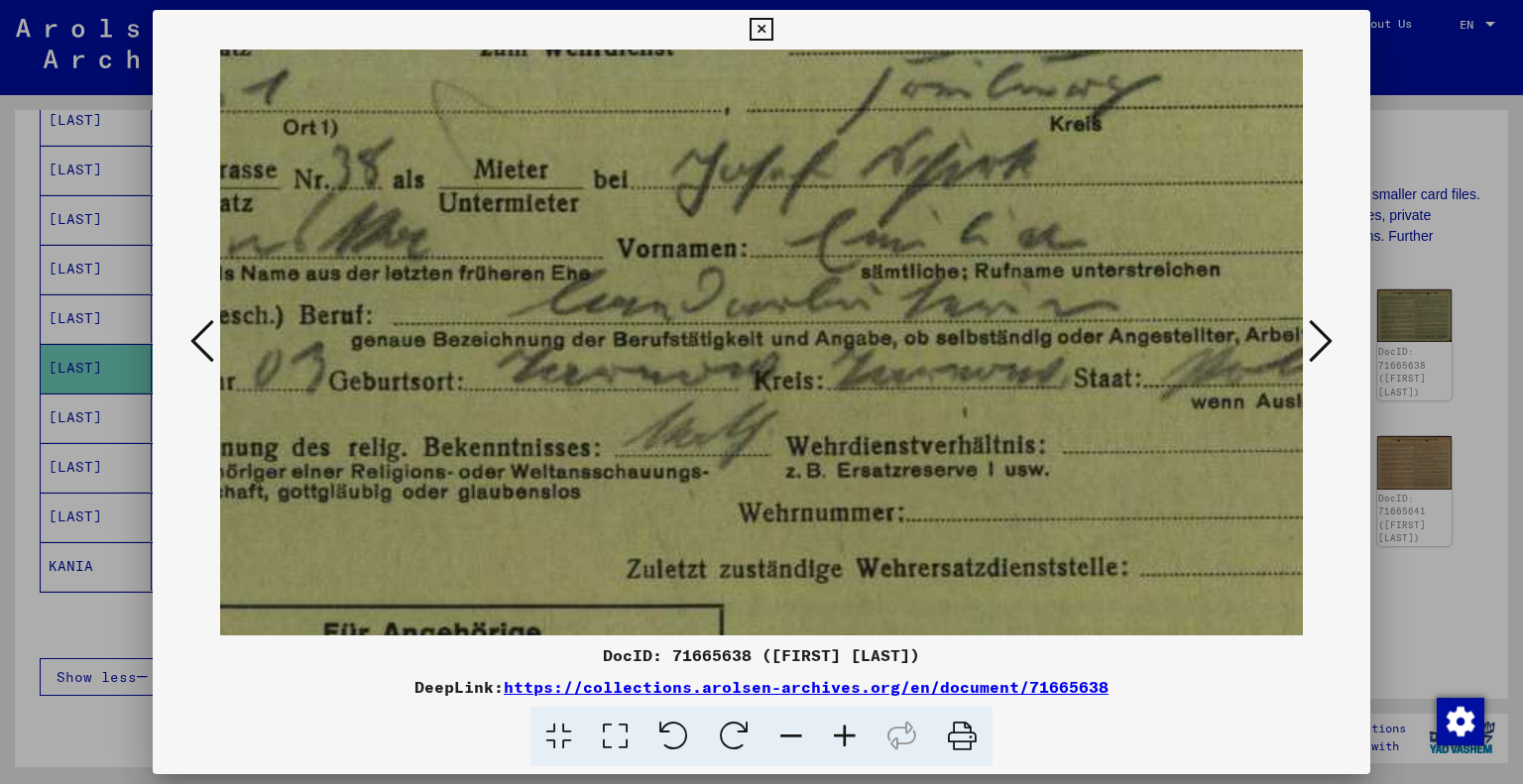 click at bounding box center (845, 736) 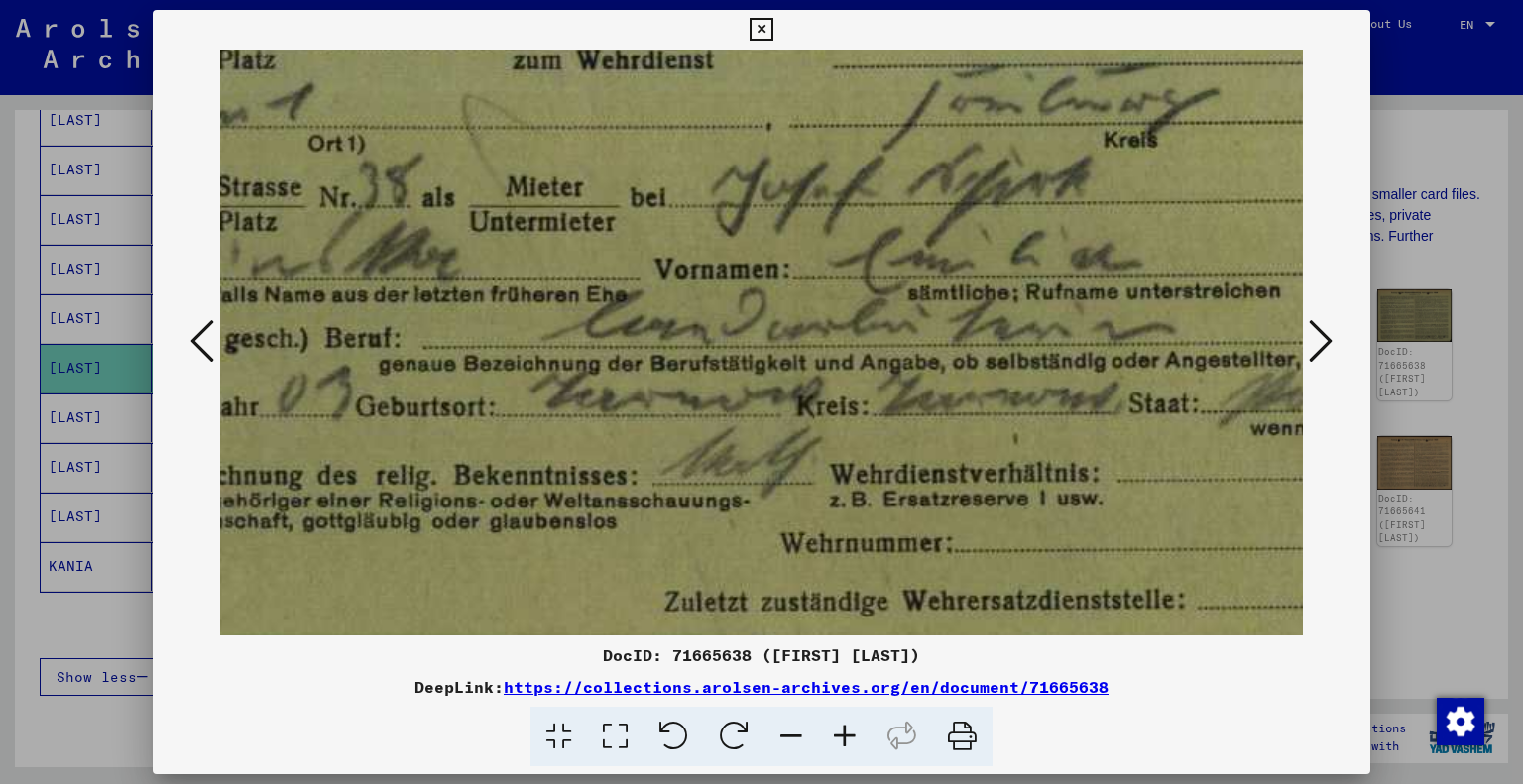 click at bounding box center [1321, 341] 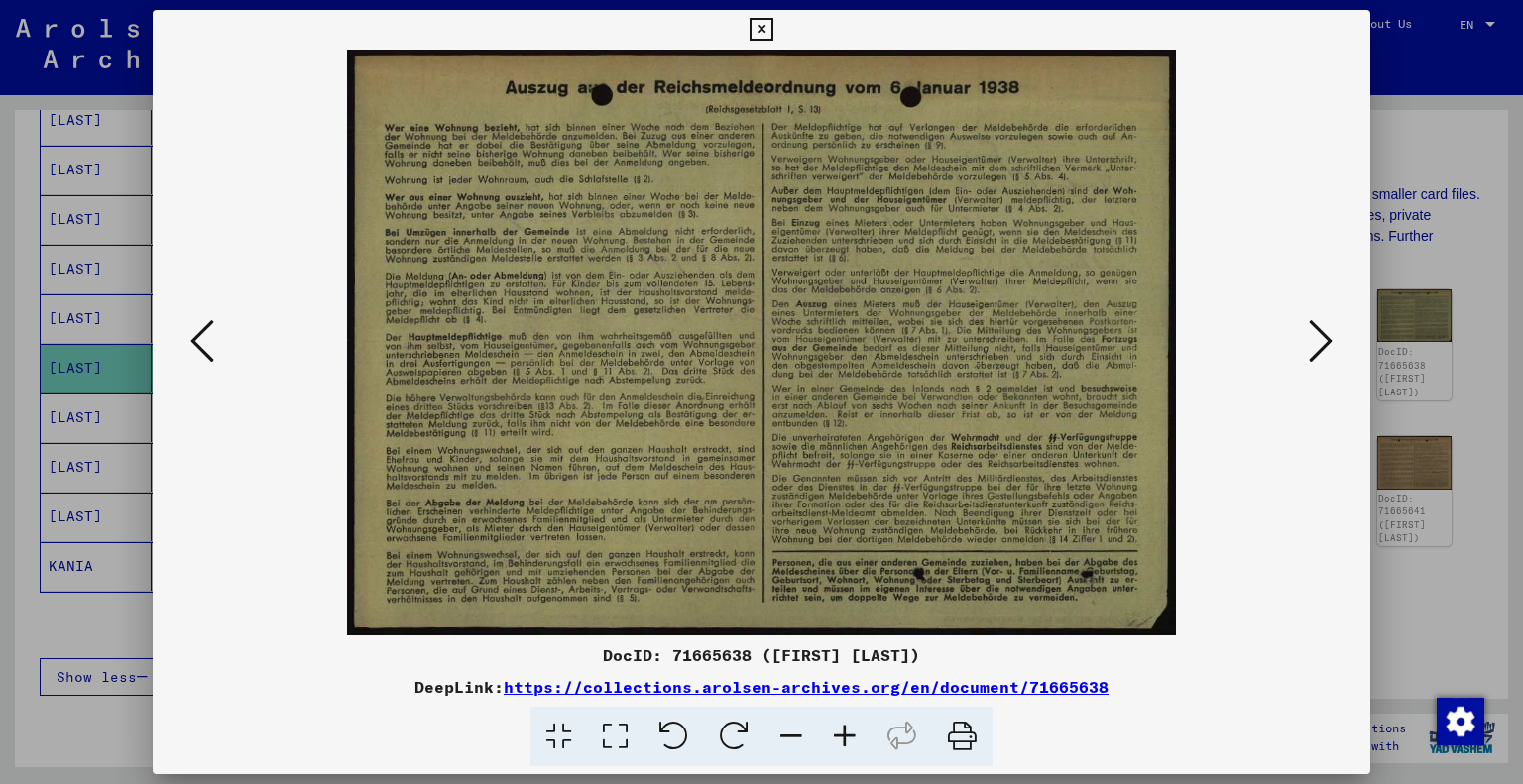 click at bounding box center (1321, 341) 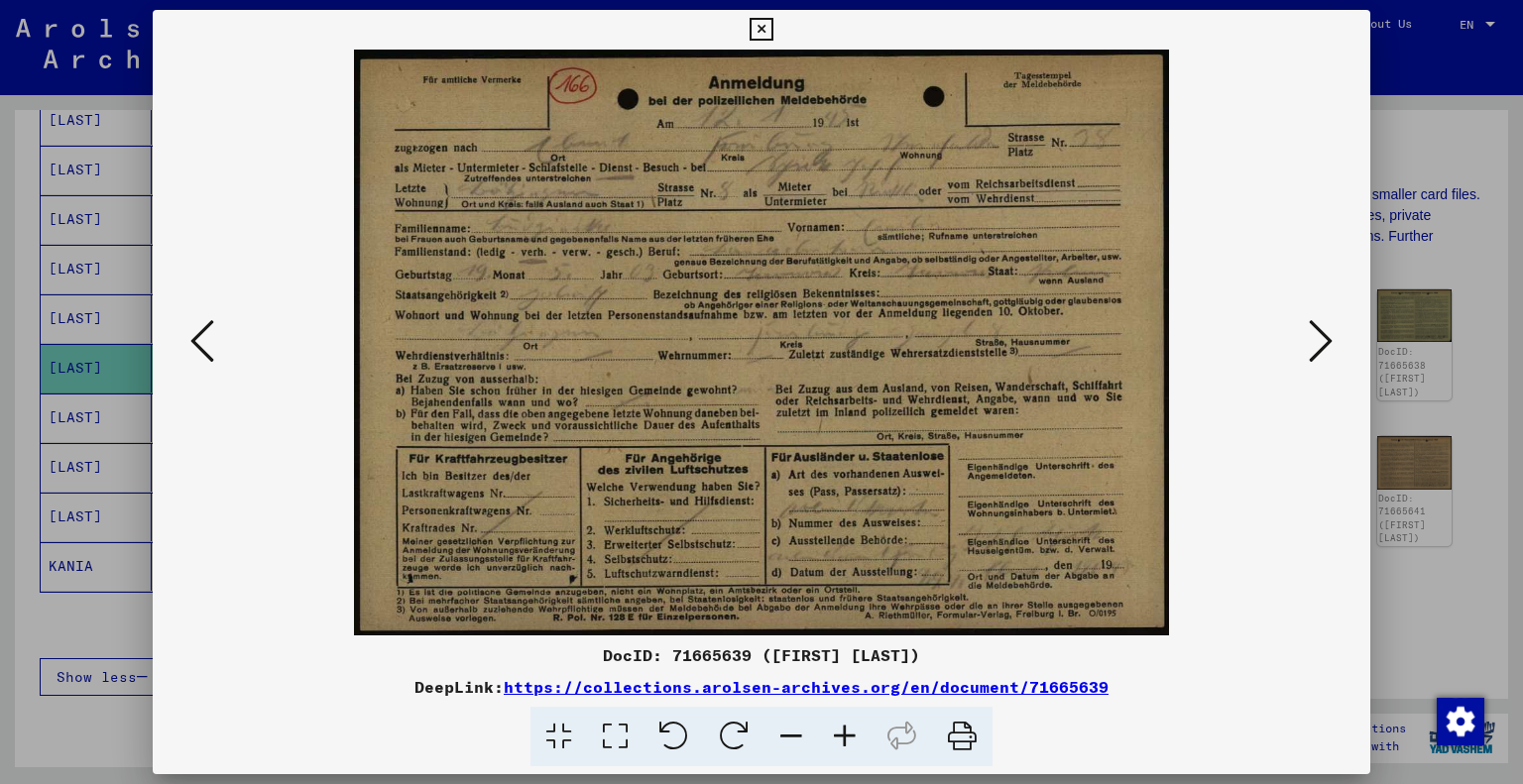 click at bounding box center (845, 736) 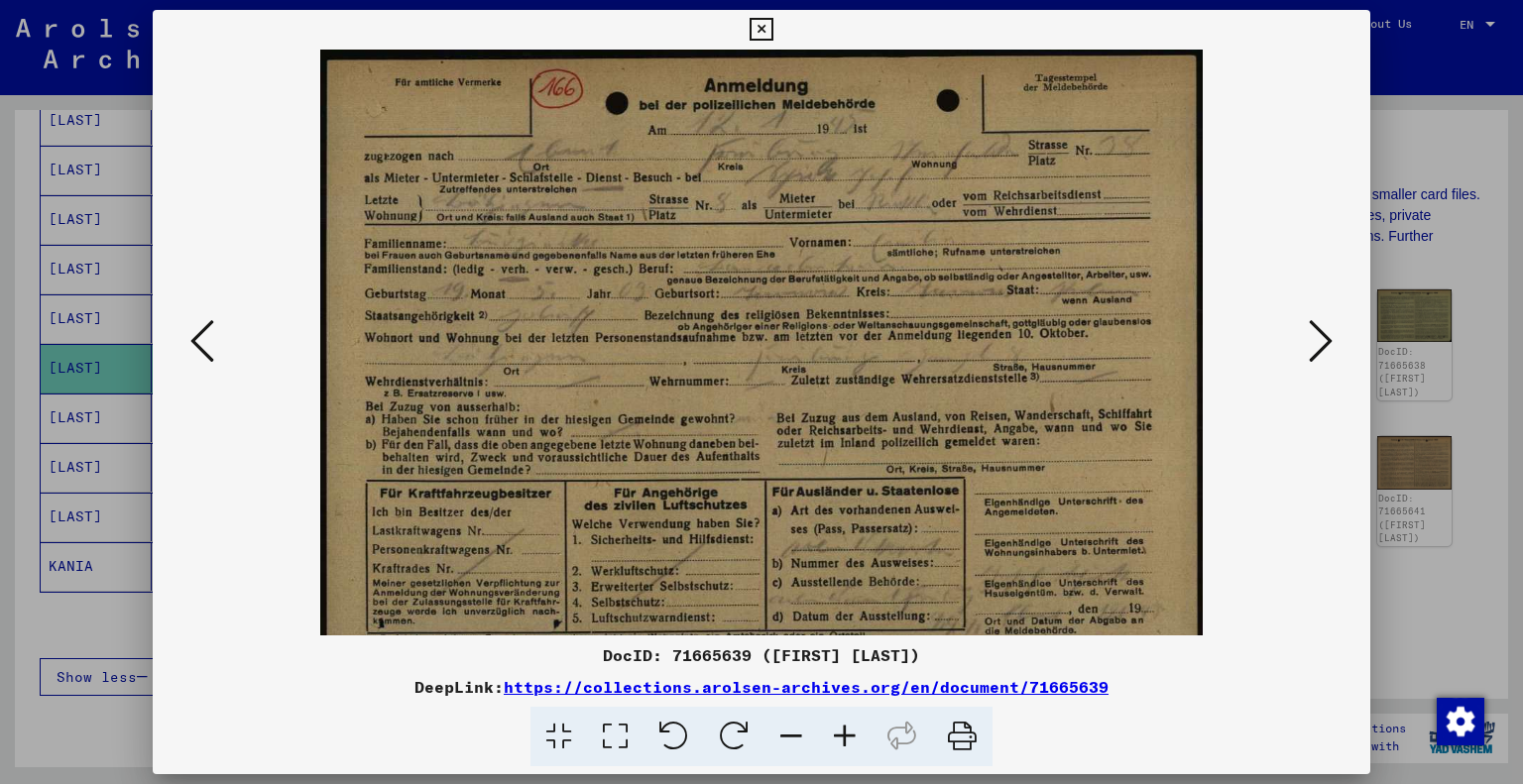 click at bounding box center [845, 736] 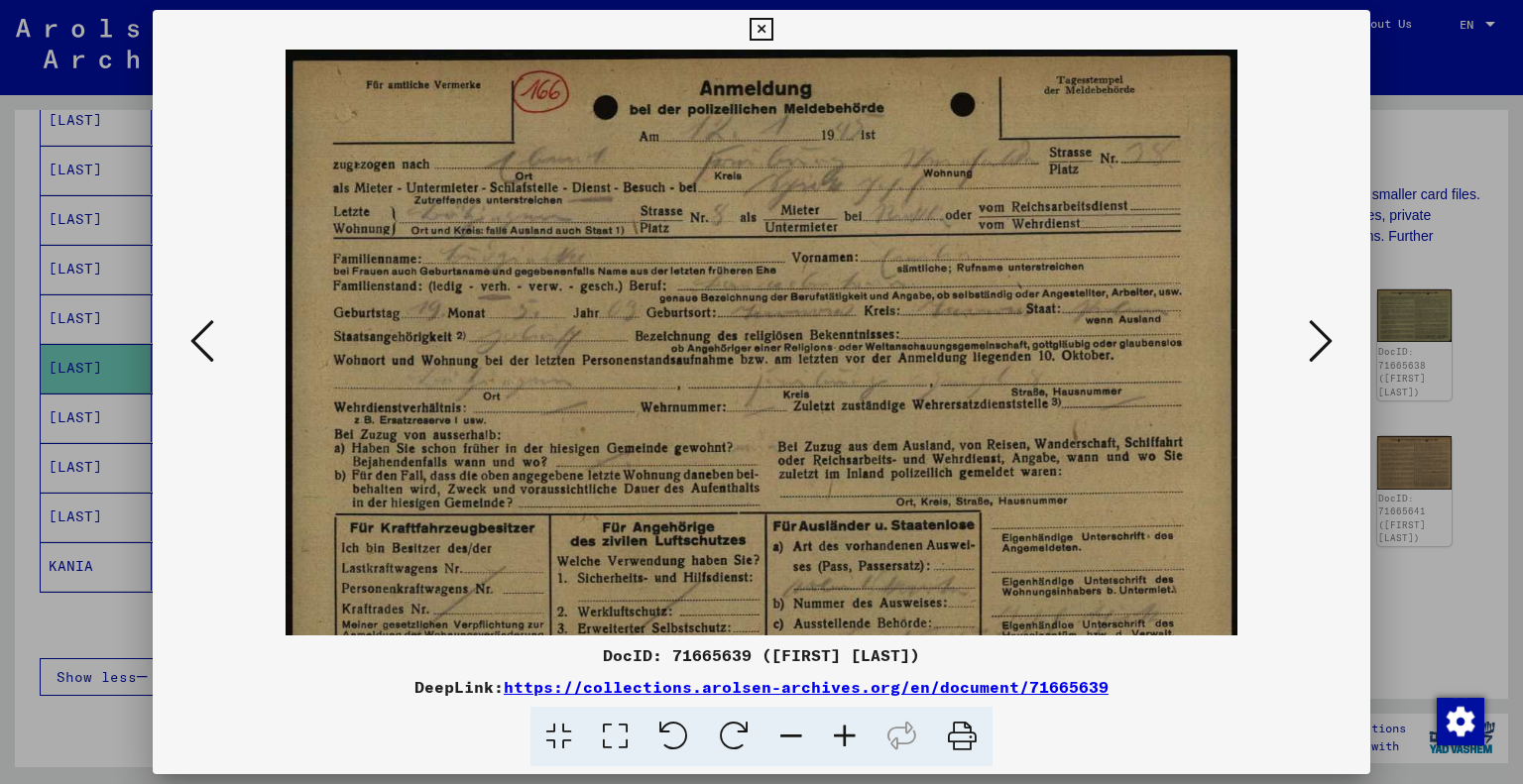 click at bounding box center (845, 736) 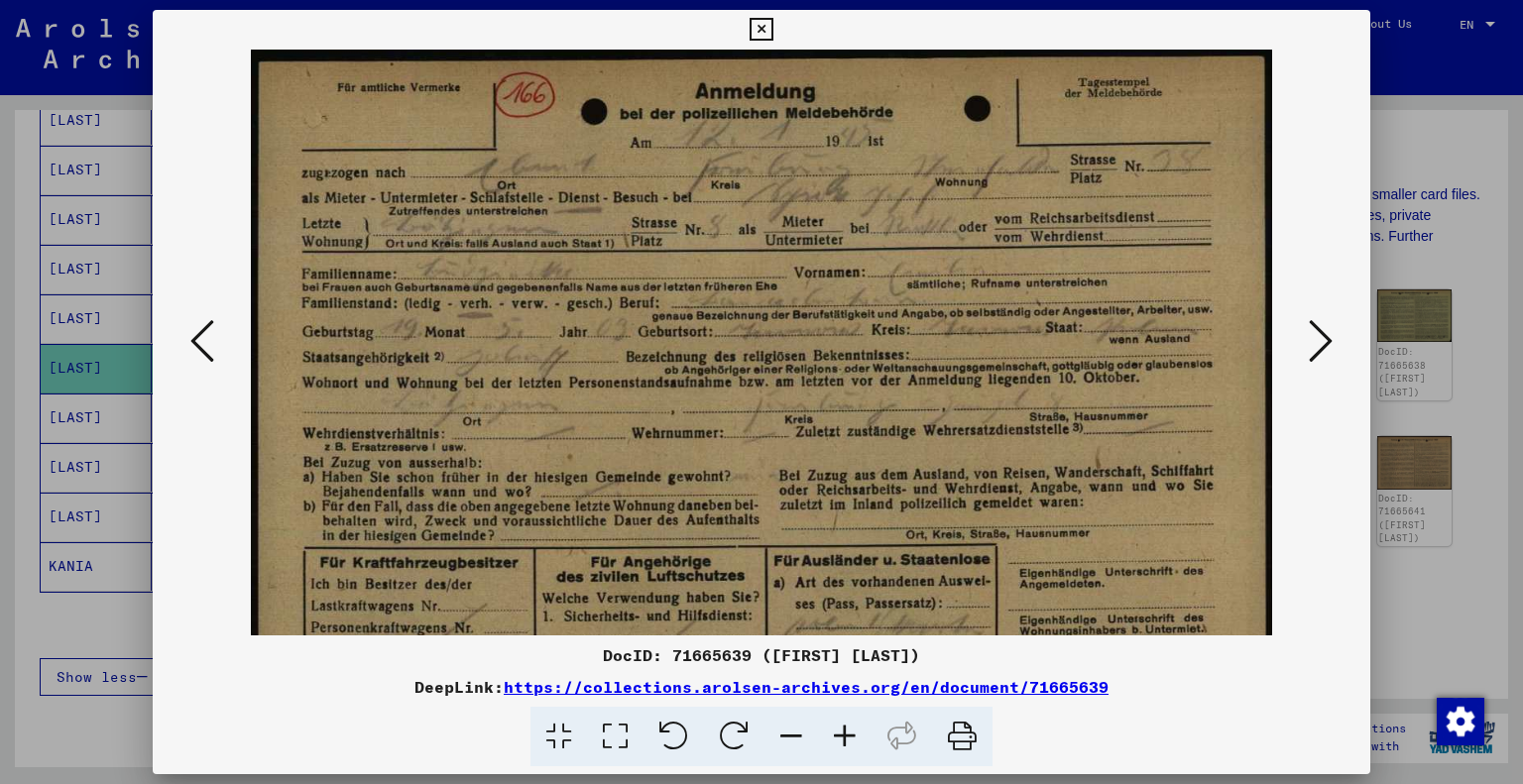 click at bounding box center [845, 736] 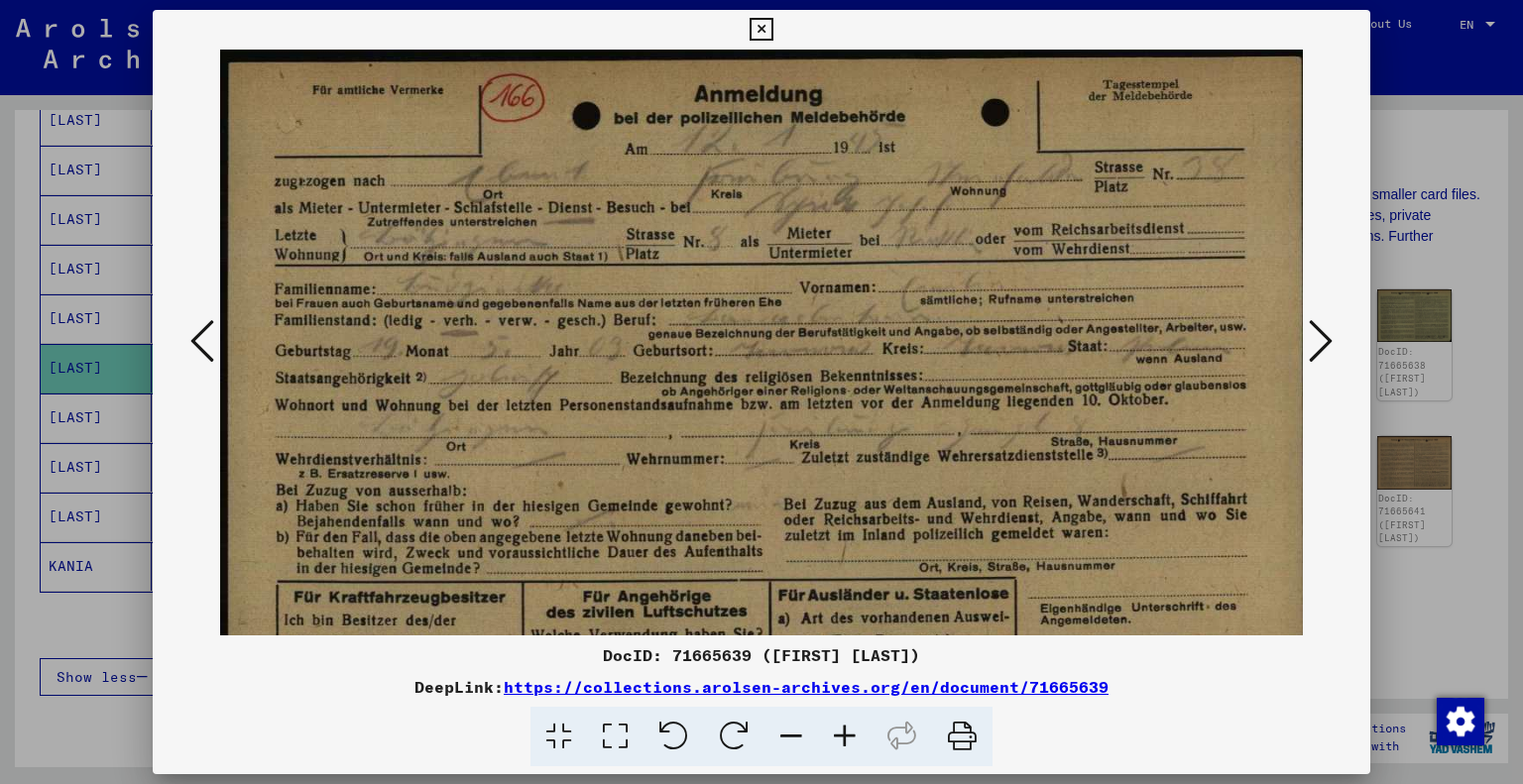click at bounding box center [845, 736] 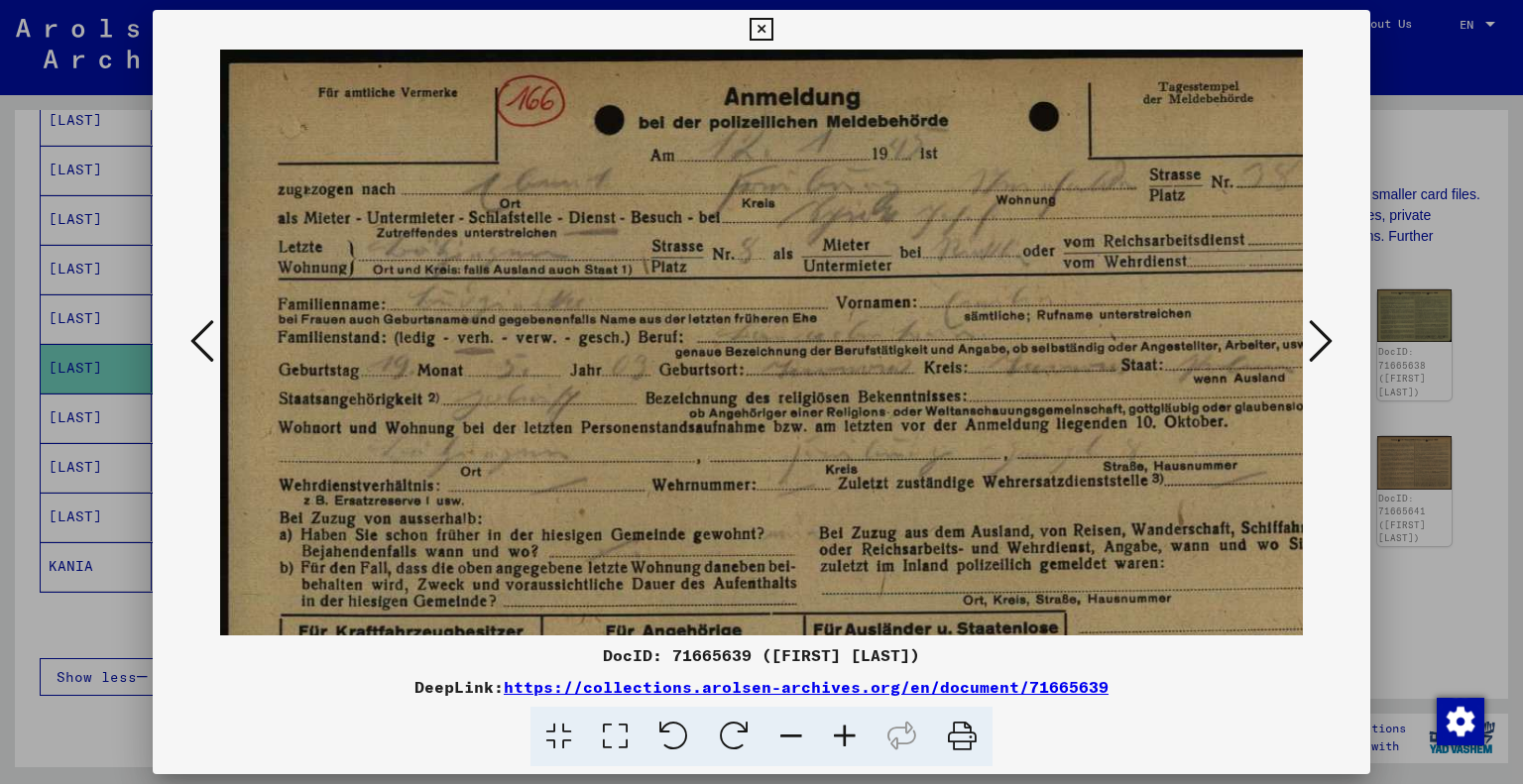 click at bounding box center (845, 736) 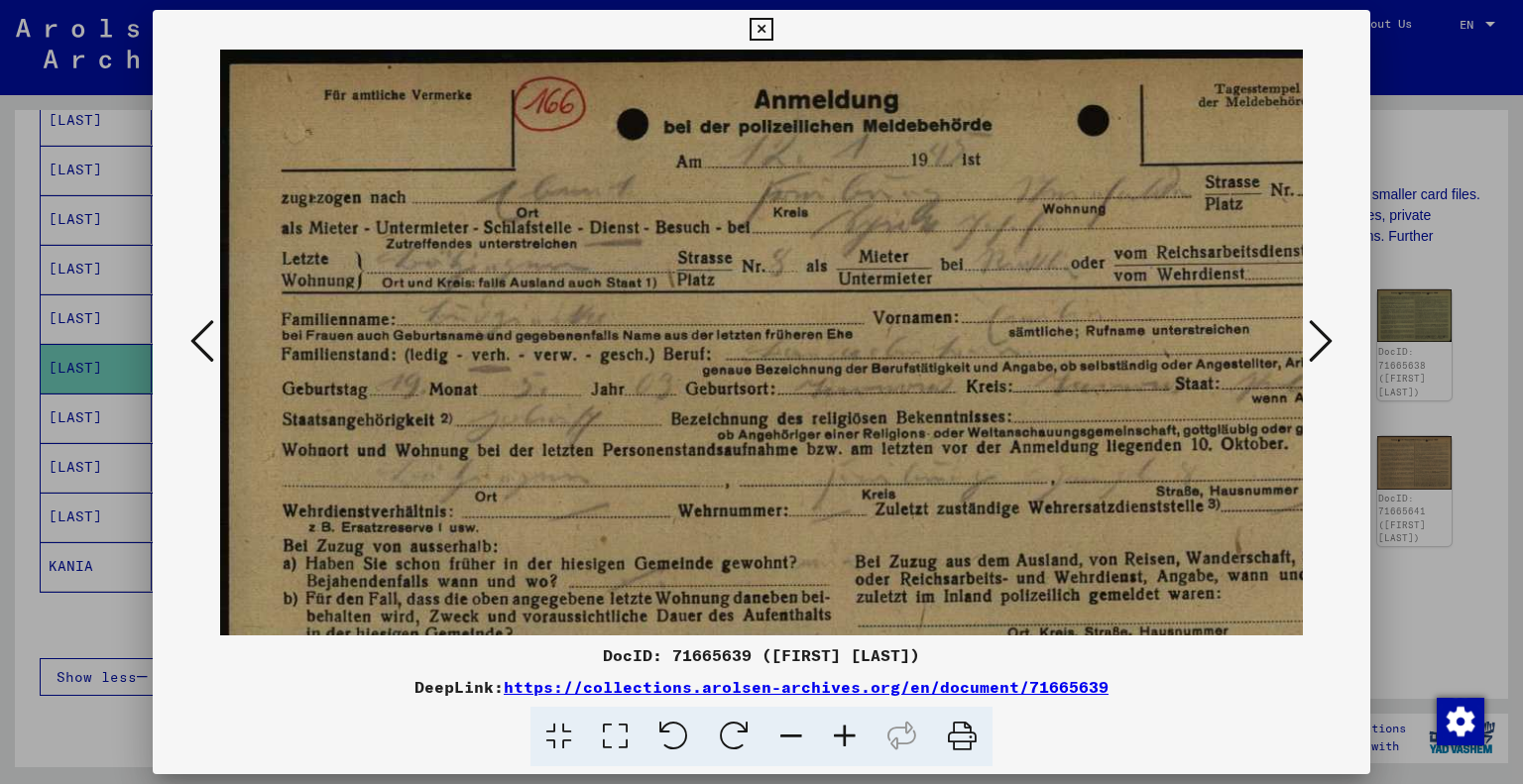 click at bounding box center [845, 736] 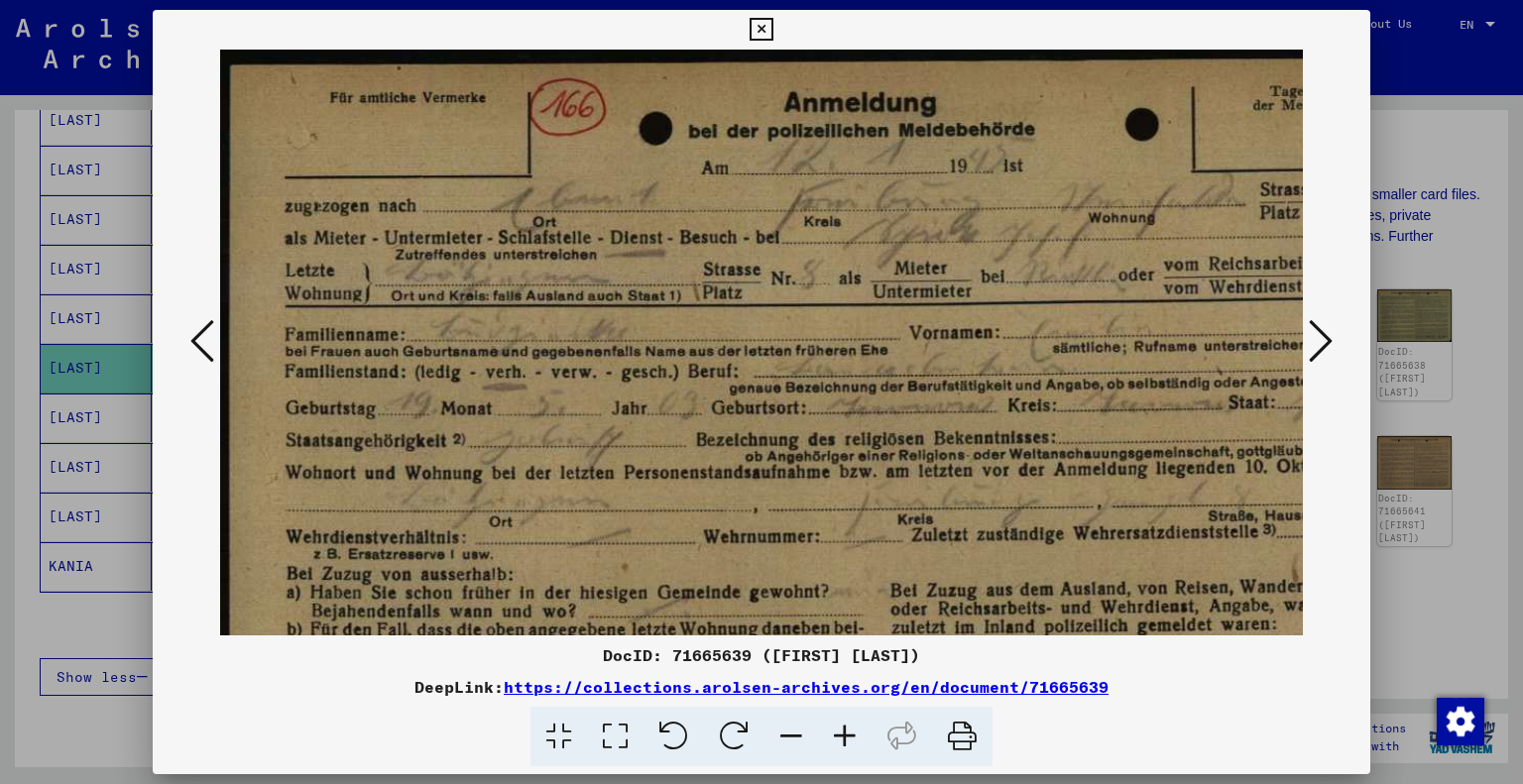 click at bounding box center [845, 736] 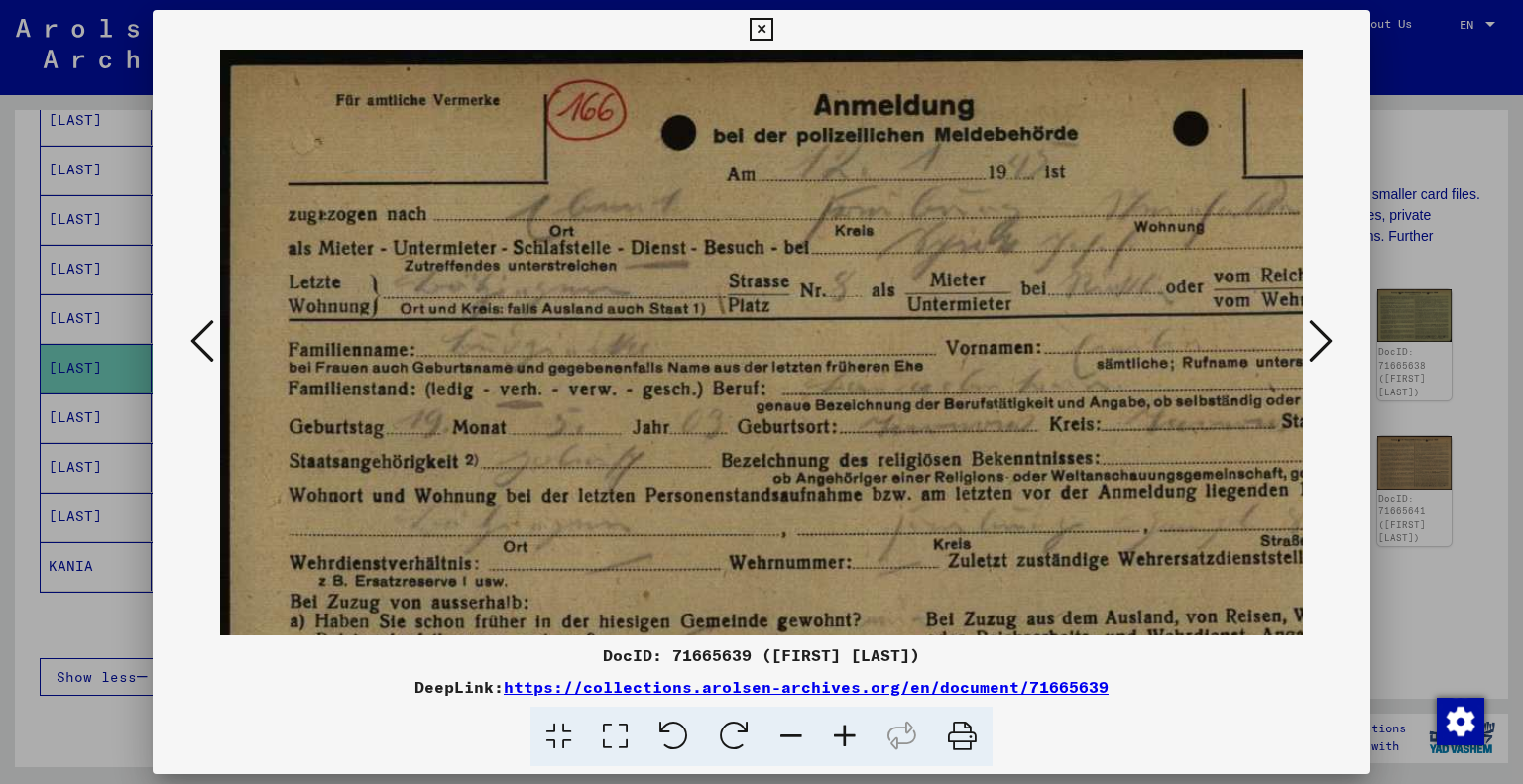 click at bounding box center [845, 736] 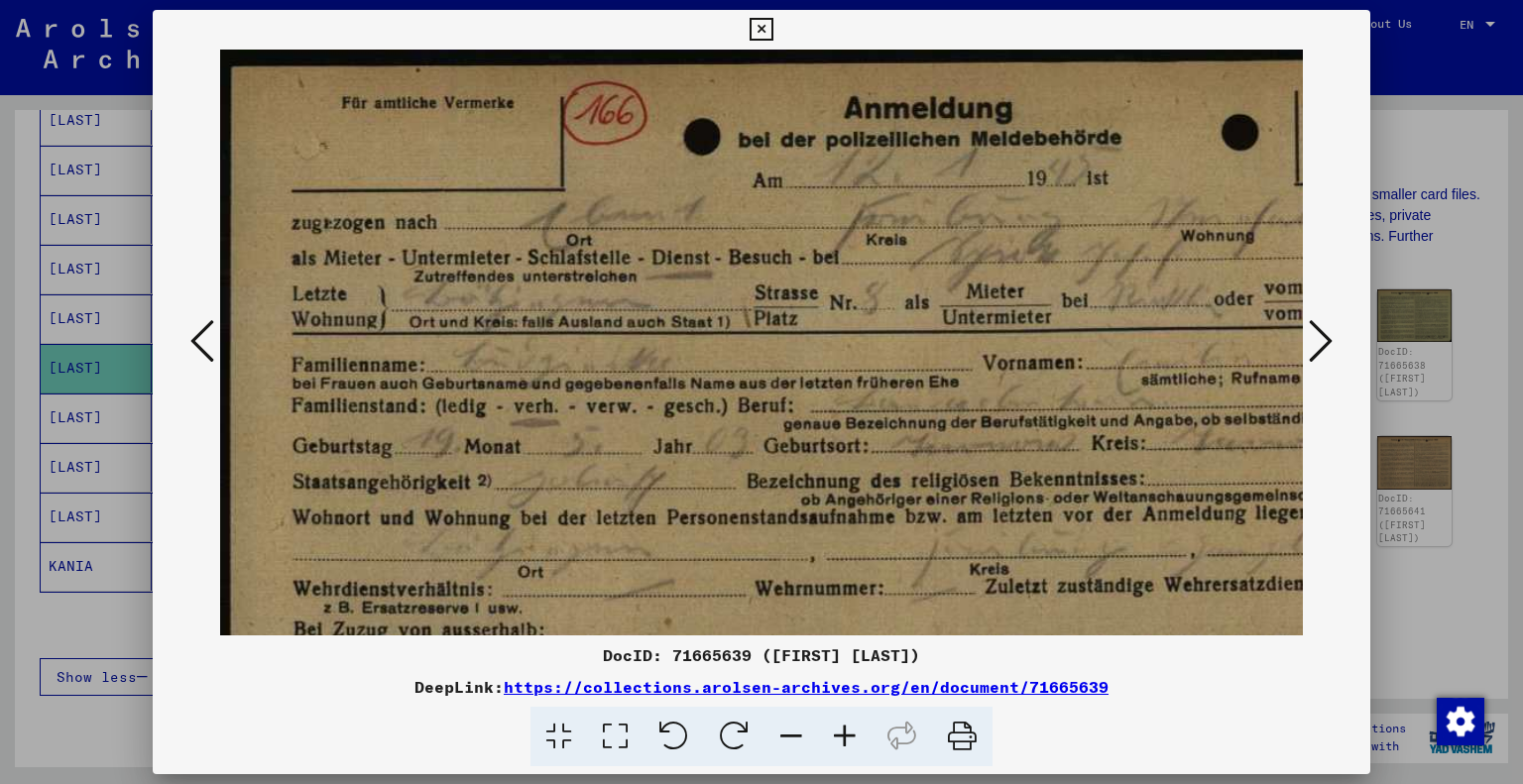 drag, startPoint x: 851, startPoint y: 733, endPoint x: 801, endPoint y: 740, distance: 50.48762 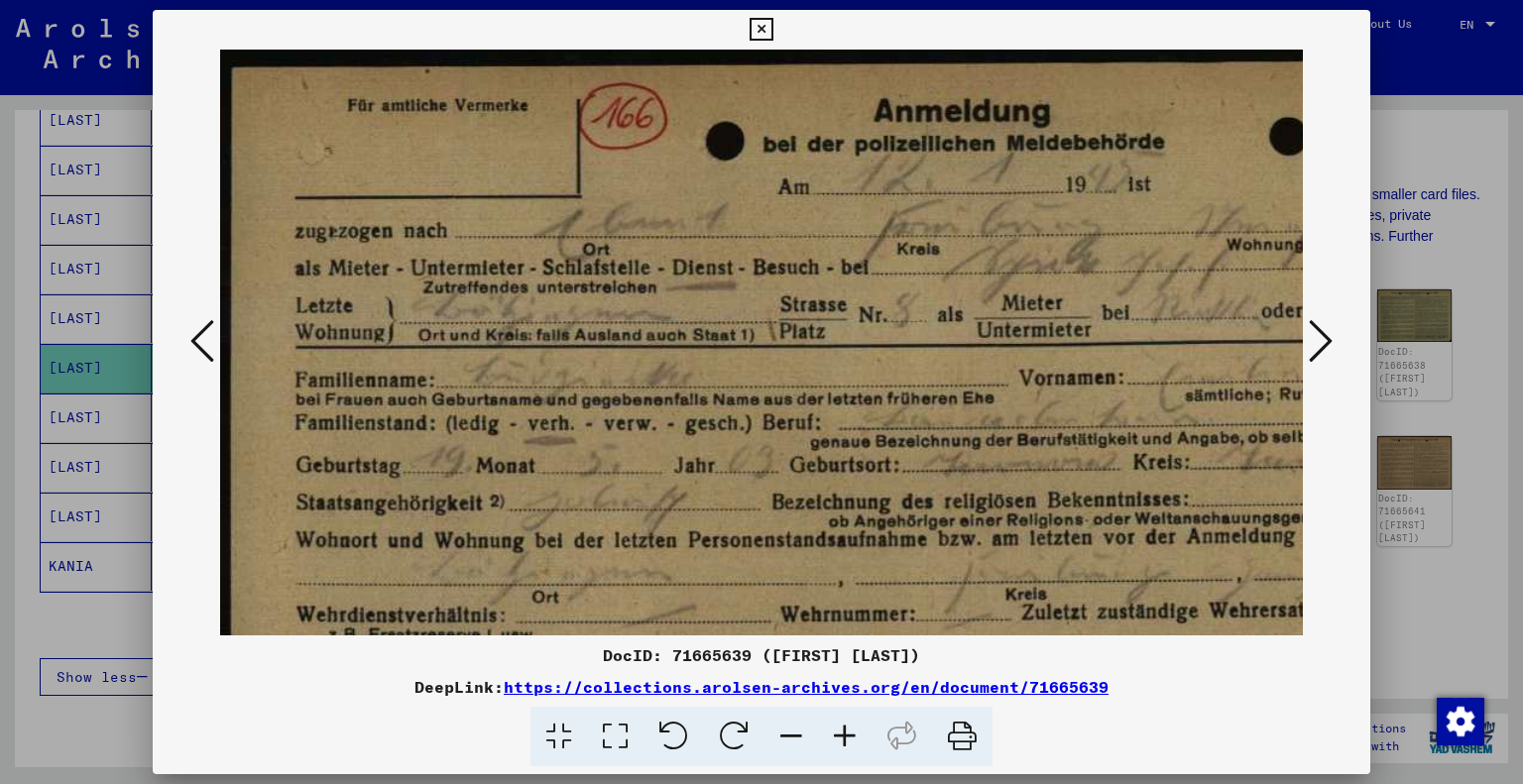 click at bounding box center [845, 736] 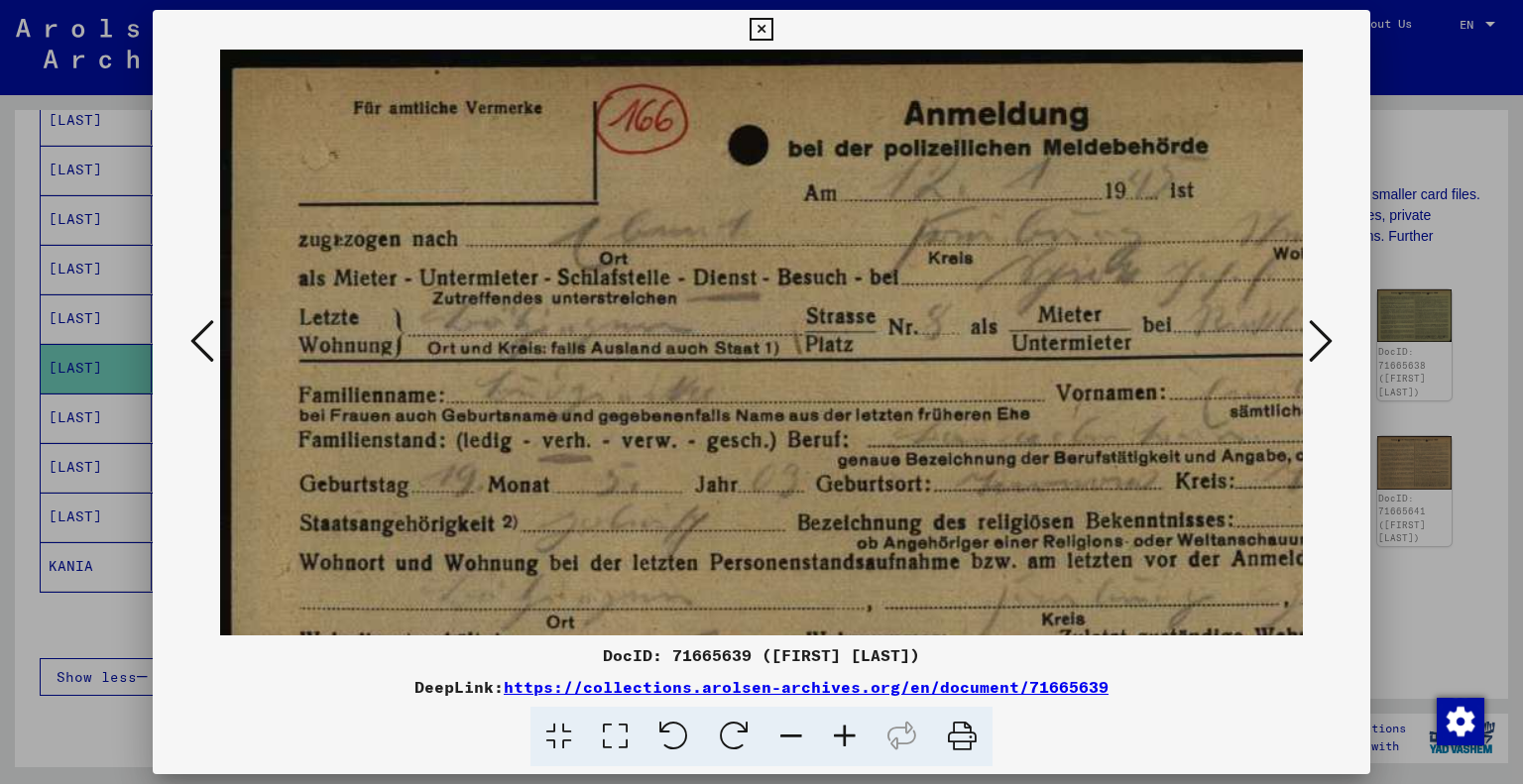 click at bounding box center (845, 736) 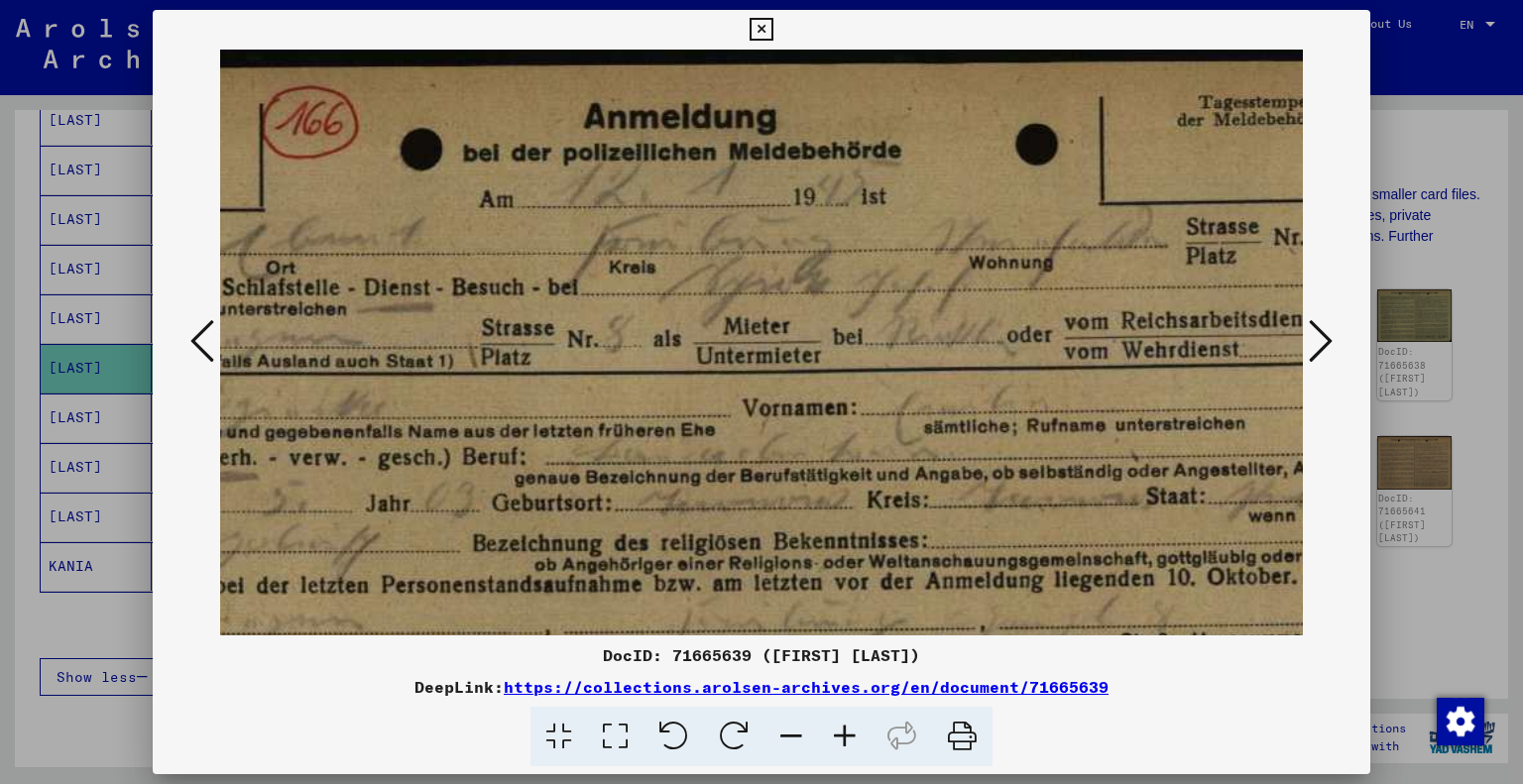 scroll, scrollTop: 0, scrollLeft: 353, axis: horizontal 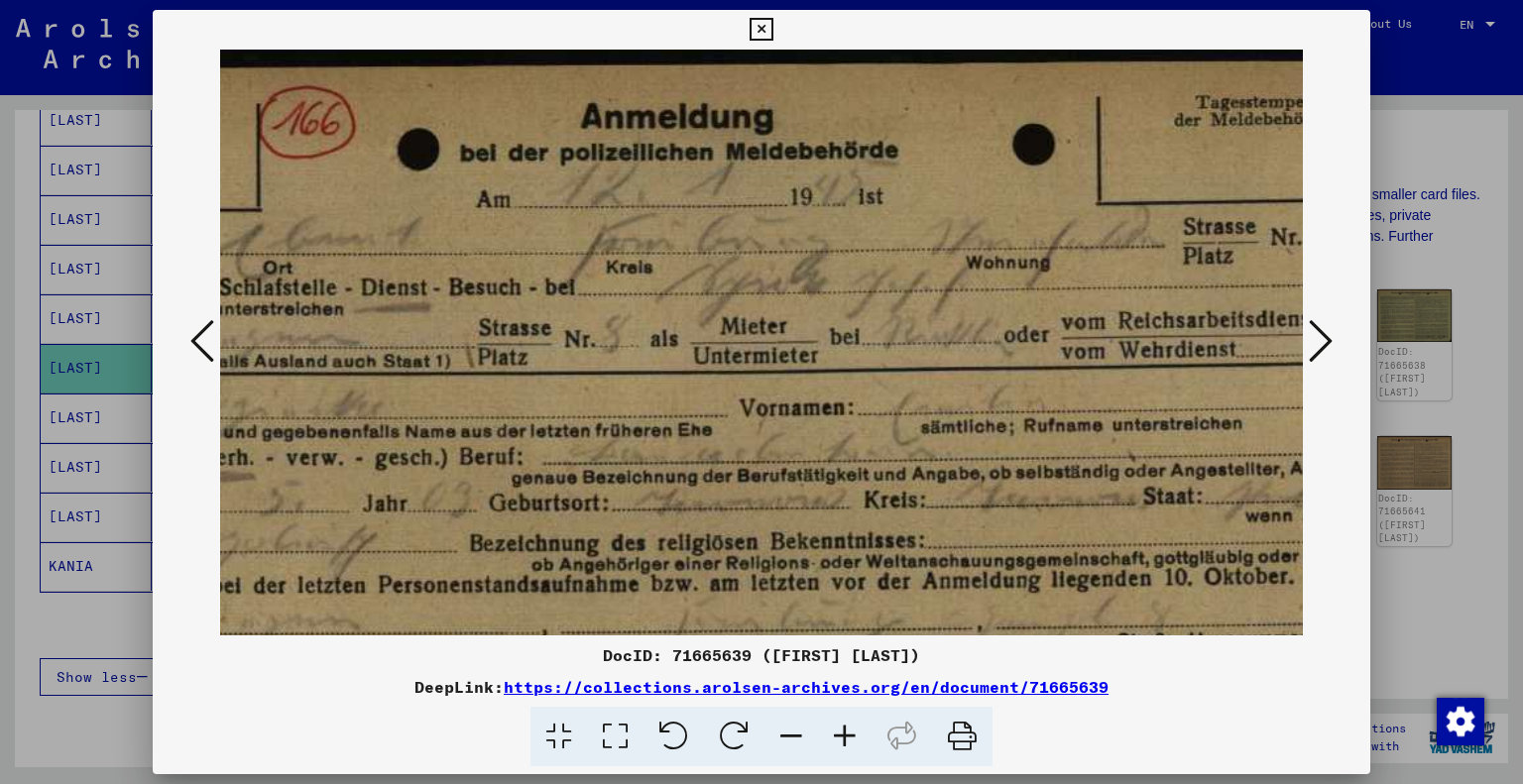 drag, startPoint x: 1089, startPoint y: 463, endPoint x: 736, endPoint y: 542, distance: 361.73194 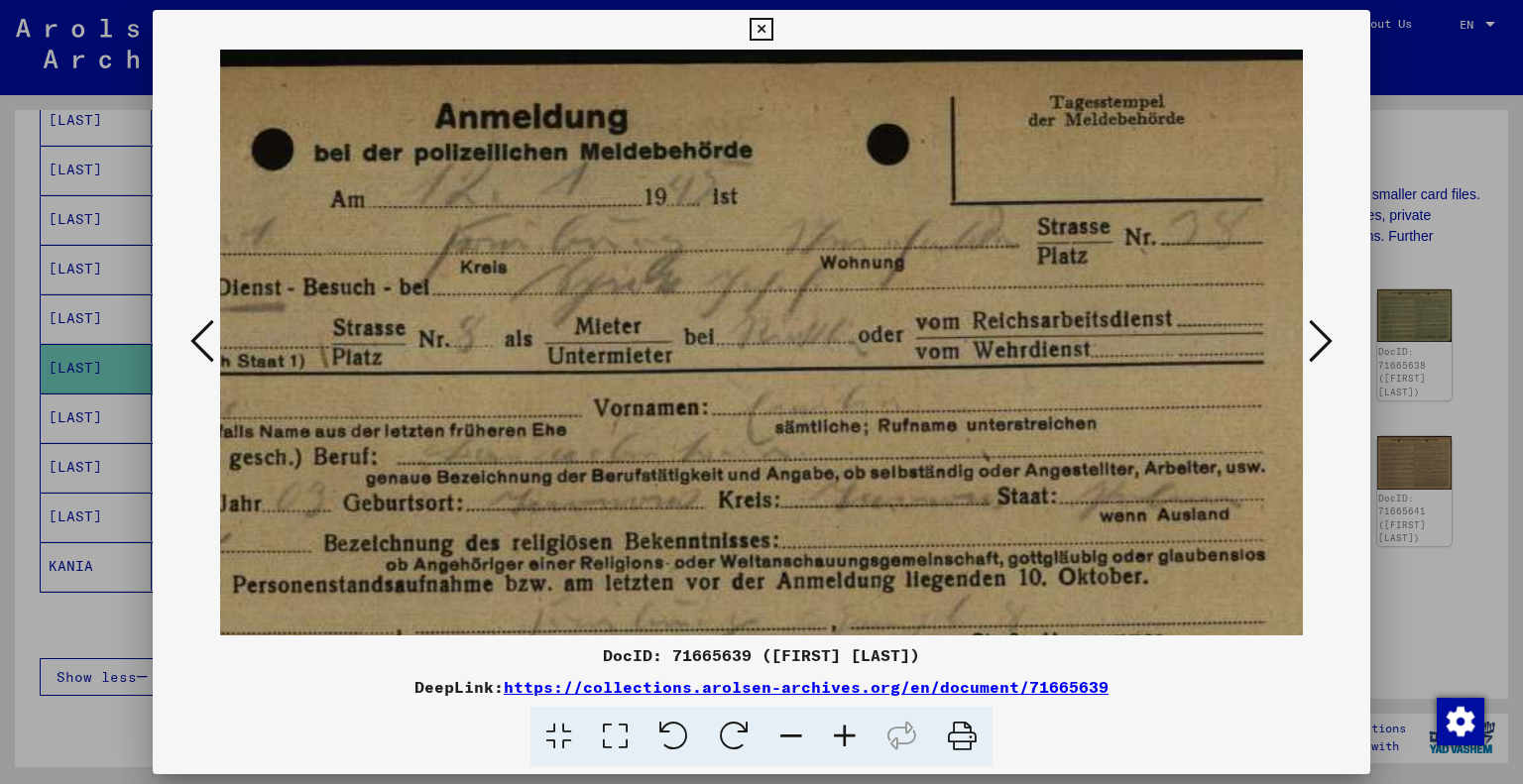 scroll, scrollTop: 0, scrollLeft: 524, axis: horizontal 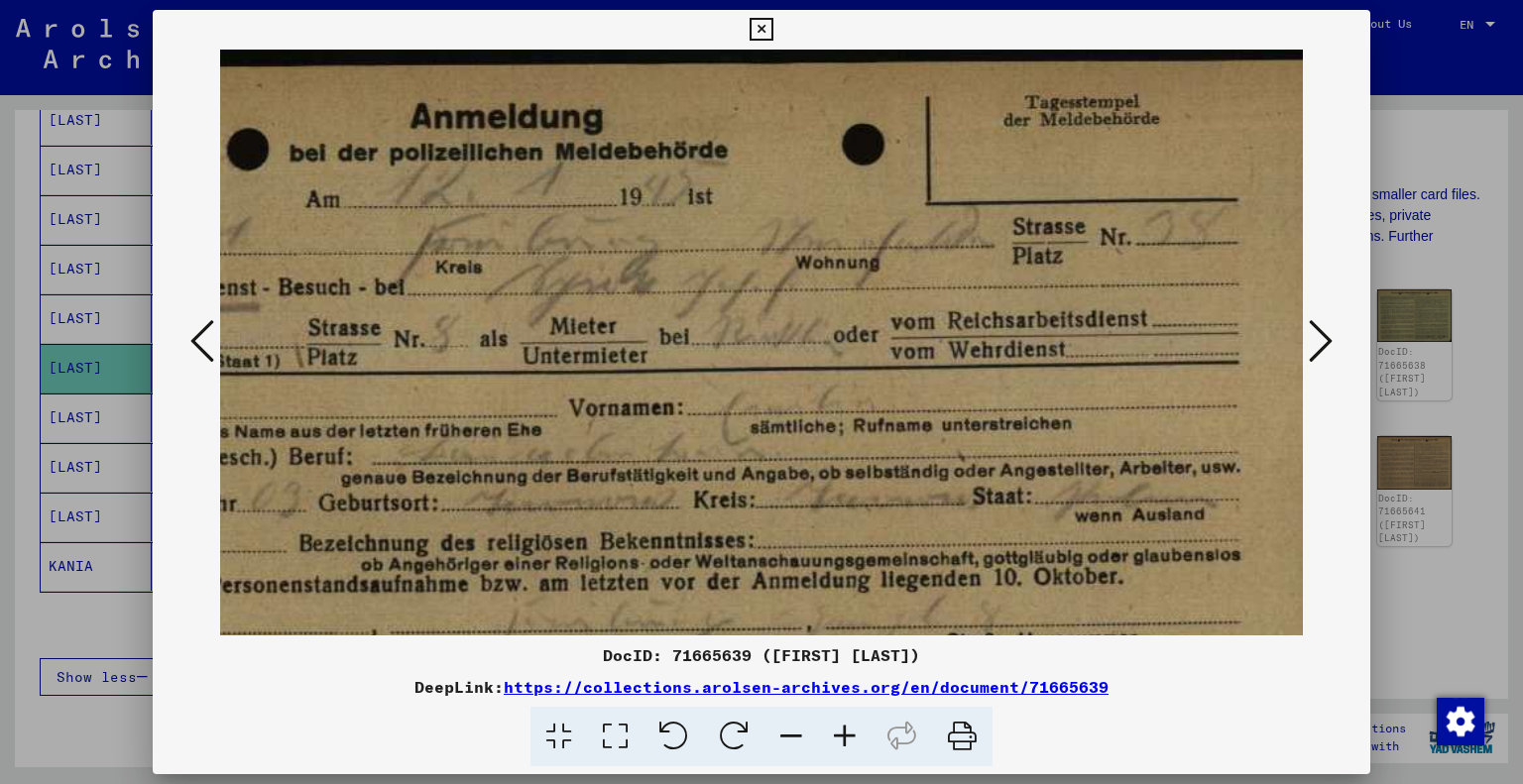 drag, startPoint x: 869, startPoint y: 537, endPoint x: 703, endPoint y: 630, distance: 190.27612 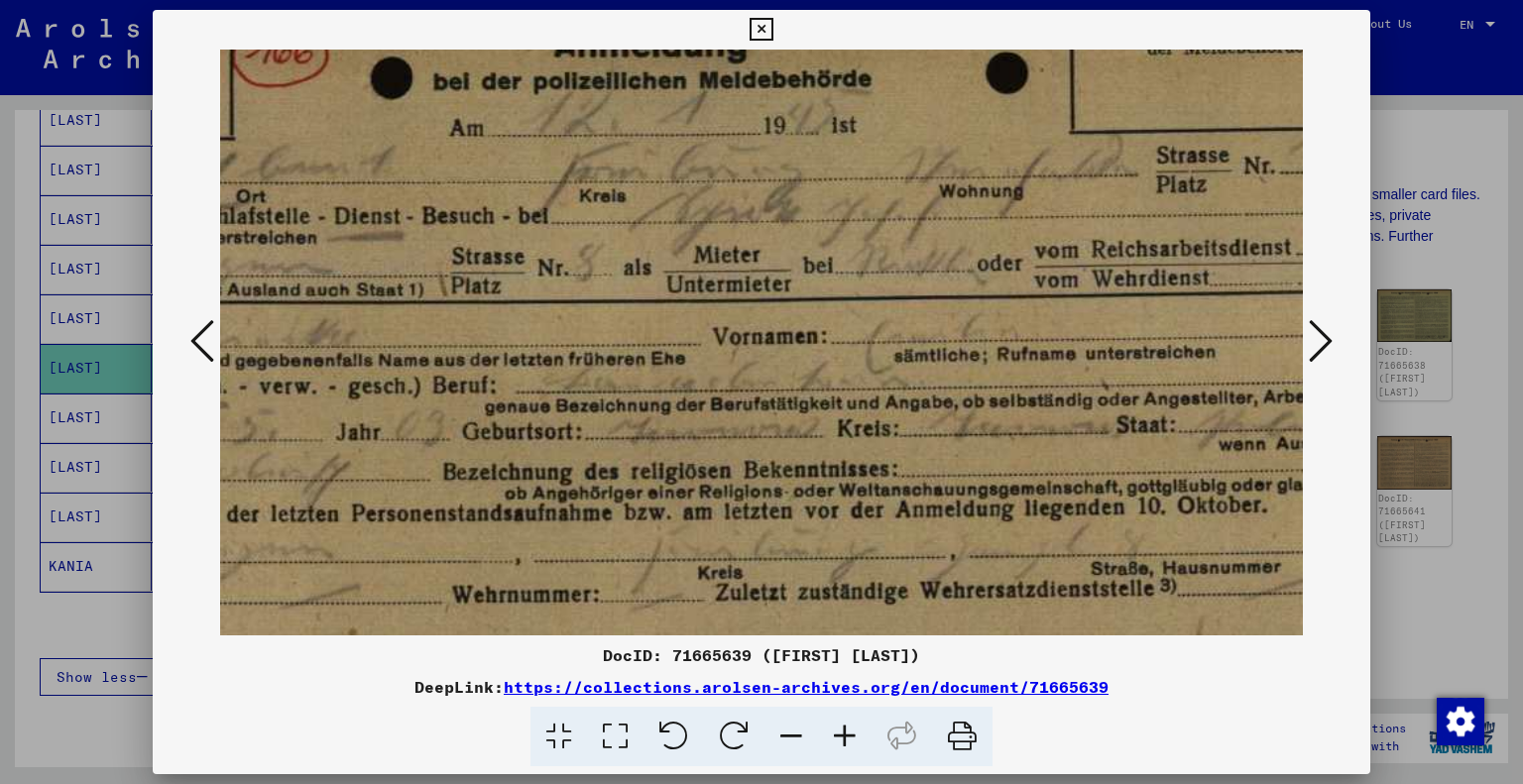 scroll, scrollTop: 77, scrollLeft: 369, axis: both 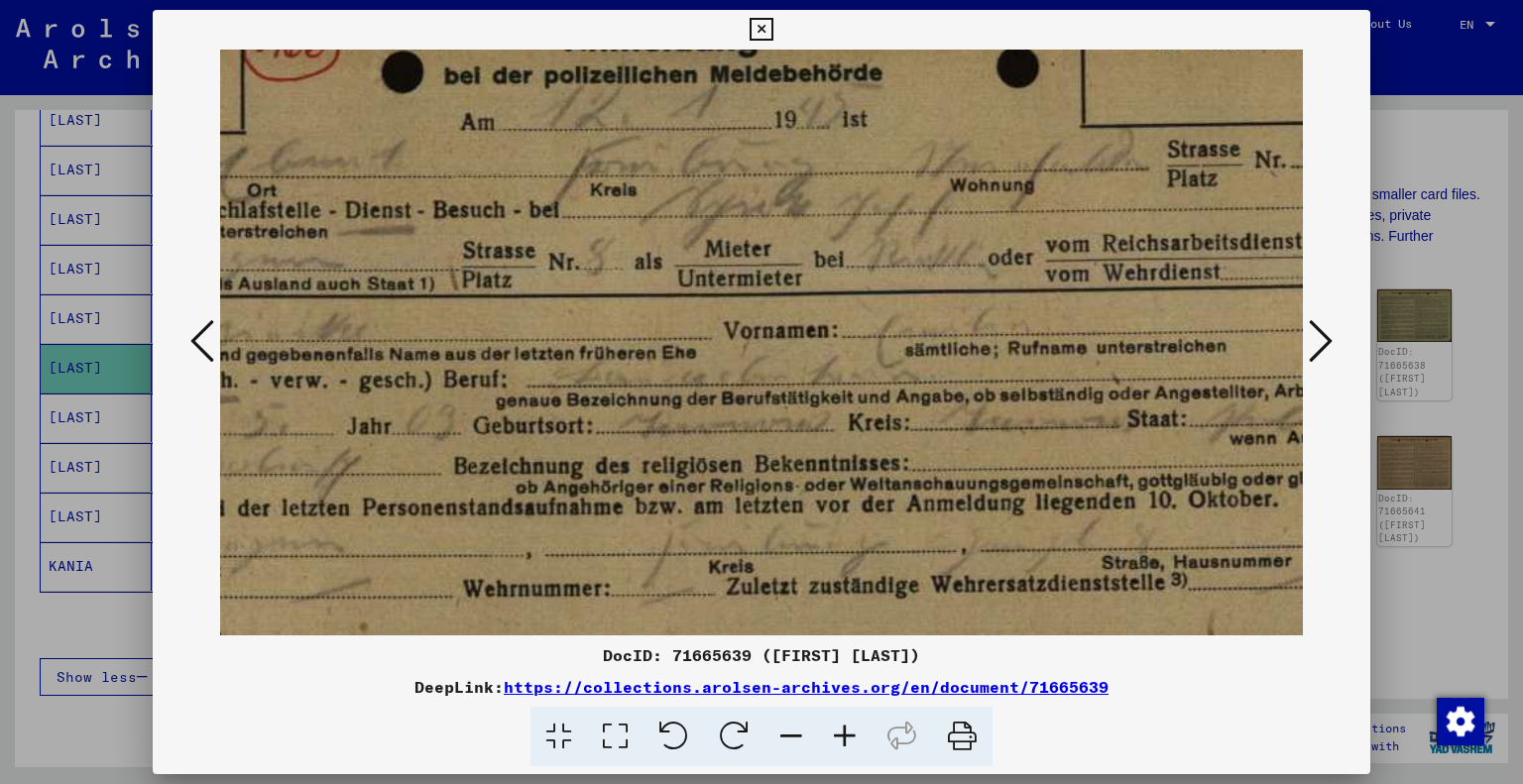 drag, startPoint x: 899, startPoint y: 491, endPoint x: 1058, endPoint y: 416, distance: 175.80102 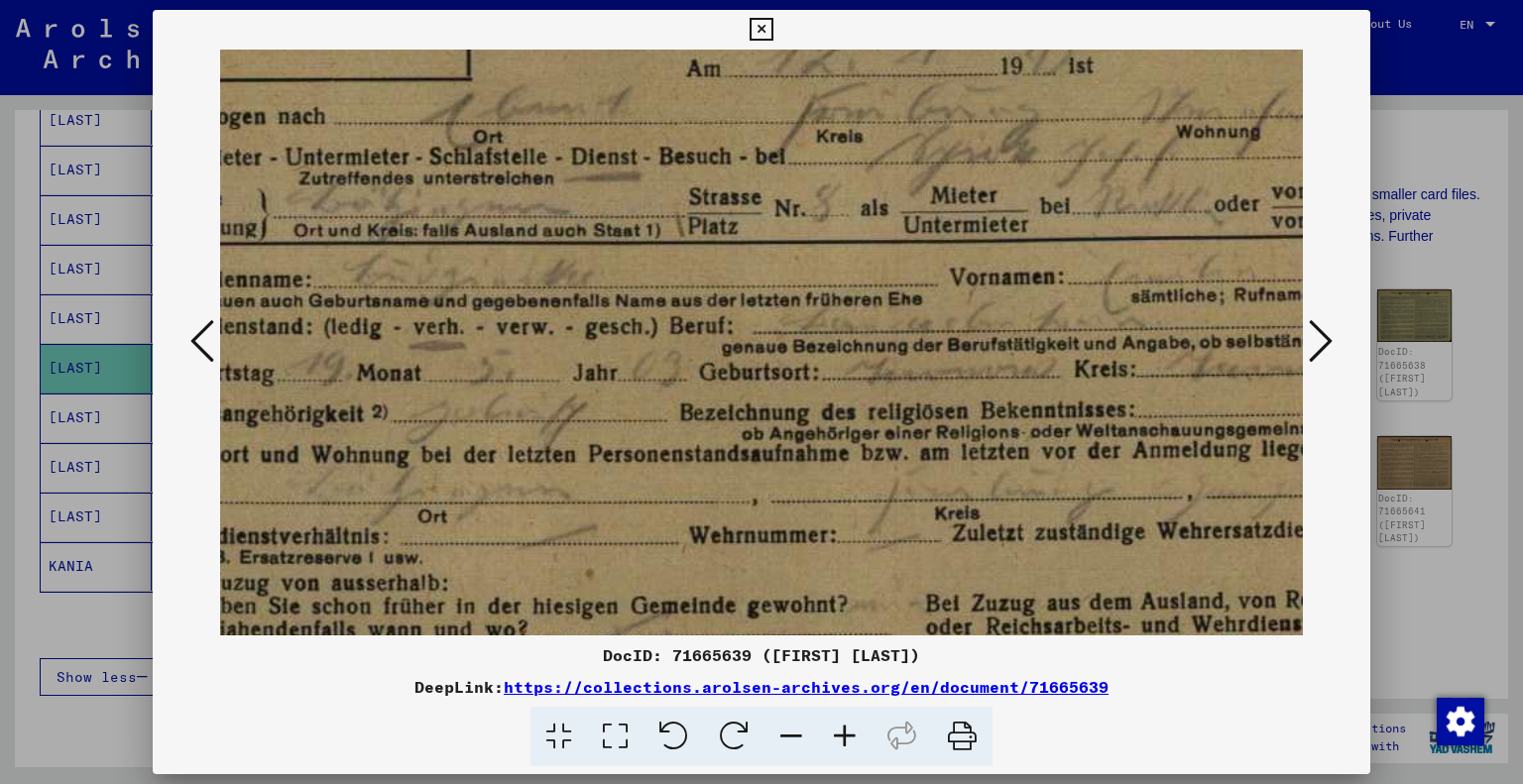 drag, startPoint x: 866, startPoint y: 468, endPoint x: 1110, endPoint y: 416, distance: 249.47946 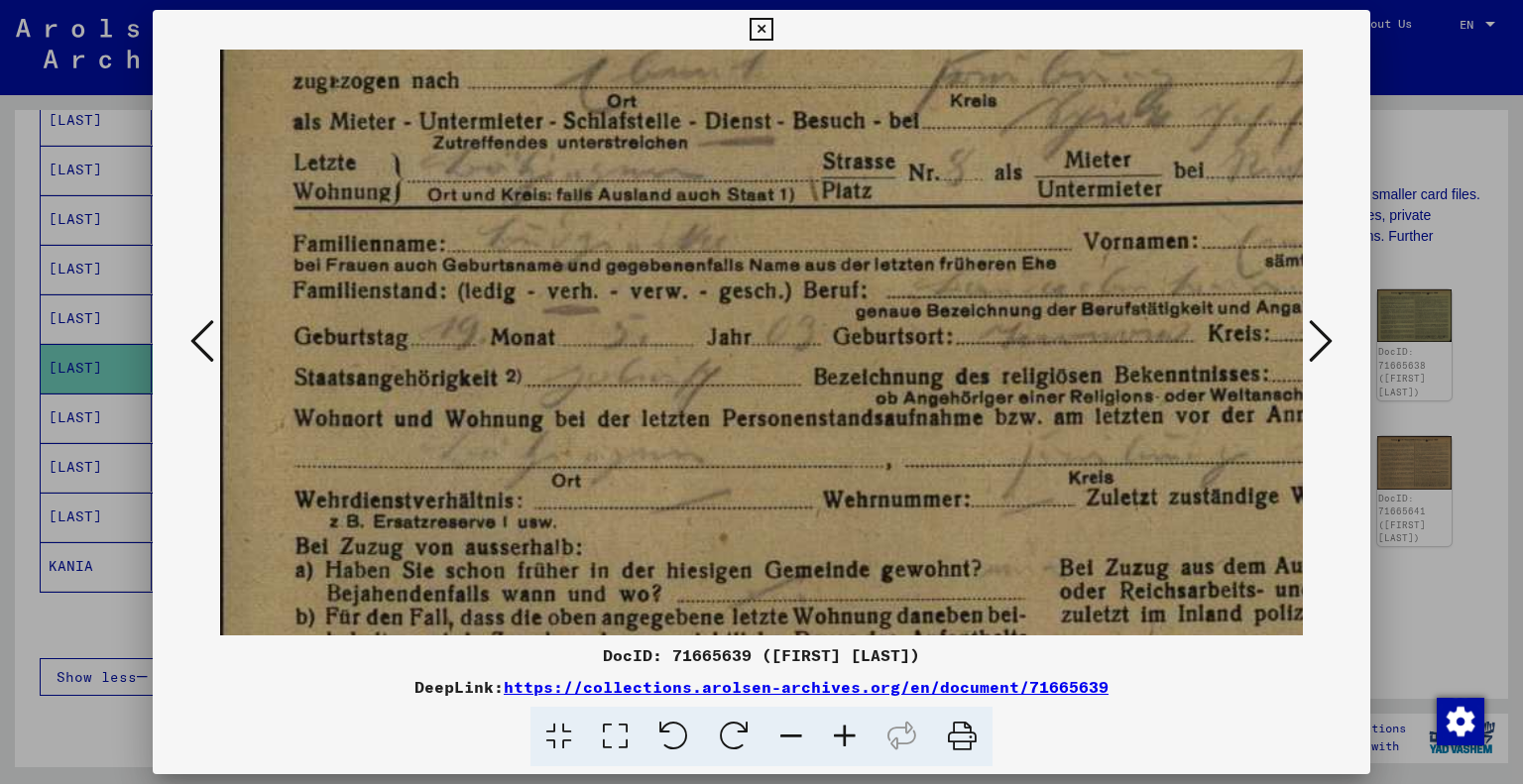 scroll, scrollTop: 179, scrollLeft: 0, axis: vertical 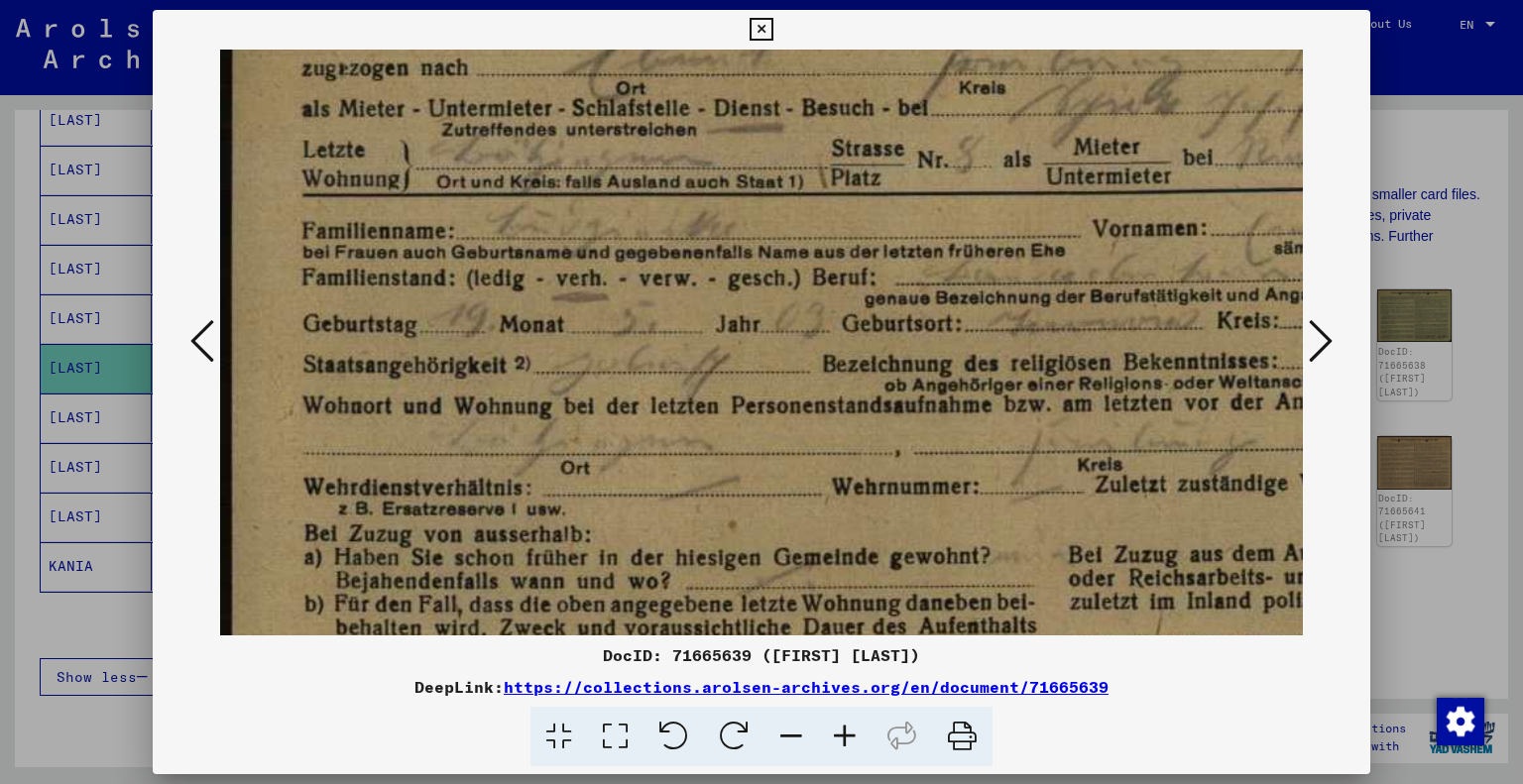 drag, startPoint x: 746, startPoint y: 503, endPoint x: 960, endPoint y: 459, distance: 218.47654 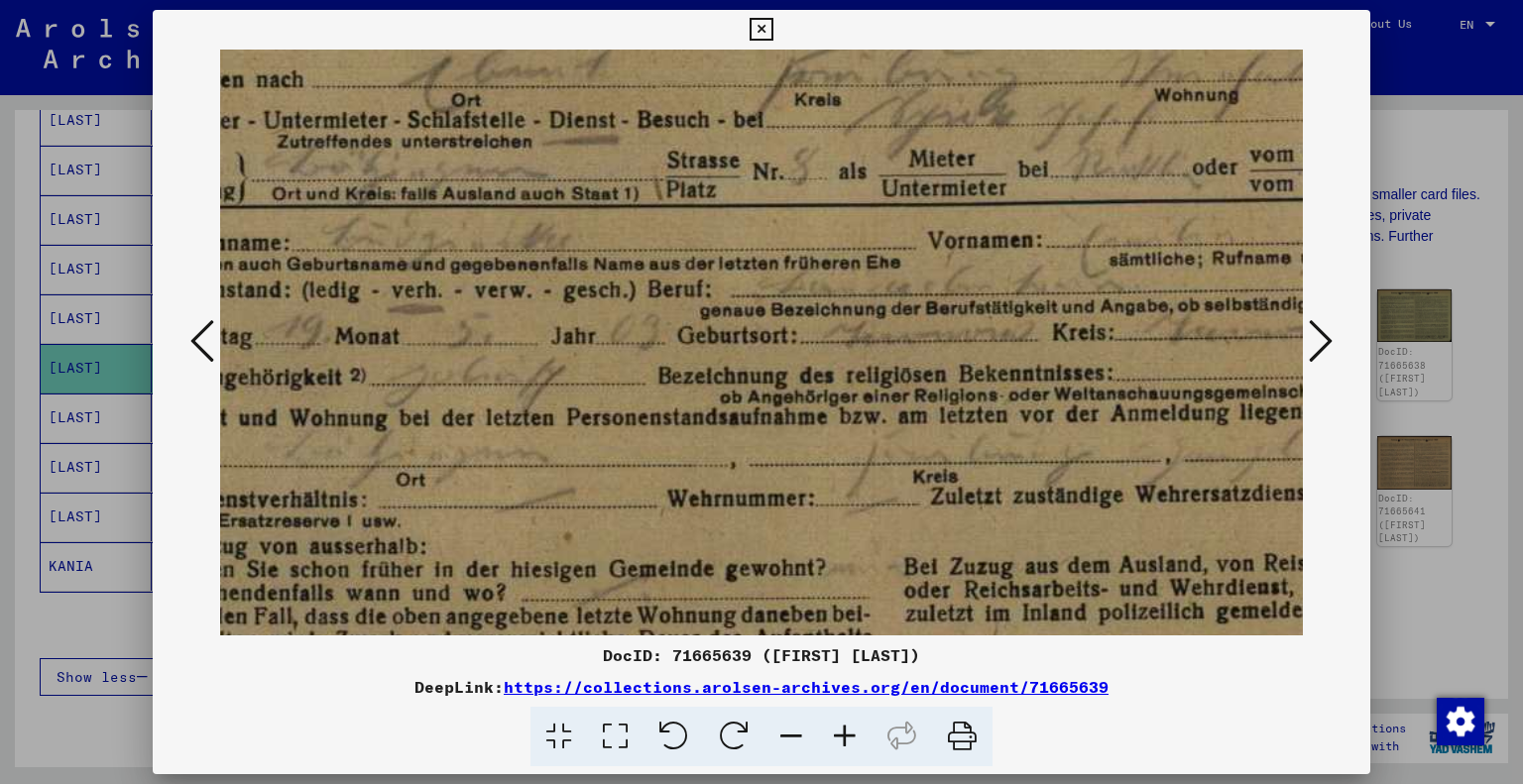 drag, startPoint x: 927, startPoint y: 503, endPoint x: 765, endPoint y: 518, distance: 162.69296 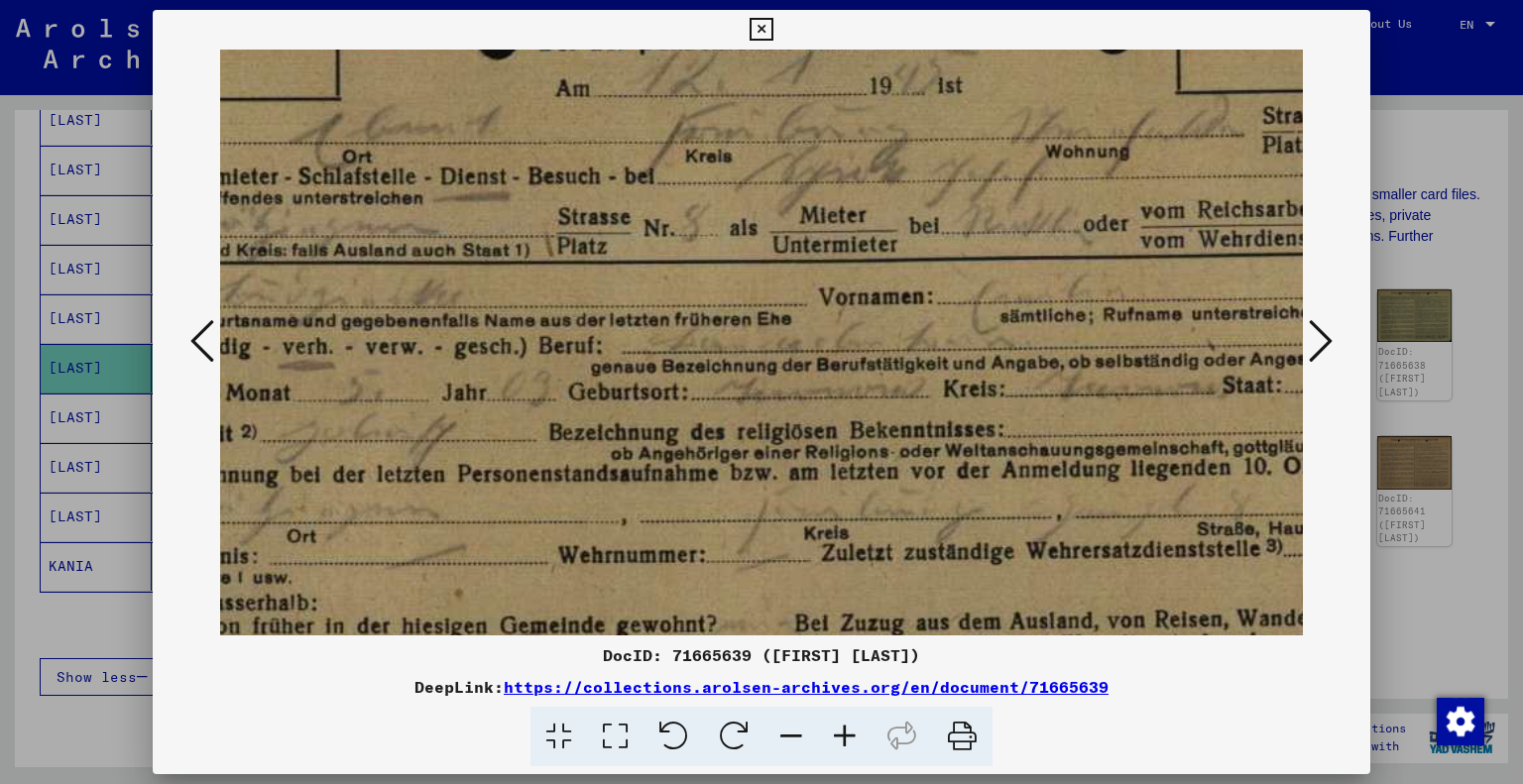 scroll, scrollTop: 103, scrollLeft: 284, axis: both 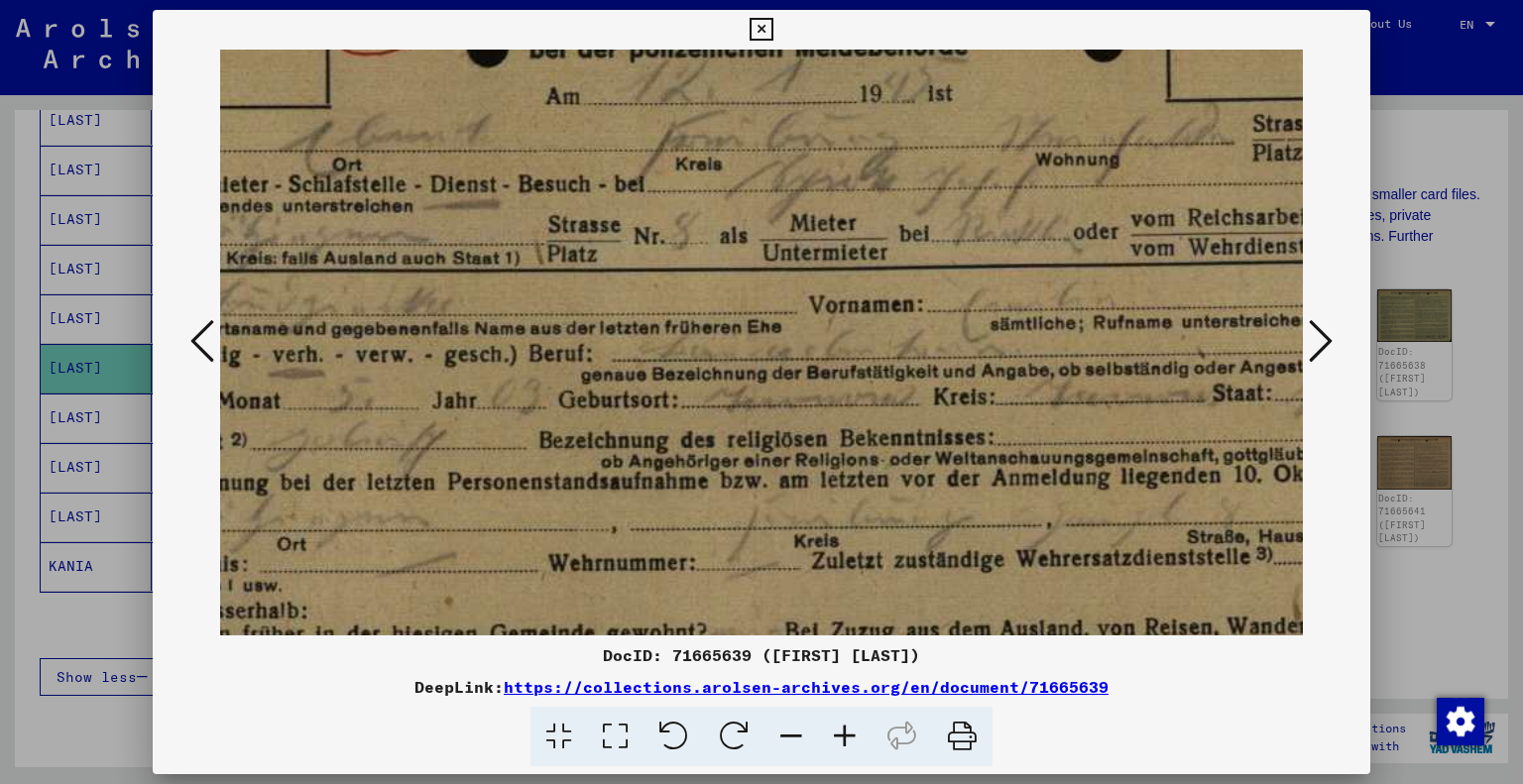 drag, startPoint x: 878, startPoint y: 475, endPoint x: 778, endPoint y: 534, distance: 116.10771 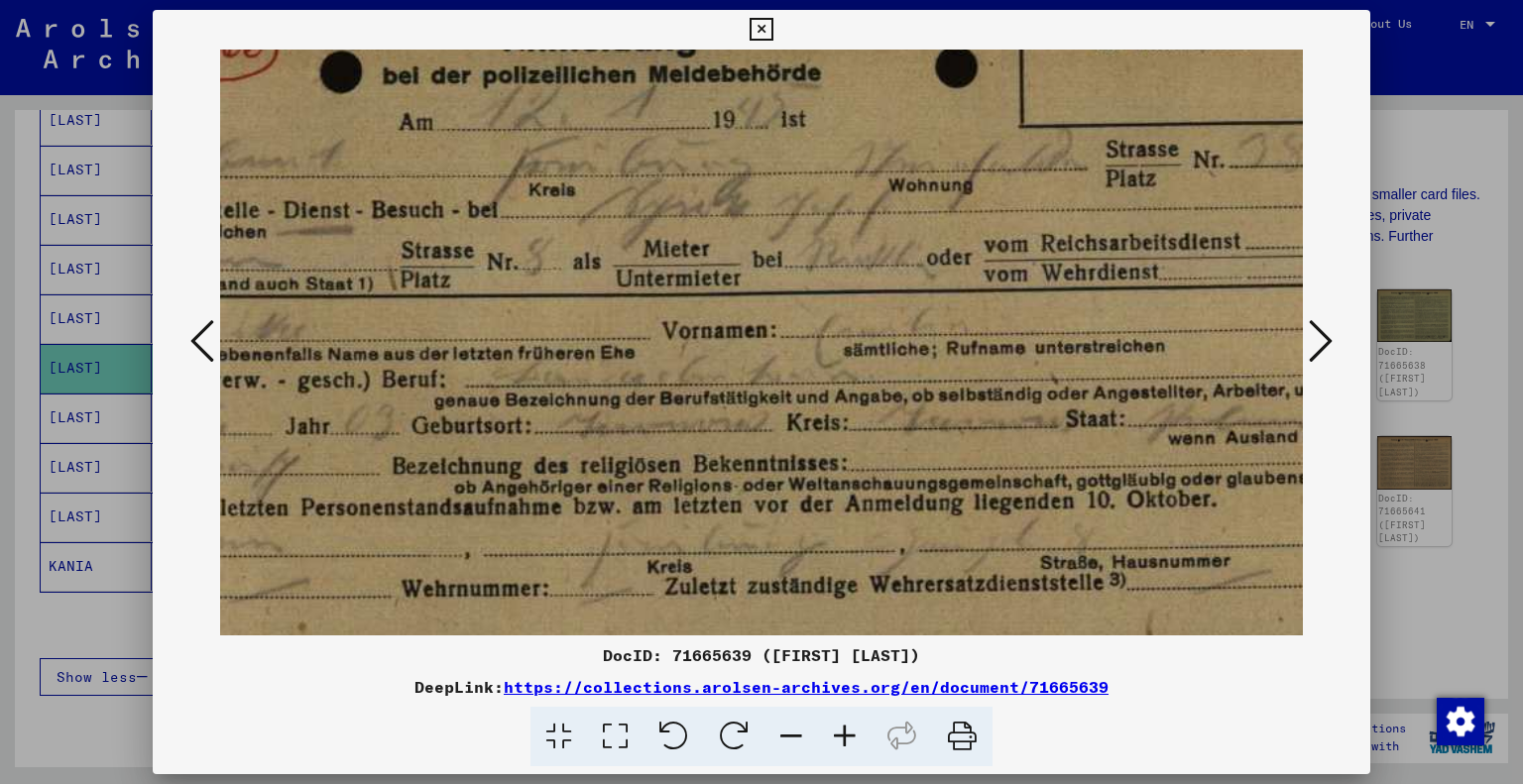 drag, startPoint x: 793, startPoint y: 519, endPoint x: 646, endPoint y: 549, distance: 150.03 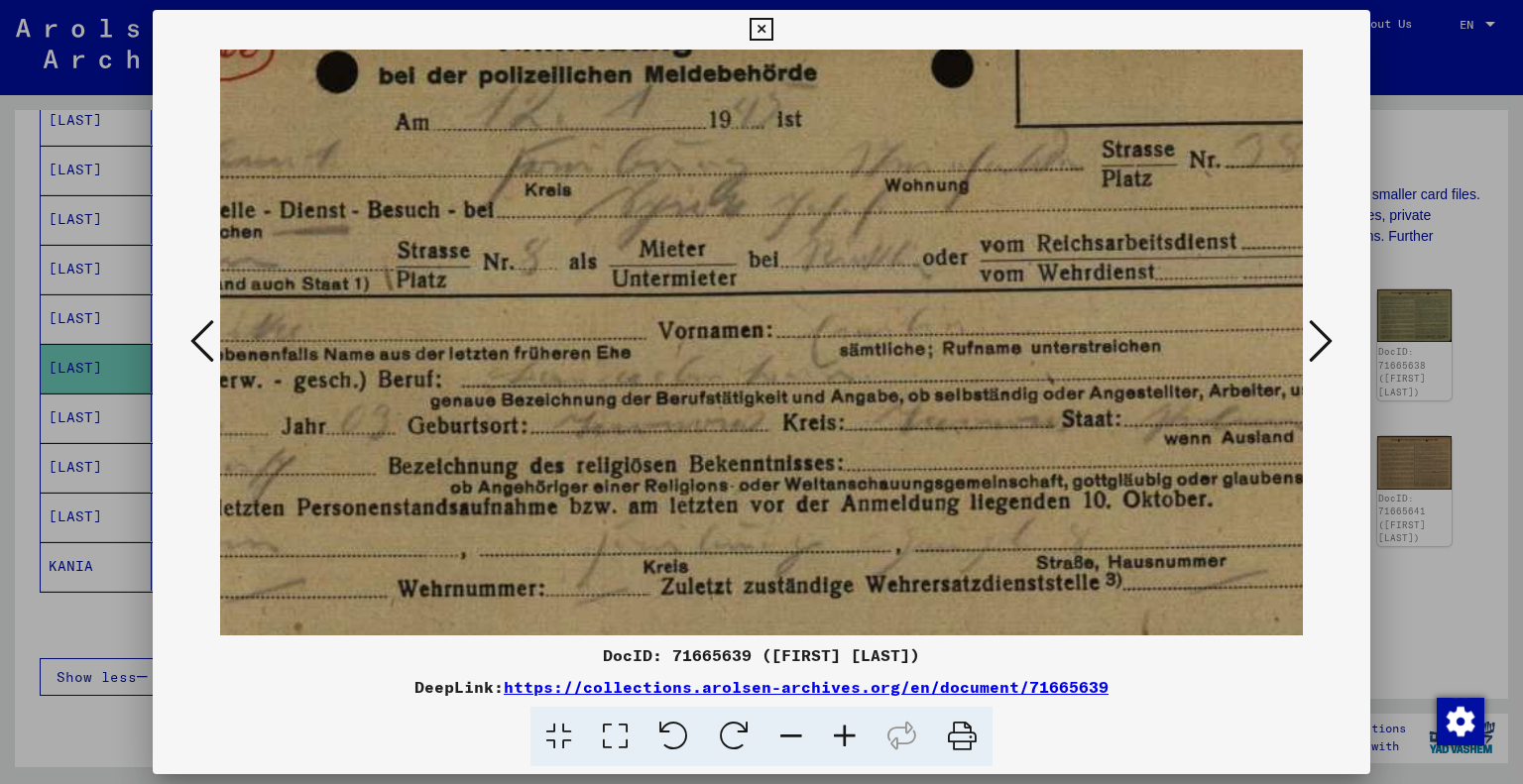 click at bounding box center (845, 736) 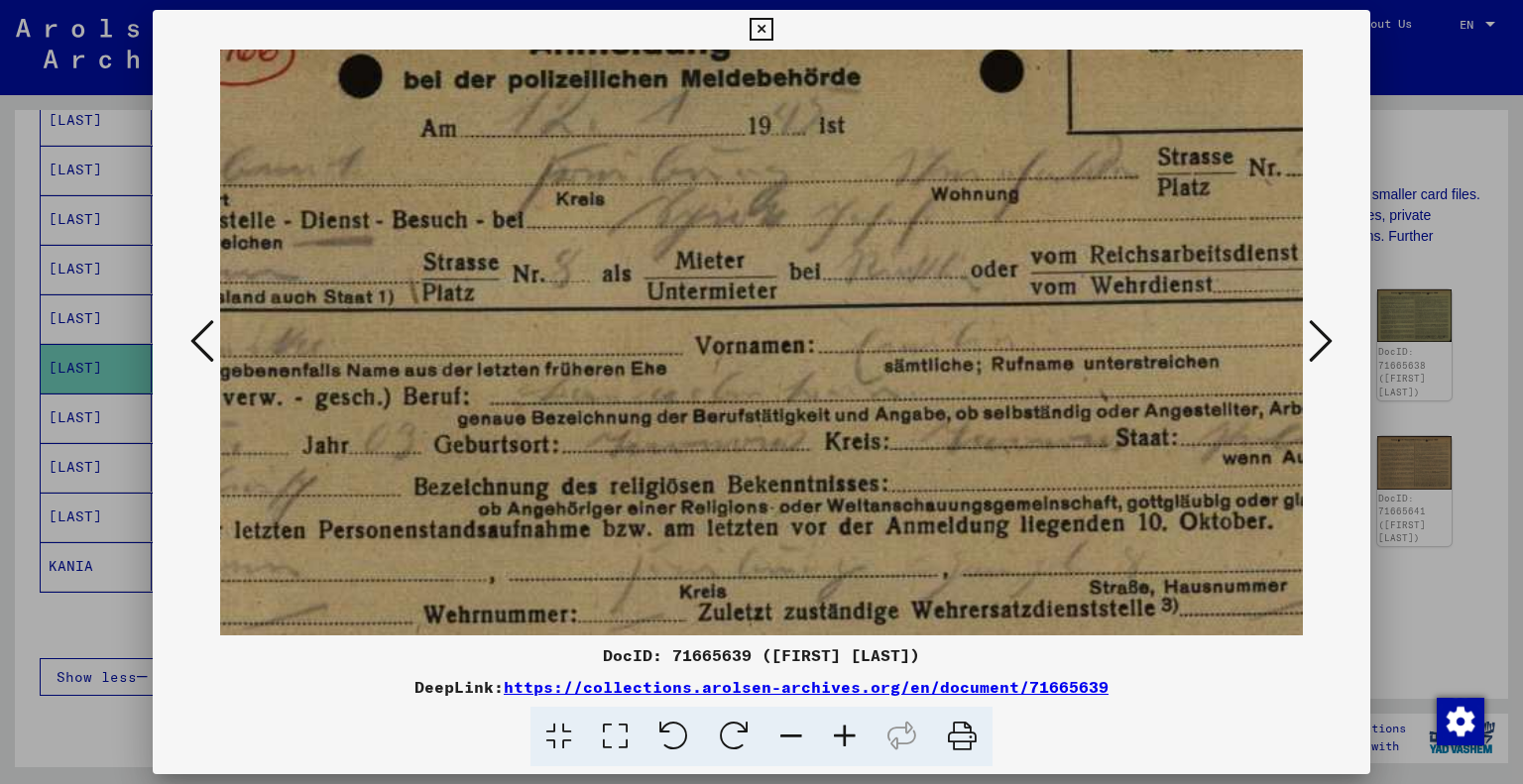 click at bounding box center (845, 736) 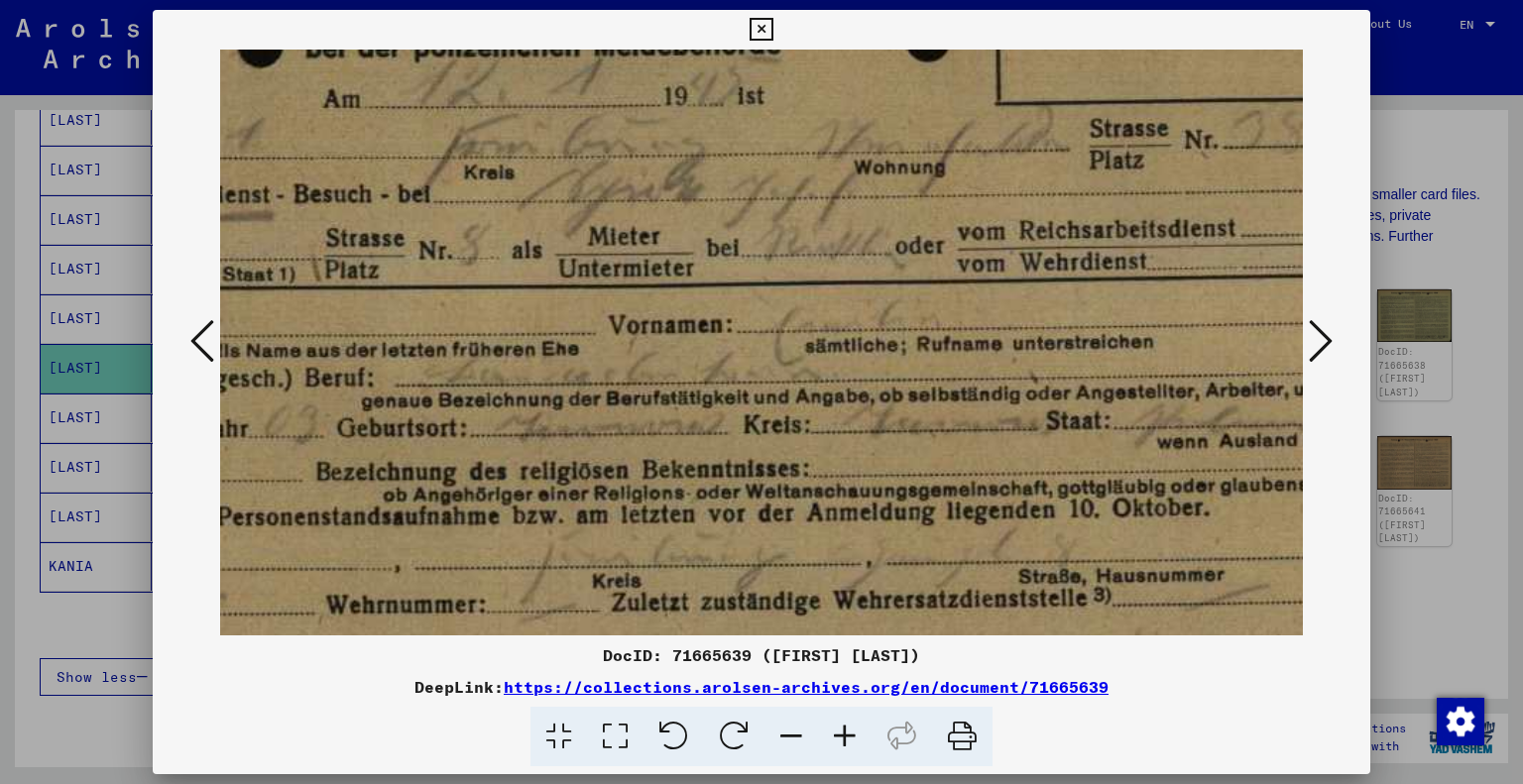 drag, startPoint x: 809, startPoint y: 604, endPoint x: 682, endPoint y: 570, distance: 131.47243 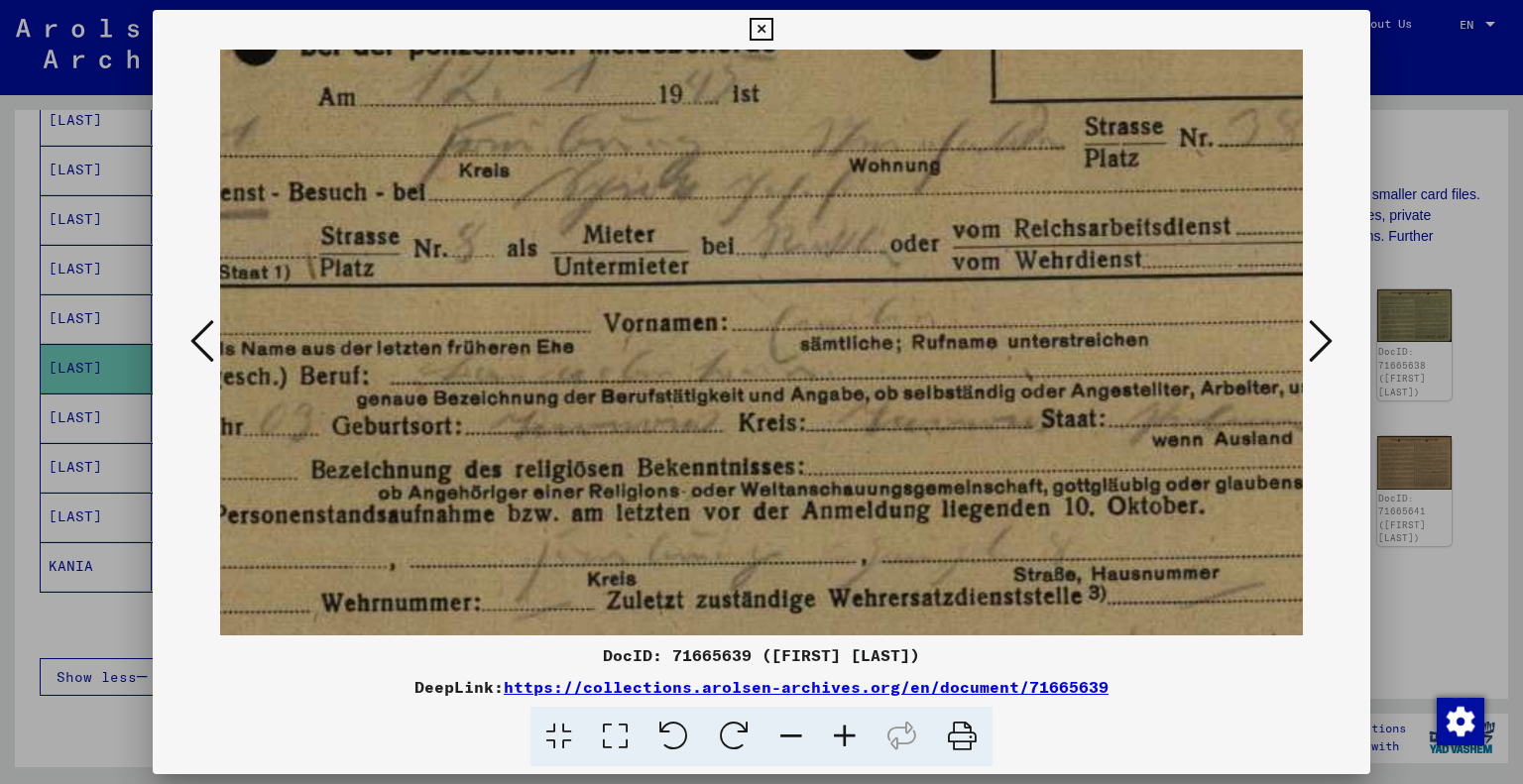click at bounding box center (845, 736) 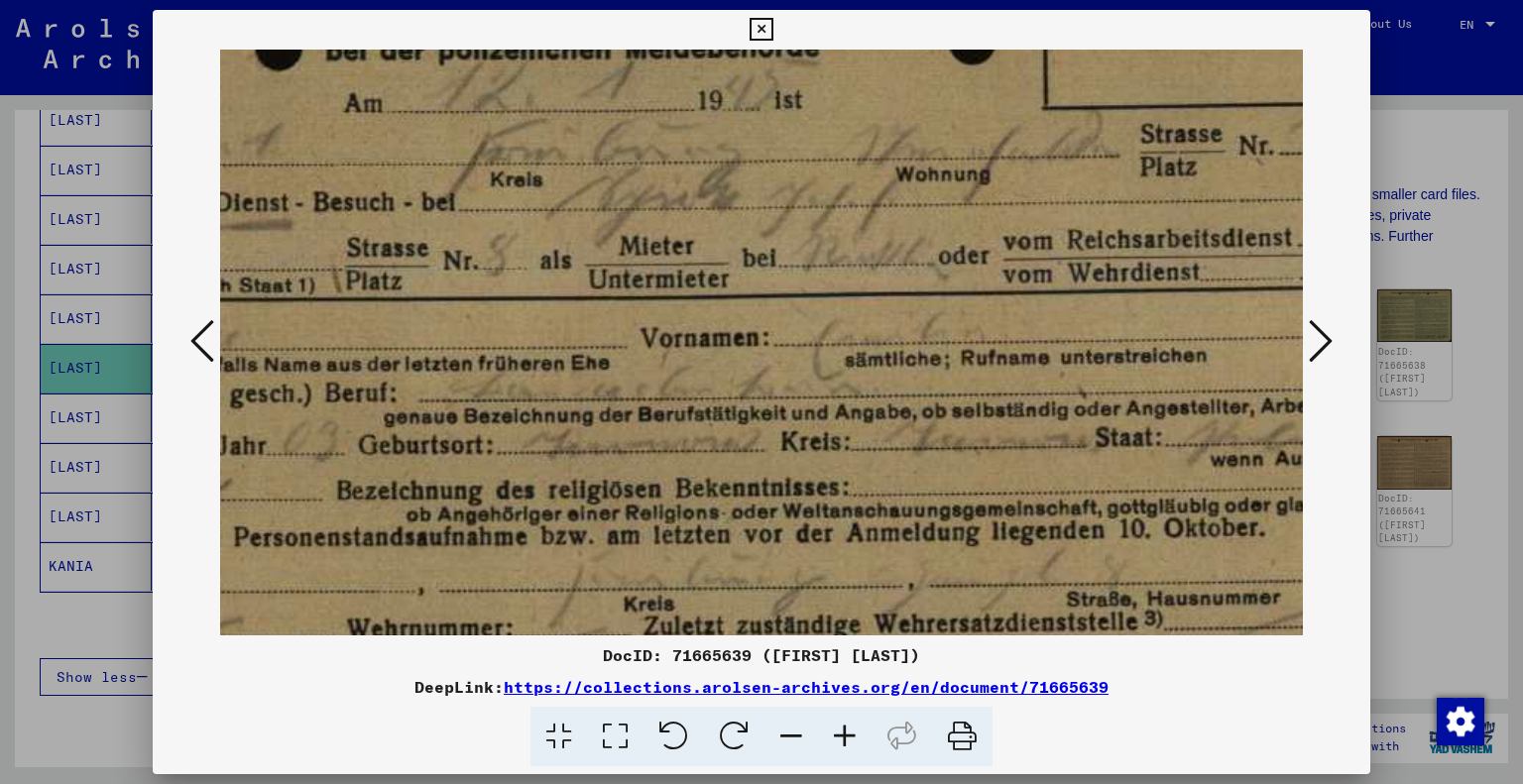 click at bounding box center [845, 736] 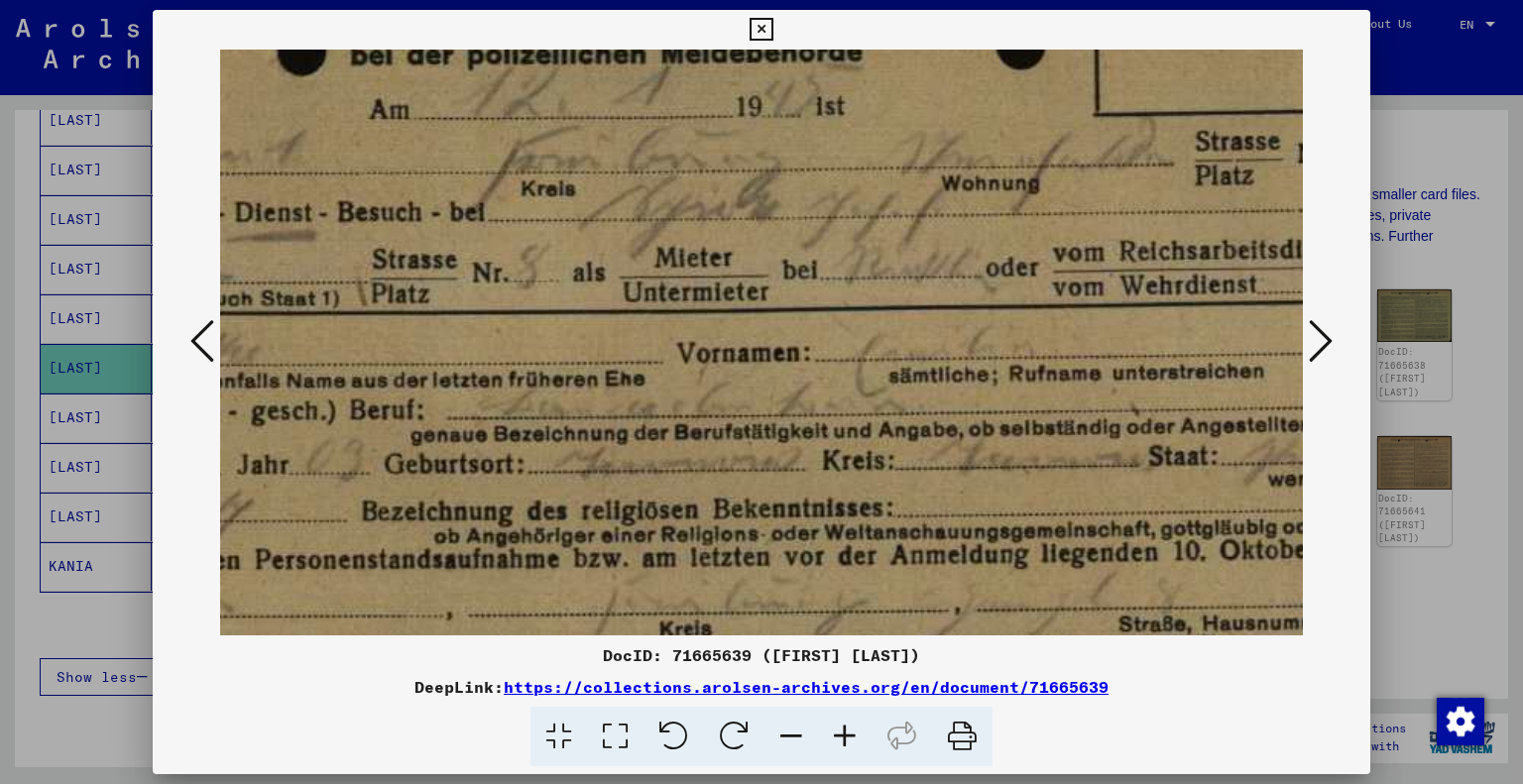 click at bounding box center [845, 736] 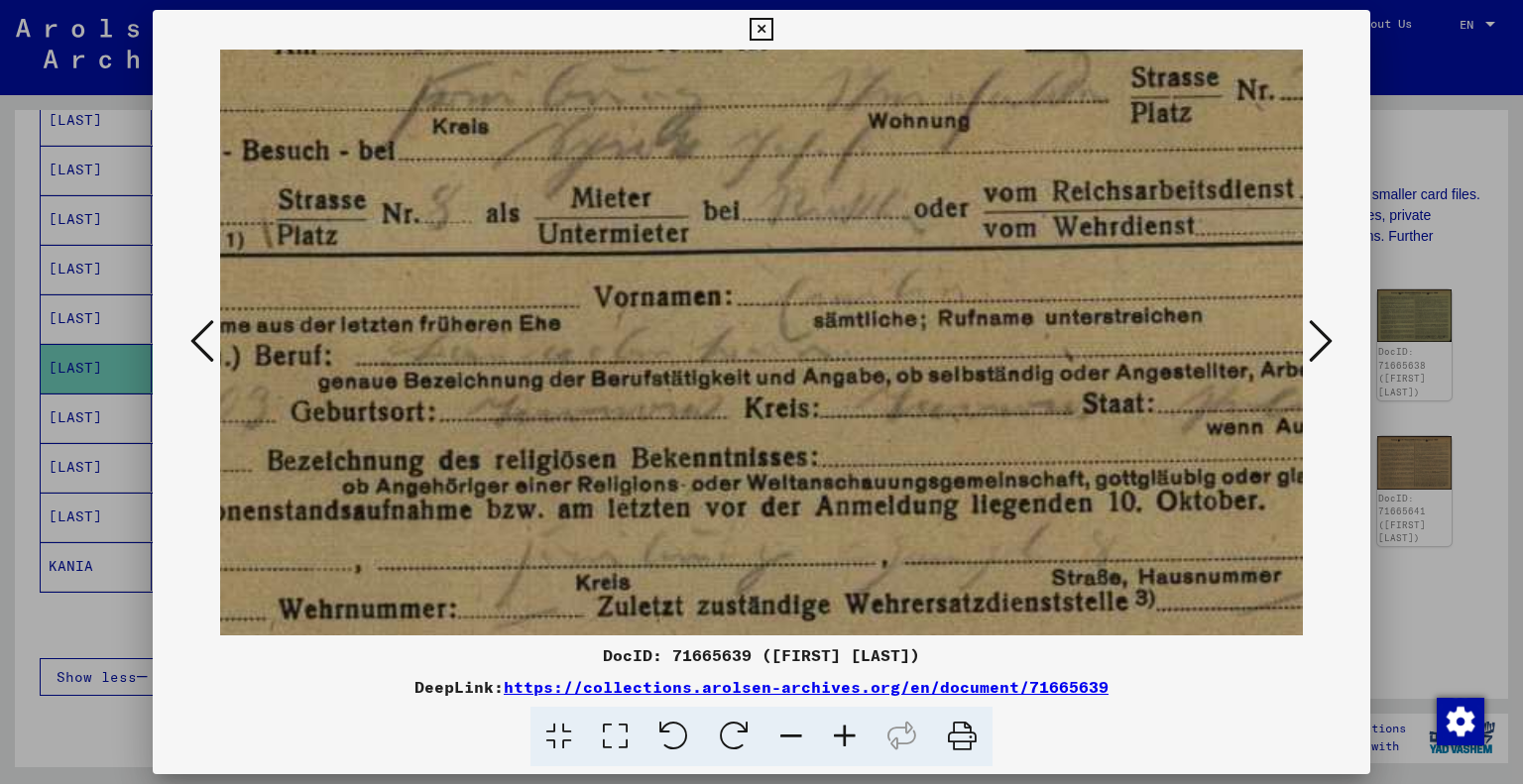 drag, startPoint x: 882, startPoint y: 585, endPoint x: 756, endPoint y: 506, distance: 148.71785 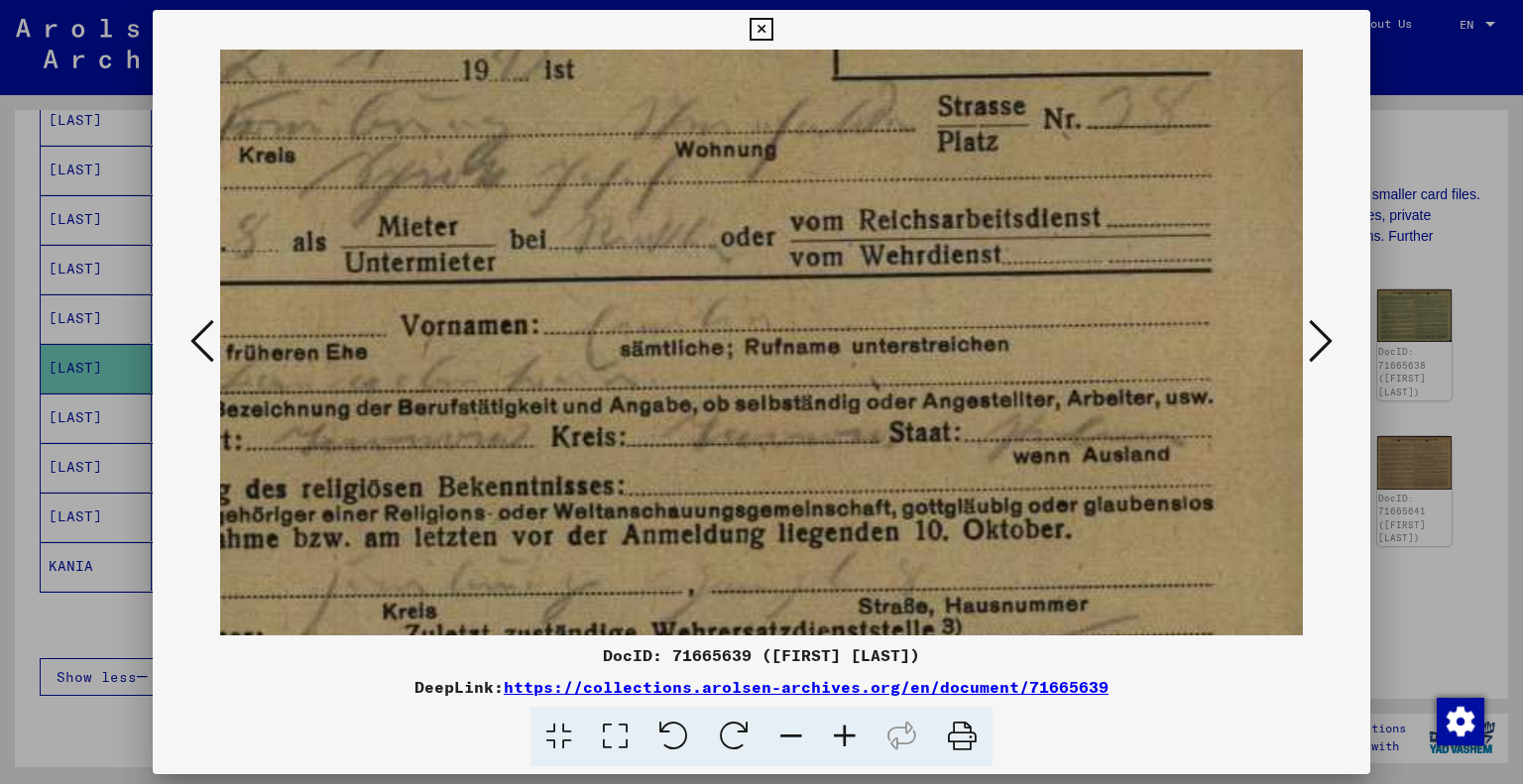 drag, startPoint x: 1044, startPoint y: 473, endPoint x: 855, endPoint y: 508, distance: 192.21342 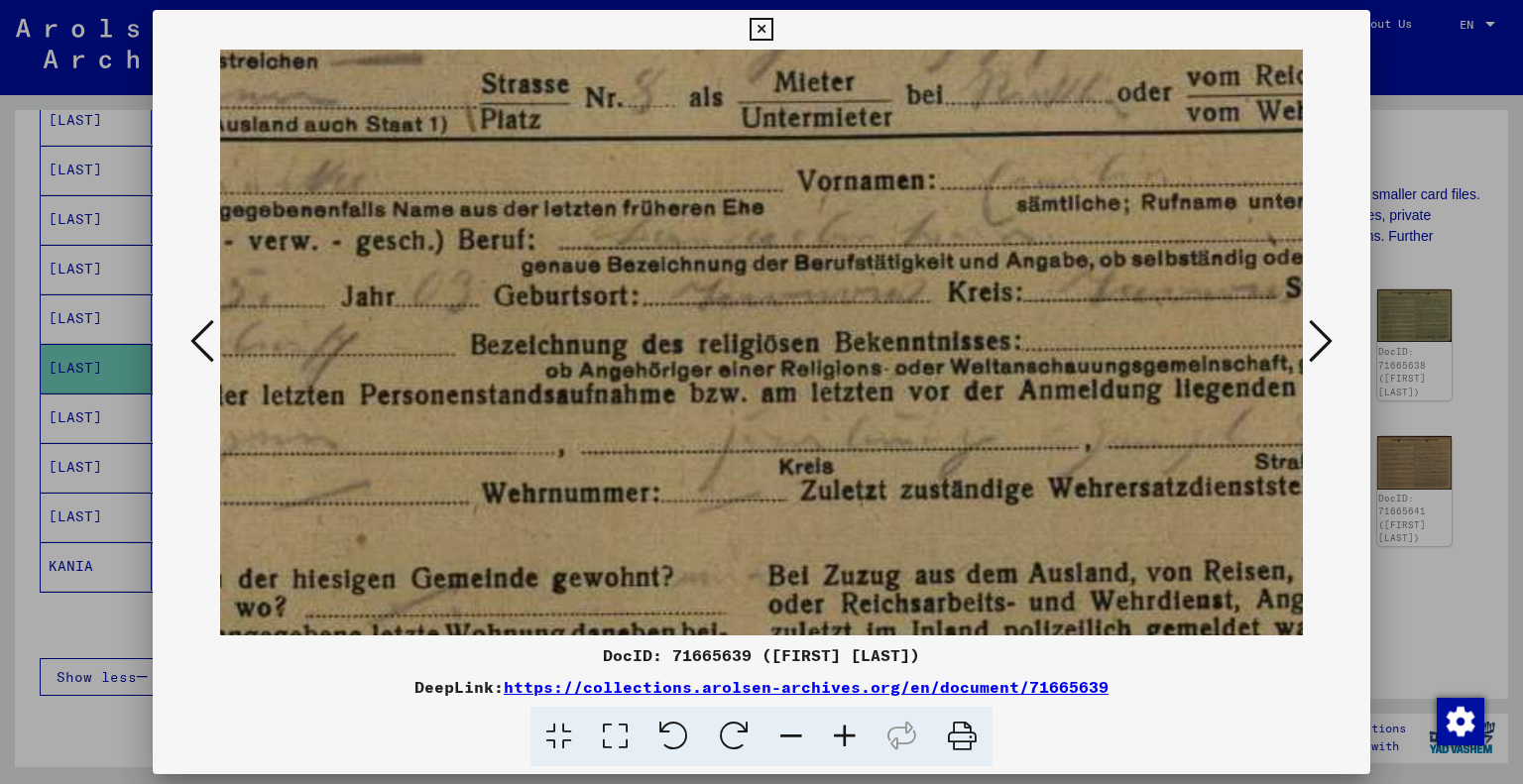 drag, startPoint x: 813, startPoint y: 540, endPoint x: 1218, endPoint y: 396, distance: 430 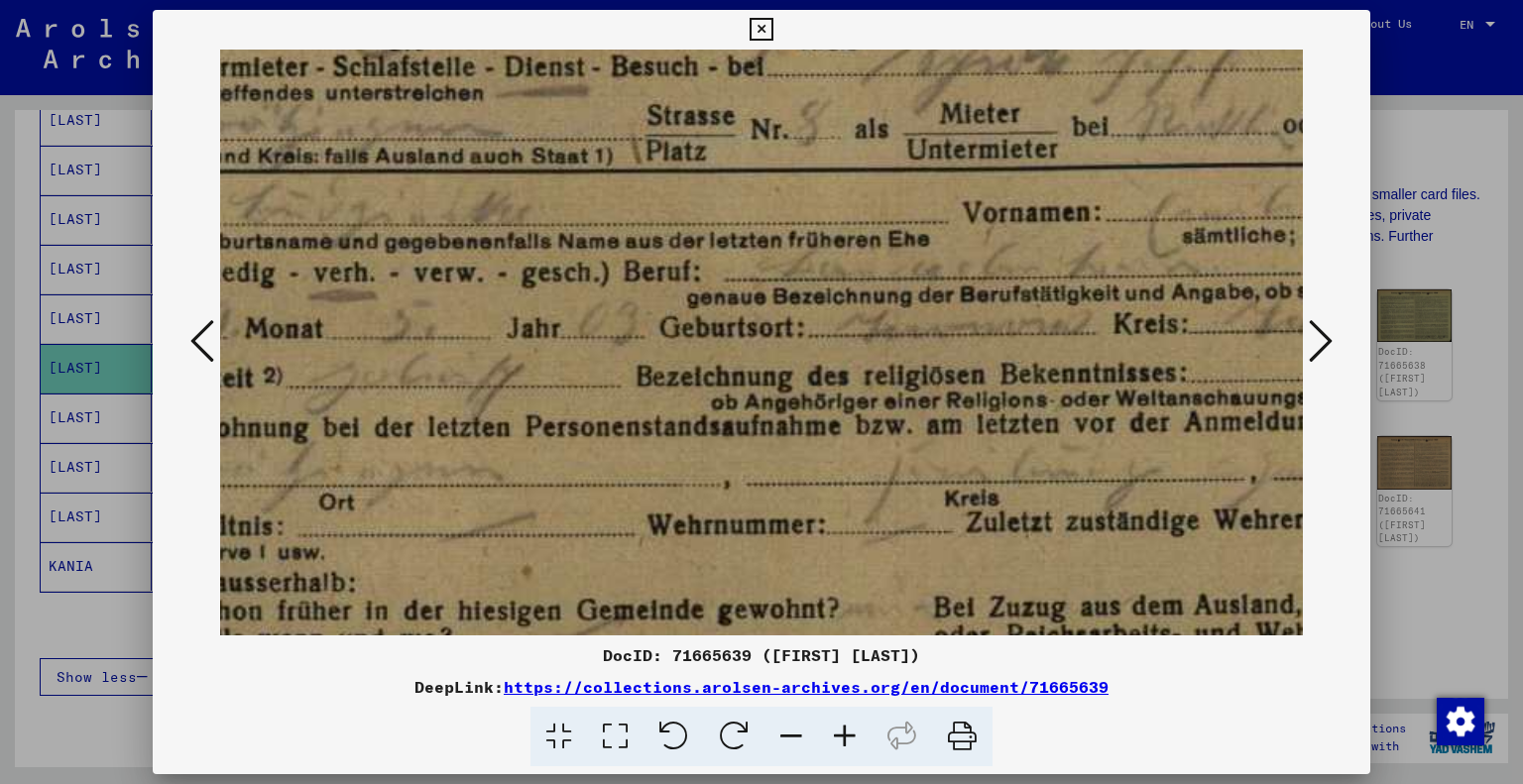 drag, startPoint x: 919, startPoint y: 495, endPoint x: 1075, endPoint y: 530, distance: 159.87808 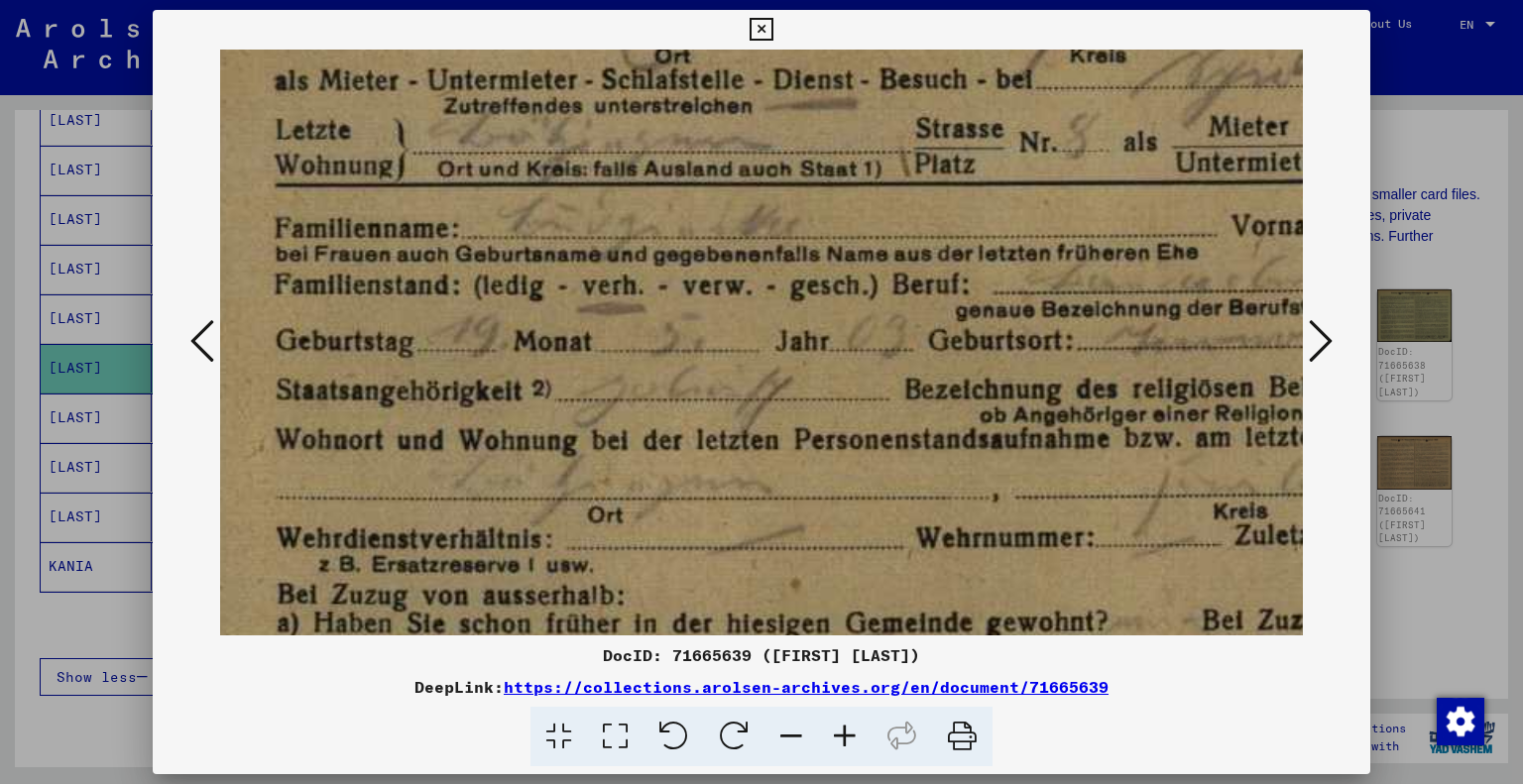drag, startPoint x: 916, startPoint y: 528, endPoint x: 1136, endPoint y: 534, distance: 220.0818 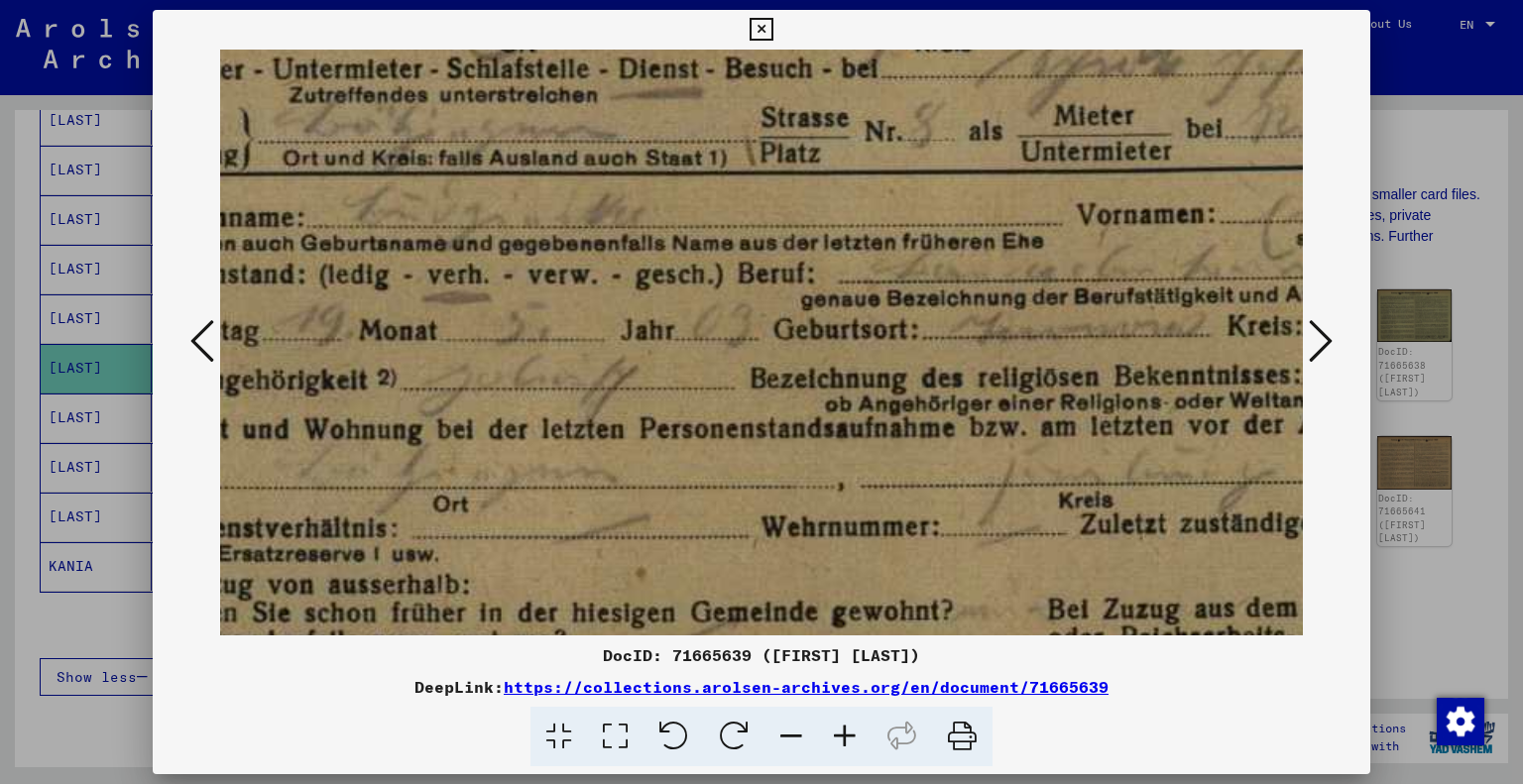 drag, startPoint x: 1137, startPoint y: 527, endPoint x: 916, endPoint y: 501, distance: 222.52416 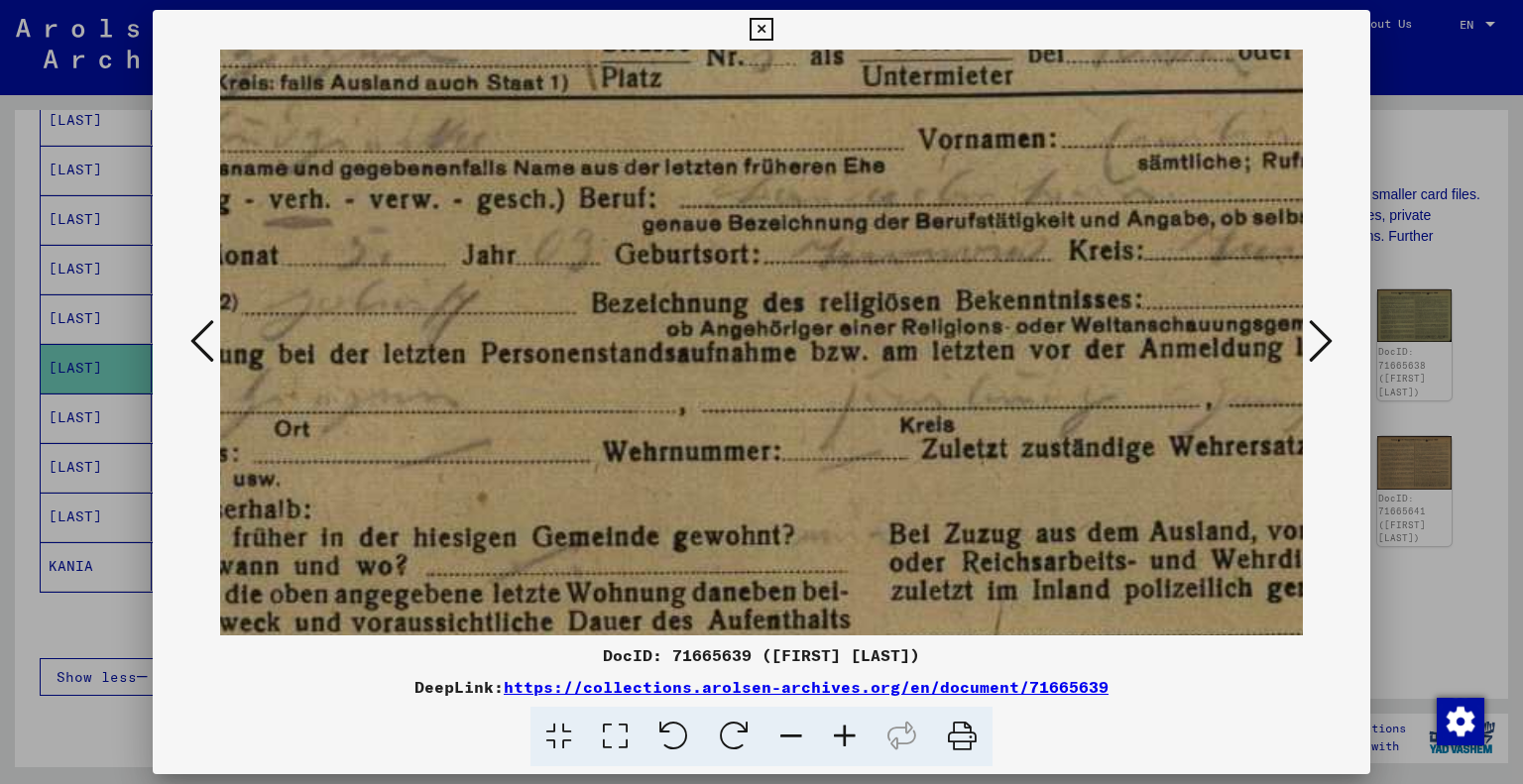 drag, startPoint x: 1182, startPoint y: 535, endPoint x: 1088, endPoint y: 477, distance: 110.45361 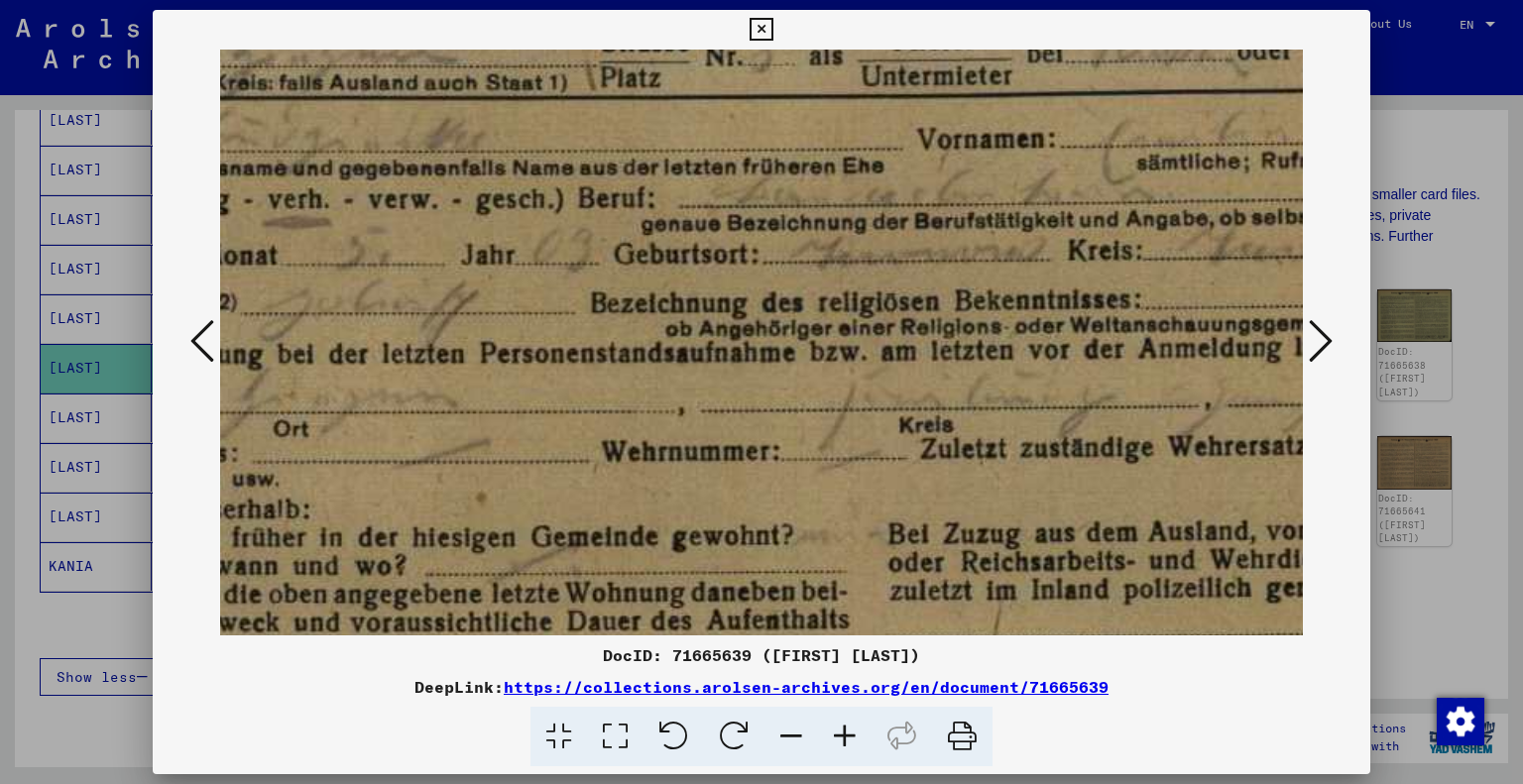 click at bounding box center (854, 419) 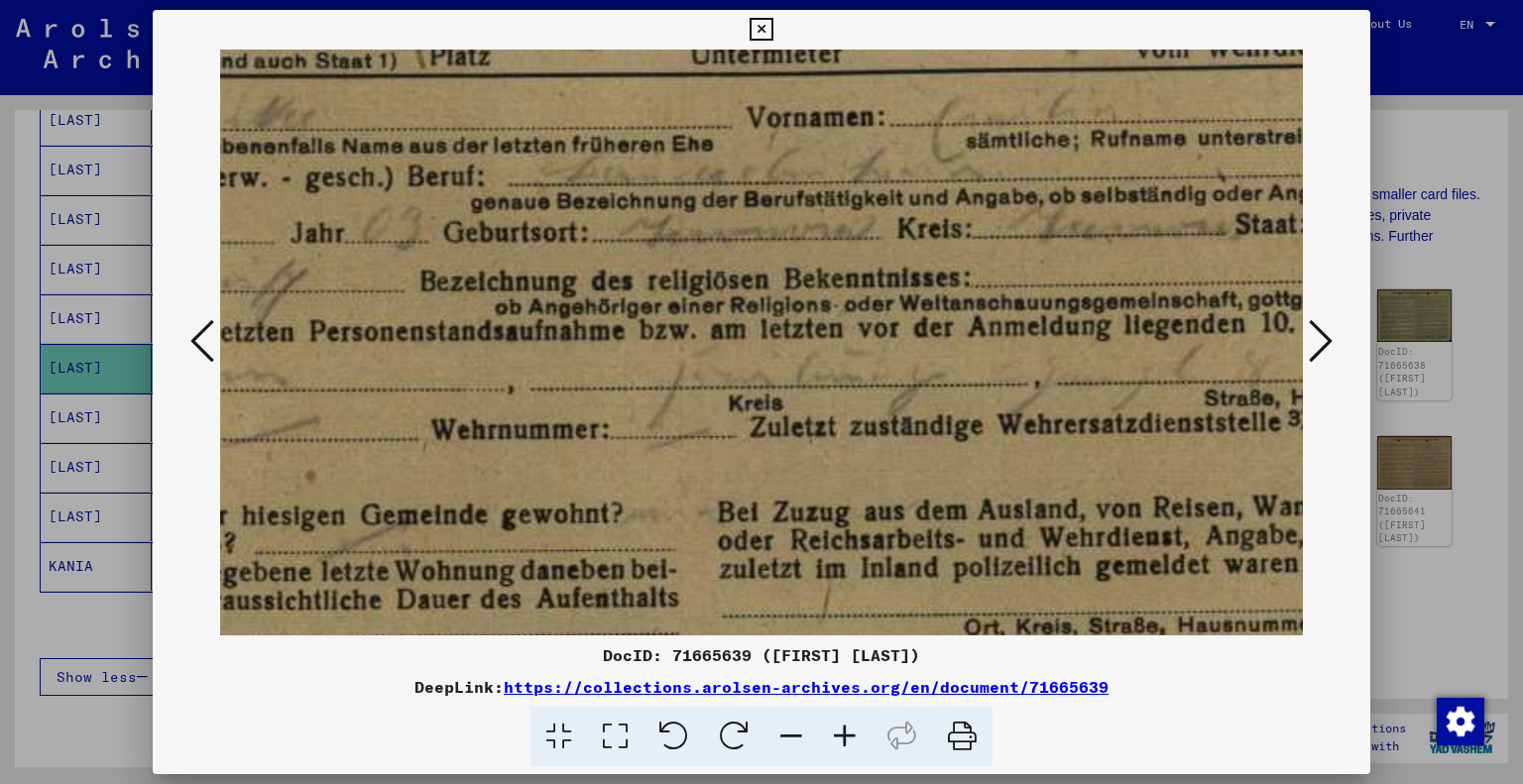 drag, startPoint x: 1136, startPoint y: 504, endPoint x: 916, endPoint y: 476, distance: 221.77466 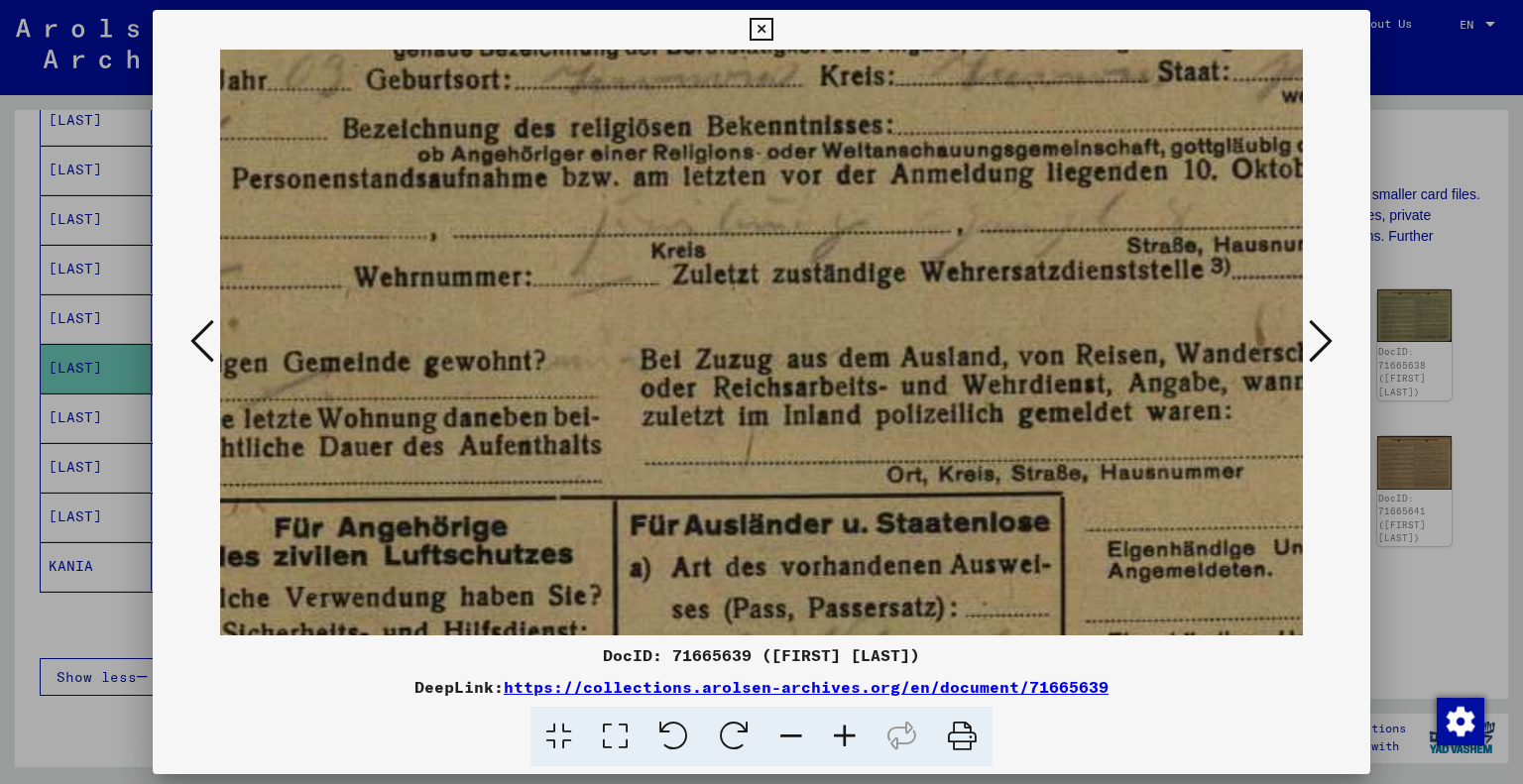 drag, startPoint x: 851, startPoint y: 504, endPoint x: 825, endPoint y: 369, distance: 137.48091 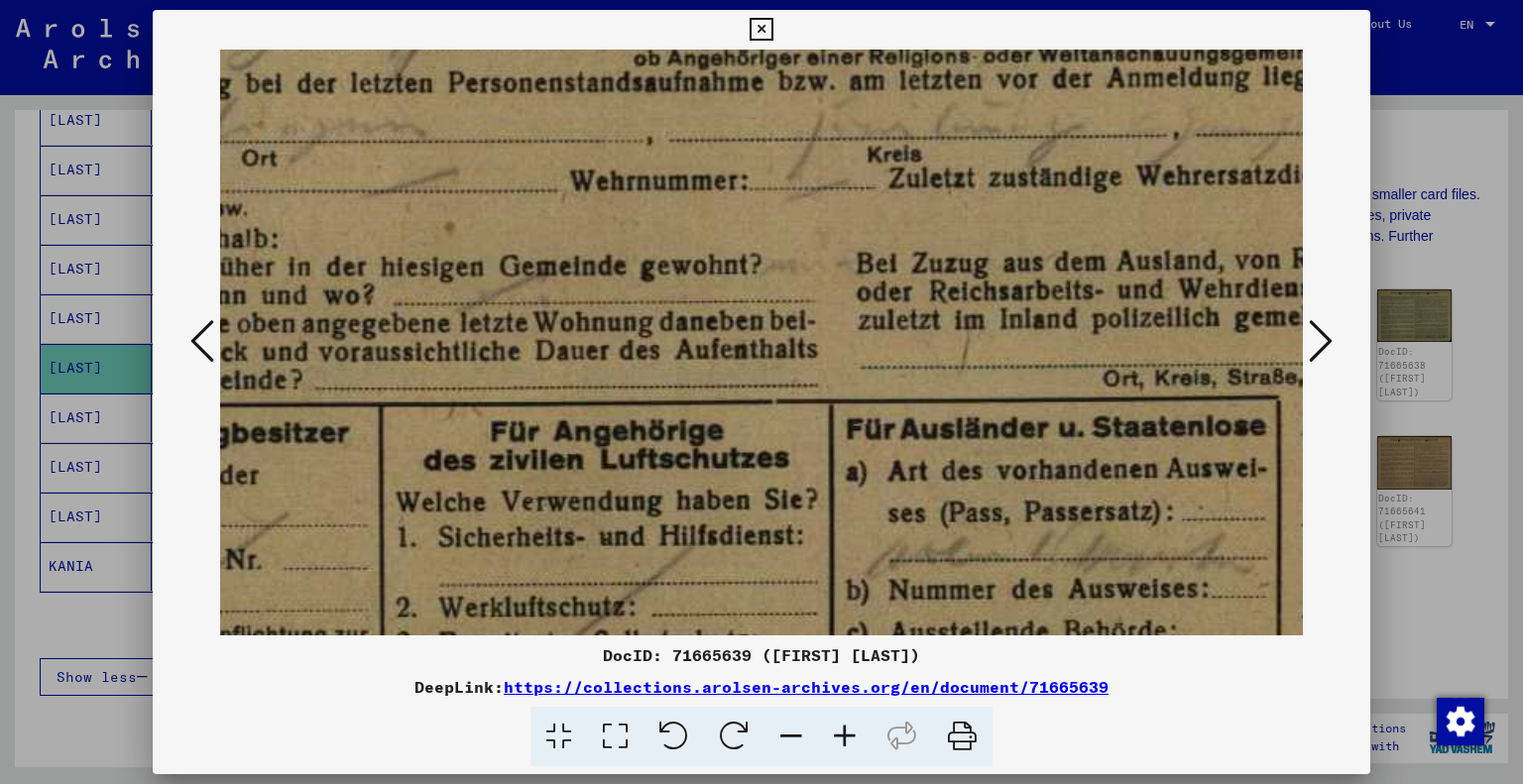 scroll, scrollTop: 656, scrollLeft: 178, axis: both 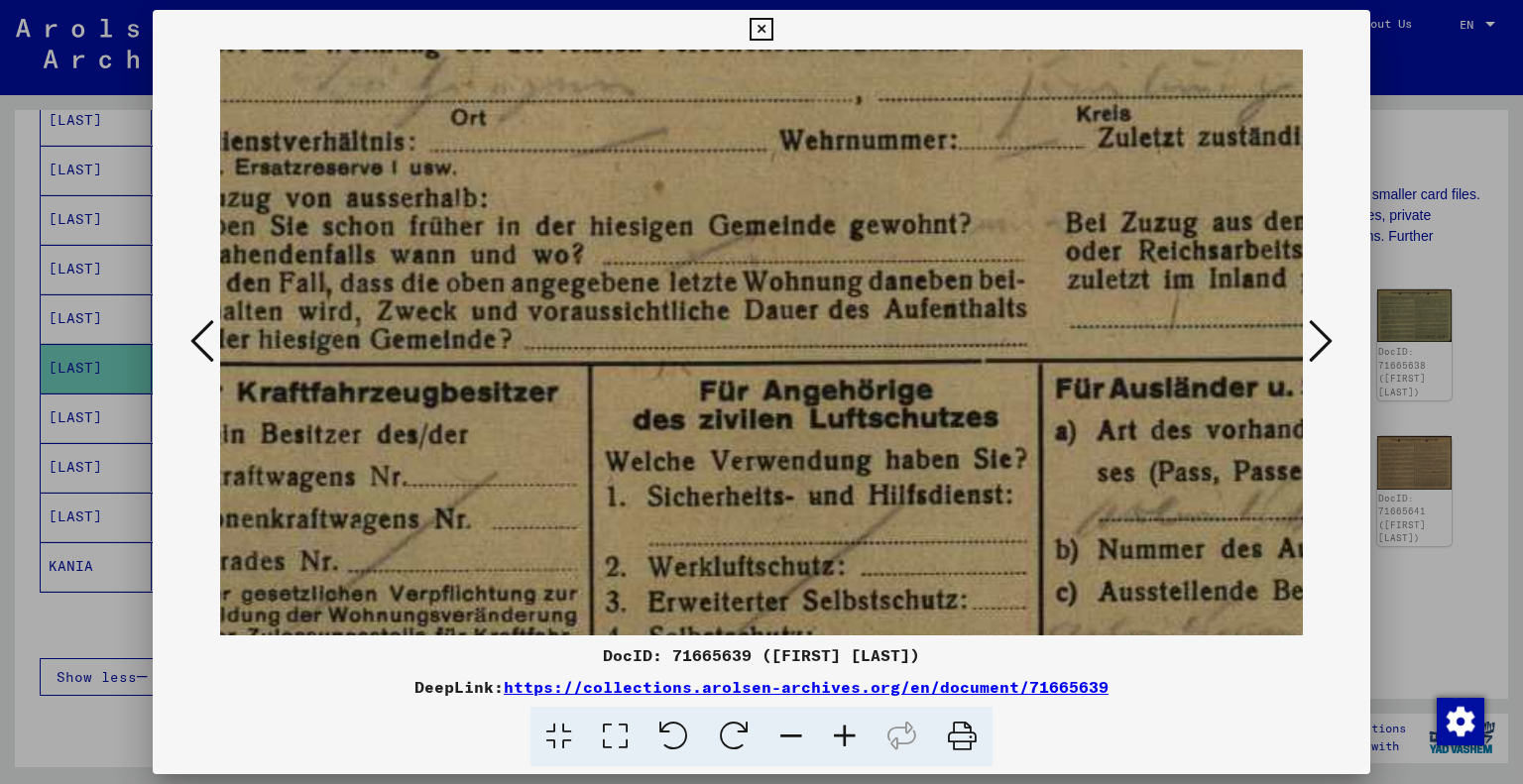 drag, startPoint x: 765, startPoint y: 473, endPoint x: 1202, endPoint y: 336, distance: 457.9716 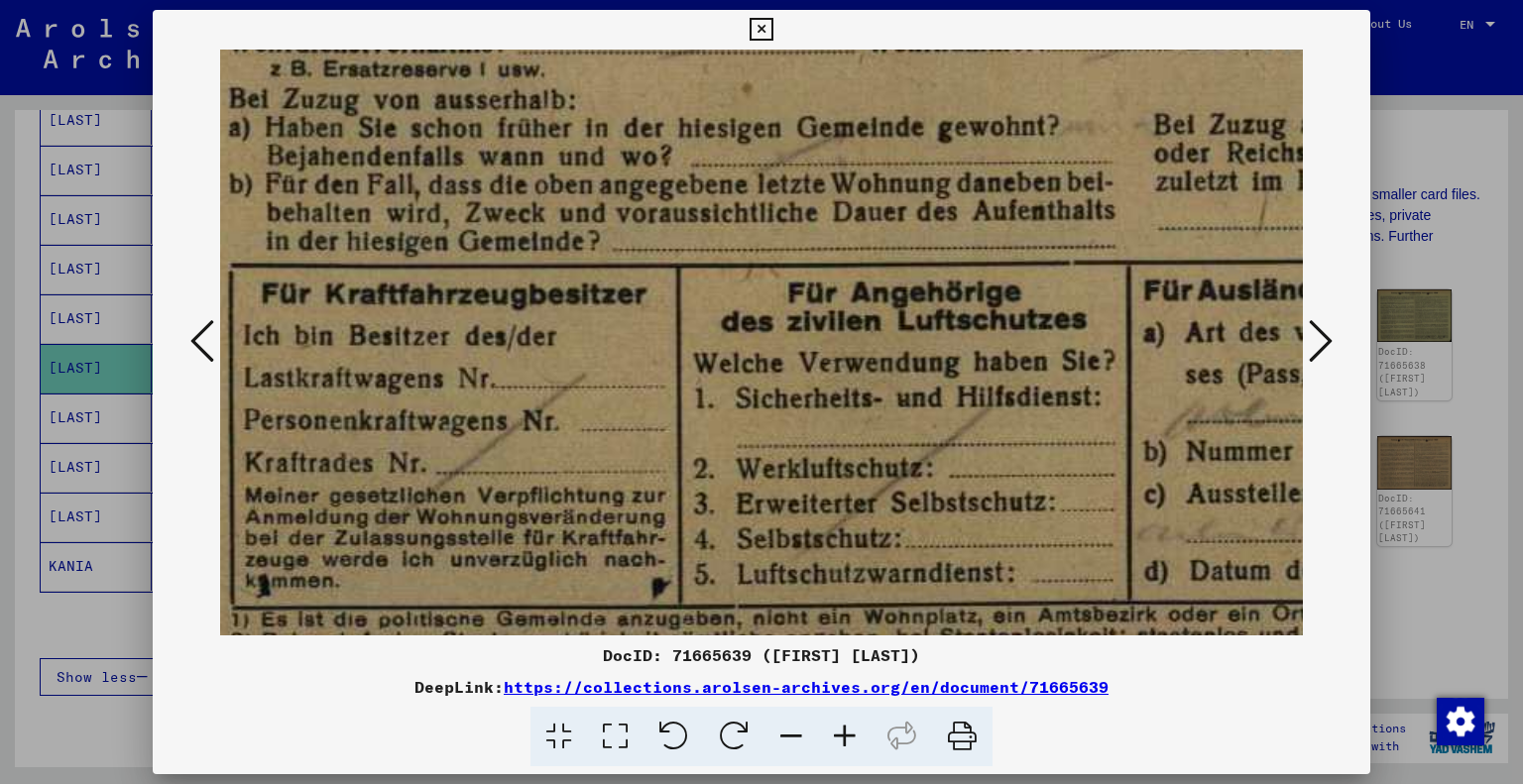 scroll, scrollTop: 761, scrollLeft: 83, axis: both 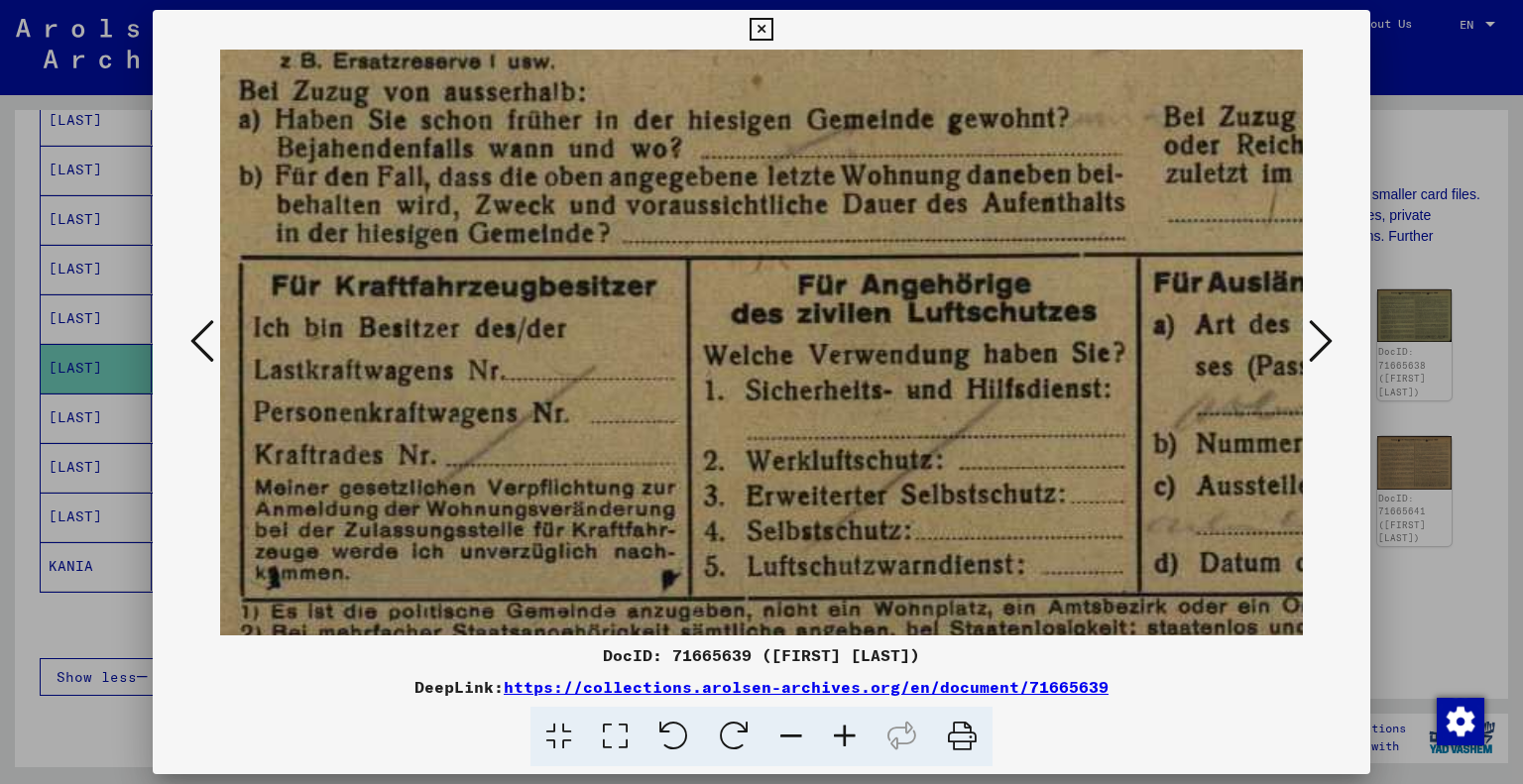 drag, startPoint x: 996, startPoint y: 352, endPoint x: 1094, endPoint y: 249, distance: 142.17243 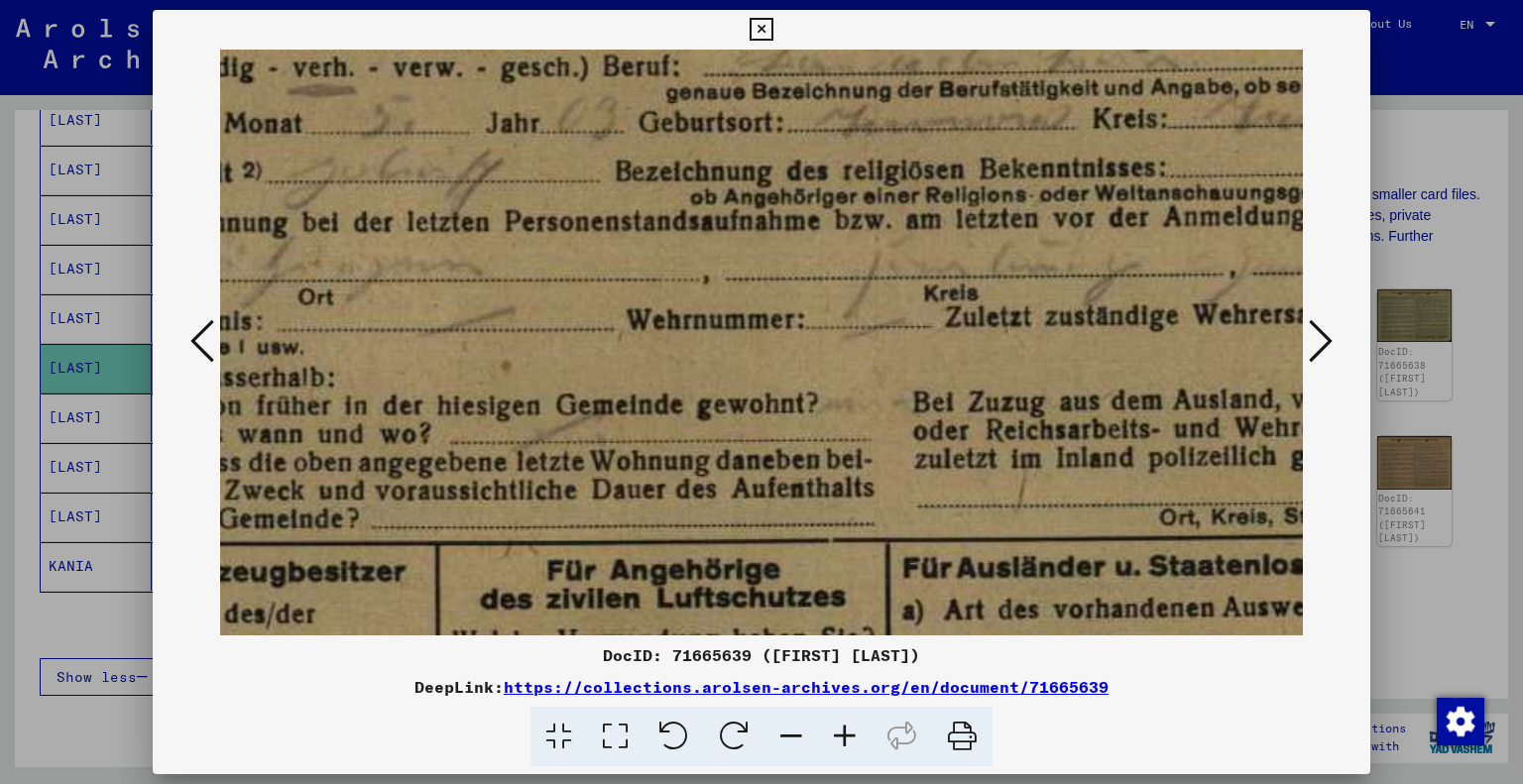 drag, startPoint x: 777, startPoint y: 402, endPoint x: 523, endPoint y: 677, distance: 374.35411 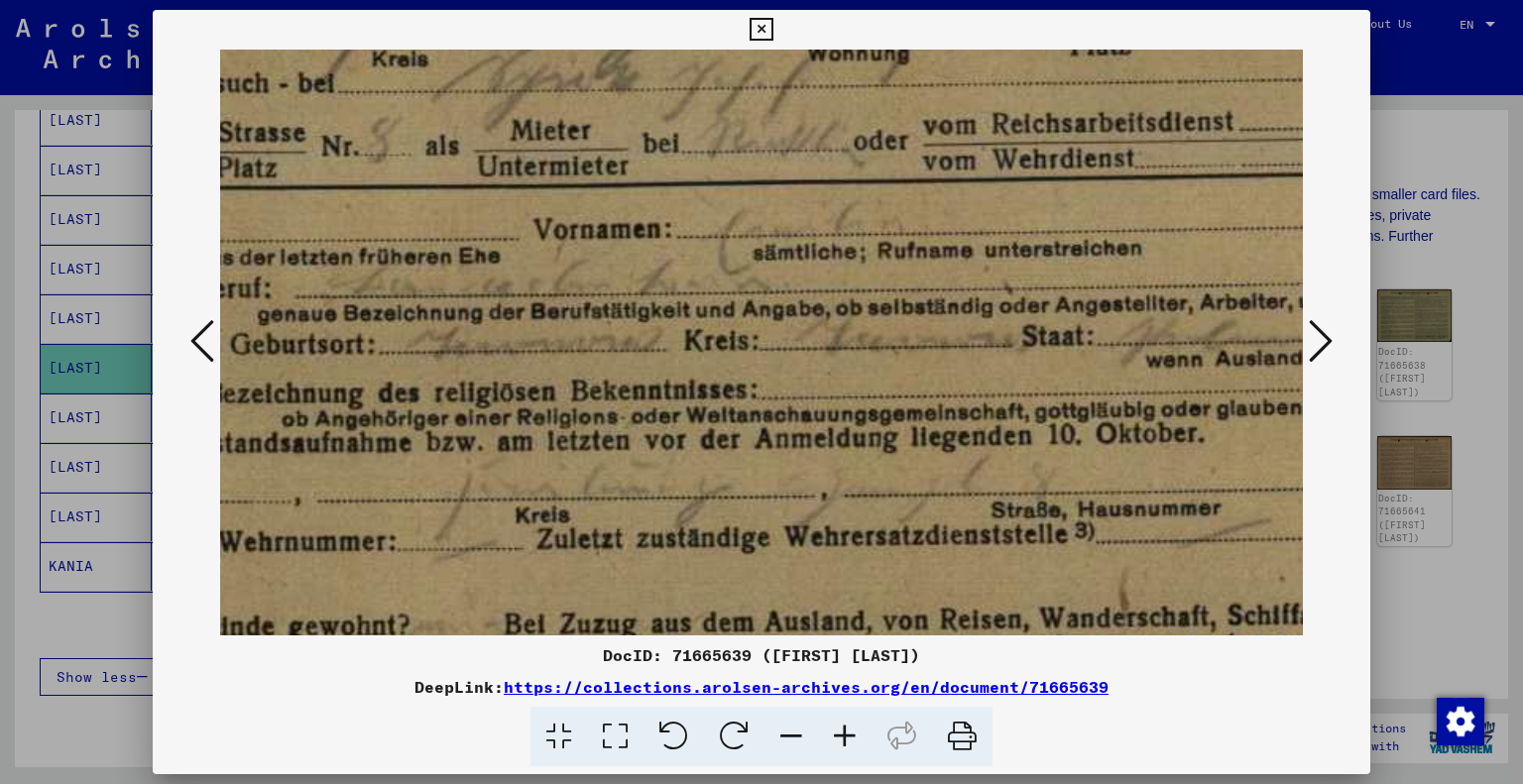 drag, startPoint x: 966, startPoint y: 383, endPoint x: 623, endPoint y: 514, distance: 367.1648 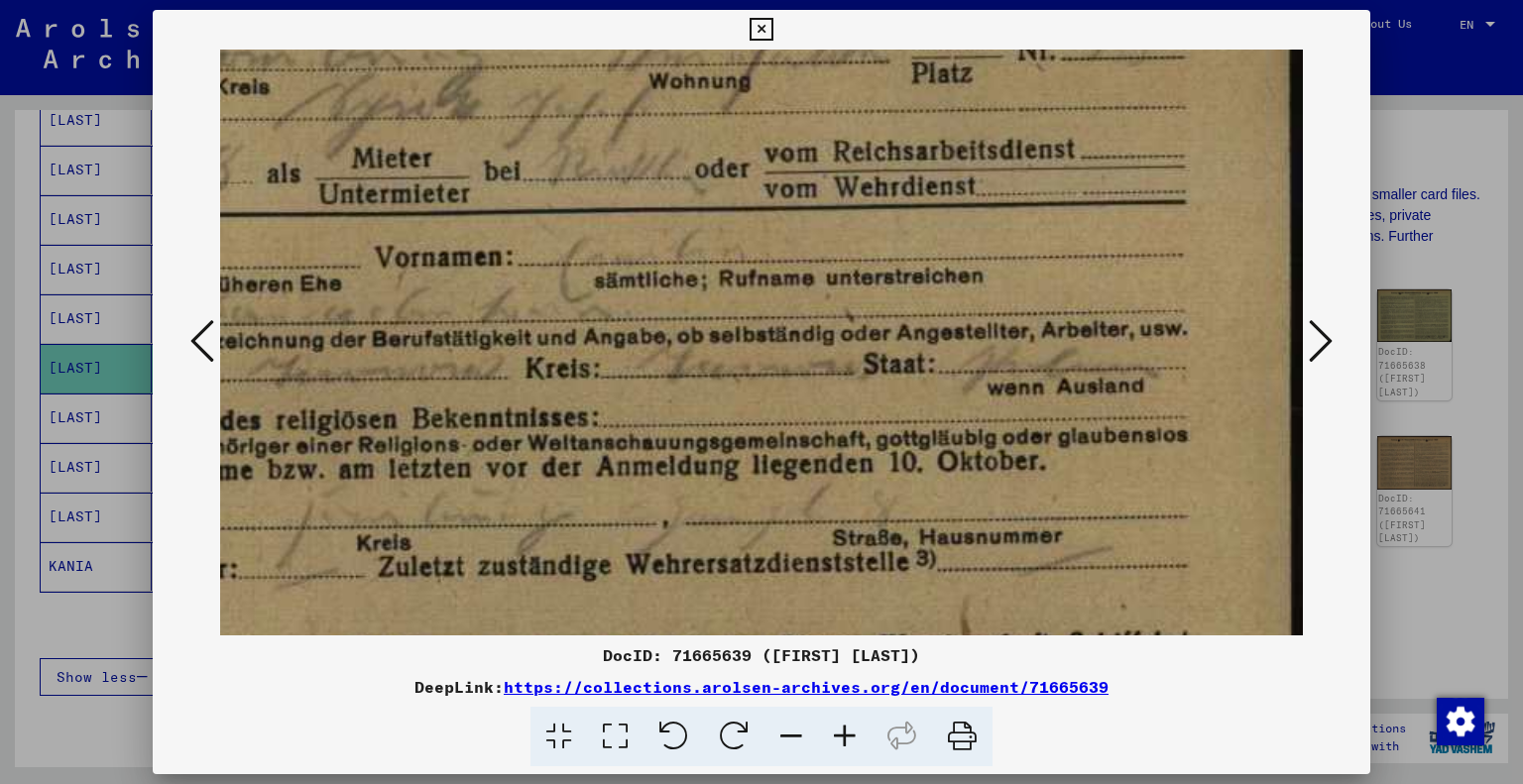 drag, startPoint x: 780, startPoint y: 457, endPoint x: 392, endPoint y: 490, distance: 389.40082 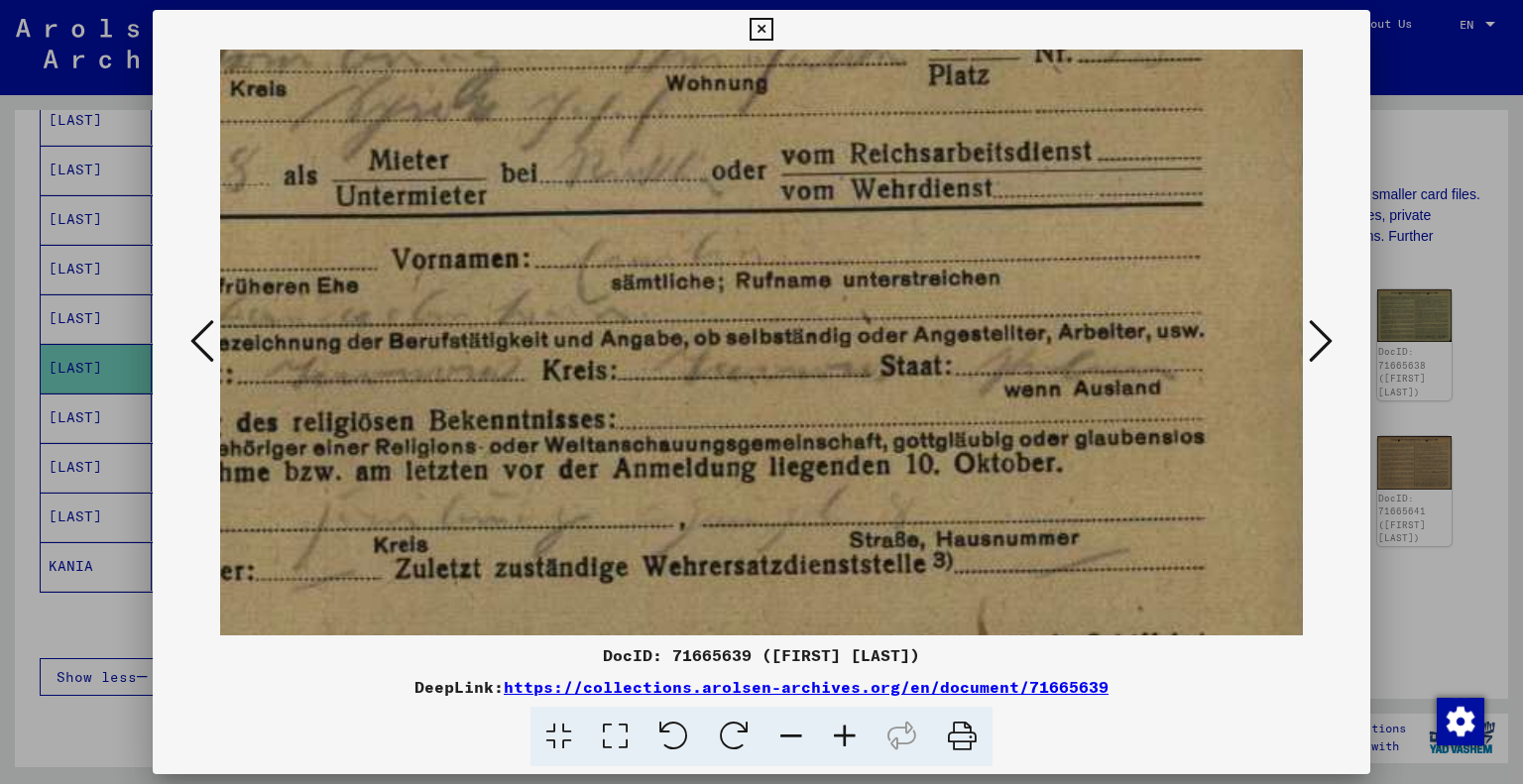 scroll, scrollTop: 223, scrollLeft: 884, axis: both 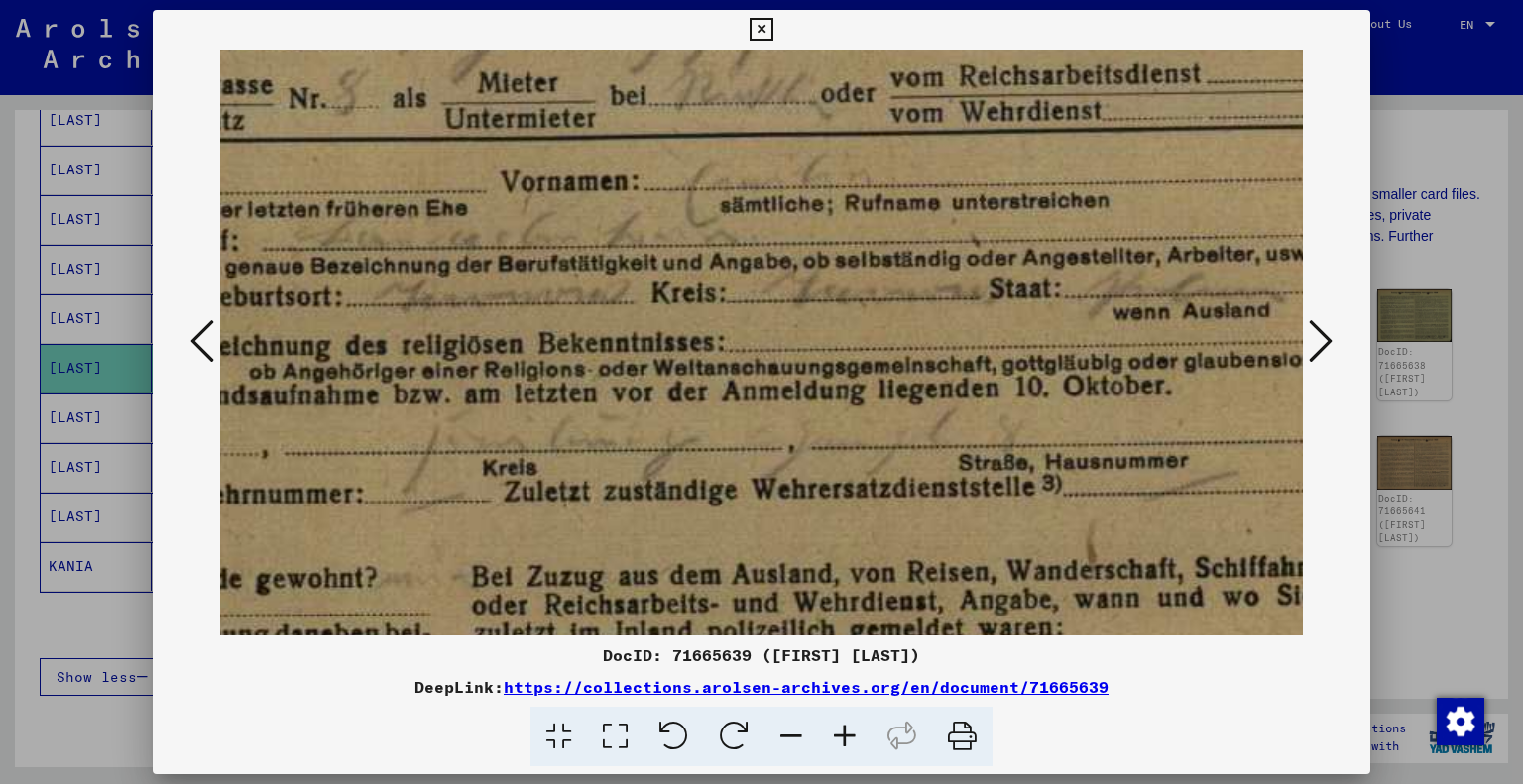 drag, startPoint x: 550, startPoint y: 524, endPoint x: 816, endPoint y: 193, distance: 424.6375 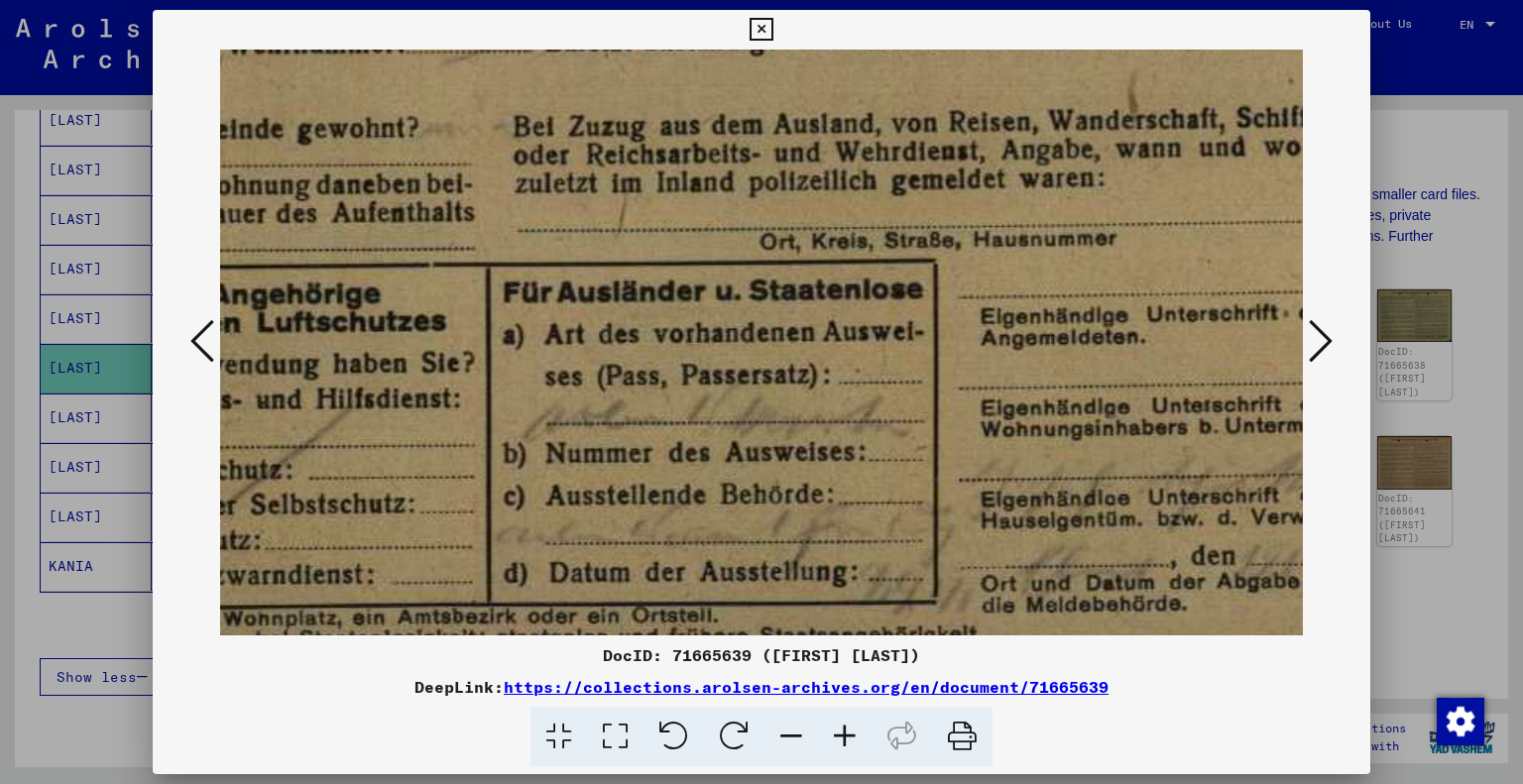 drag, startPoint x: 769, startPoint y: 388, endPoint x: 660, endPoint y: 152, distance: 259.95577 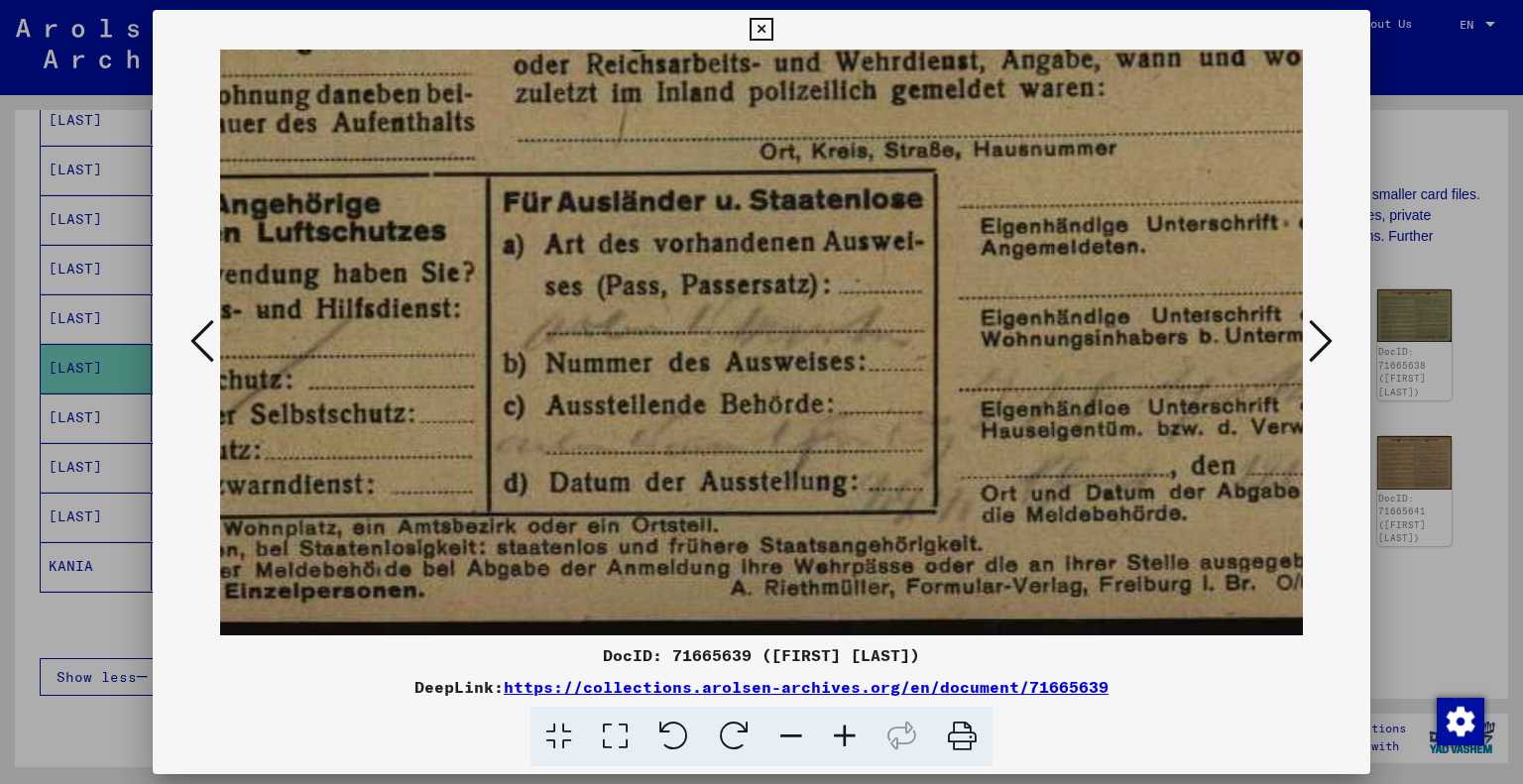 drag, startPoint x: 662, startPoint y: 487, endPoint x: 652, endPoint y: 266, distance: 221.2261 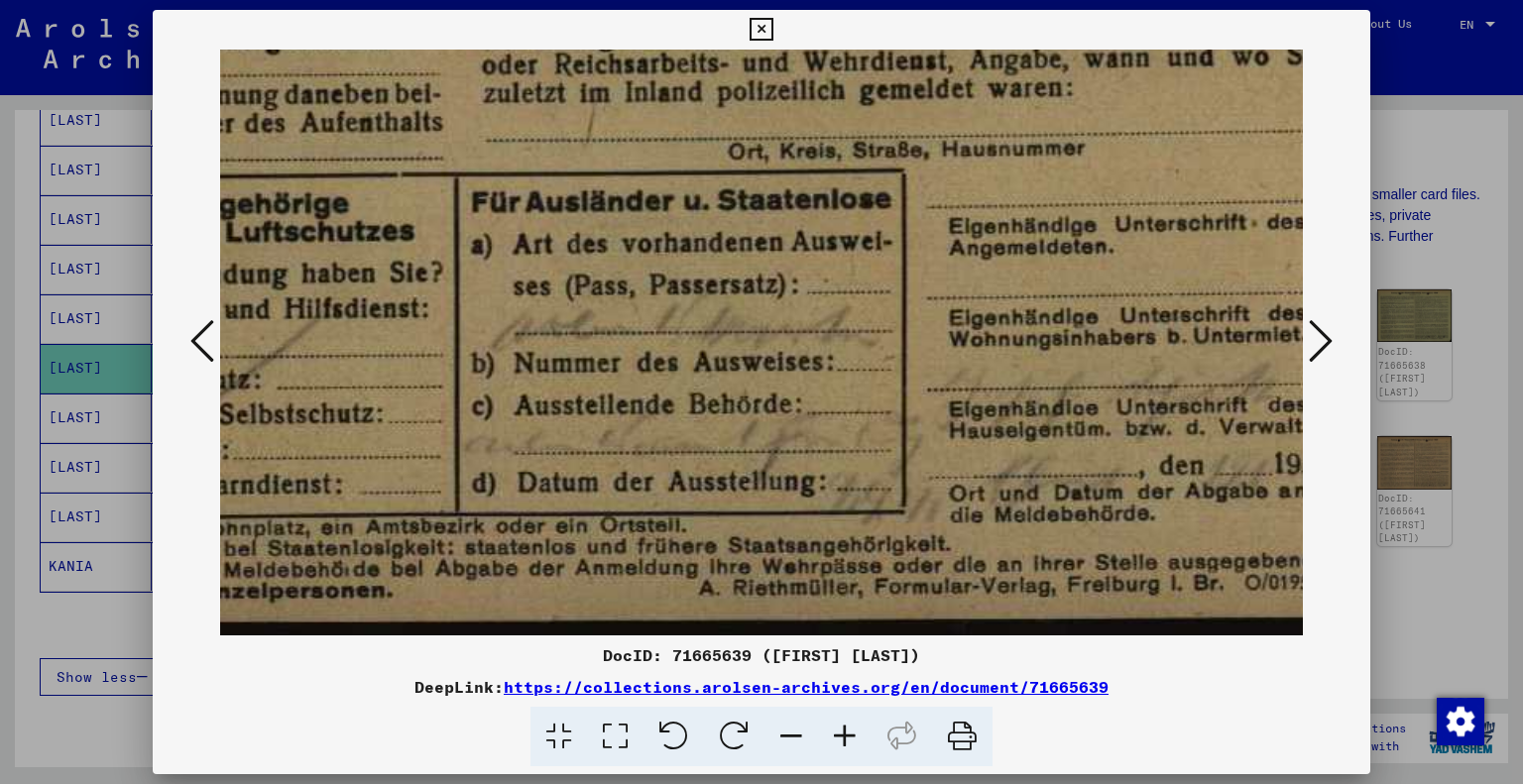 click at bounding box center (1321, 341) 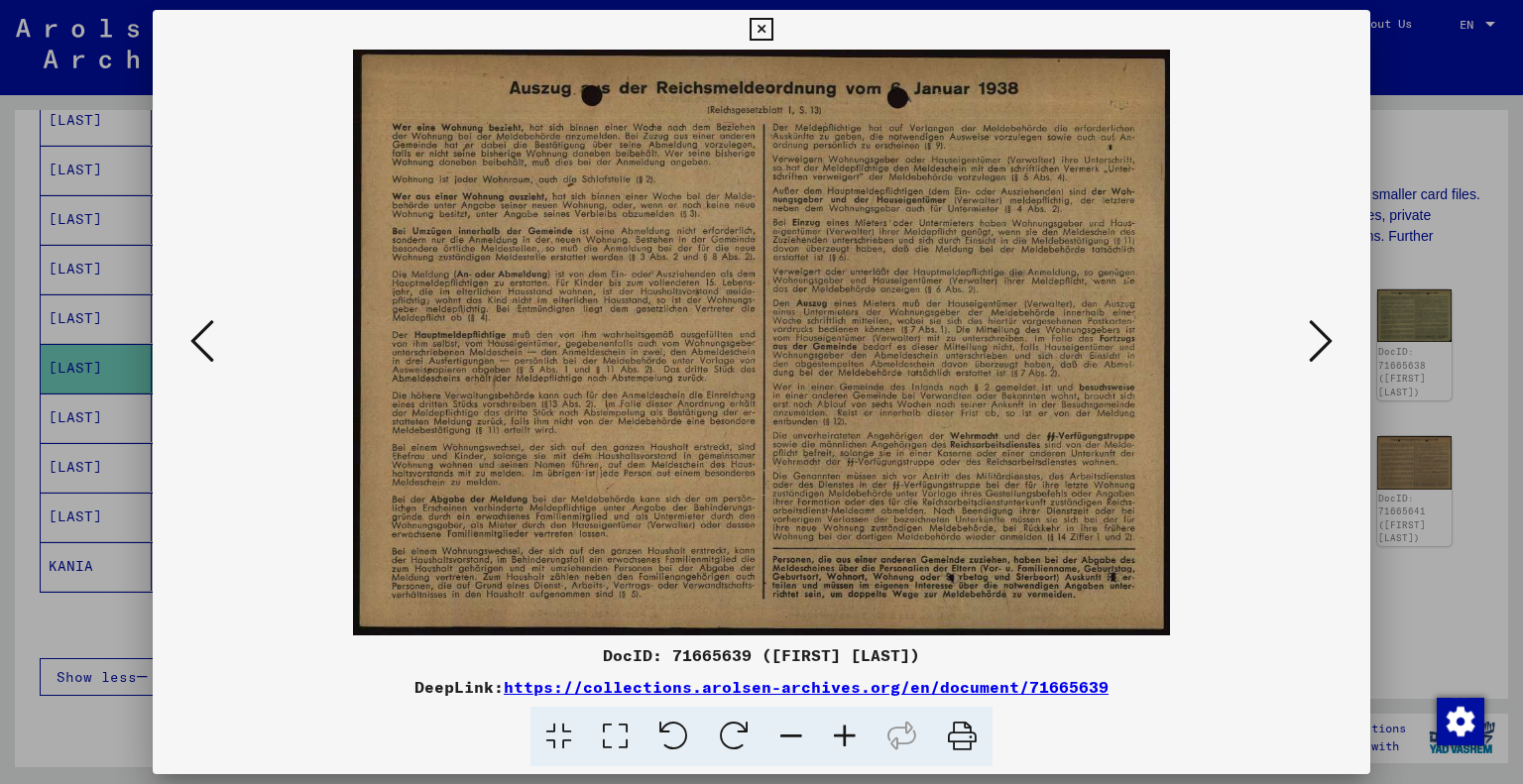 click at bounding box center (1321, 341) 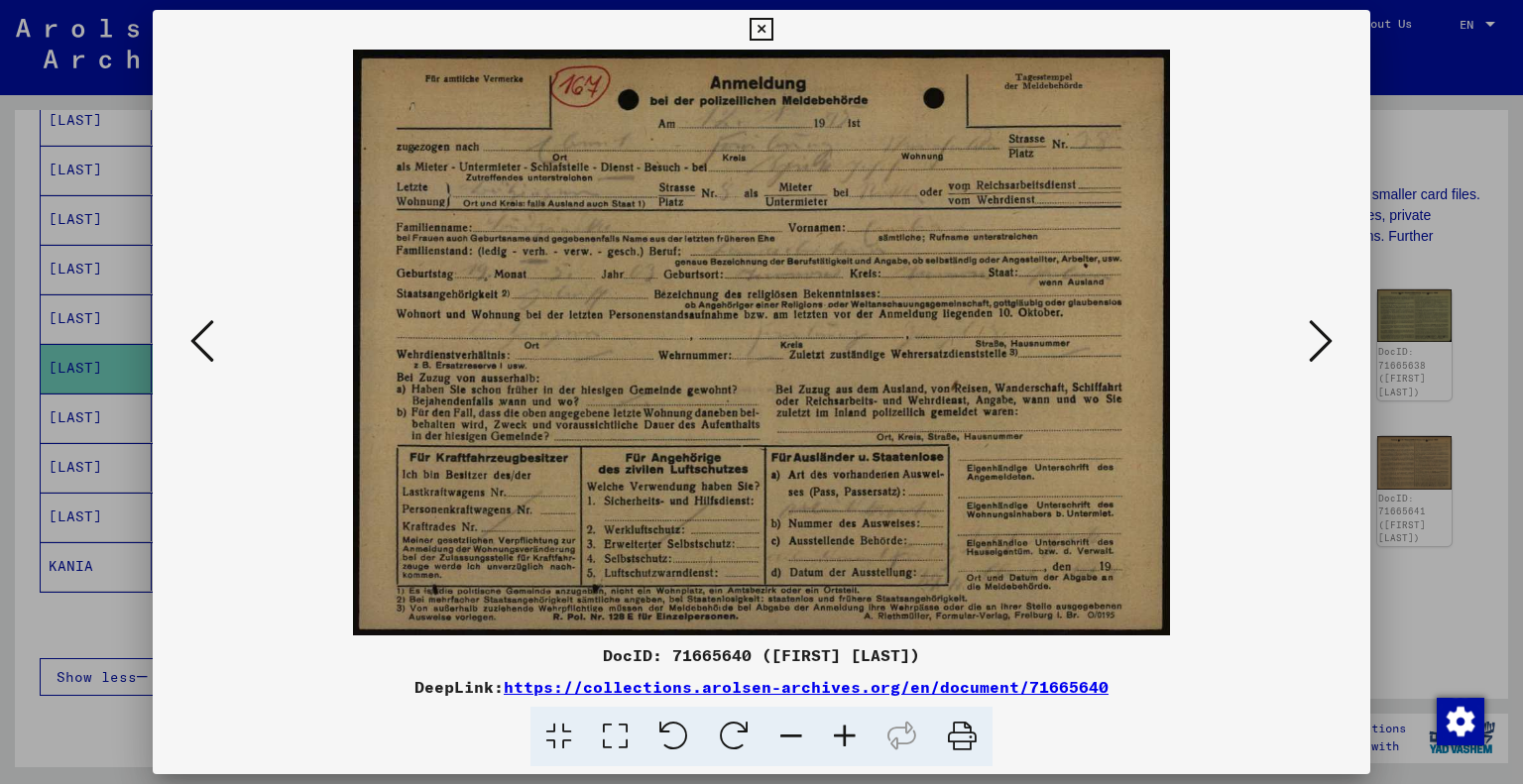 click at bounding box center [1321, 341] 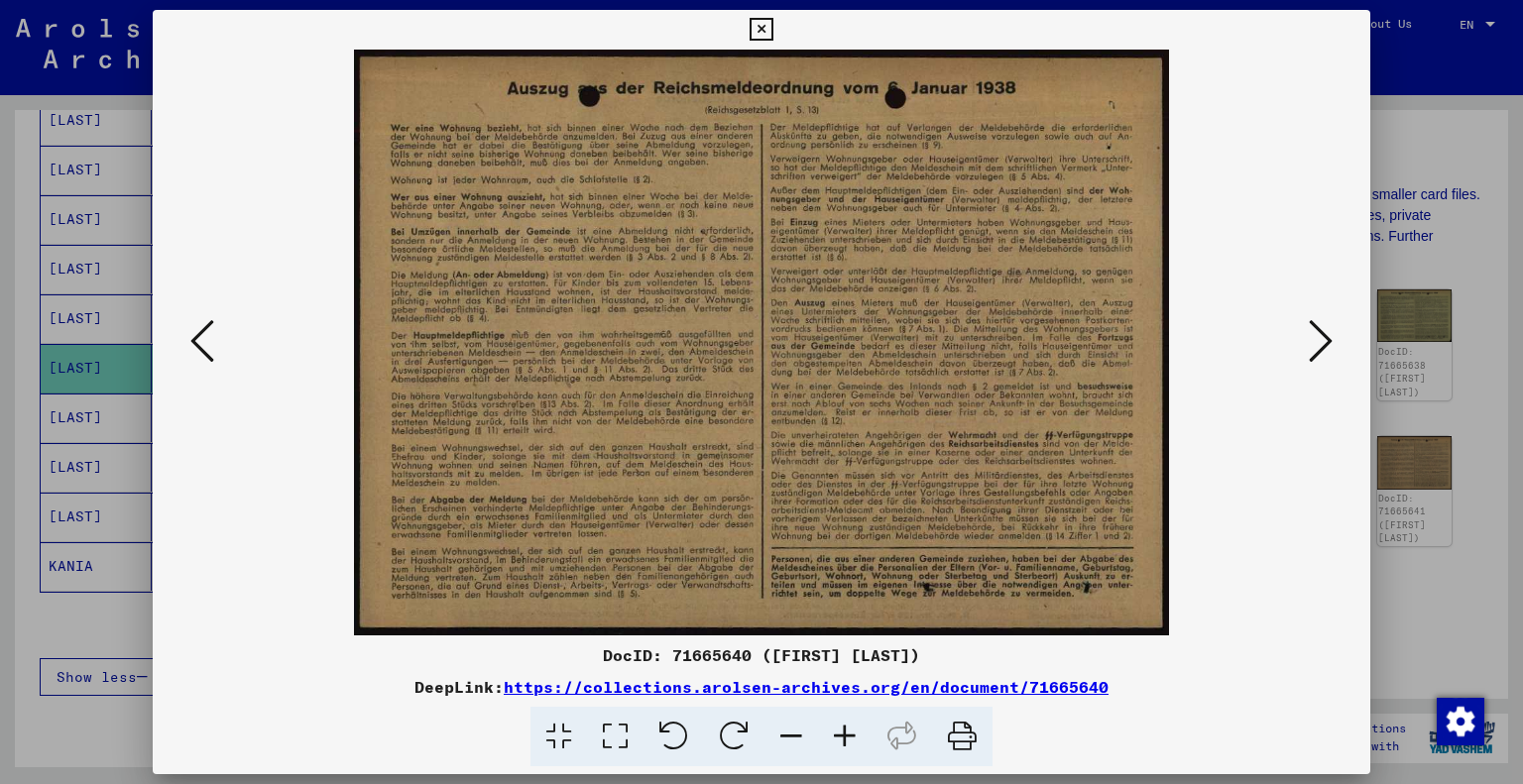 click at bounding box center (1321, 341) 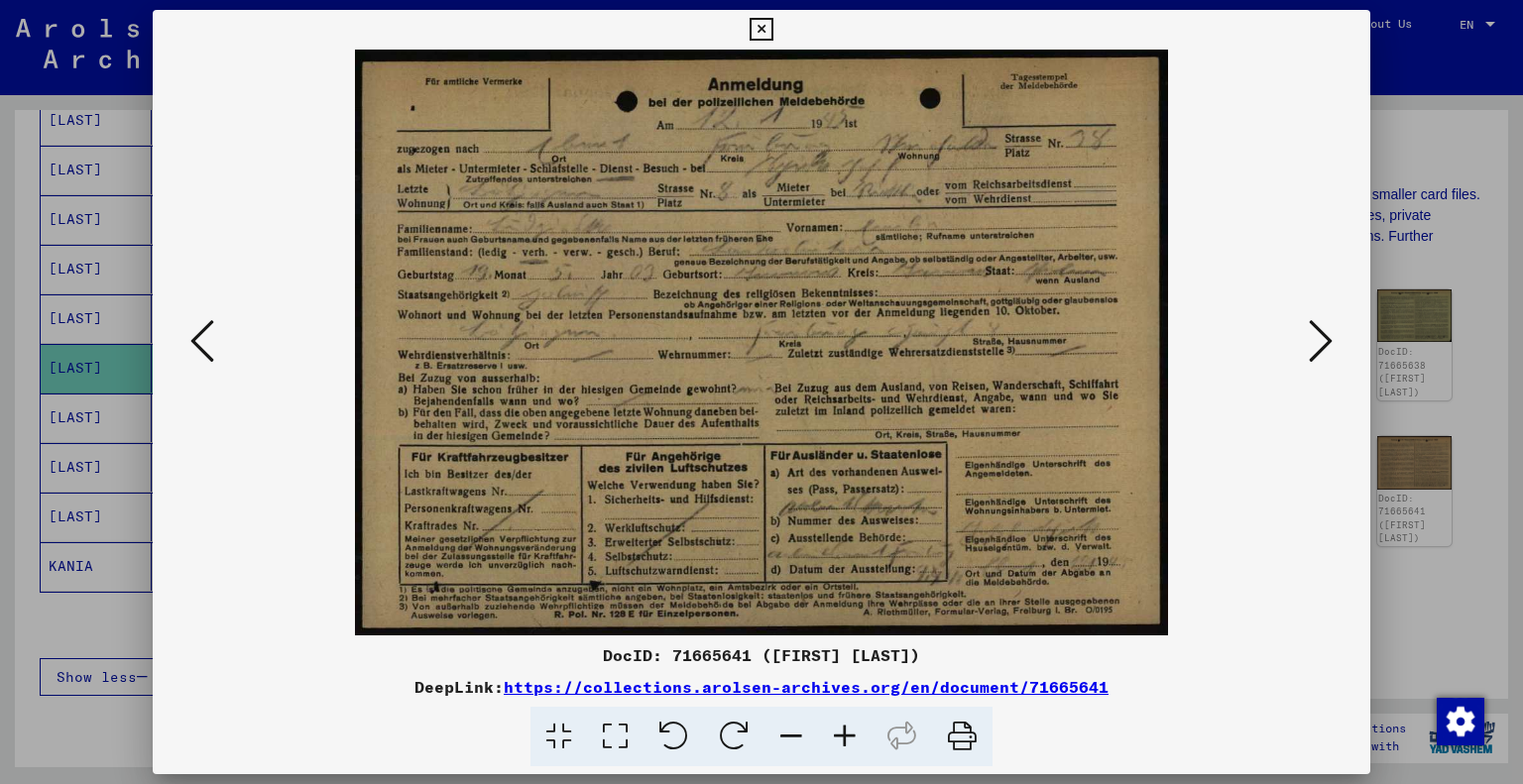 click at bounding box center [845, 736] 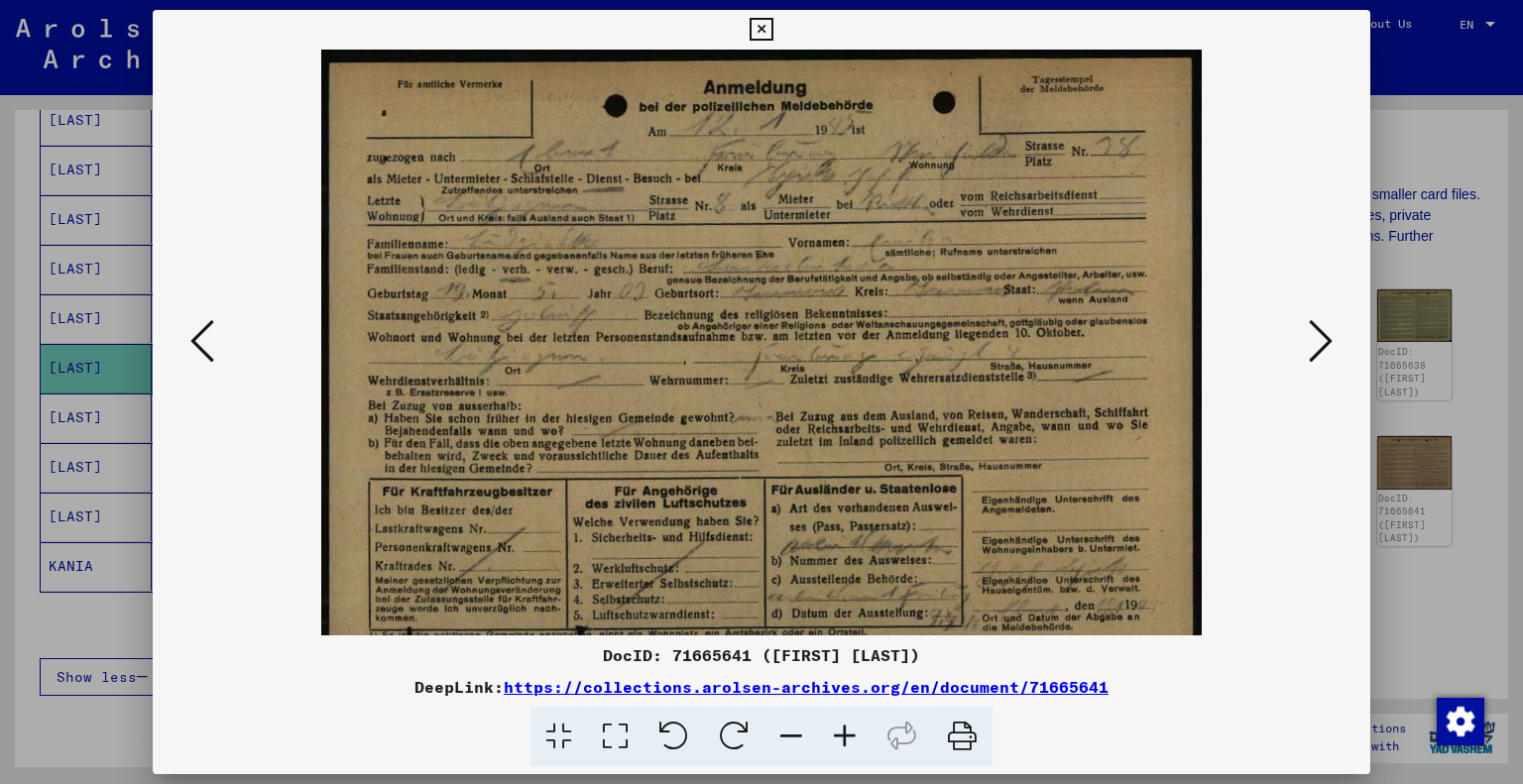 click at bounding box center [845, 736] 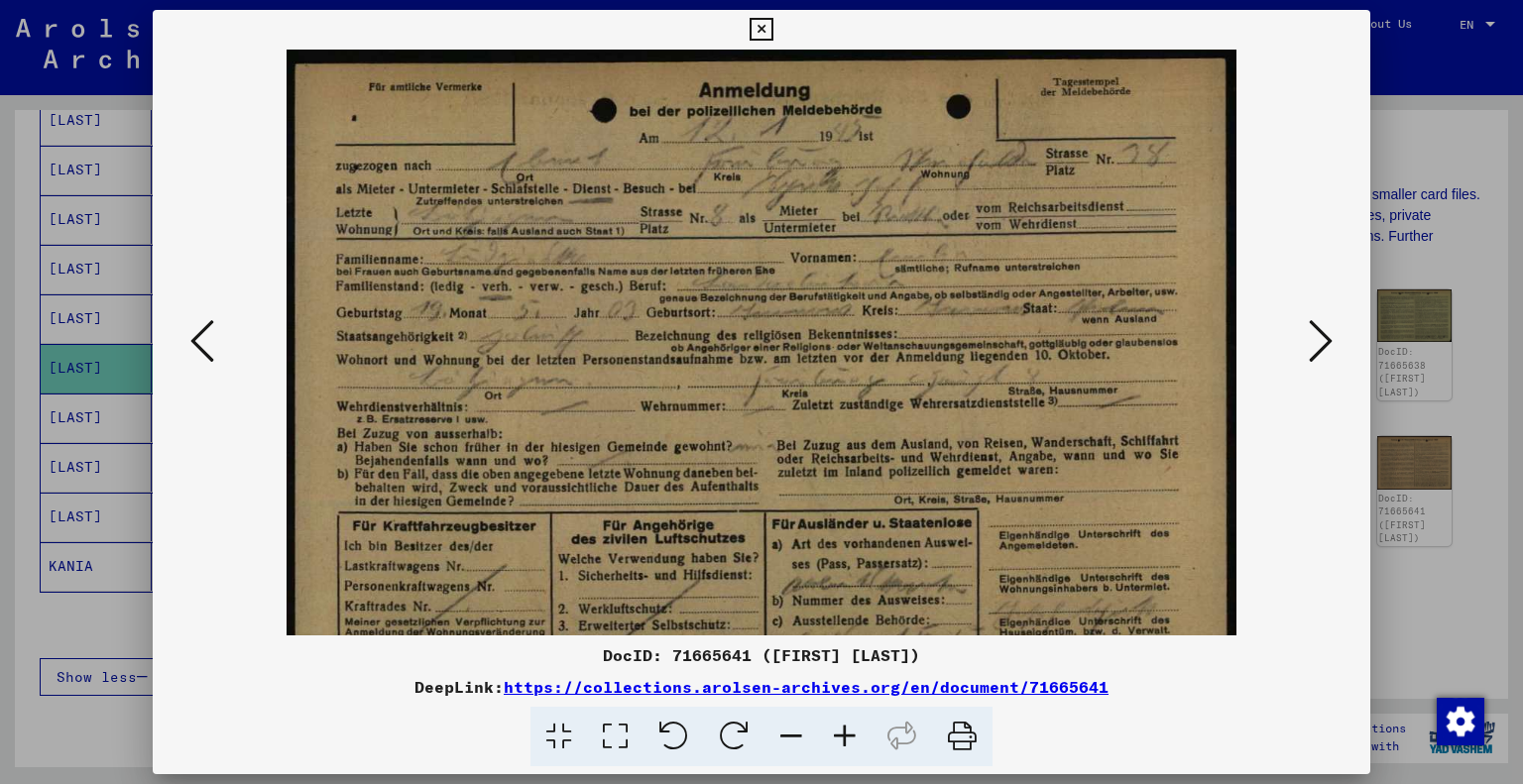 click at bounding box center (845, 736) 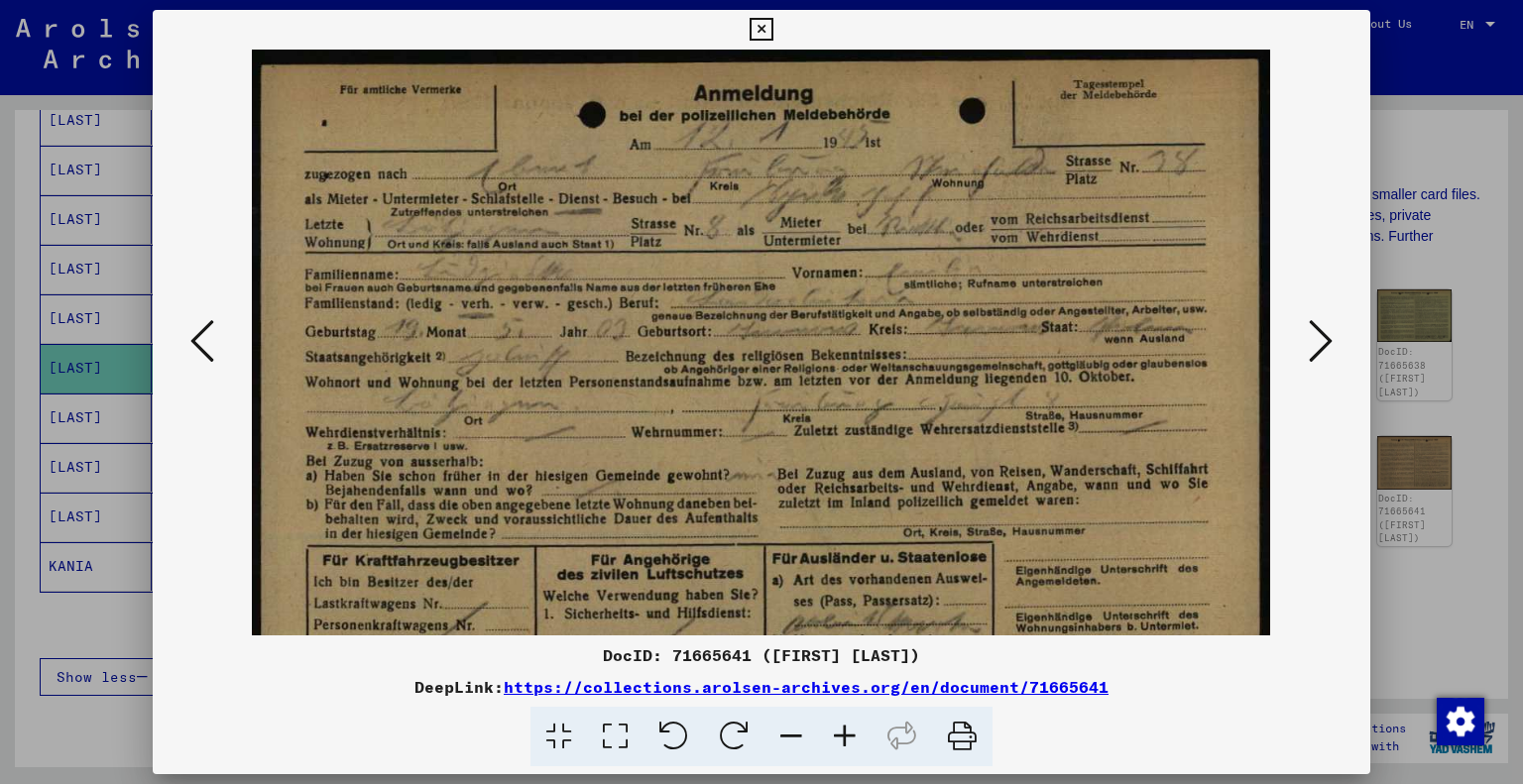 click at bounding box center [845, 736] 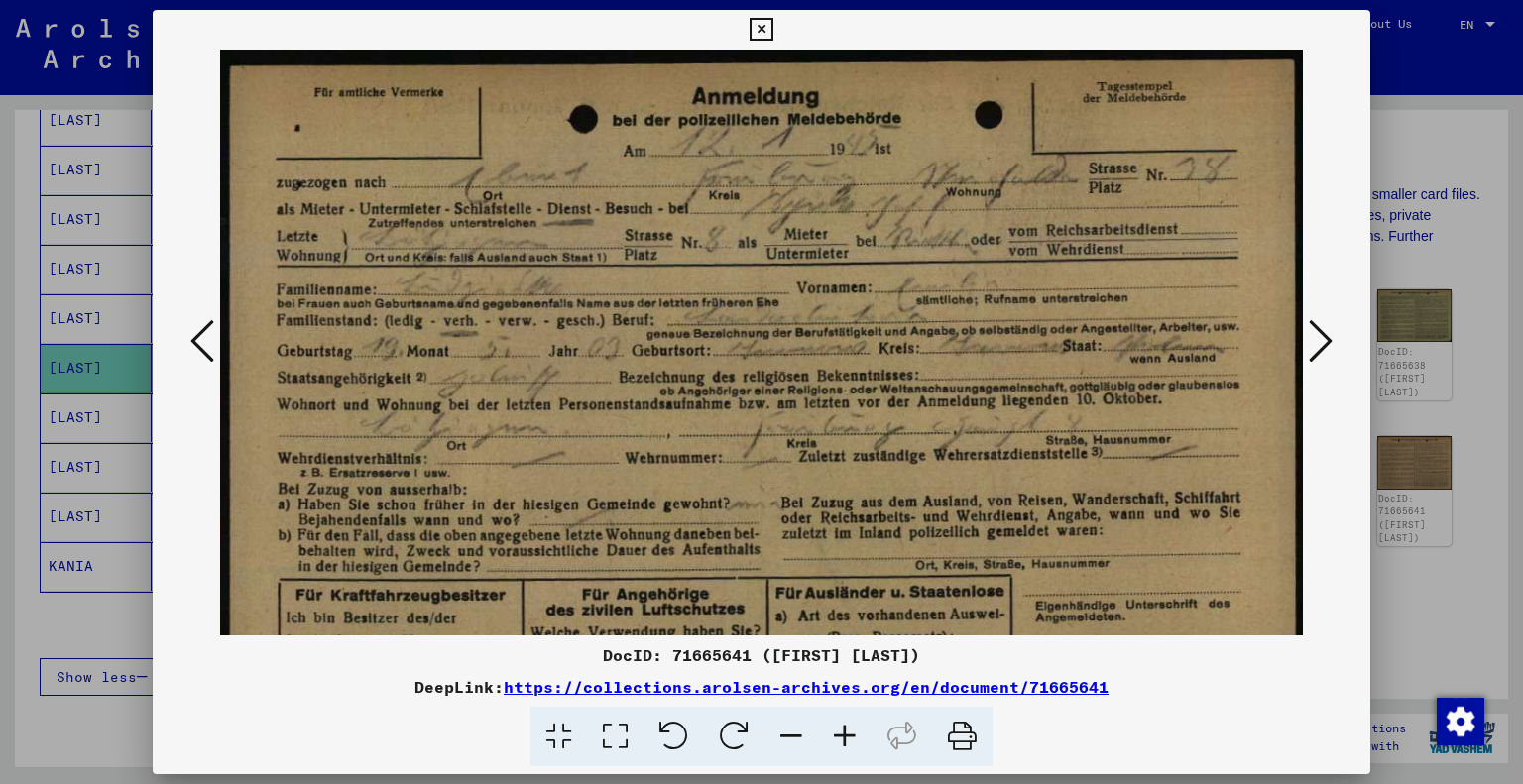 click at bounding box center (845, 736) 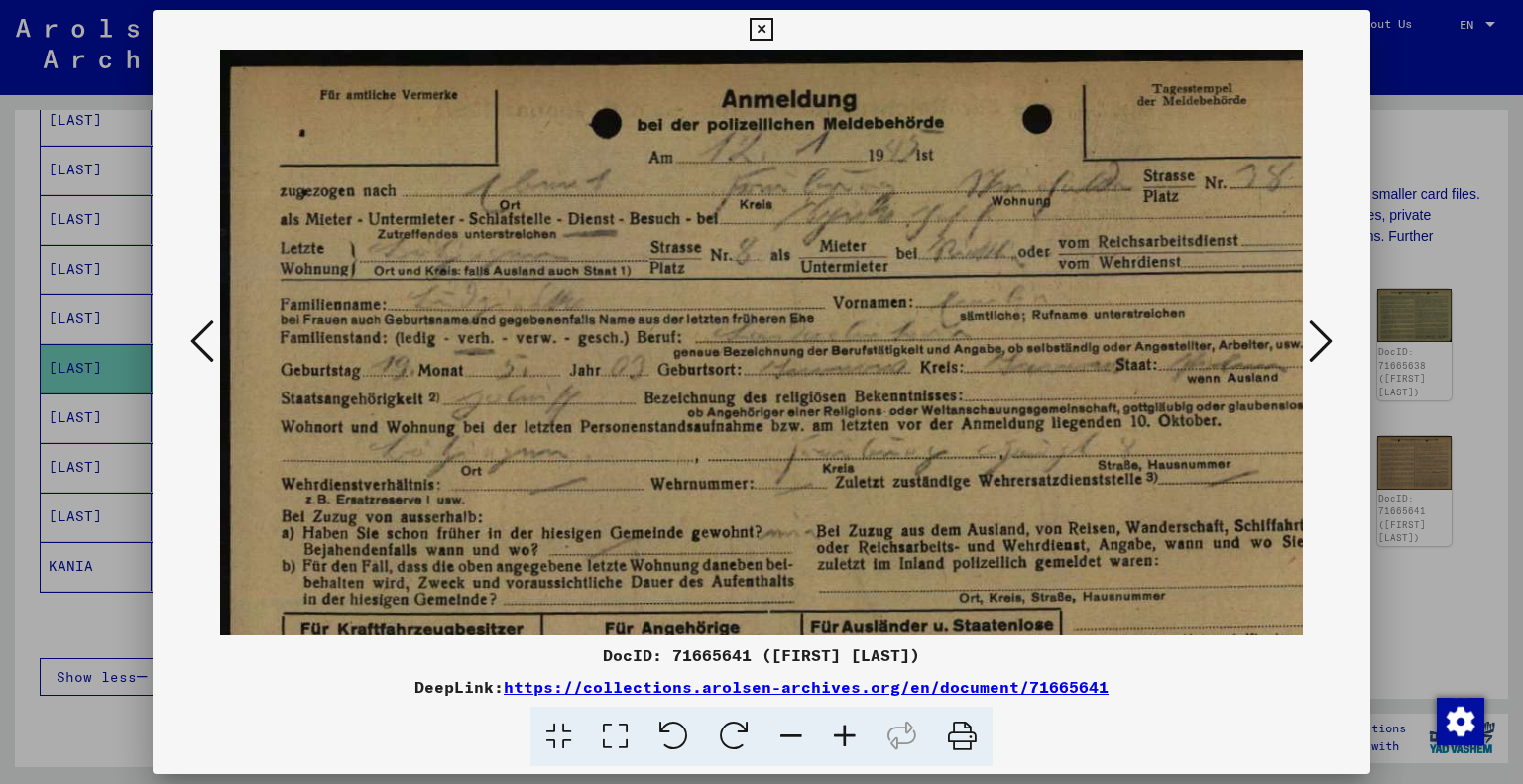 click at bounding box center [845, 736] 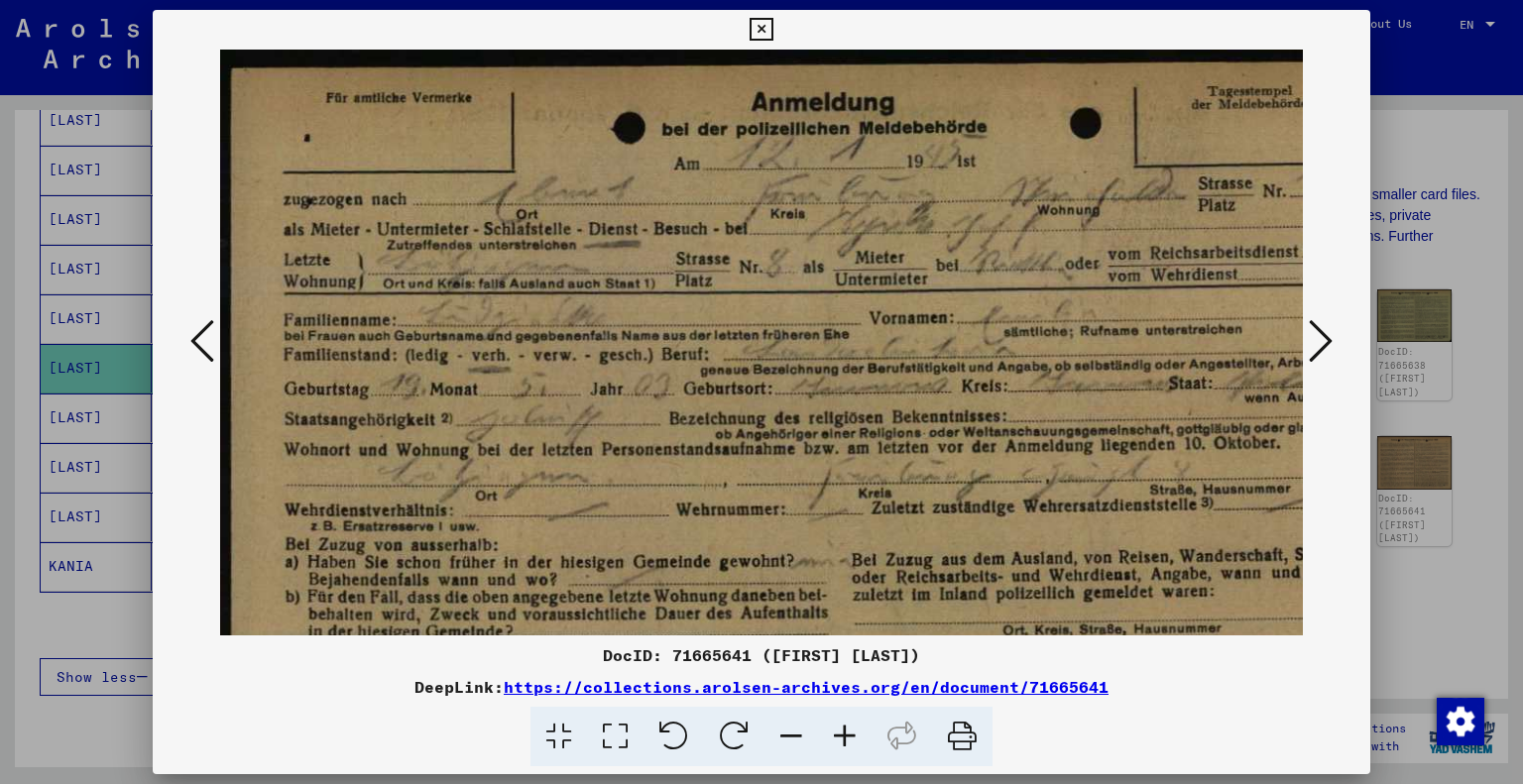 click at bounding box center (1321, 341) 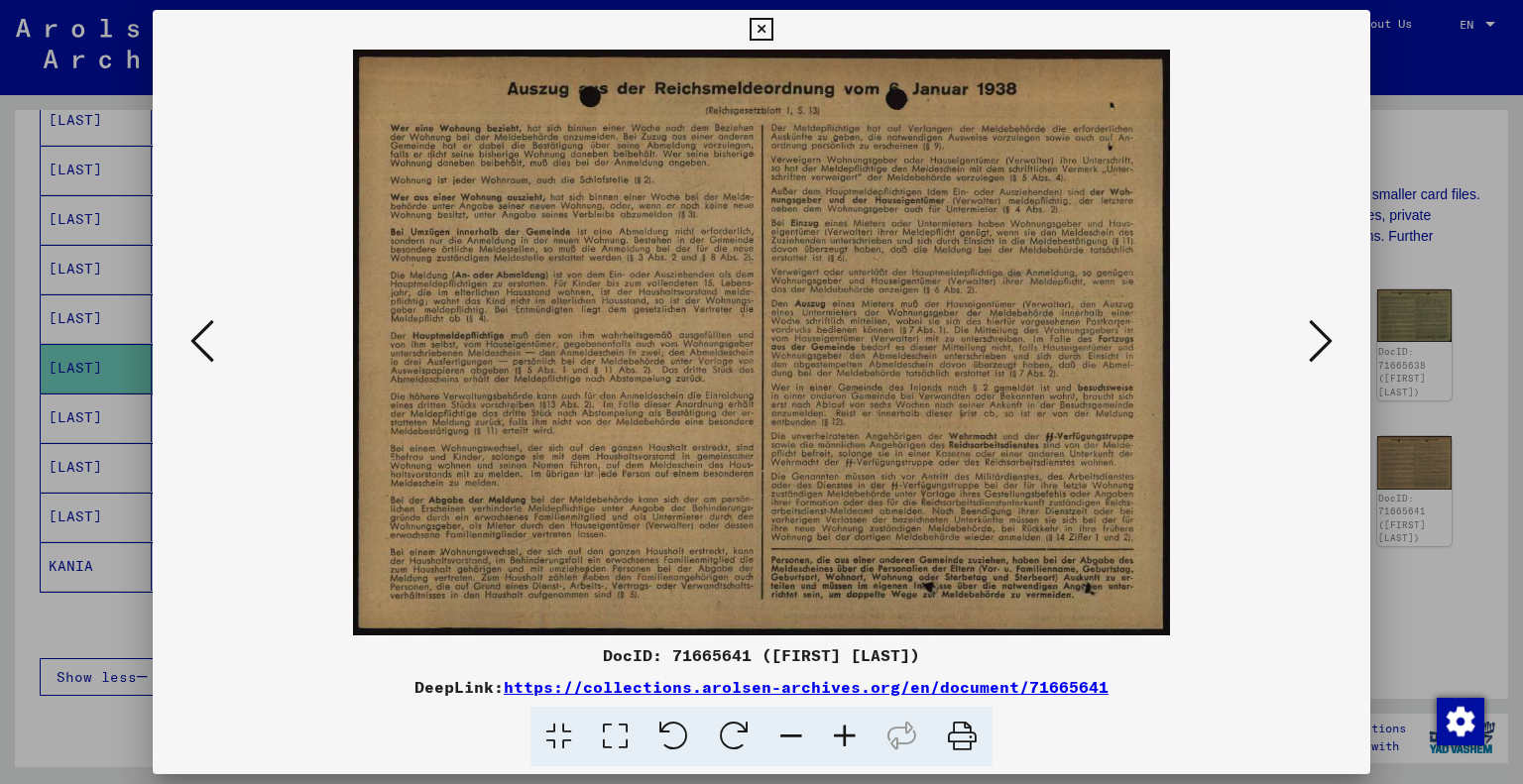 click at bounding box center (1321, 341) 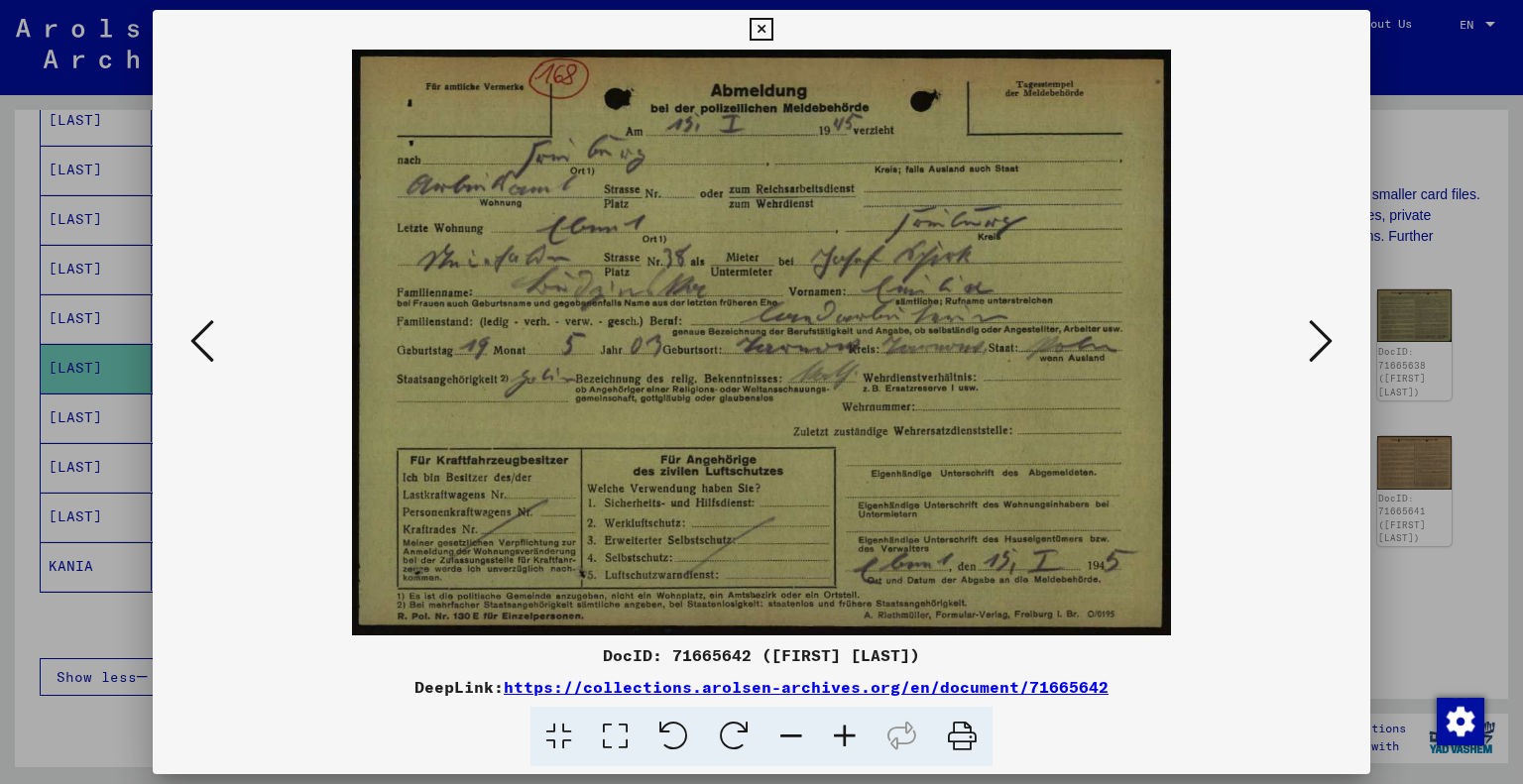 click at bounding box center [845, 736] 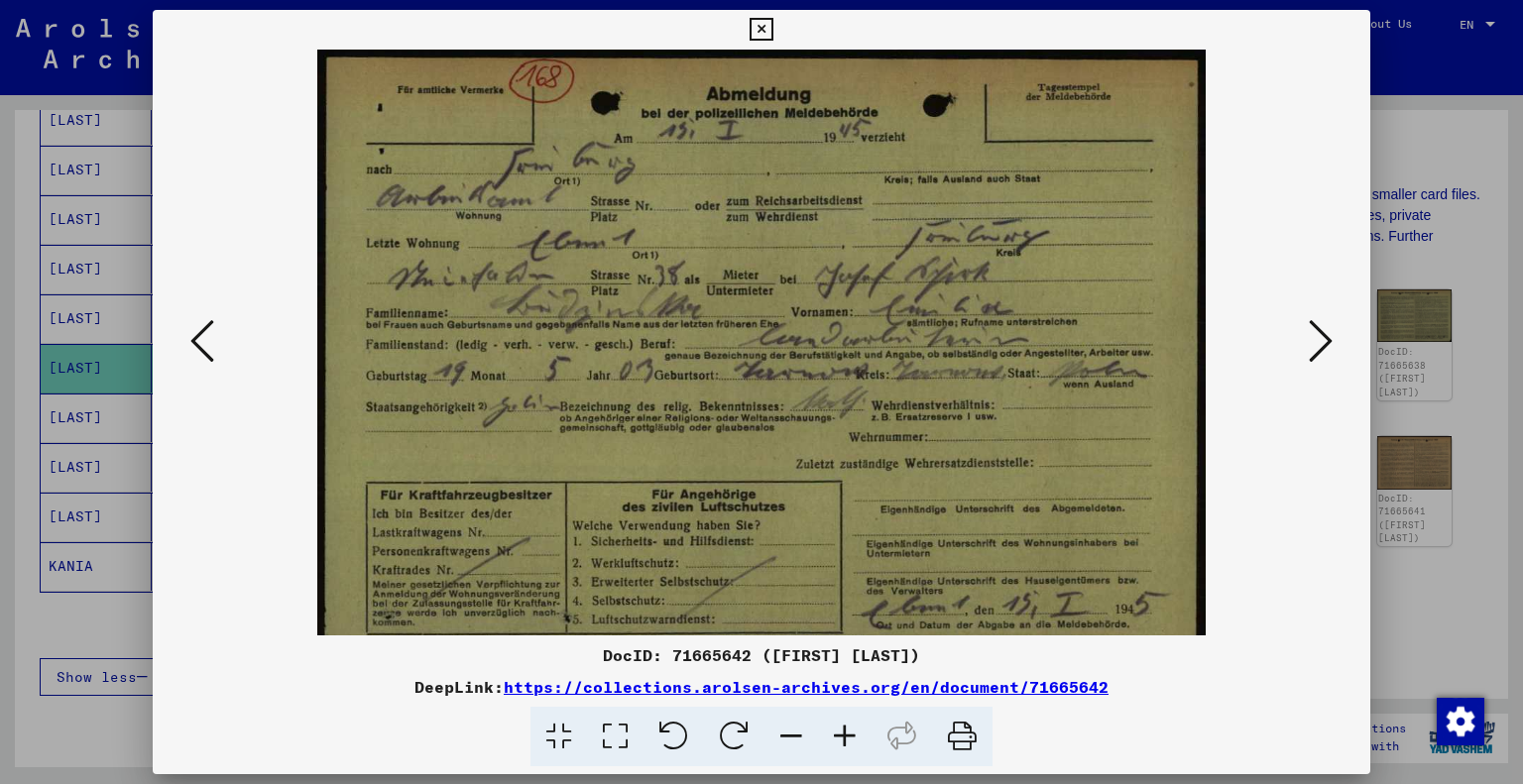 click at bounding box center (845, 736) 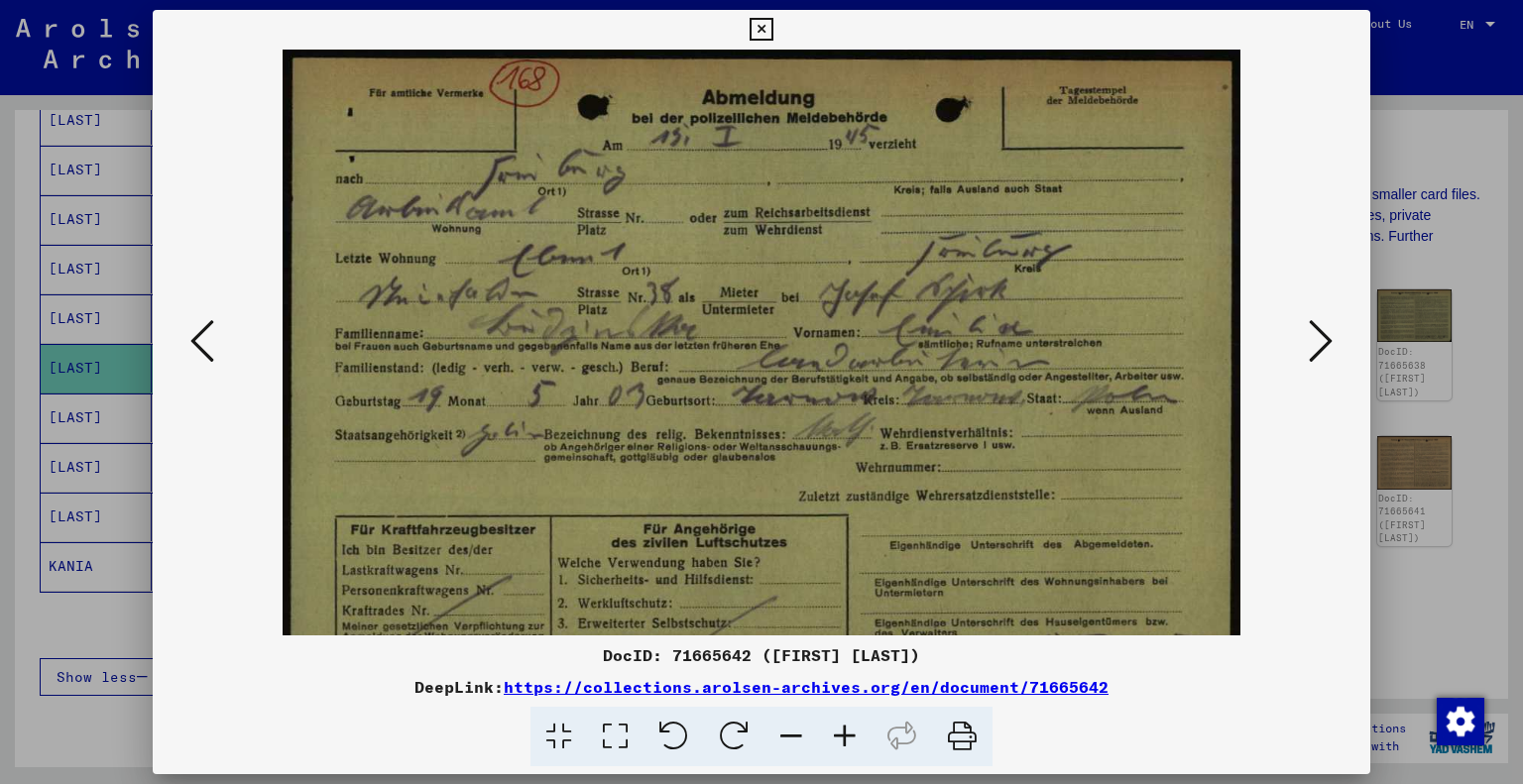 click at bounding box center (845, 736) 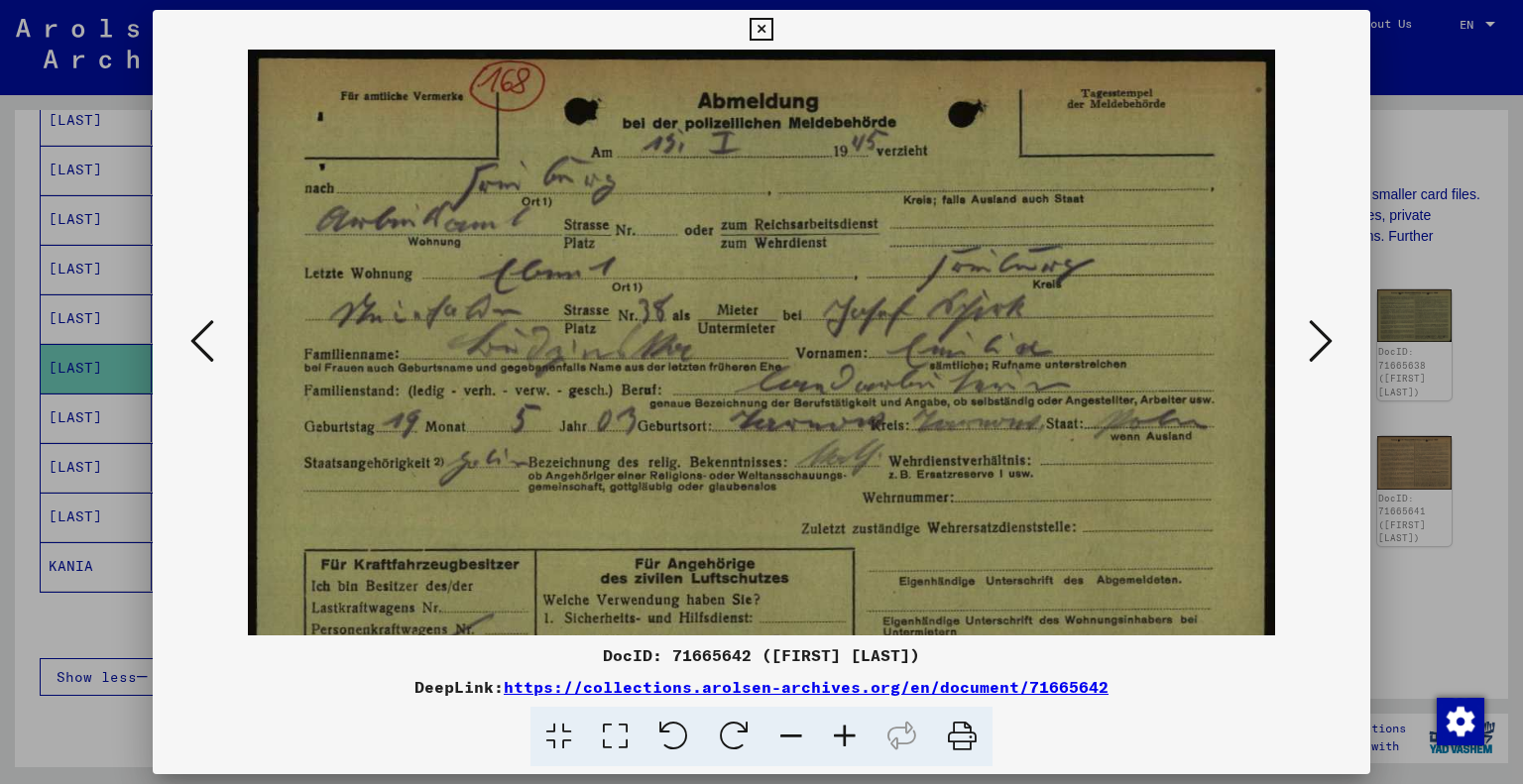 click at bounding box center [845, 736] 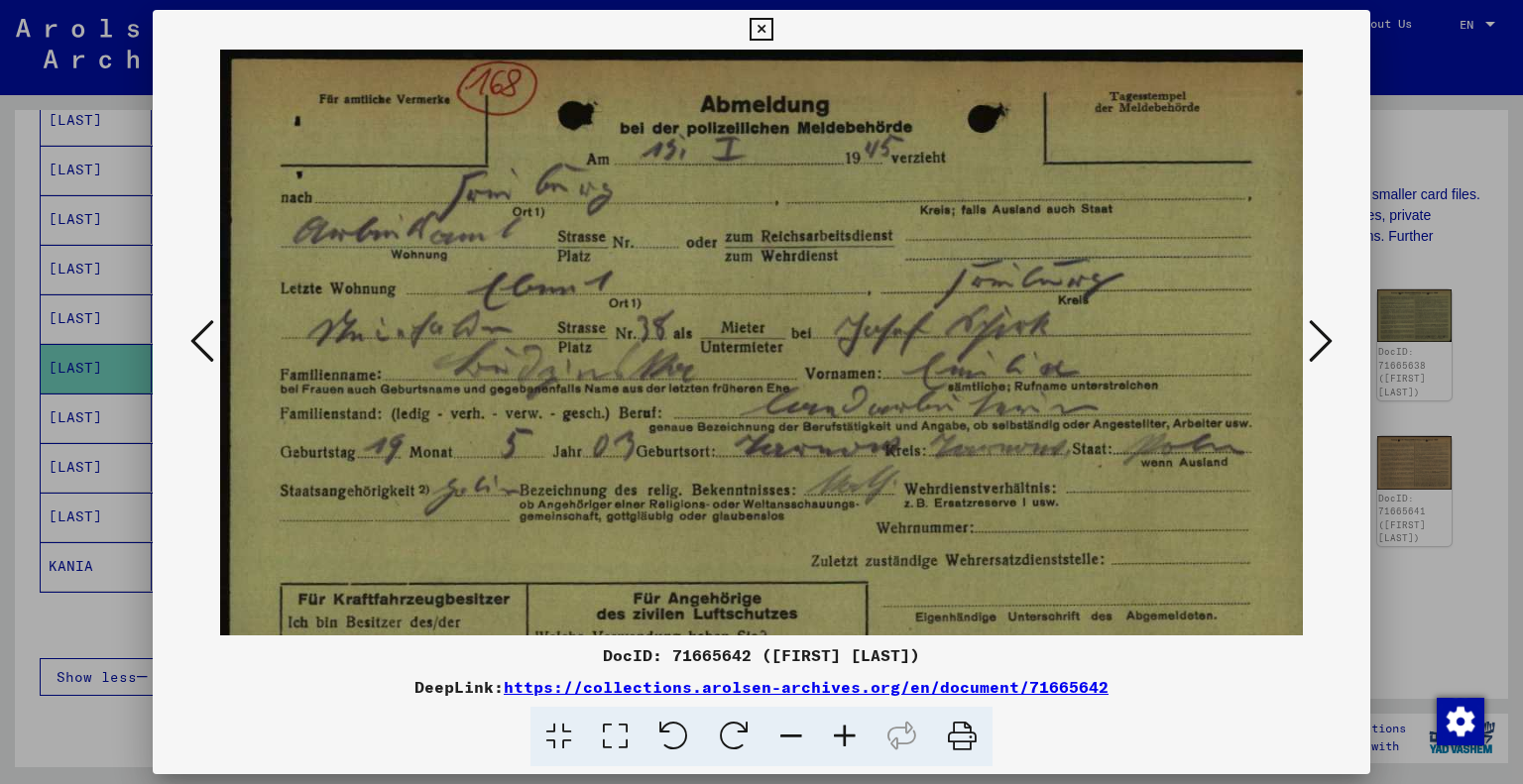click at bounding box center [845, 736] 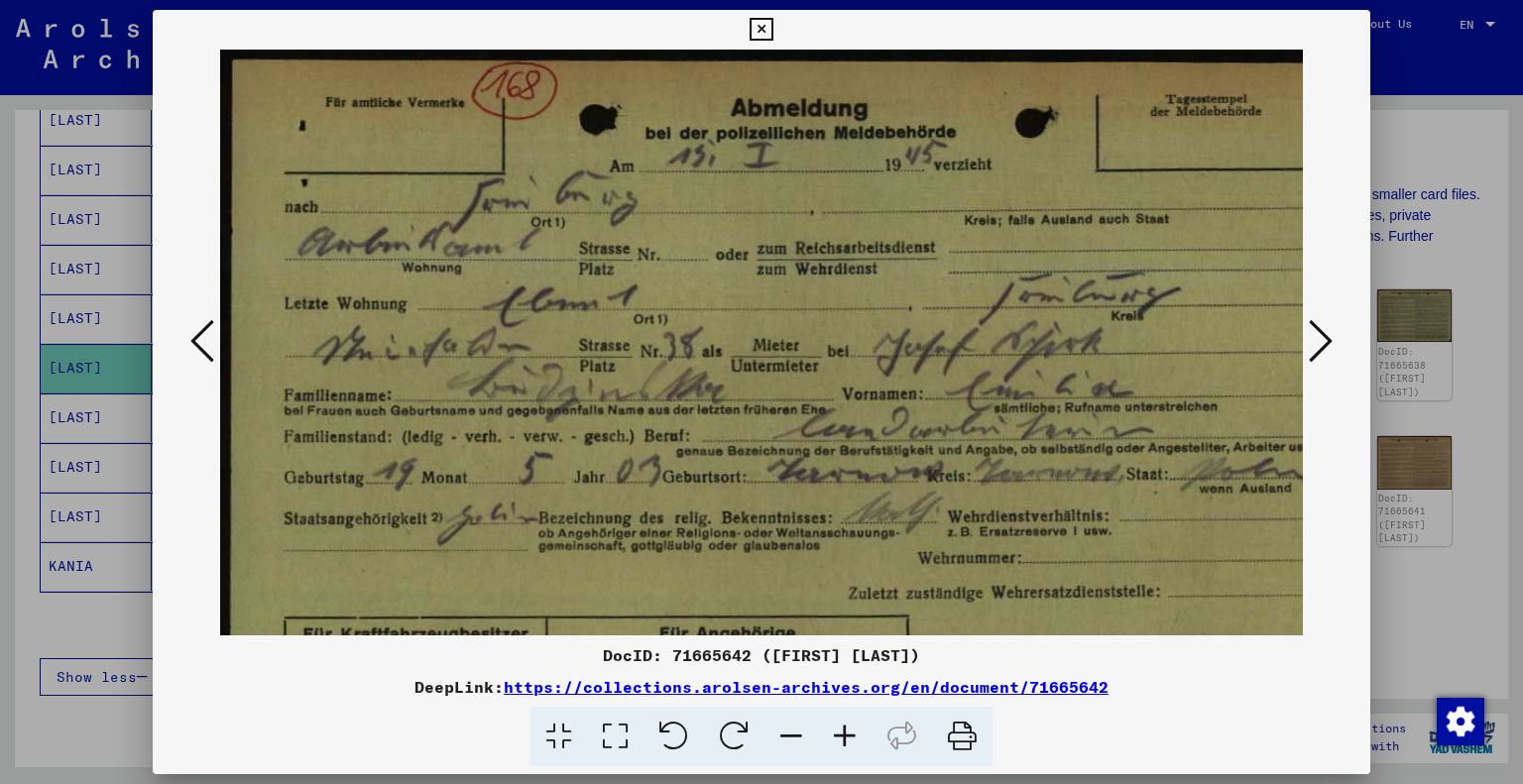 click at bounding box center (845, 736) 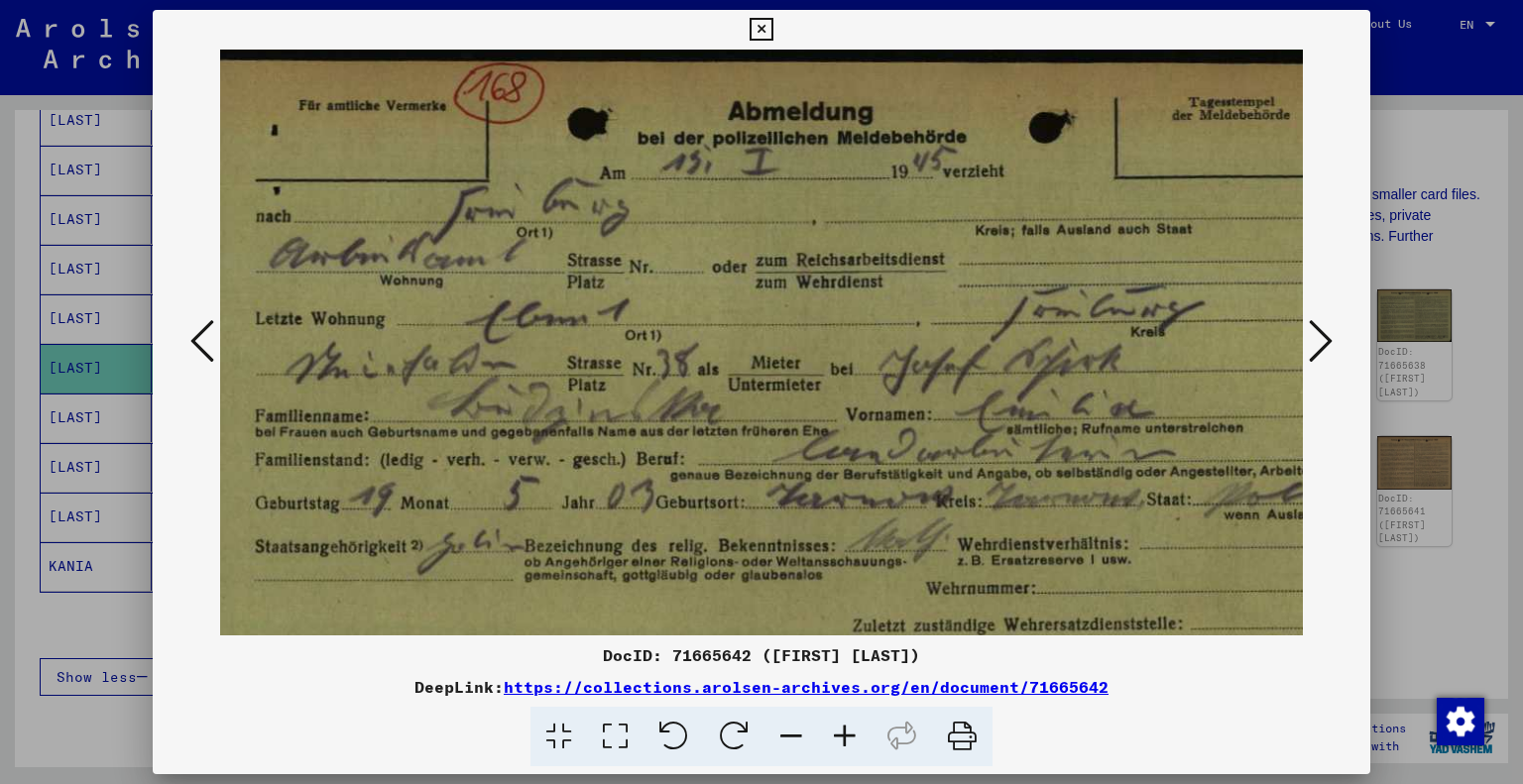 scroll, scrollTop: 0, scrollLeft: 151, axis: horizontal 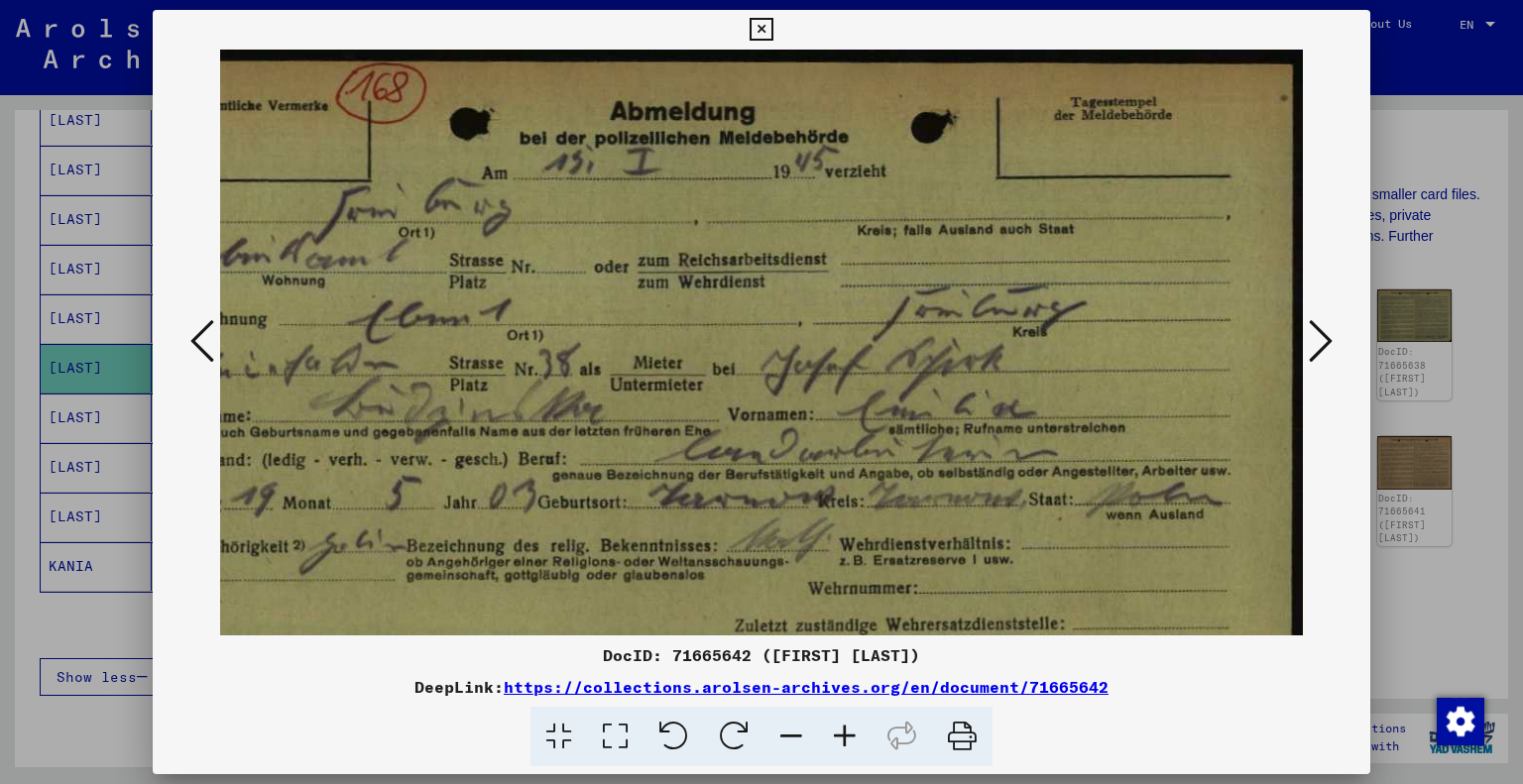 drag, startPoint x: 992, startPoint y: 506, endPoint x: 717, endPoint y: 550, distance: 278.4978 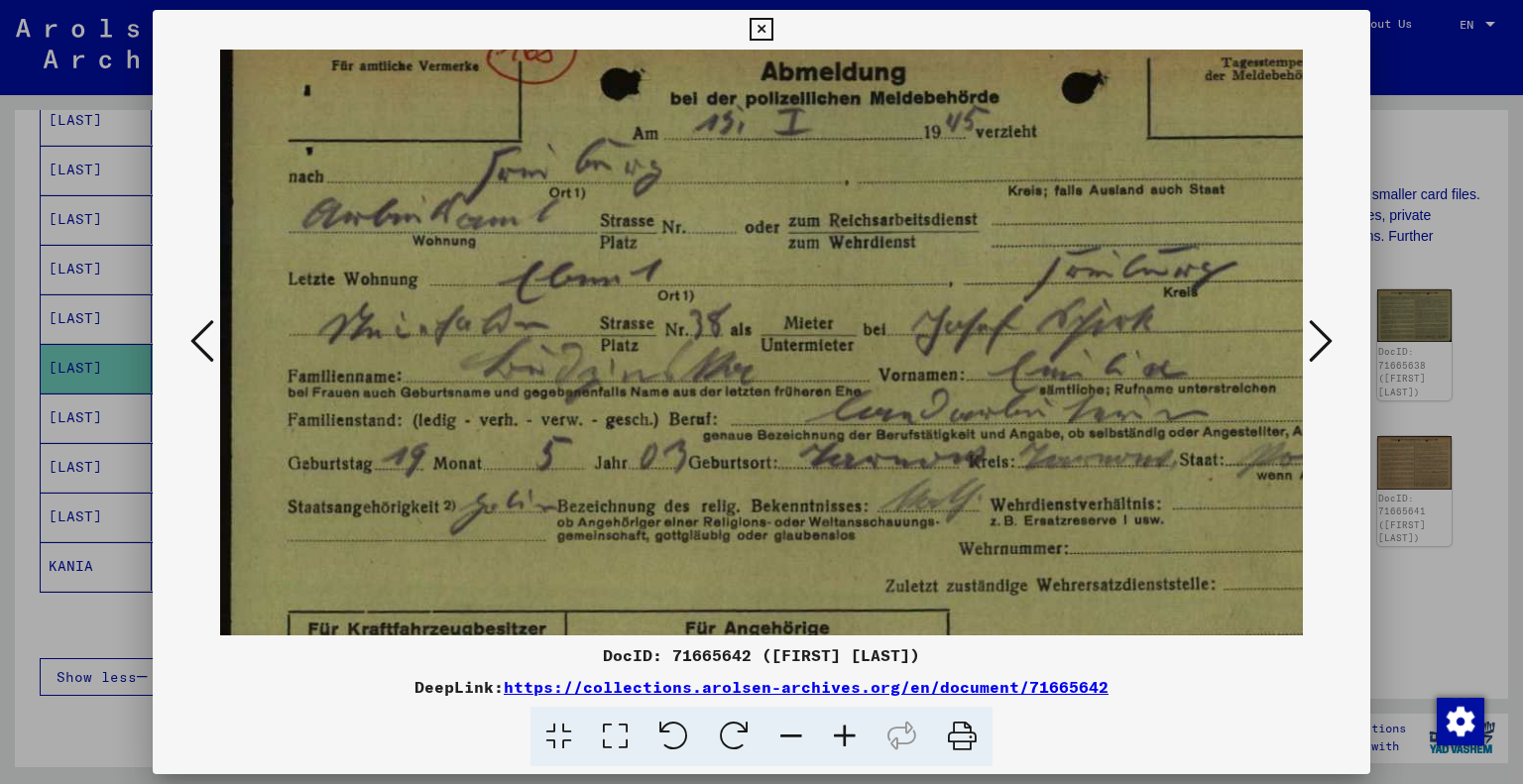 scroll, scrollTop: 38, scrollLeft: 0, axis: vertical 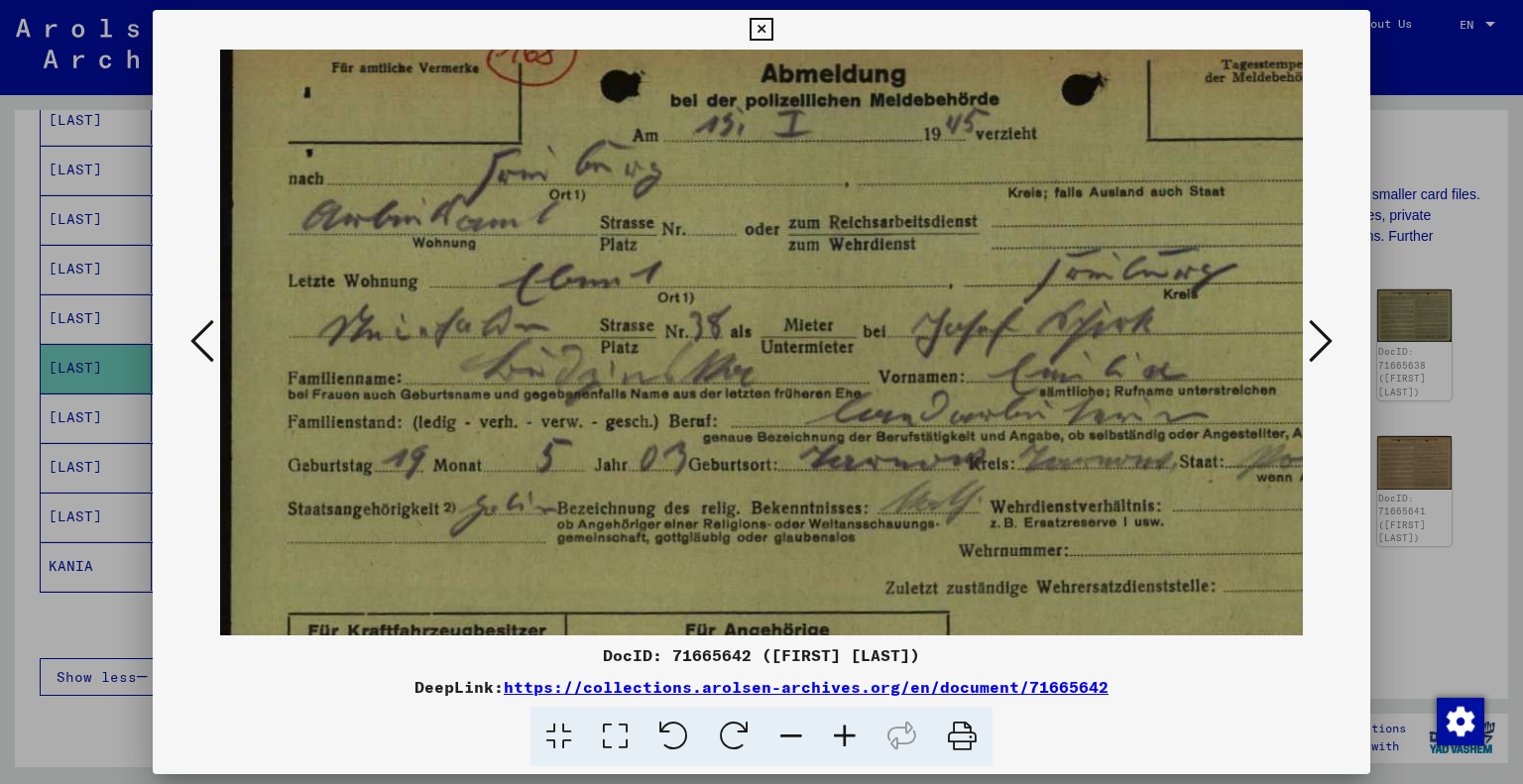 drag, startPoint x: 703, startPoint y: 538, endPoint x: 948, endPoint y: 506, distance: 247.08096 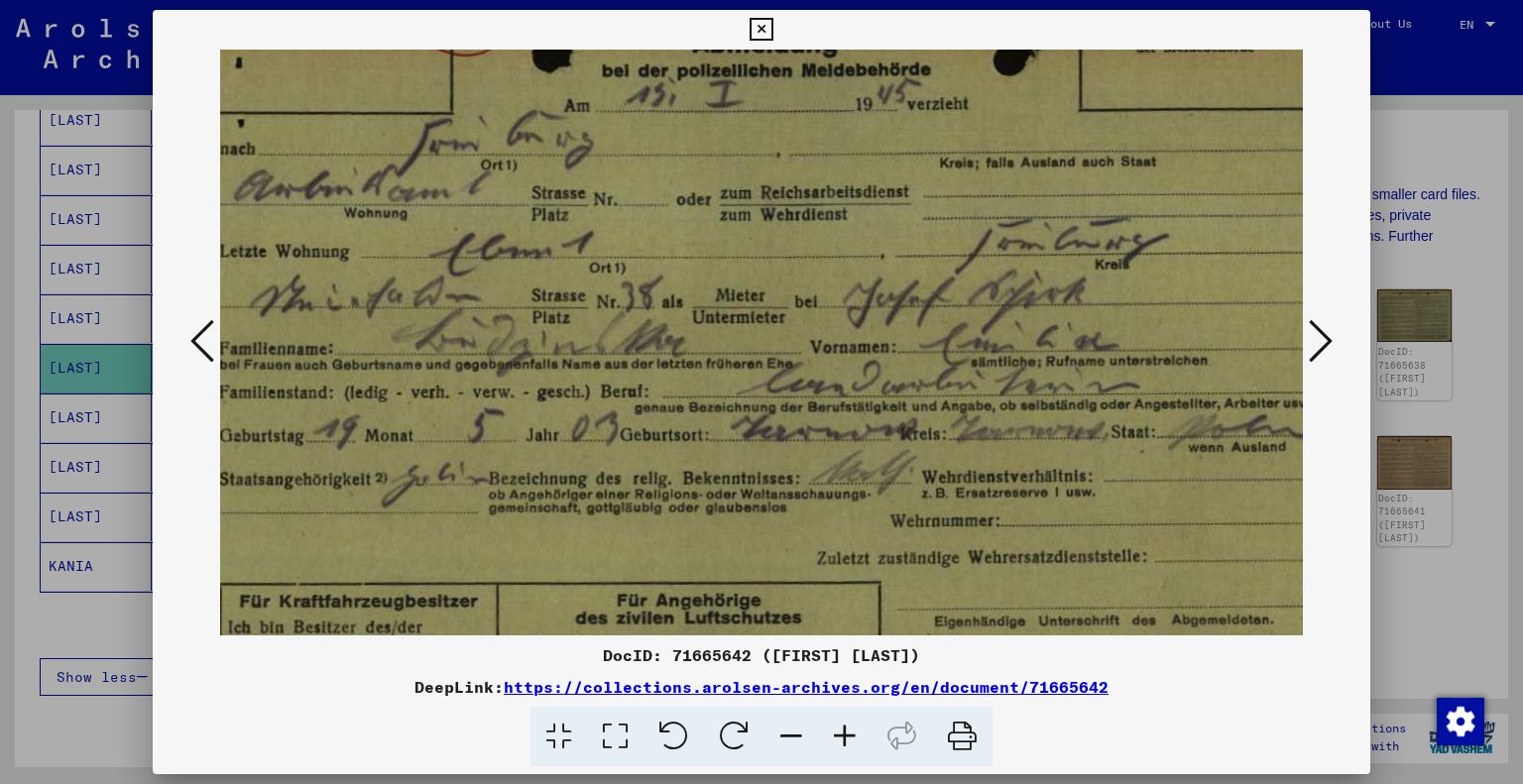 scroll, scrollTop: 69, scrollLeft: 74, axis: both 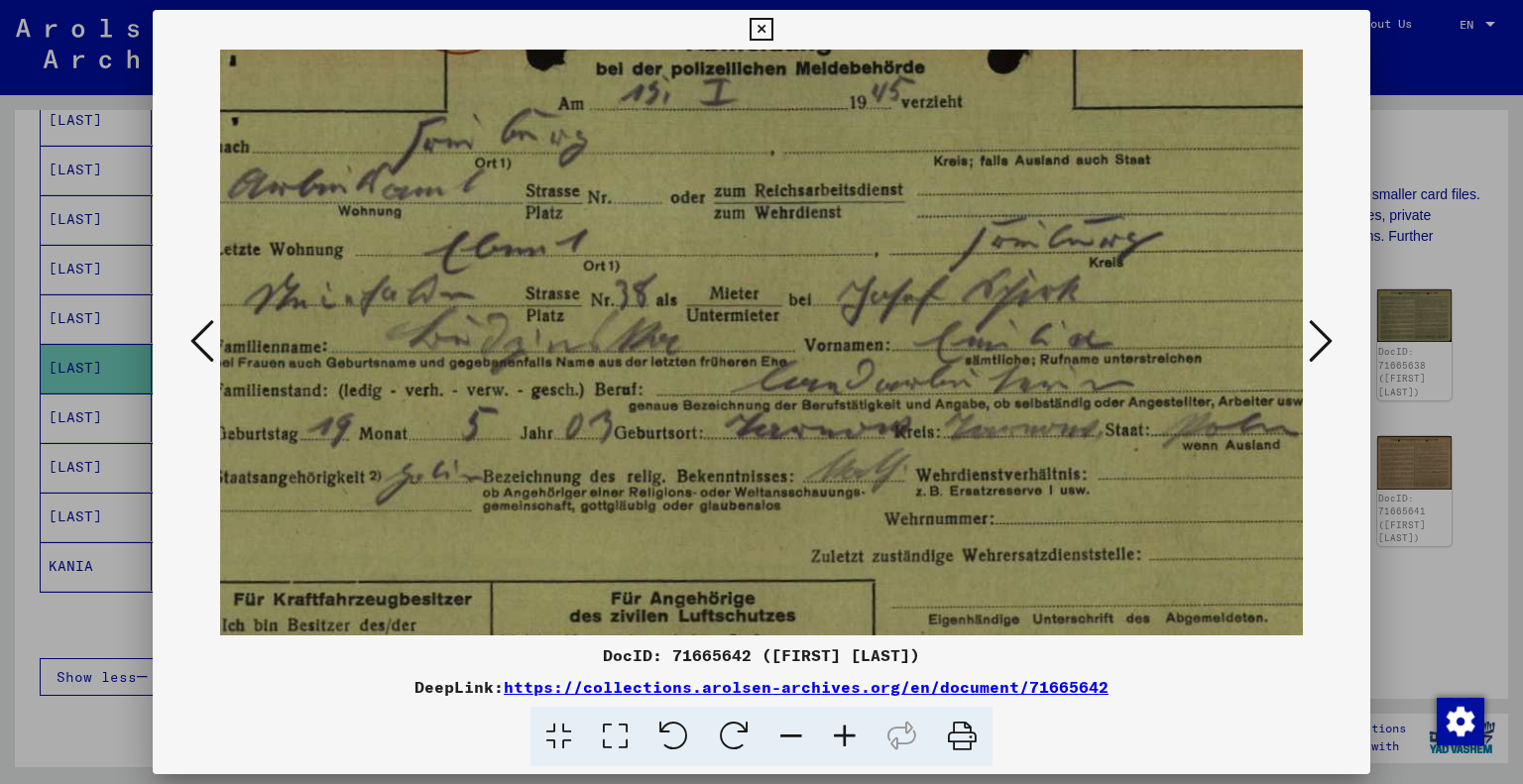 drag, startPoint x: 953, startPoint y: 519, endPoint x: 882, endPoint y: 484, distance: 79.15807 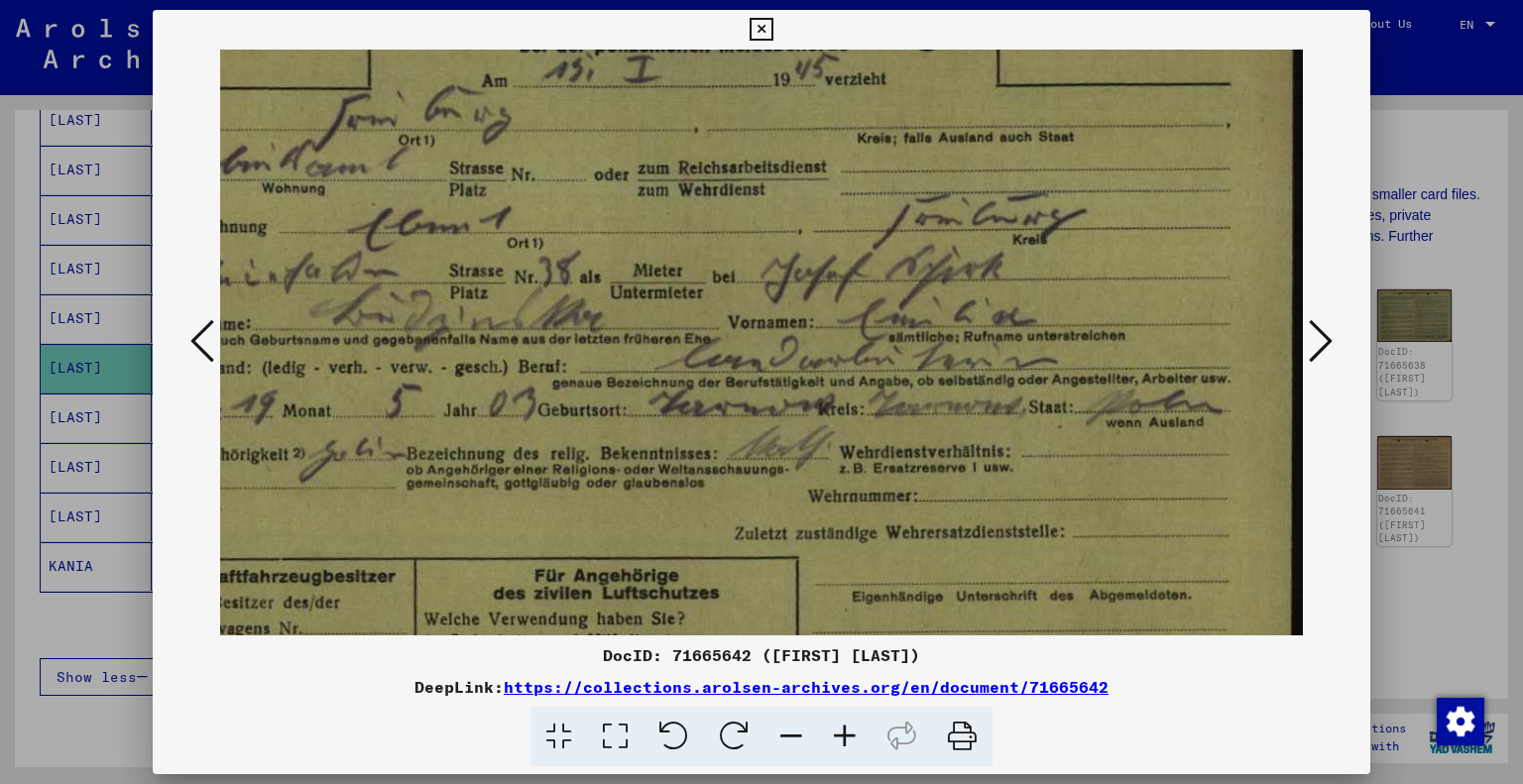 drag, startPoint x: 963, startPoint y: 476, endPoint x: 863, endPoint y: 454, distance: 102.39141 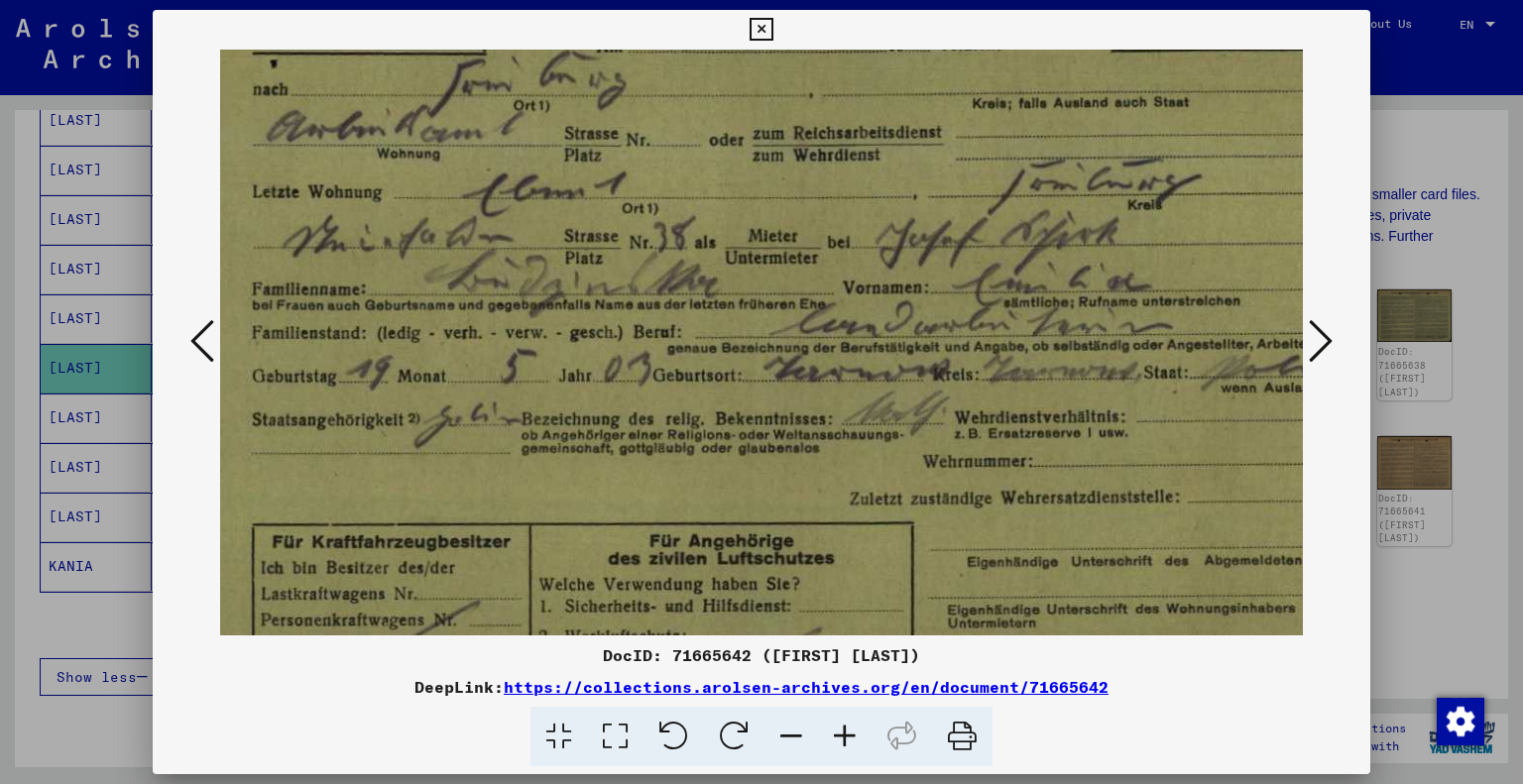 drag, startPoint x: 845, startPoint y: 489, endPoint x: 964, endPoint y: 456, distance: 123.49089 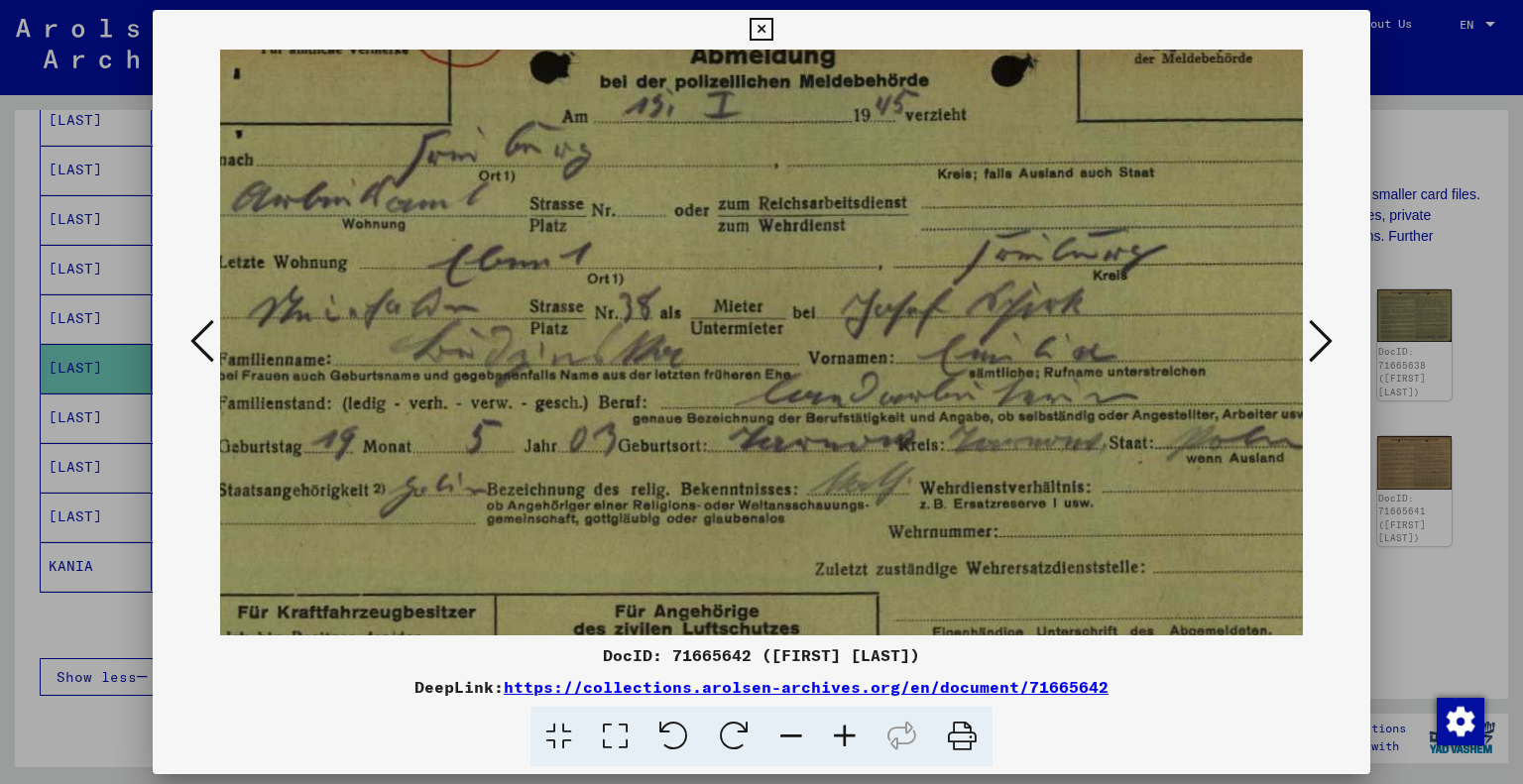 scroll, scrollTop: 21, scrollLeft: 88, axis: both 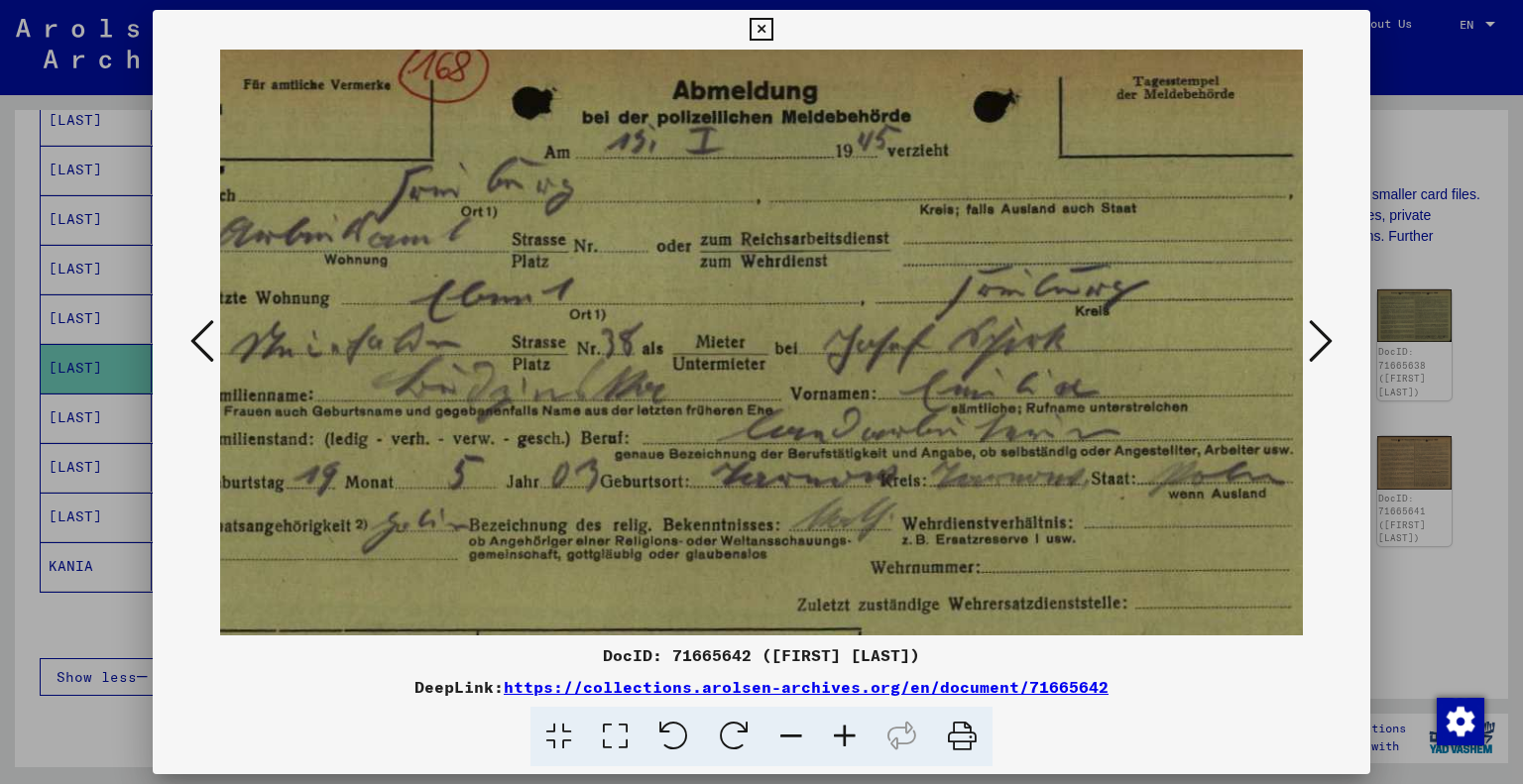 drag, startPoint x: 955, startPoint y: 464, endPoint x: 903, endPoint y: 571, distance: 118.96638 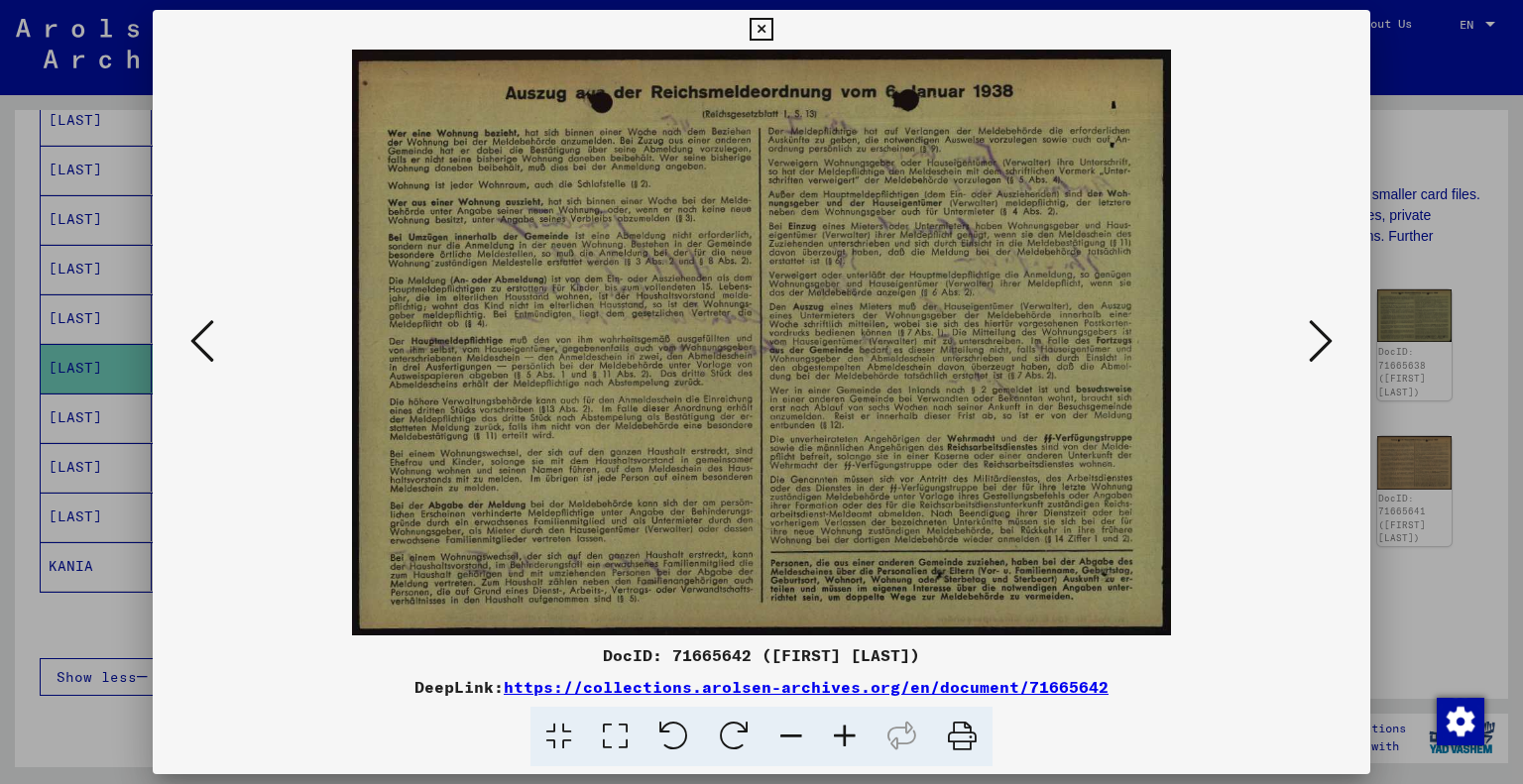 click at bounding box center (1321, 341) 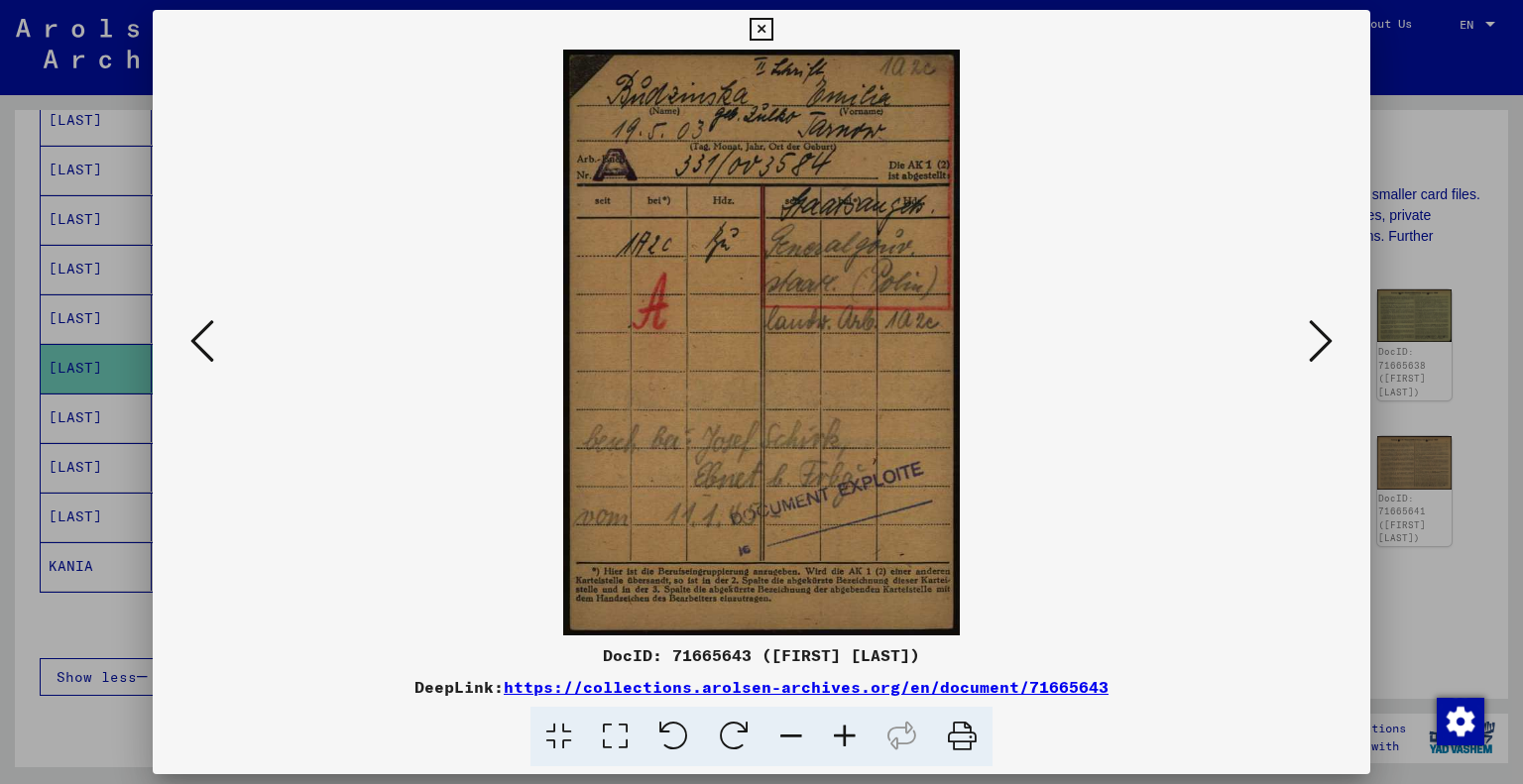 drag, startPoint x: 811, startPoint y: 325, endPoint x: 782, endPoint y: 492, distance: 169.4993 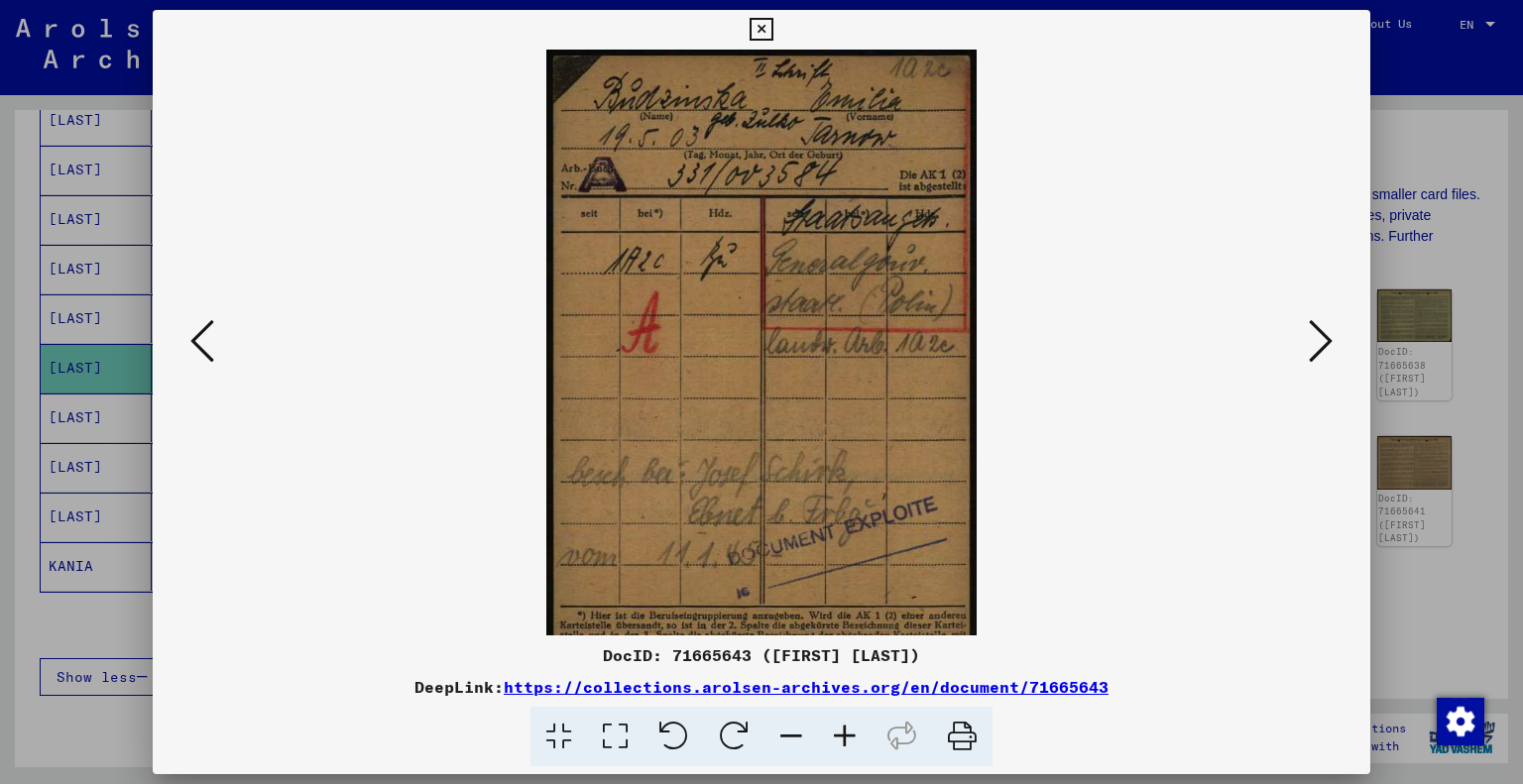 click at bounding box center (845, 736) 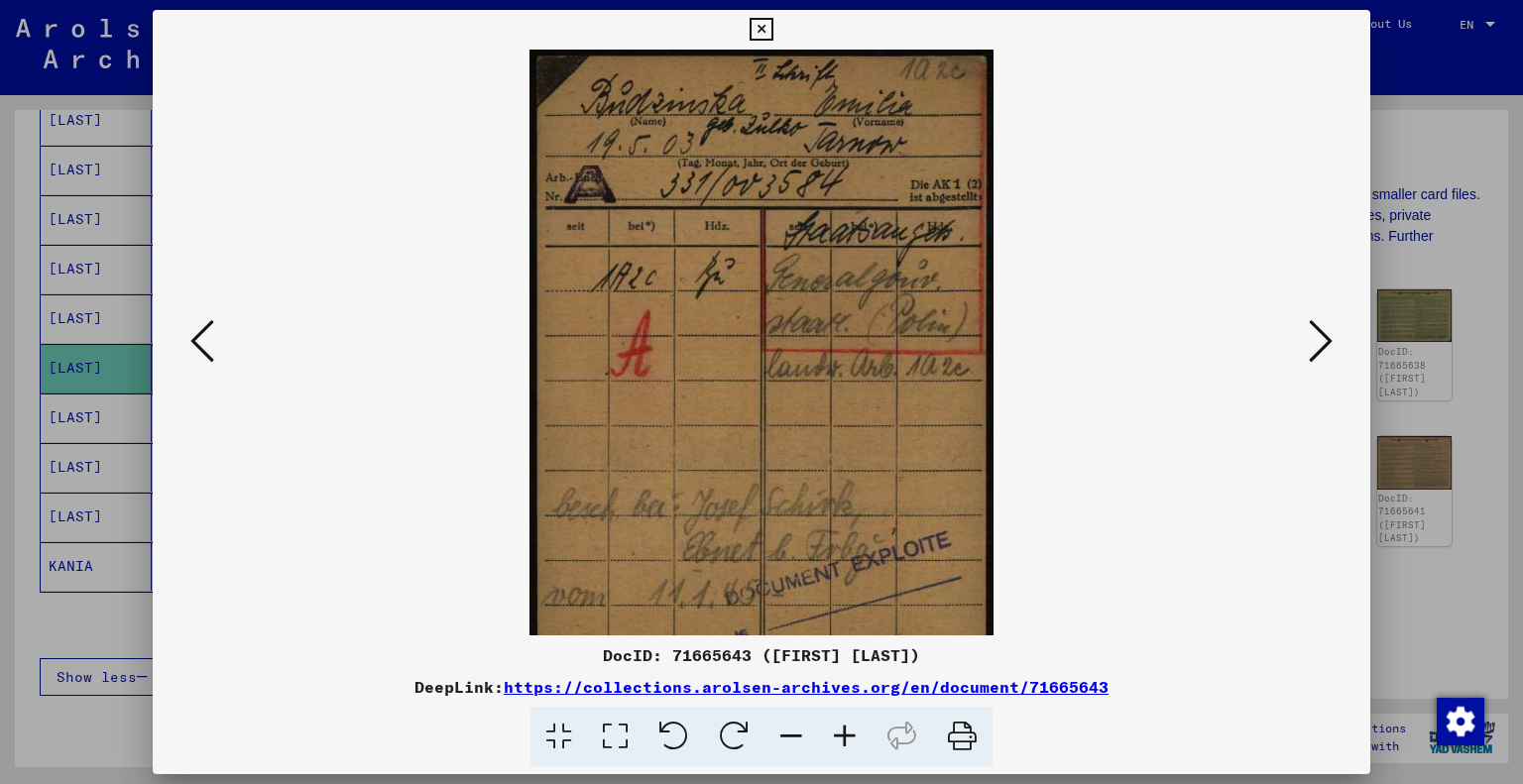 click at bounding box center [845, 736] 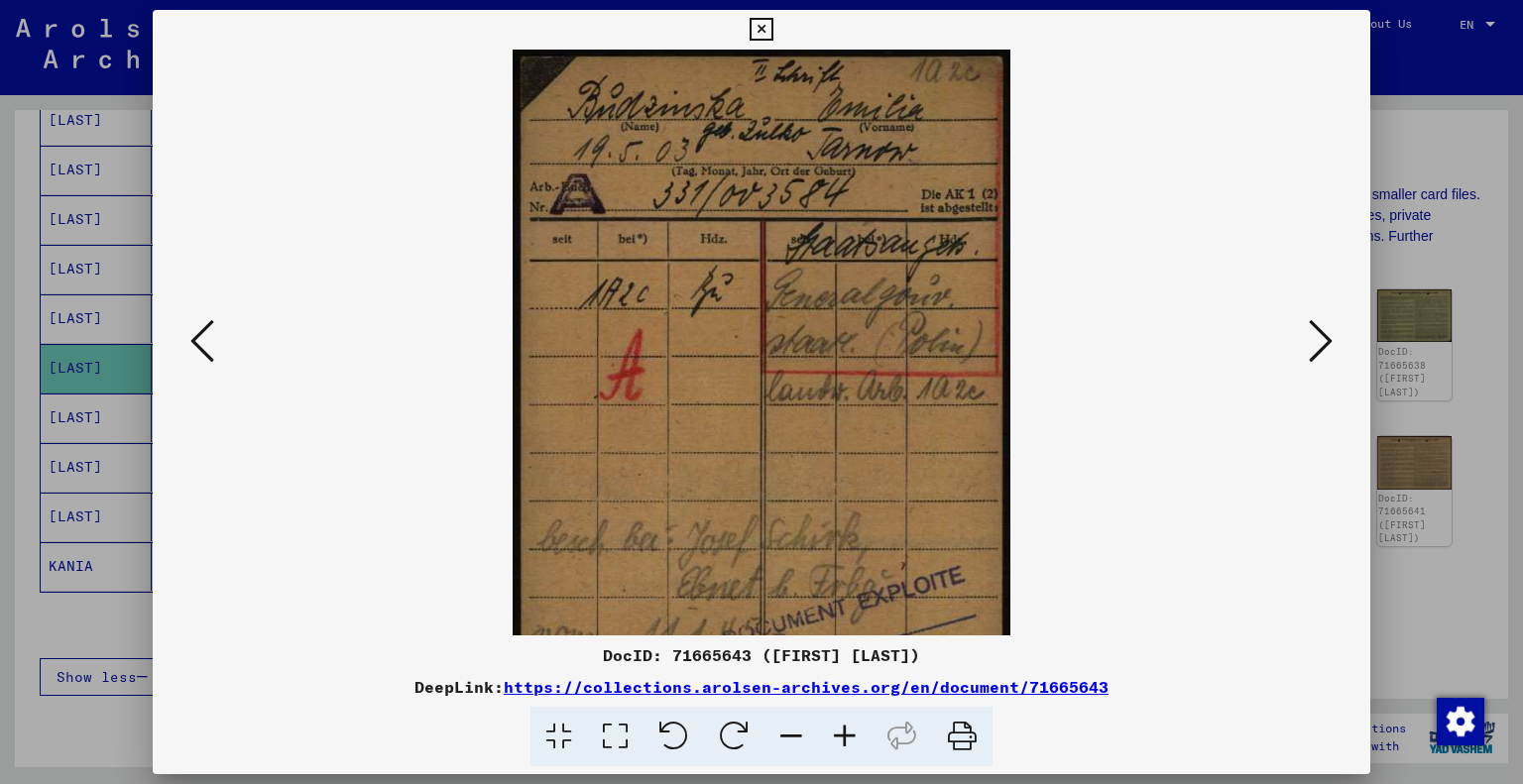 click at bounding box center (845, 736) 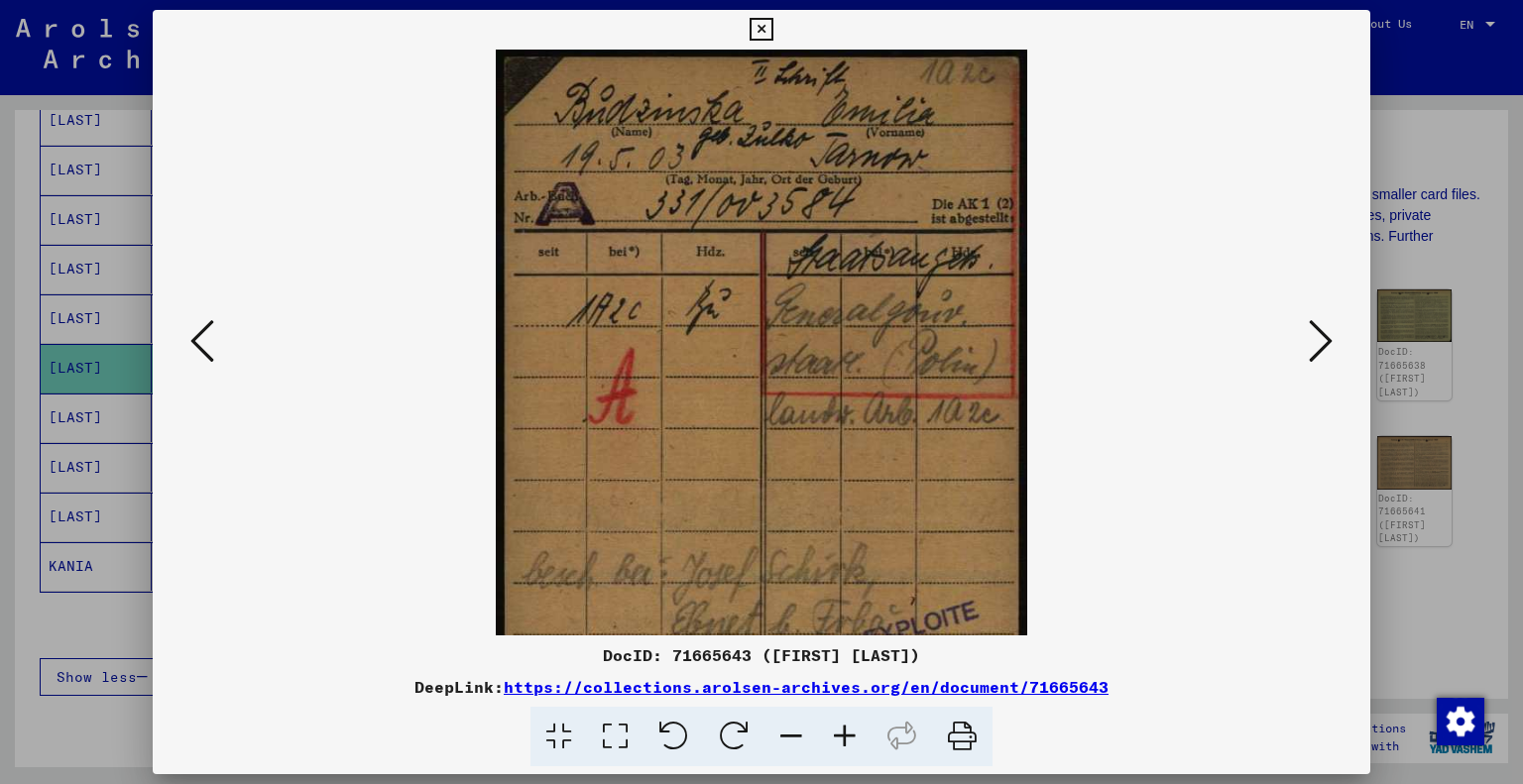 click at bounding box center [845, 736] 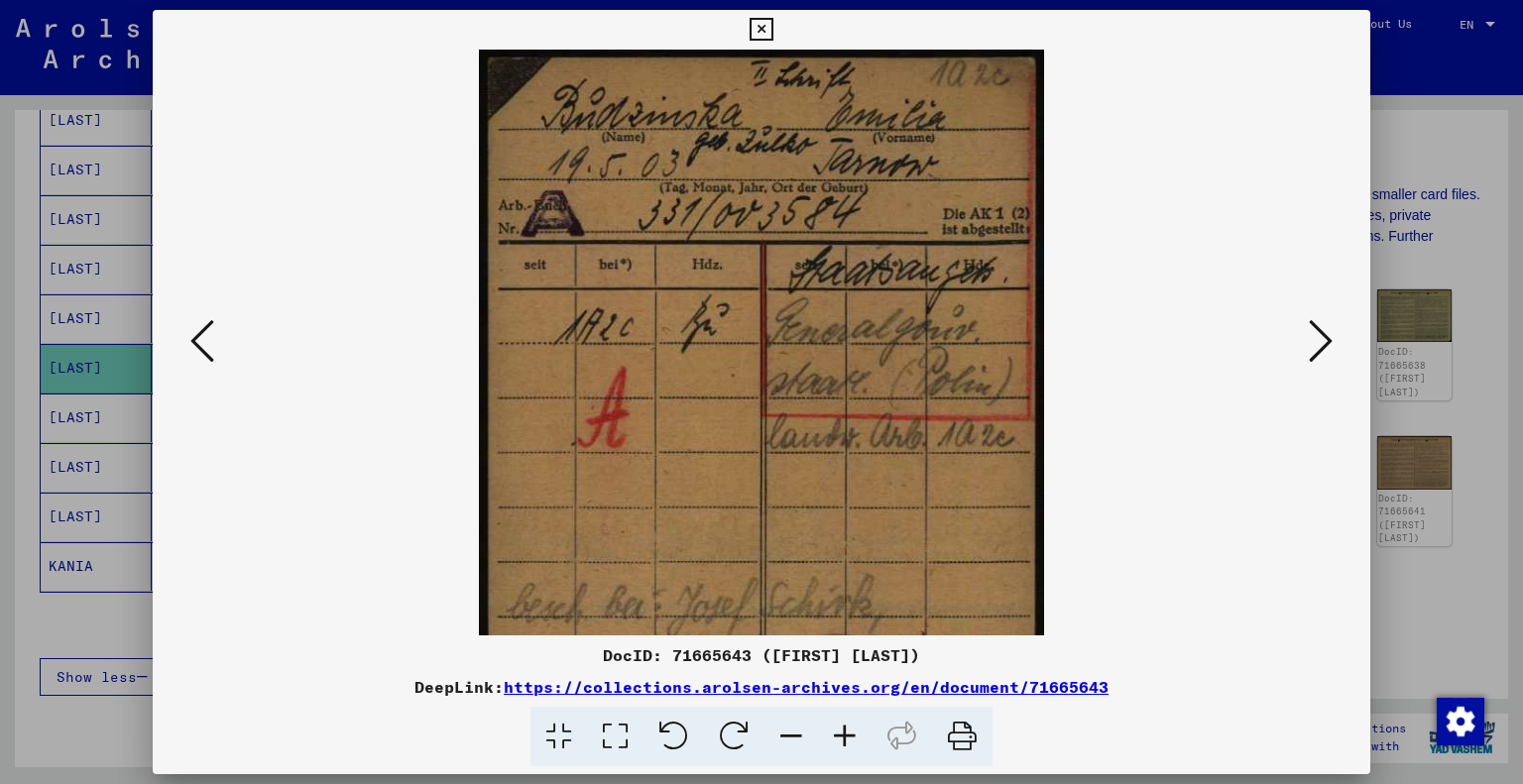 click at bounding box center [845, 736] 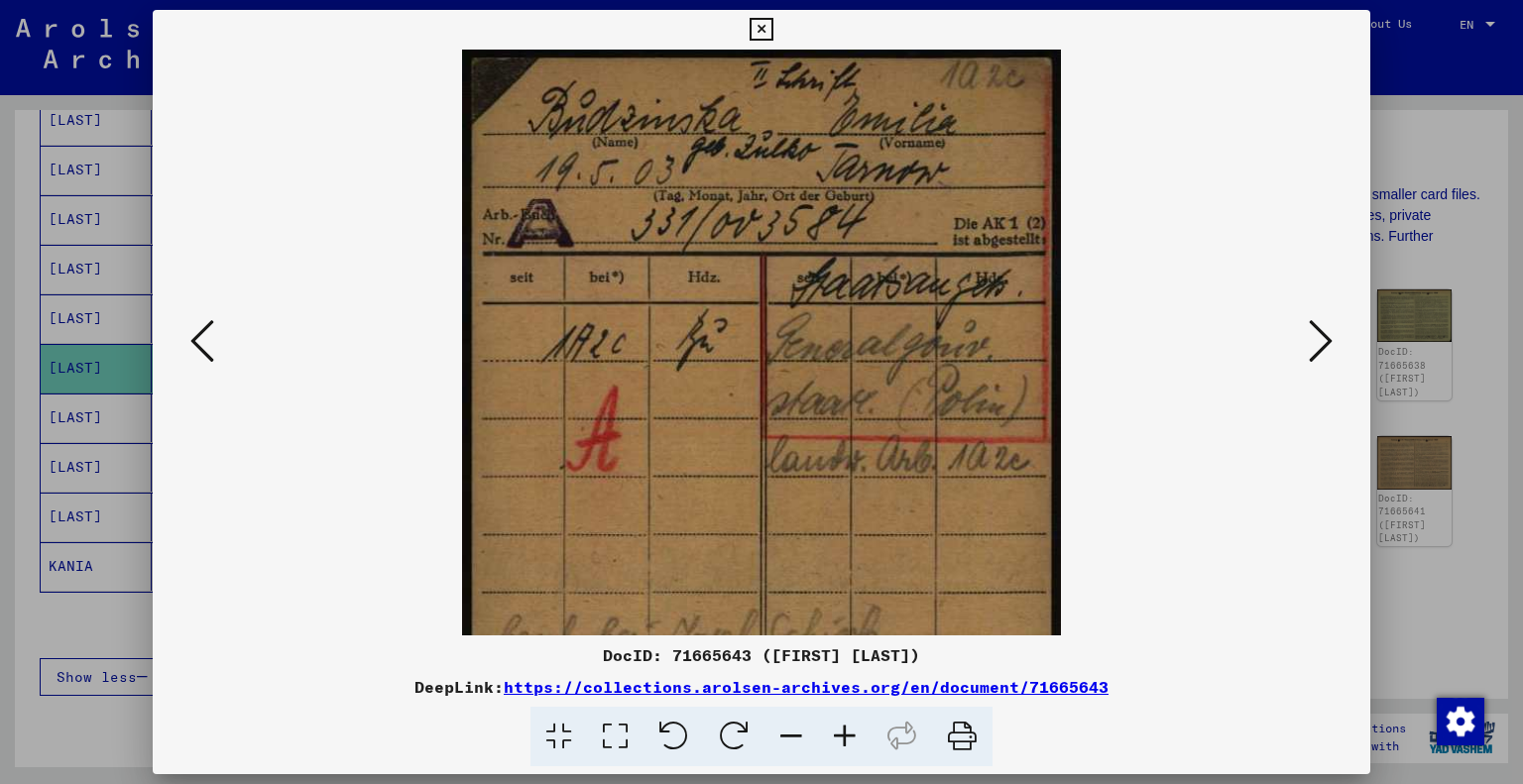 click at bounding box center [845, 736] 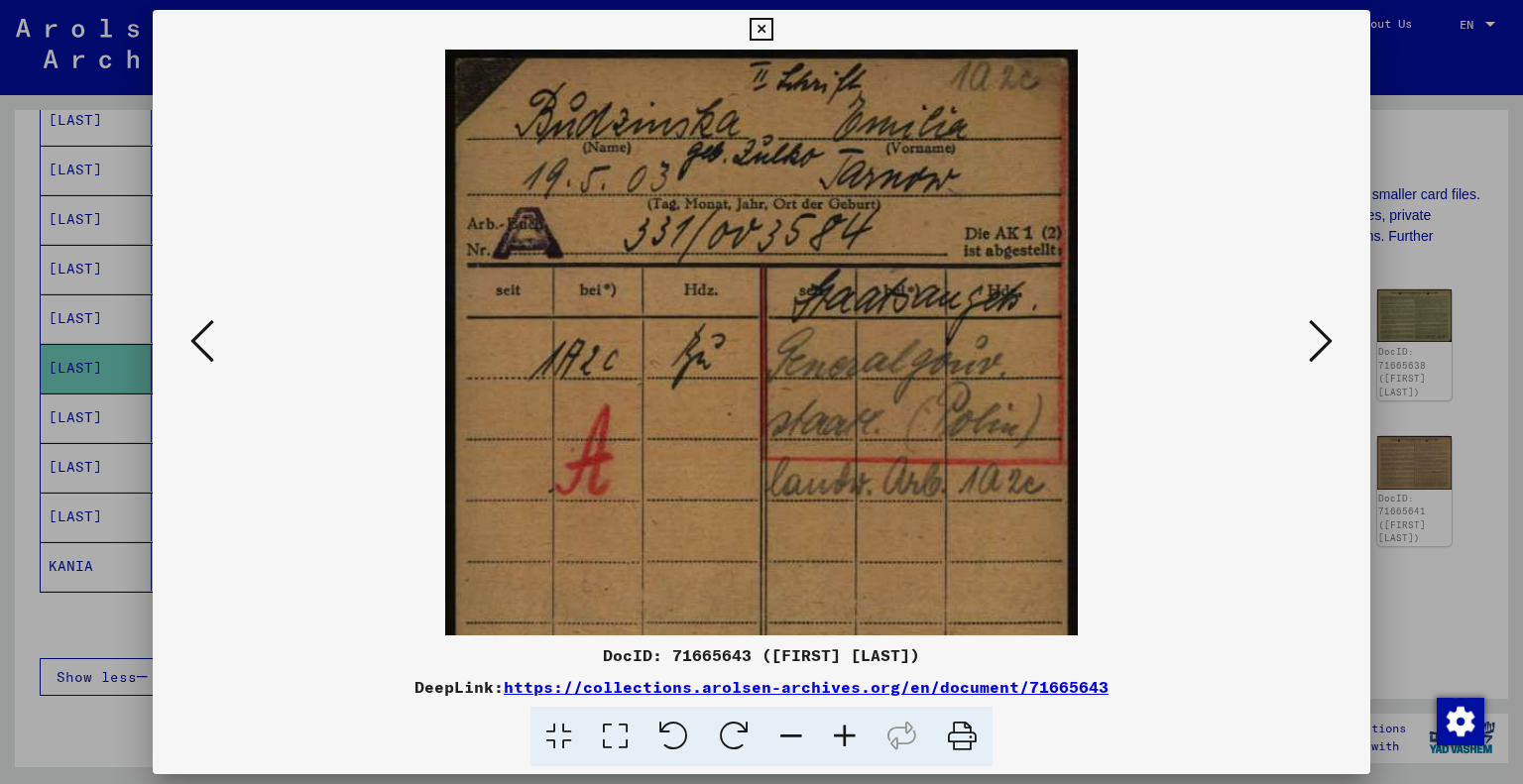 click at bounding box center (1321, 341) 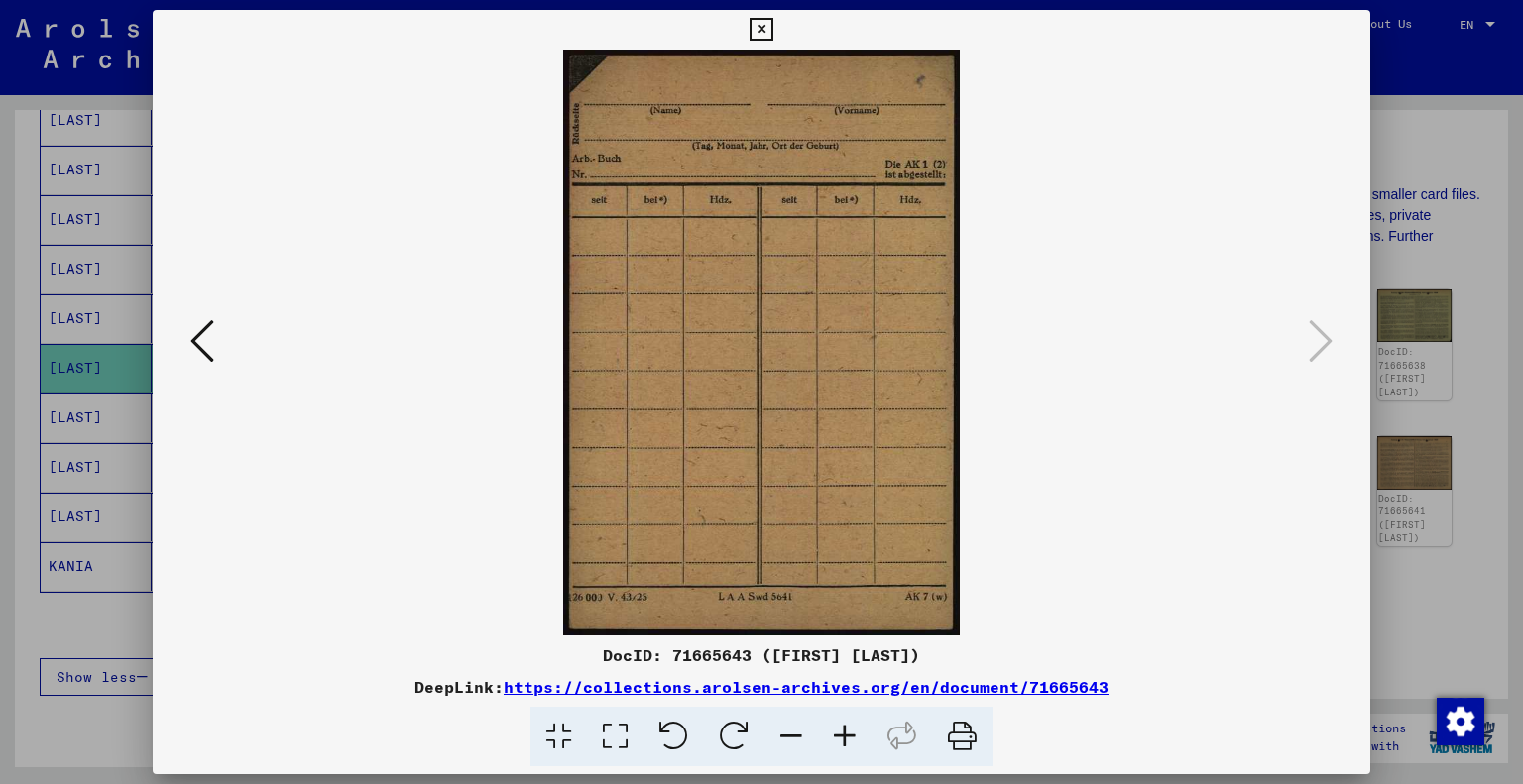 click at bounding box center [761, 30] 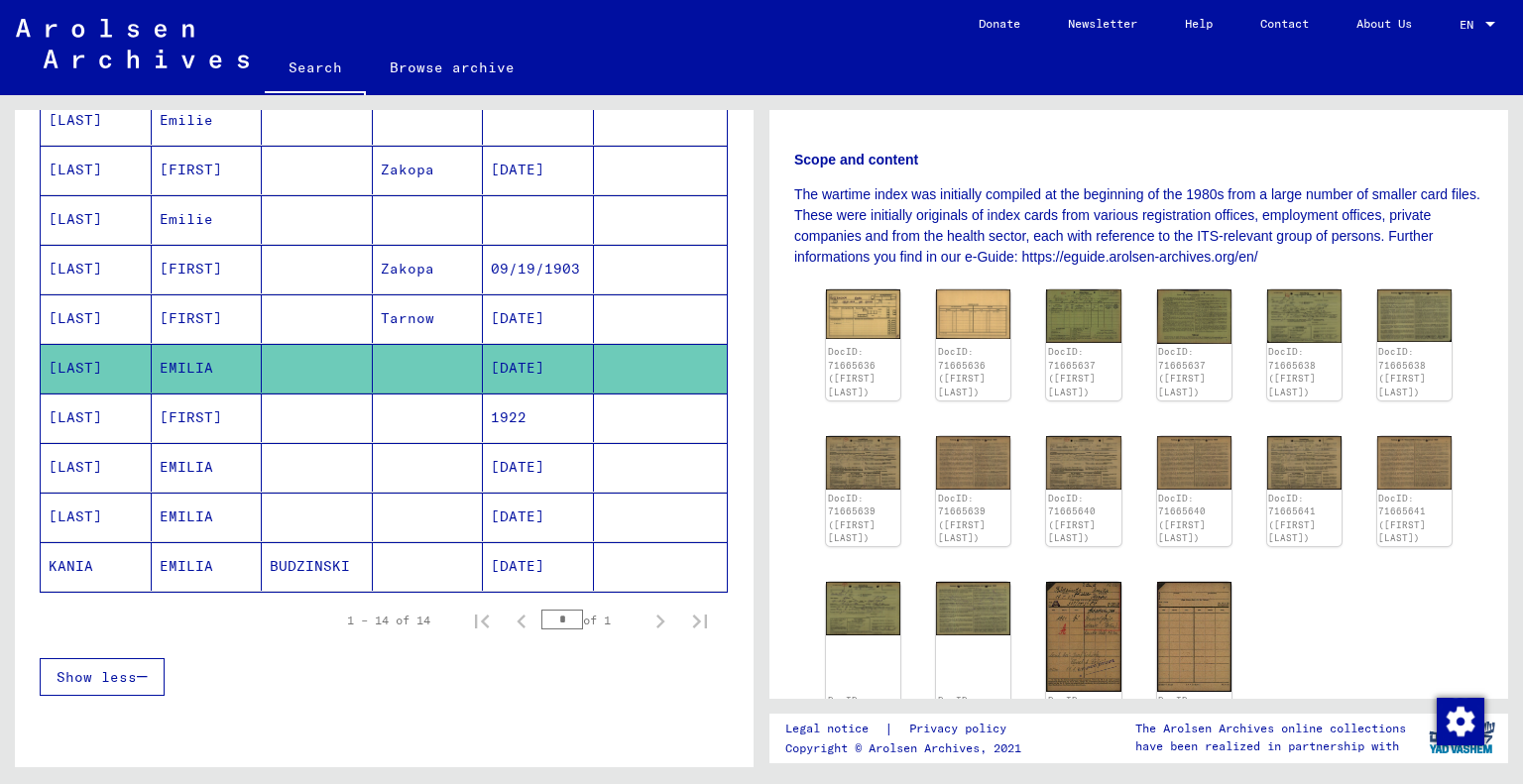 click on "[LAST]" at bounding box center (96, 368) 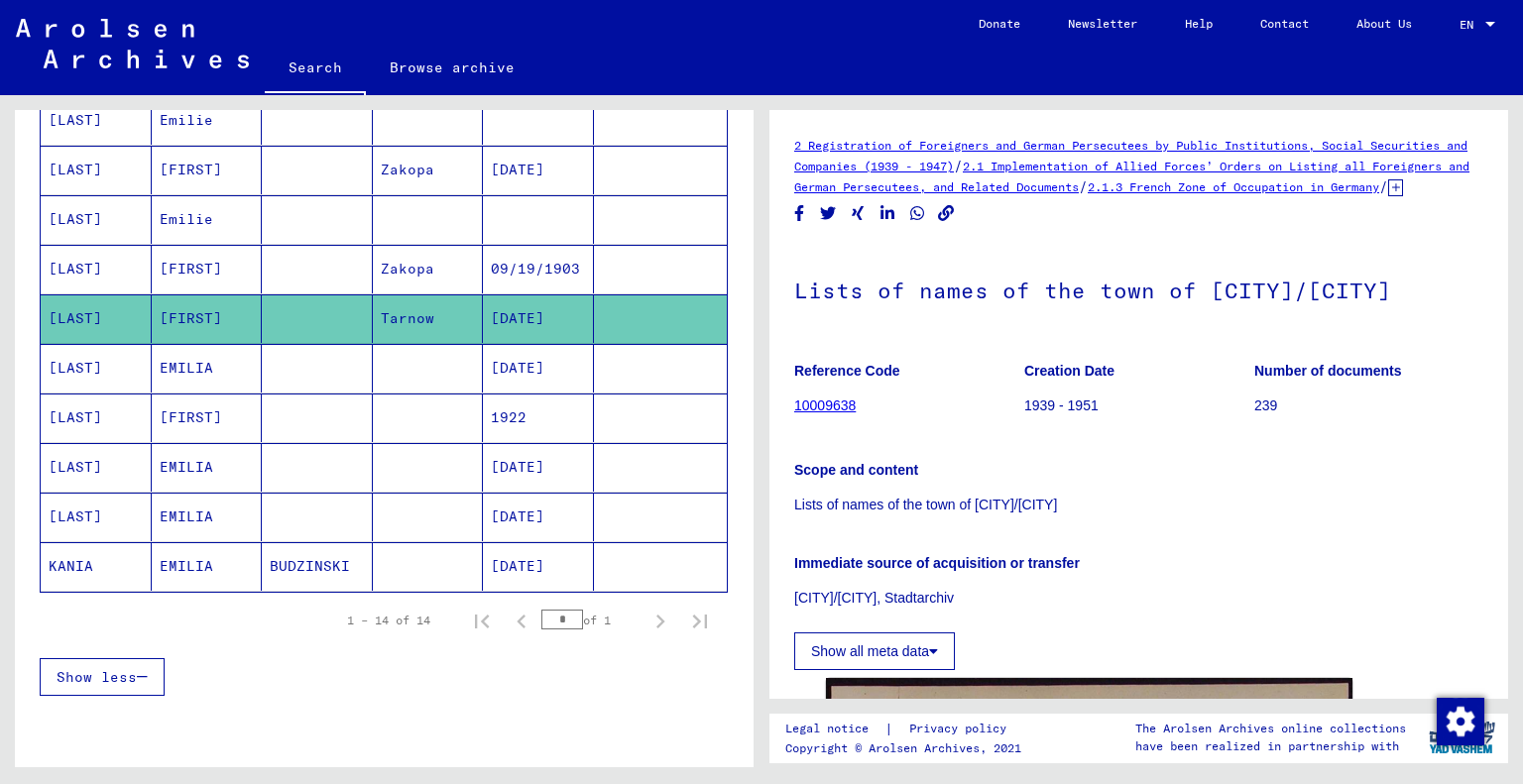 scroll, scrollTop: 70, scrollLeft: 0, axis: vertical 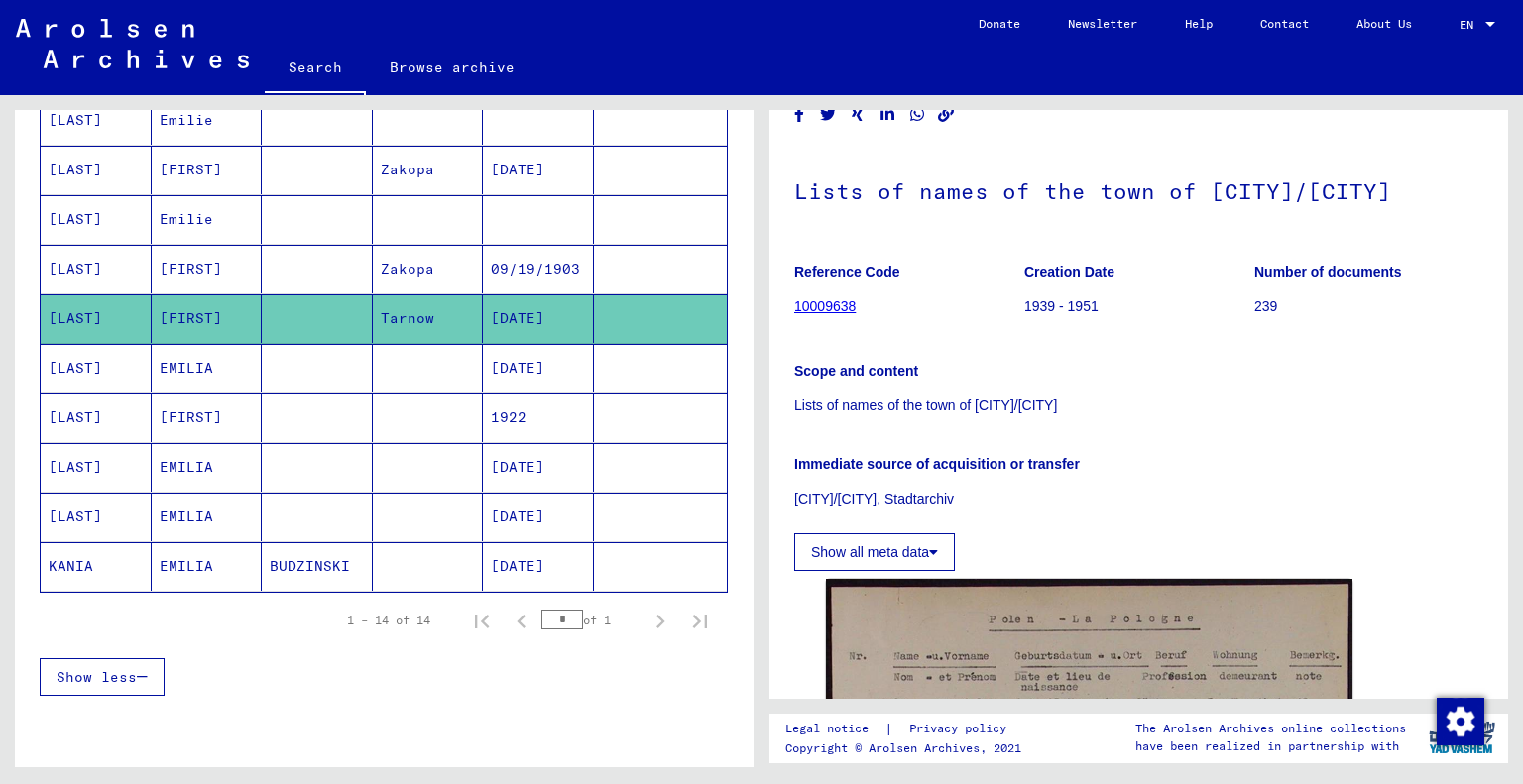 click on "10009638" 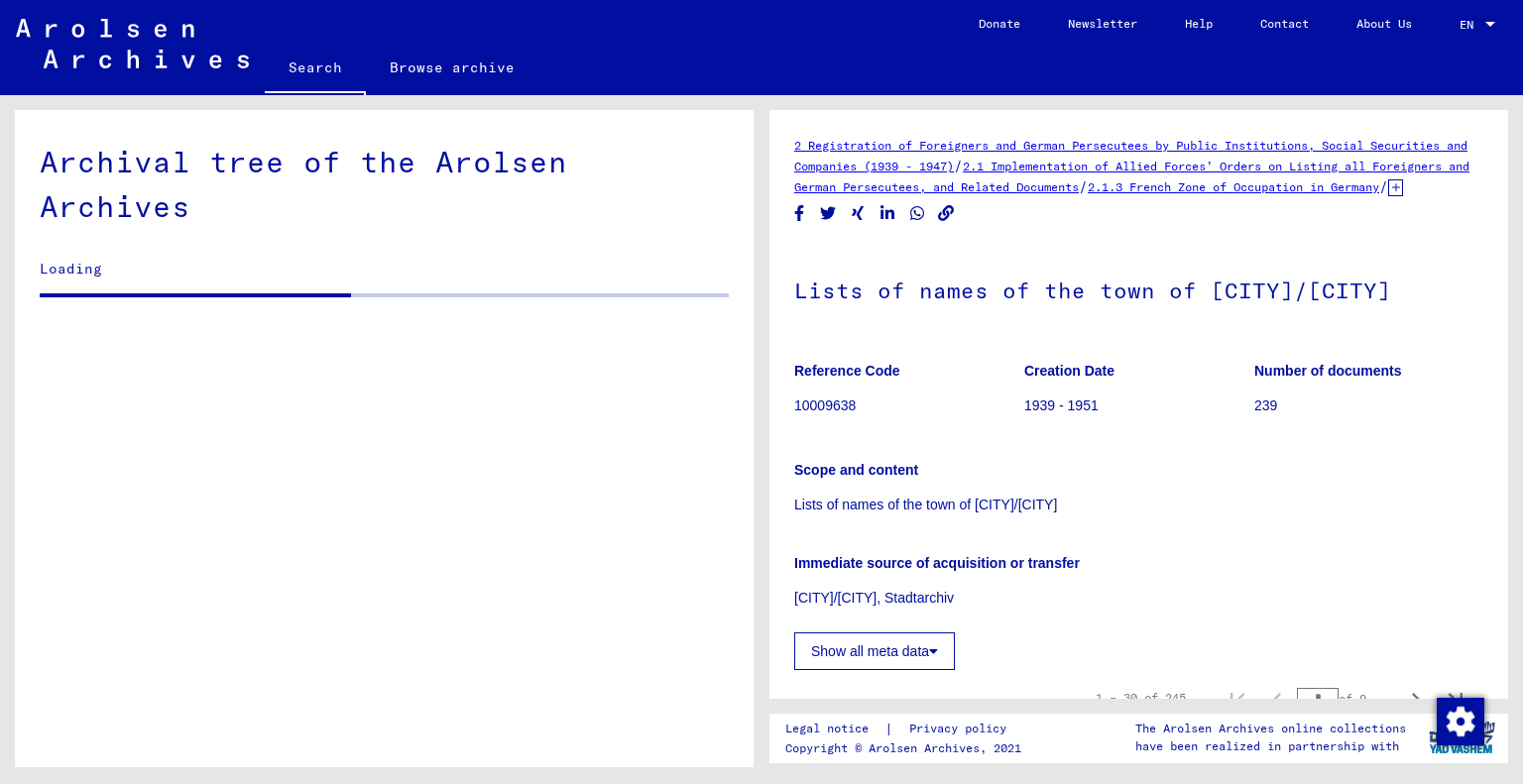 scroll, scrollTop: 1858, scrollLeft: 0, axis: vertical 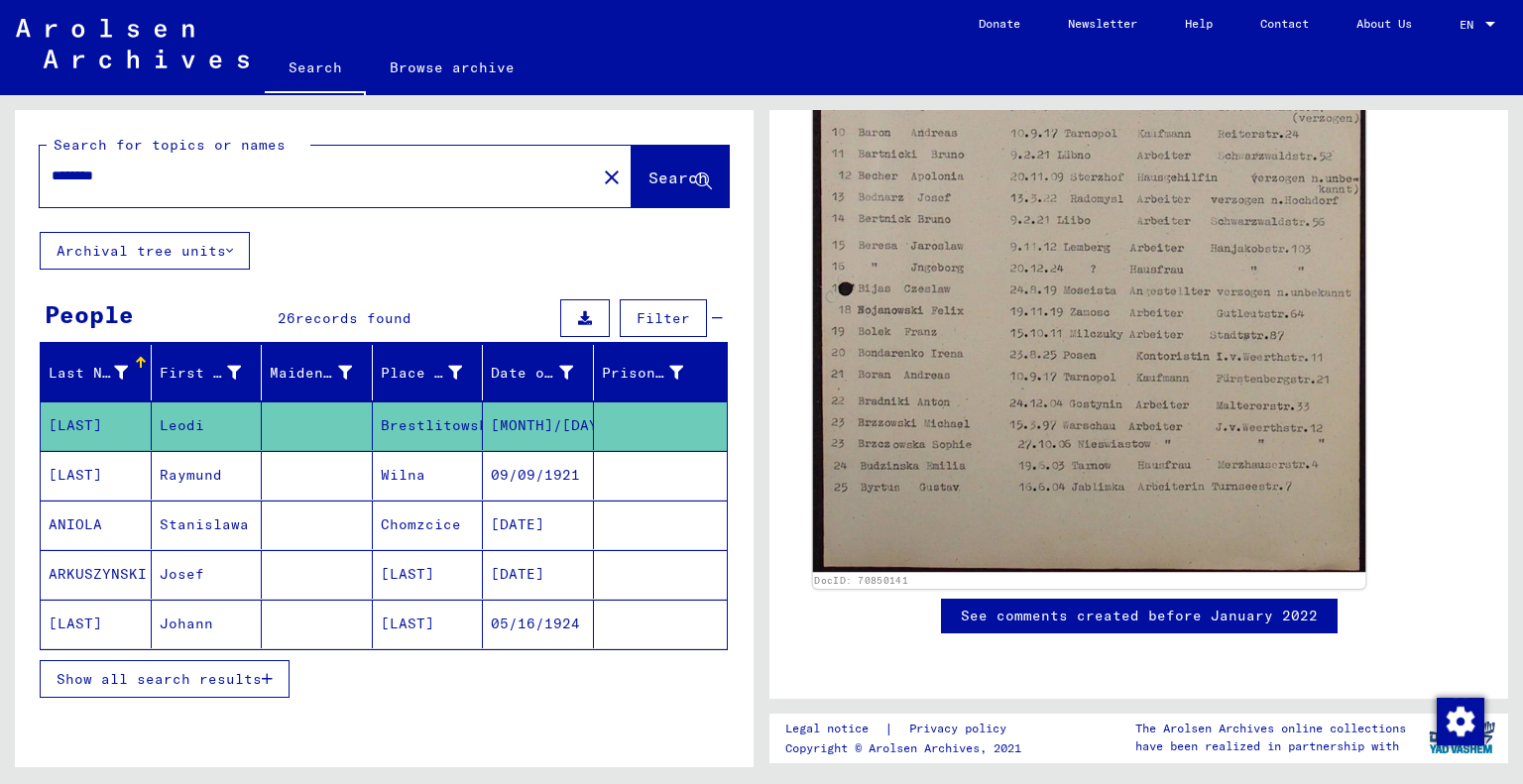 click 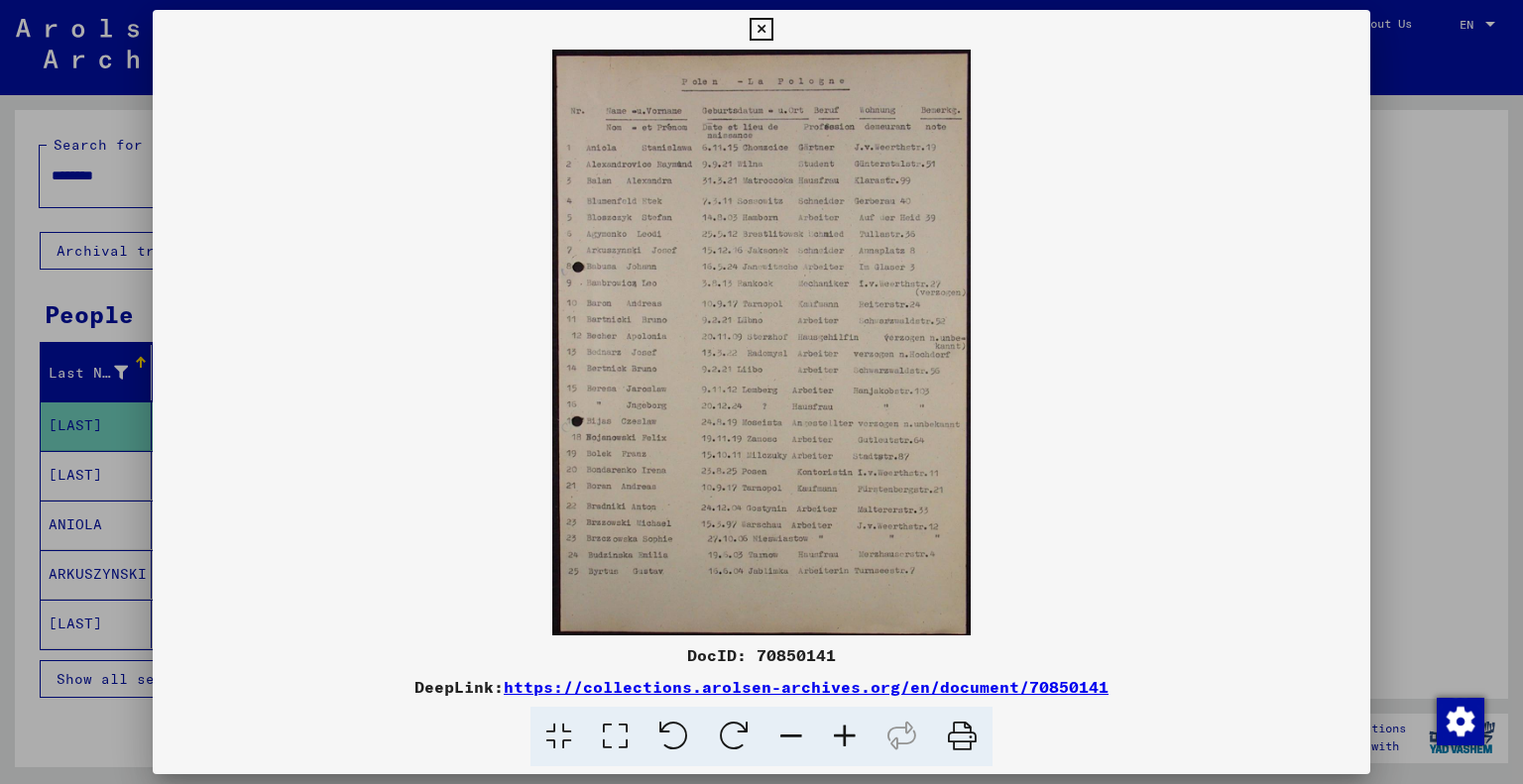scroll, scrollTop: 1089, scrollLeft: 0, axis: vertical 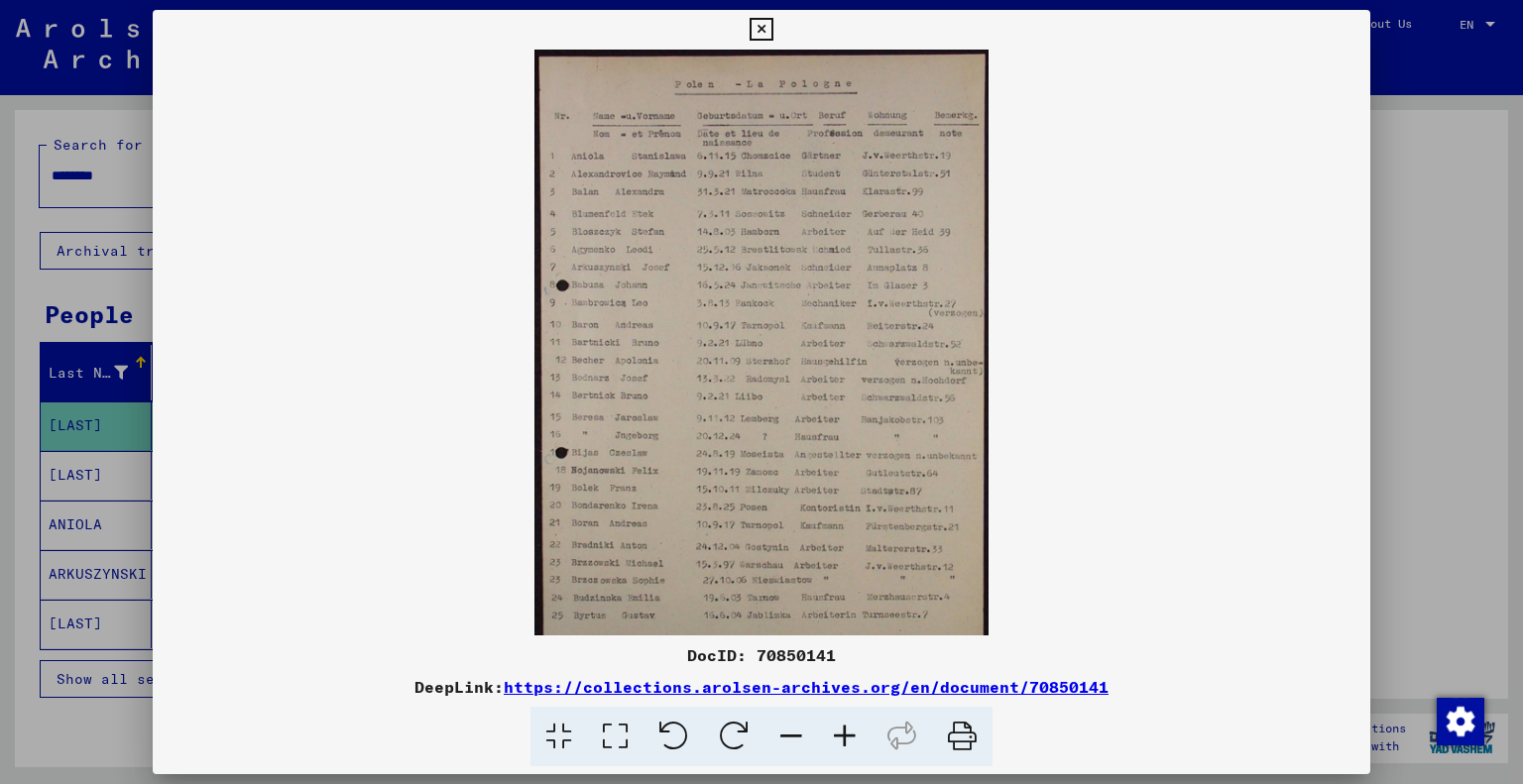 click at bounding box center (845, 736) 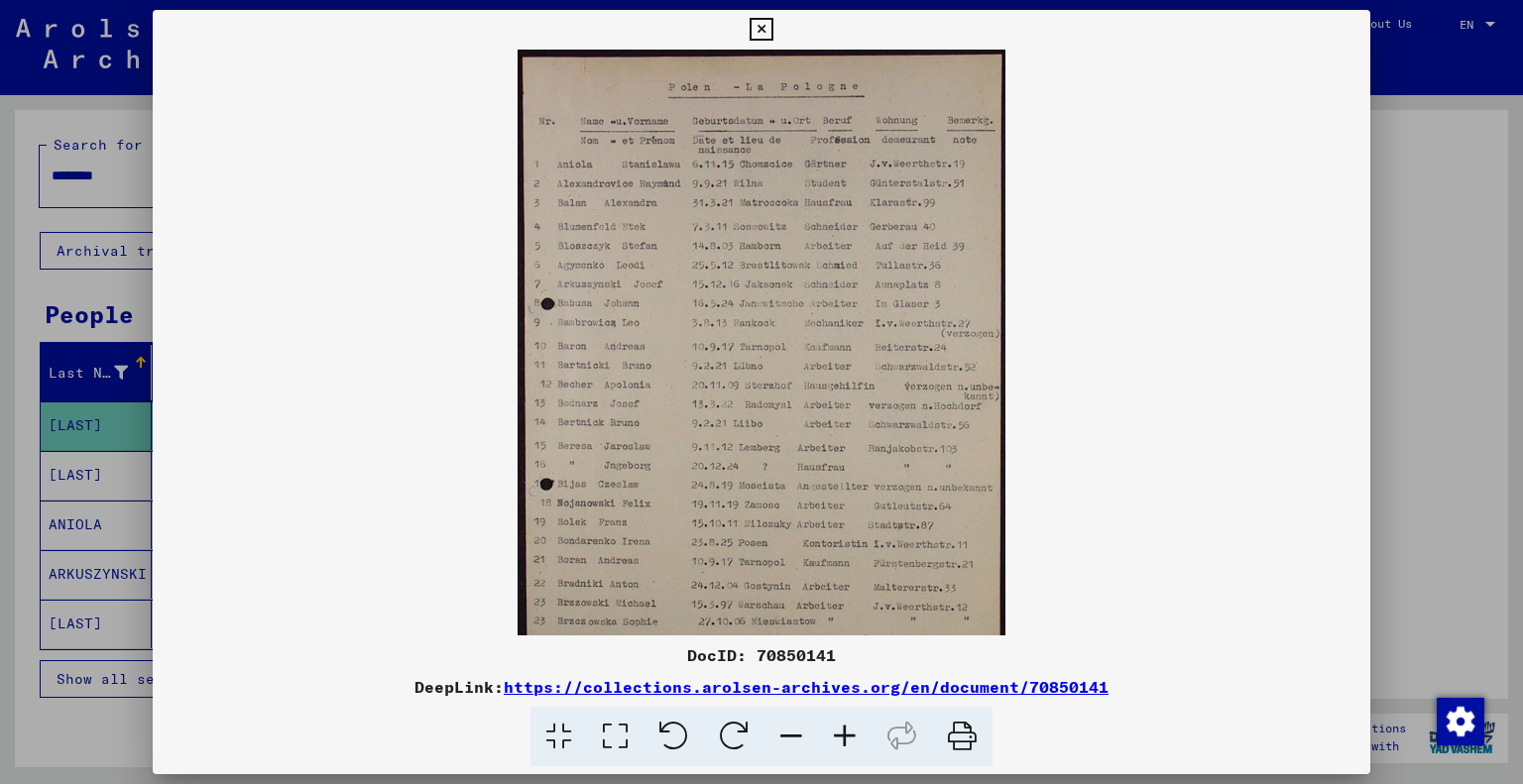 click at bounding box center [845, 736] 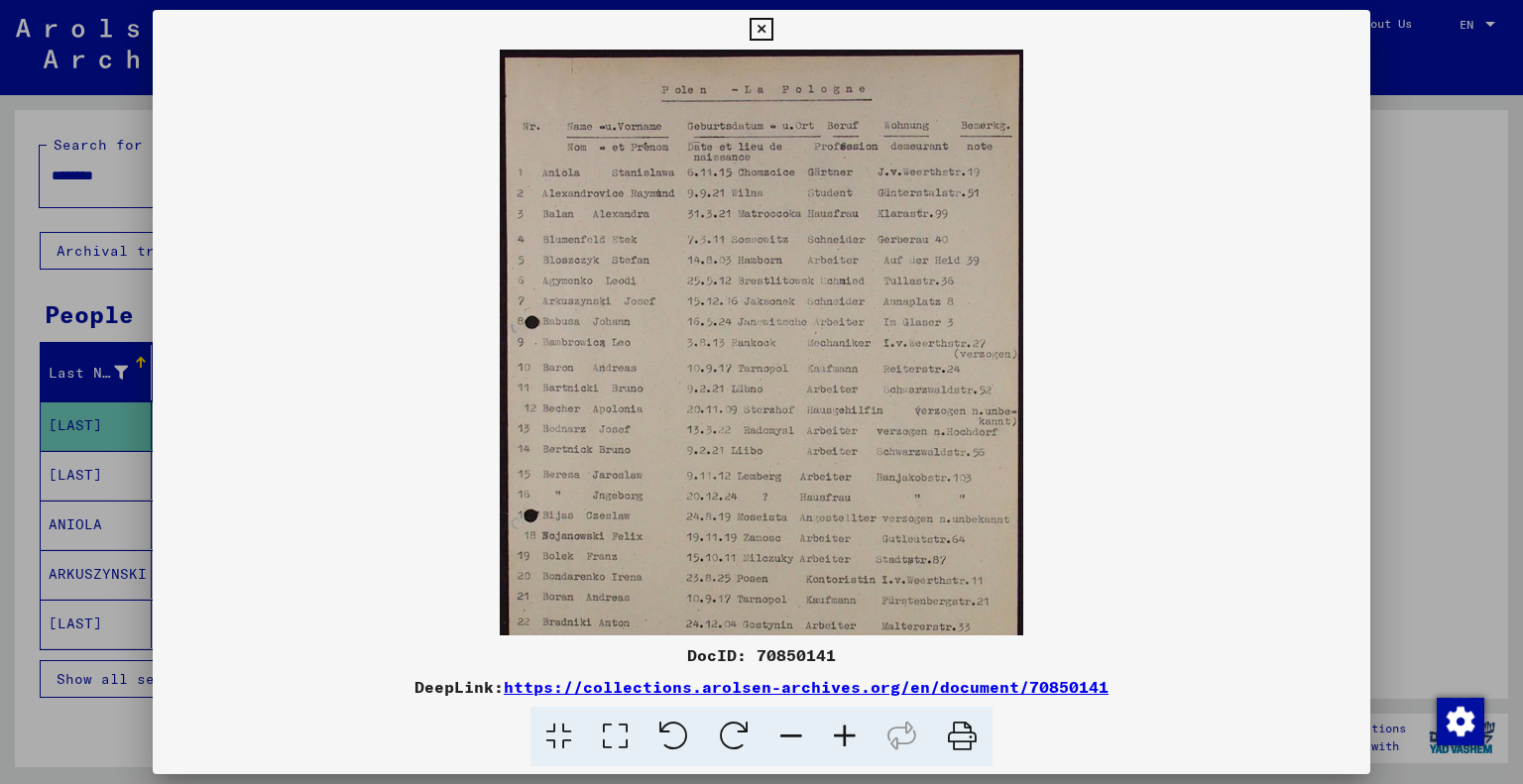 click at bounding box center [845, 736] 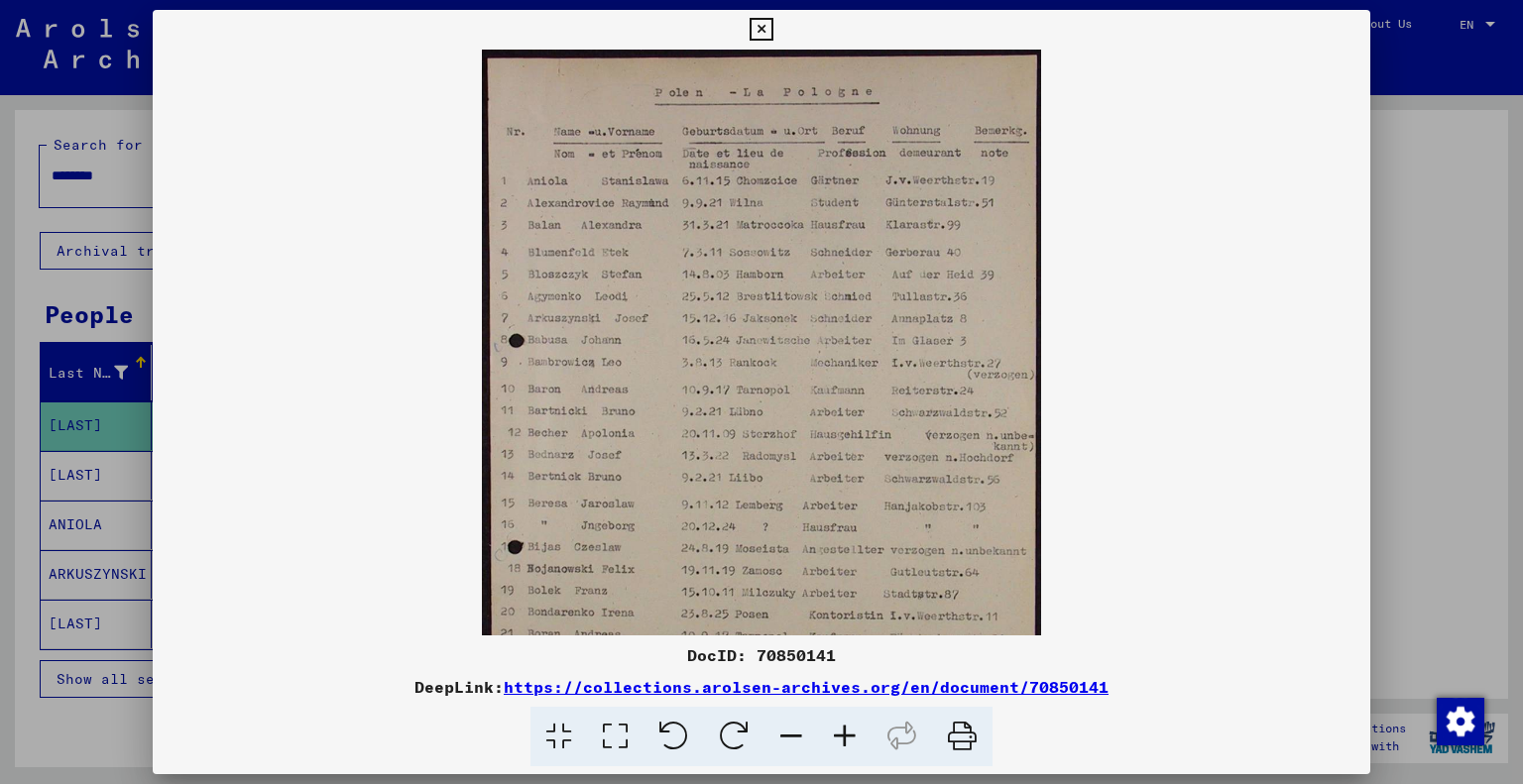click at bounding box center [845, 736] 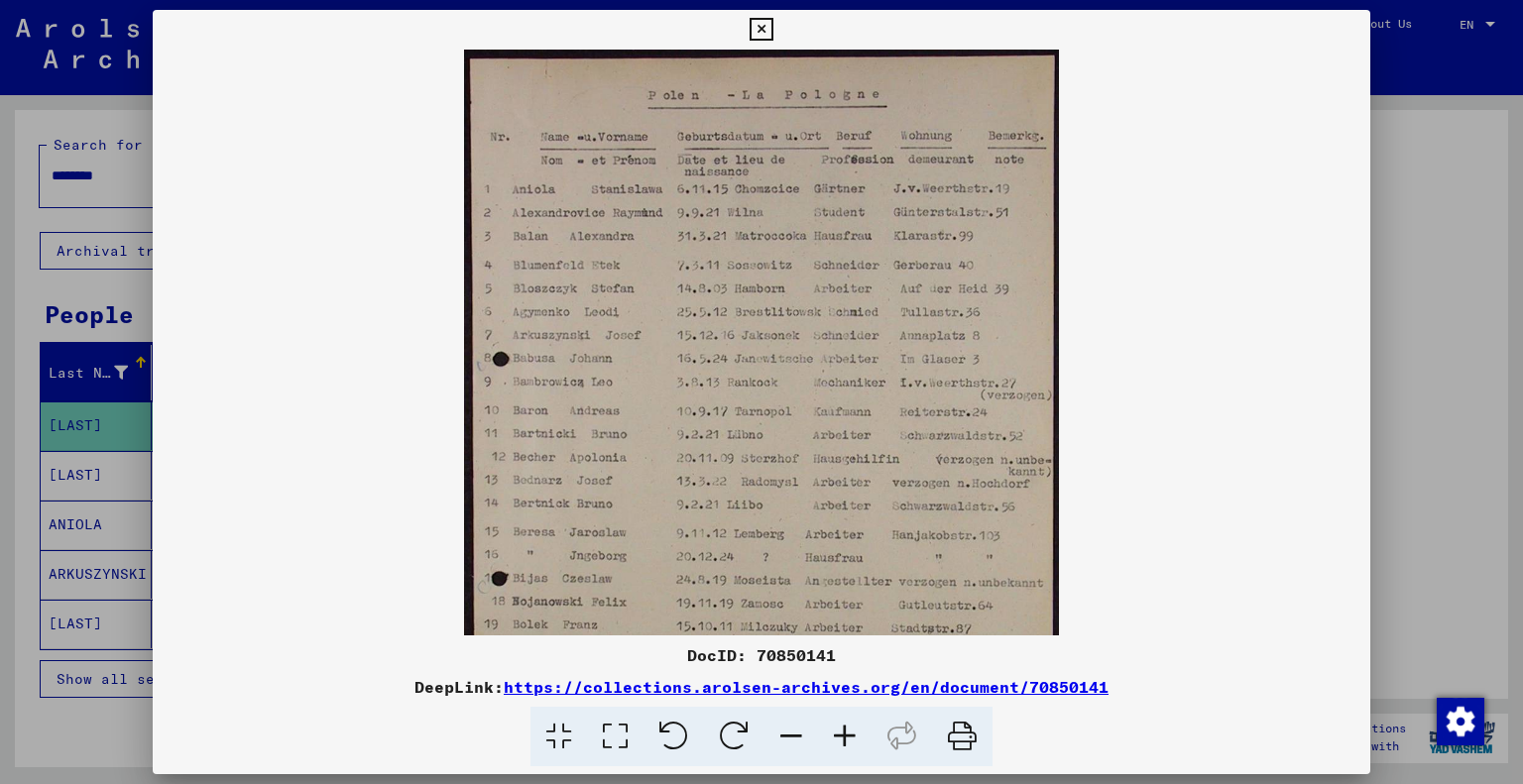 click at bounding box center (845, 736) 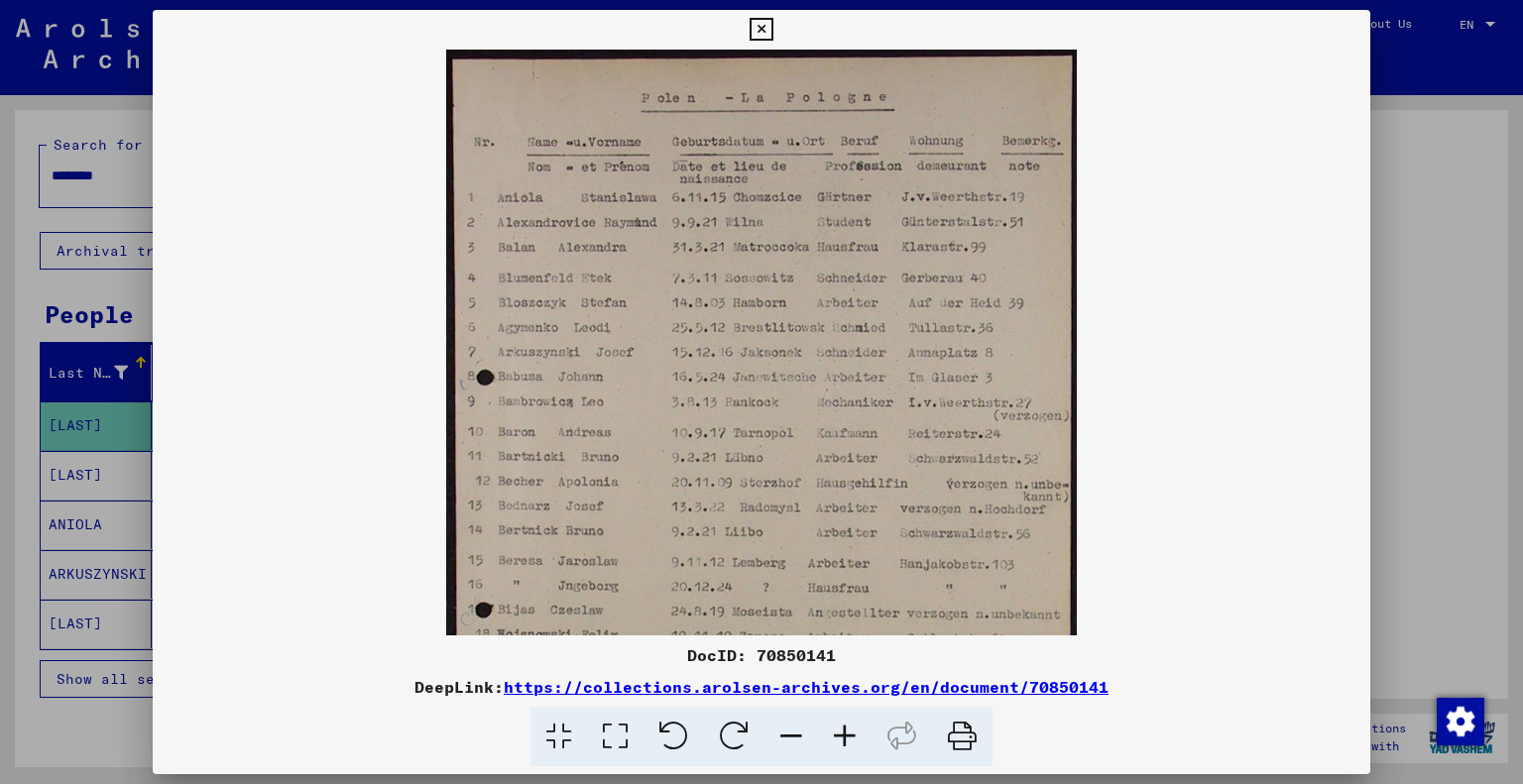 click at bounding box center (845, 736) 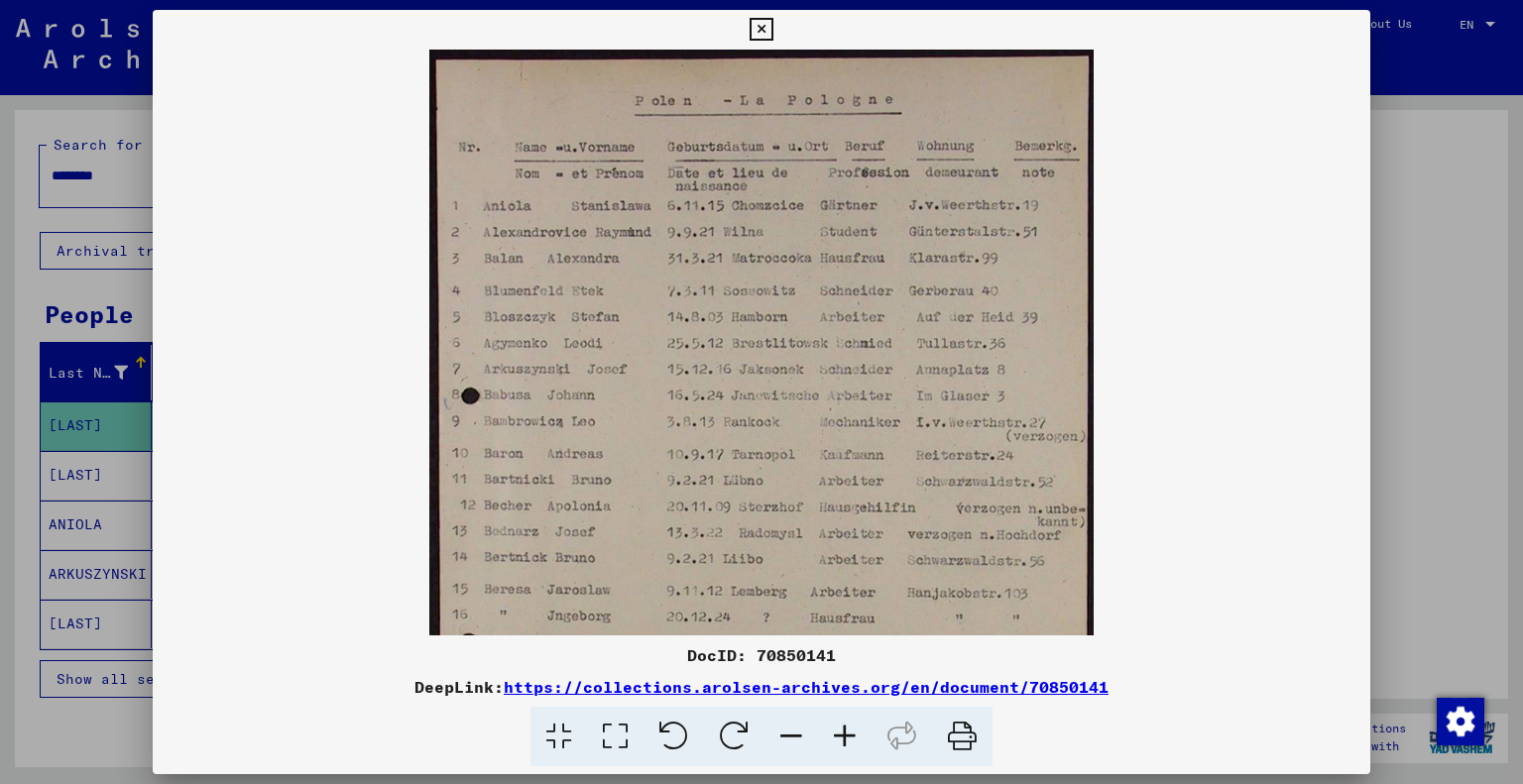 click at bounding box center (845, 736) 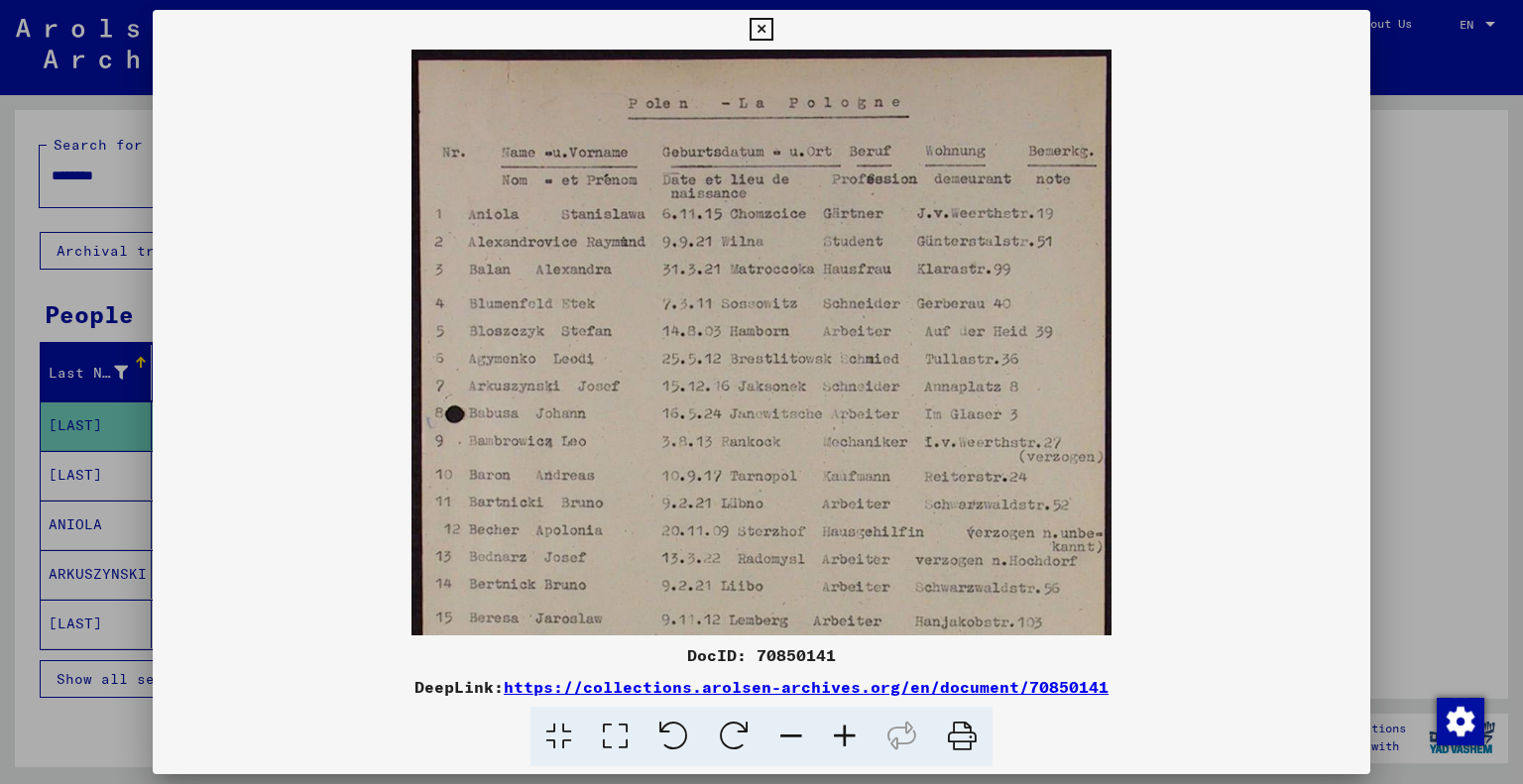 click at bounding box center [845, 736] 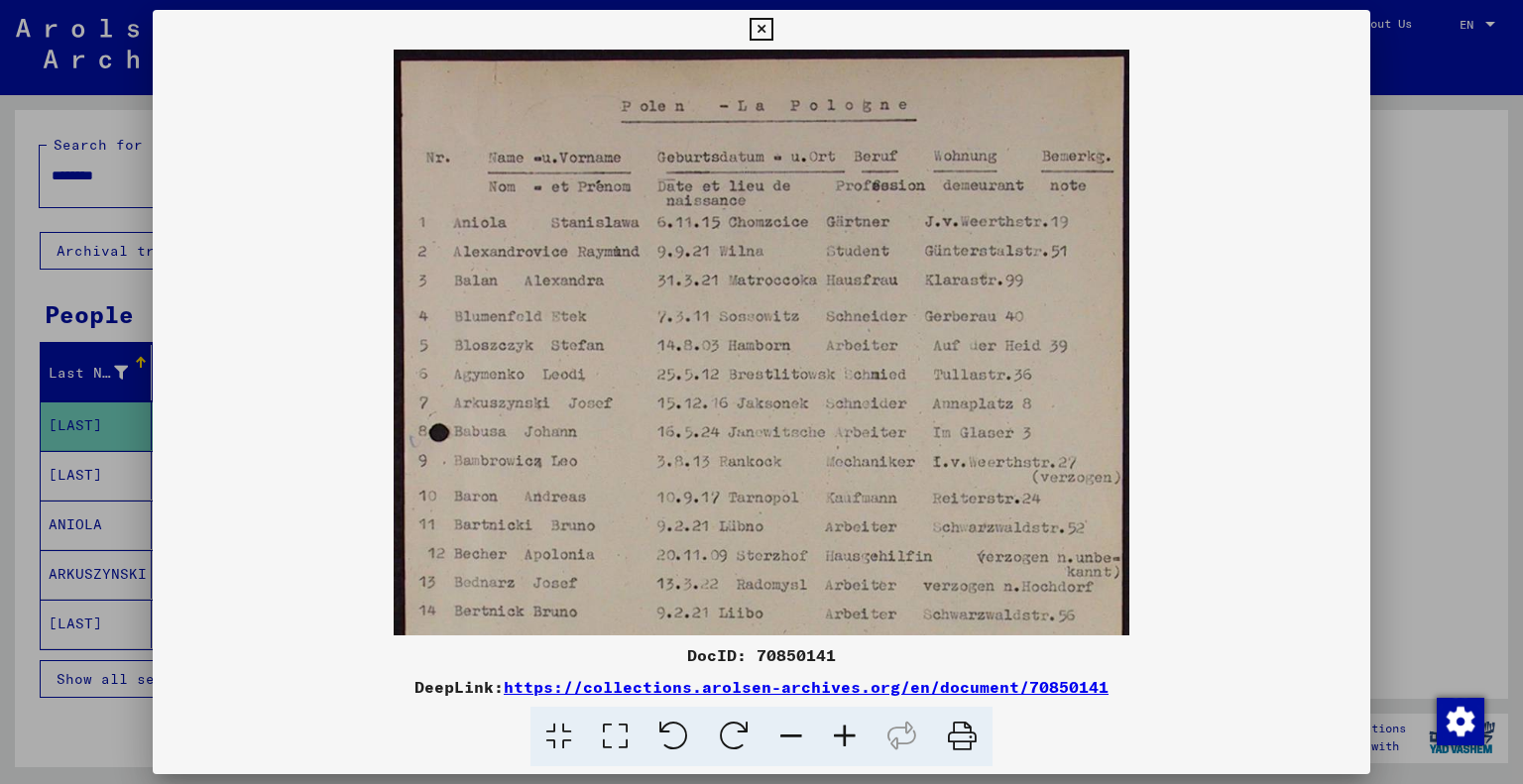 click at bounding box center [845, 736] 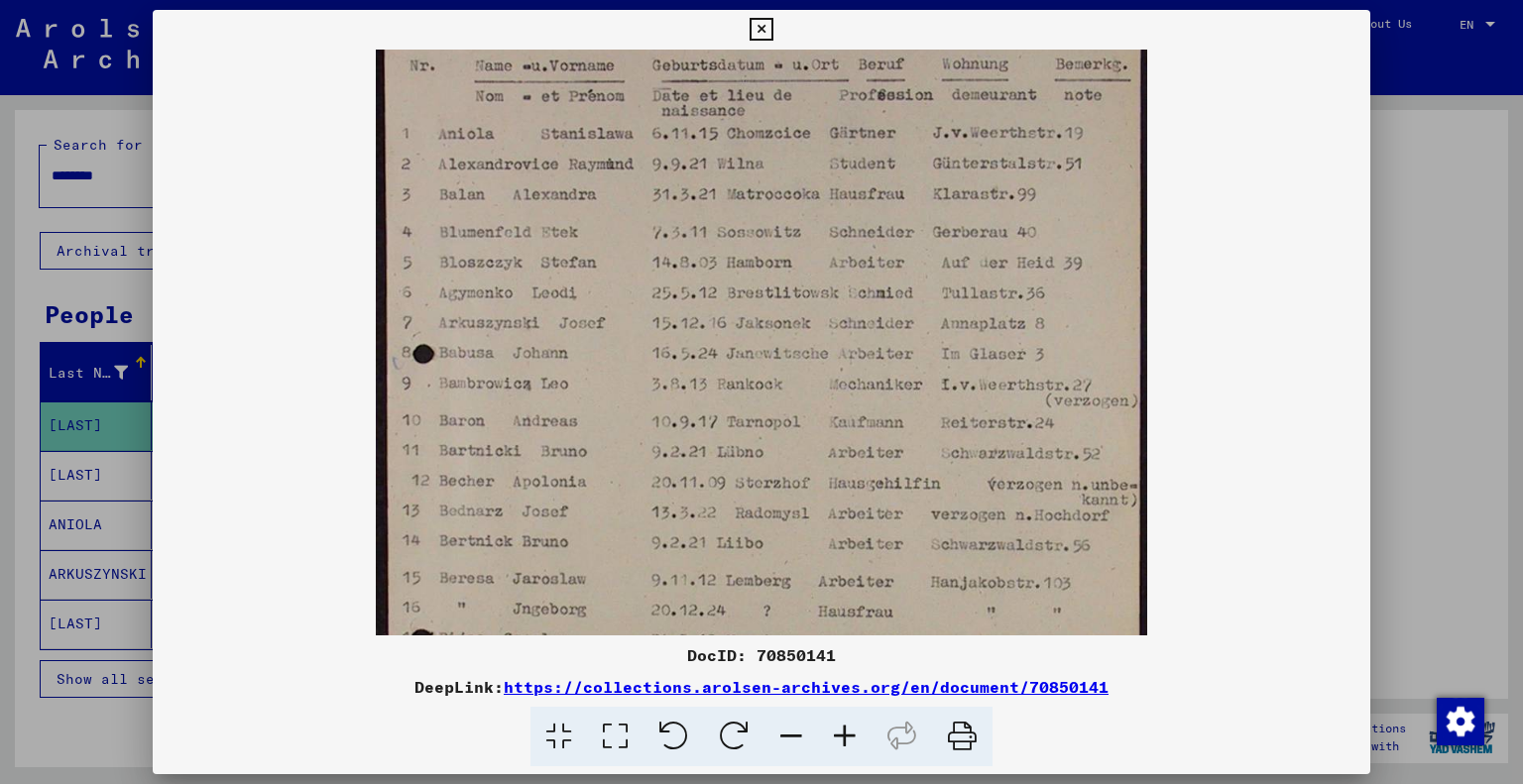 drag, startPoint x: 934, startPoint y: 368, endPoint x: 939, endPoint y: 312, distance: 56.22277 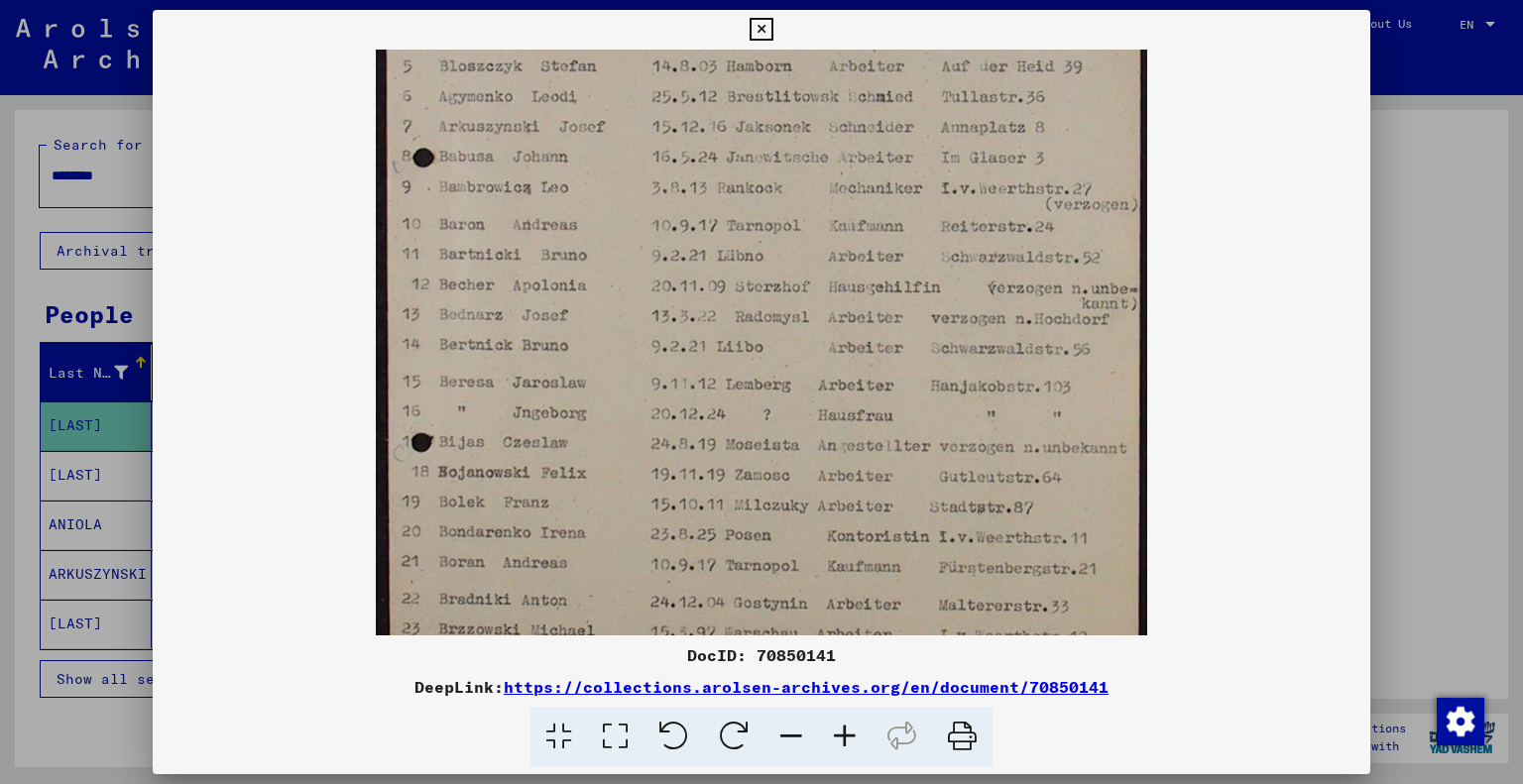 drag, startPoint x: 950, startPoint y: 446, endPoint x: 945, endPoint y: 251, distance: 195.06409 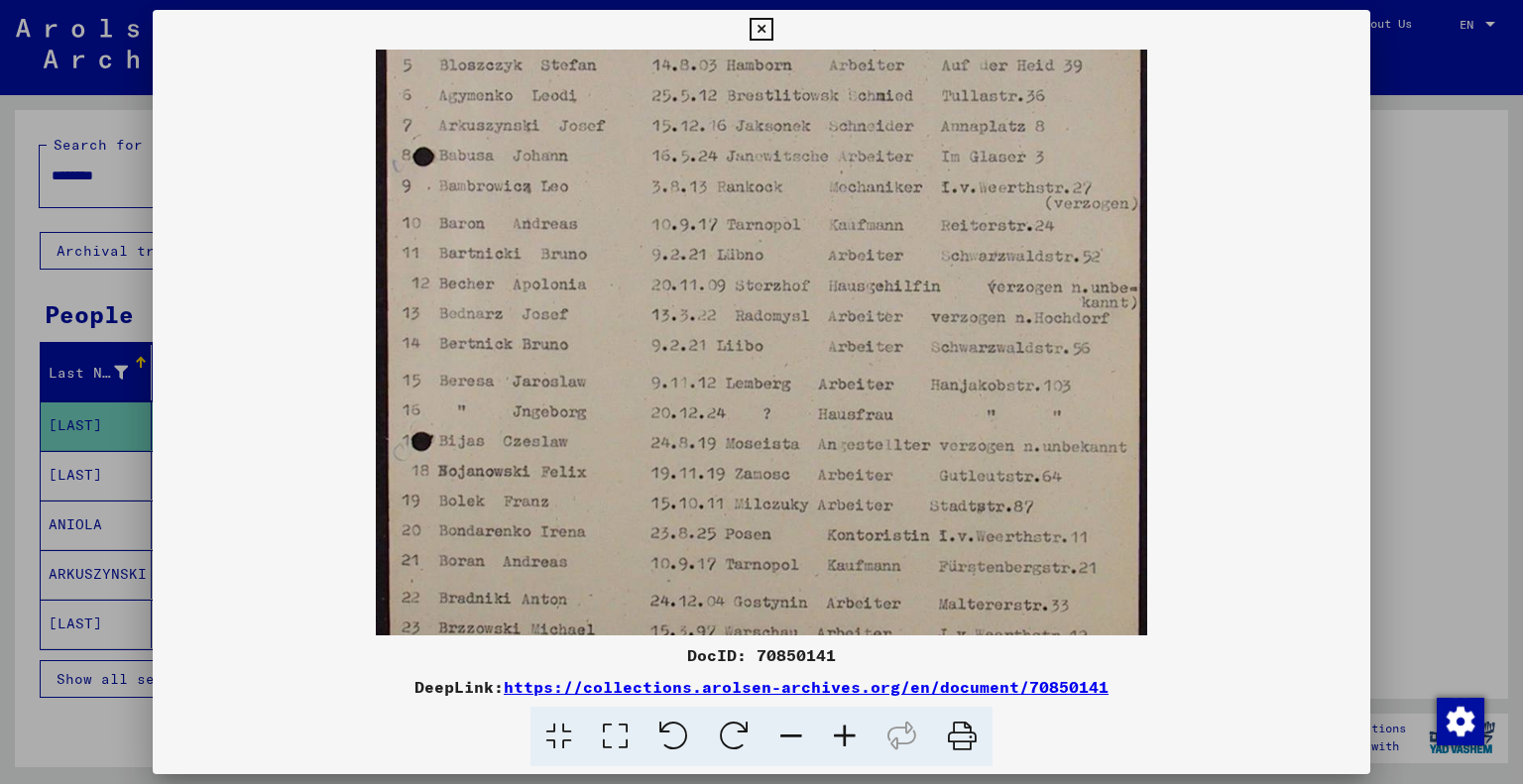 click at bounding box center (762, 295) 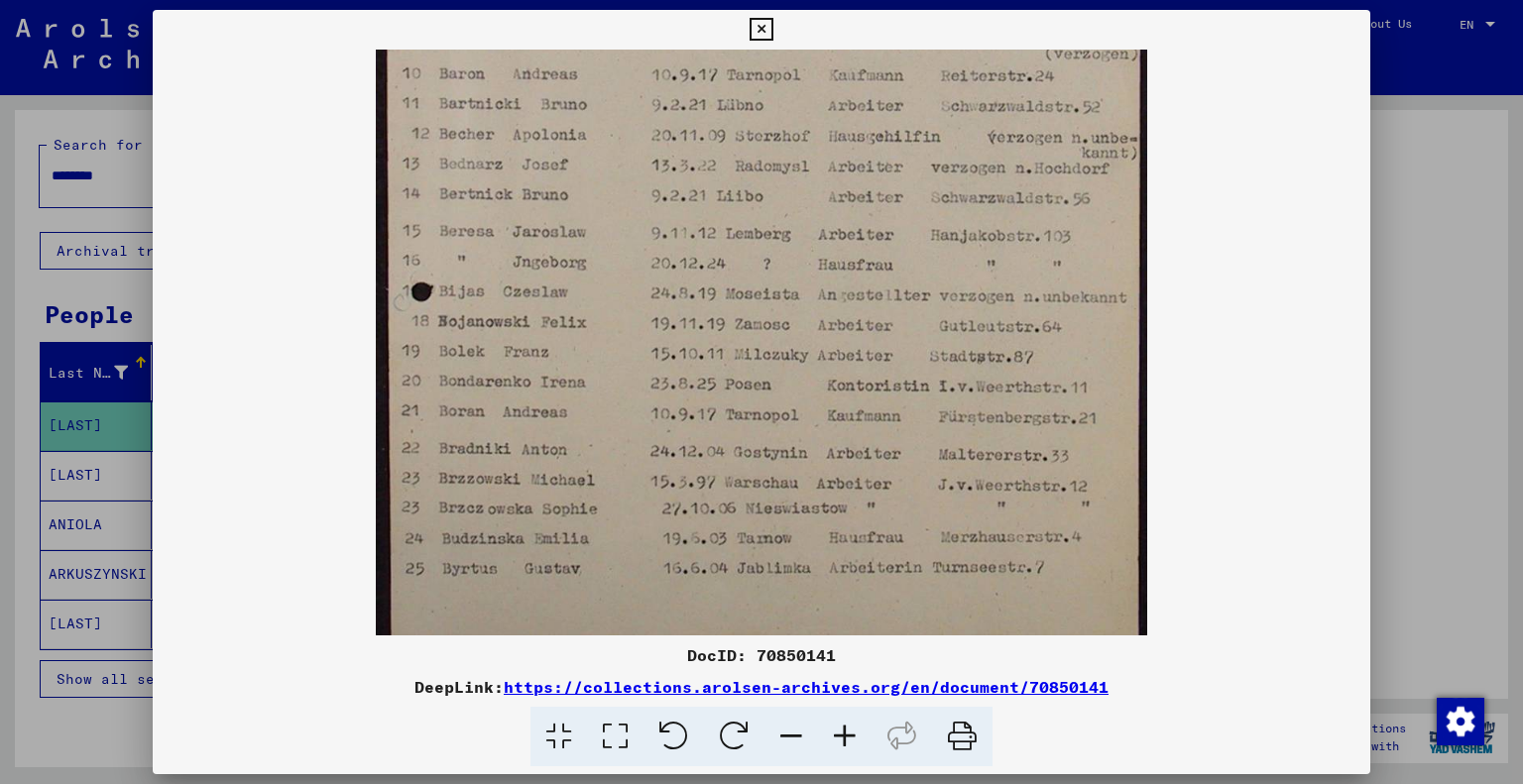 scroll, scrollTop: 496, scrollLeft: 0, axis: vertical 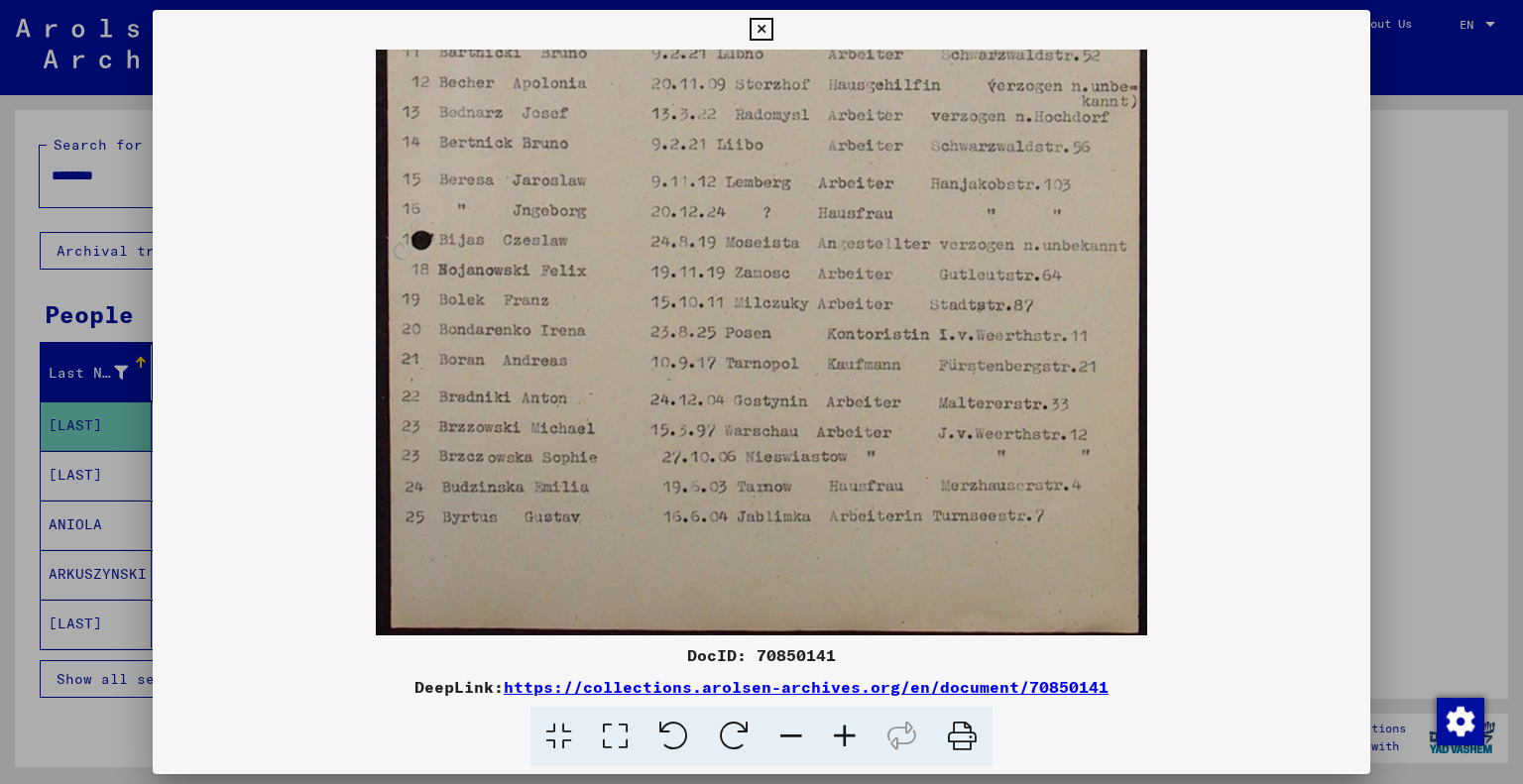 drag, startPoint x: 892, startPoint y: 504, endPoint x: 888, endPoint y: 291, distance: 213.03756 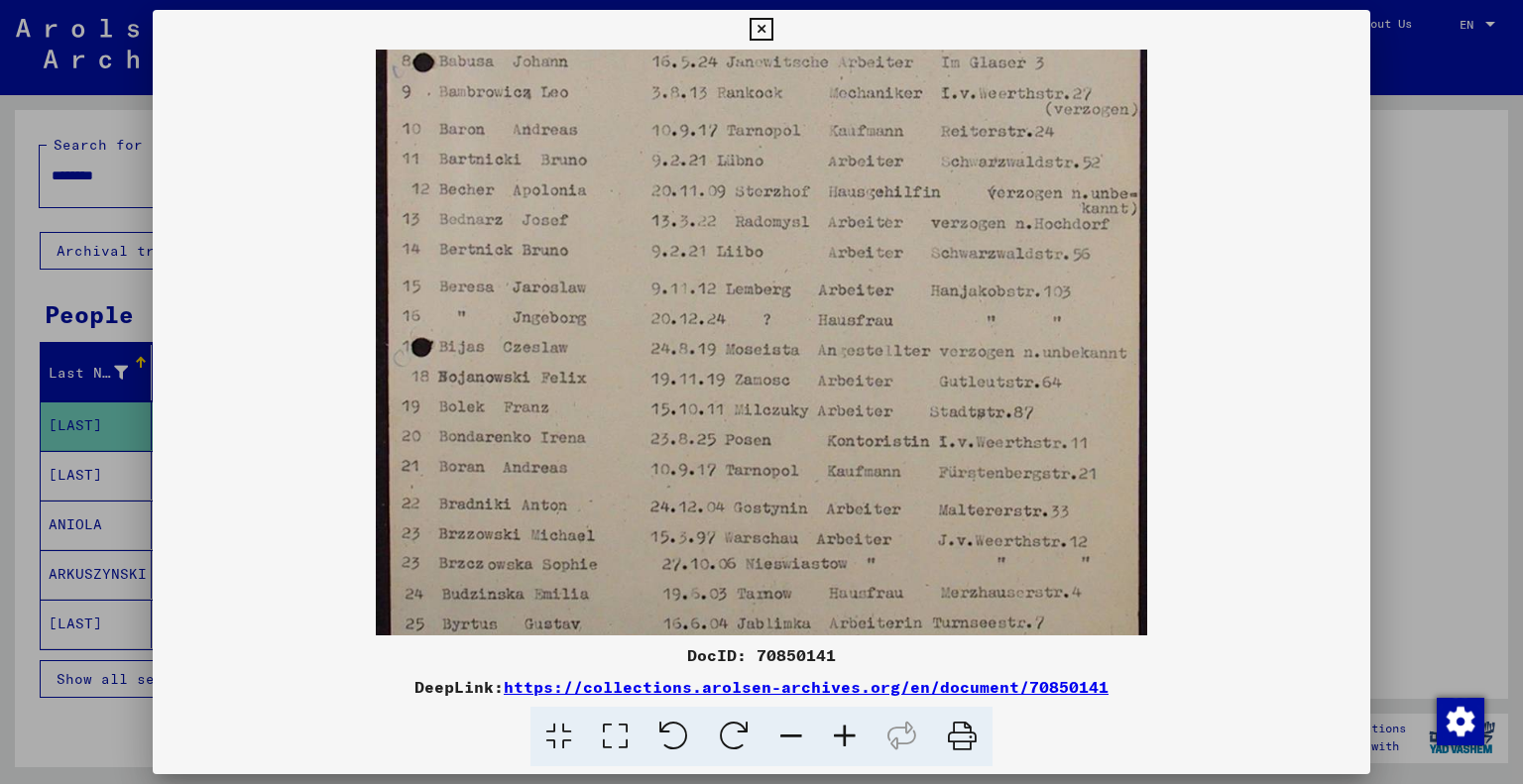 drag, startPoint x: 901, startPoint y: 347, endPoint x: 678, endPoint y: 463, distance: 251.36627 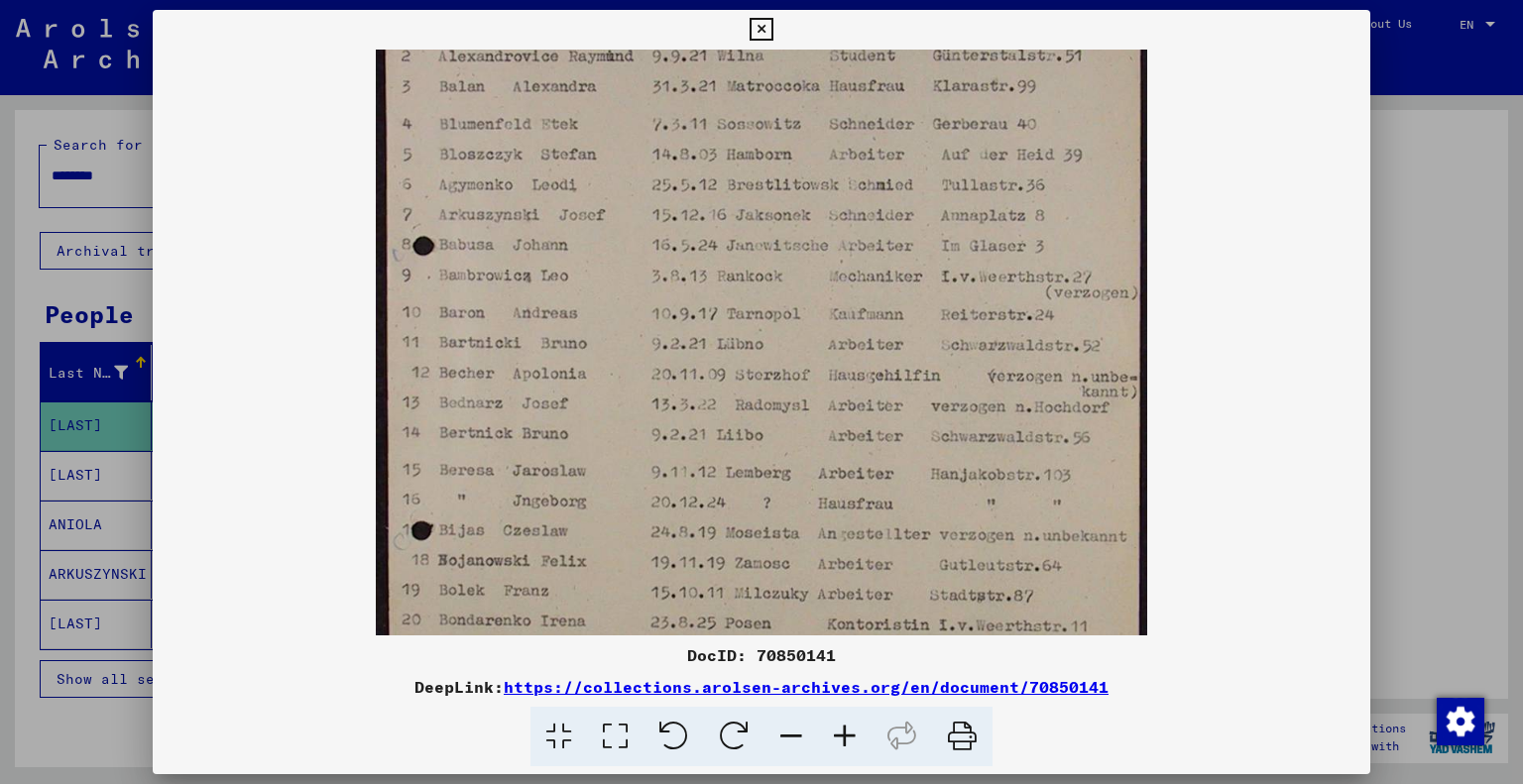 drag, startPoint x: 928, startPoint y: 352, endPoint x: 811, endPoint y: 535, distance: 217.205 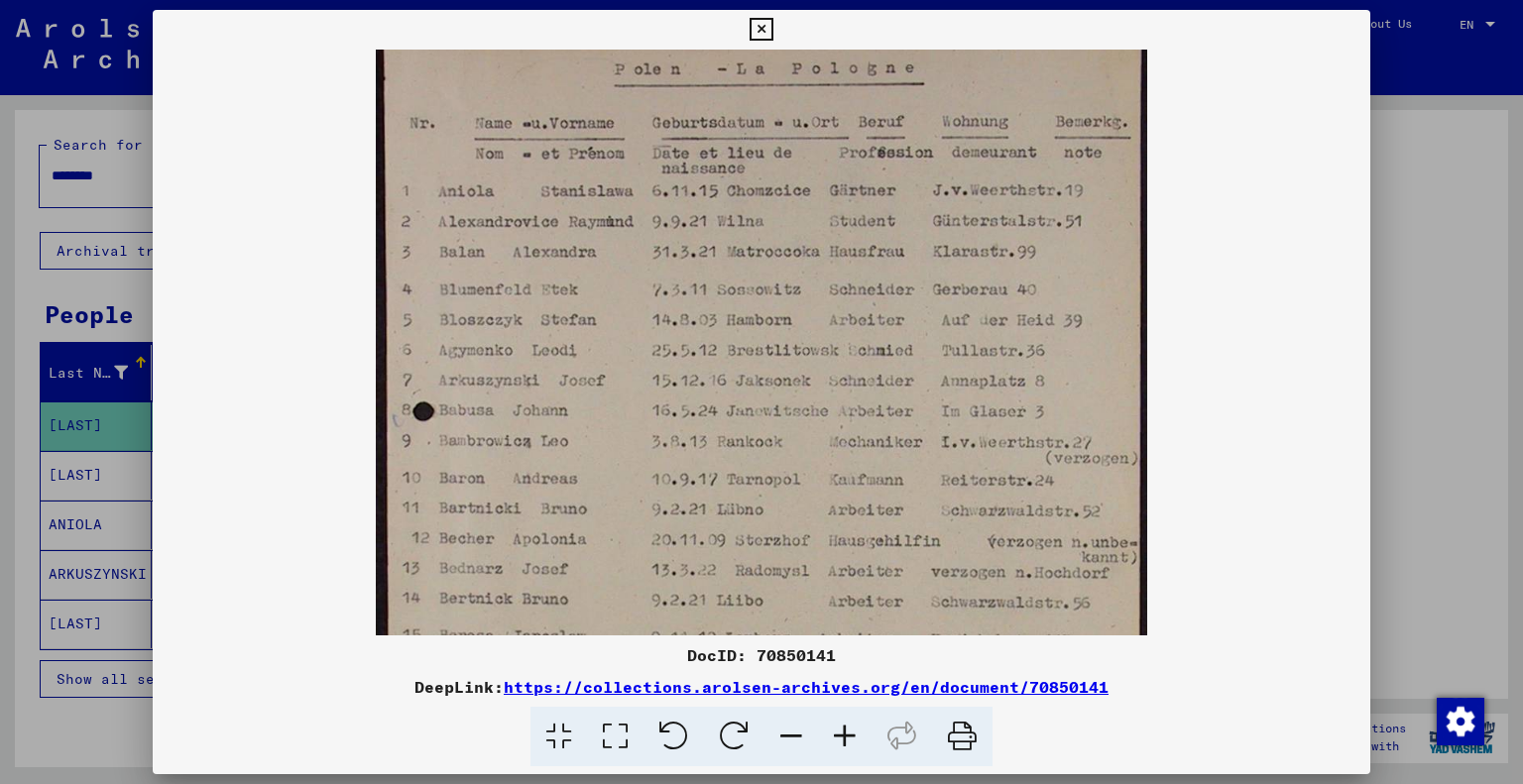drag, startPoint x: 972, startPoint y: 275, endPoint x: 912, endPoint y: 466, distance: 200.2024 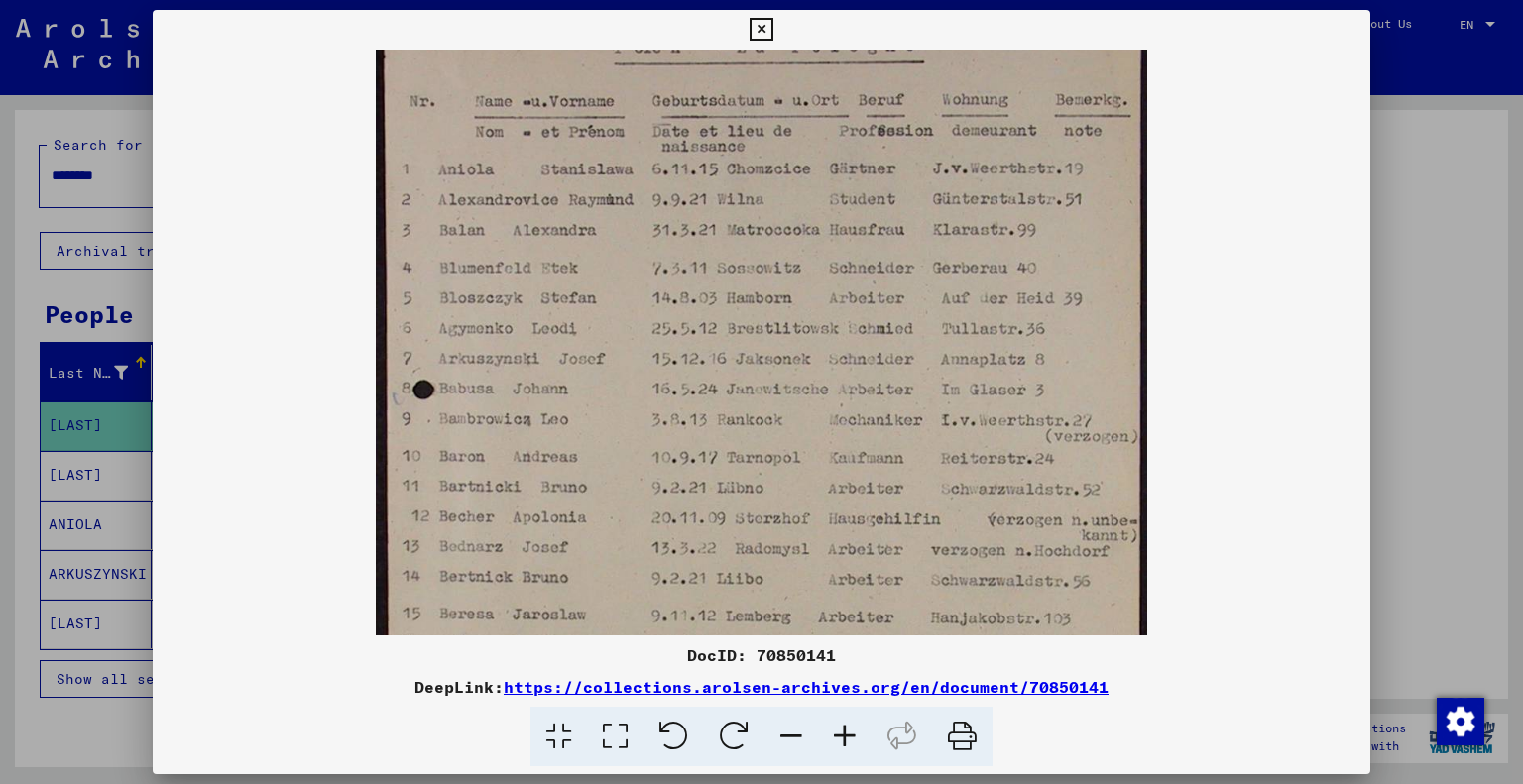 scroll, scrollTop: 63, scrollLeft: 0, axis: vertical 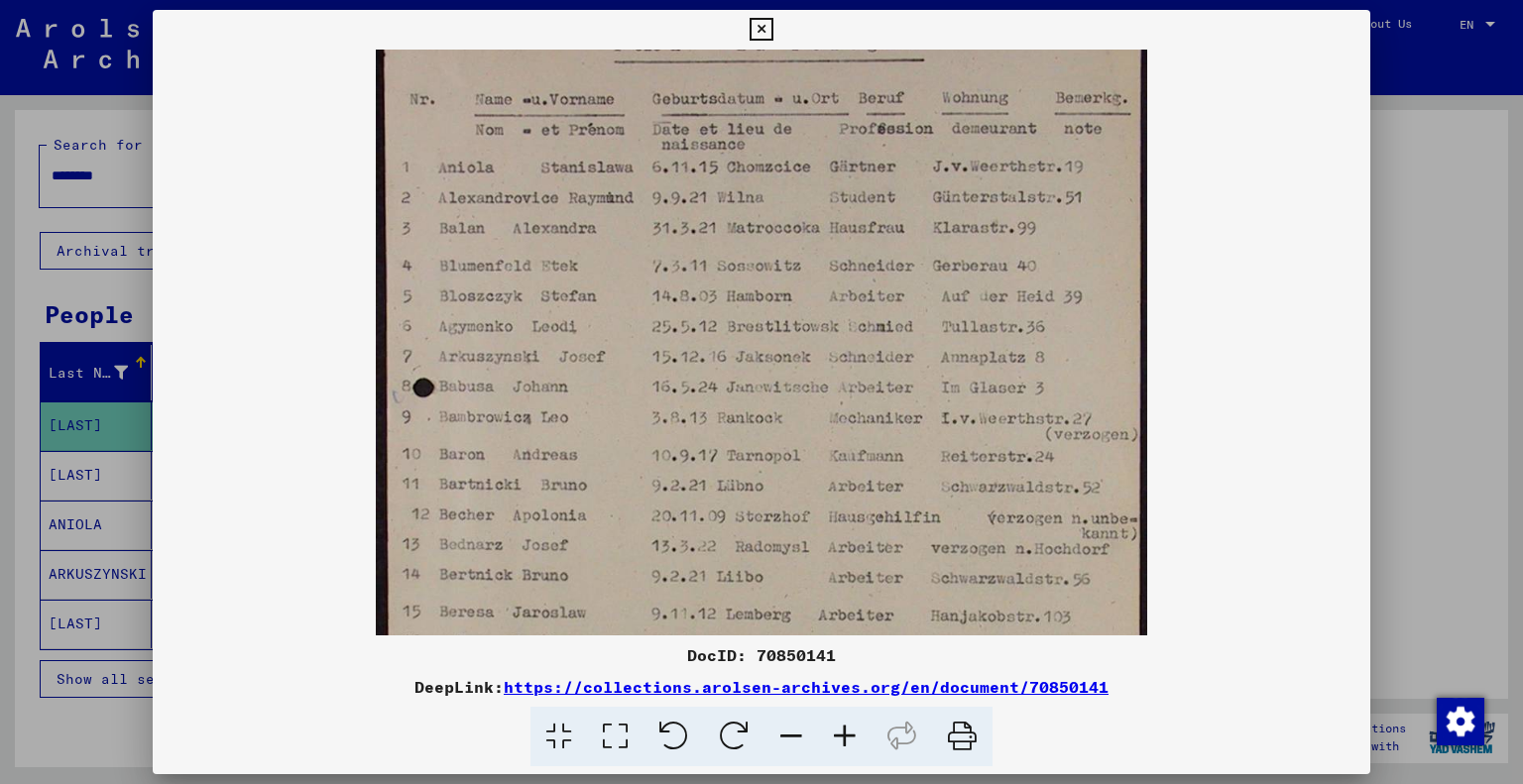 drag, startPoint x: 955, startPoint y: 525, endPoint x: 948, endPoint y: 467, distance: 58.420887 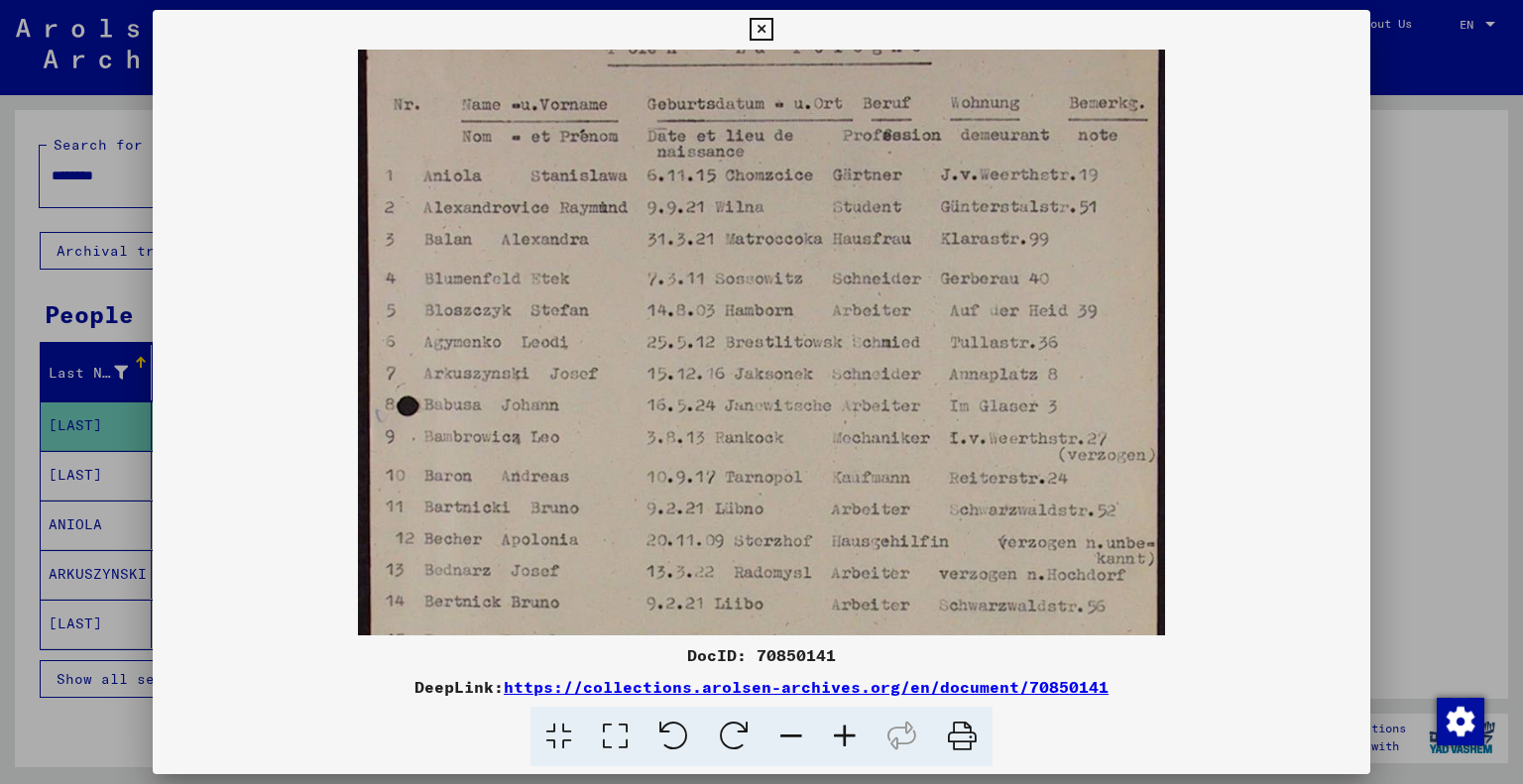 click at bounding box center (845, 736) 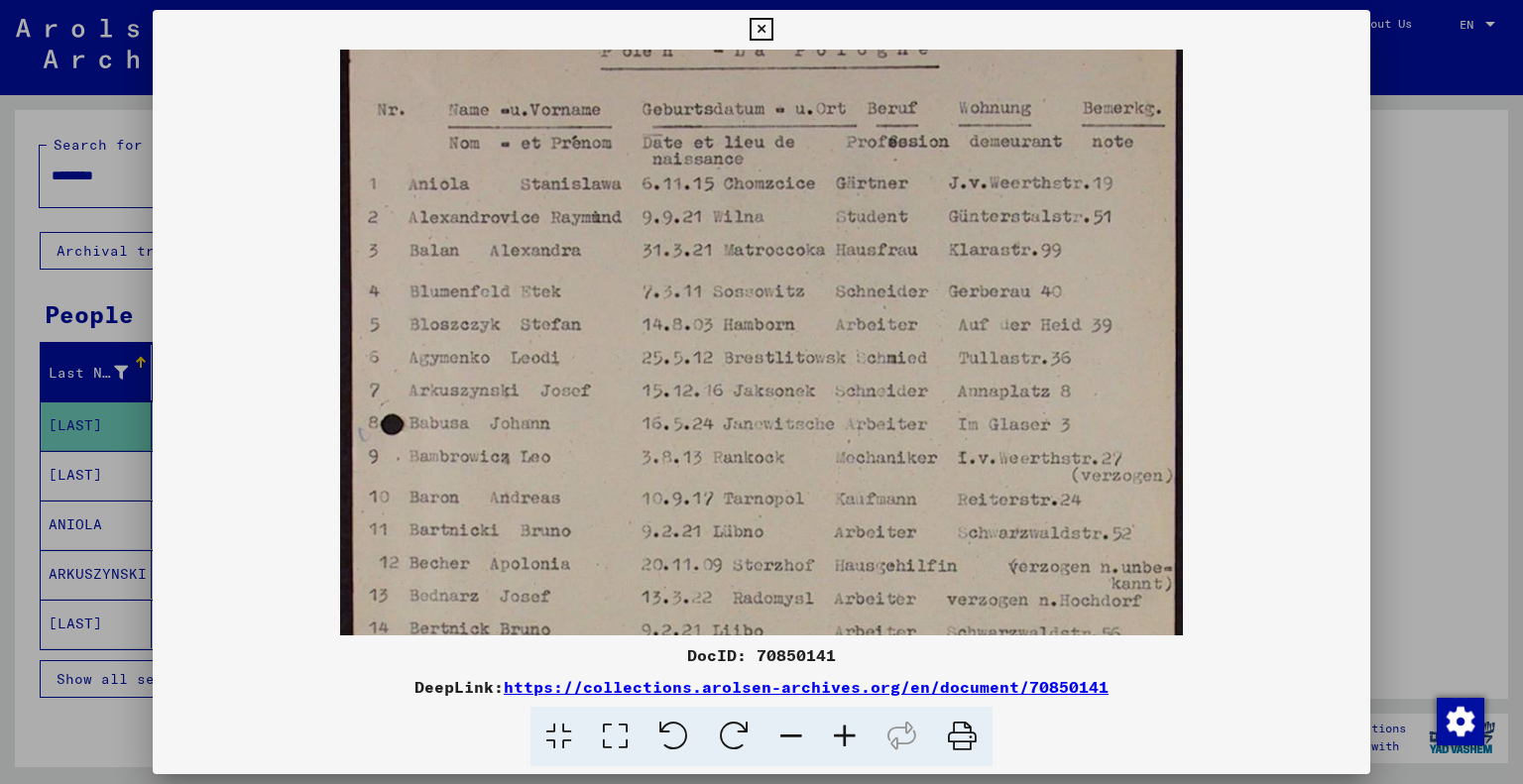click at bounding box center (845, 736) 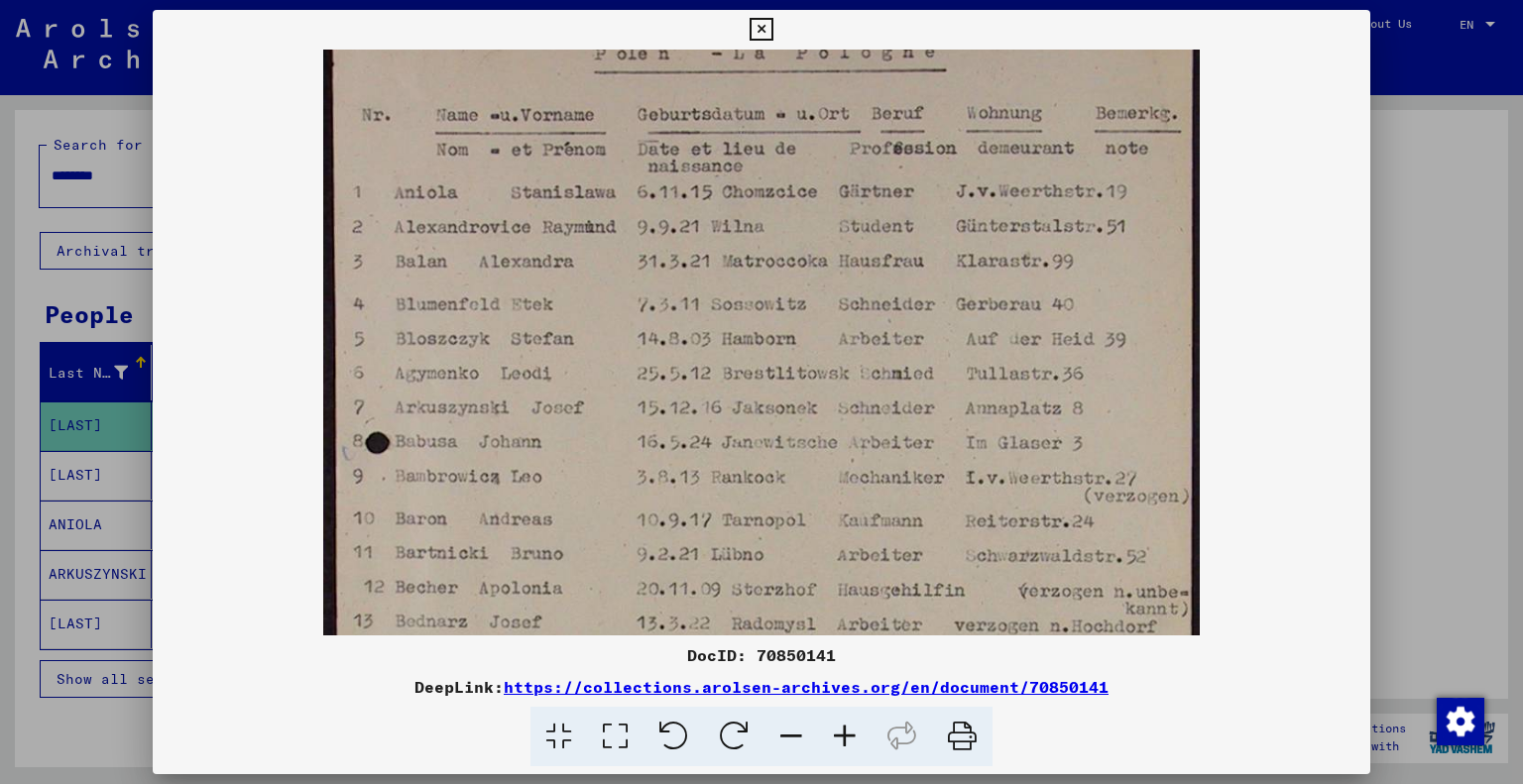 click at bounding box center (845, 736) 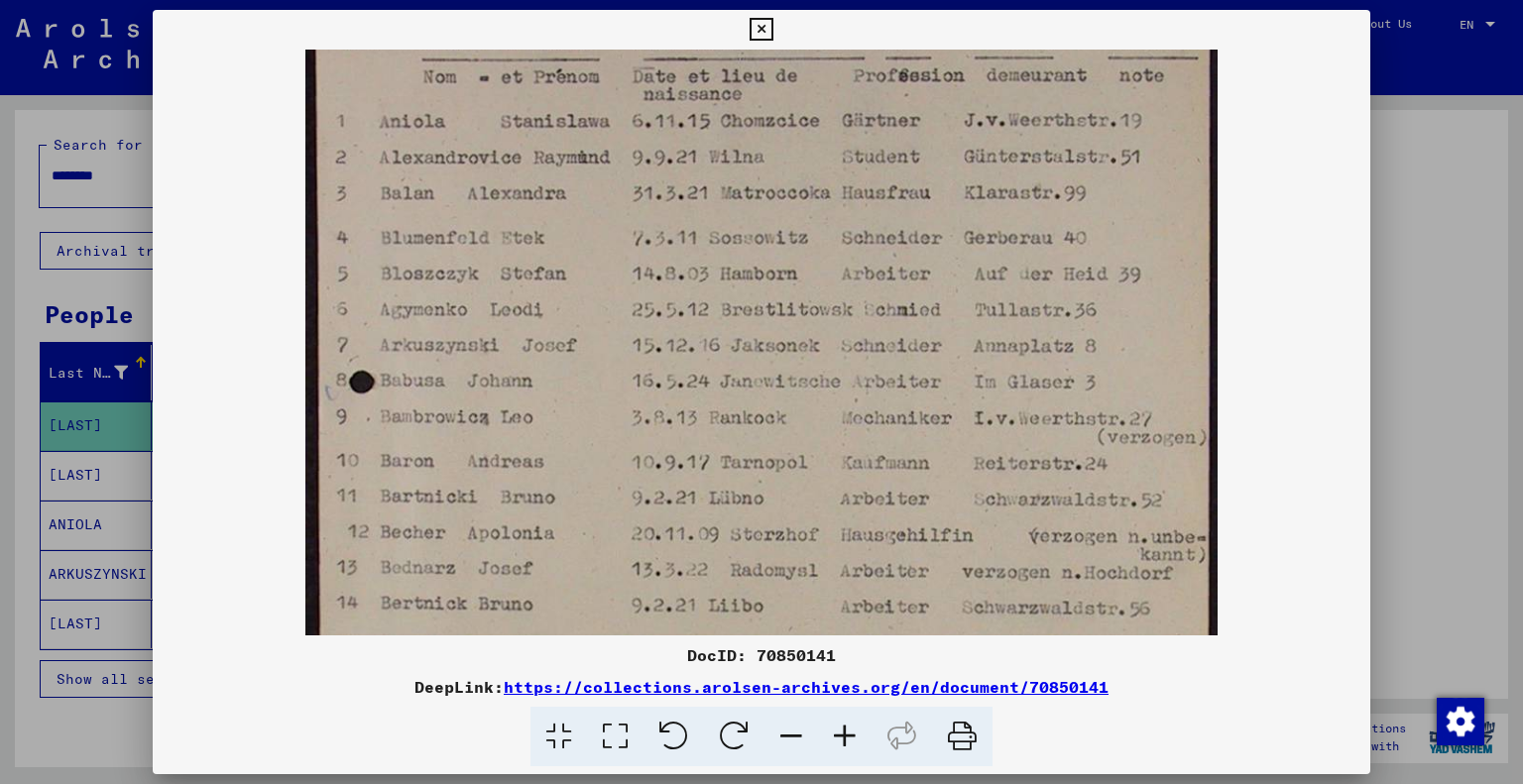 drag, startPoint x: 1006, startPoint y: 518, endPoint x: 802, endPoint y: 403, distance: 234.18155 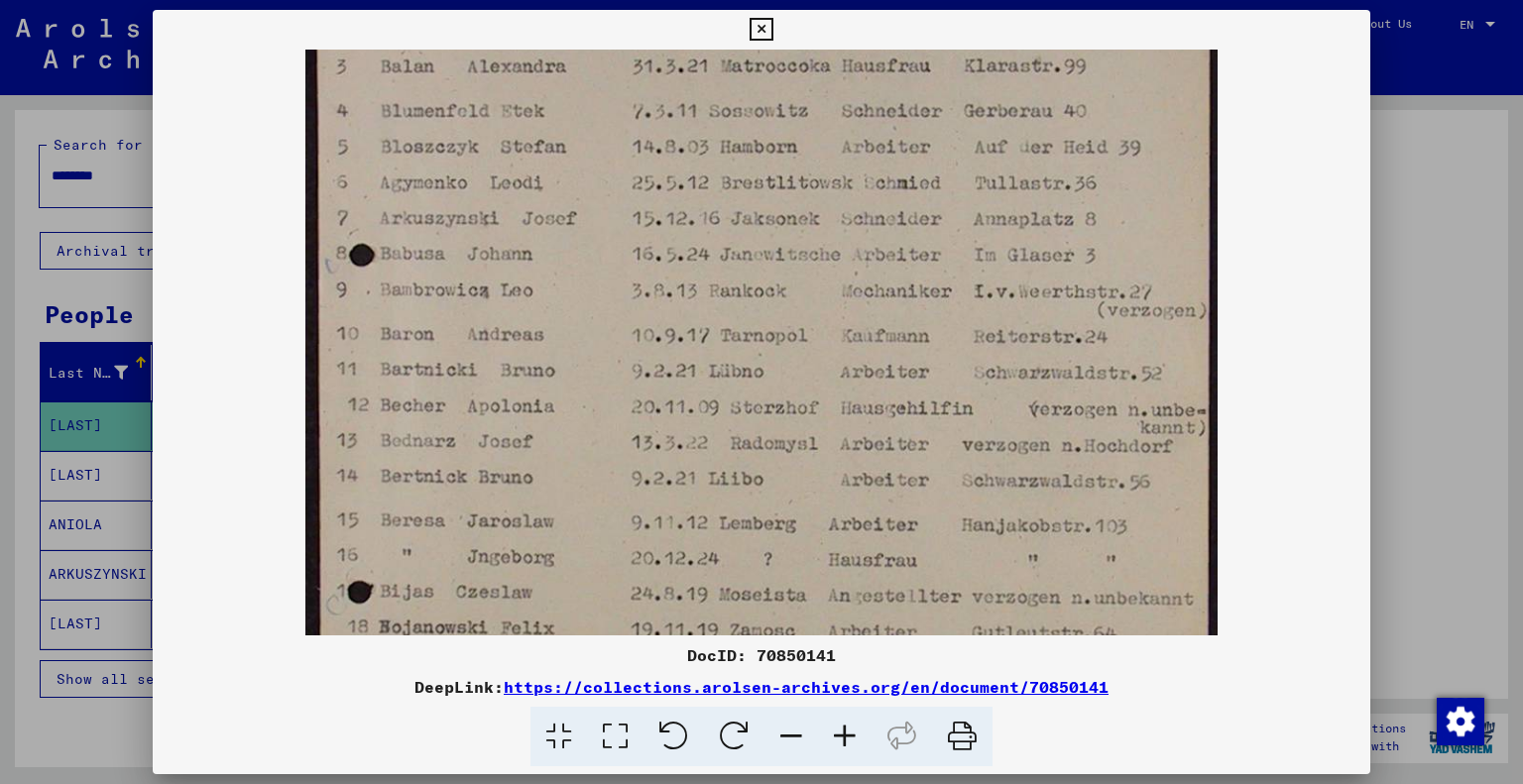 drag, startPoint x: 957, startPoint y: 259, endPoint x: 984, endPoint y: 164, distance: 98.762341 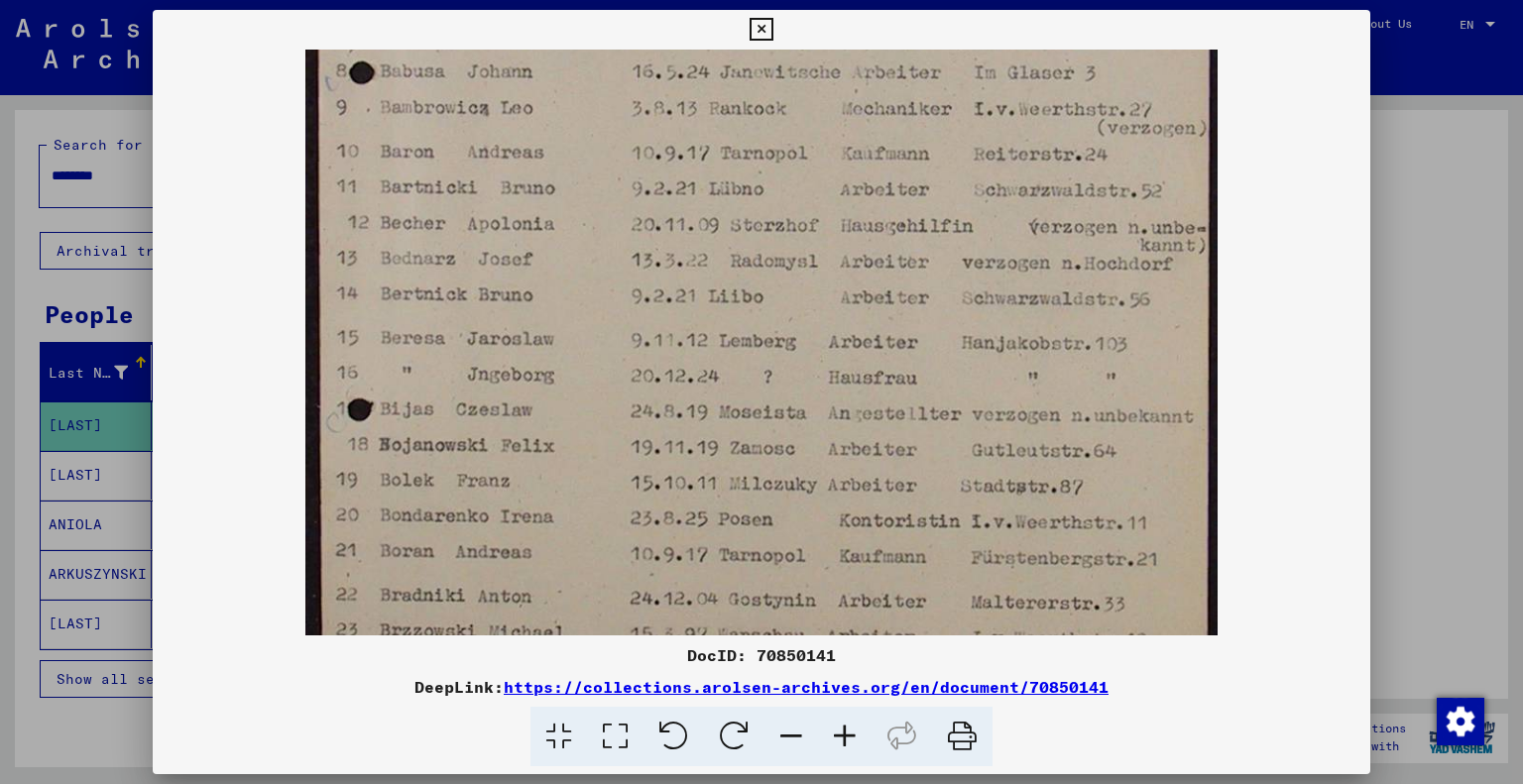 scroll, scrollTop: 481, scrollLeft: 0, axis: vertical 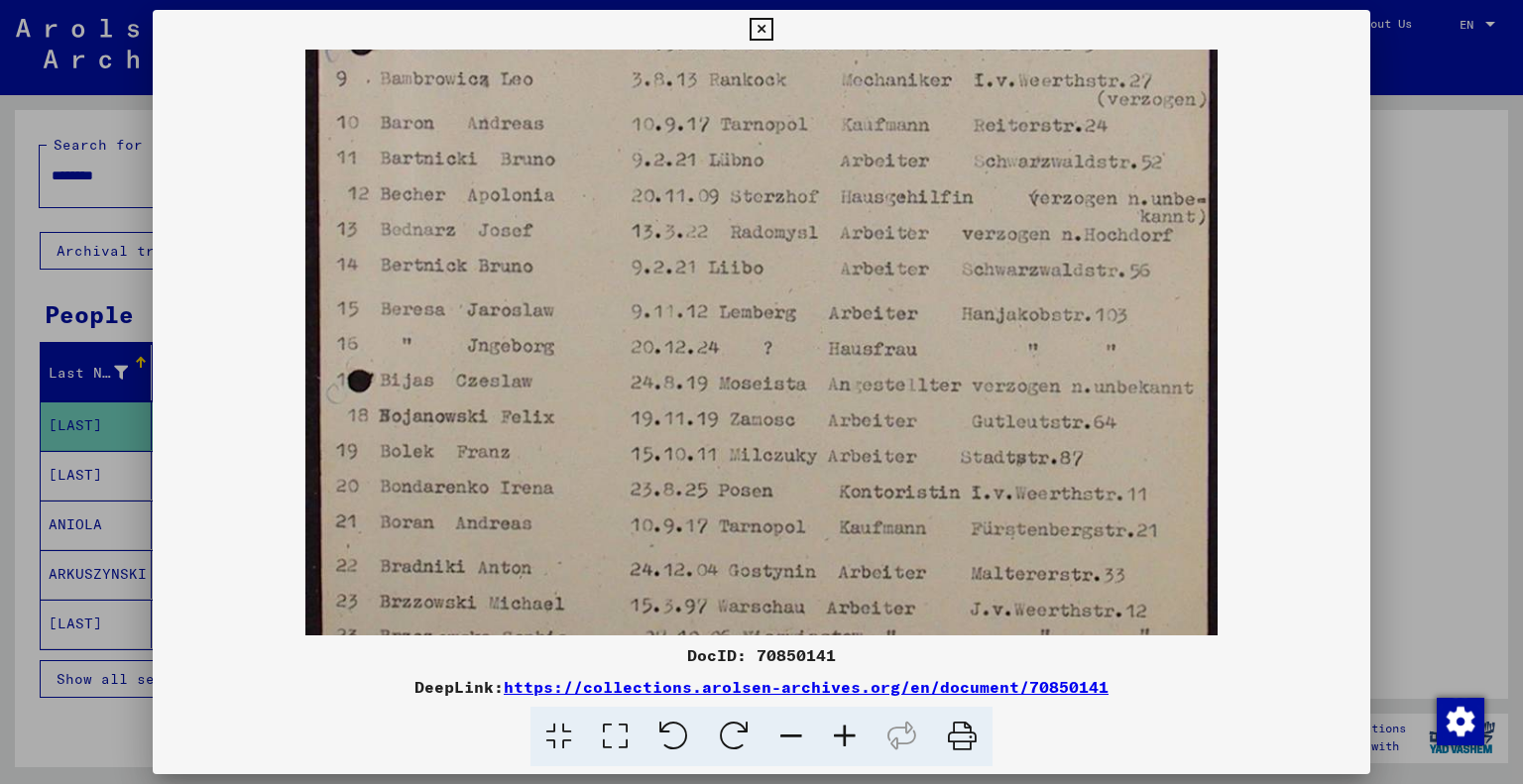 drag, startPoint x: 965, startPoint y: 418, endPoint x: 986, endPoint y: 213, distance: 206.0728 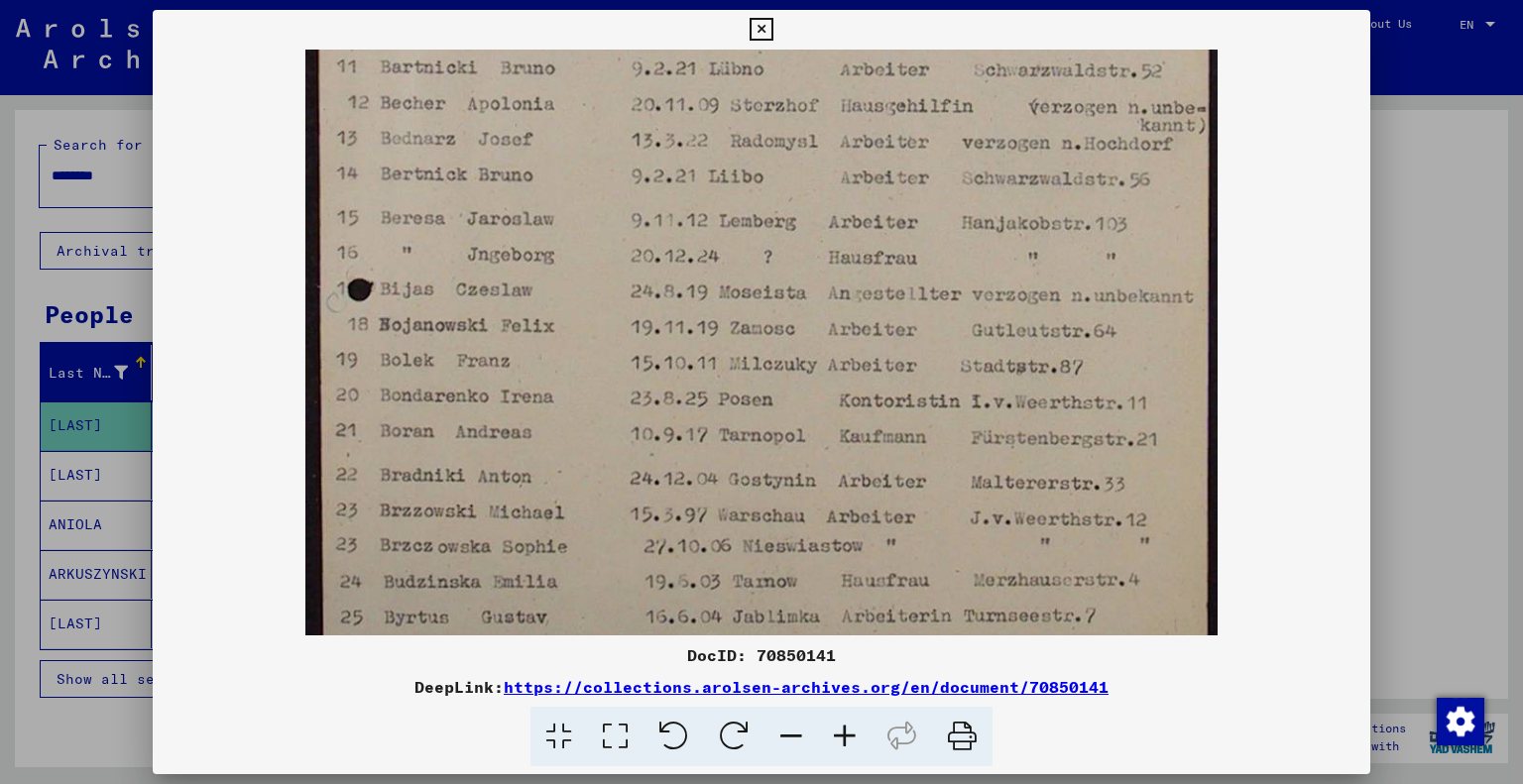 scroll, scrollTop: 597, scrollLeft: 0, axis: vertical 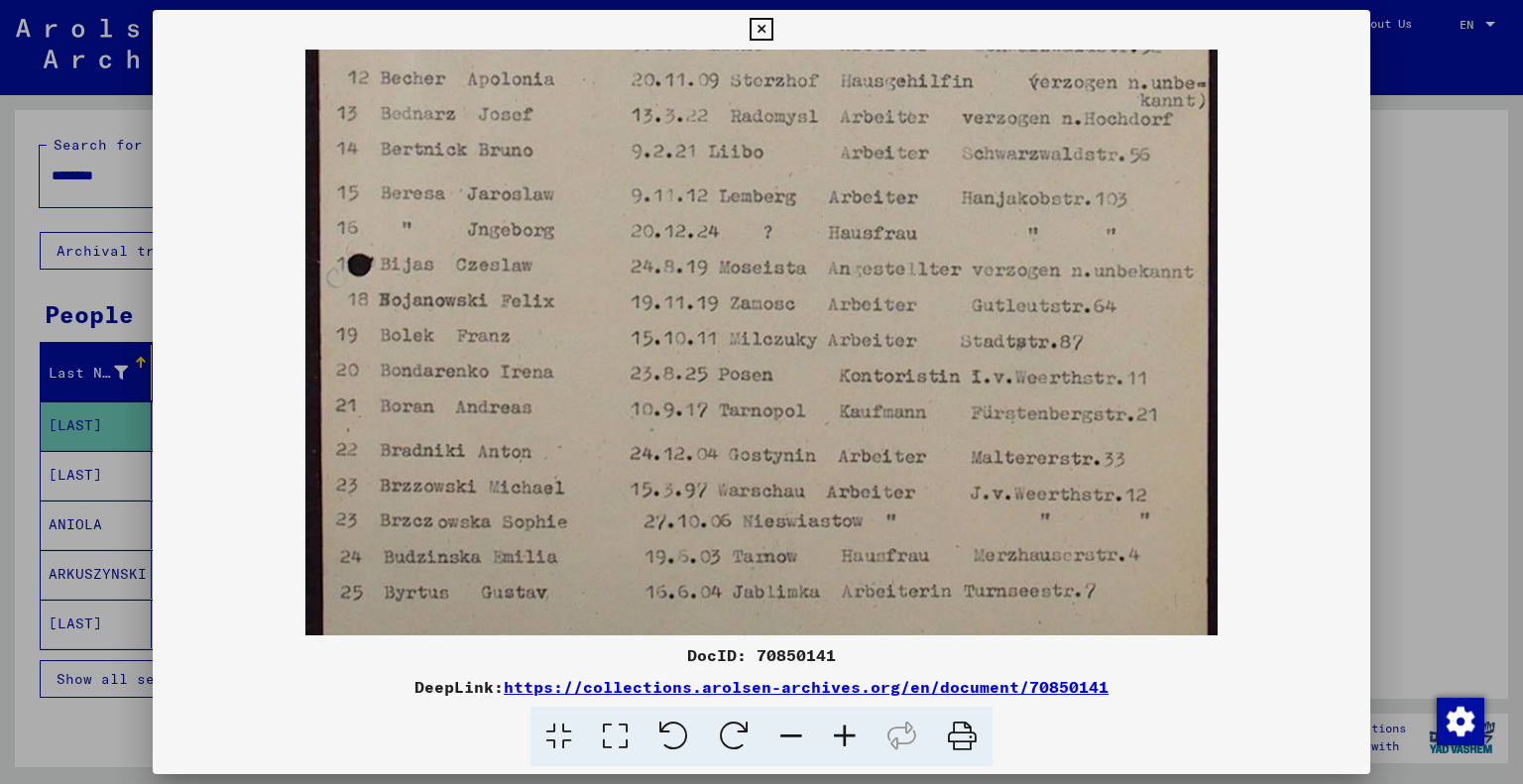 drag, startPoint x: 990, startPoint y: 359, endPoint x: 988, endPoint y: 244, distance: 115.01739 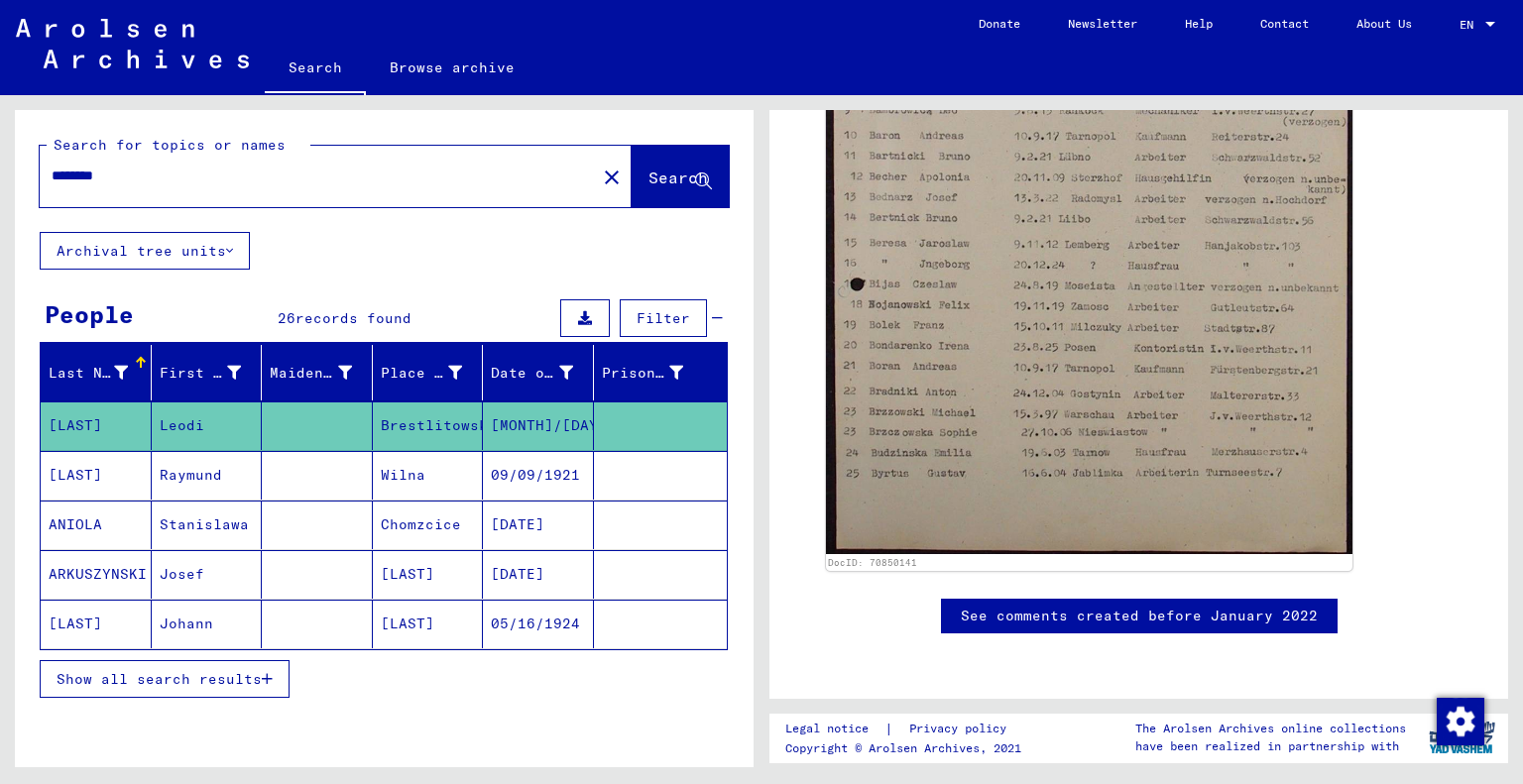 scroll, scrollTop: 87, scrollLeft: 0, axis: vertical 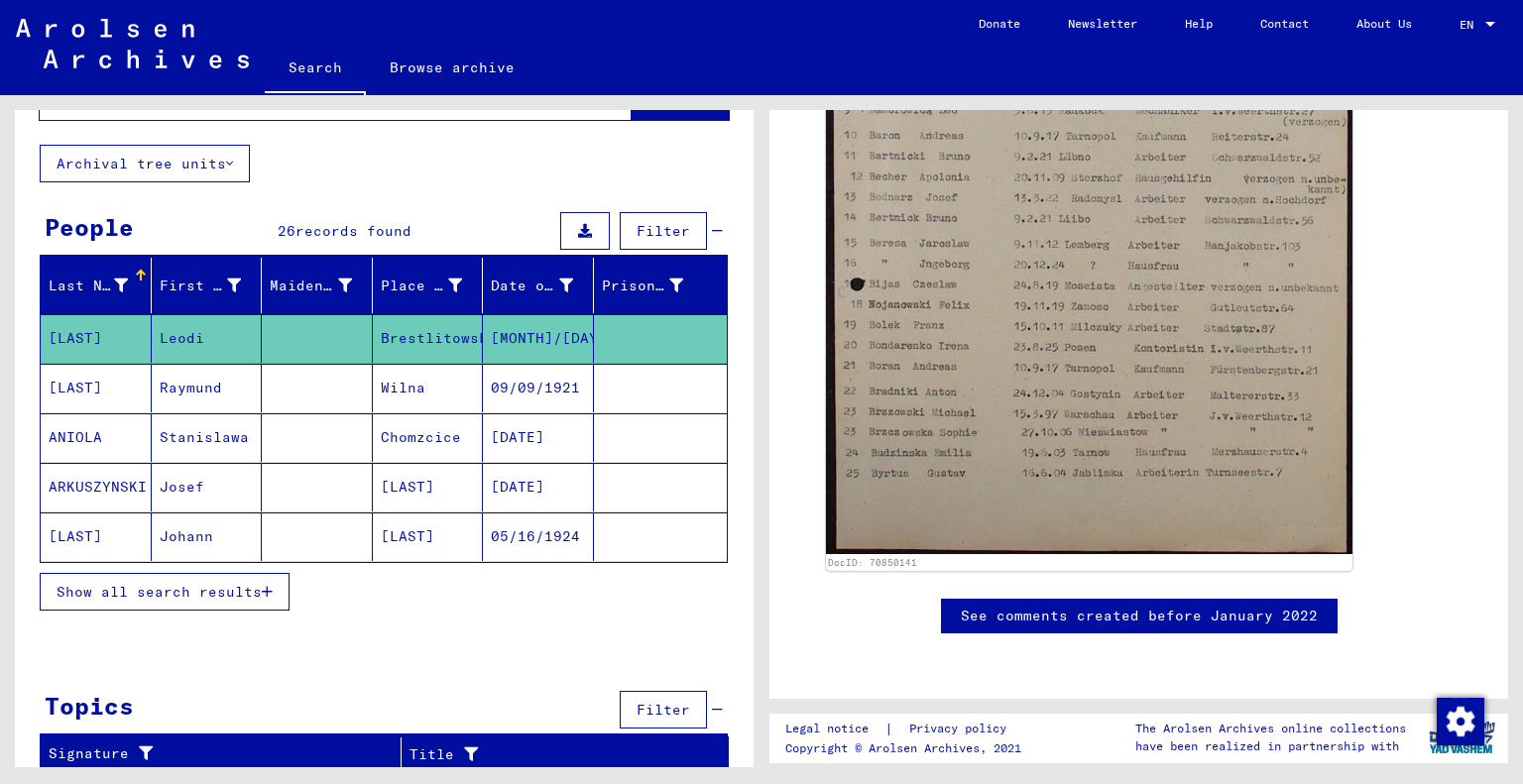 type on "**********" 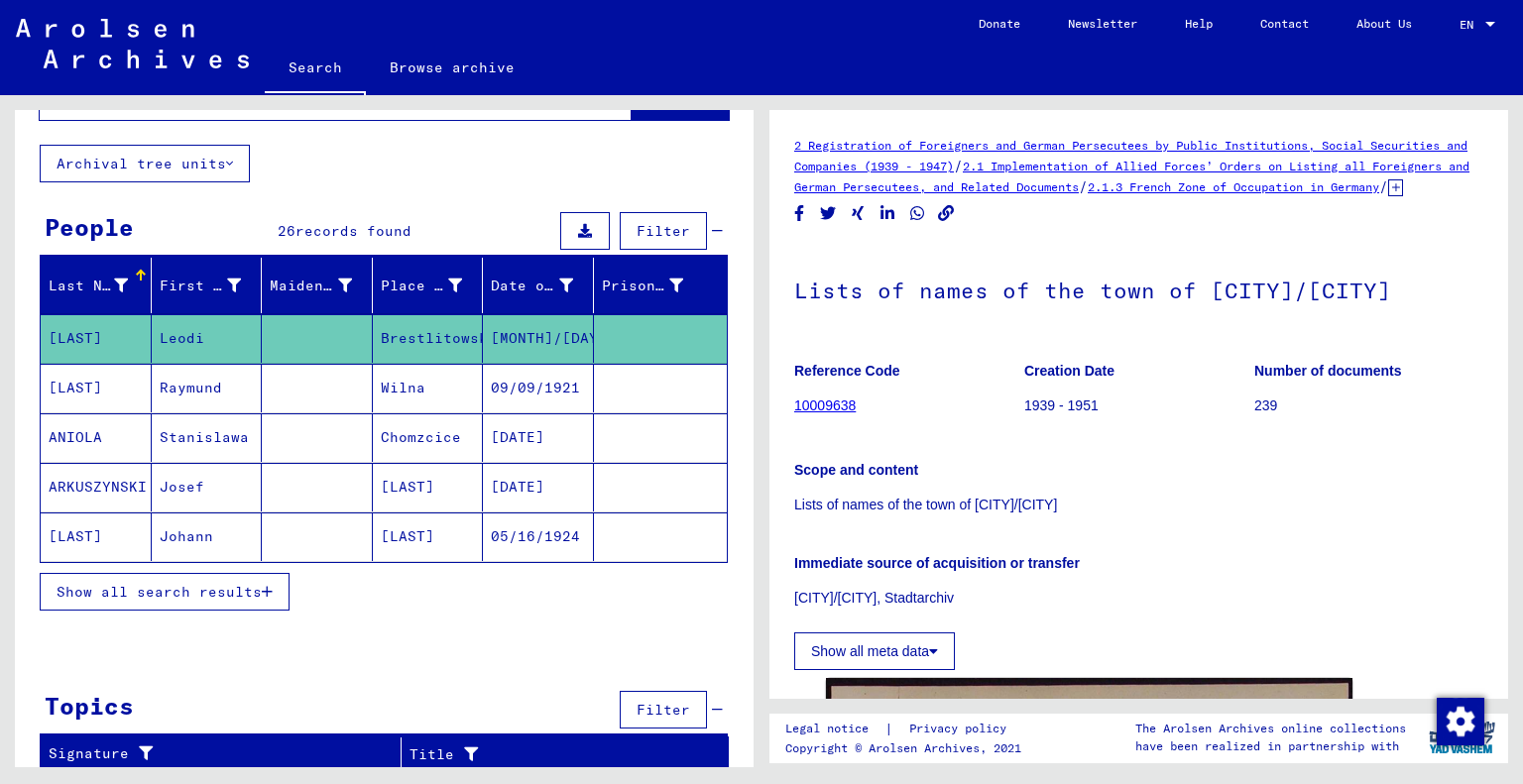 scroll, scrollTop: 0, scrollLeft: 0, axis: both 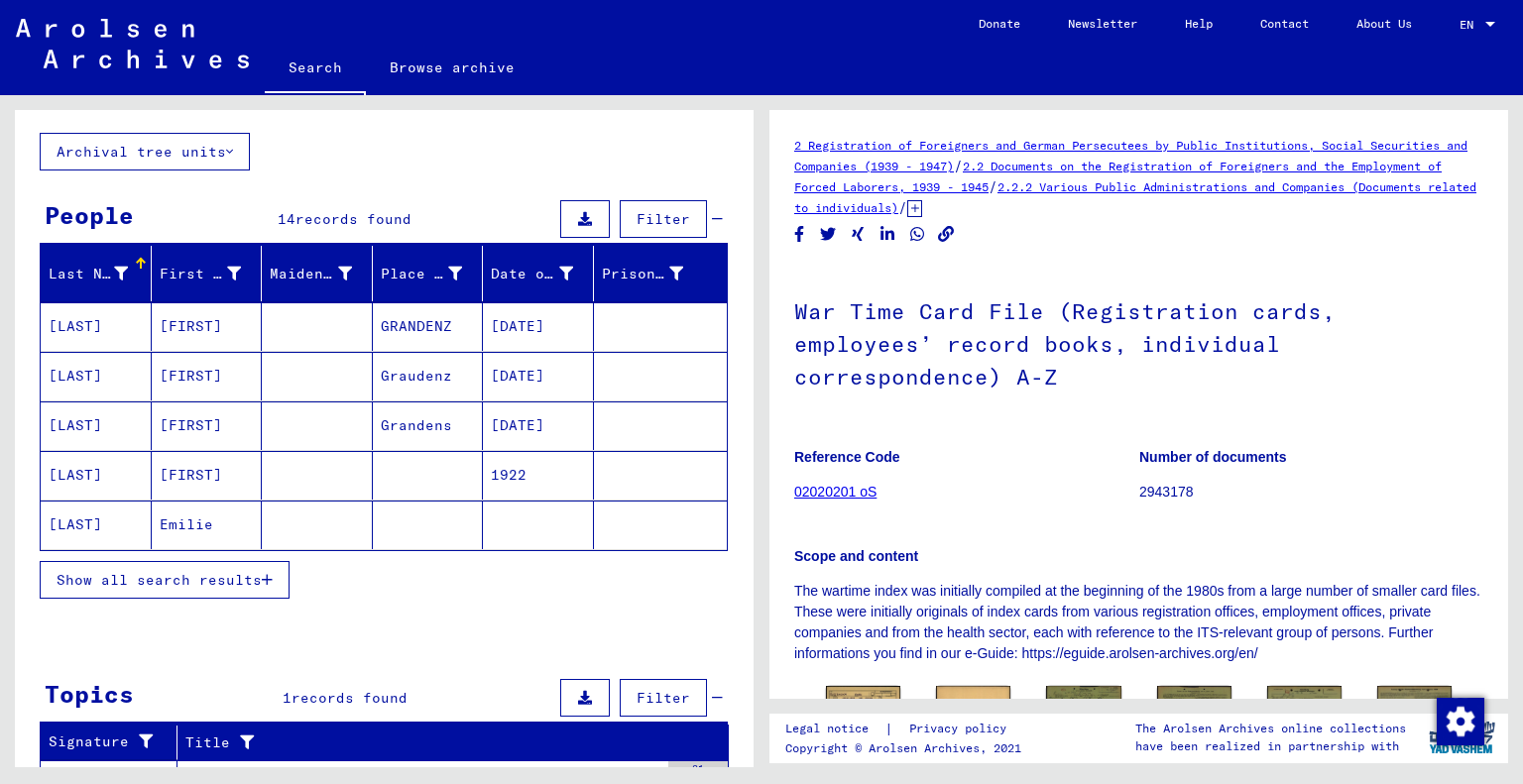 click on "Show all search results" at bounding box center (159, 580) 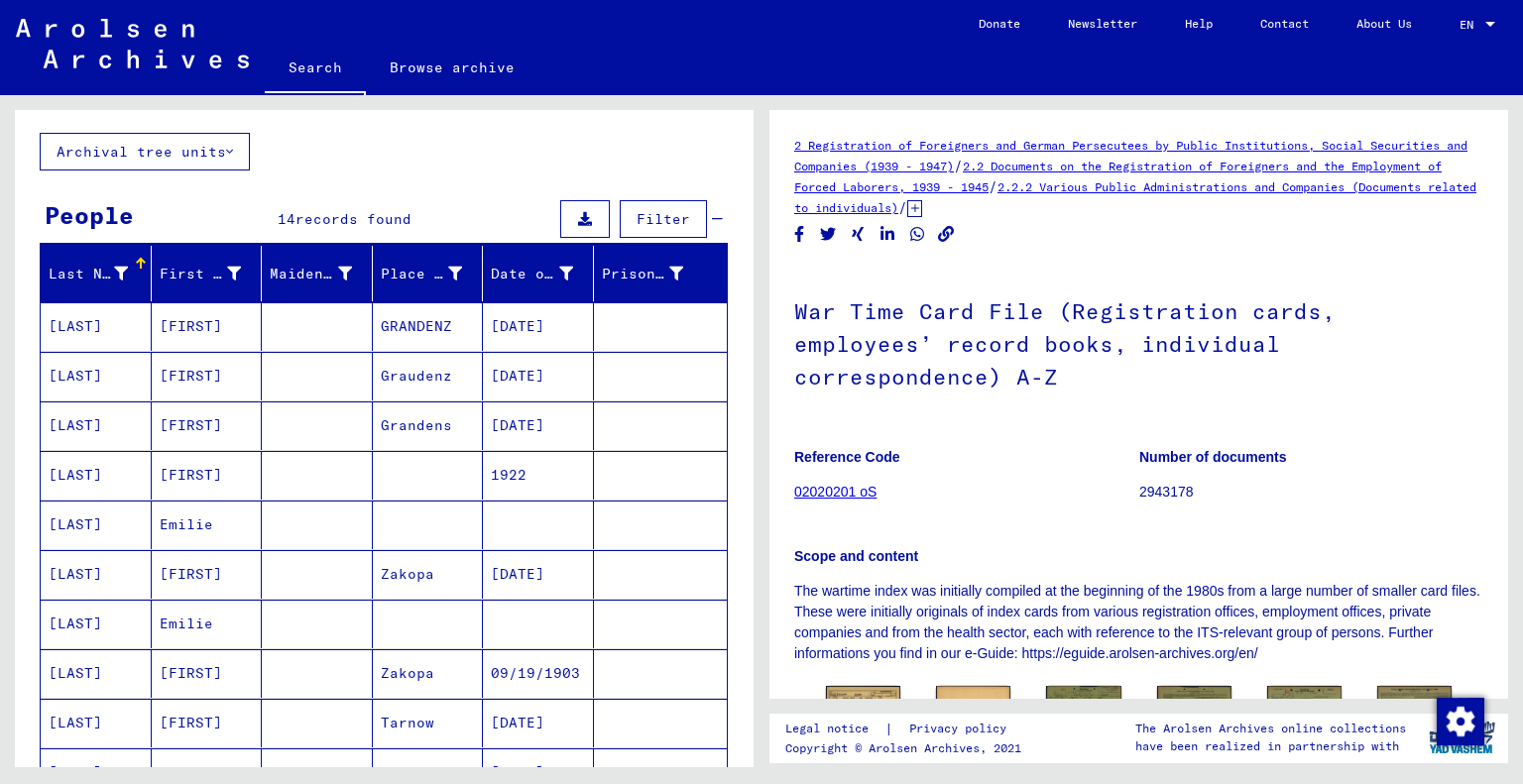 click on "[LAST]" at bounding box center [96, 673] 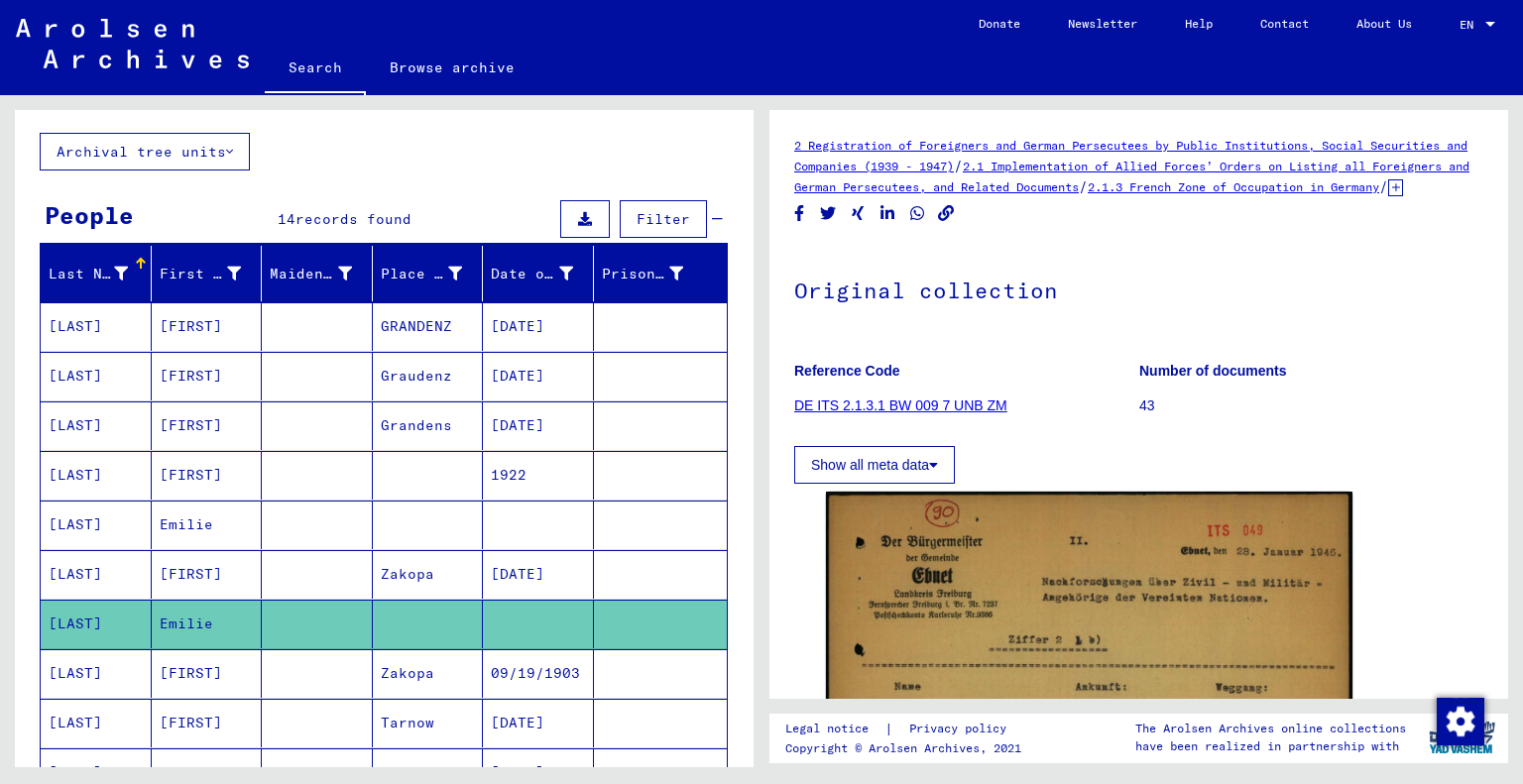 scroll, scrollTop: 0, scrollLeft: 0, axis: both 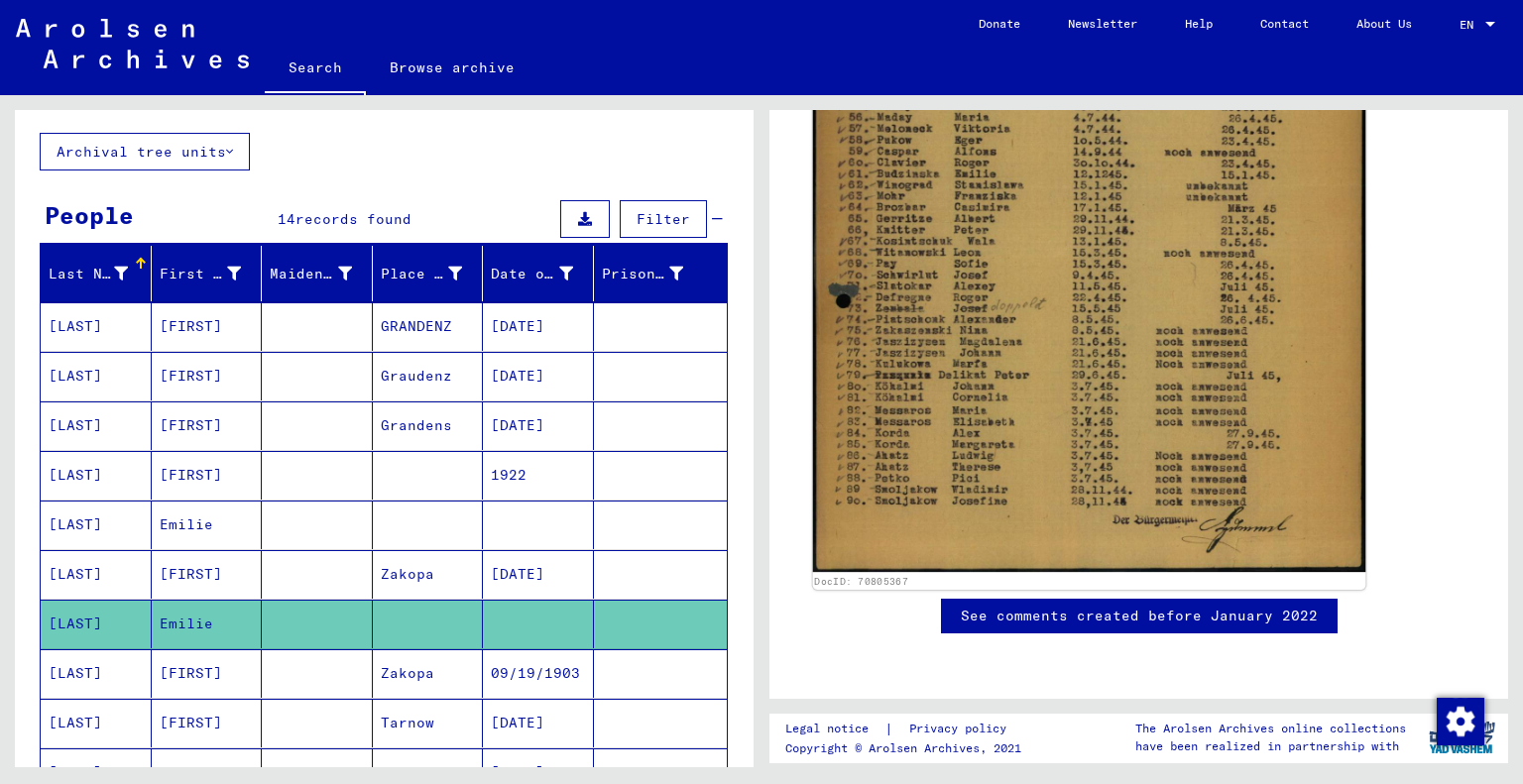 click 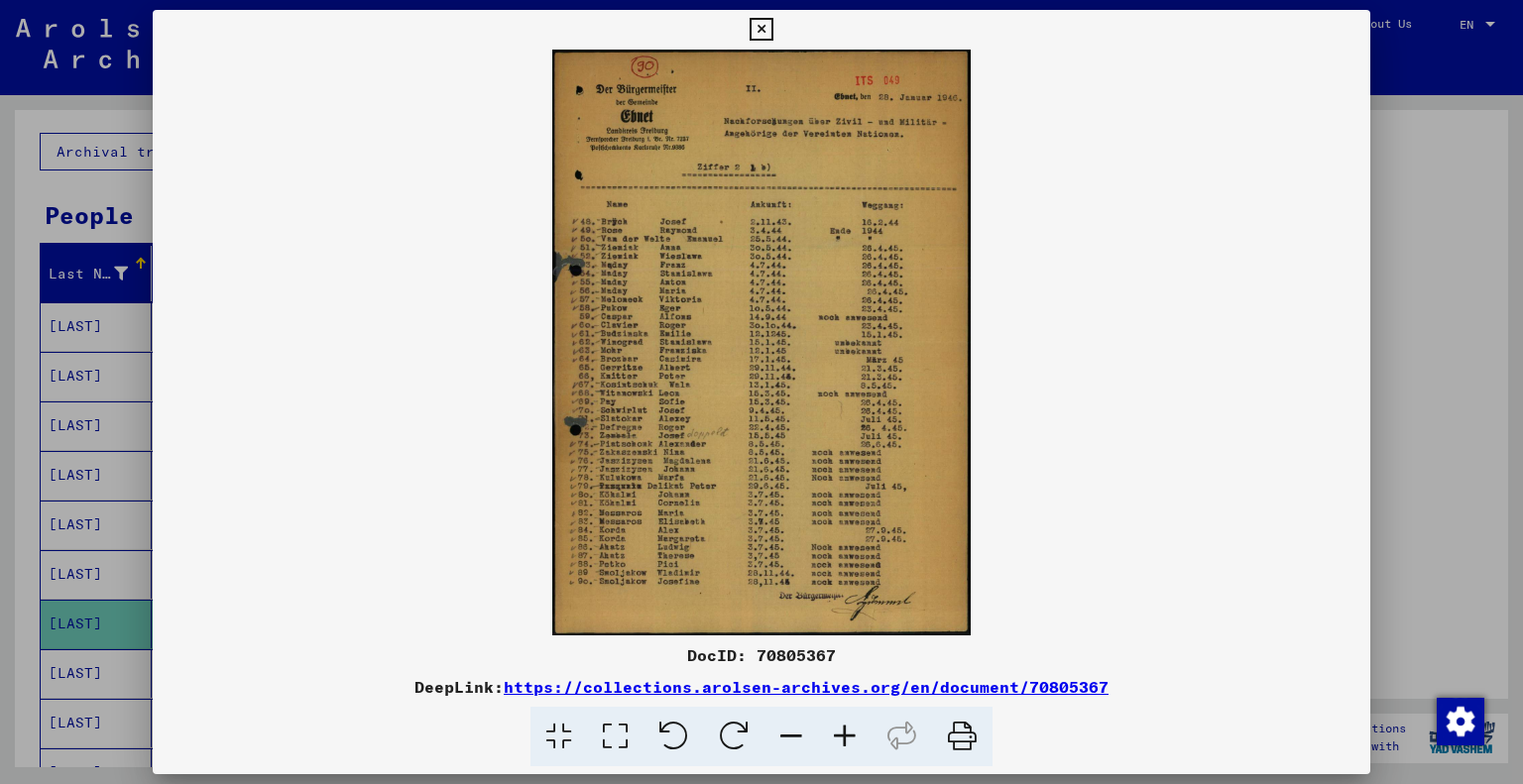 click at bounding box center [845, 736] 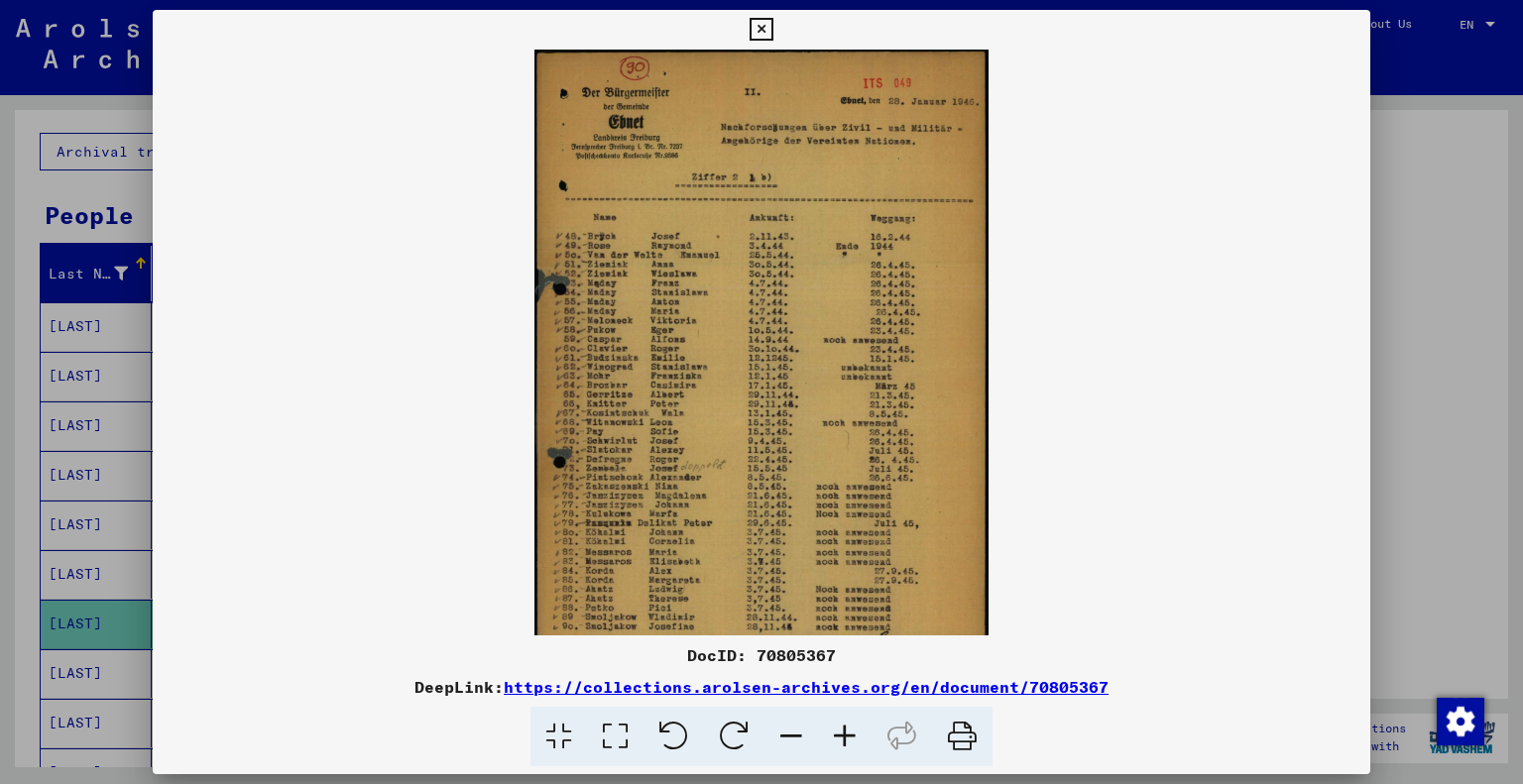 click at bounding box center (845, 736) 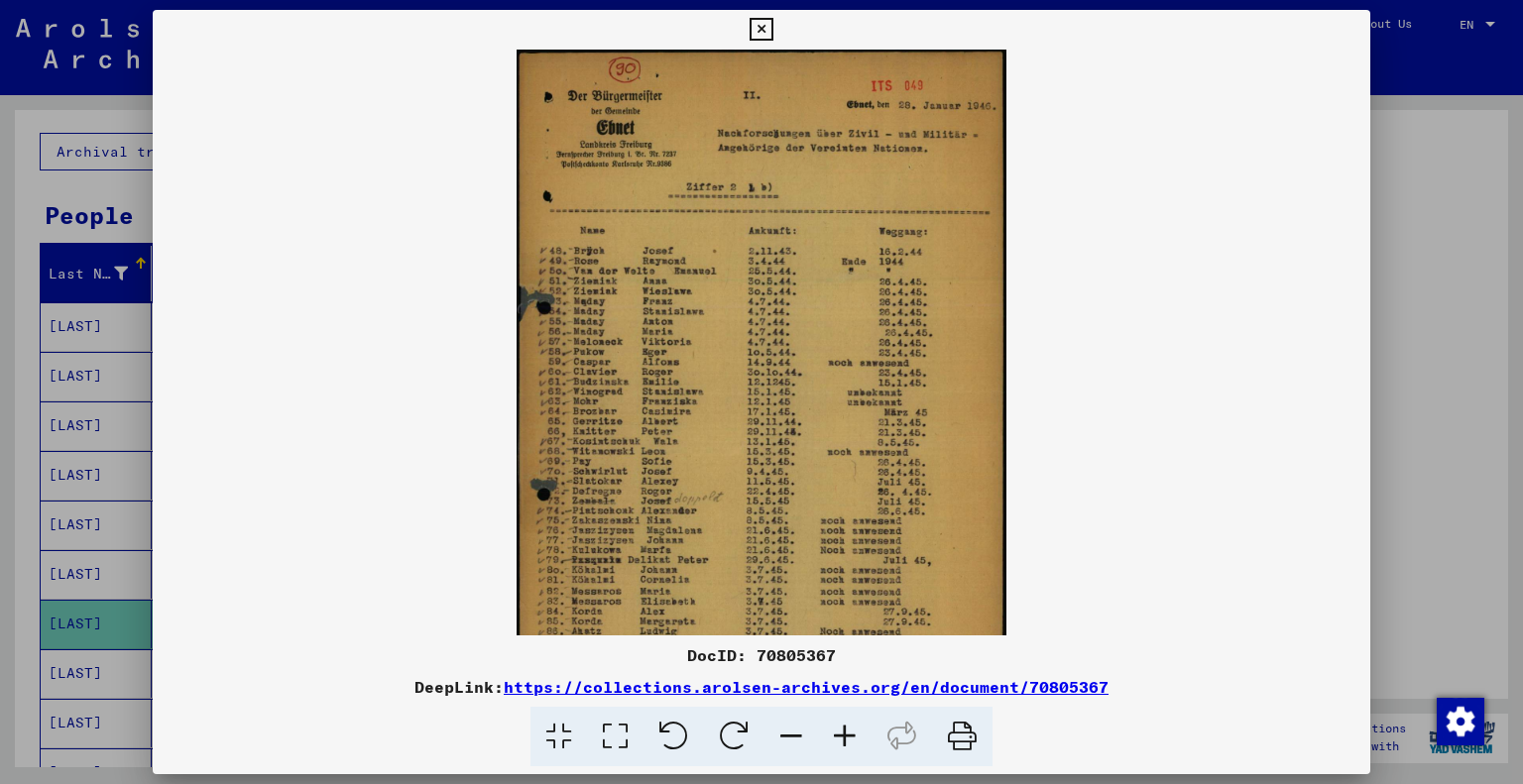 click at bounding box center [845, 736] 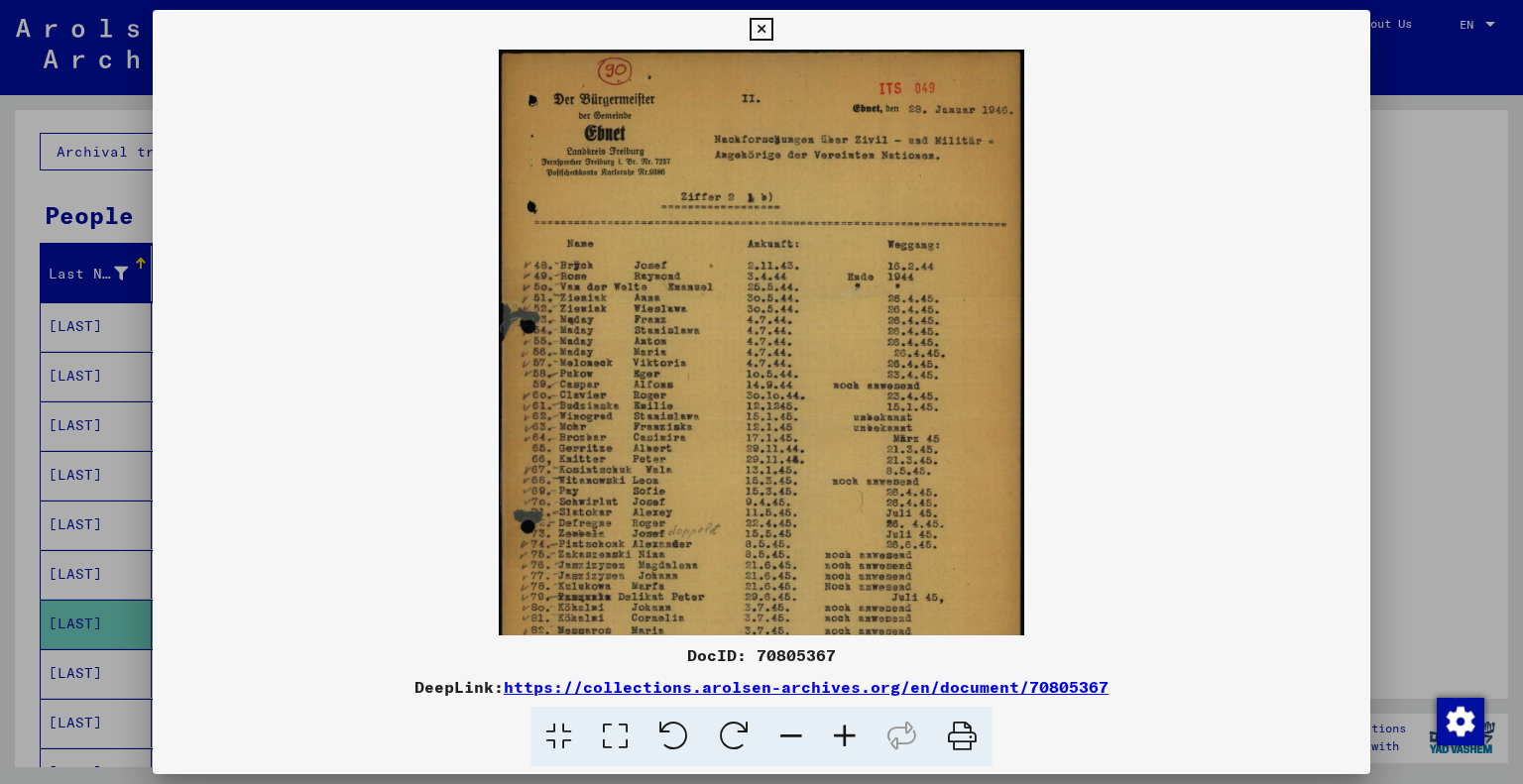 click at bounding box center (845, 736) 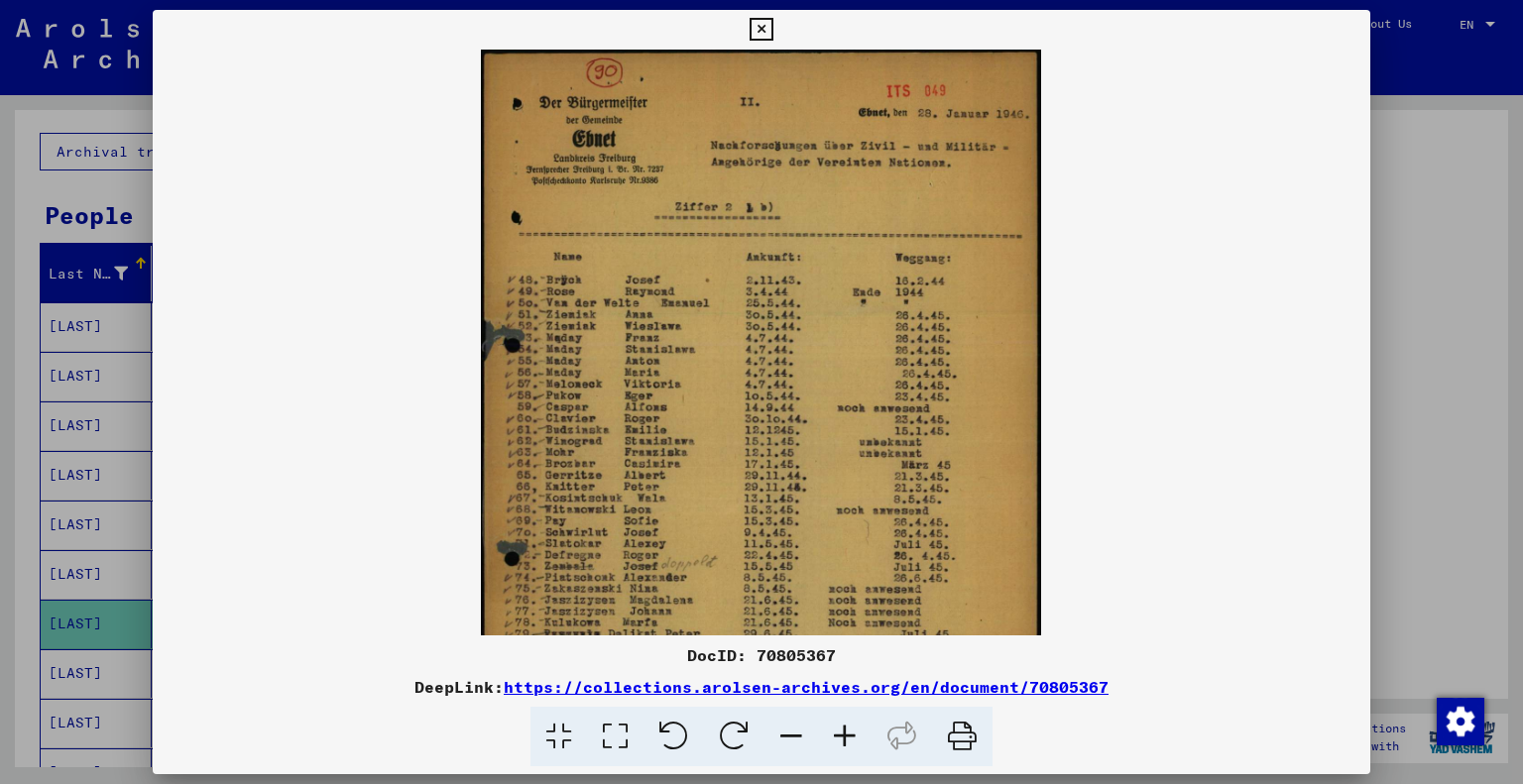 click at bounding box center (845, 736) 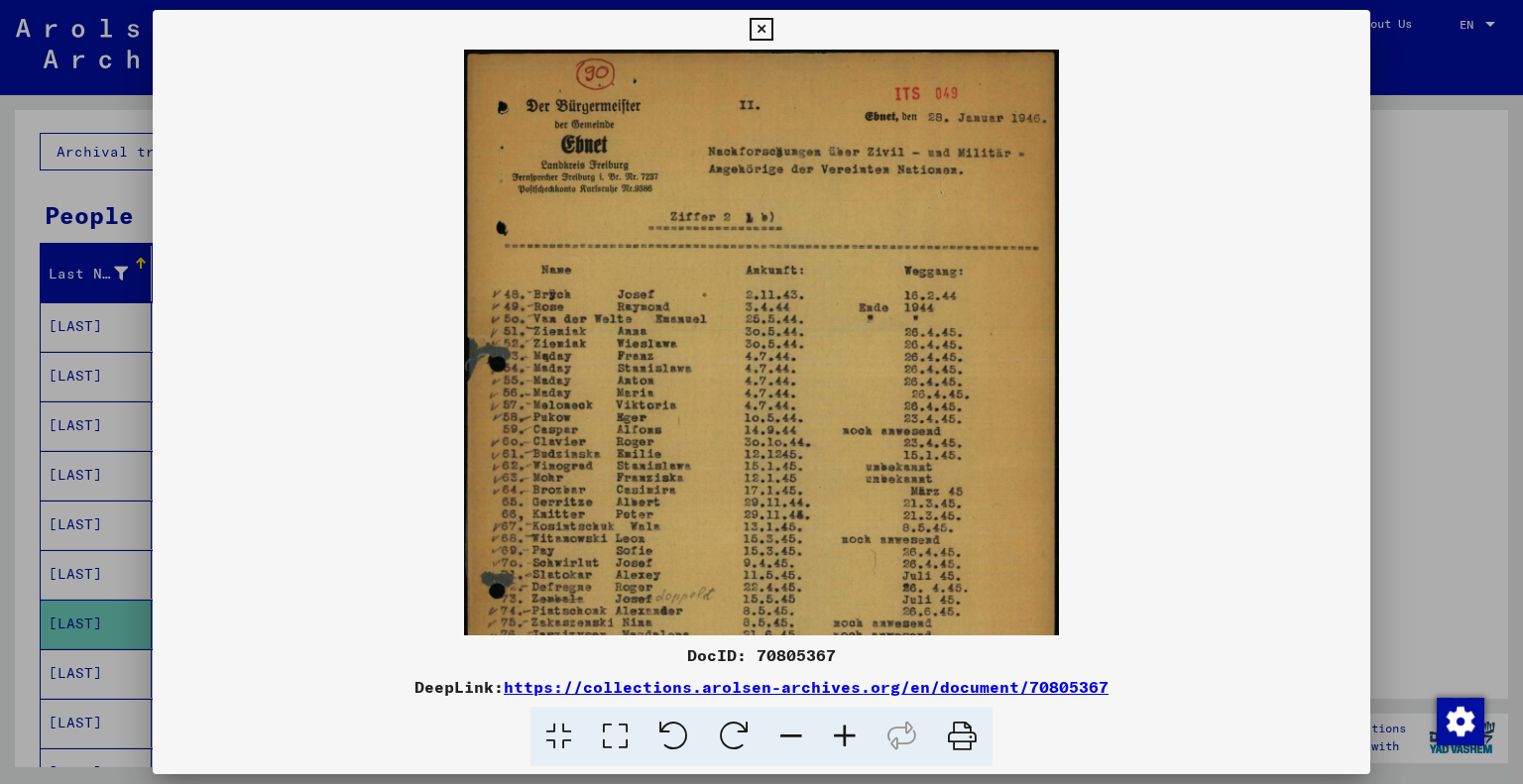 click at bounding box center [845, 736] 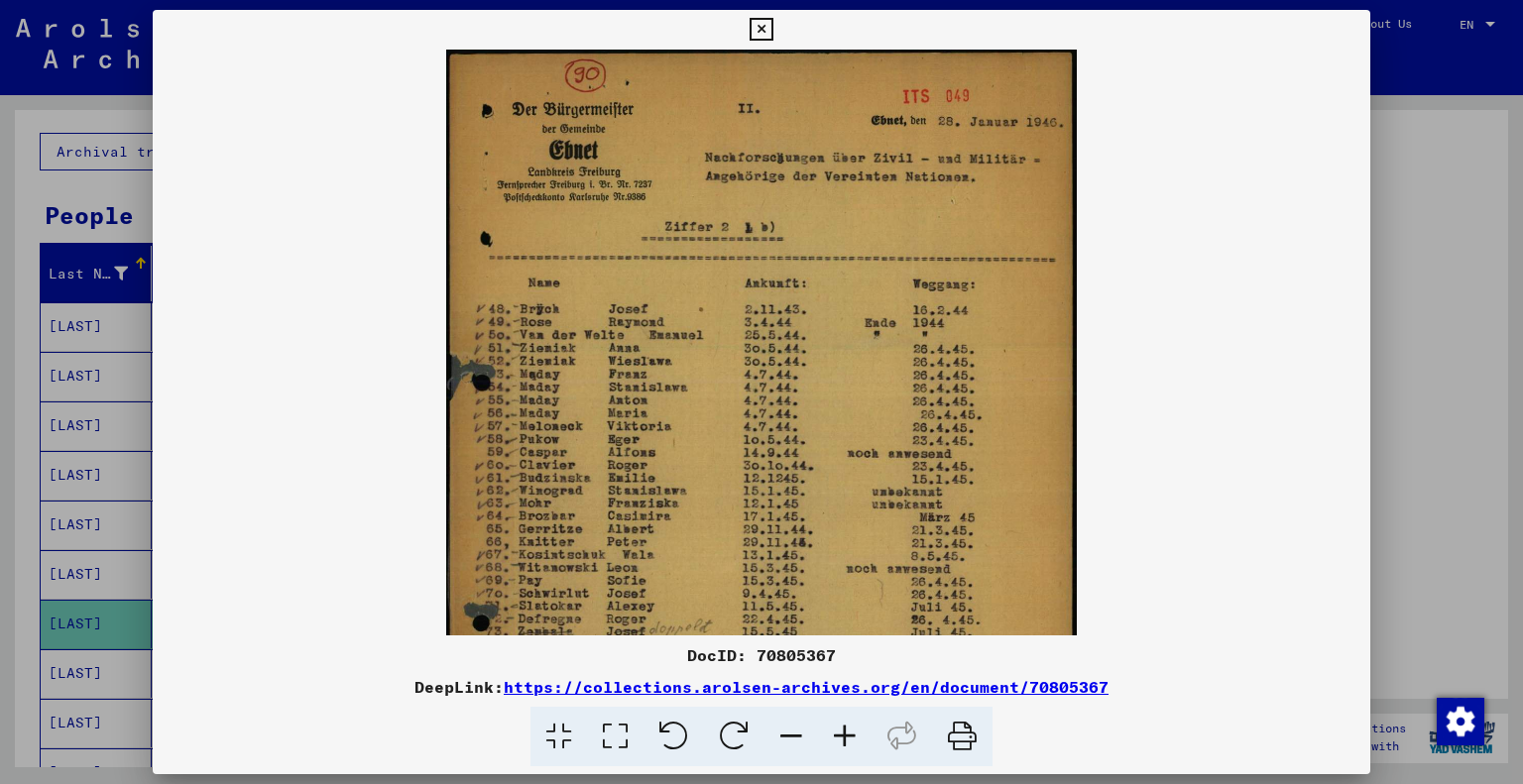 click at bounding box center [845, 736] 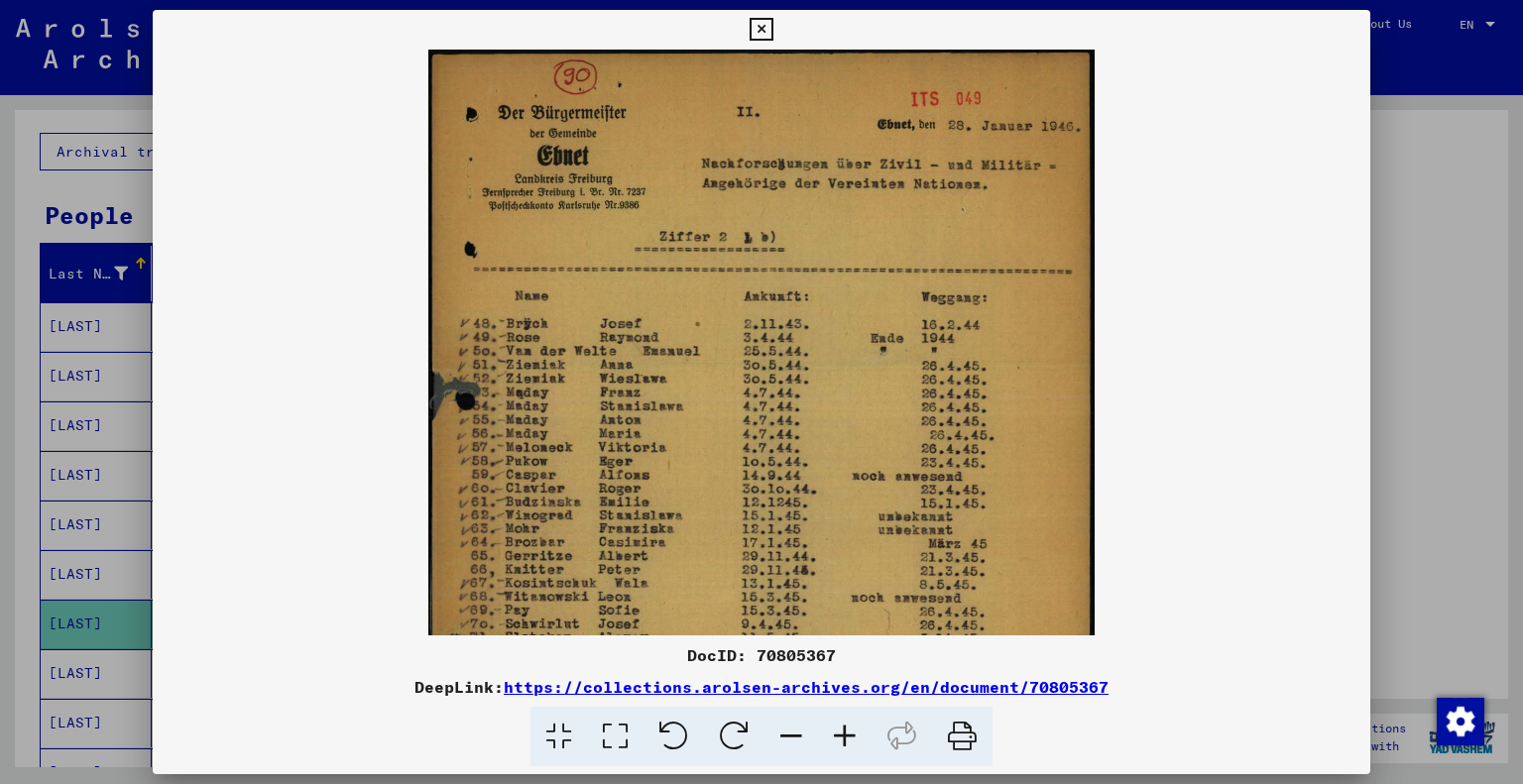 click at bounding box center (845, 736) 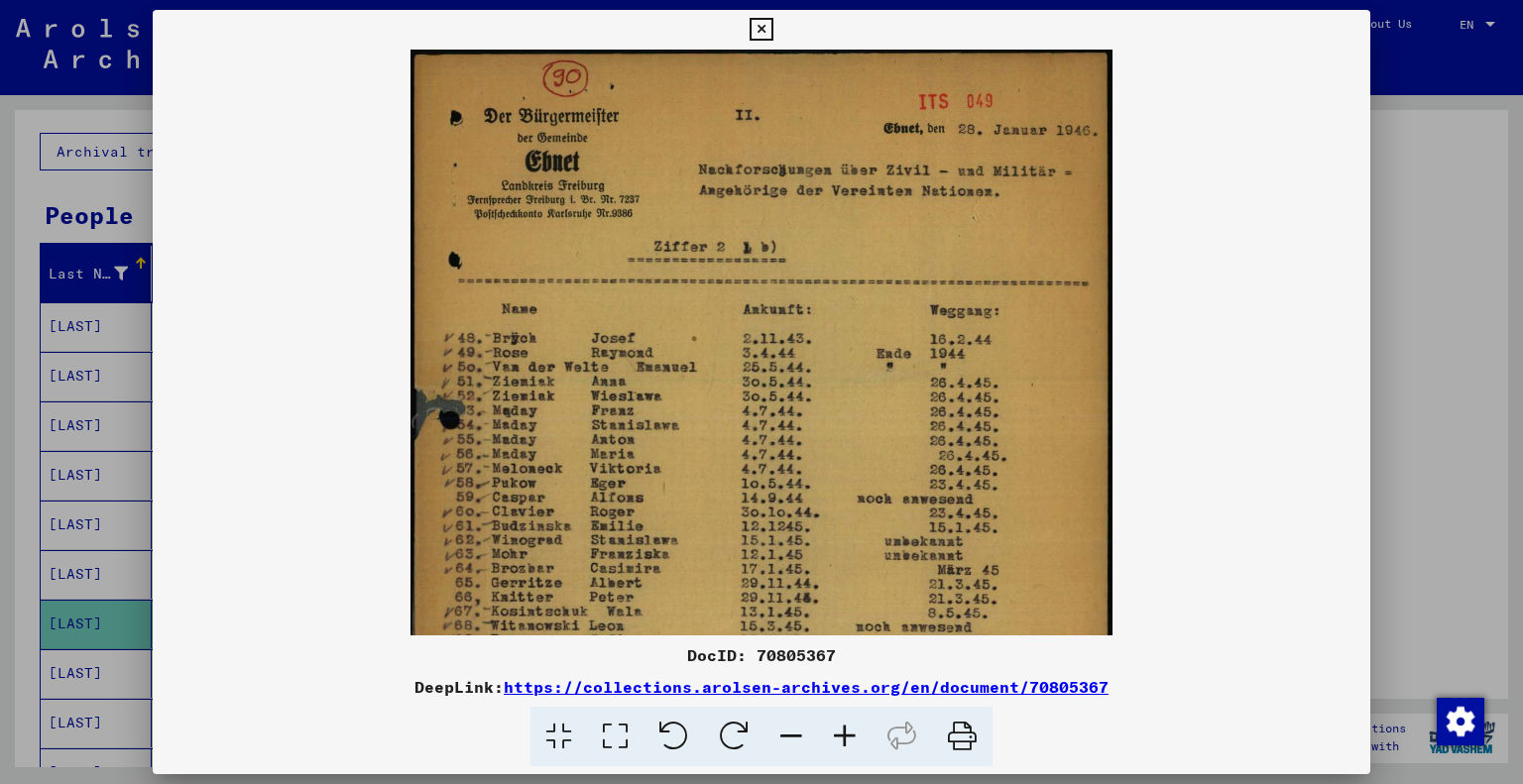 click at bounding box center [845, 736] 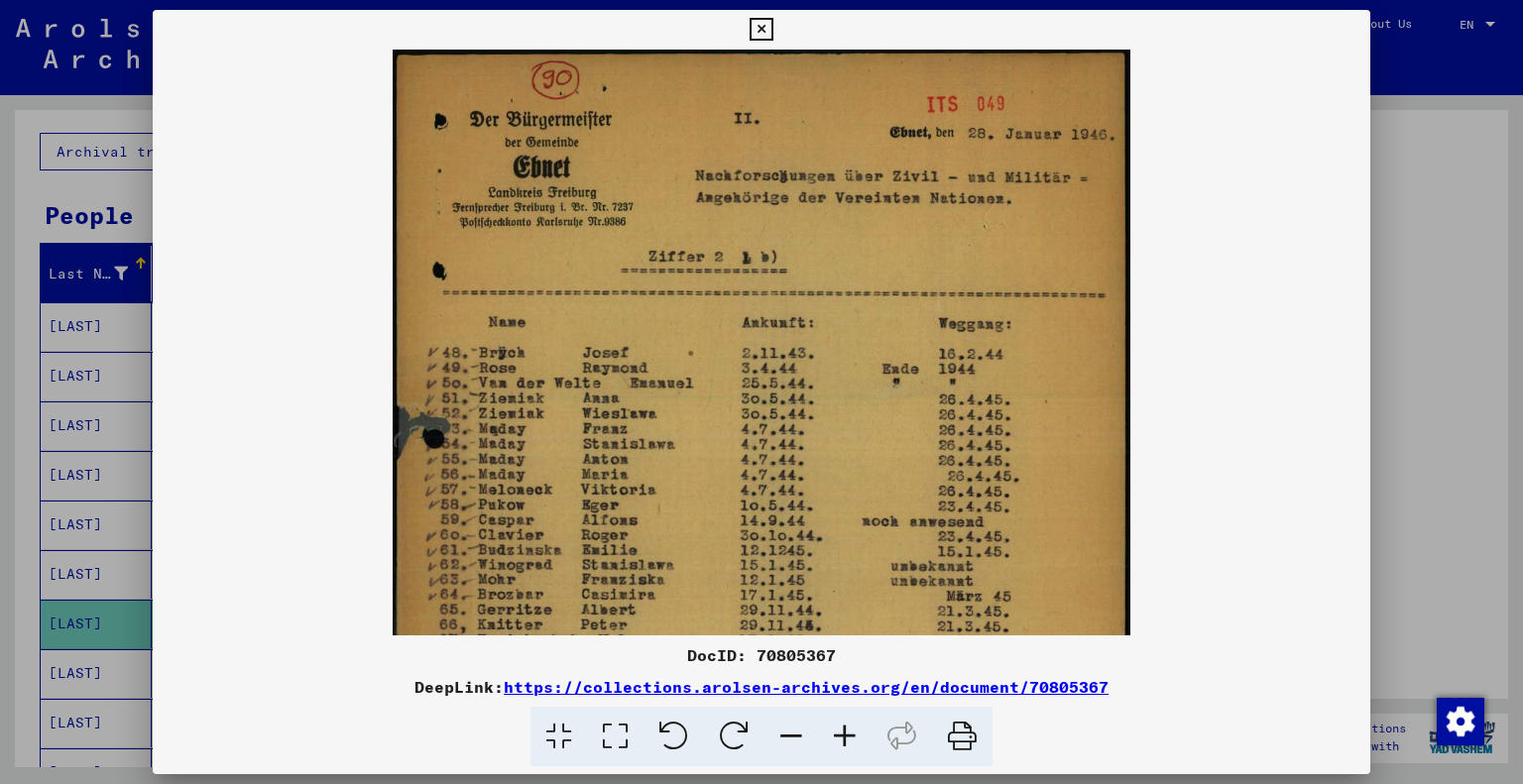 click at bounding box center [845, 736] 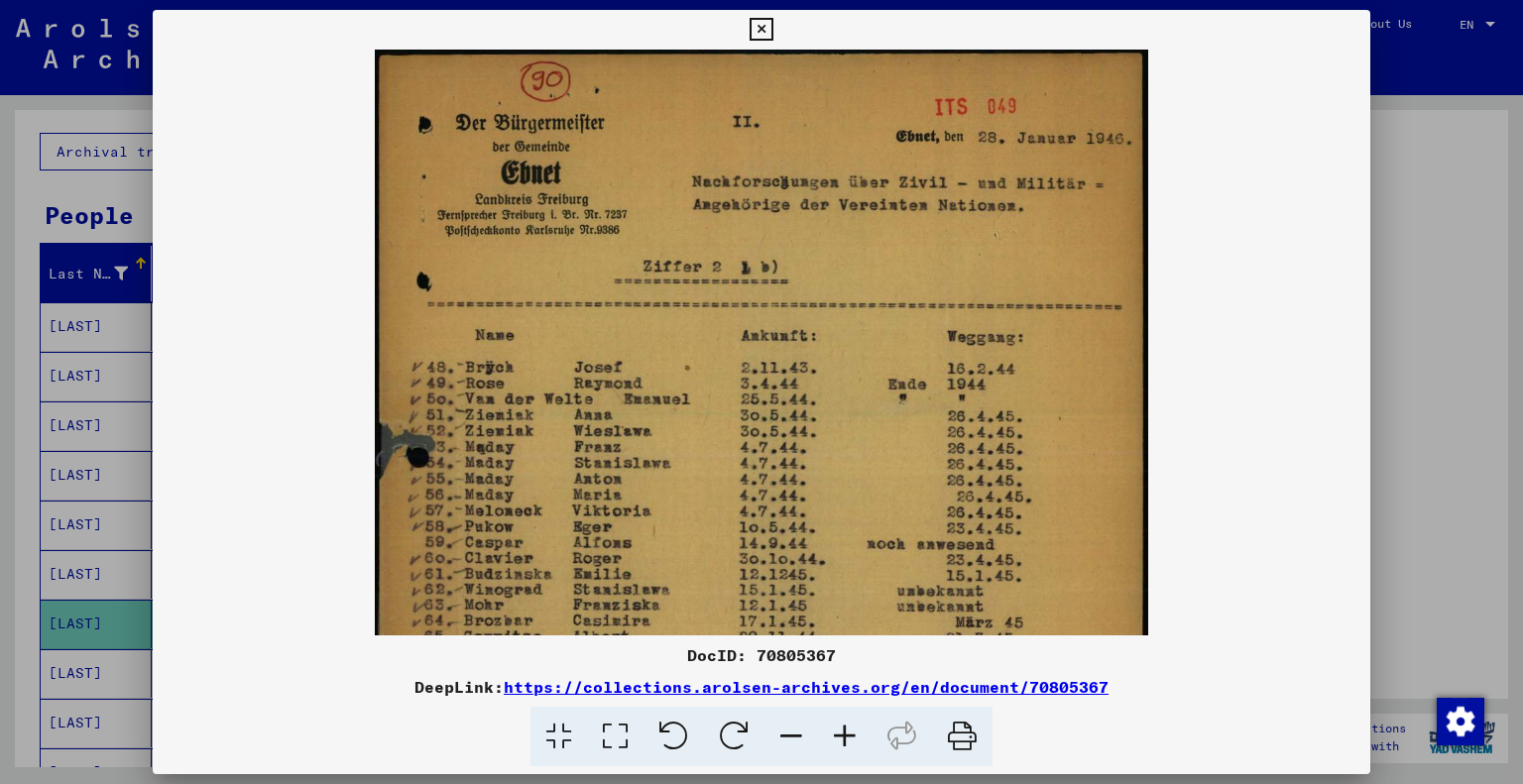 click at bounding box center [845, 736] 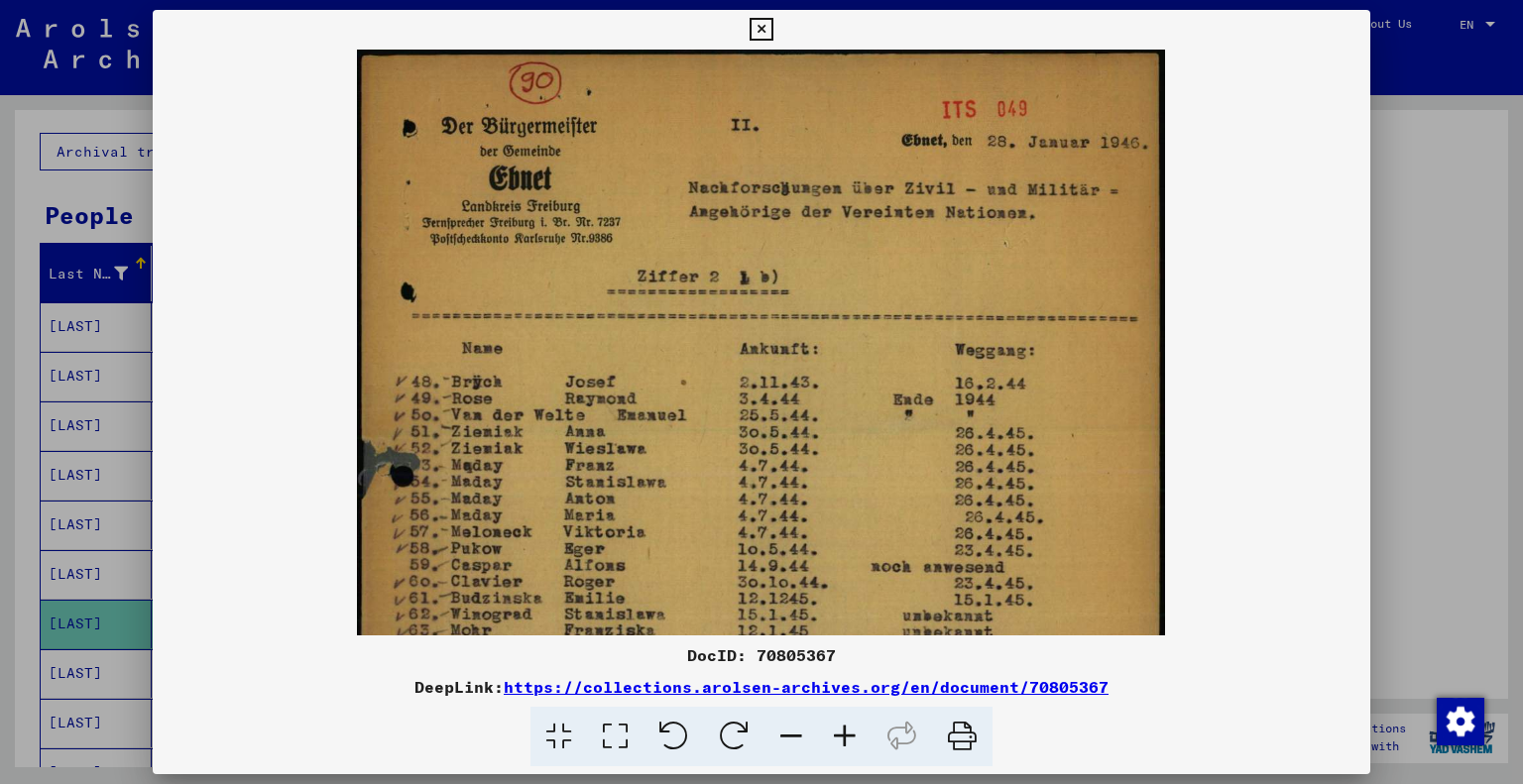 click at bounding box center [845, 736] 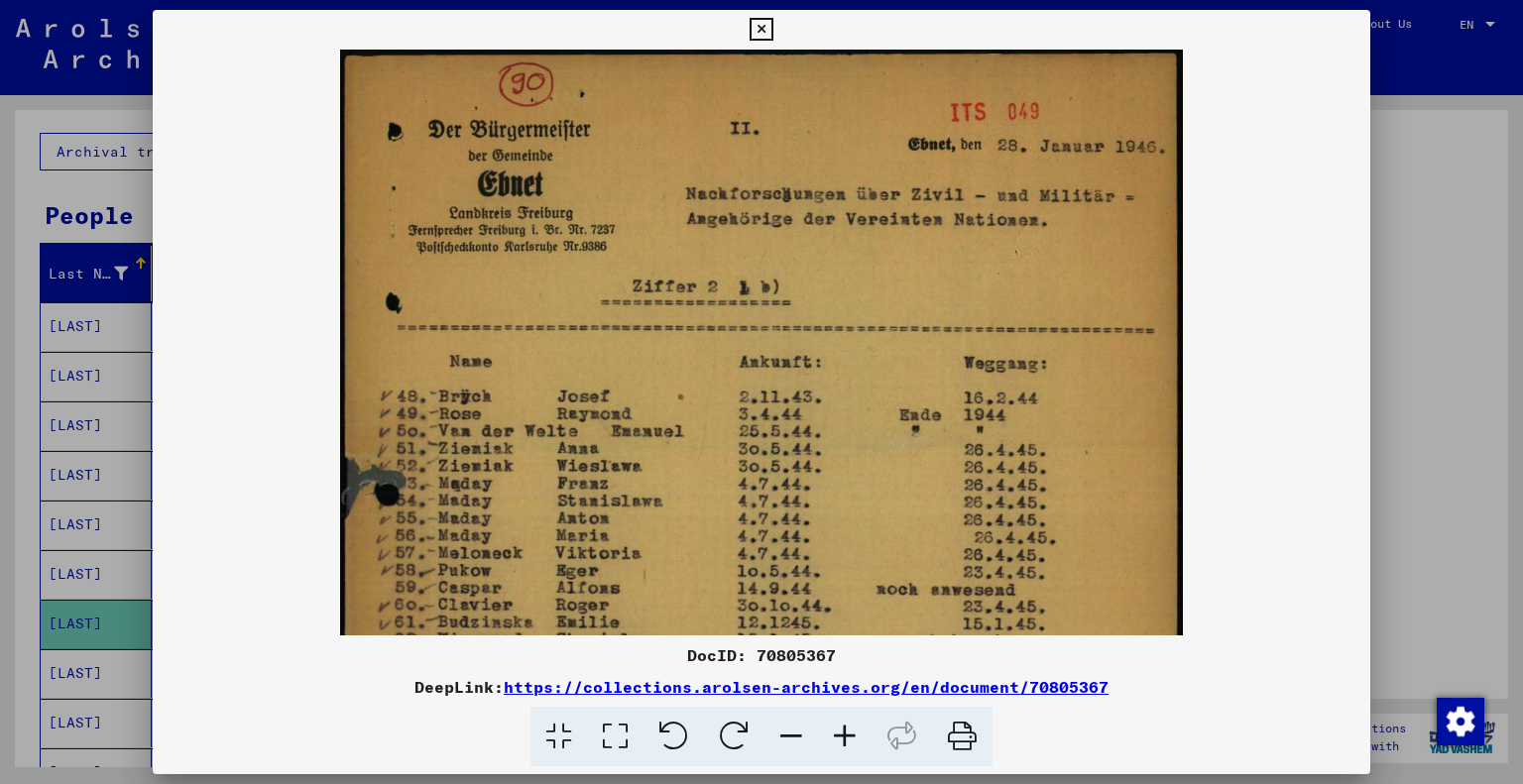 click at bounding box center (845, 736) 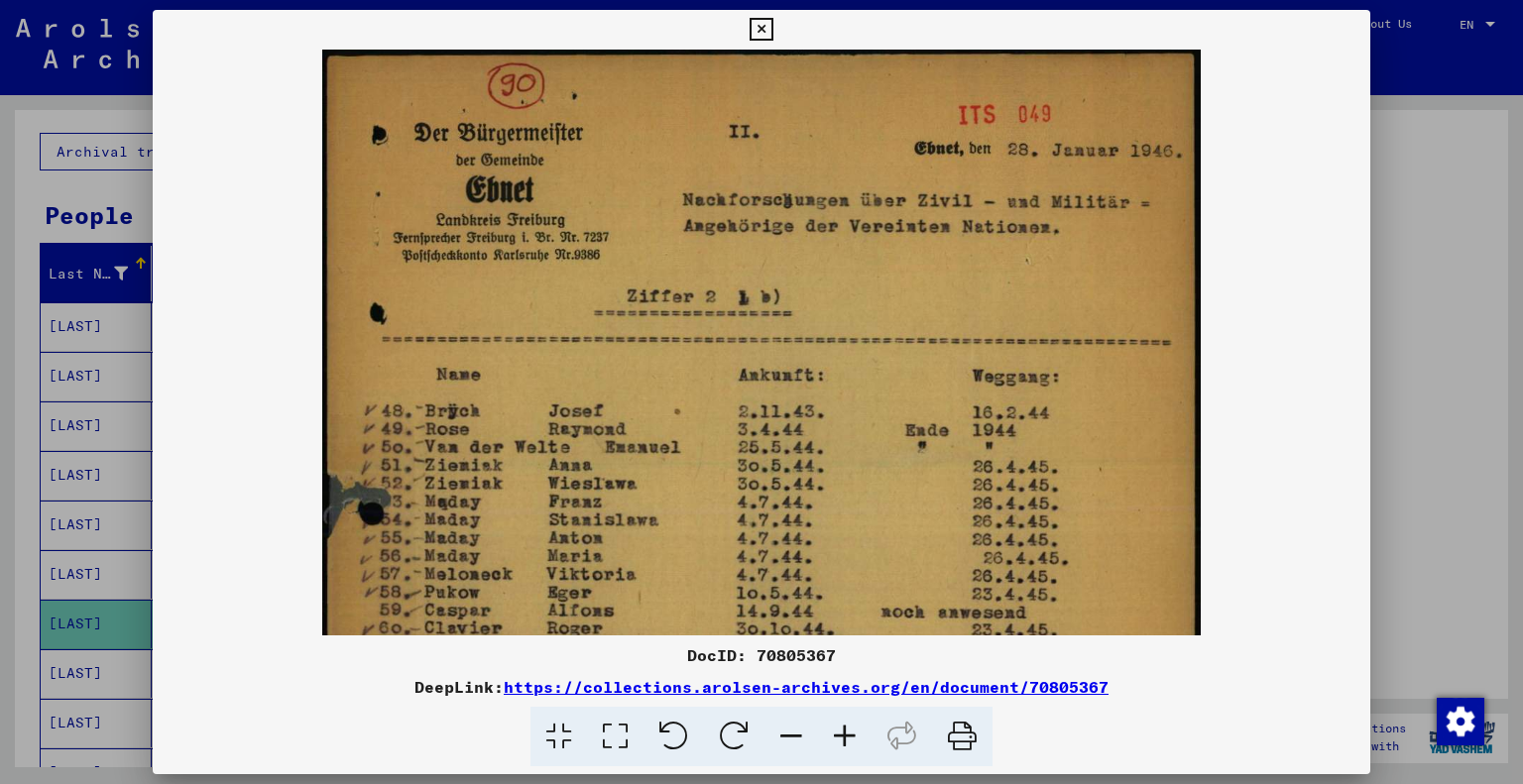 click at bounding box center [845, 736] 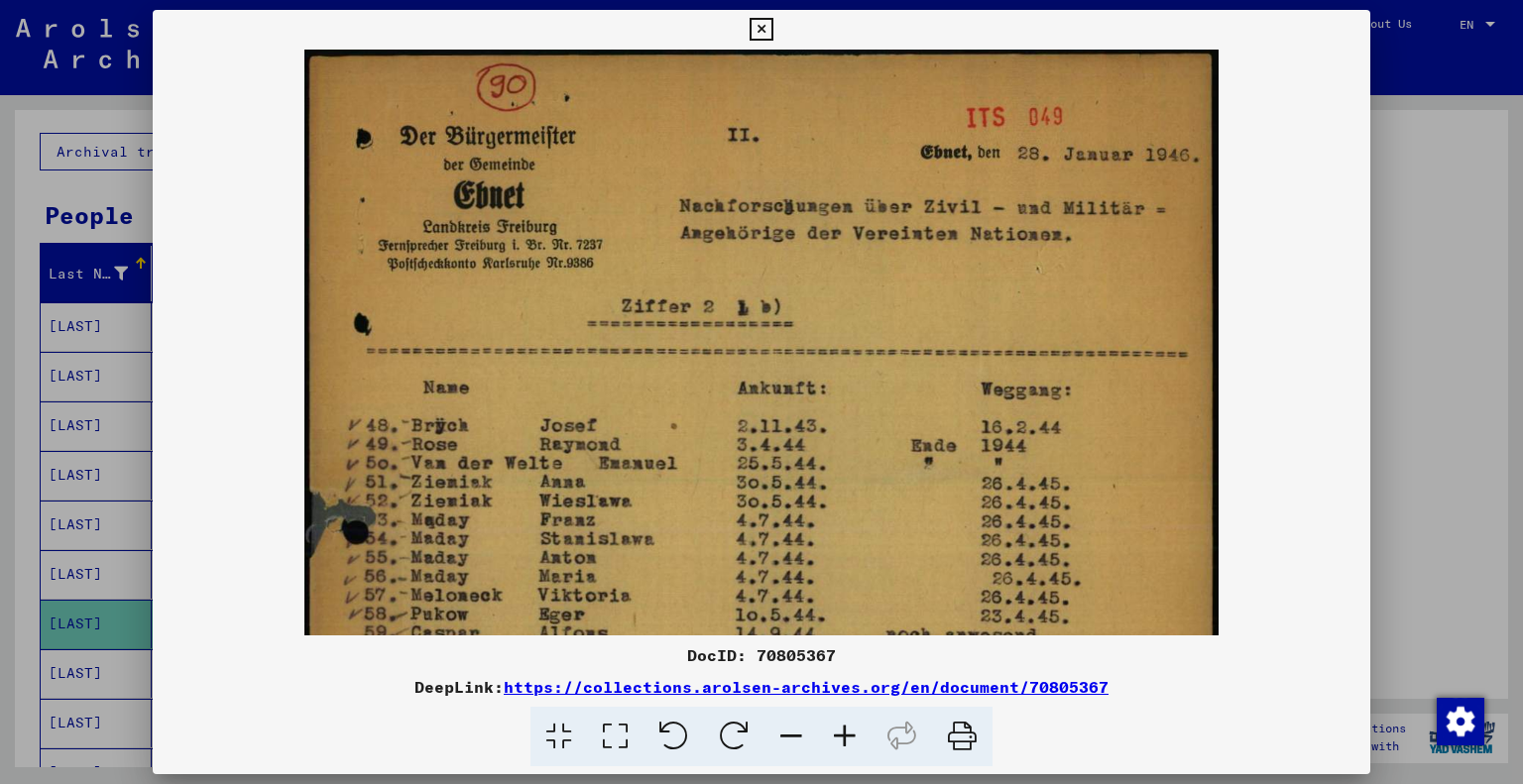 click at bounding box center (845, 736) 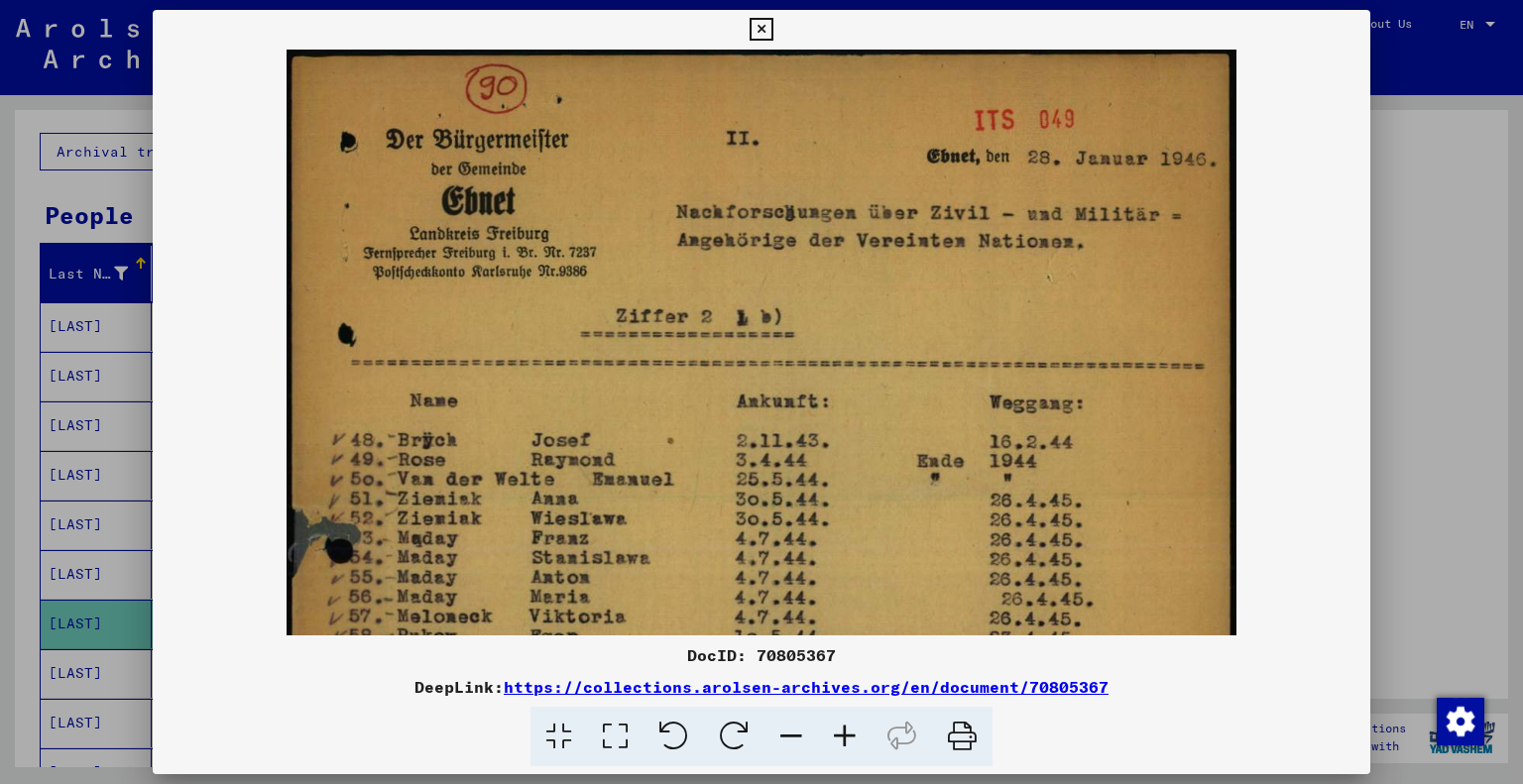 click at bounding box center (845, 736) 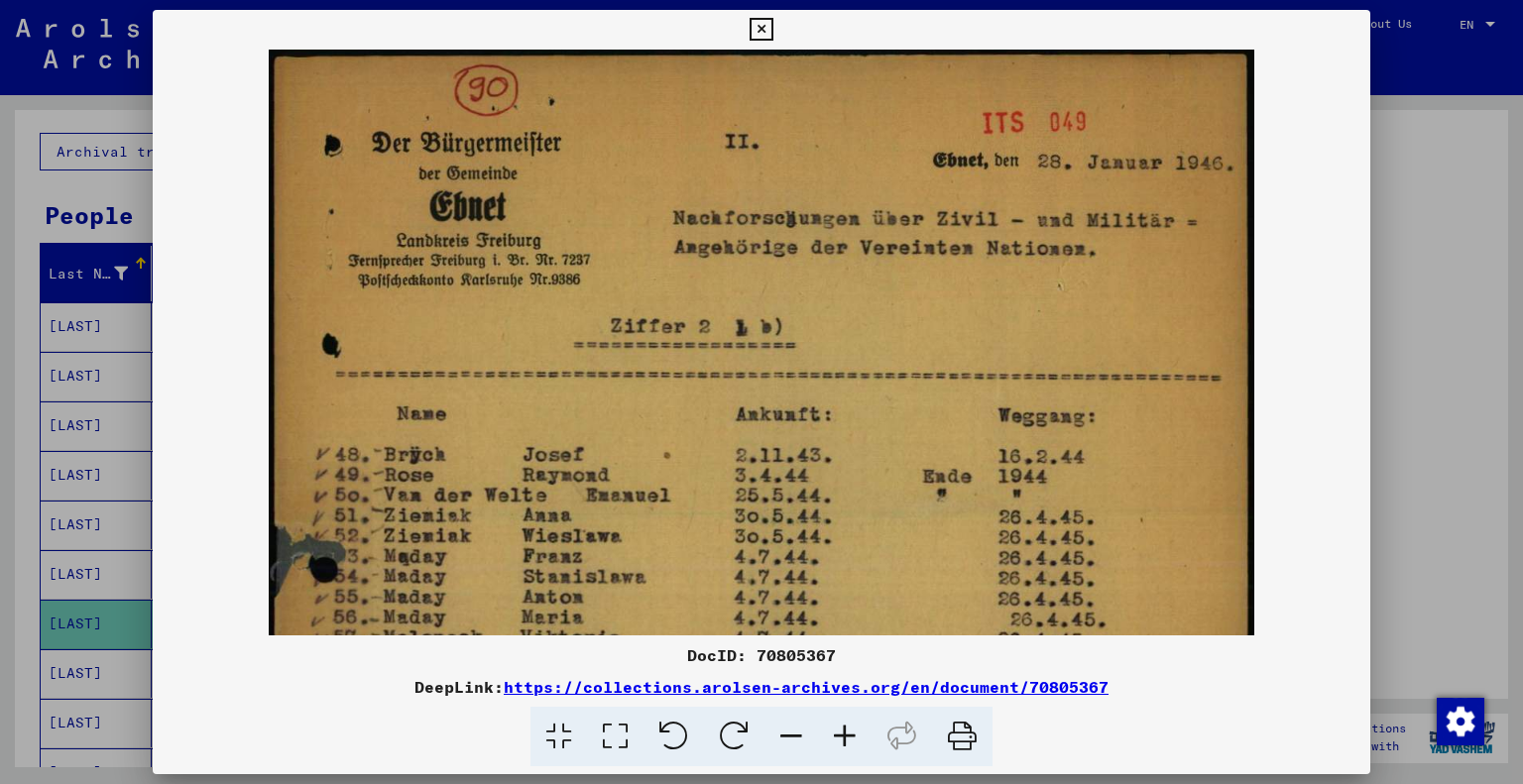 click at bounding box center (845, 736) 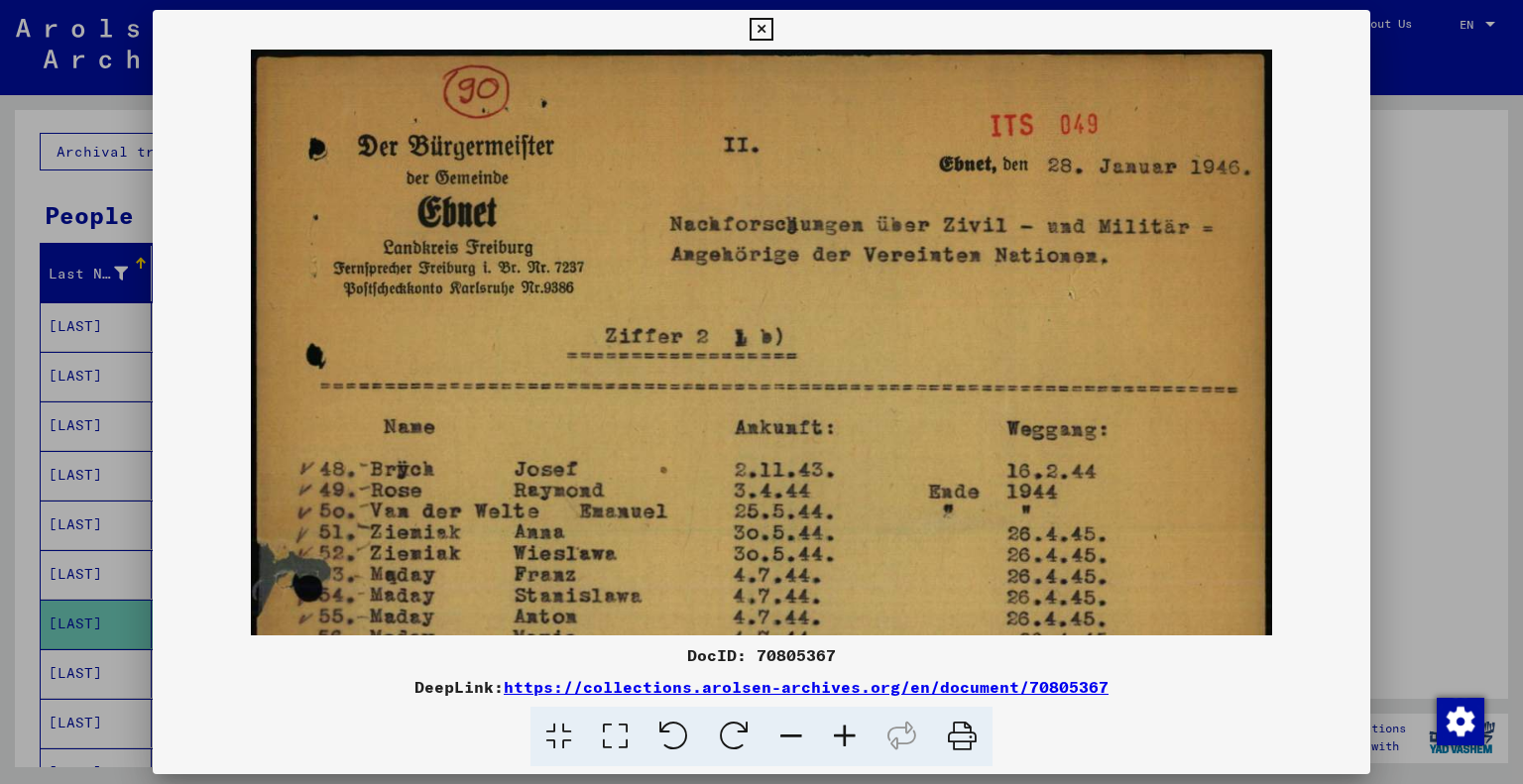 click at bounding box center (845, 736) 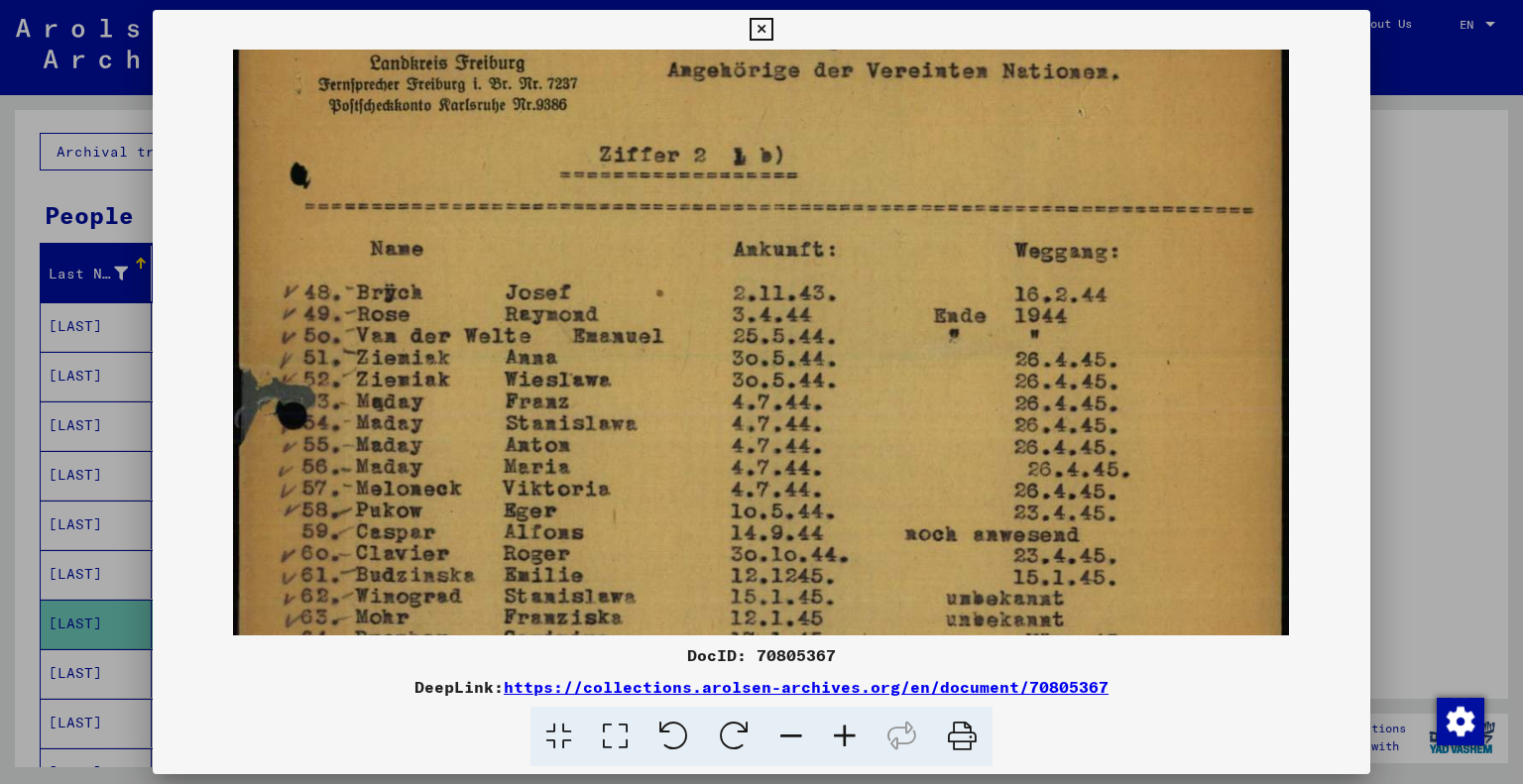 drag, startPoint x: 868, startPoint y: 439, endPoint x: 884, endPoint y: 249, distance: 190.67249 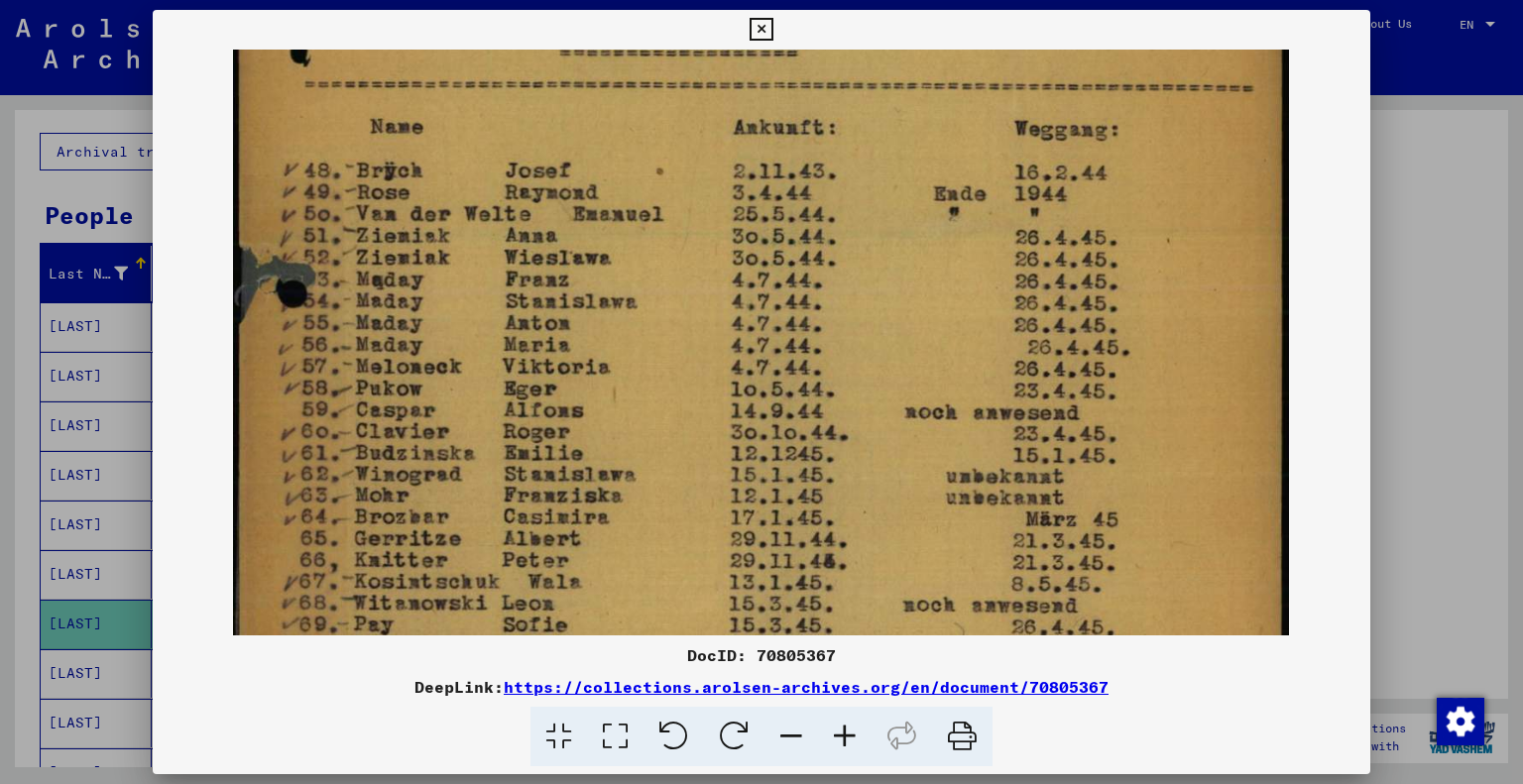 drag, startPoint x: 857, startPoint y: 413, endPoint x: 879, endPoint y: 284, distance: 130.86252 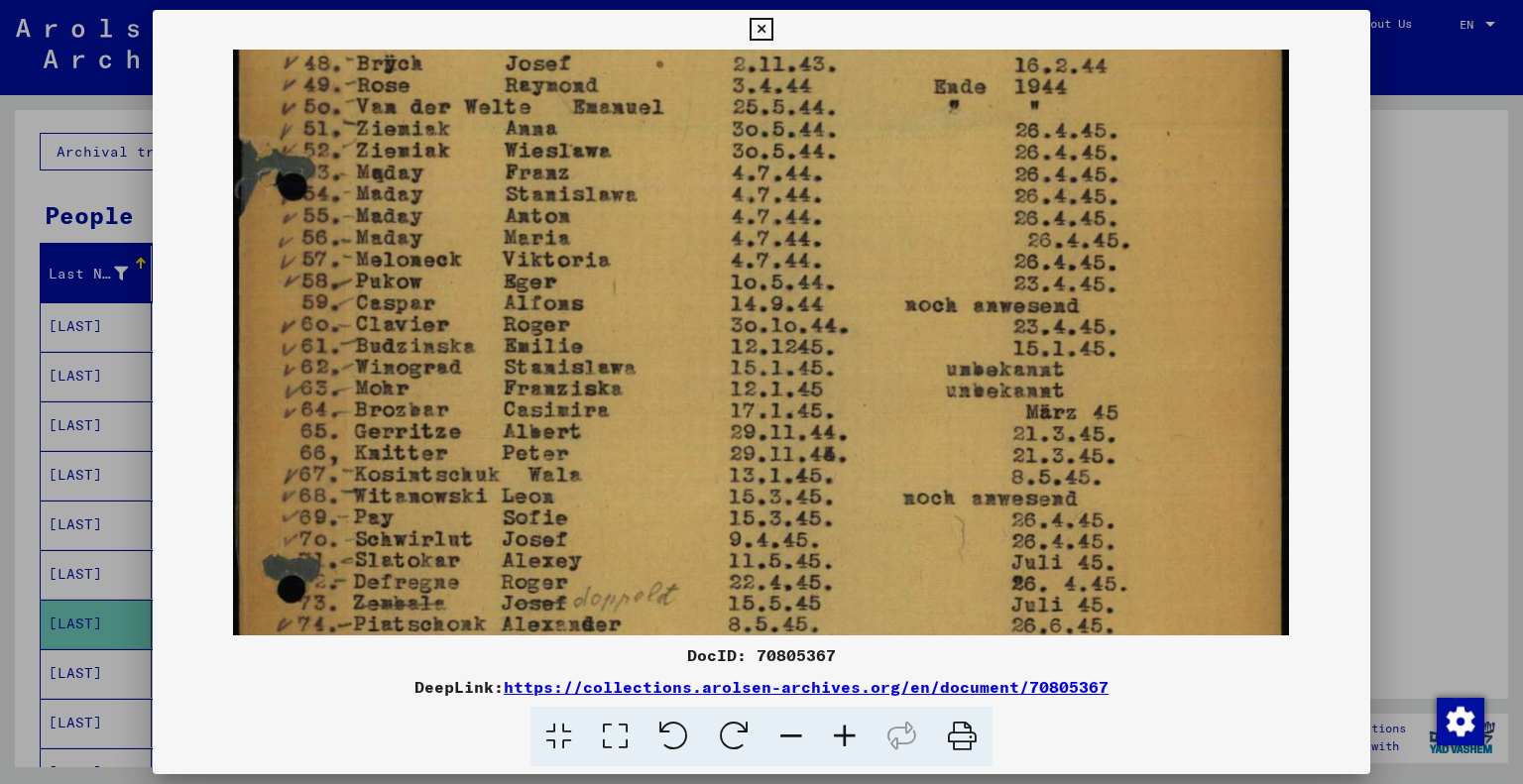 scroll, scrollTop: 425, scrollLeft: 0, axis: vertical 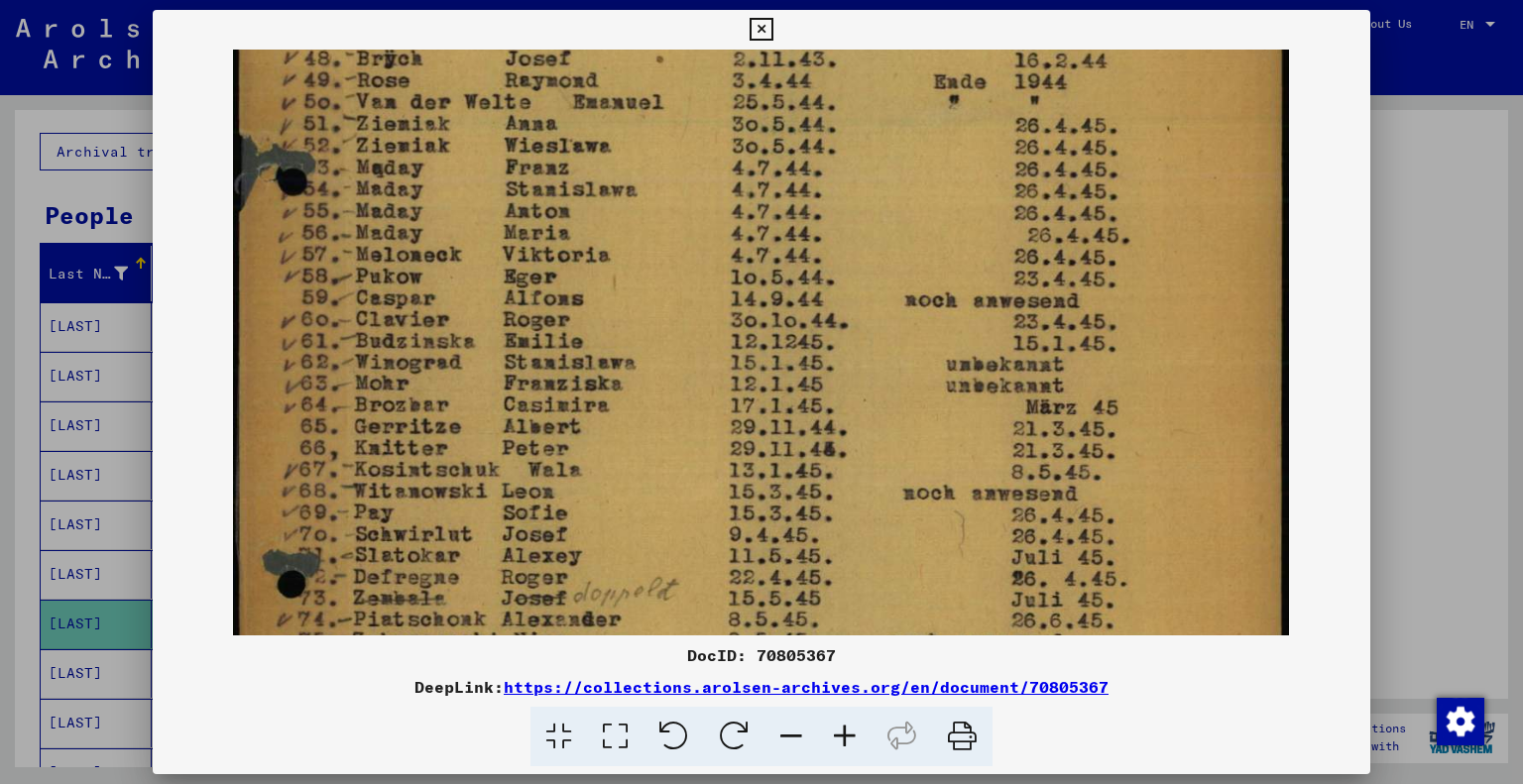 drag, startPoint x: 912, startPoint y: 365, endPoint x: 939, endPoint y: 263, distance: 105.51303 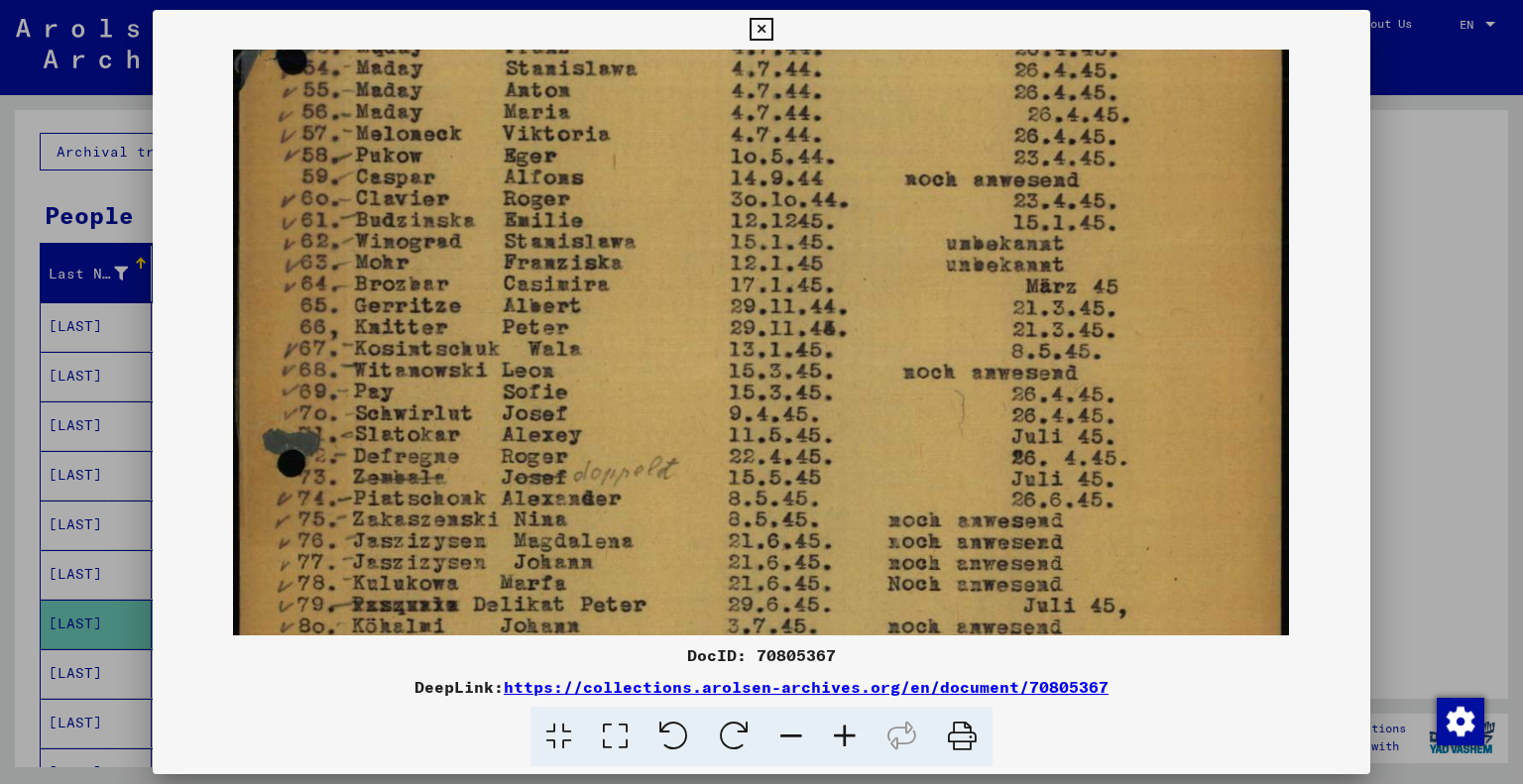 drag, startPoint x: 888, startPoint y: 419, endPoint x: 943, endPoint y: 298, distance: 132.91351 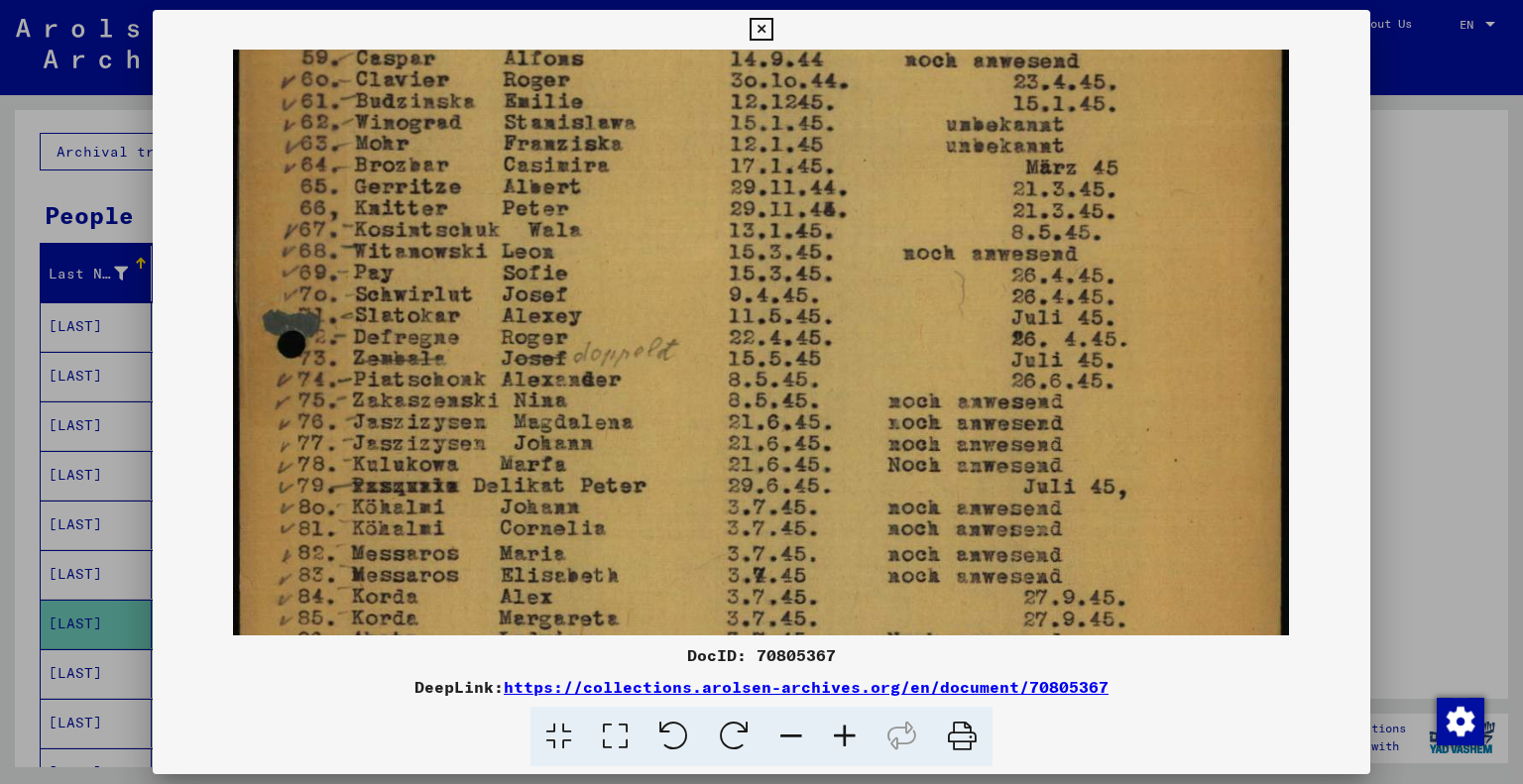 drag, startPoint x: 876, startPoint y: 426, endPoint x: 908, endPoint y: 308, distance: 122.26201 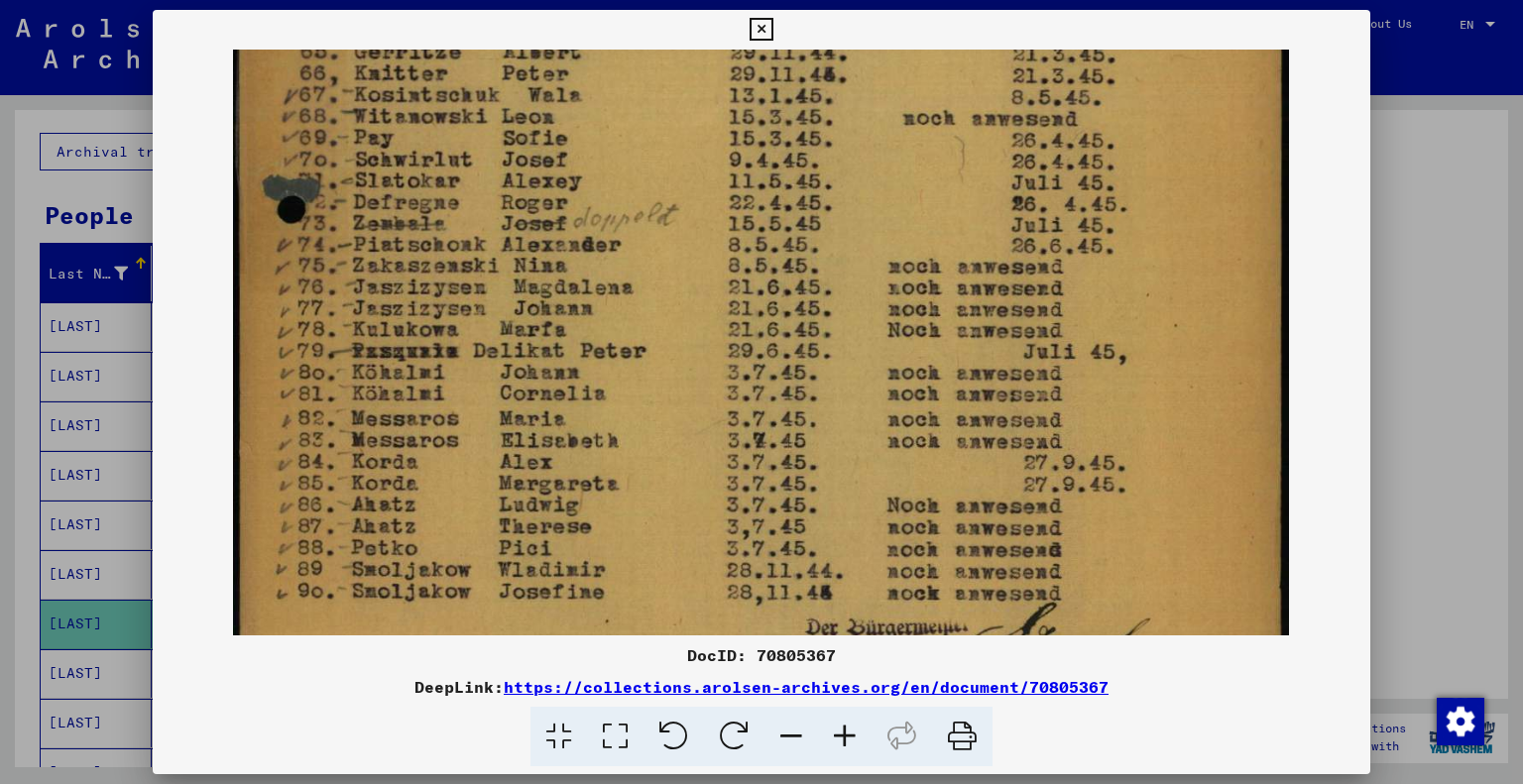 drag, startPoint x: 861, startPoint y: 427, endPoint x: 892, endPoint y: 307, distance: 123.9395 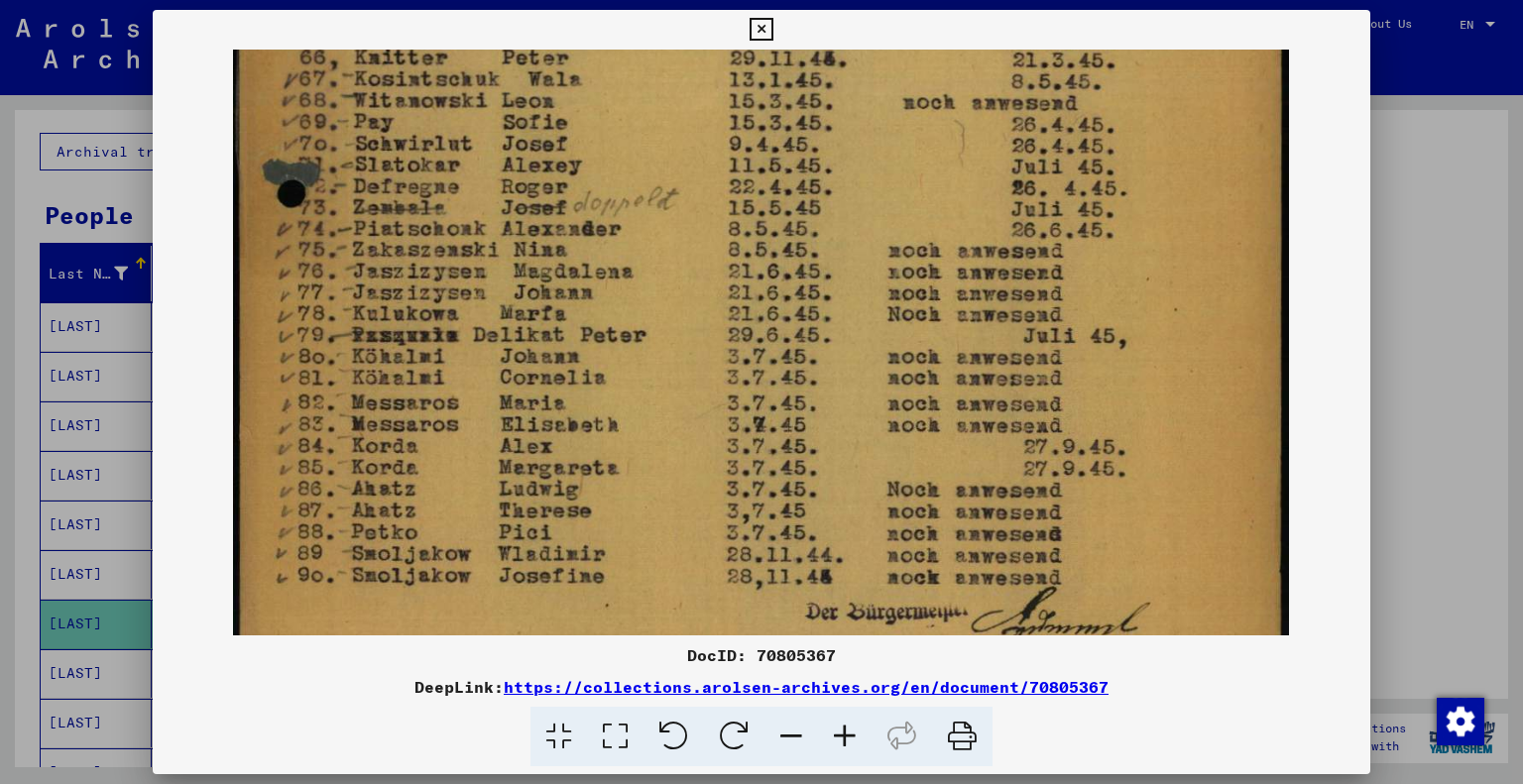 scroll, scrollTop: 892, scrollLeft: 0, axis: vertical 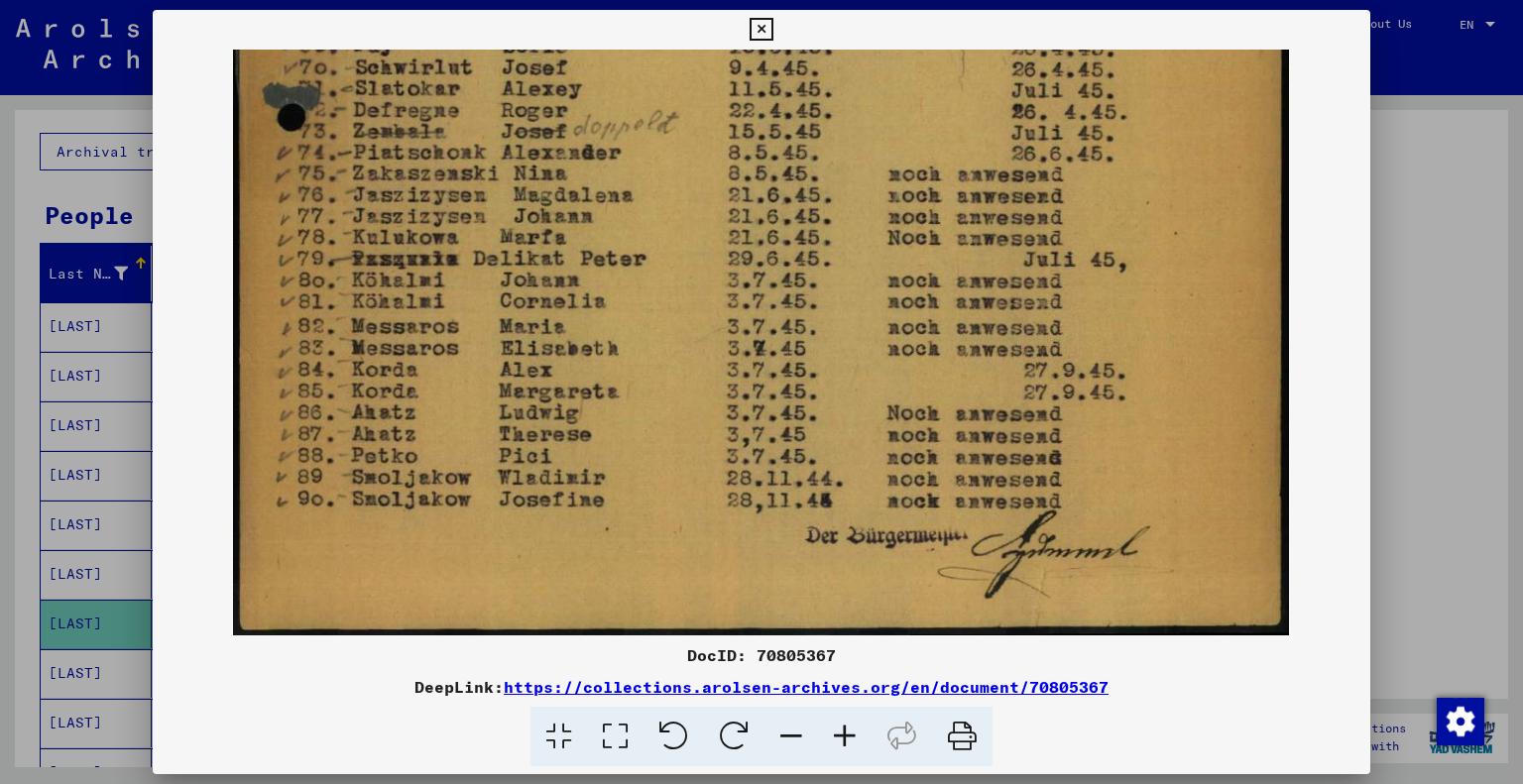 drag, startPoint x: 866, startPoint y: 419, endPoint x: 908, endPoint y: 276, distance: 149.04026 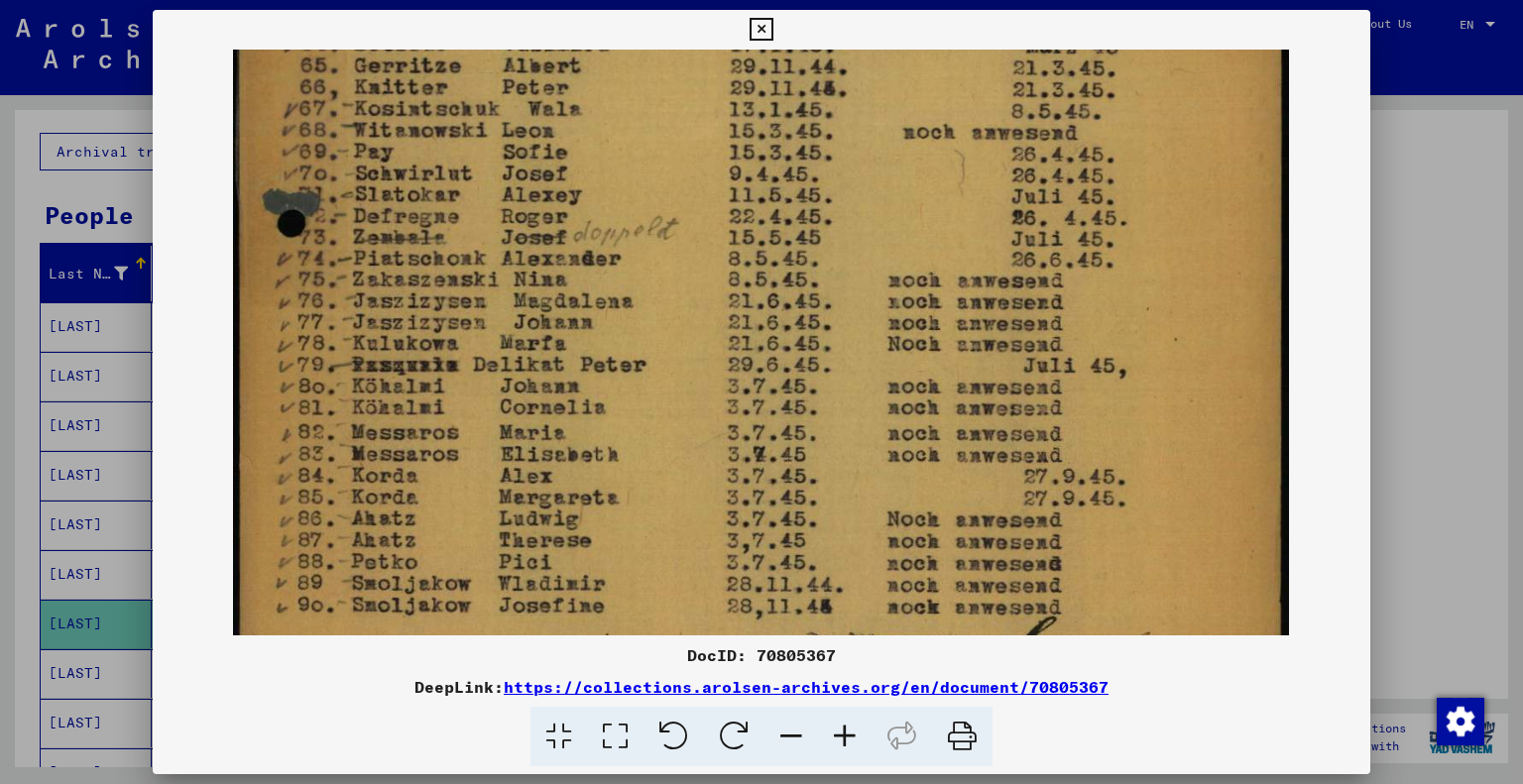 drag, startPoint x: 909, startPoint y: 278, endPoint x: 873, endPoint y: 375, distance: 103.46497 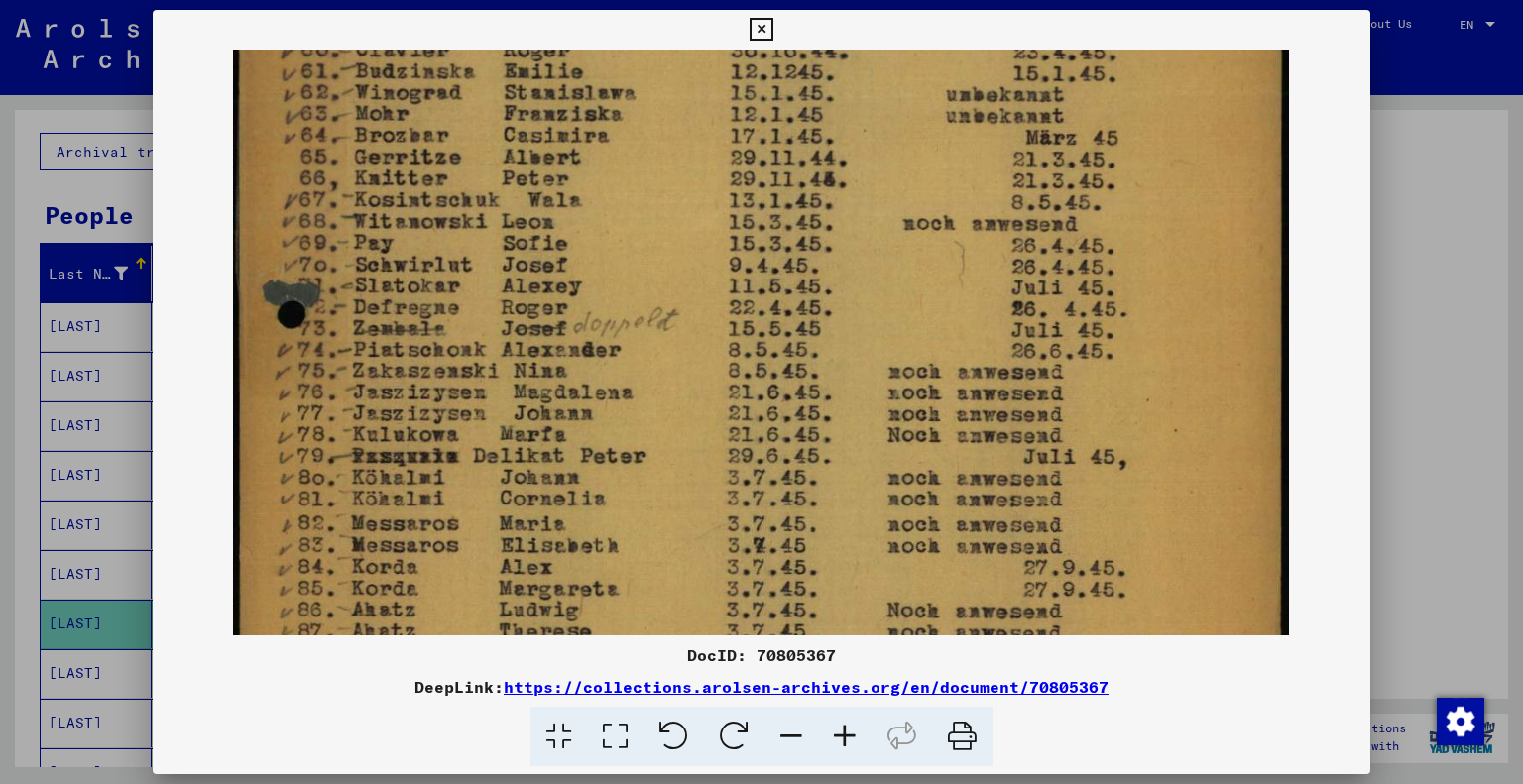 drag, startPoint x: 854, startPoint y: 332, endPoint x: 860, endPoint y: 419, distance: 87.20665 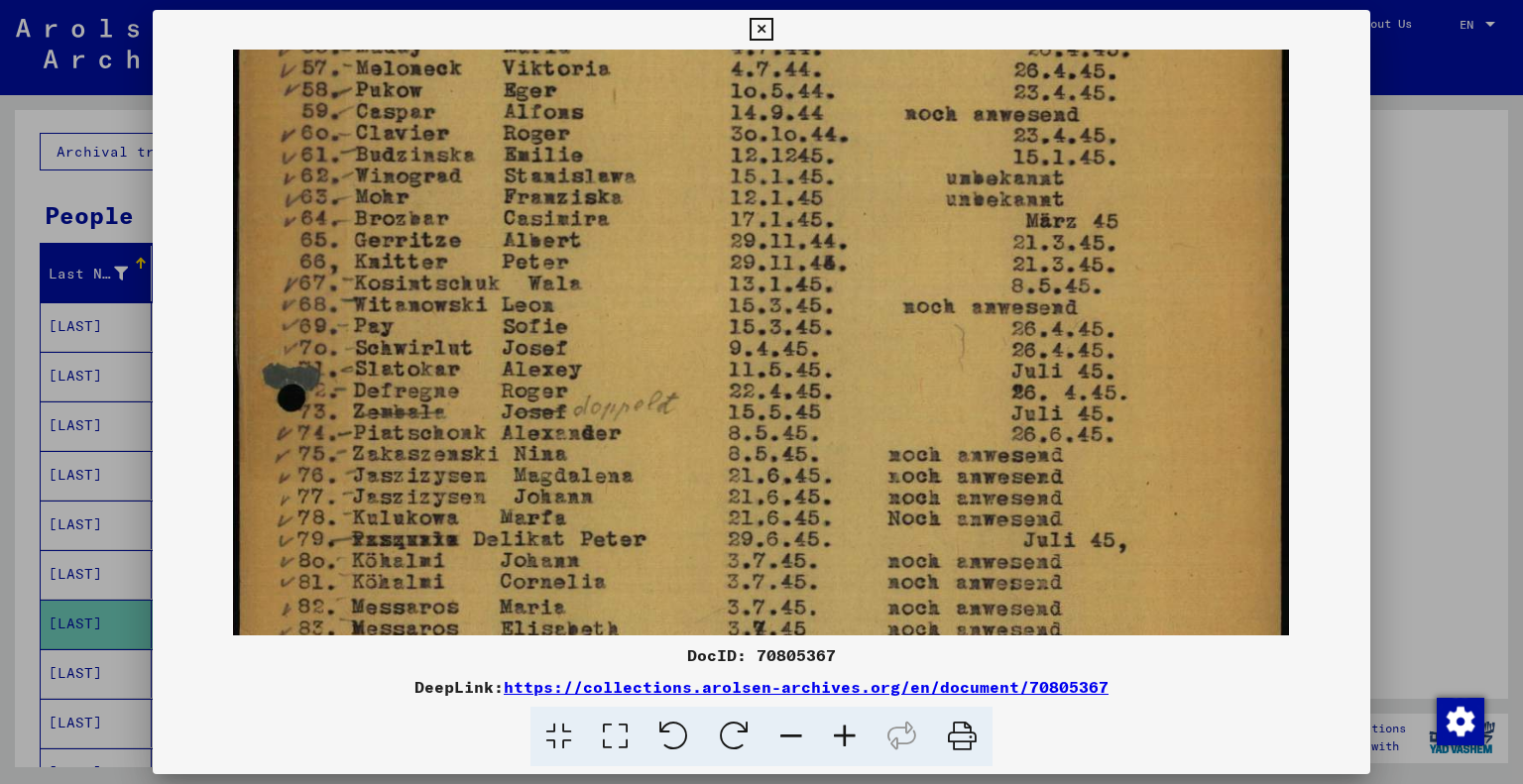 drag, startPoint x: 880, startPoint y: 336, endPoint x: 900, endPoint y: 391, distance: 58.5235 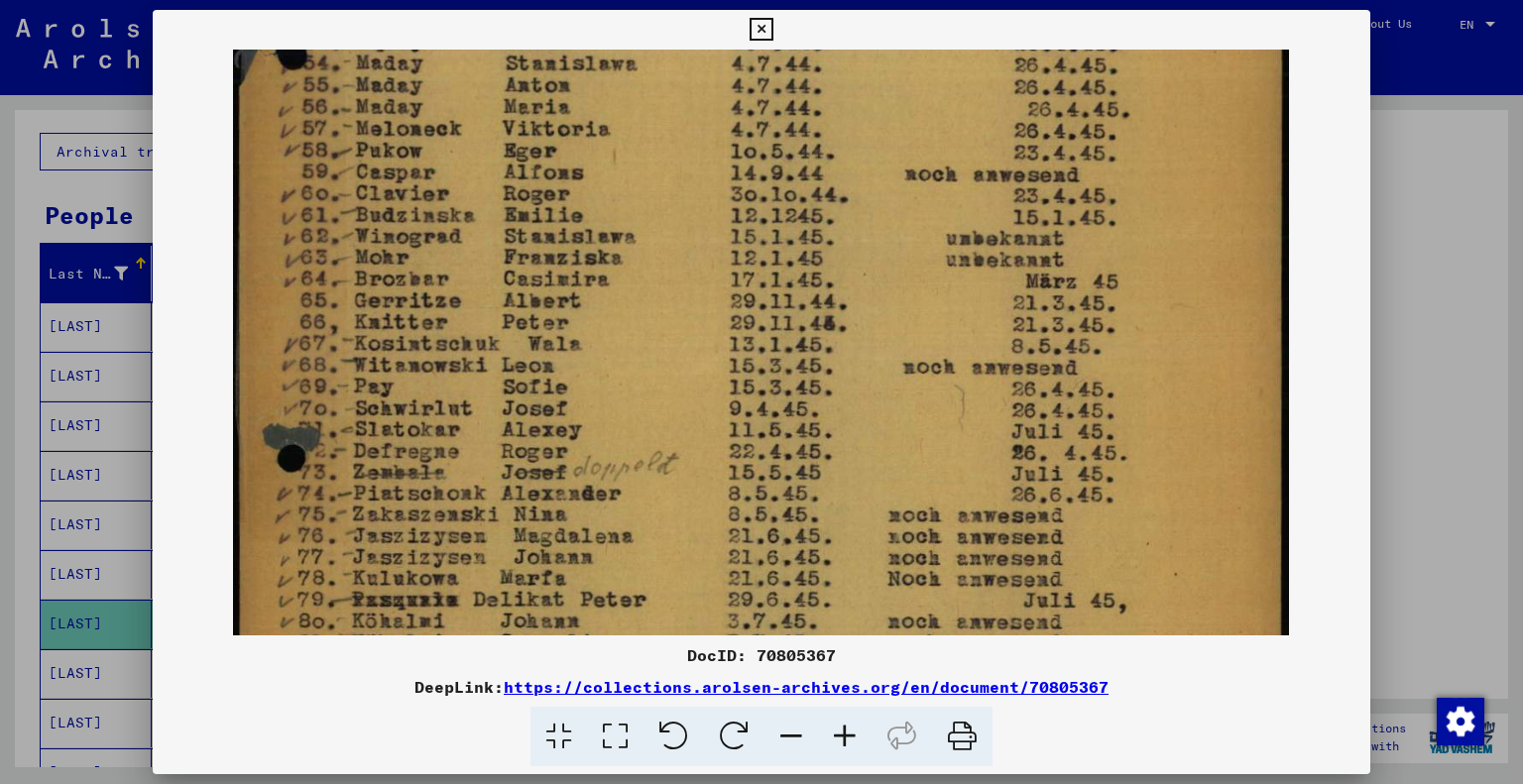 scroll, scrollTop: 549, scrollLeft: 0, axis: vertical 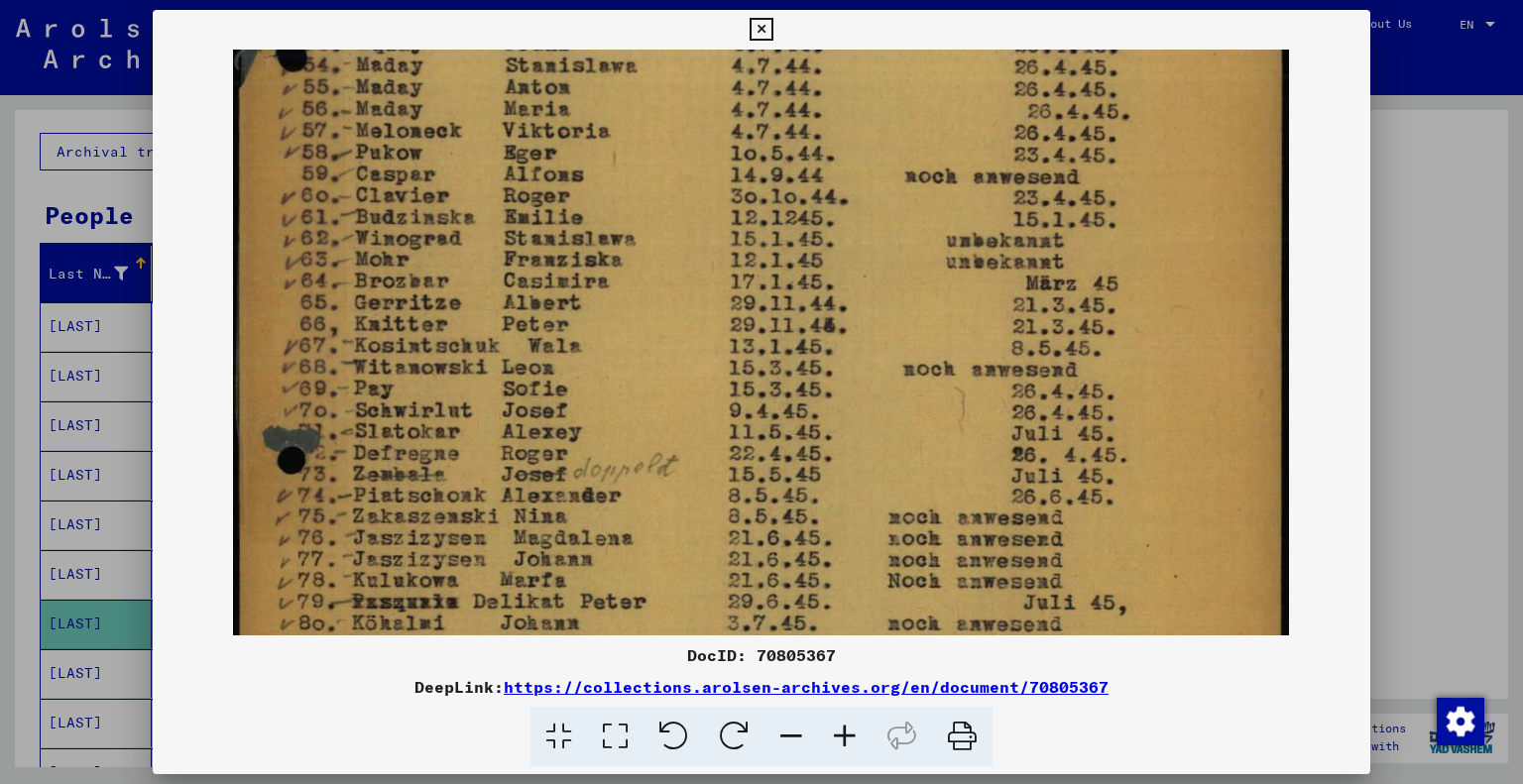 drag, startPoint x: 894, startPoint y: 344, endPoint x: 895, endPoint y: 397, distance: 53.00943 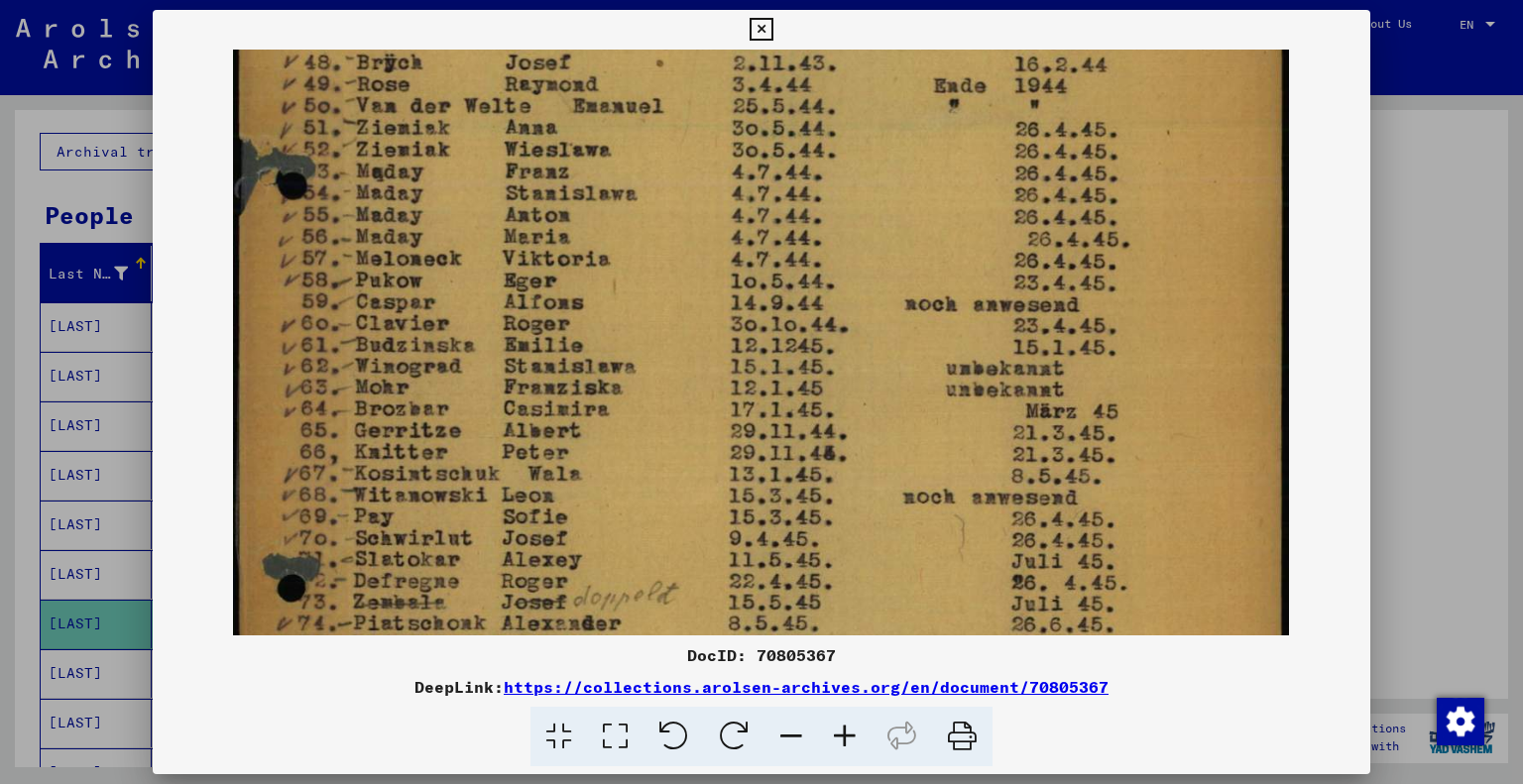 drag, startPoint x: 815, startPoint y: 215, endPoint x: 825, endPoint y: 357, distance: 142.35168 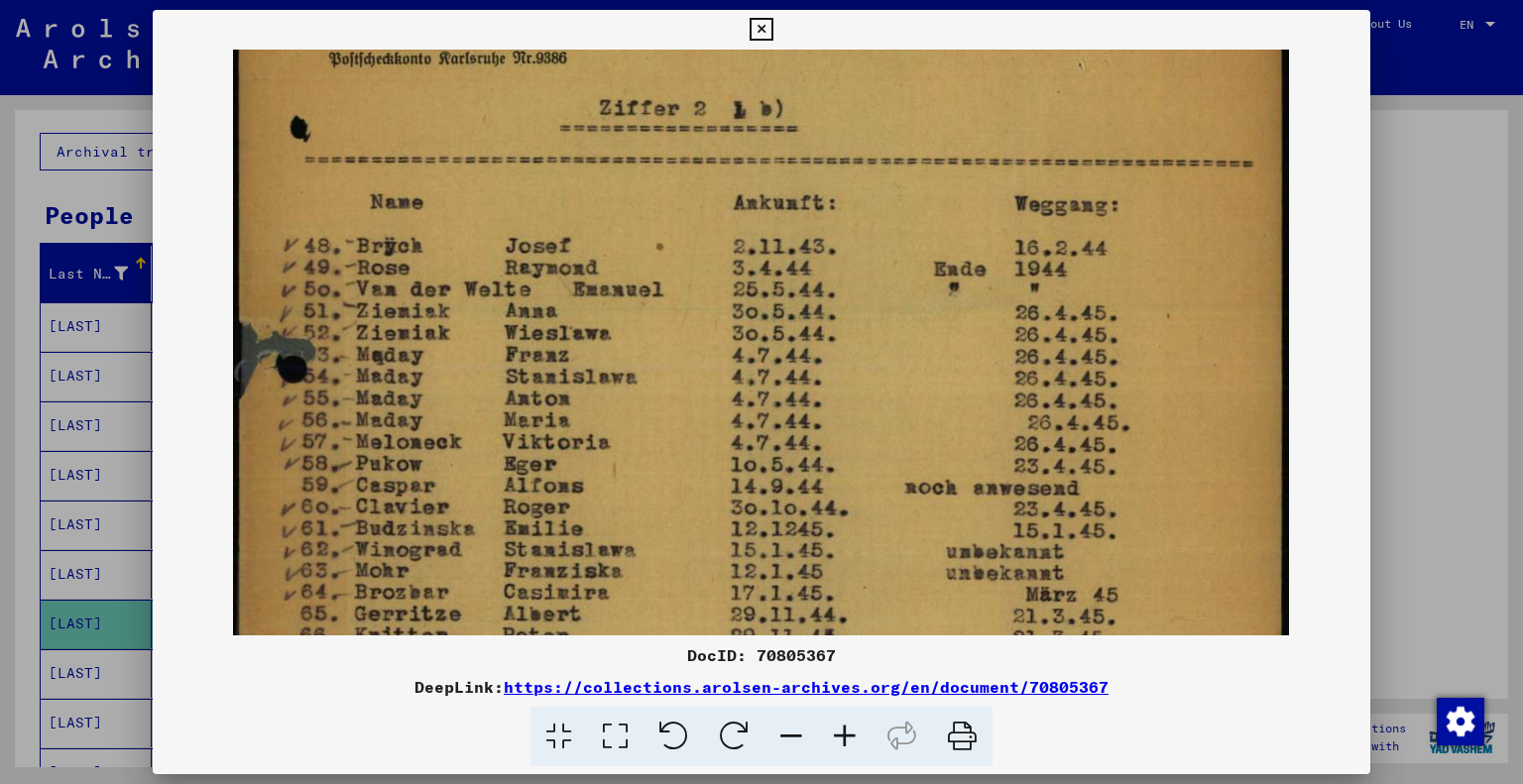 drag, startPoint x: 855, startPoint y: 237, endPoint x: 806, endPoint y: 430, distance: 199.12308 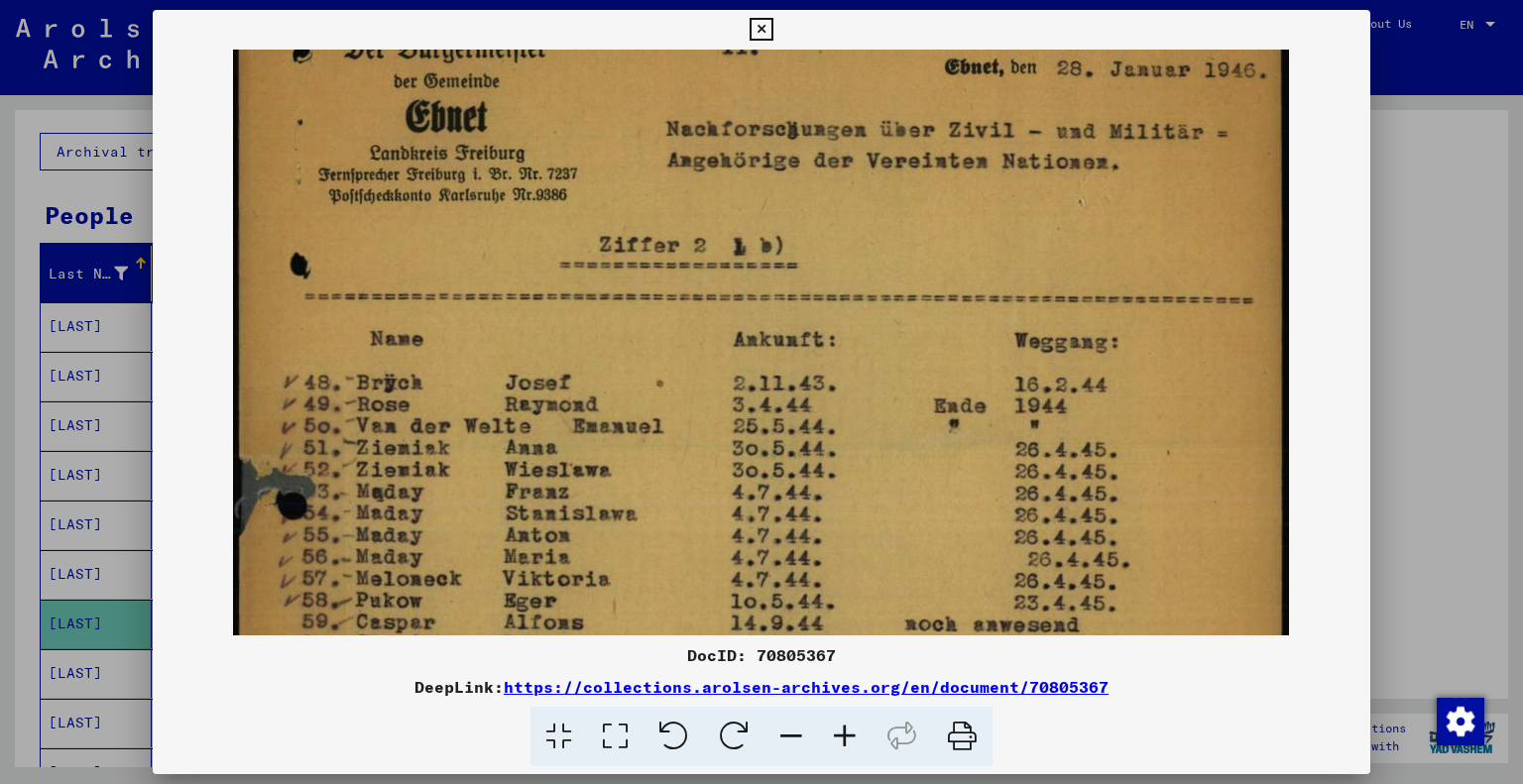 scroll, scrollTop: 80, scrollLeft: 0, axis: vertical 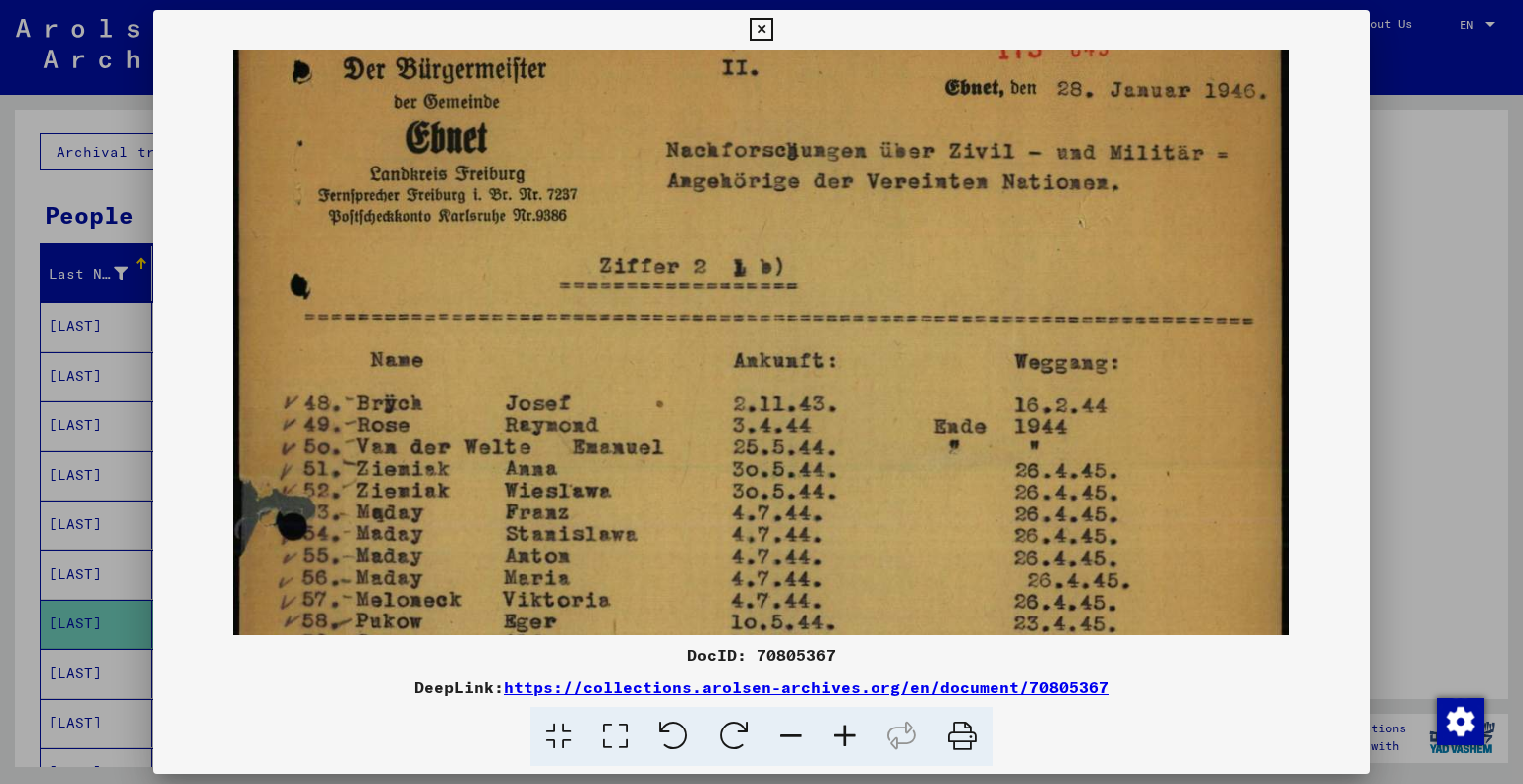 drag, startPoint x: 803, startPoint y: 384, endPoint x: 791, endPoint y: 460, distance: 76.94154 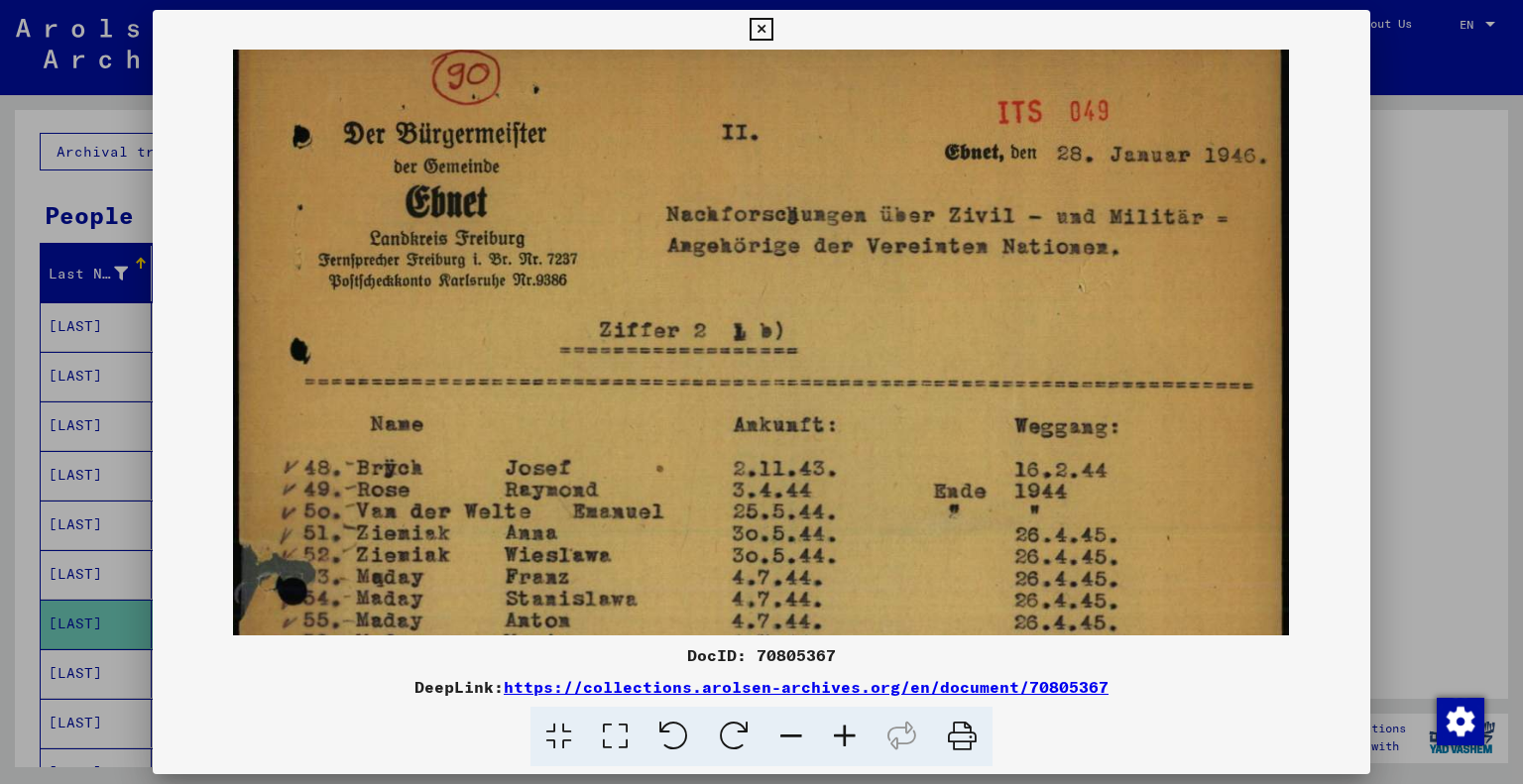 scroll, scrollTop: 11, scrollLeft: 0, axis: vertical 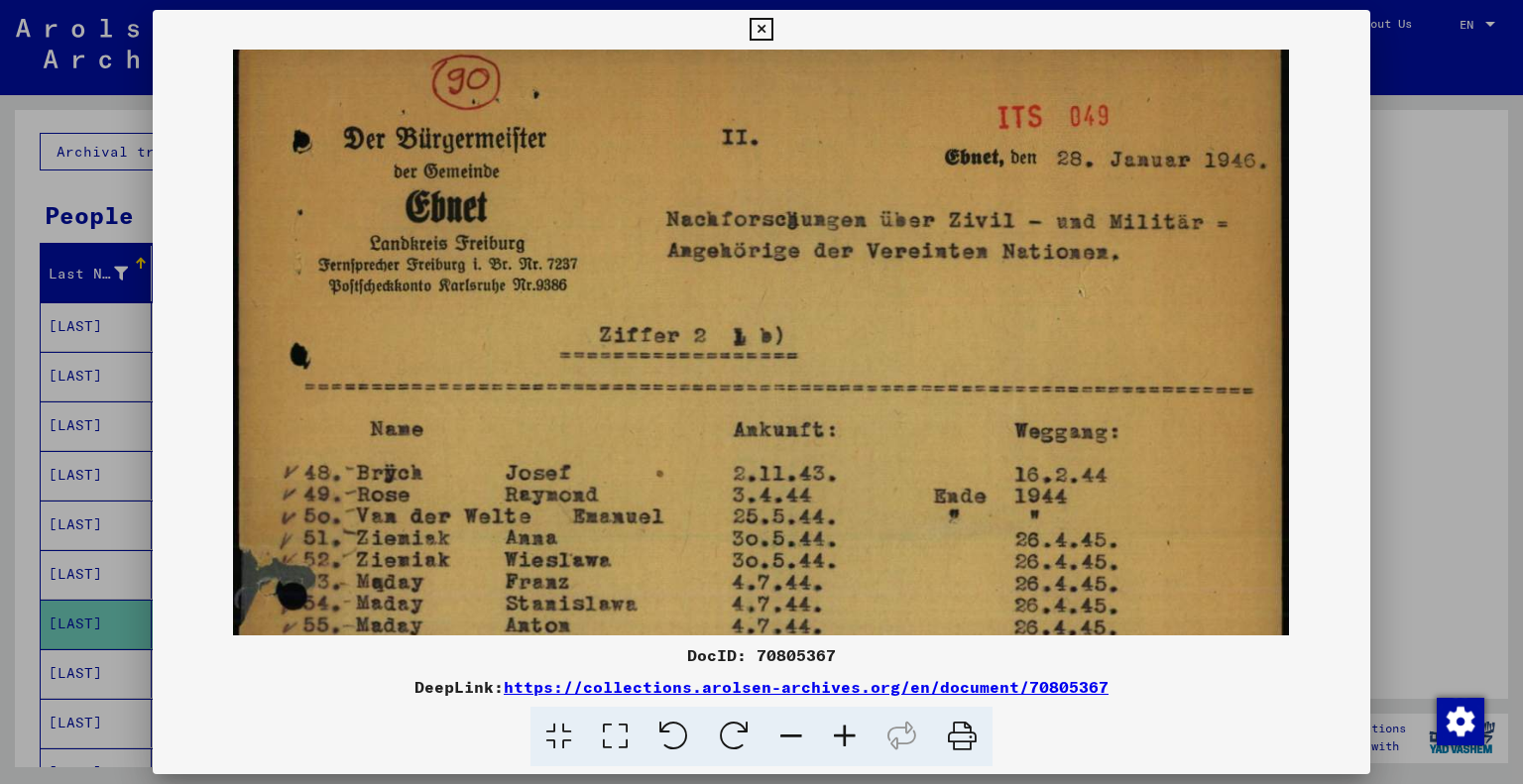 drag, startPoint x: 851, startPoint y: 255, endPoint x: 843, endPoint y: 325, distance: 70.45566 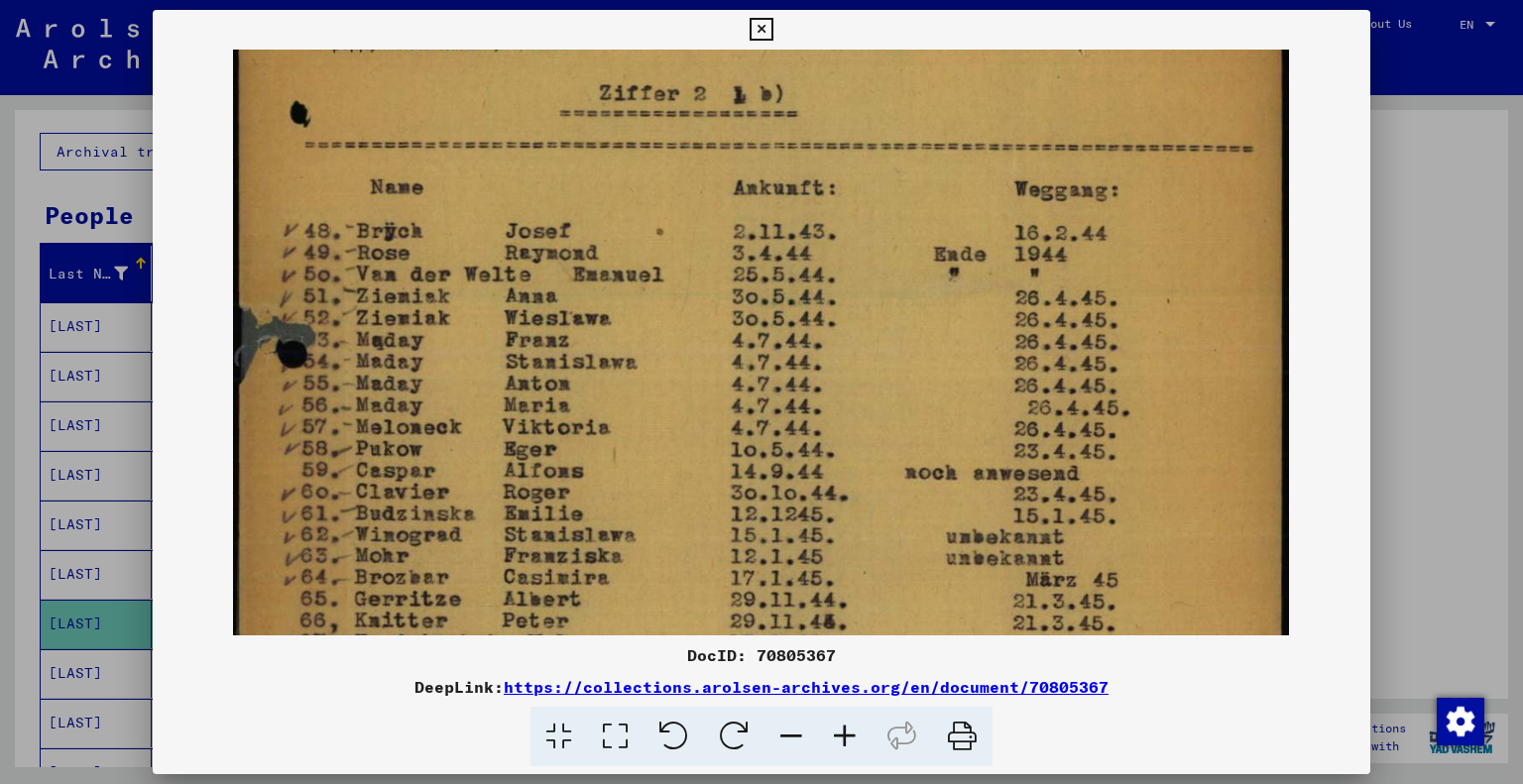 scroll, scrollTop: 260, scrollLeft: 0, axis: vertical 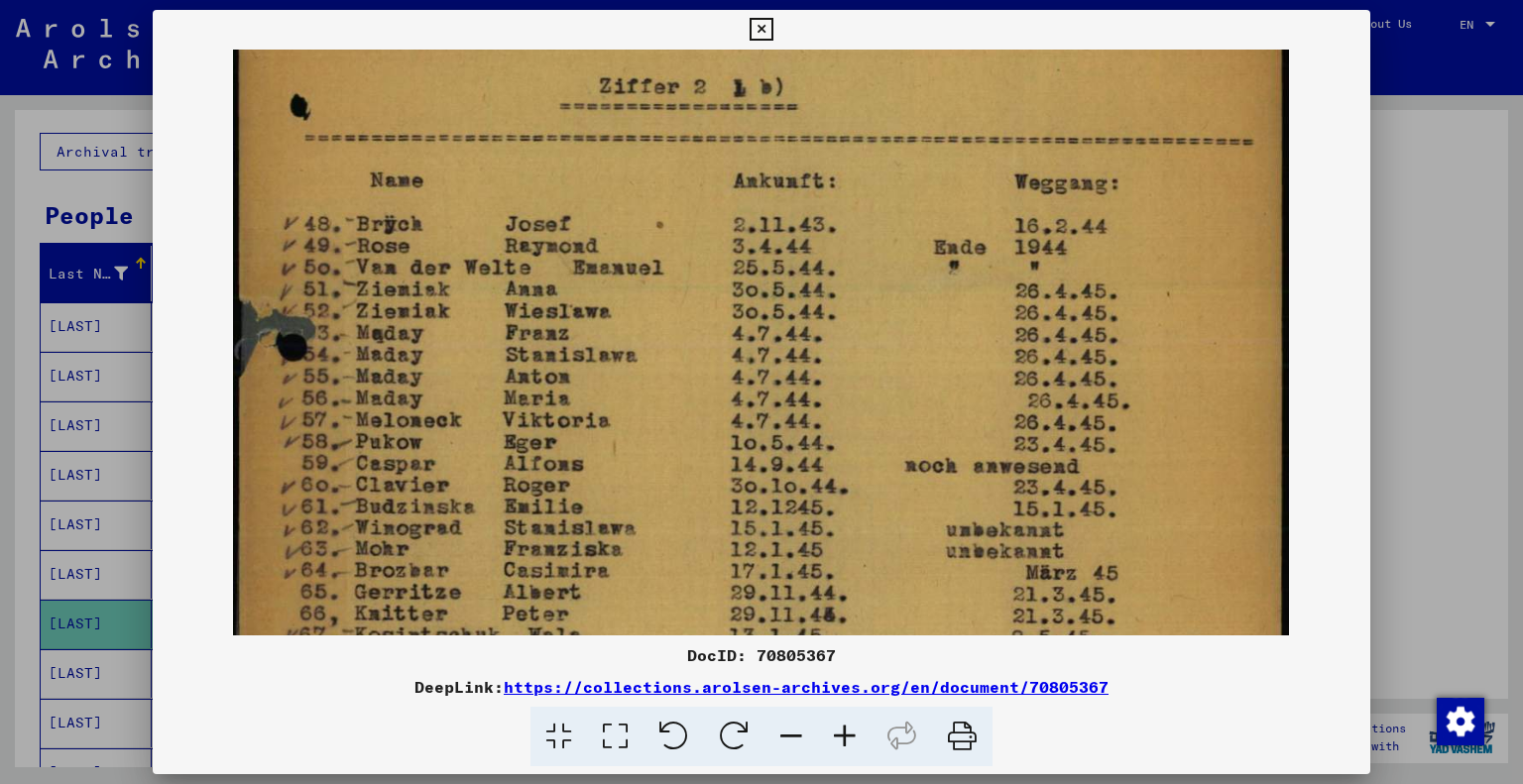 drag, startPoint x: 1162, startPoint y: 372, endPoint x: 1206, endPoint y: 166, distance: 210.64662 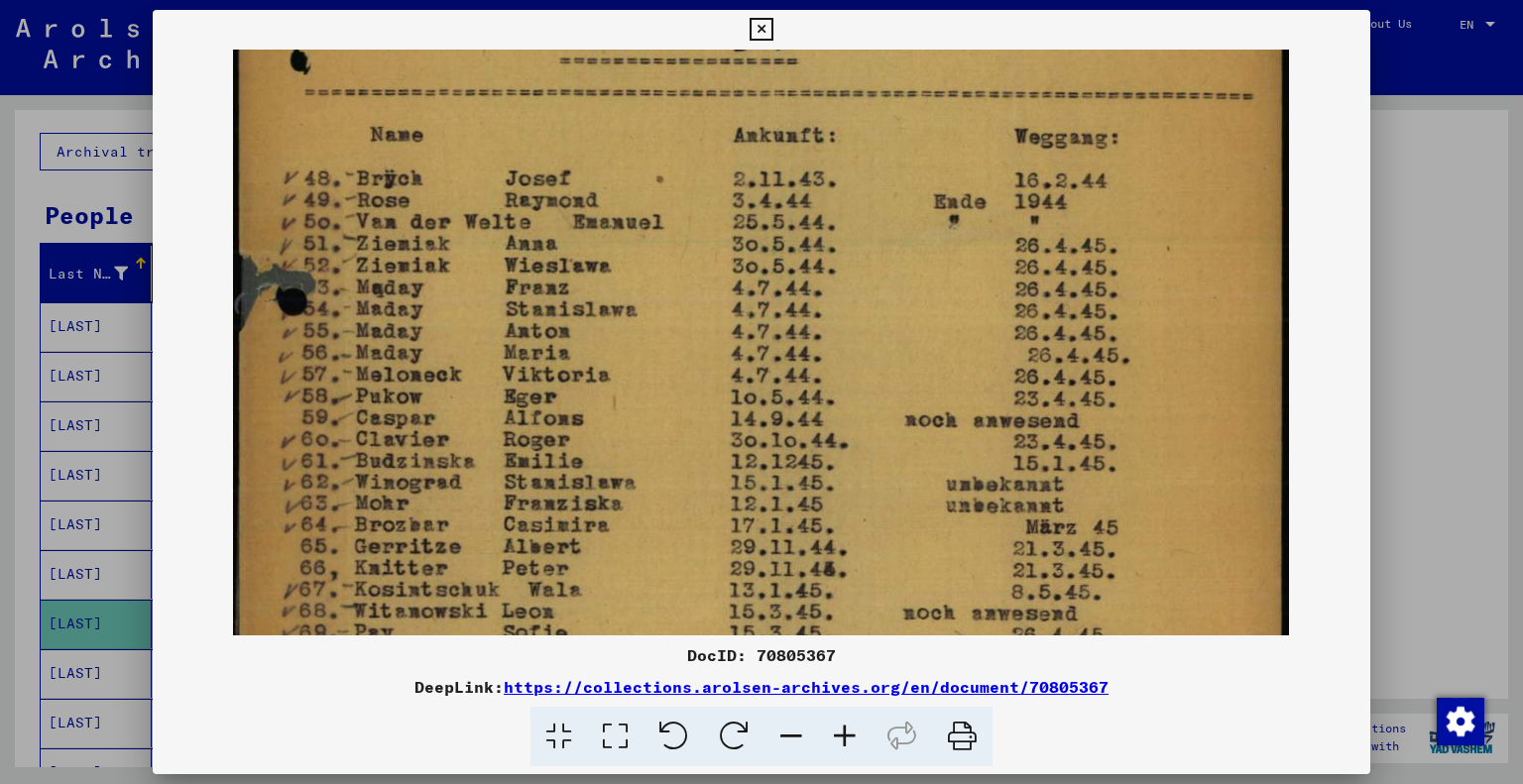 drag, startPoint x: 547, startPoint y: 462, endPoint x: 576, endPoint y: 416, distance: 54.378304 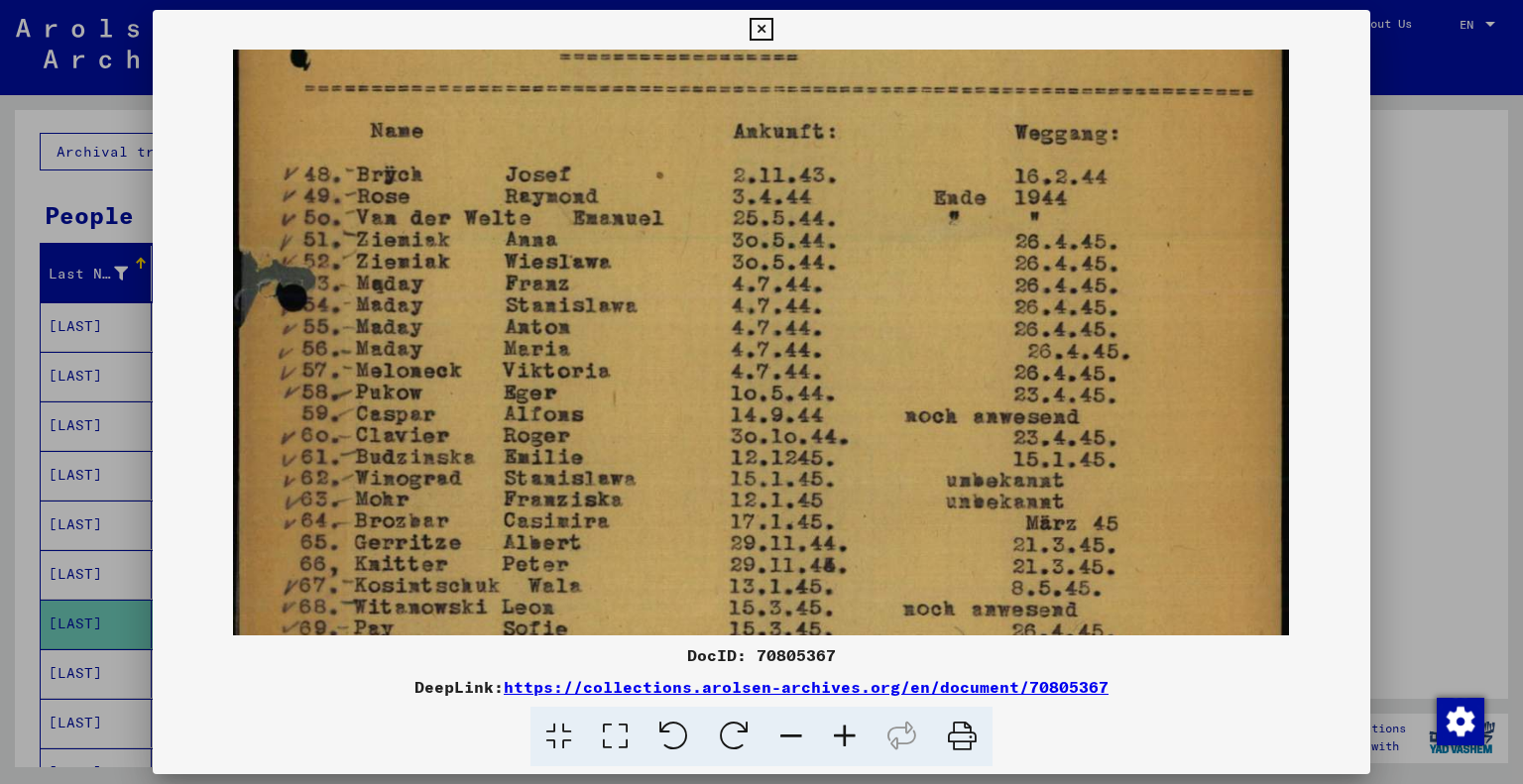 click at bounding box center (761, 30) 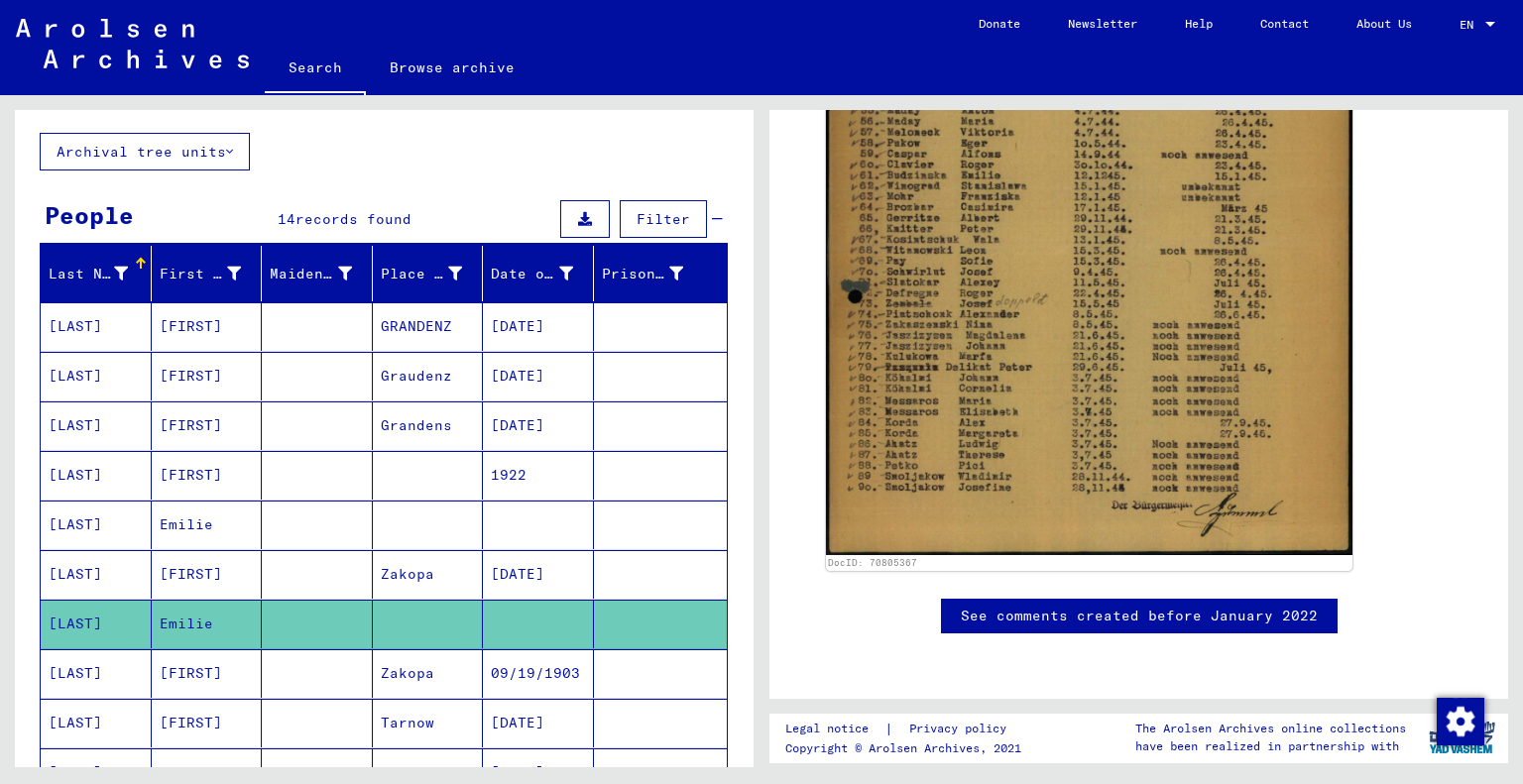 scroll, scrollTop: 990, scrollLeft: 0, axis: vertical 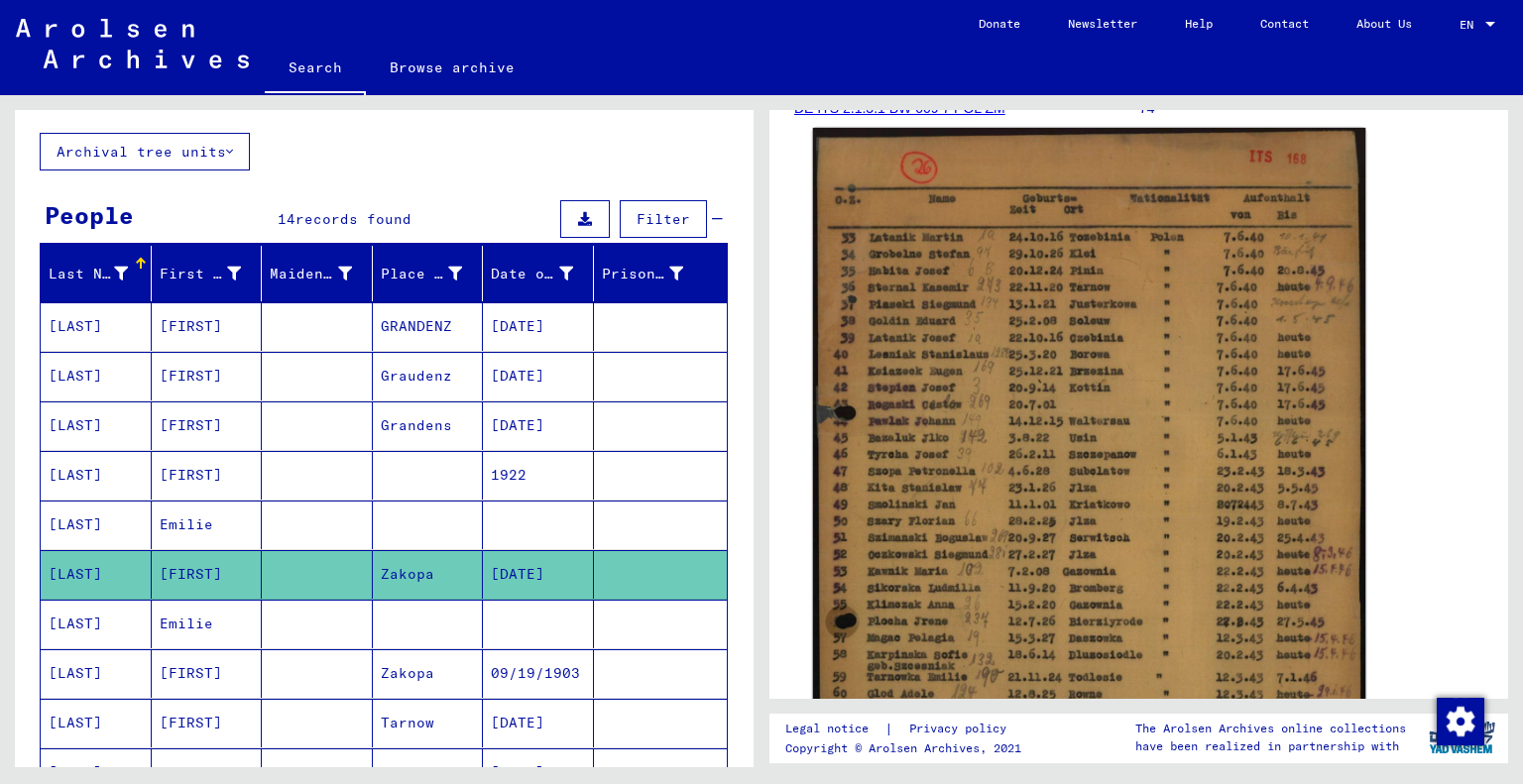 click 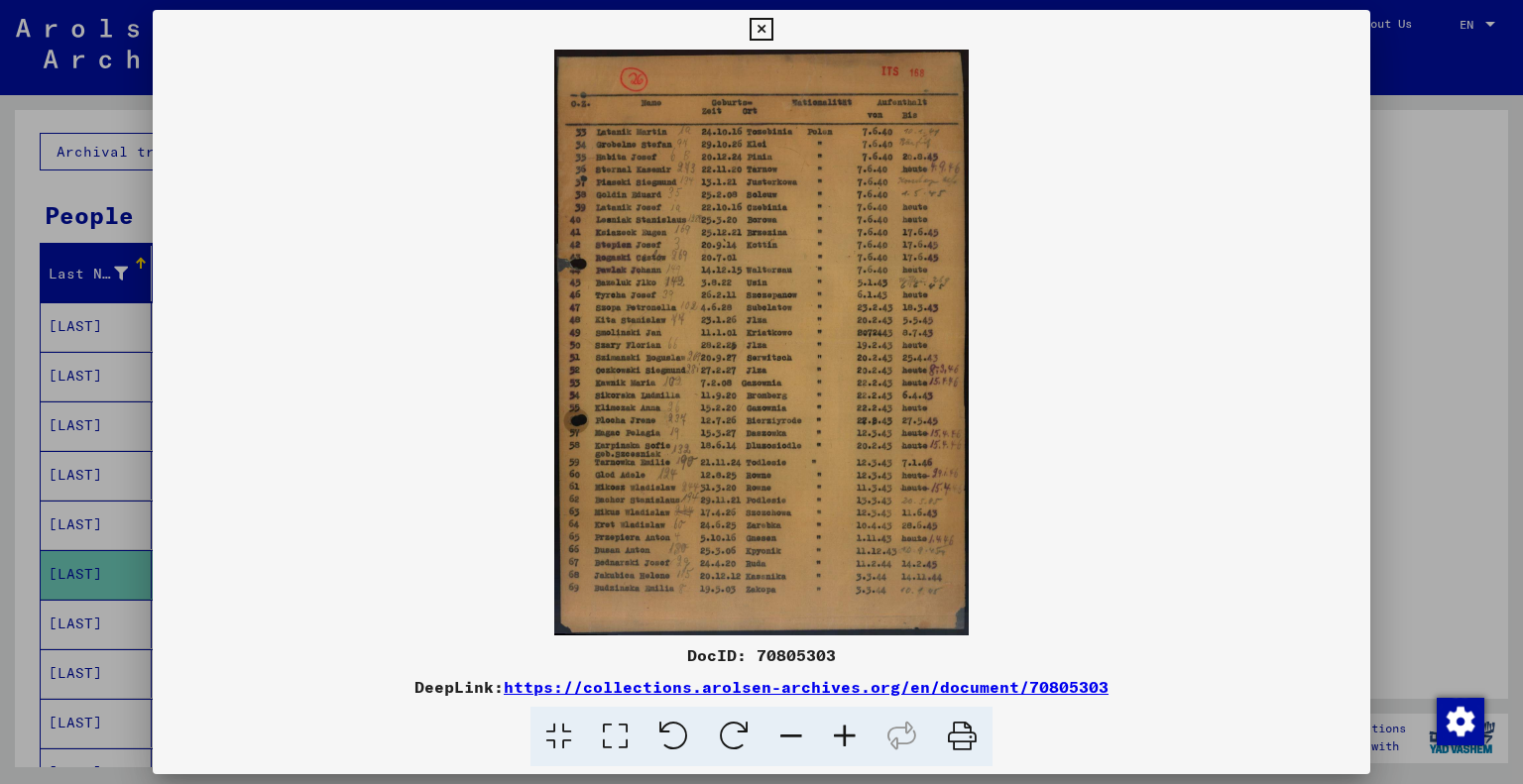click at bounding box center (845, 736) 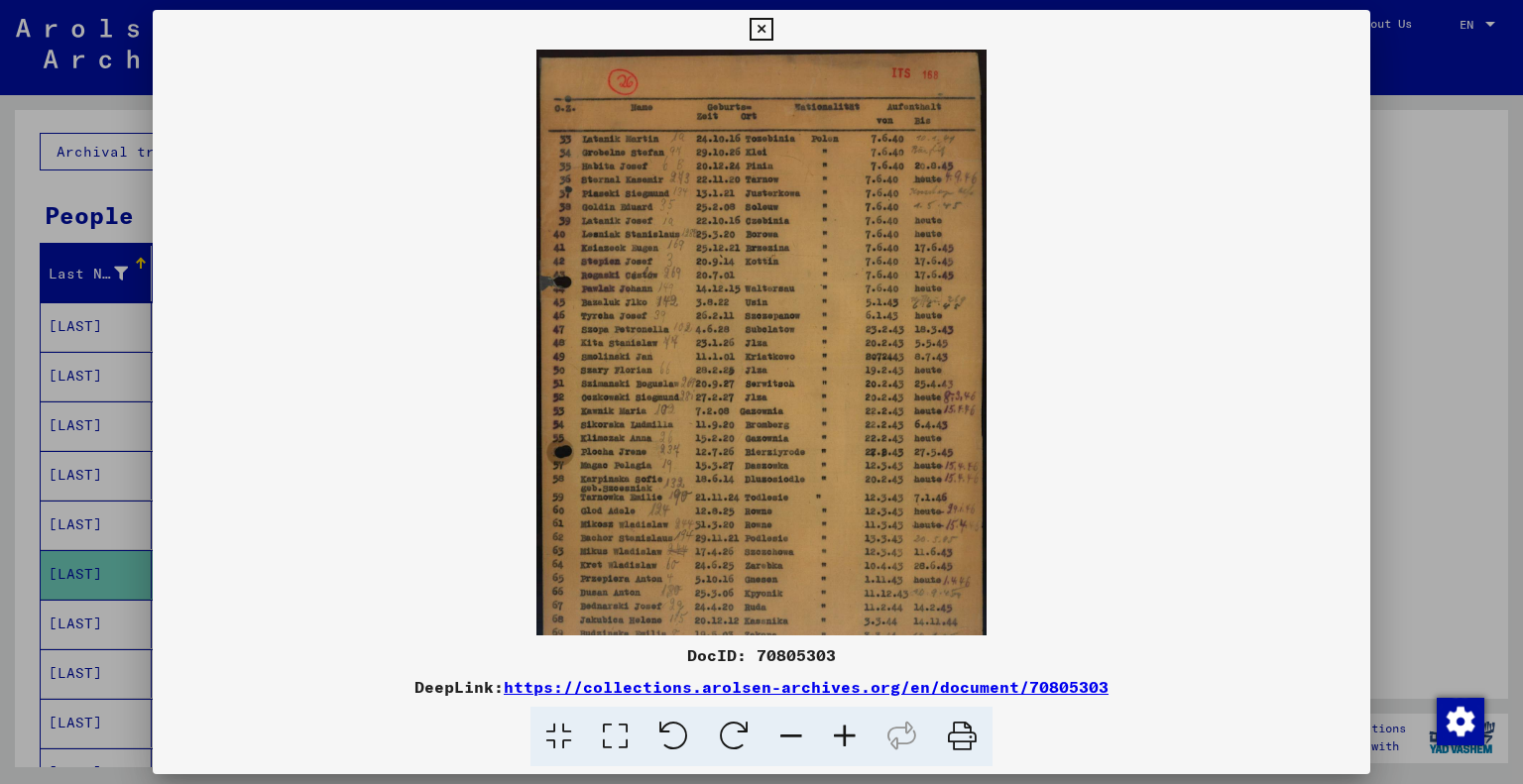 click at bounding box center (845, 736) 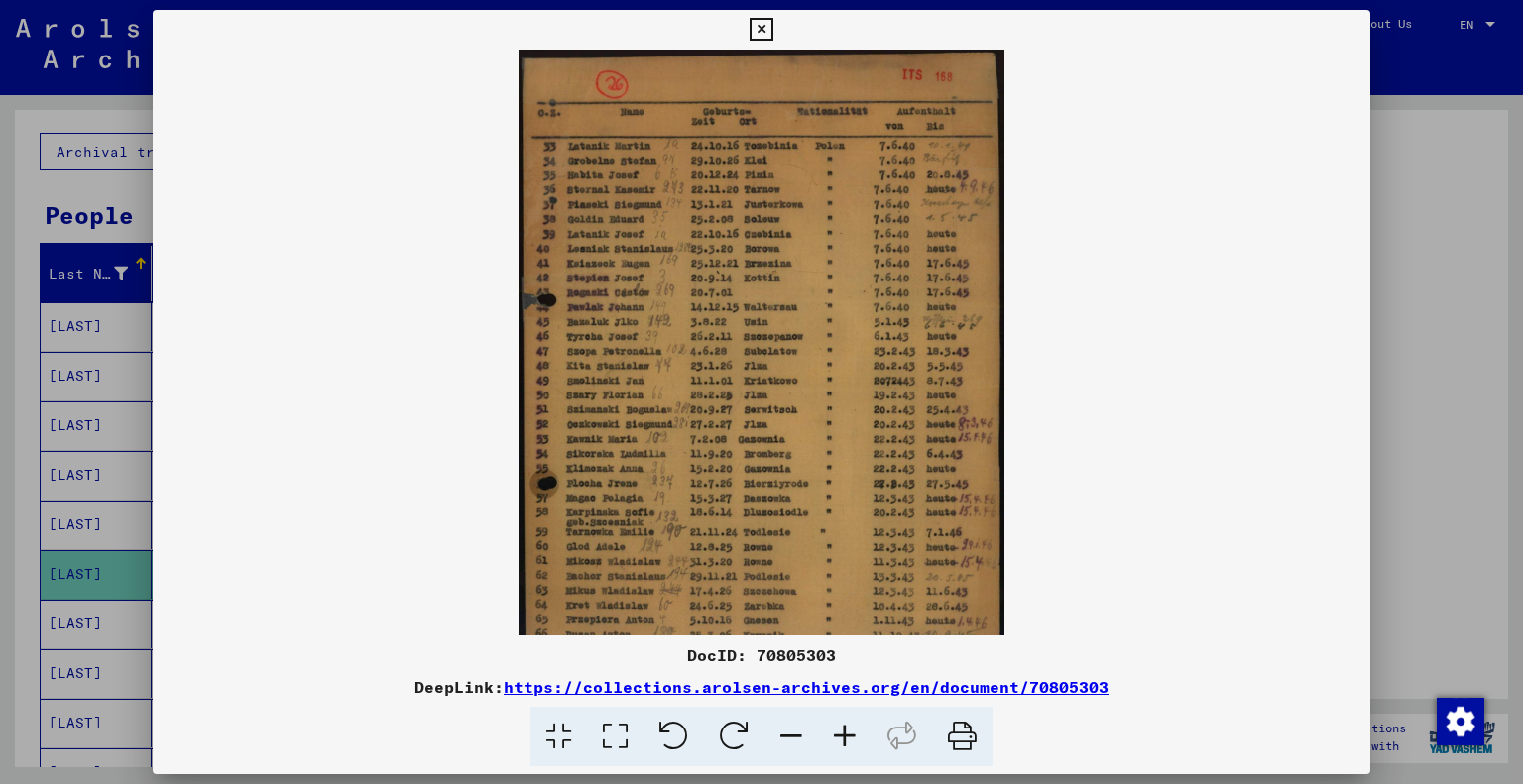 click at bounding box center (845, 736) 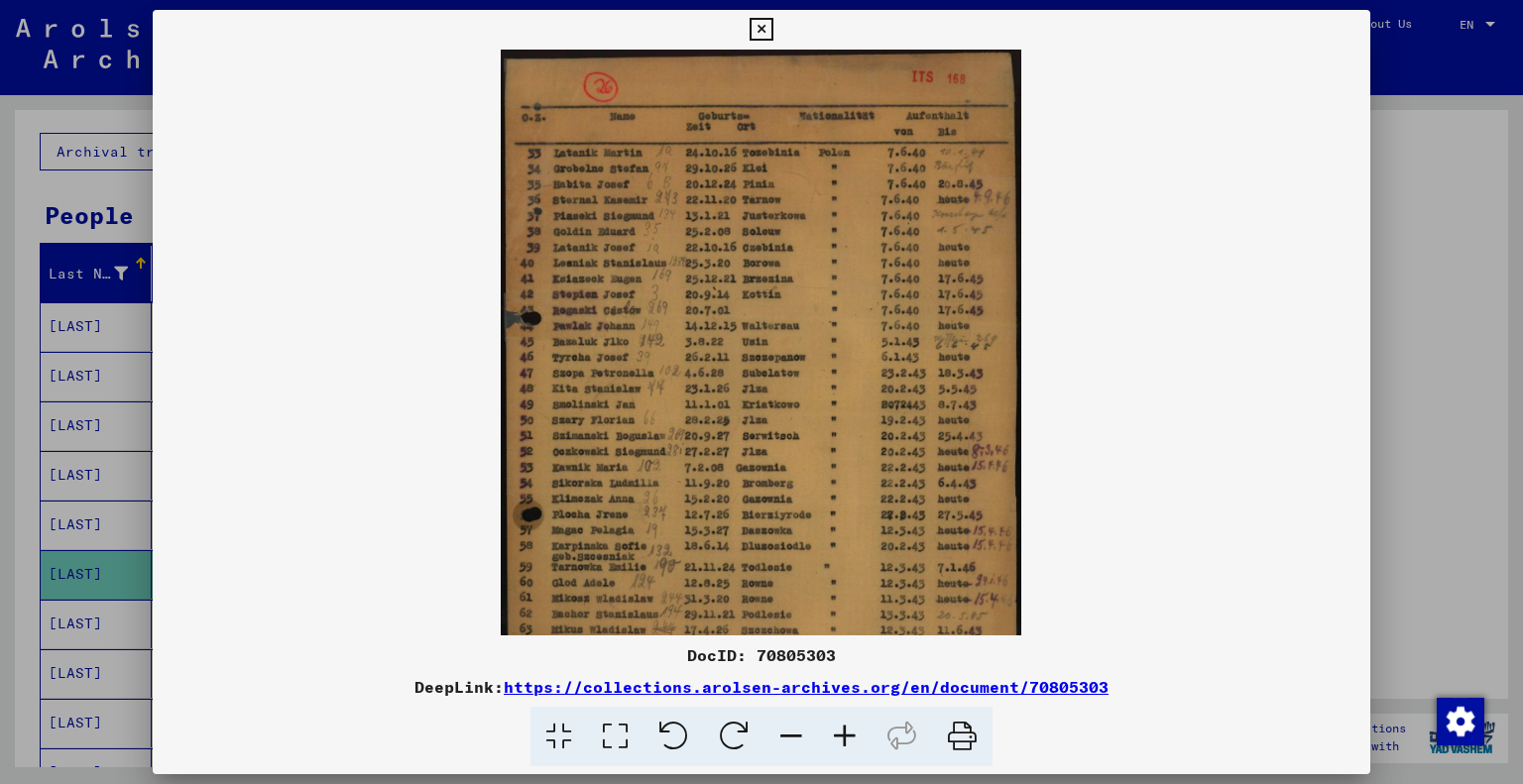 click at bounding box center [845, 736] 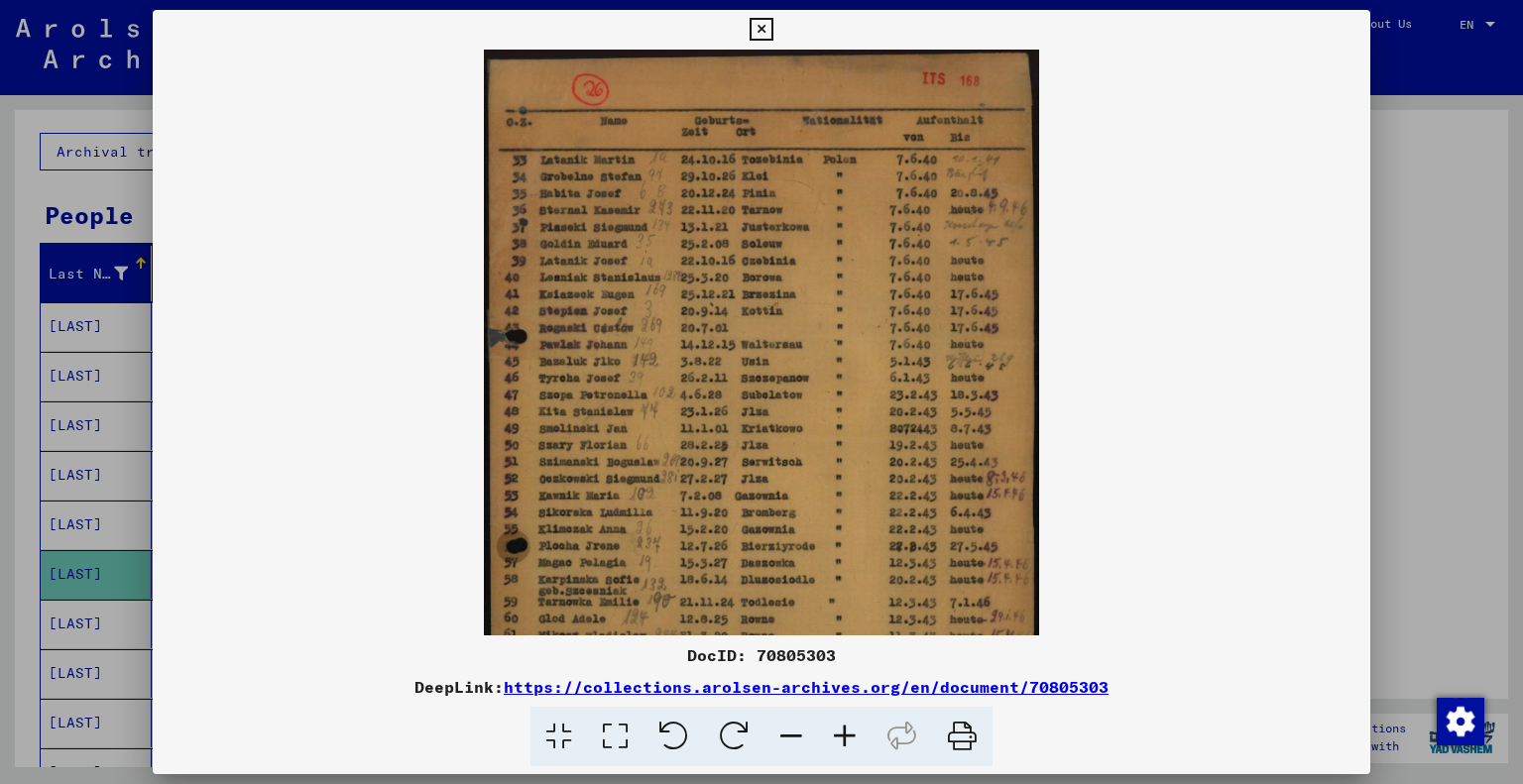 click at bounding box center (845, 736) 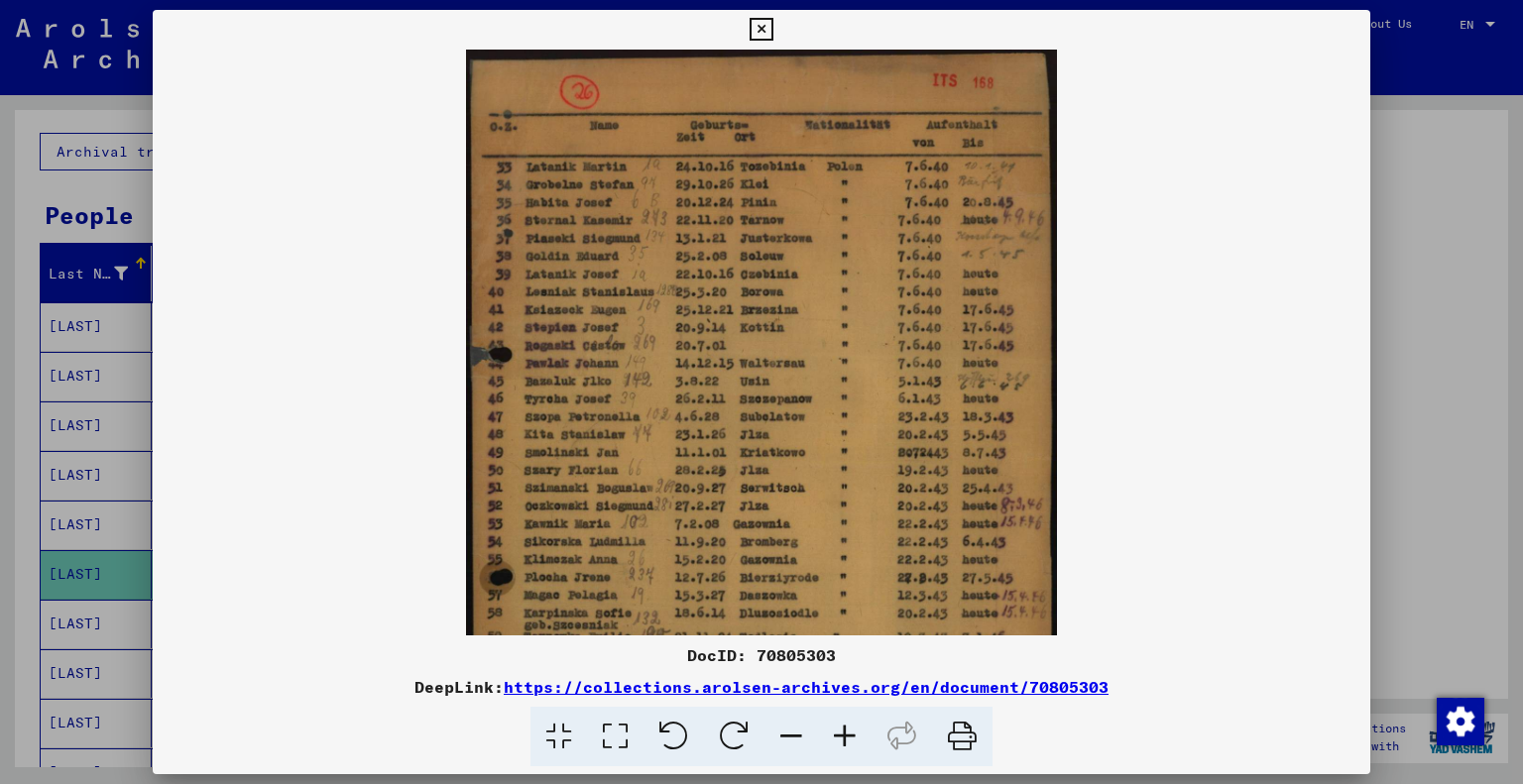 click at bounding box center [845, 736] 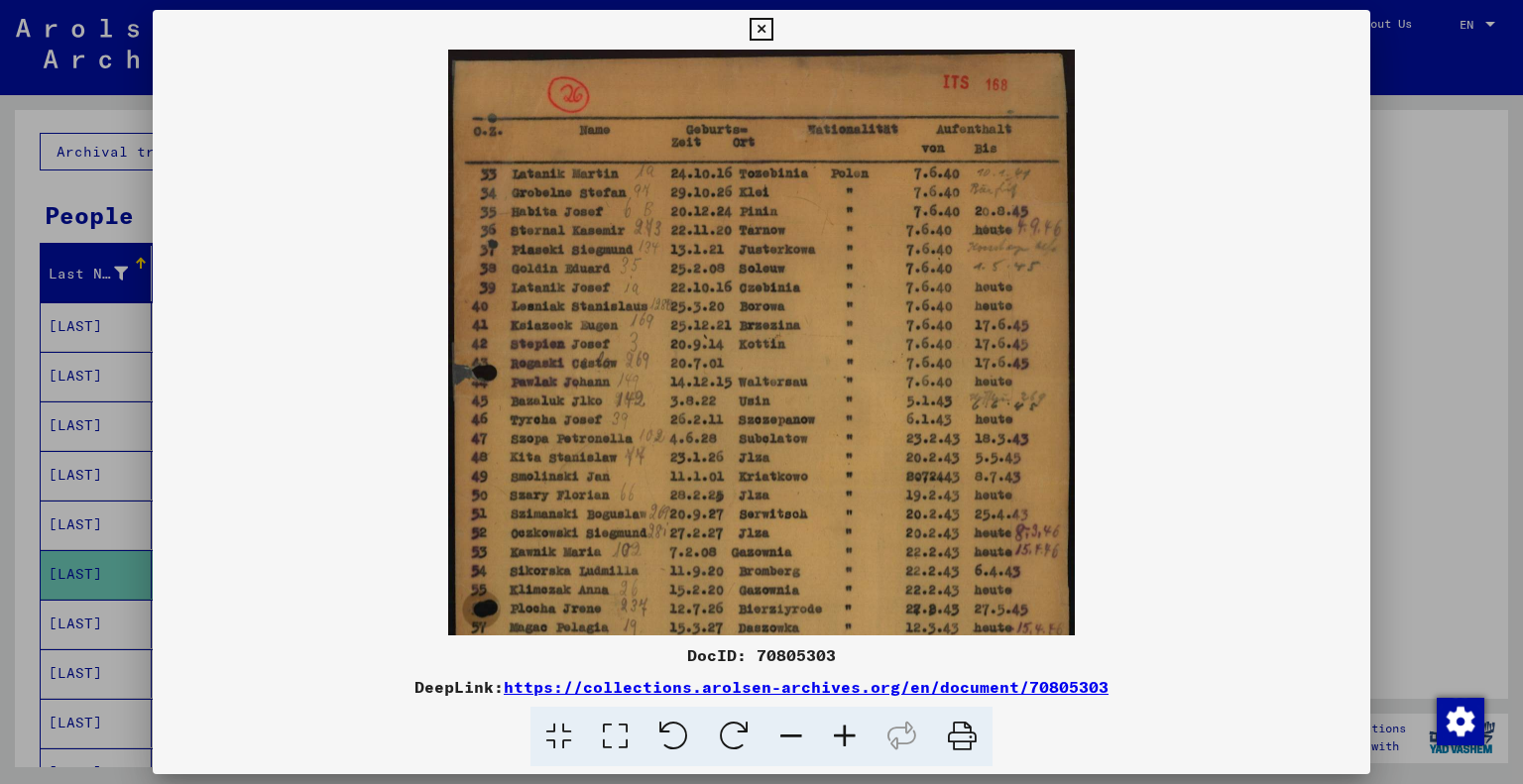 click at bounding box center (845, 736) 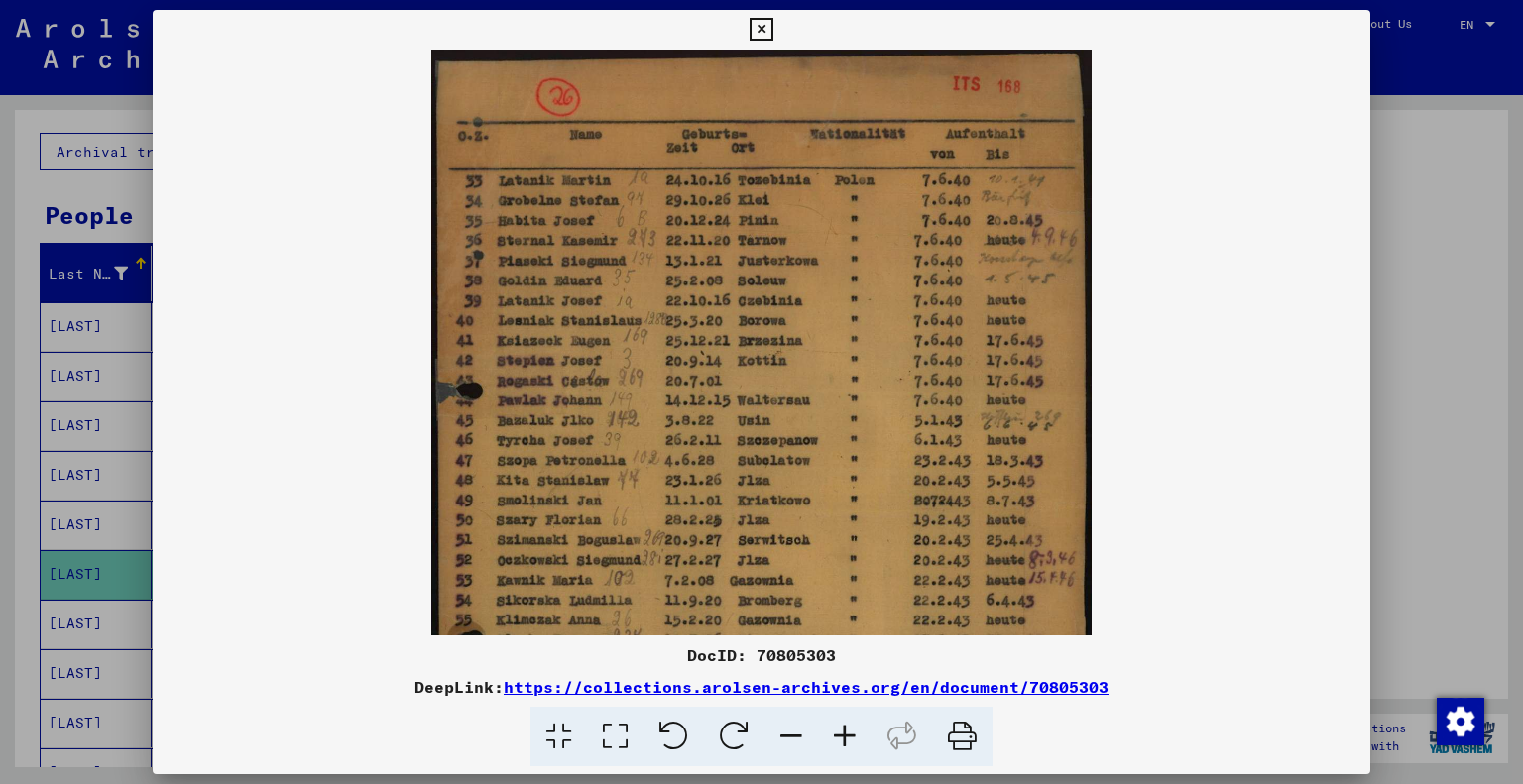 click at bounding box center [845, 736] 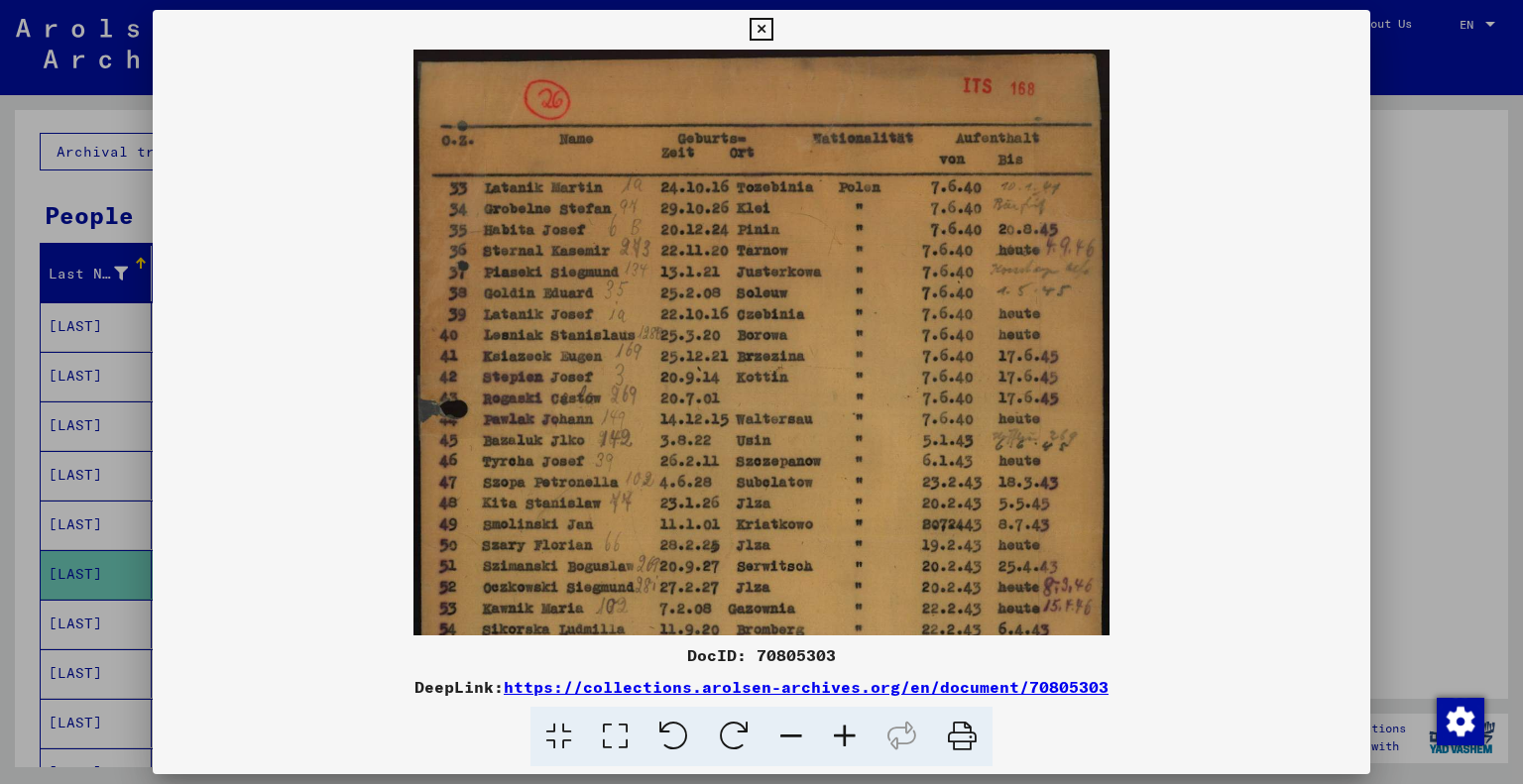 click at bounding box center [845, 736] 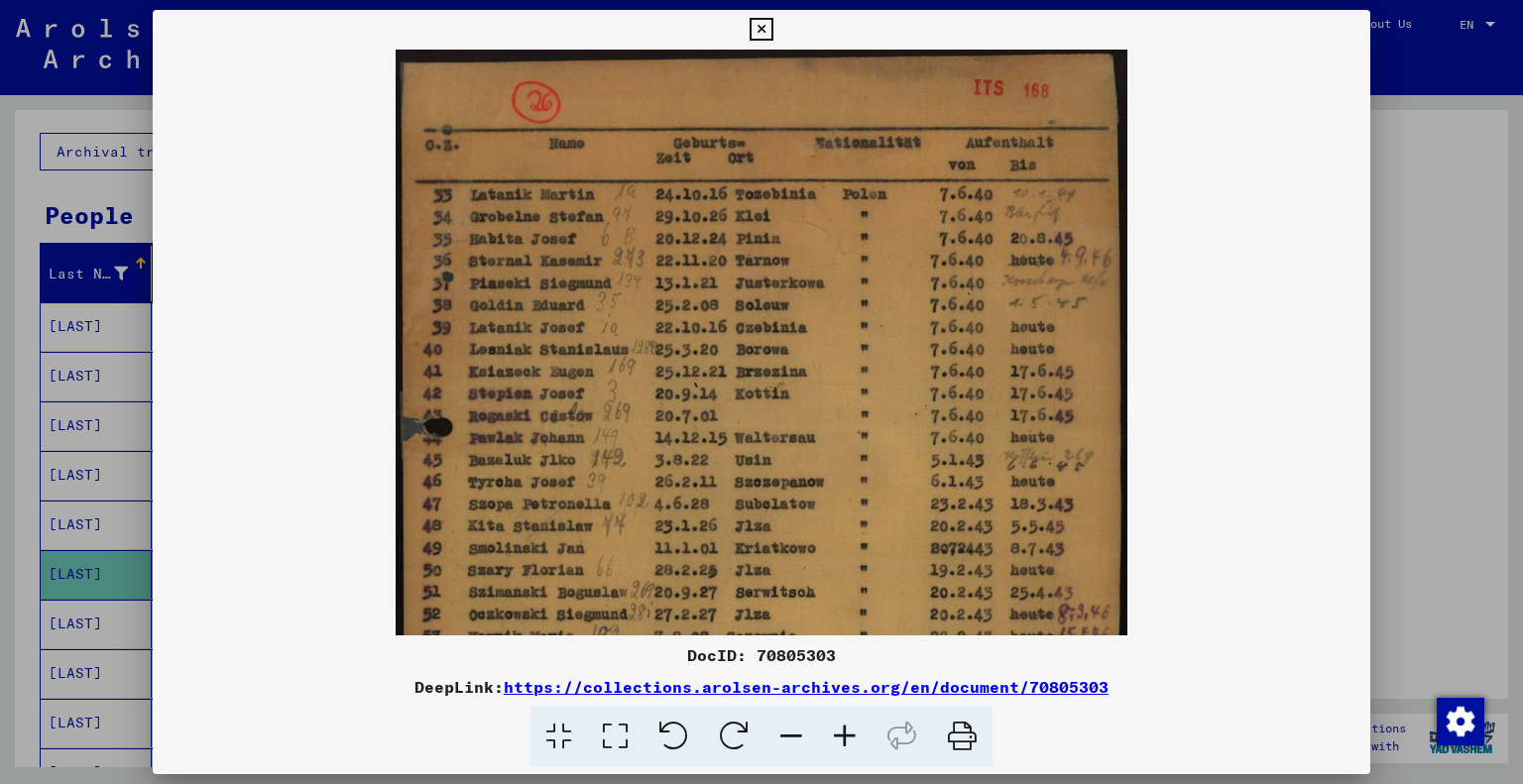 click at bounding box center [845, 736] 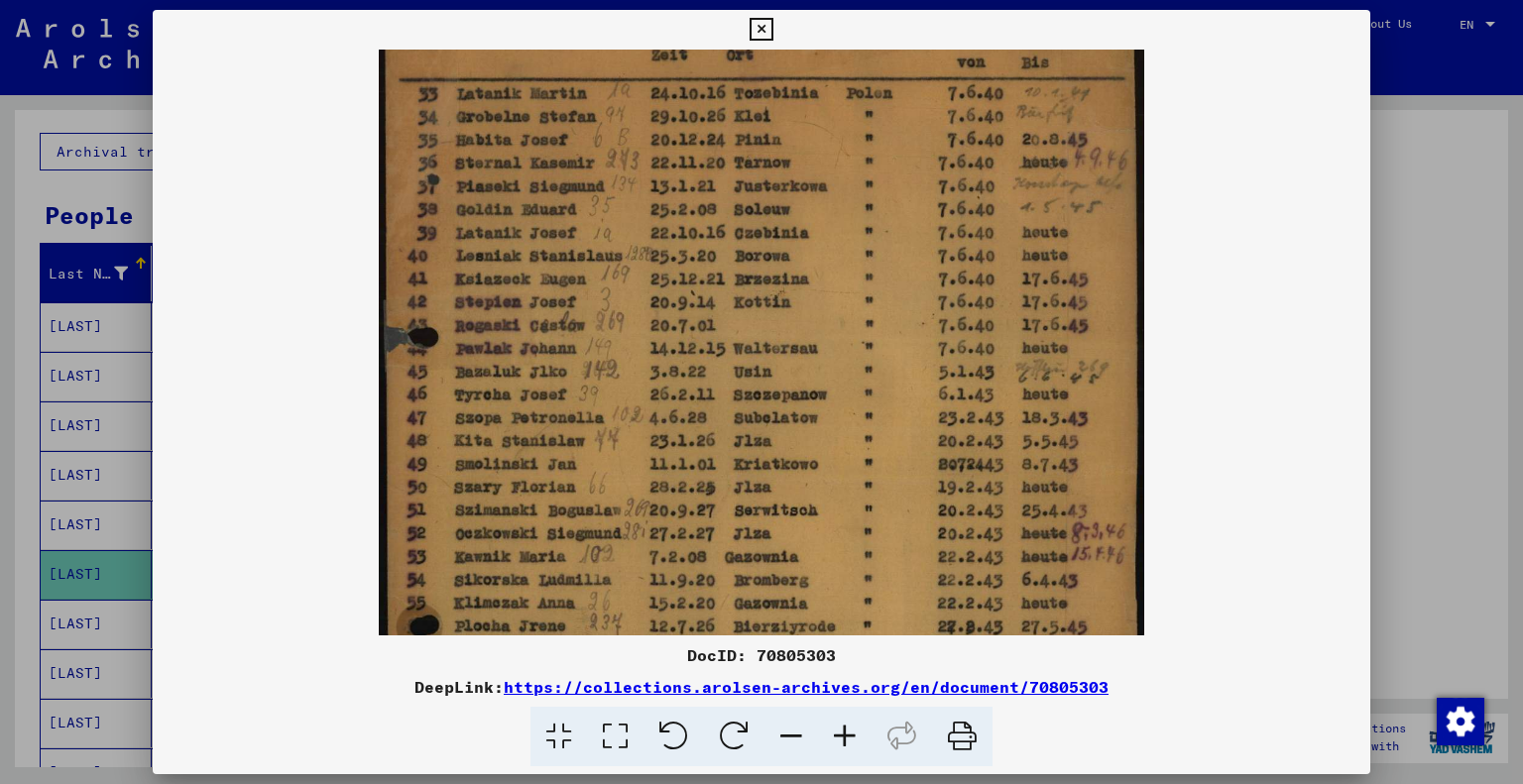 drag, startPoint x: 768, startPoint y: 439, endPoint x: 809, endPoint y: 318, distance: 127.7576 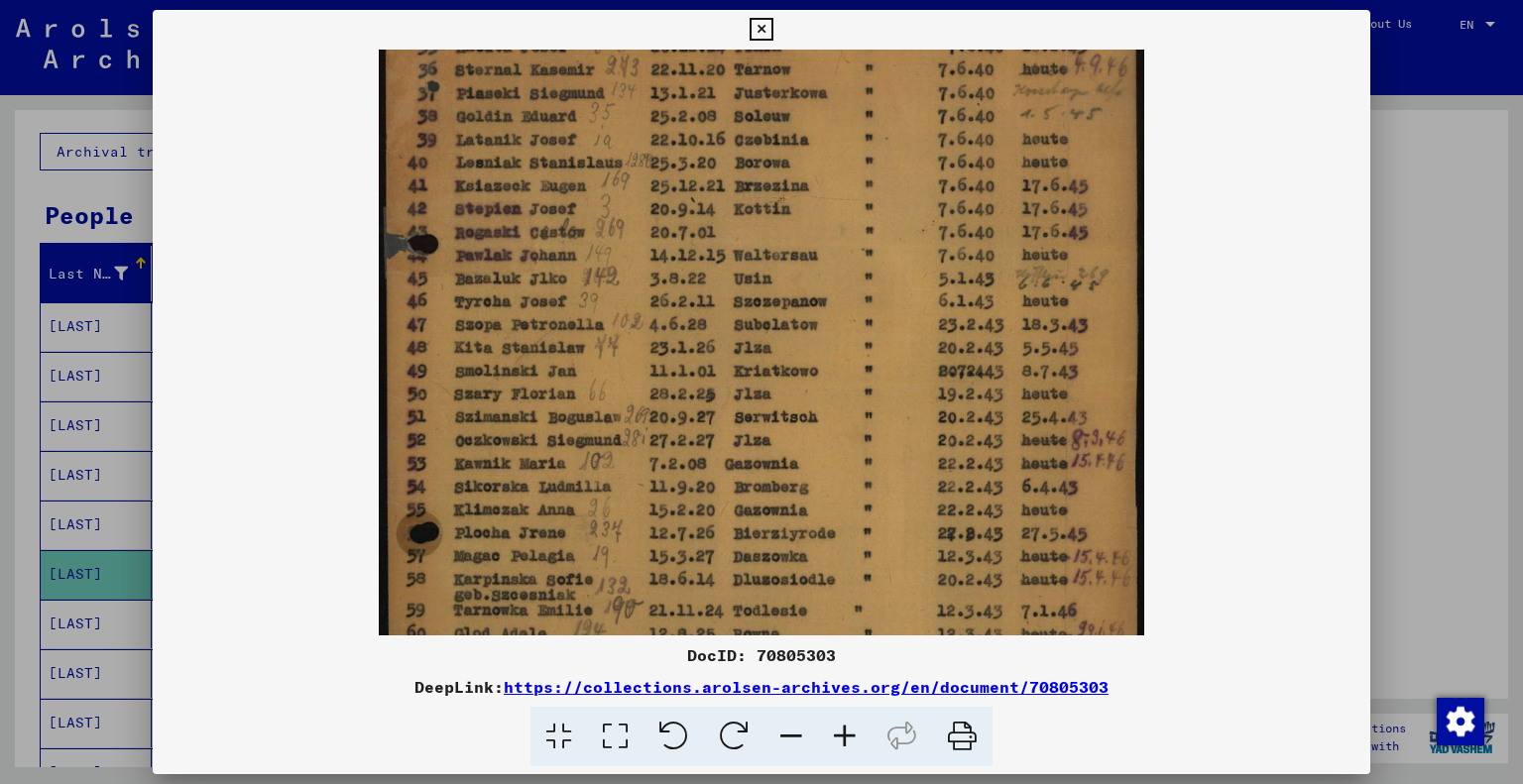 scroll, scrollTop: 250, scrollLeft: 0, axis: vertical 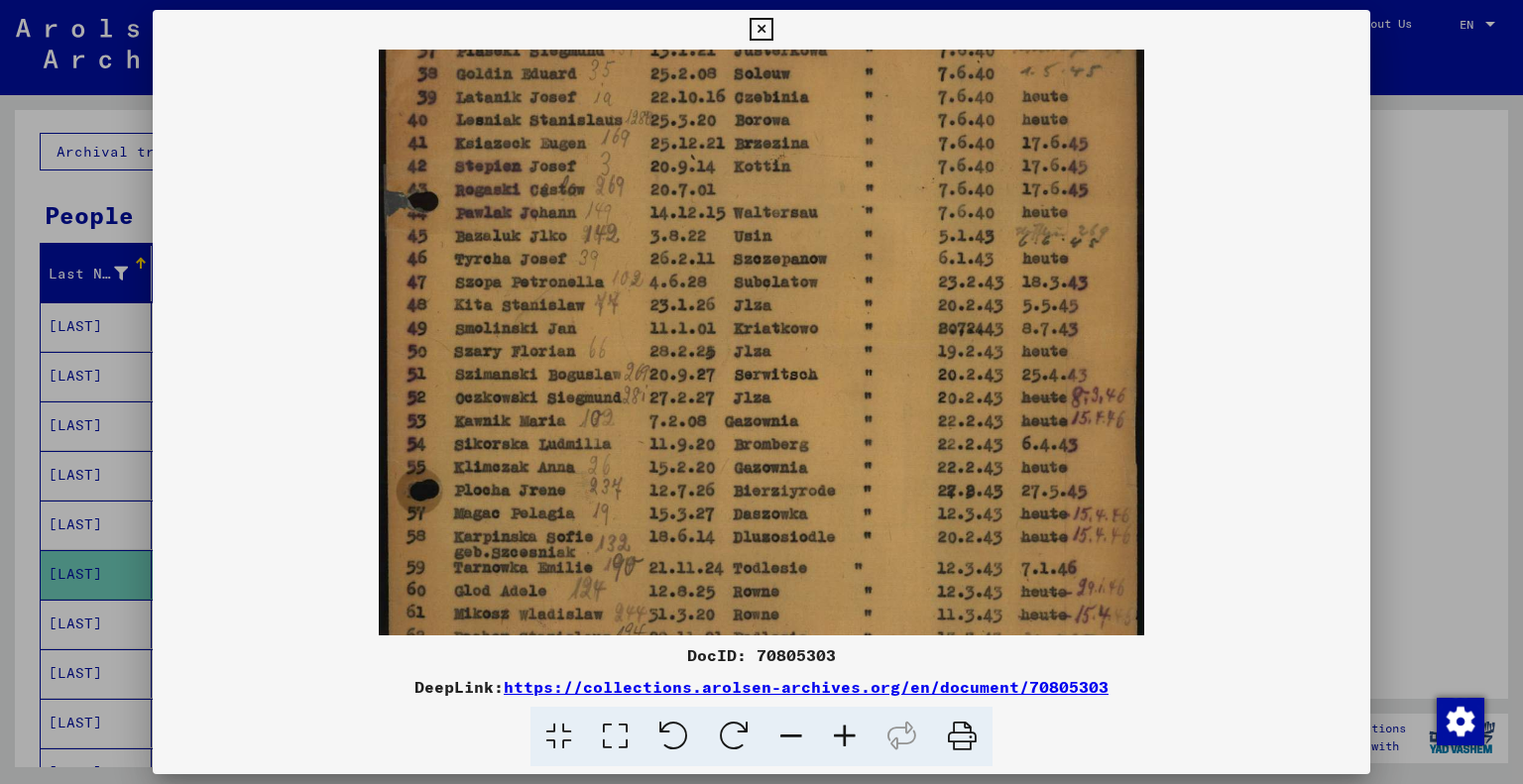 drag, startPoint x: 773, startPoint y: 467, endPoint x: 819, endPoint y: 340, distance: 135.07405 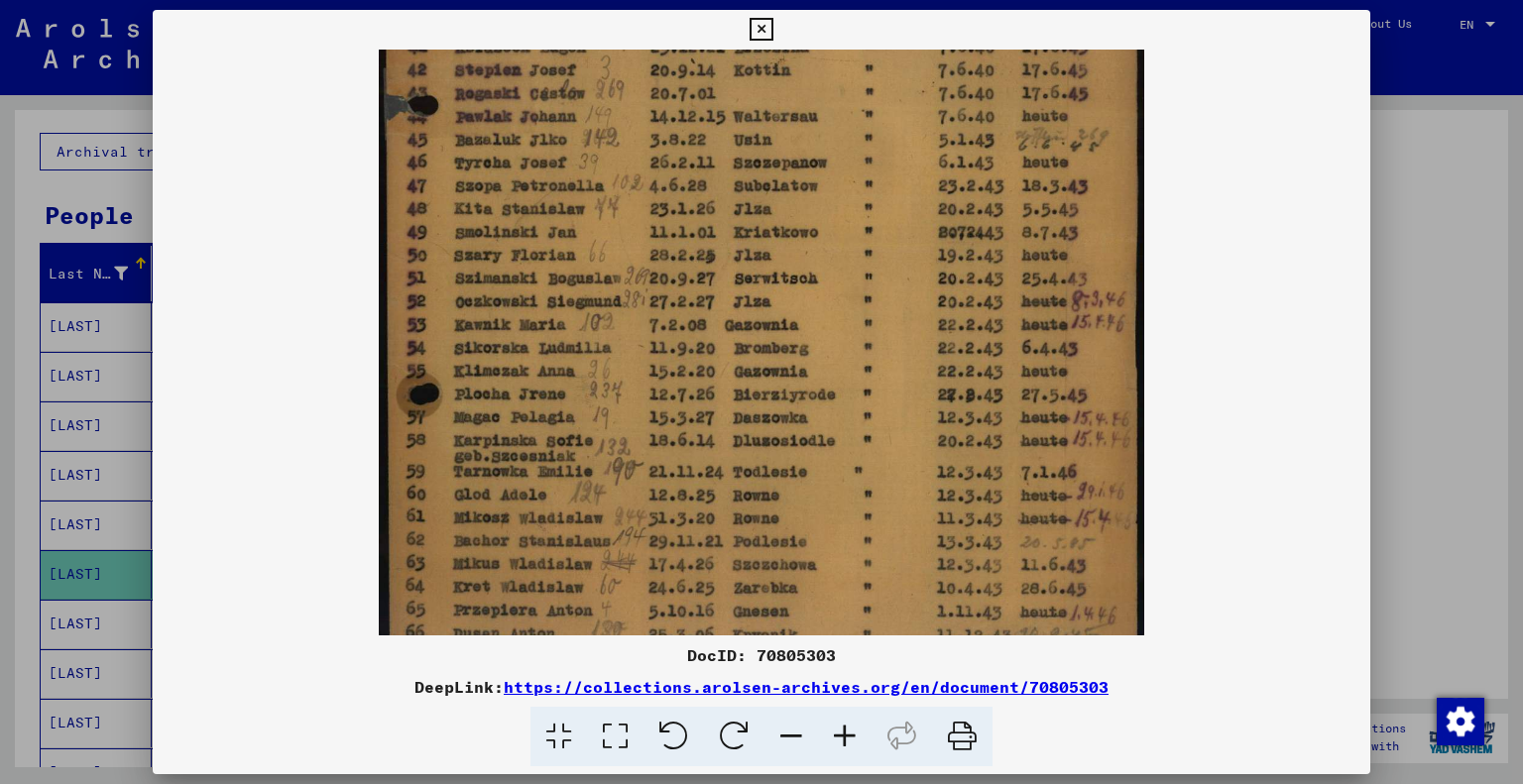 drag, startPoint x: 841, startPoint y: 453, endPoint x: 877, endPoint y: 359, distance: 100.65784 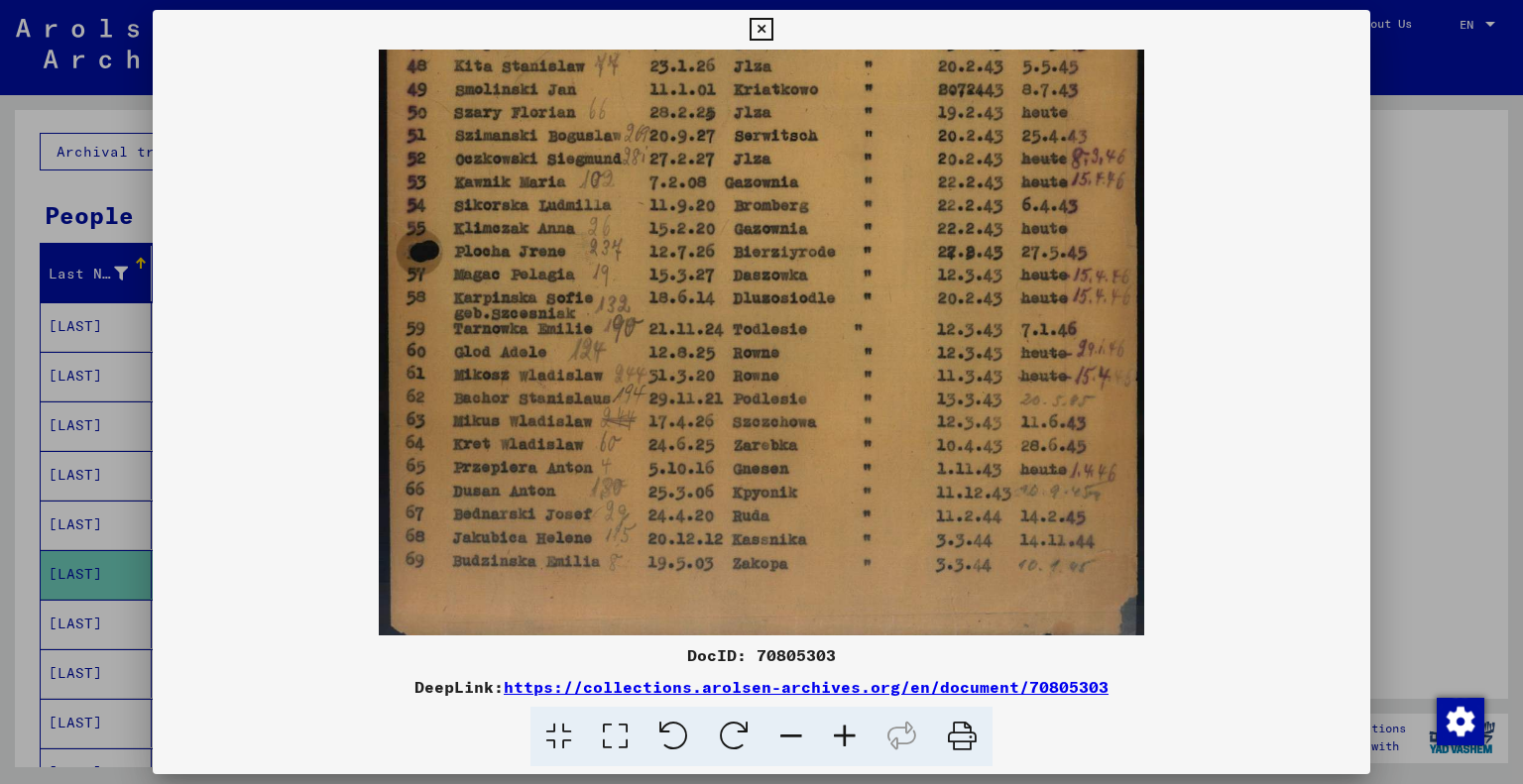 drag, startPoint x: 846, startPoint y: 496, endPoint x: 908, endPoint y: 357, distance: 152.20053 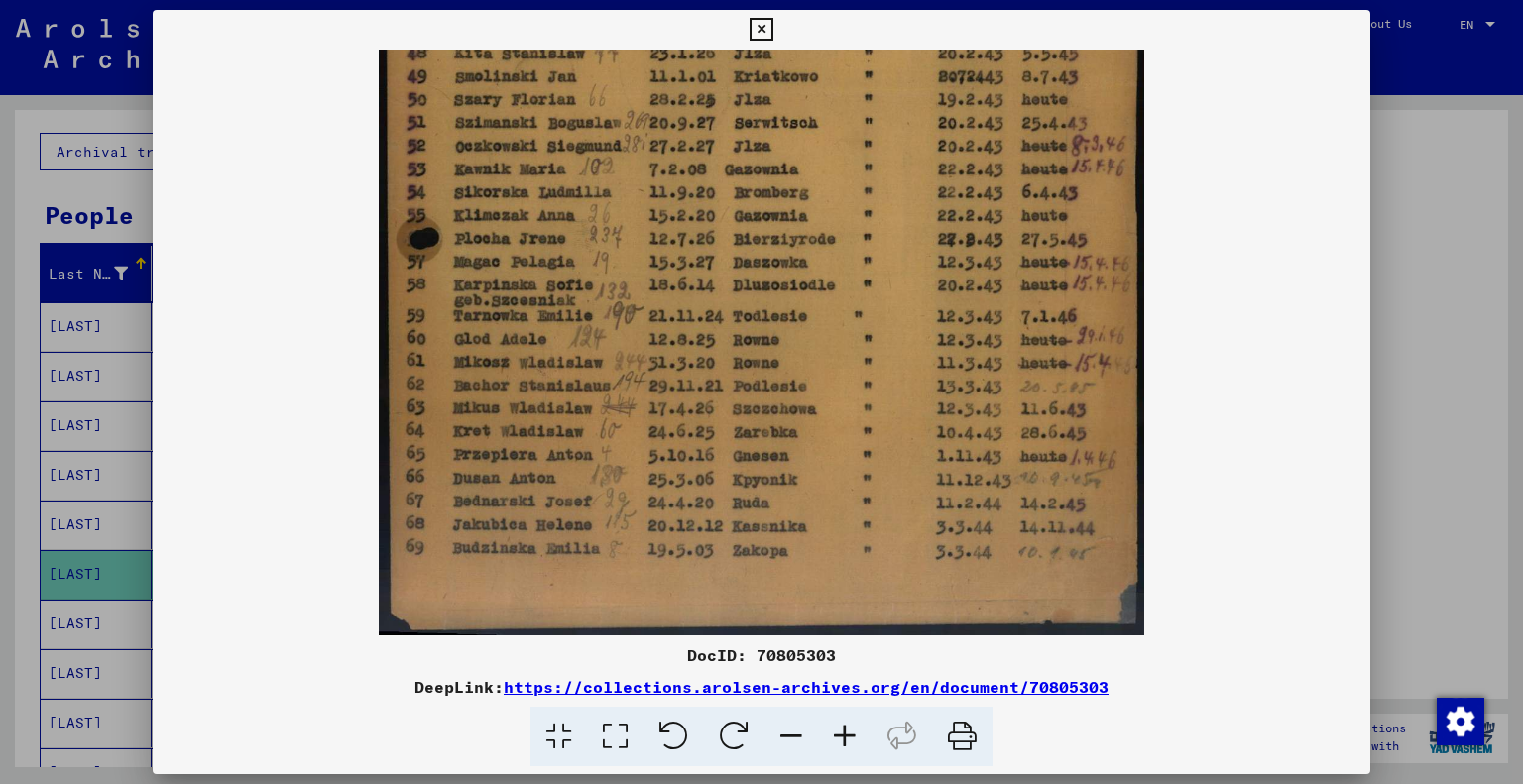scroll, scrollTop: 492, scrollLeft: 0, axis: vertical 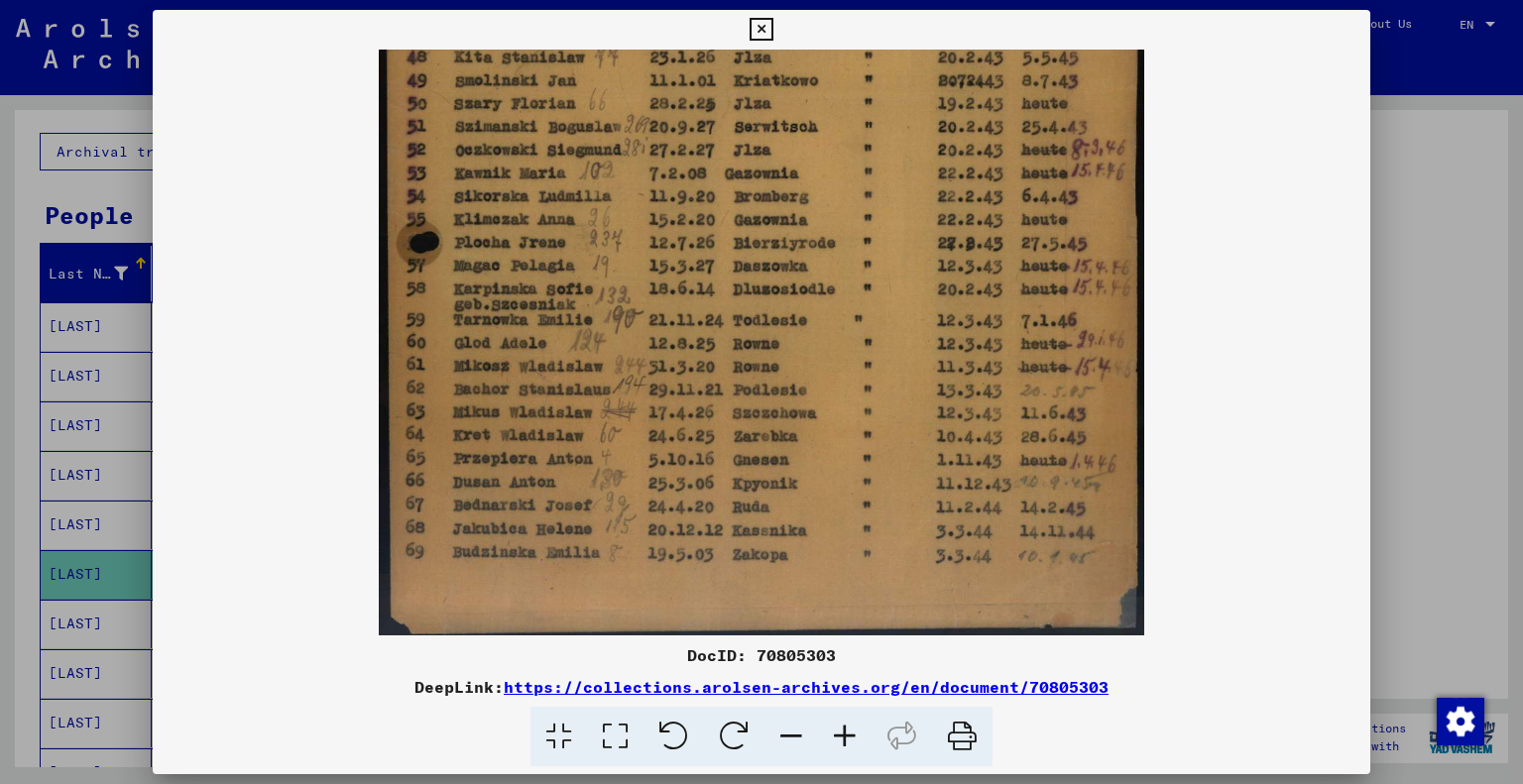 drag, startPoint x: 872, startPoint y: 415, endPoint x: 773, endPoint y: 396, distance: 100.80675 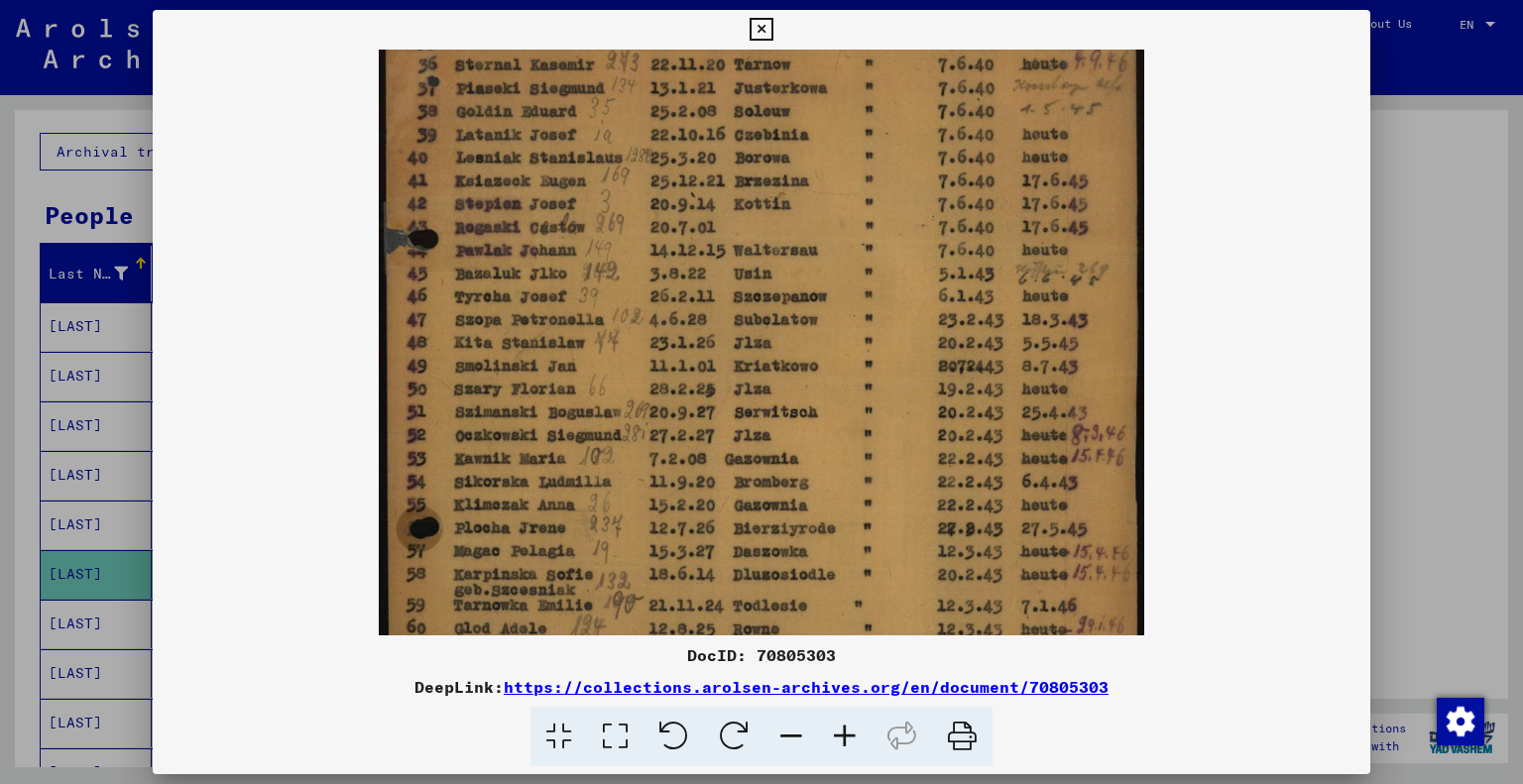 drag, startPoint x: 769, startPoint y: 183, endPoint x: 787, endPoint y: 488, distance: 305.53069 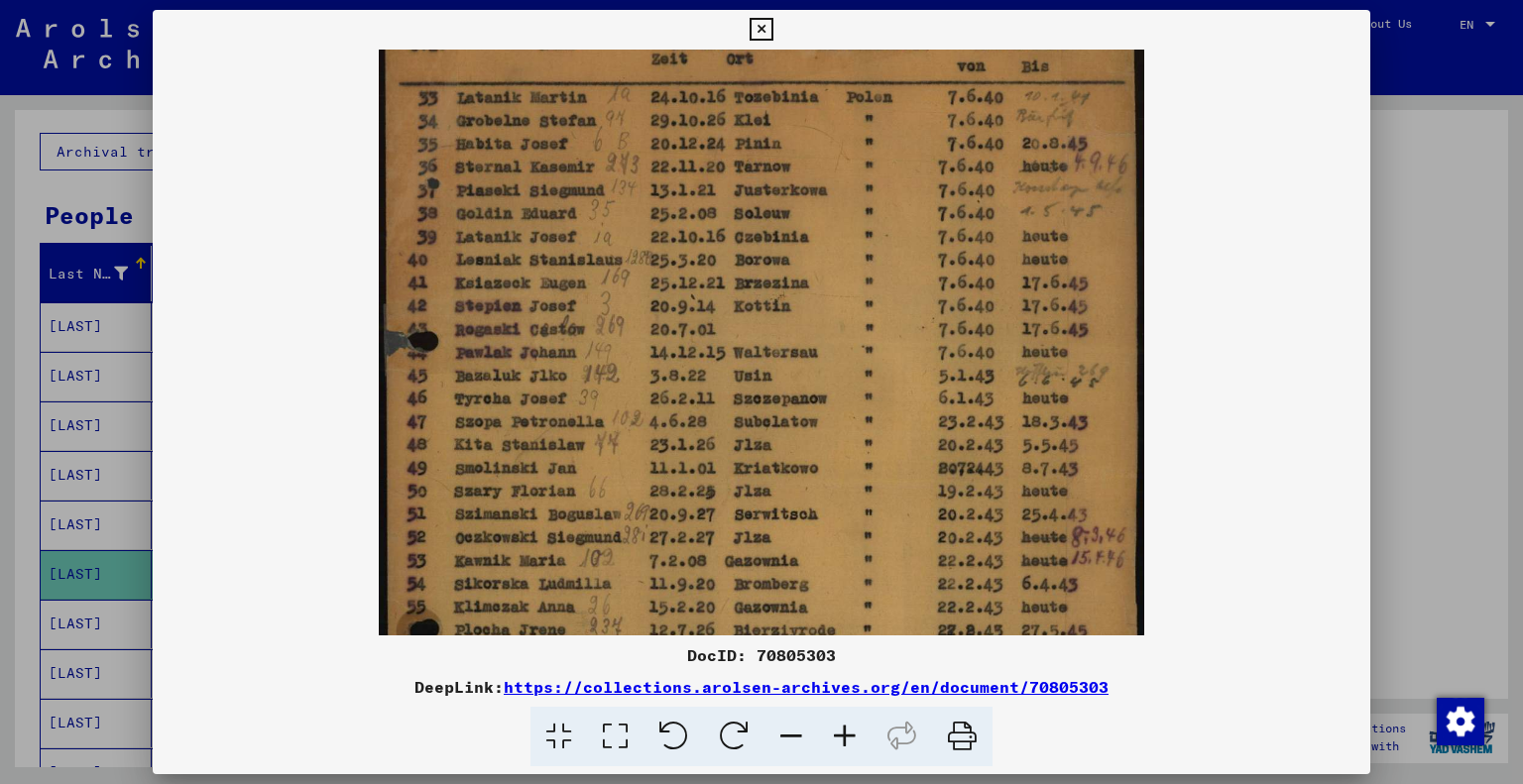 scroll, scrollTop: 0, scrollLeft: 0, axis: both 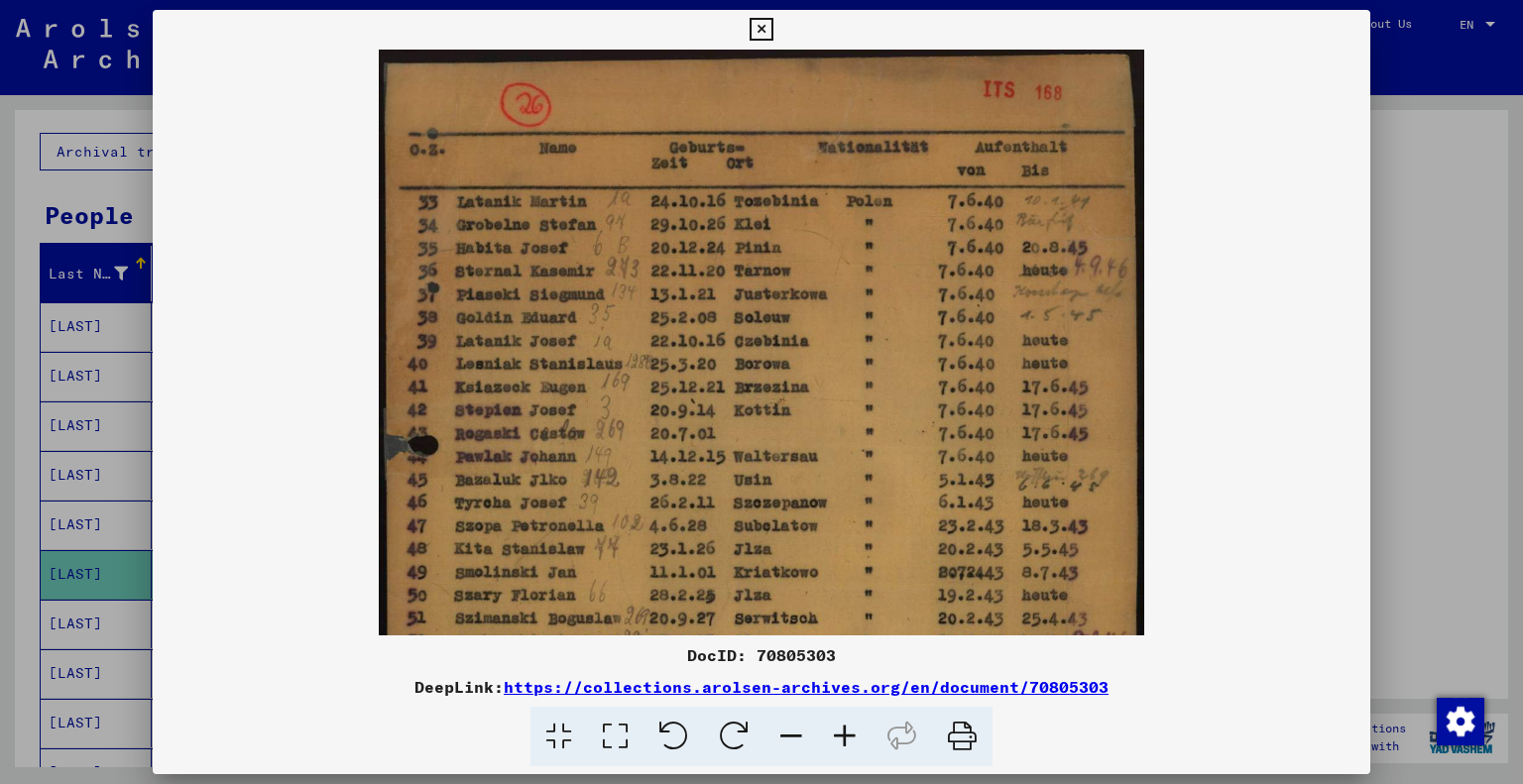 drag, startPoint x: 852, startPoint y: 147, endPoint x: 853, endPoint y: 402, distance: 255.00196 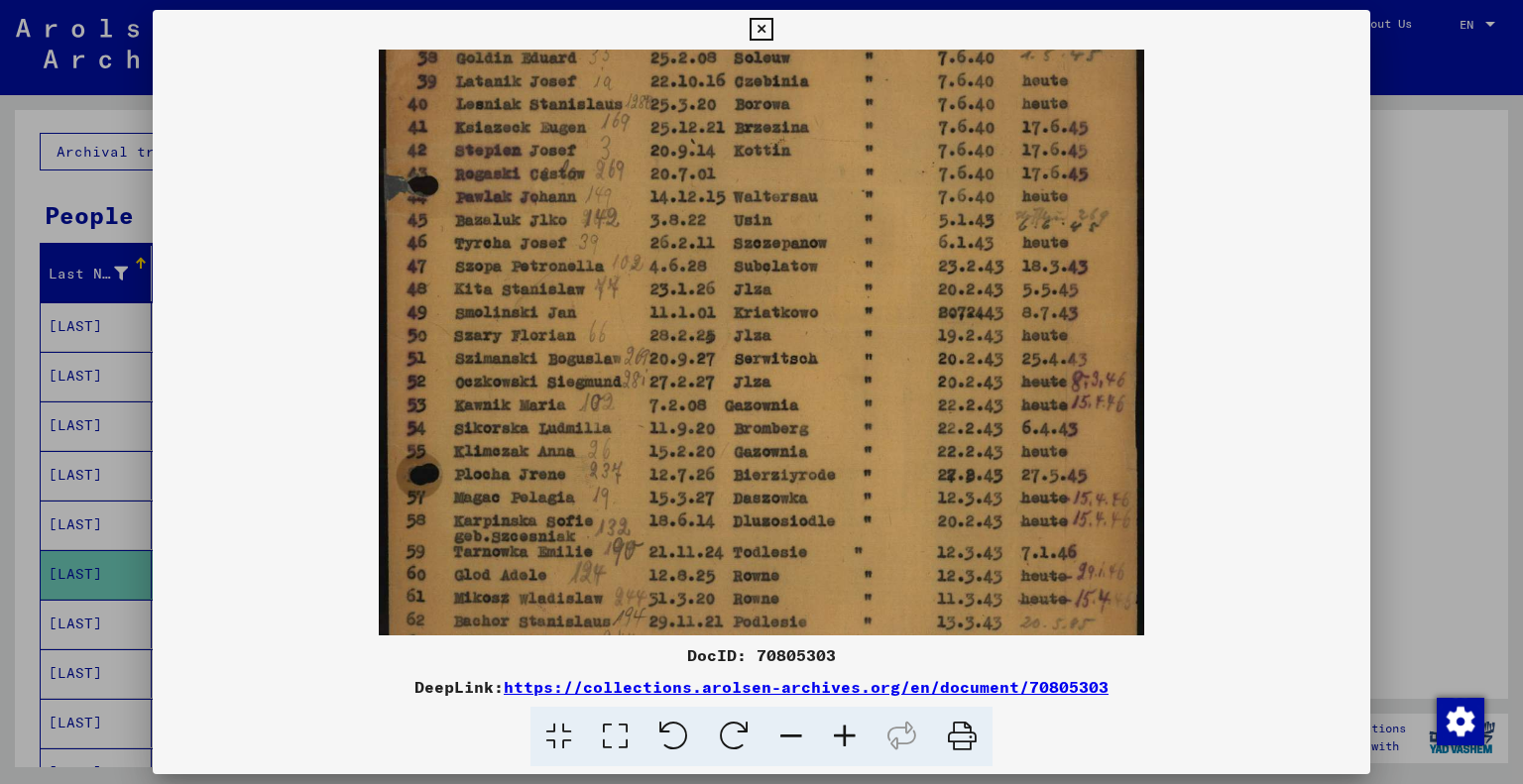 drag, startPoint x: 893, startPoint y: 362, endPoint x: 917, endPoint y: 102, distance: 261.10534 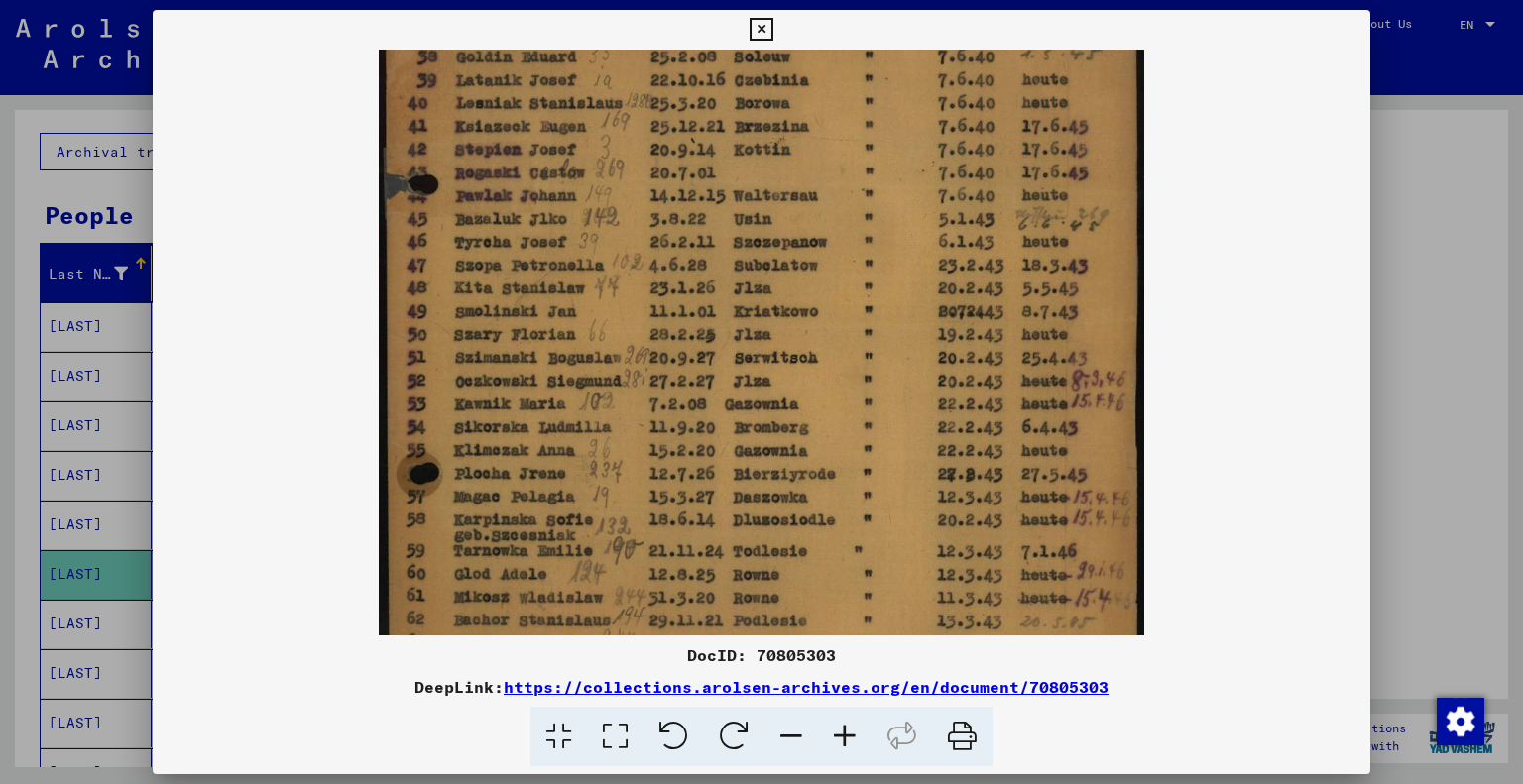 click at bounding box center (762, 329) 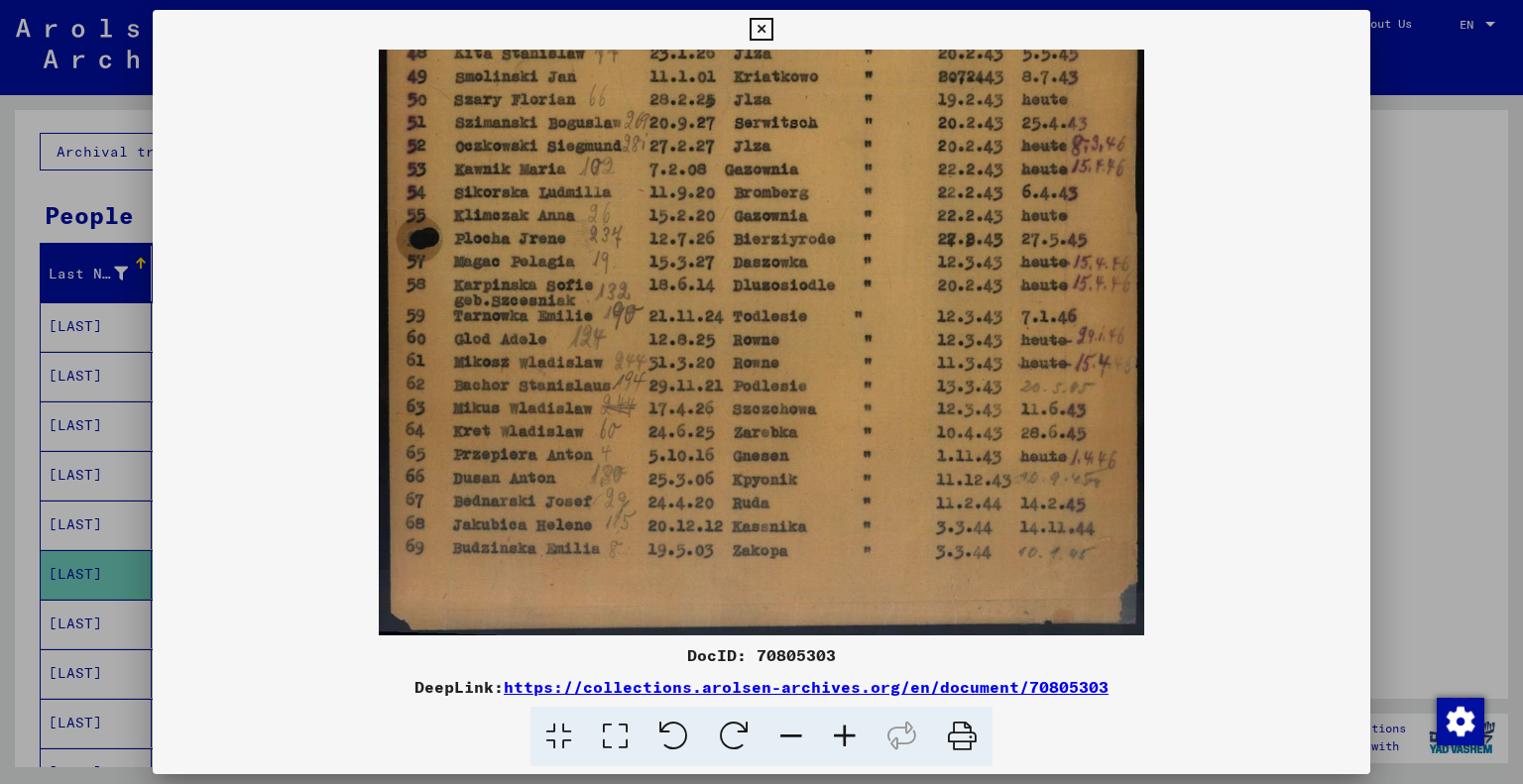 drag, startPoint x: 857, startPoint y: 349, endPoint x: 879, endPoint y: 170, distance: 180.34689 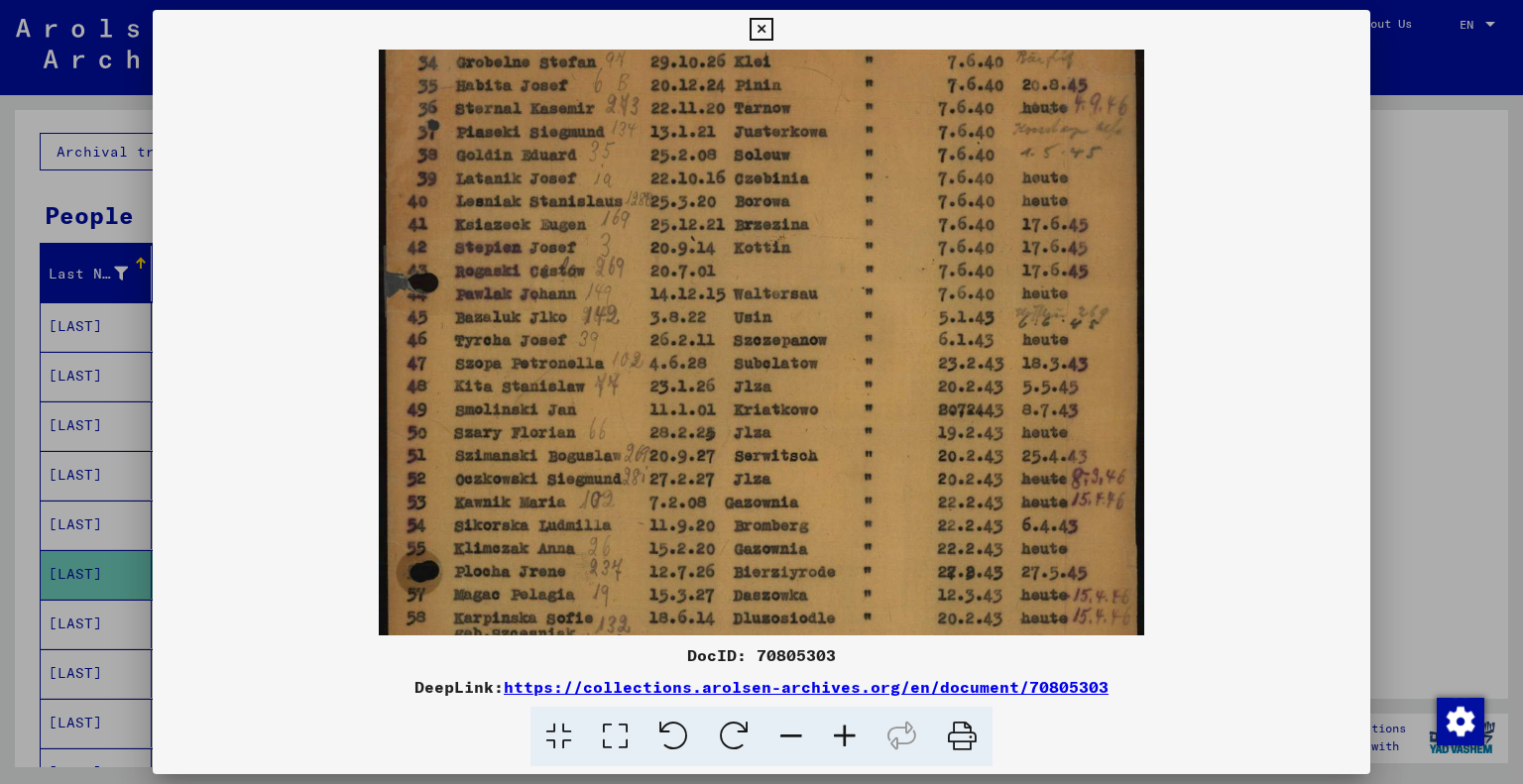 drag, startPoint x: 872, startPoint y: 228, endPoint x: 863, endPoint y: 596, distance: 368.11004 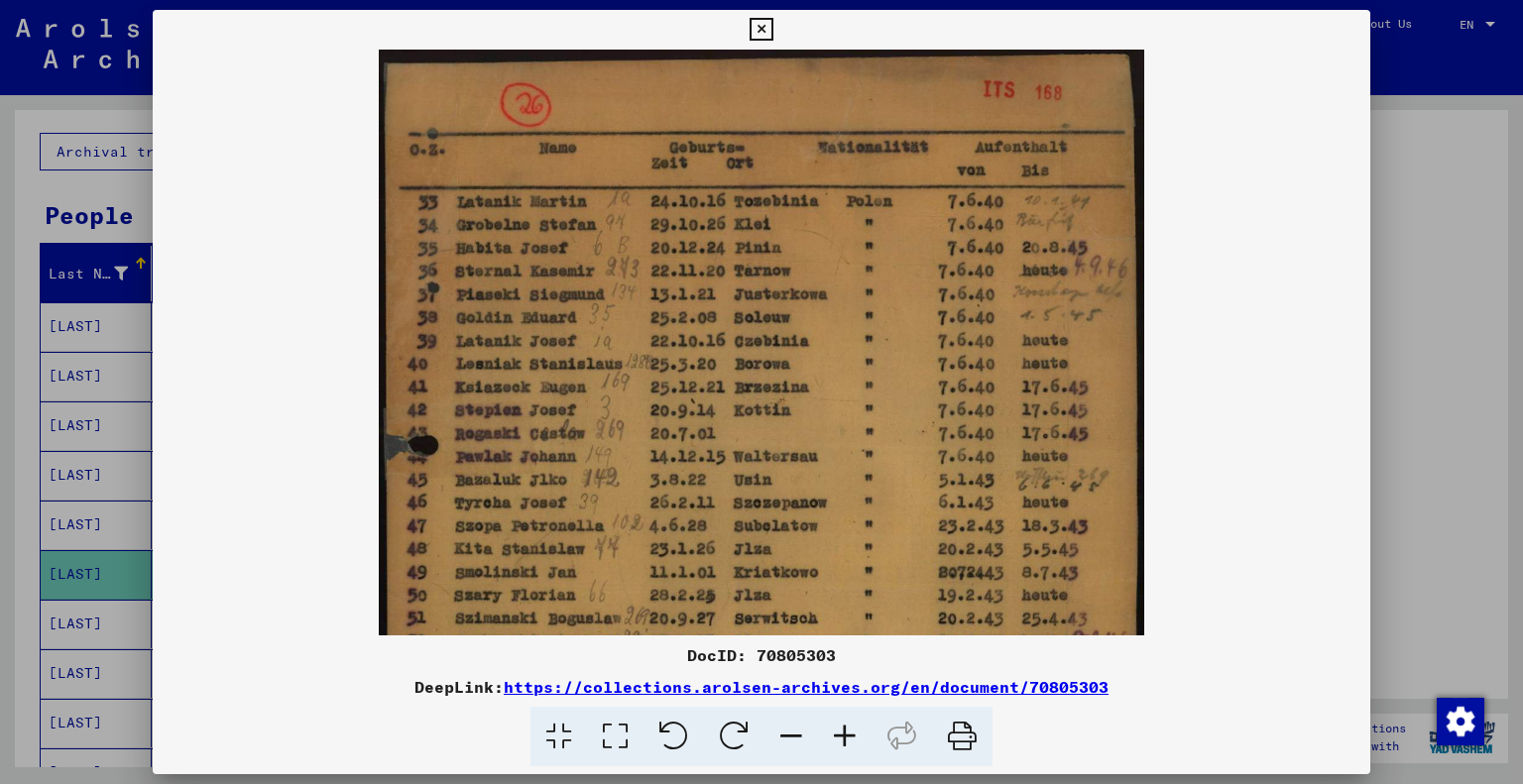 scroll, scrollTop: 0, scrollLeft: 0, axis: both 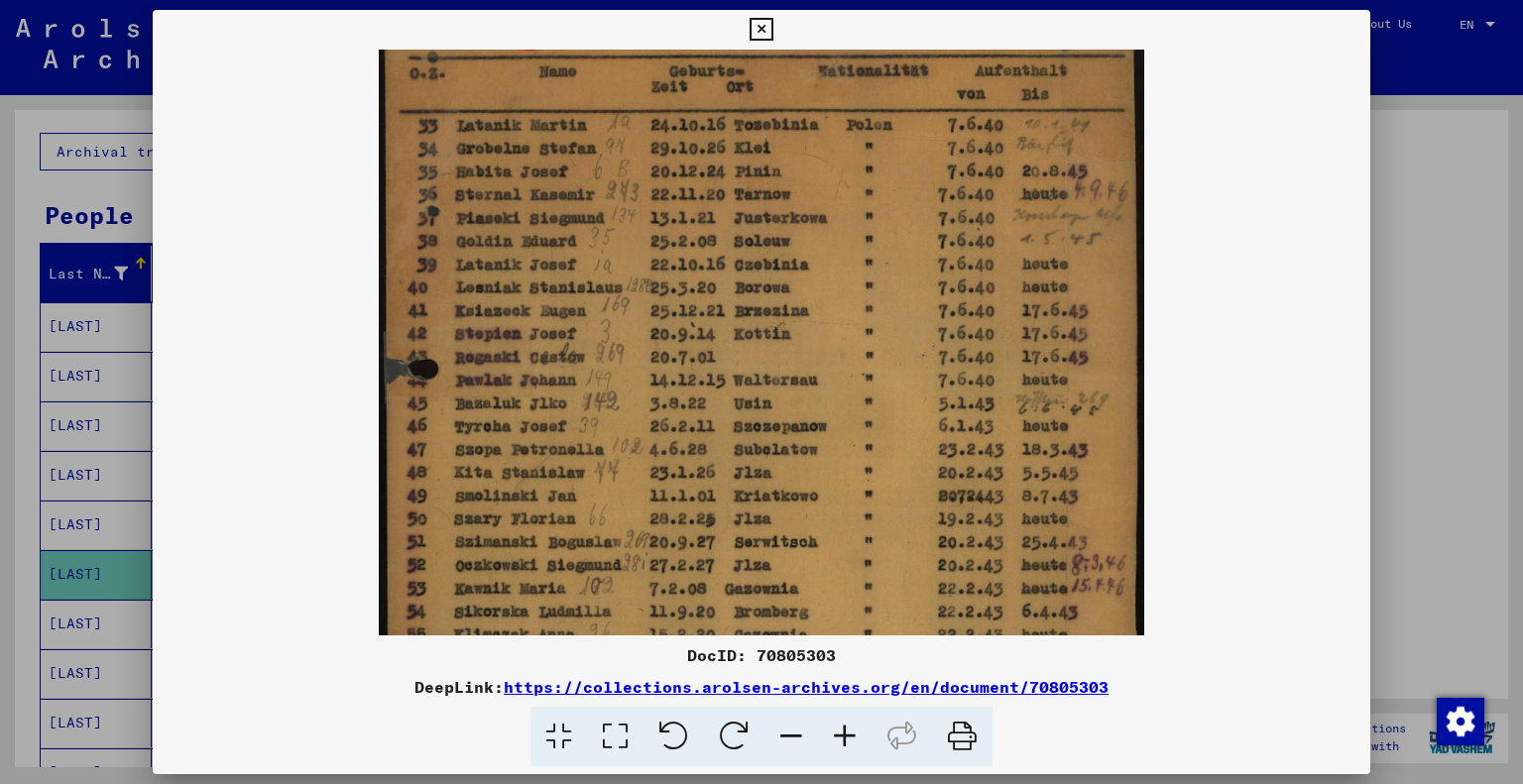 drag, startPoint x: 924, startPoint y: 446, endPoint x: 925, endPoint y: 368, distance: 78.00641 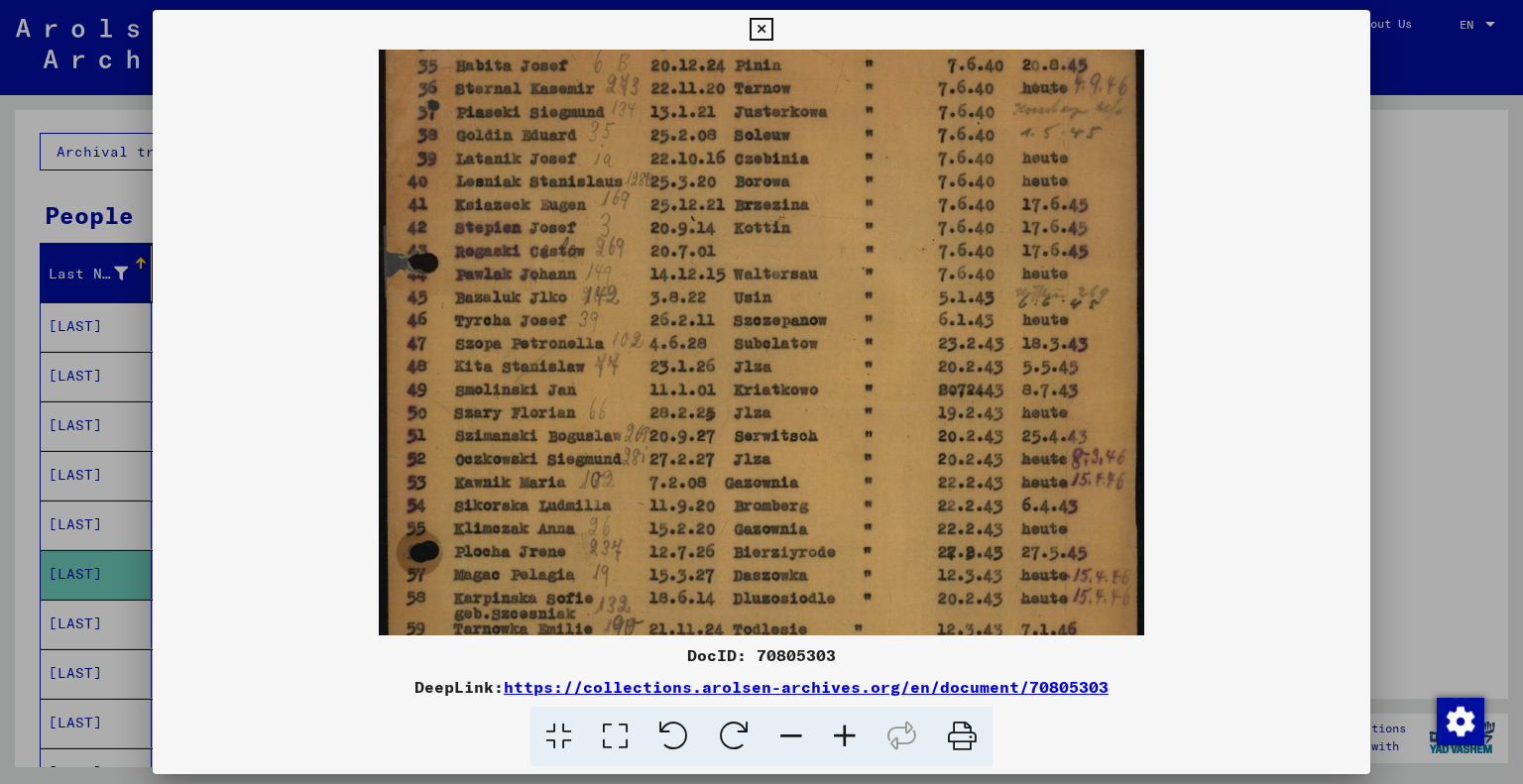 drag, startPoint x: 887, startPoint y: 431, endPoint x: 907, endPoint y: 316, distance: 116.72618 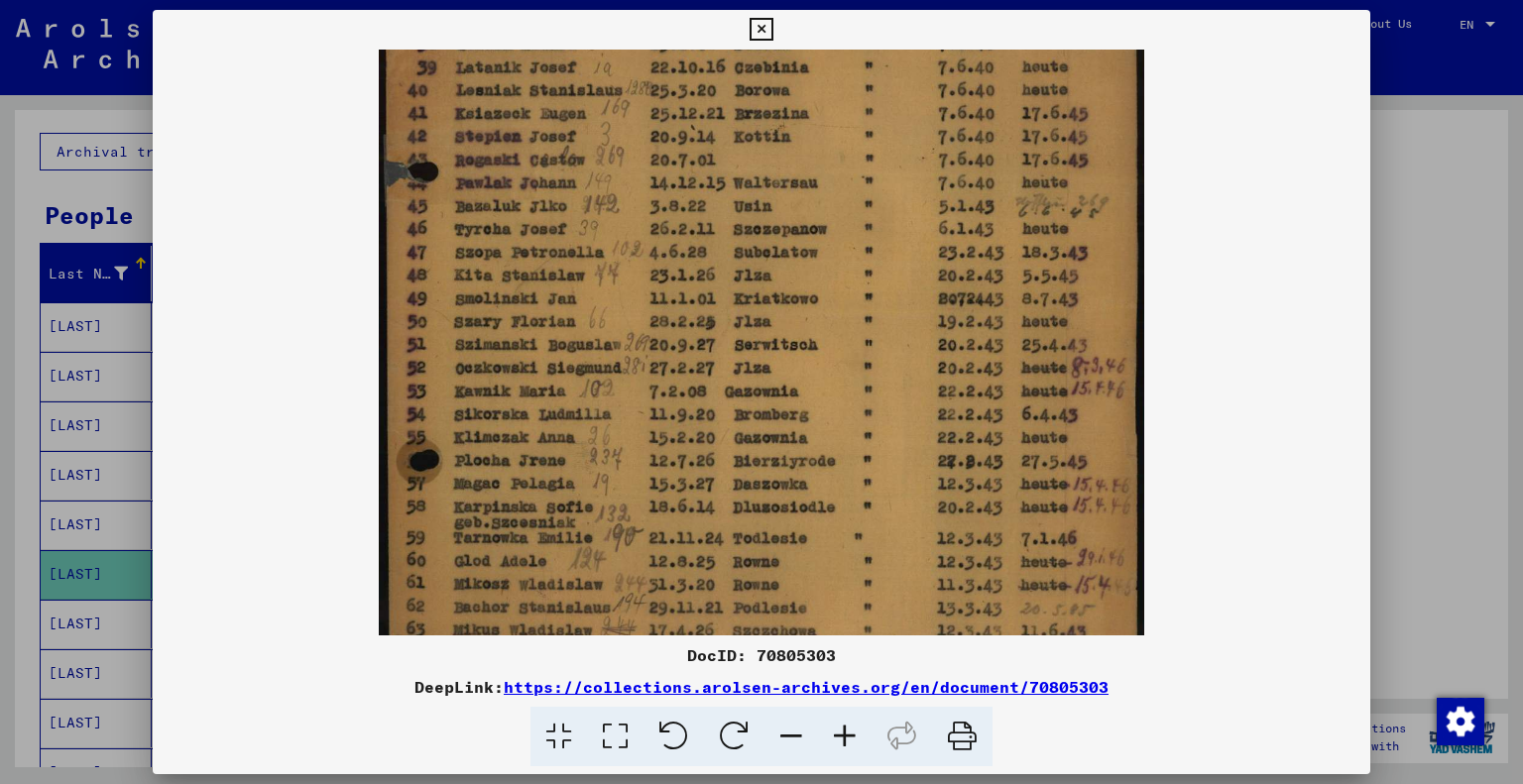drag, startPoint x: 869, startPoint y: 452, endPoint x: 888, endPoint y: 373, distance: 81.25269 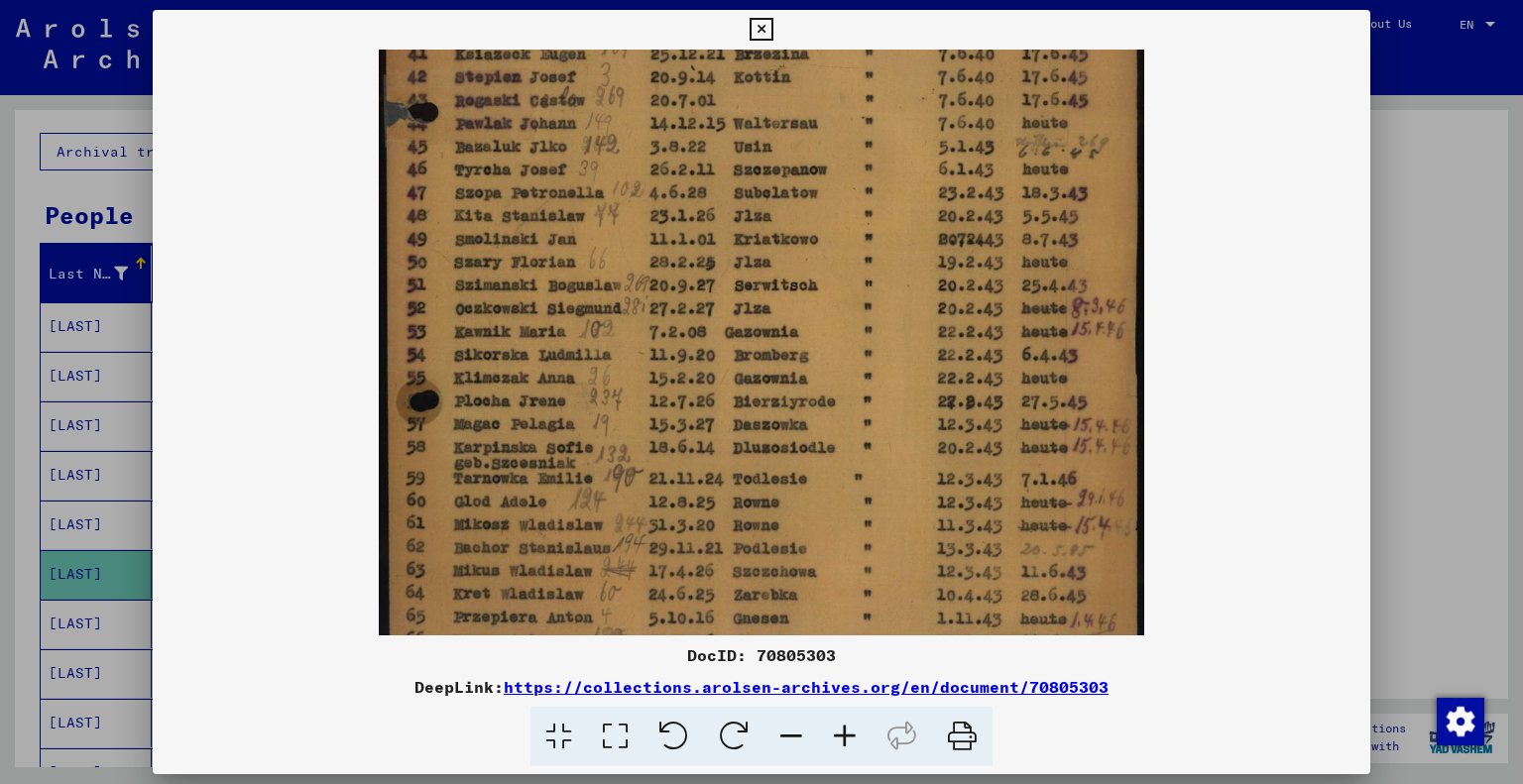 scroll, scrollTop: 337, scrollLeft: 0, axis: vertical 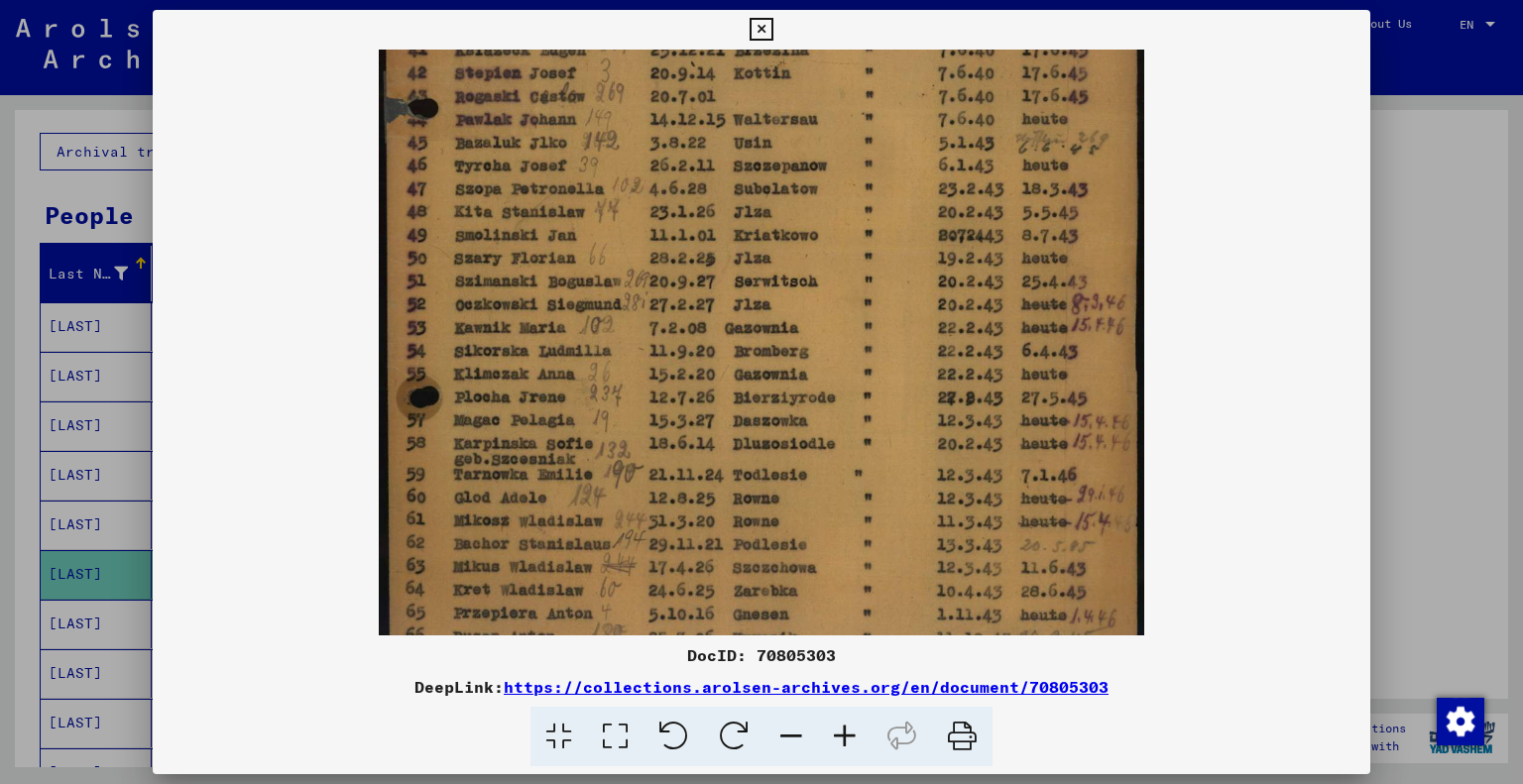 drag, startPoint x: 869, startPoint y: 488, endPoint x: 887, endPoint y: 425, distance: 65.520989 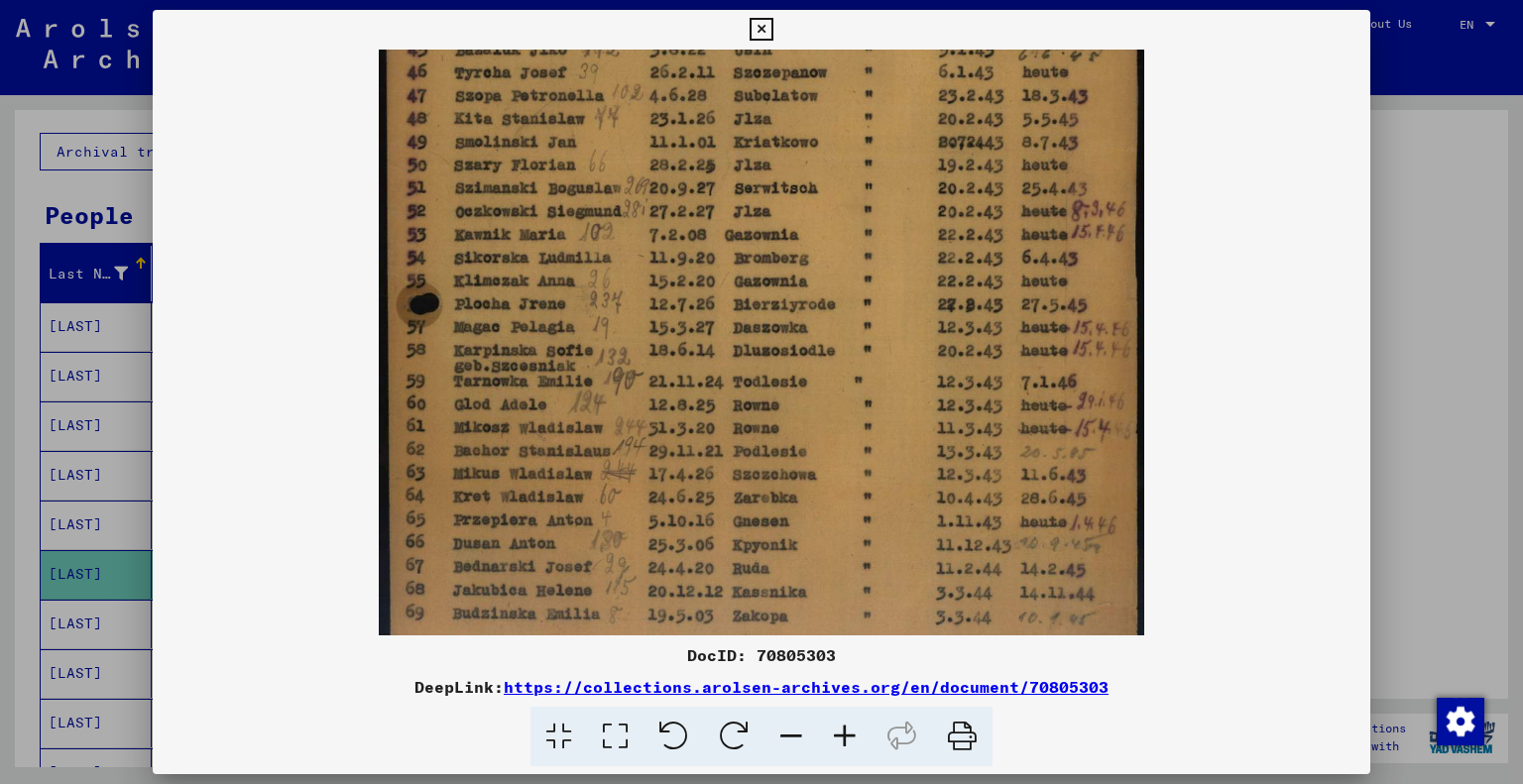 drag, startPoint x: 863, startPoint y: 465, endPoint x: 883, endPoint y: 372, distance: 95.126232 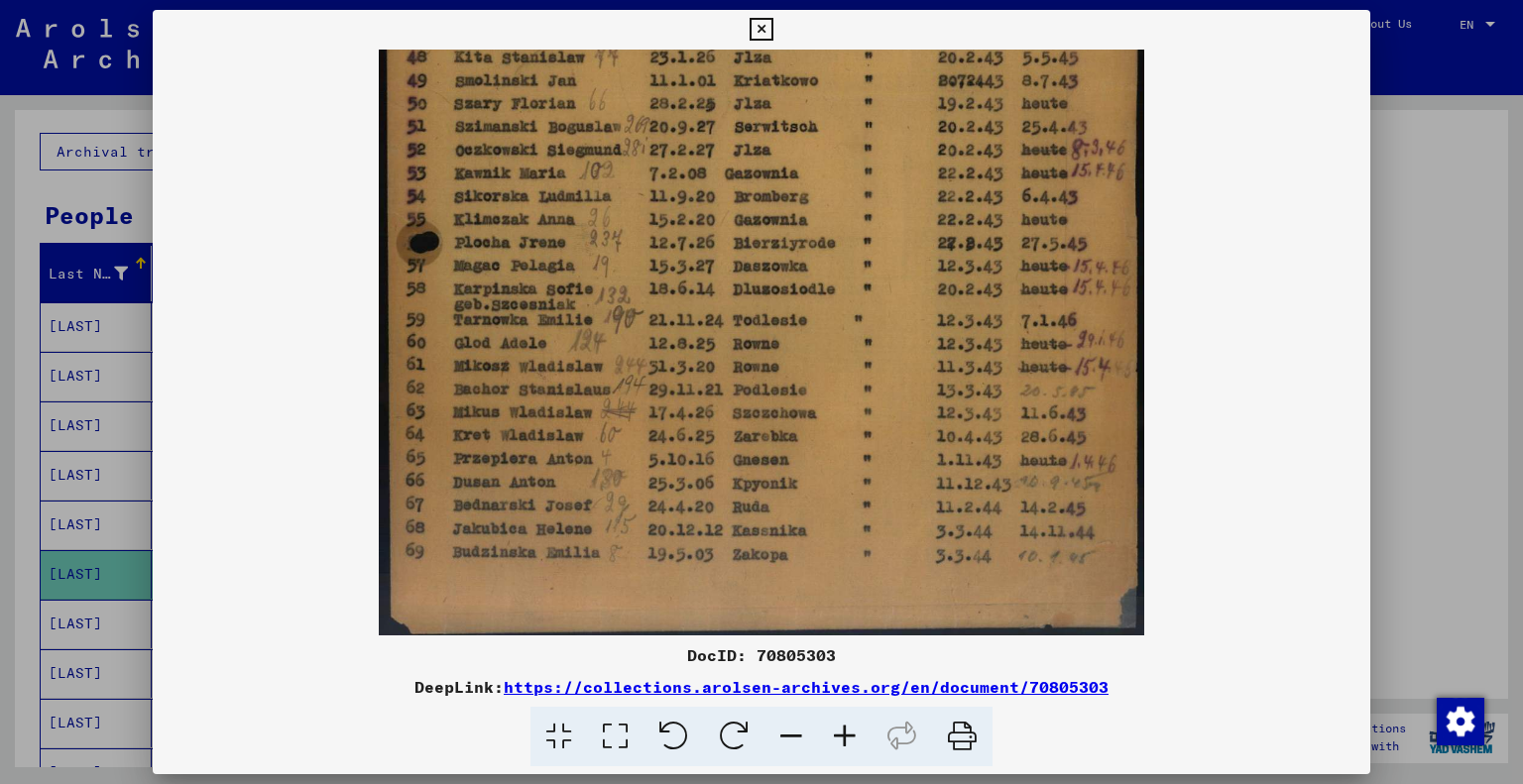 drag, startPoint x: 850, startPoint y: 464, endPoint x: 867, endPoint y: 399, distance: 67.18631 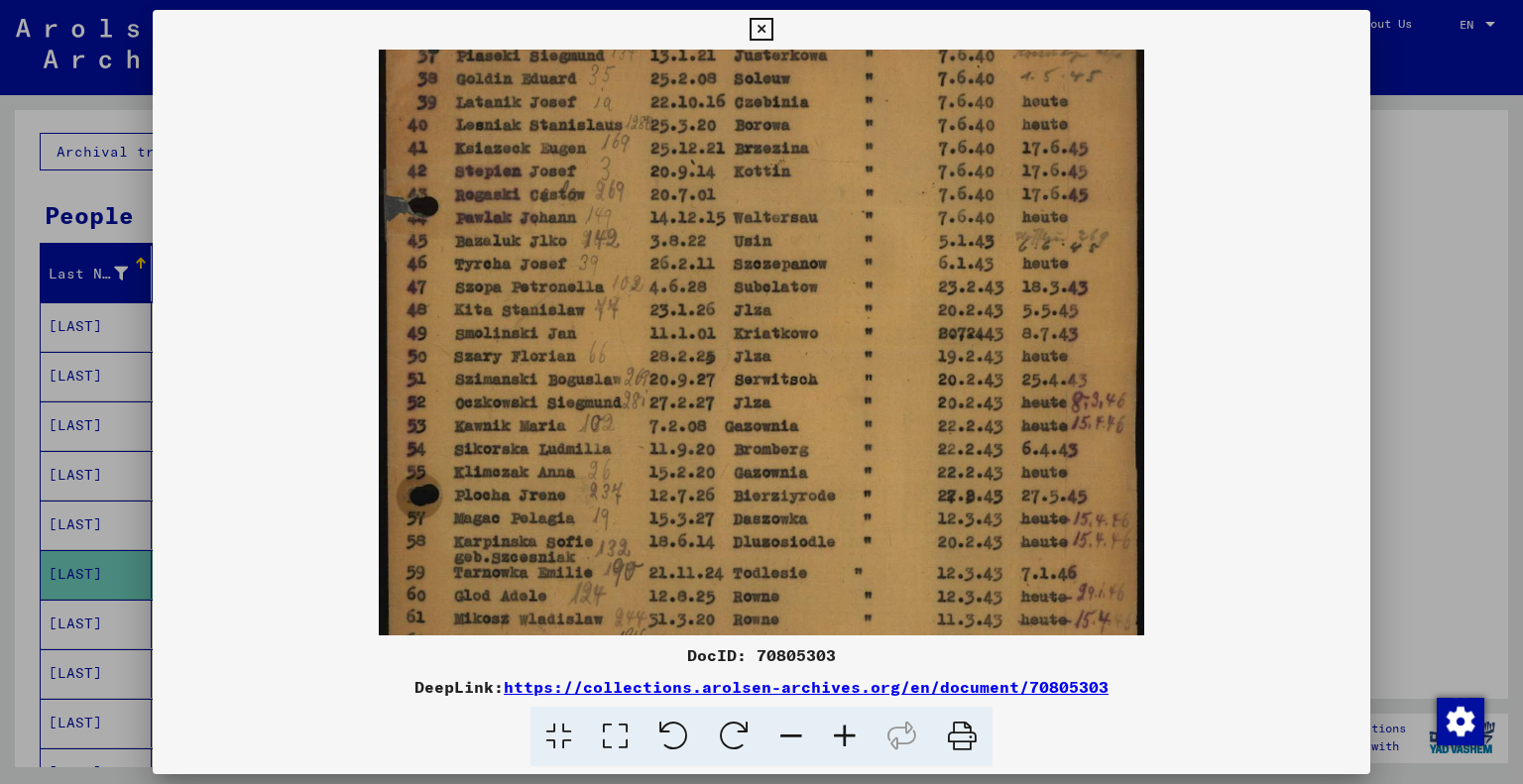 drag, startPoint x: 877, startPoint y: 315, endPoint x: 873, endPoint y: 546, distance: 231.03463 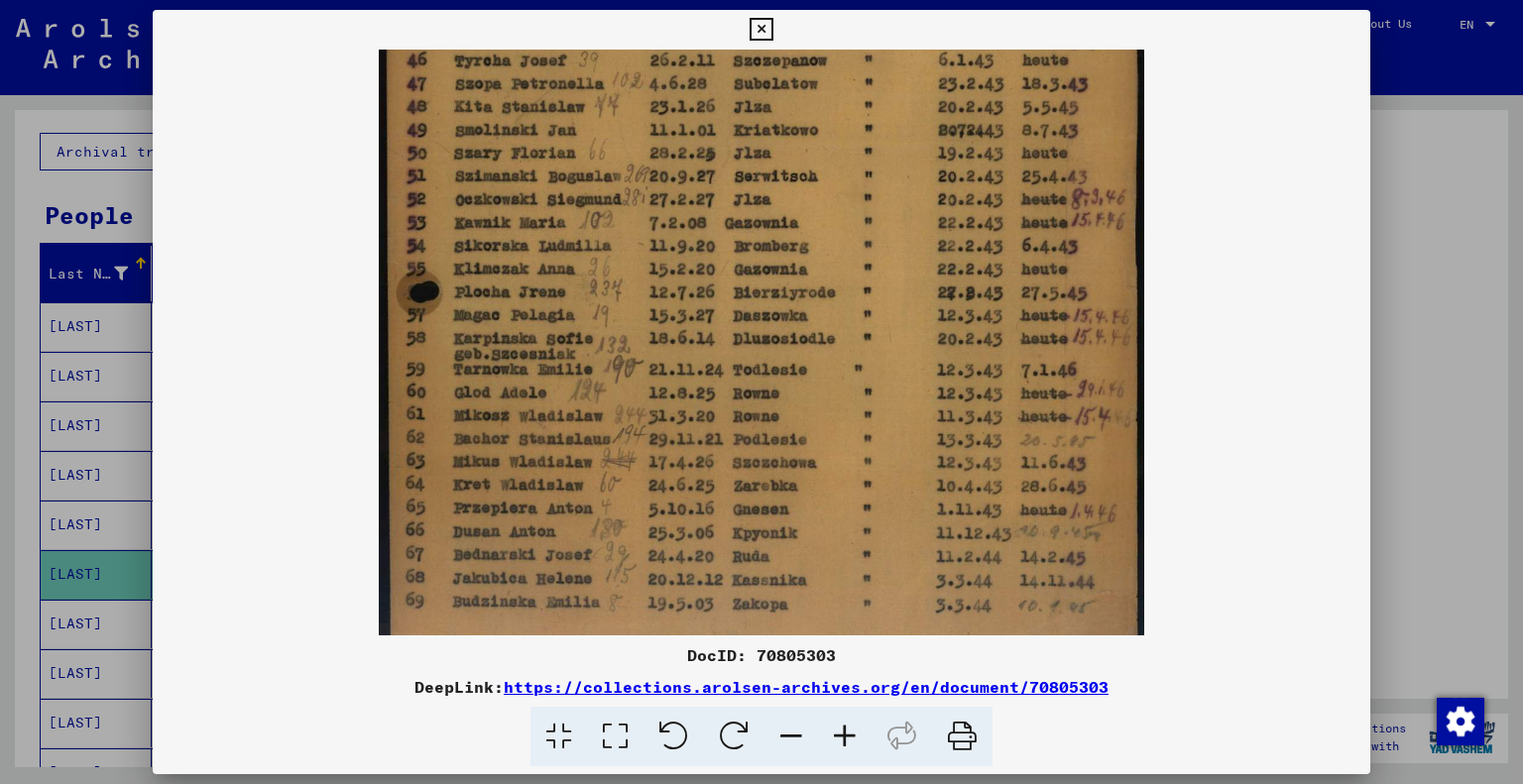 drag, startPoint x: 754, startPoint y: 510, endPoint x: 788, endPoint y: 280, distance: 232.49946 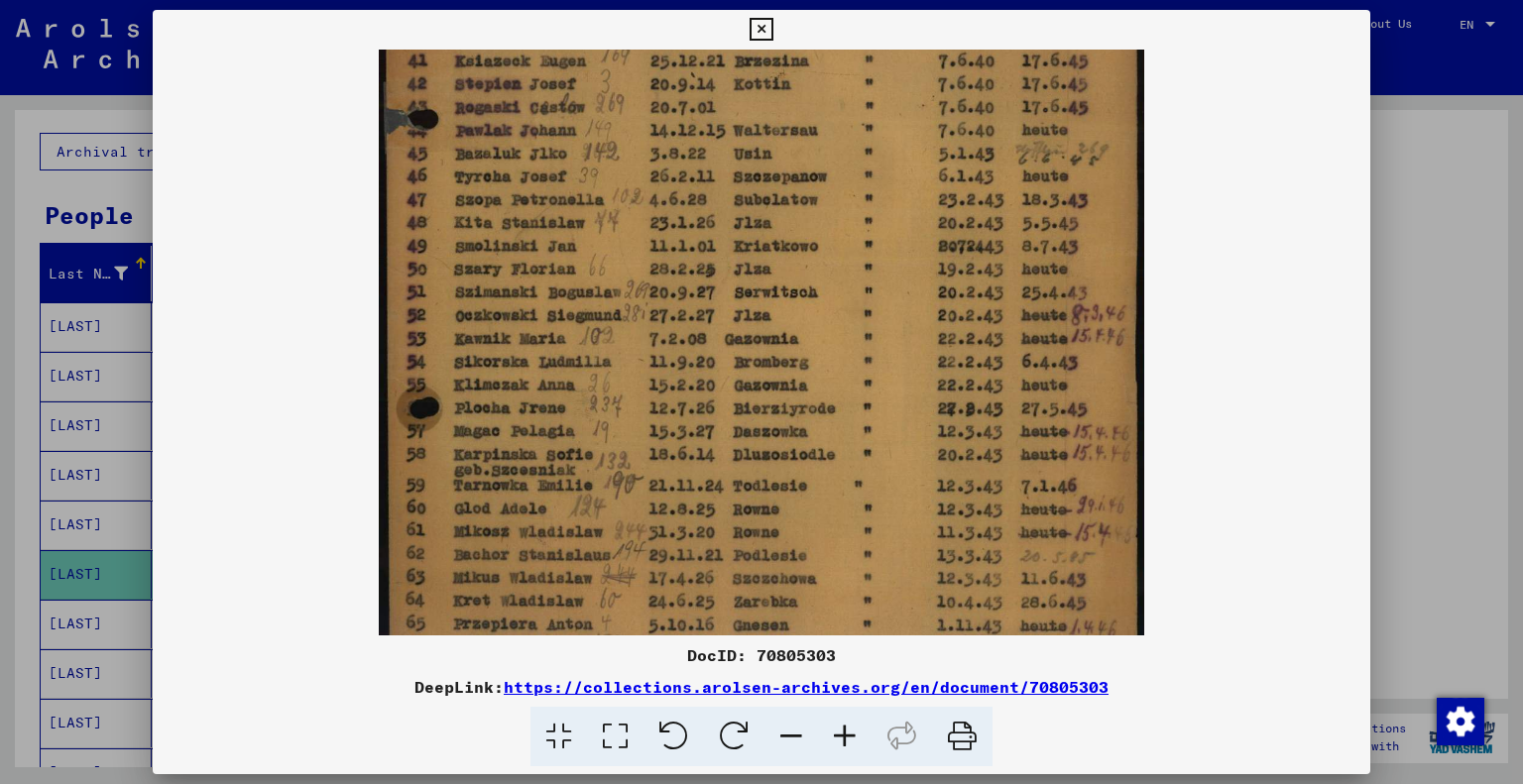 drag, startPoint x: 797, startPoint y: 403, endPoint x: 792, endPoint y: 385, distance: 18.681542 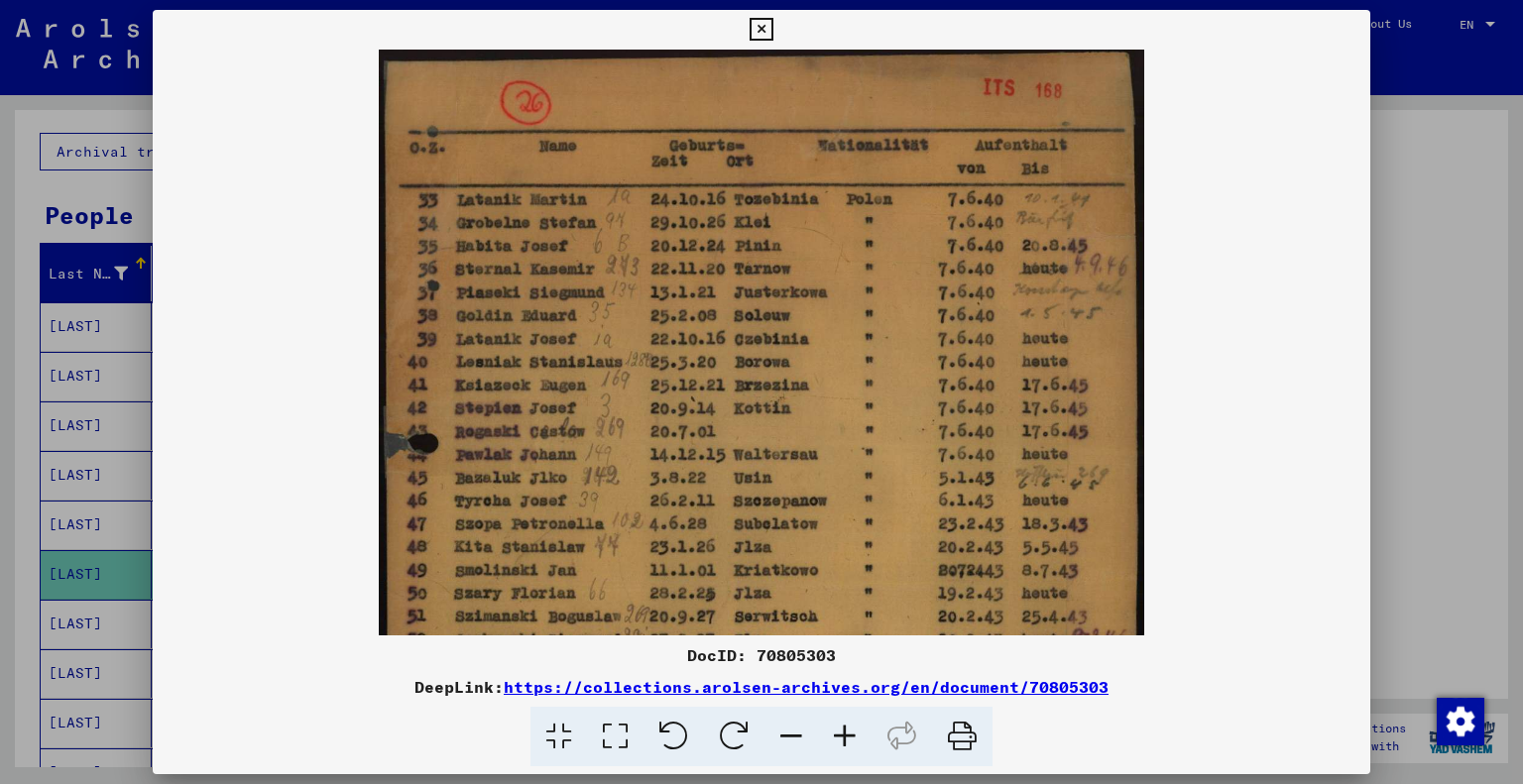 scroll, scrollTop: 0, scrollLeft: 0, axis: both 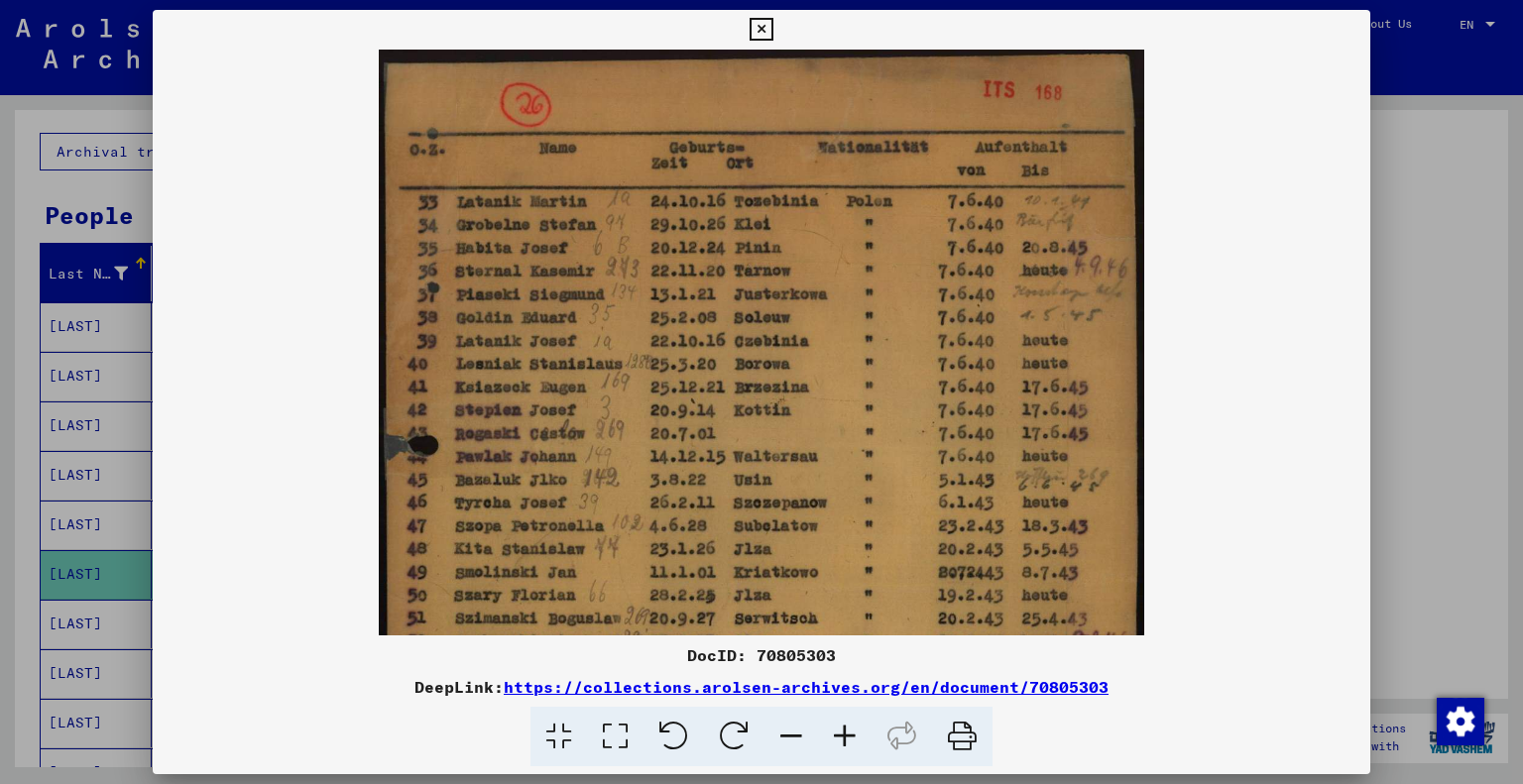 drag, startPoint x: 795, startPoint y: 316, endPoint x: 737, endPoint y: 606, distance: 295.743 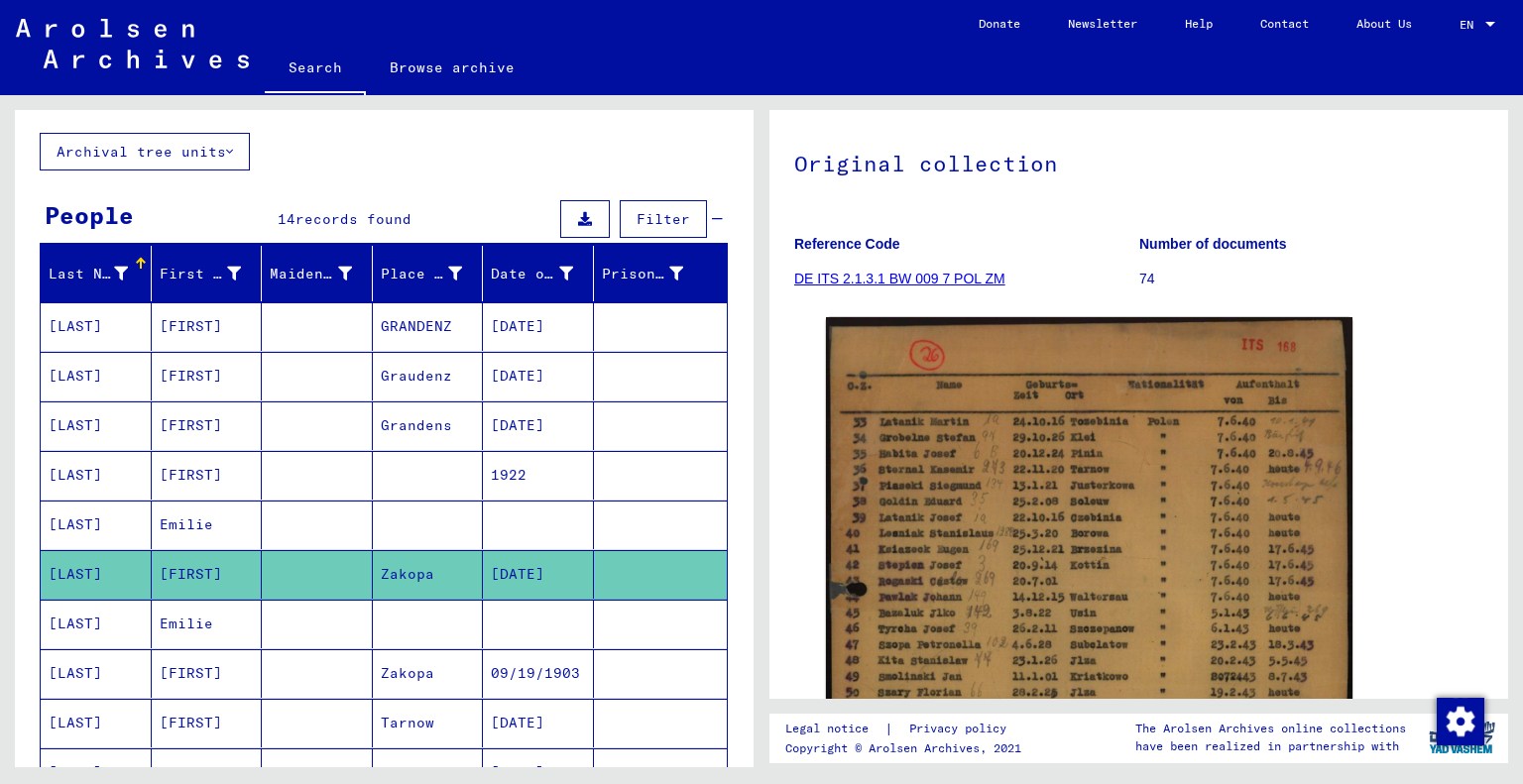 scroll, scrollTop: 99, scrollLeft: 0, axis: vertical 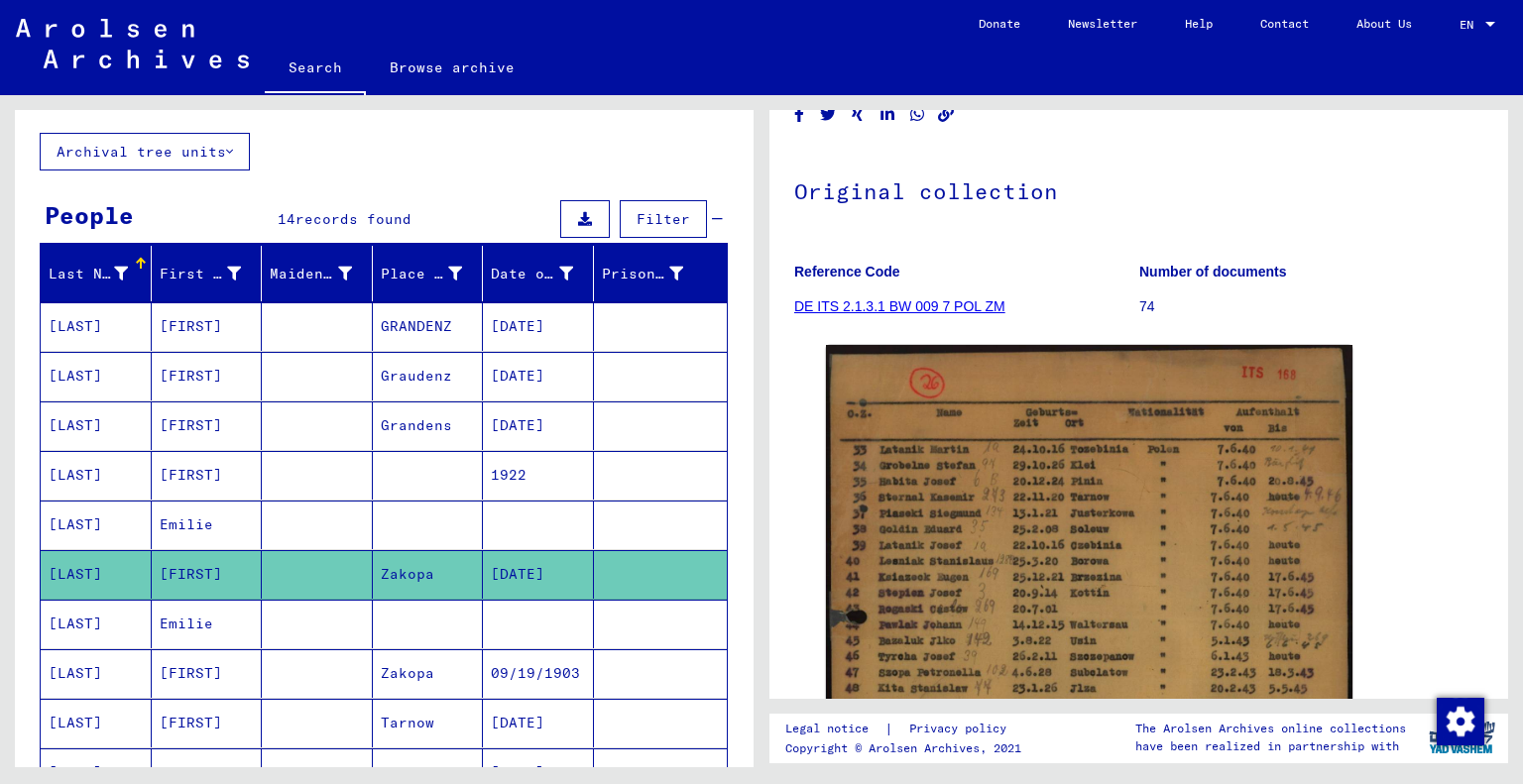 click on "DE ITS 2.1.3.1 BW 009 7 POL ZM" 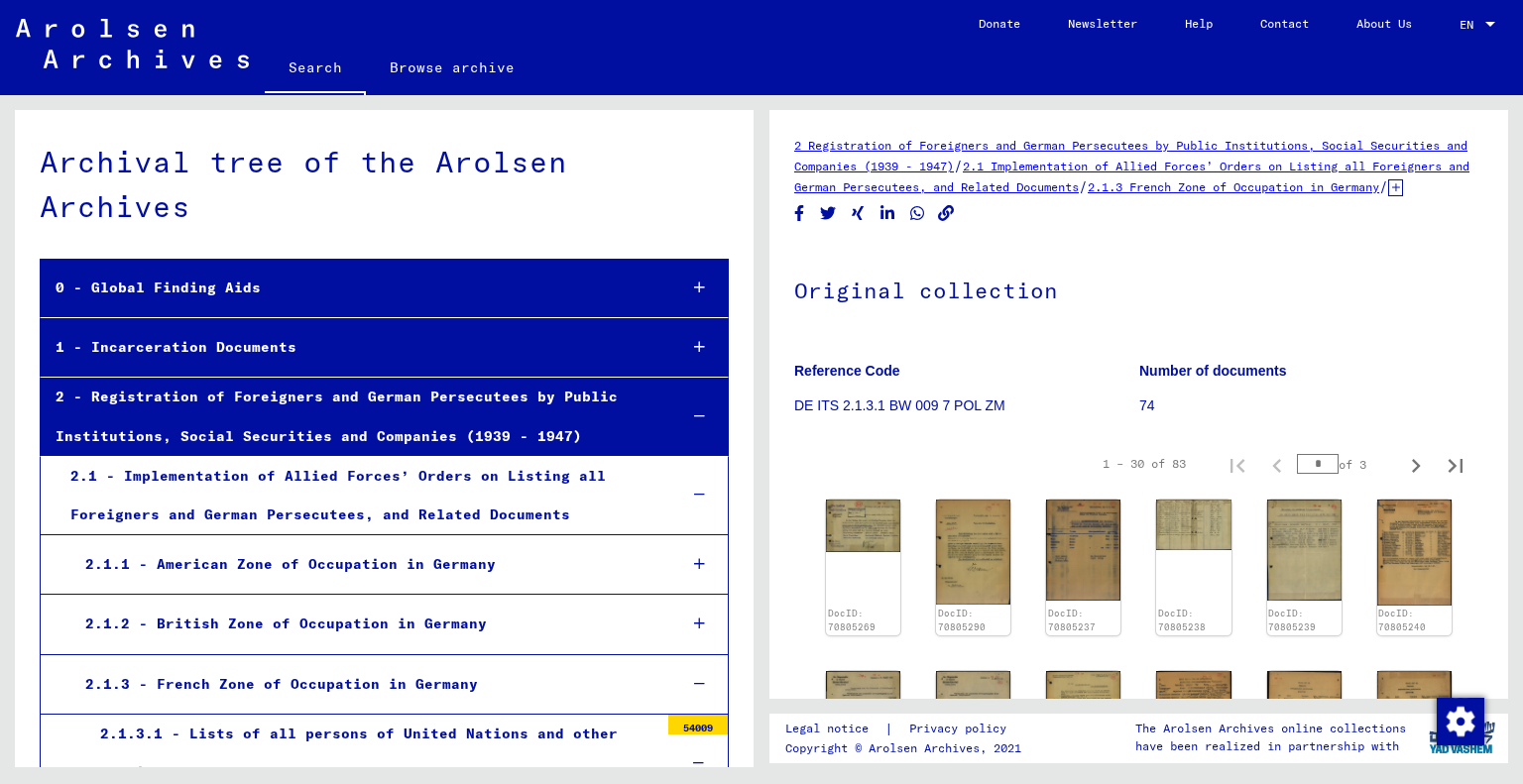 scroll, scrollTop: 2215, scrollLeft: 0, axis: vertical 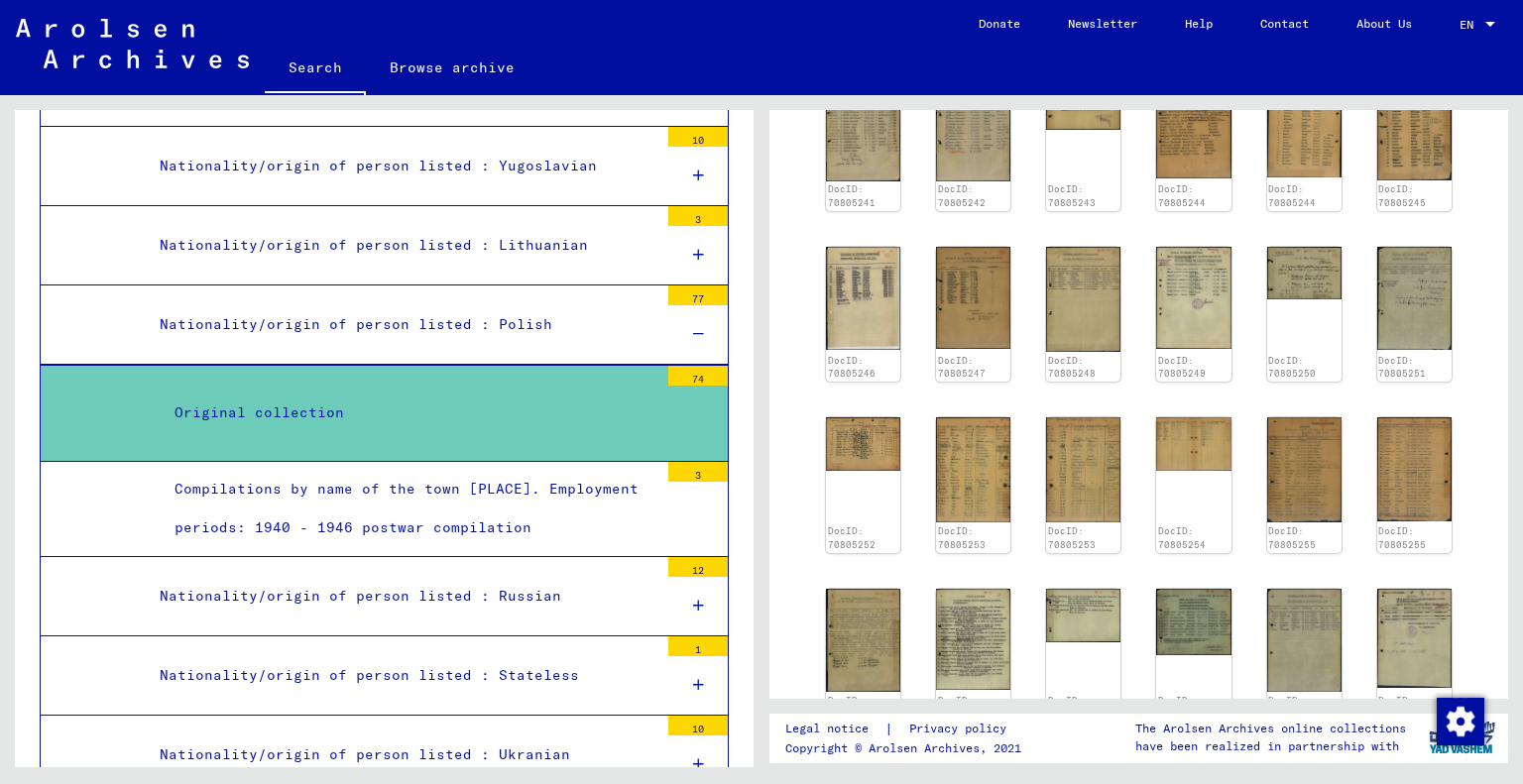 click on "Original collection" at bounding box center (409, 412) 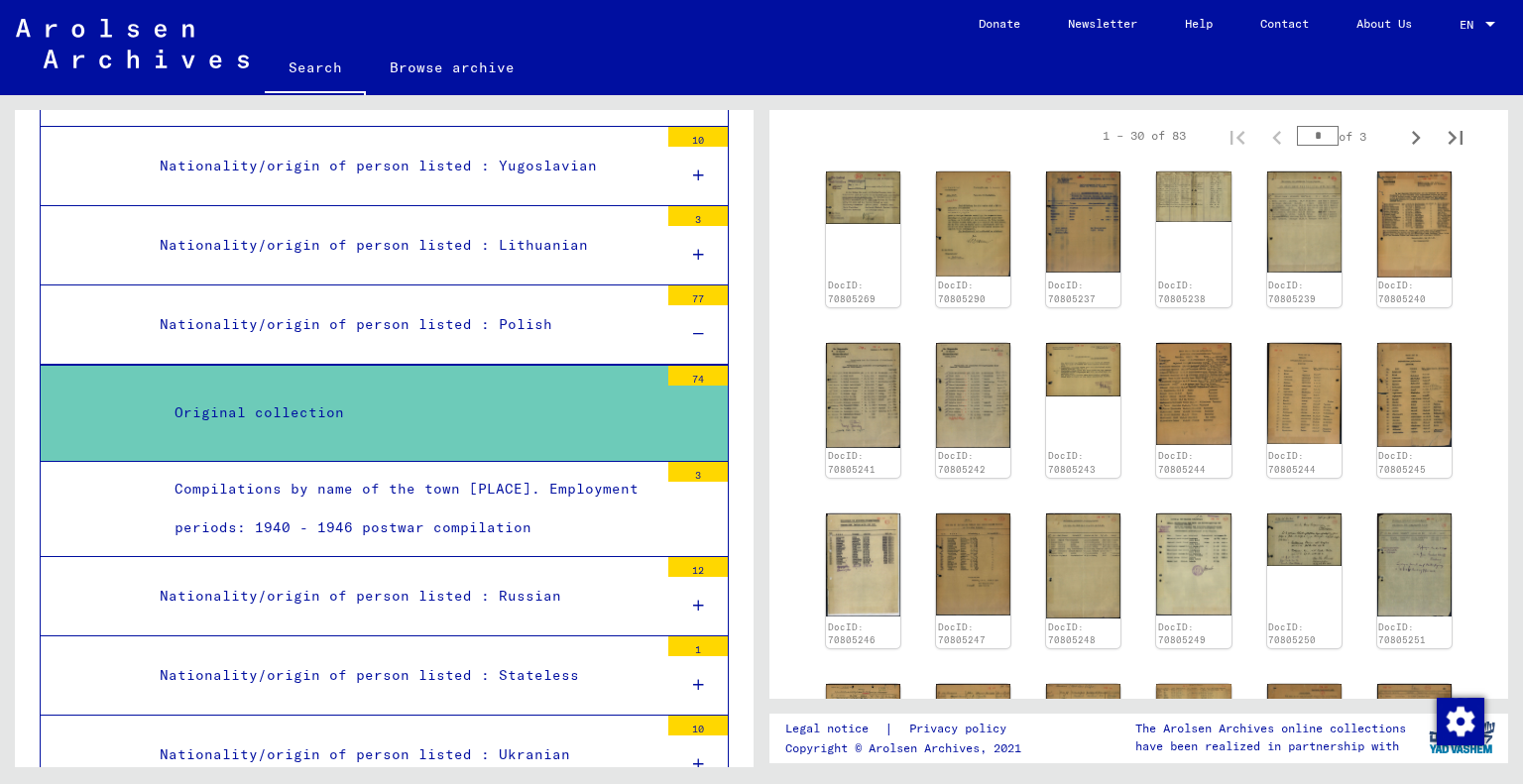 scroll, scrollTop: 297, scrollLeft: 0, axis: vertical 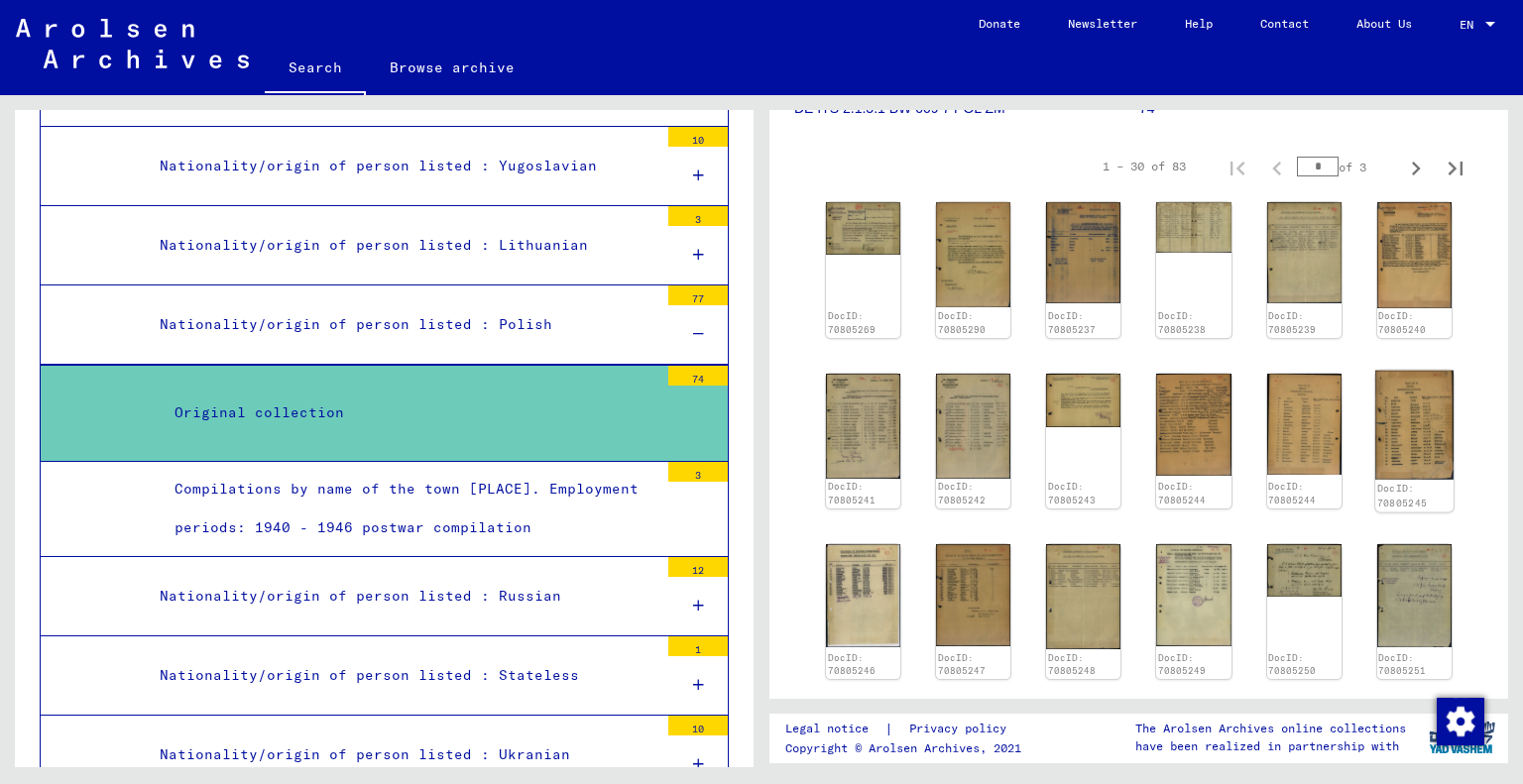 click 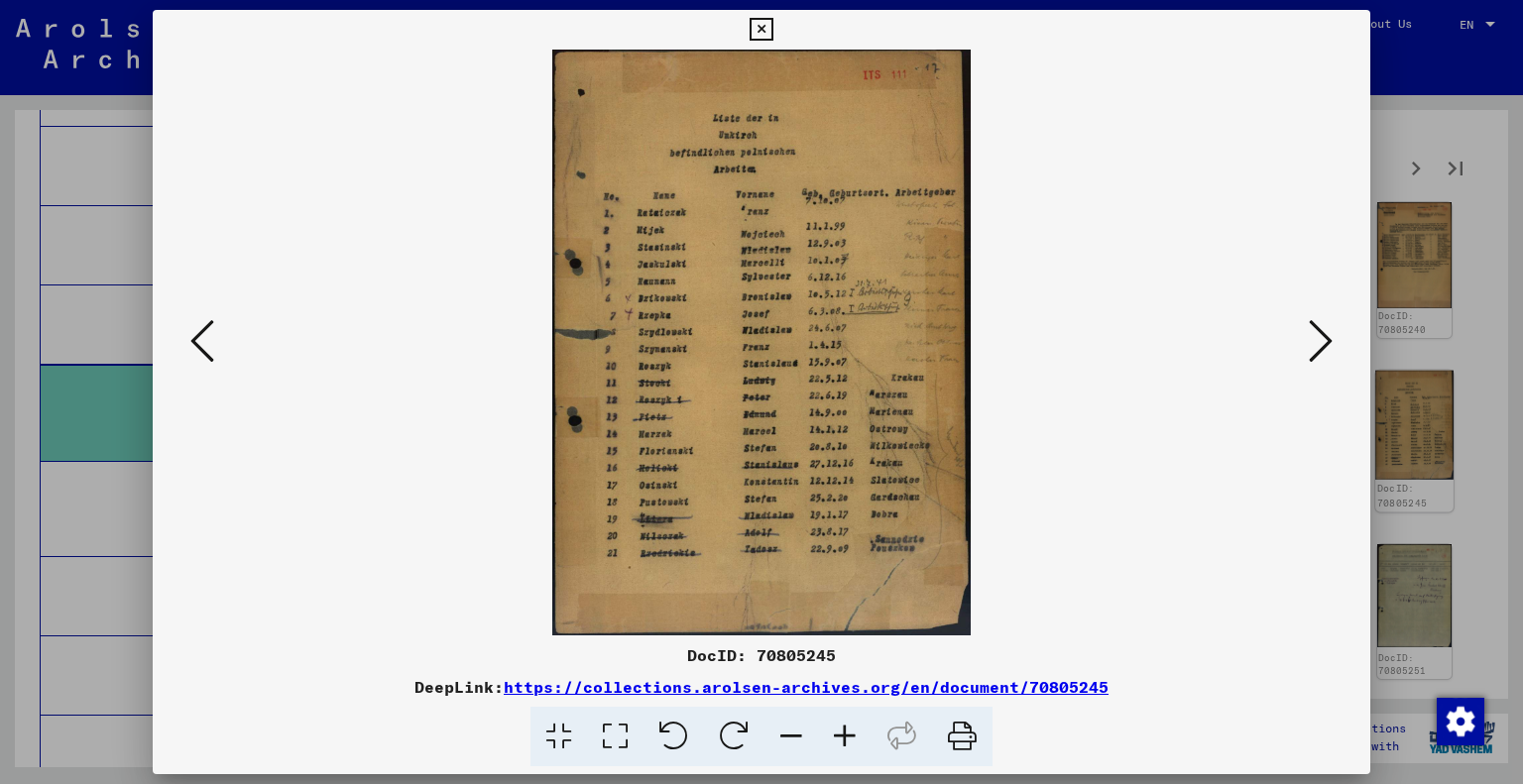 click at bounding box center [762, 392] 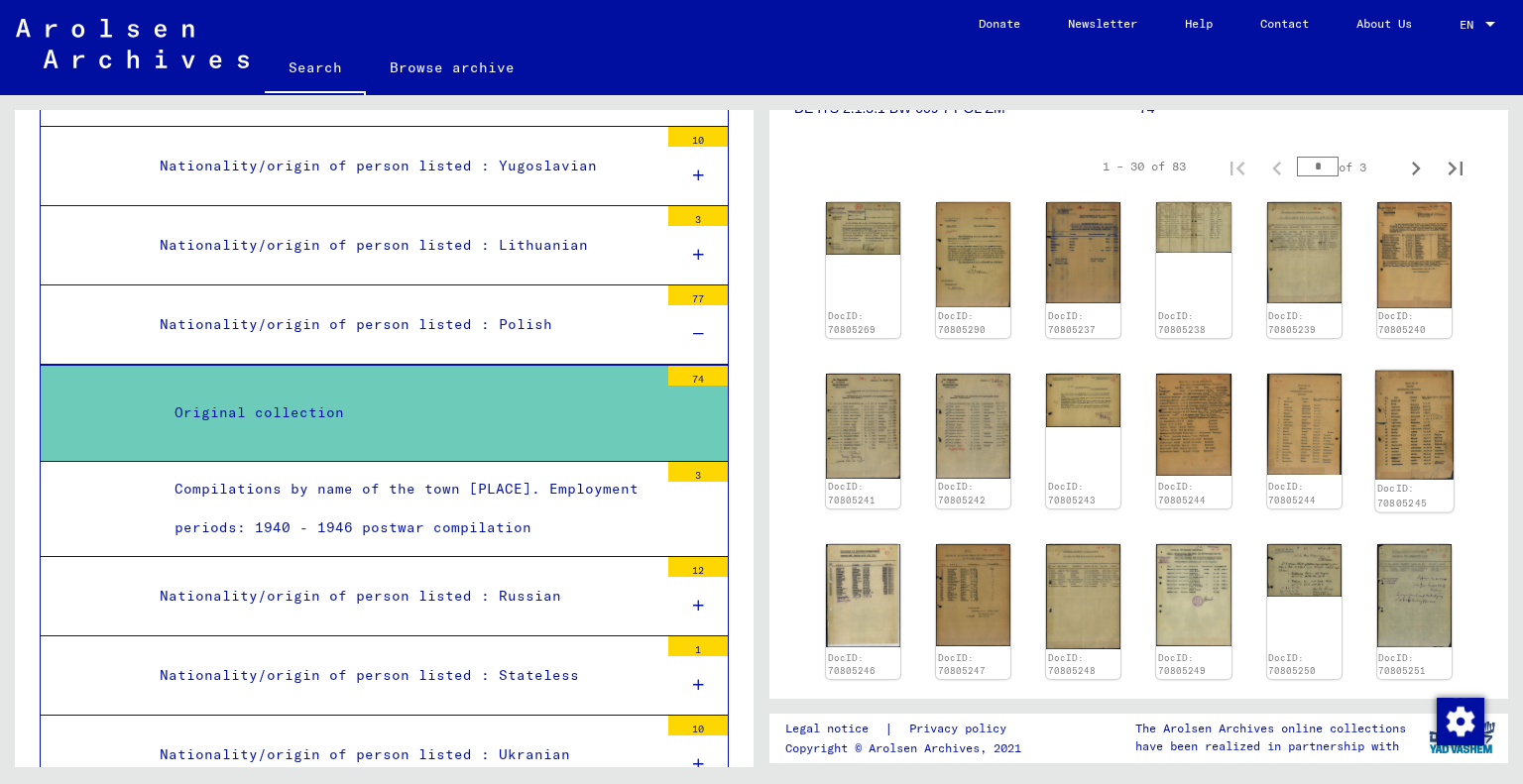 click 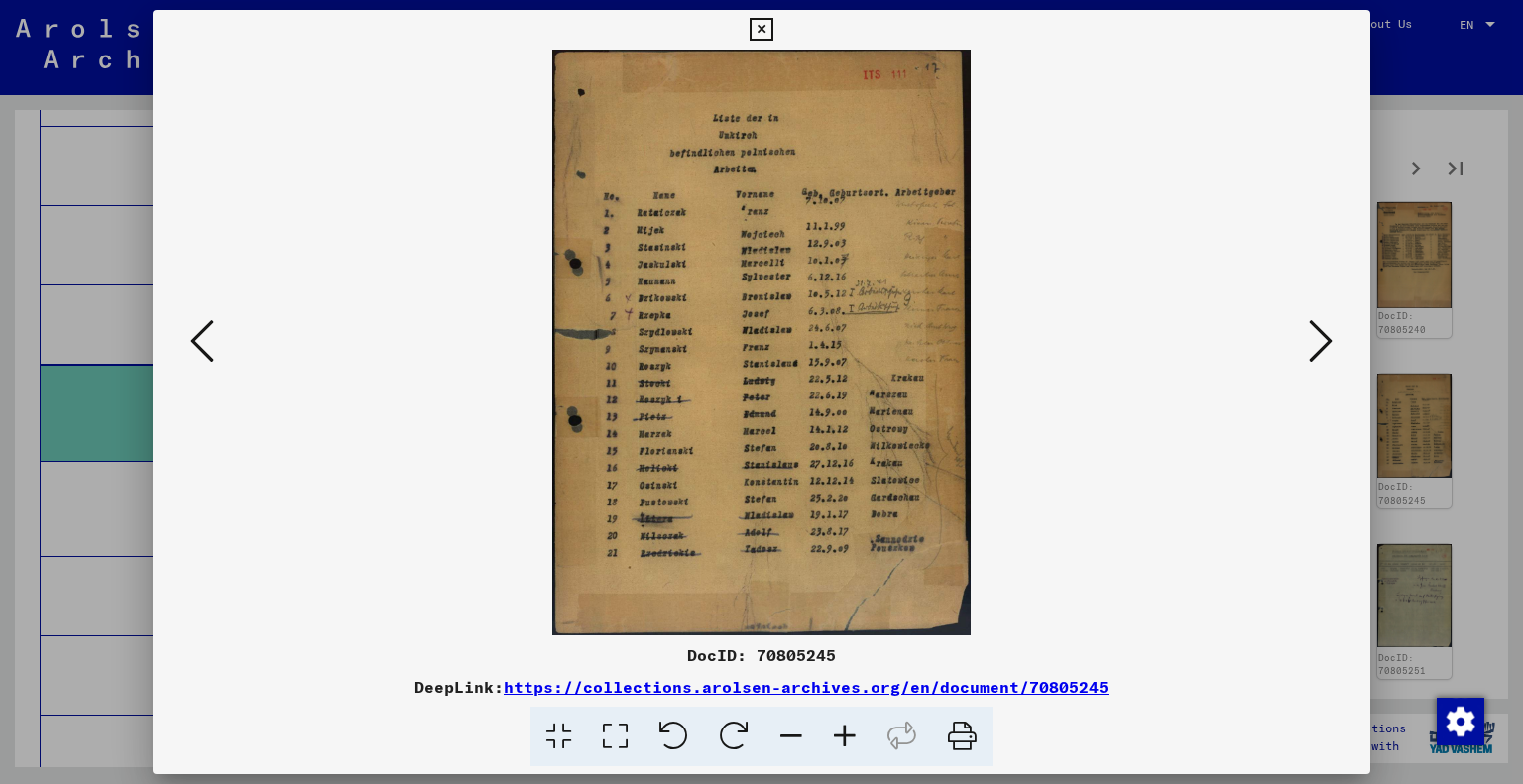 click at bounding box center (762, 342) 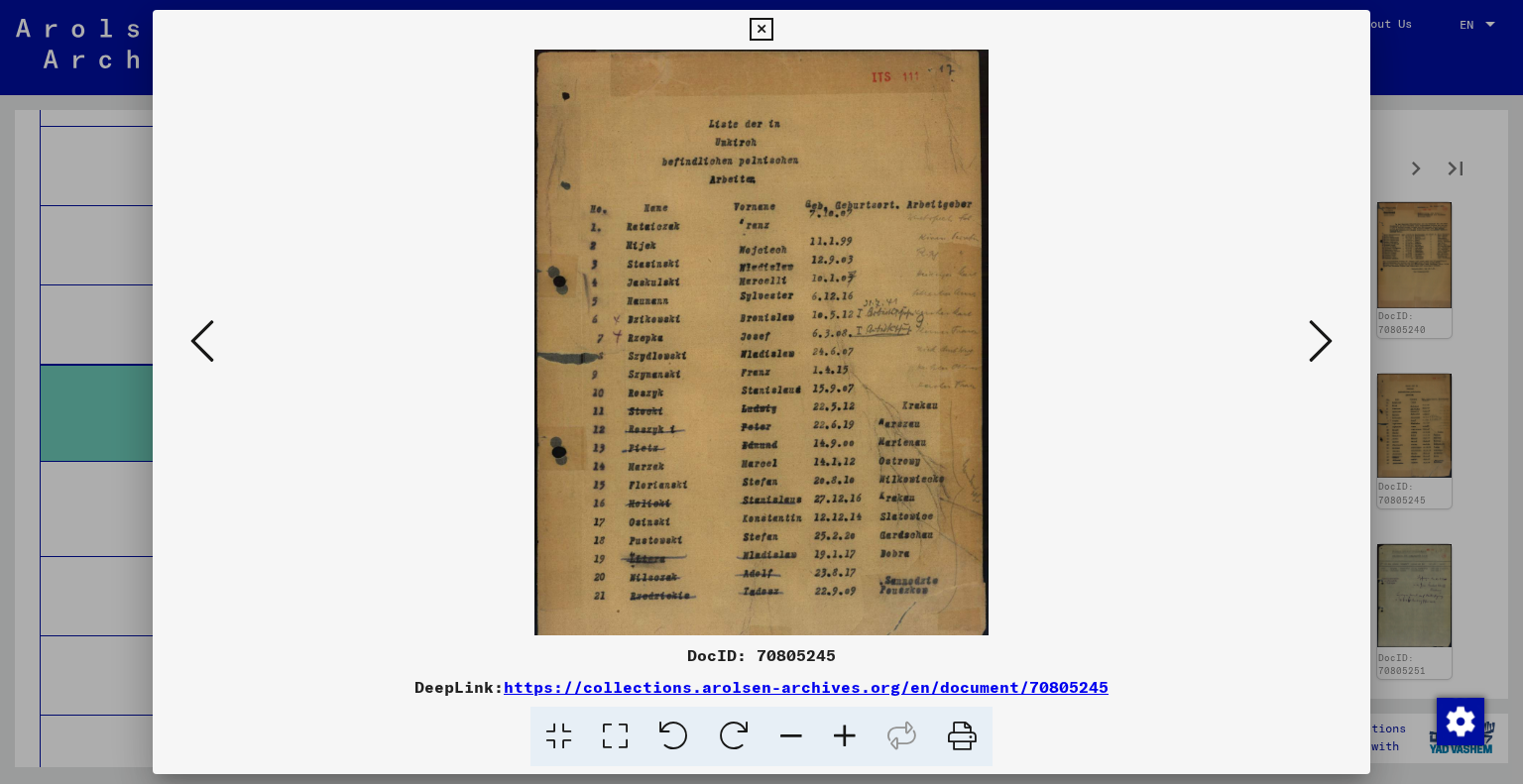 click at bounding box center (845, 736) 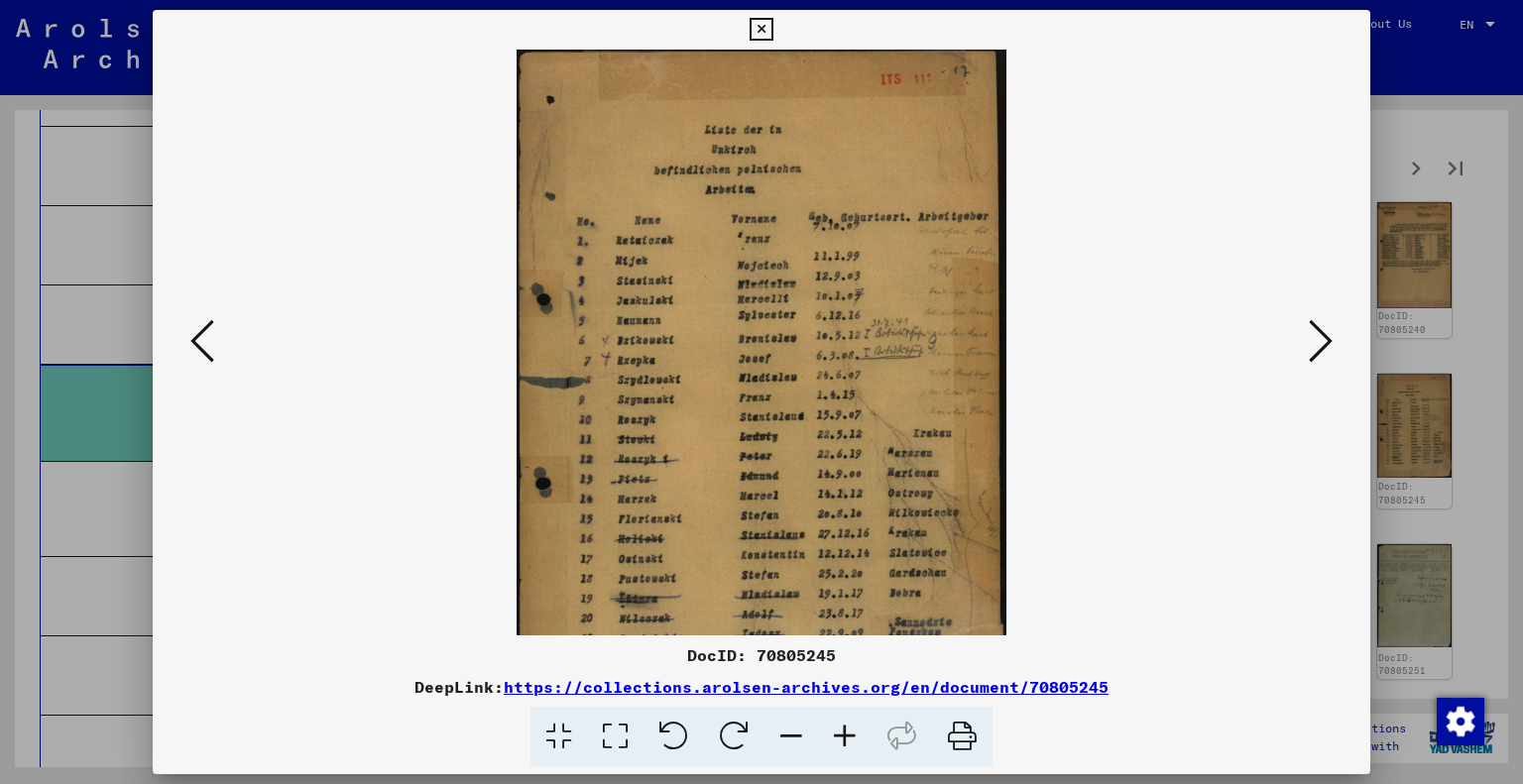 click at bounding box center (845, 736) 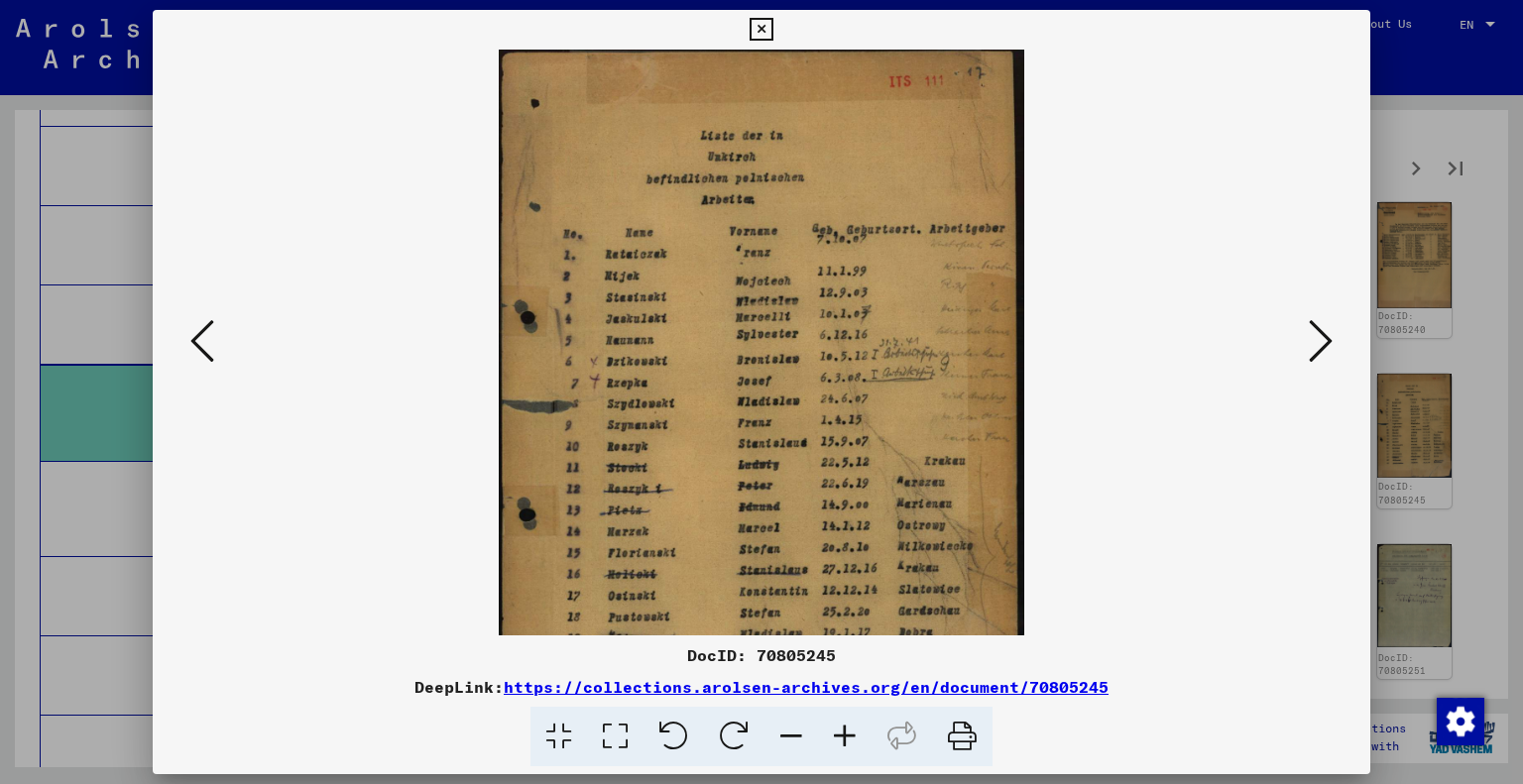 click at bounding box center [845, 736] 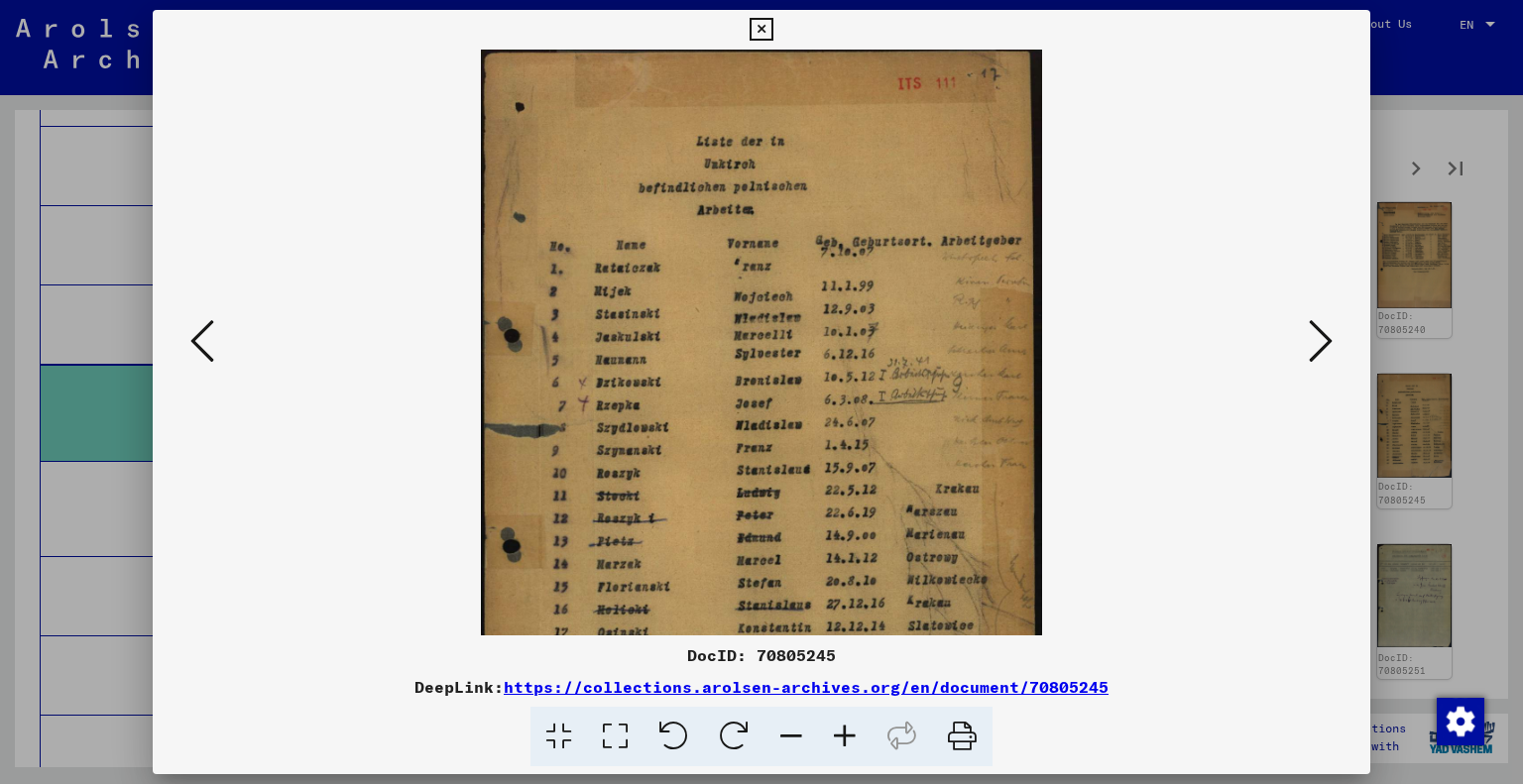 click at bounding box center (845, 736) 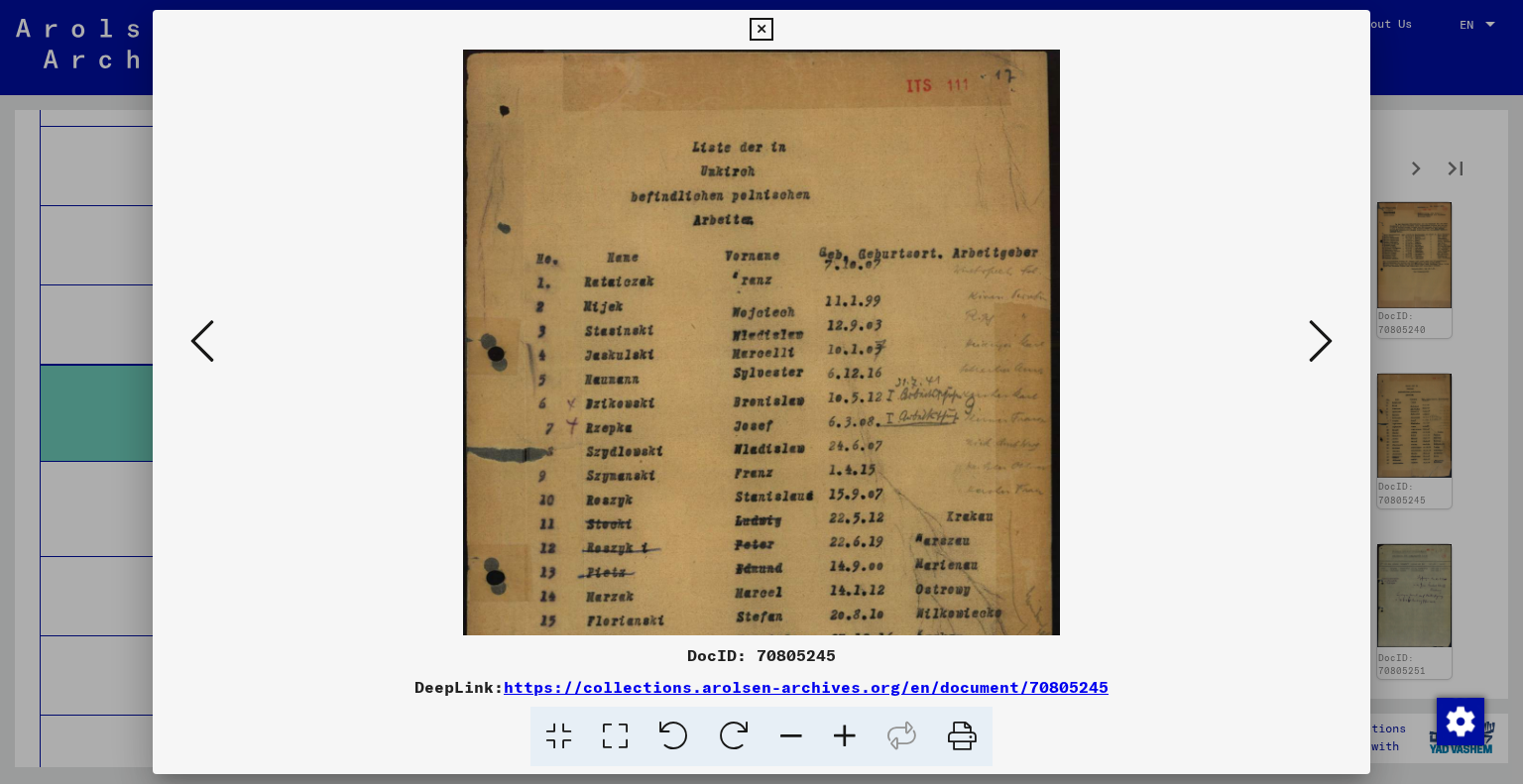 click at bounding box center (845, 736) 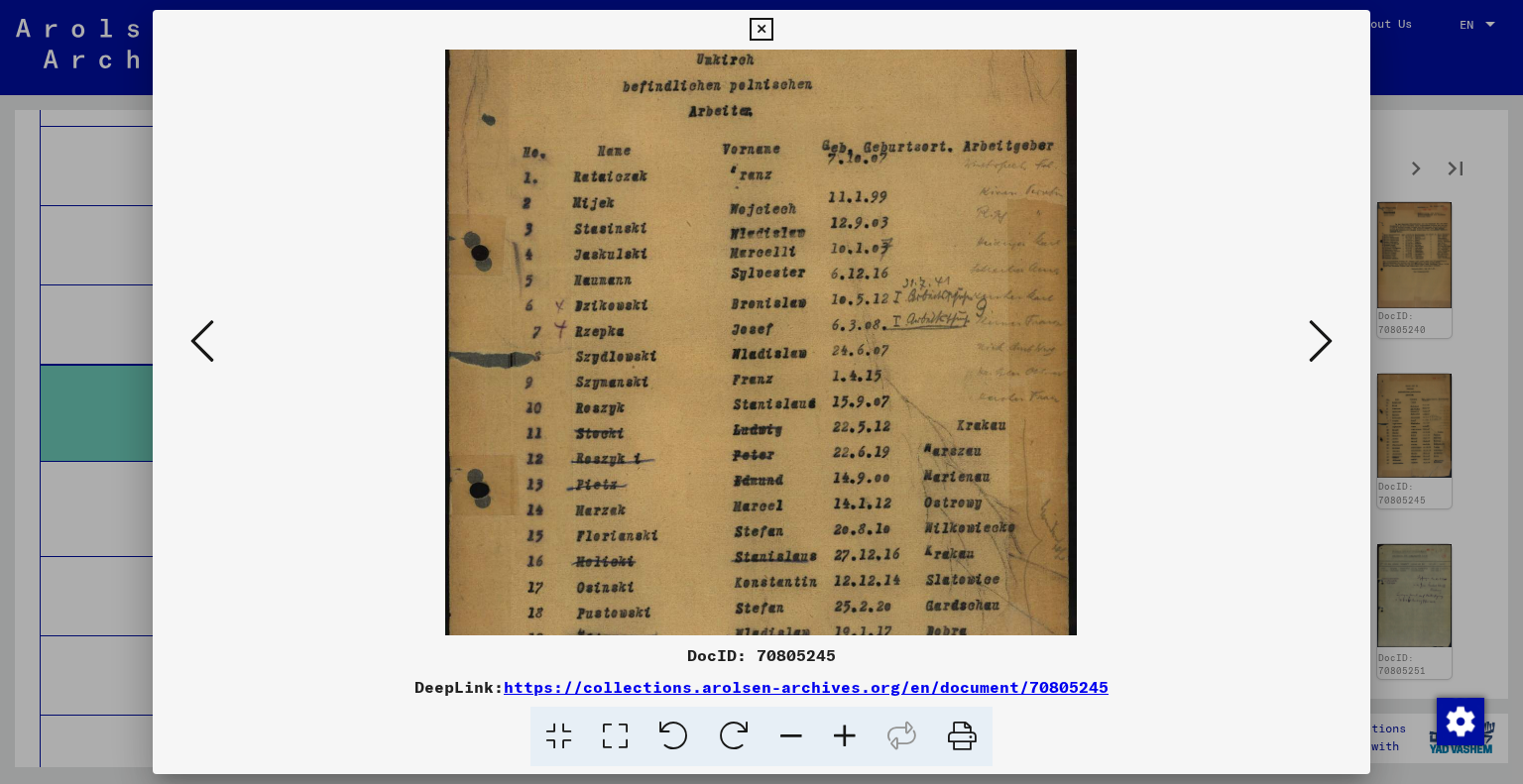 scroll, scrollTop: 132, scrollLeft: 0, axis: vertical 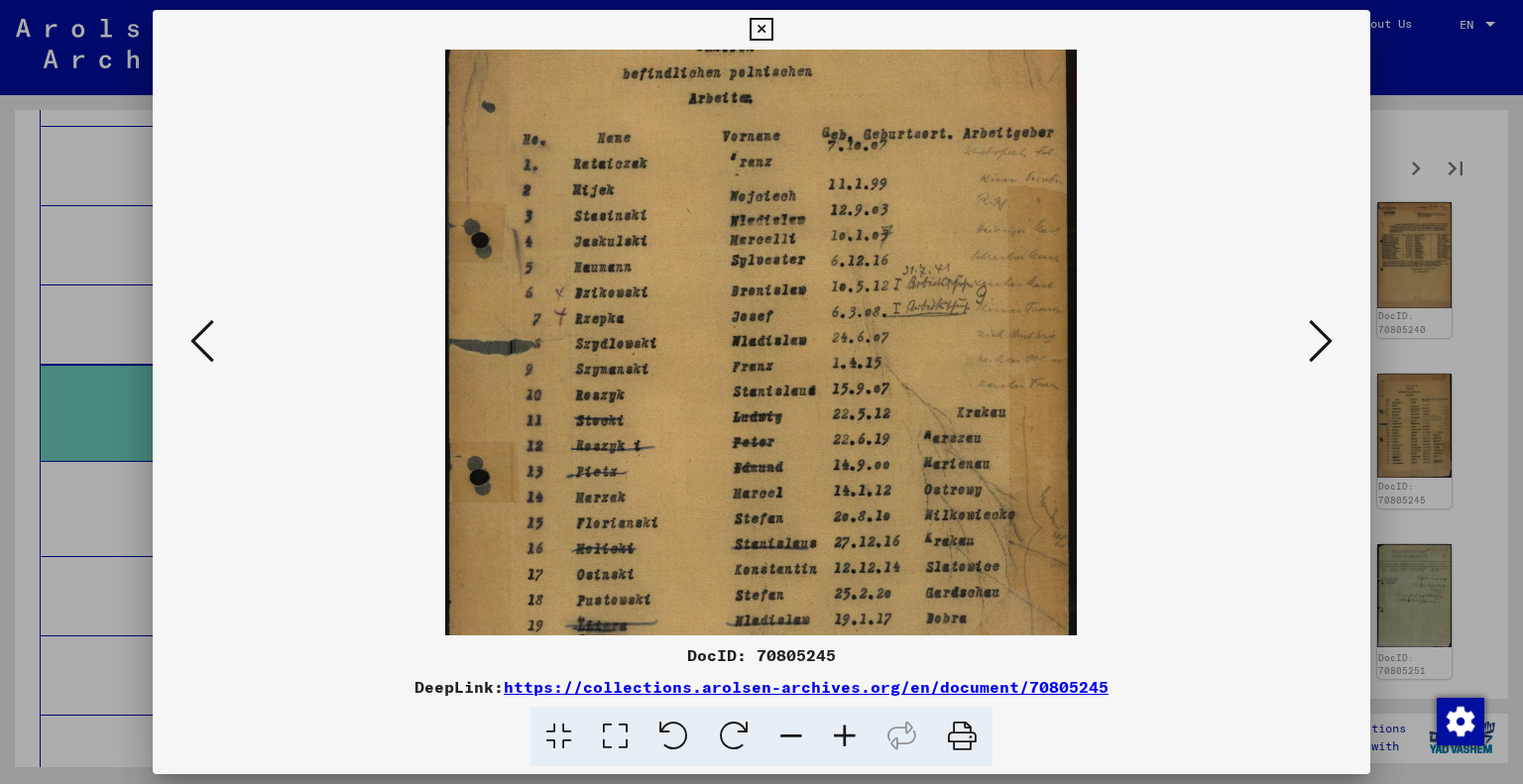 drag, startPoint x: 772, startPoint y: 454, endPoint x: 867, endPoint y: 326, distance: 159.40201 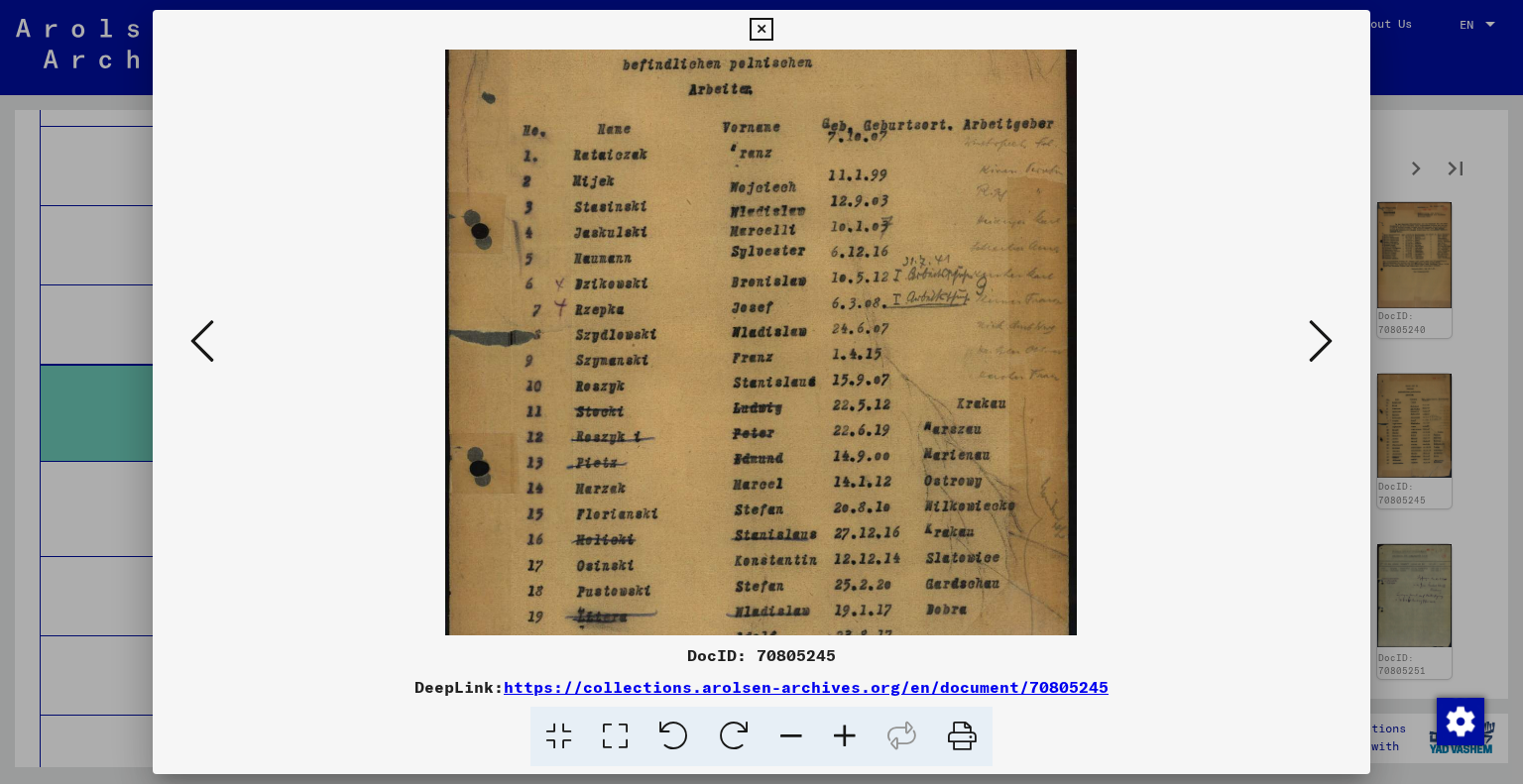 scroll, scrollTop: 142, scrollLeft: 0, axis: vertical 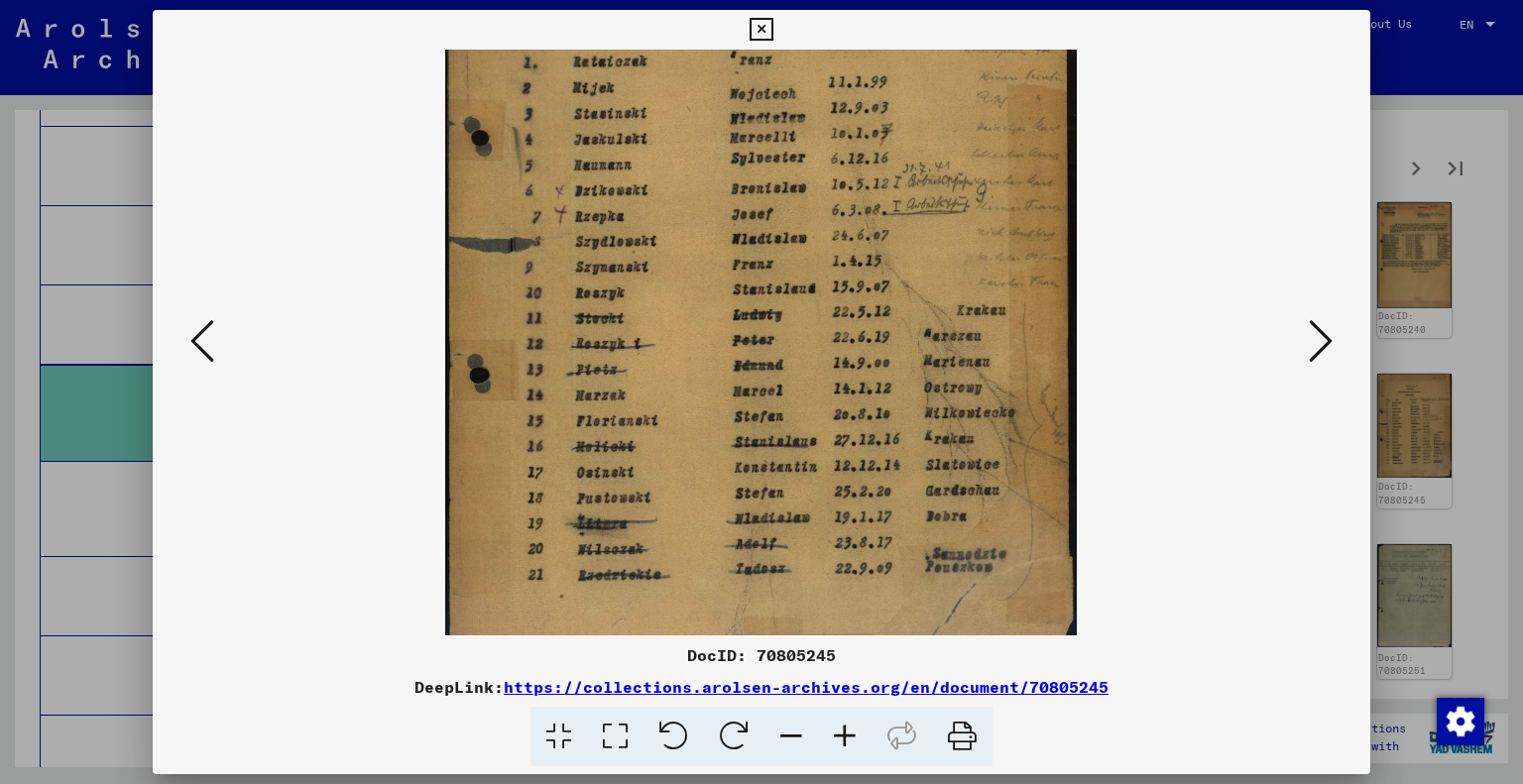 drag, startPoint x: 836, startPoint y: 459, endPoint x: 877, endPoint y: 355, distance: 111.789982 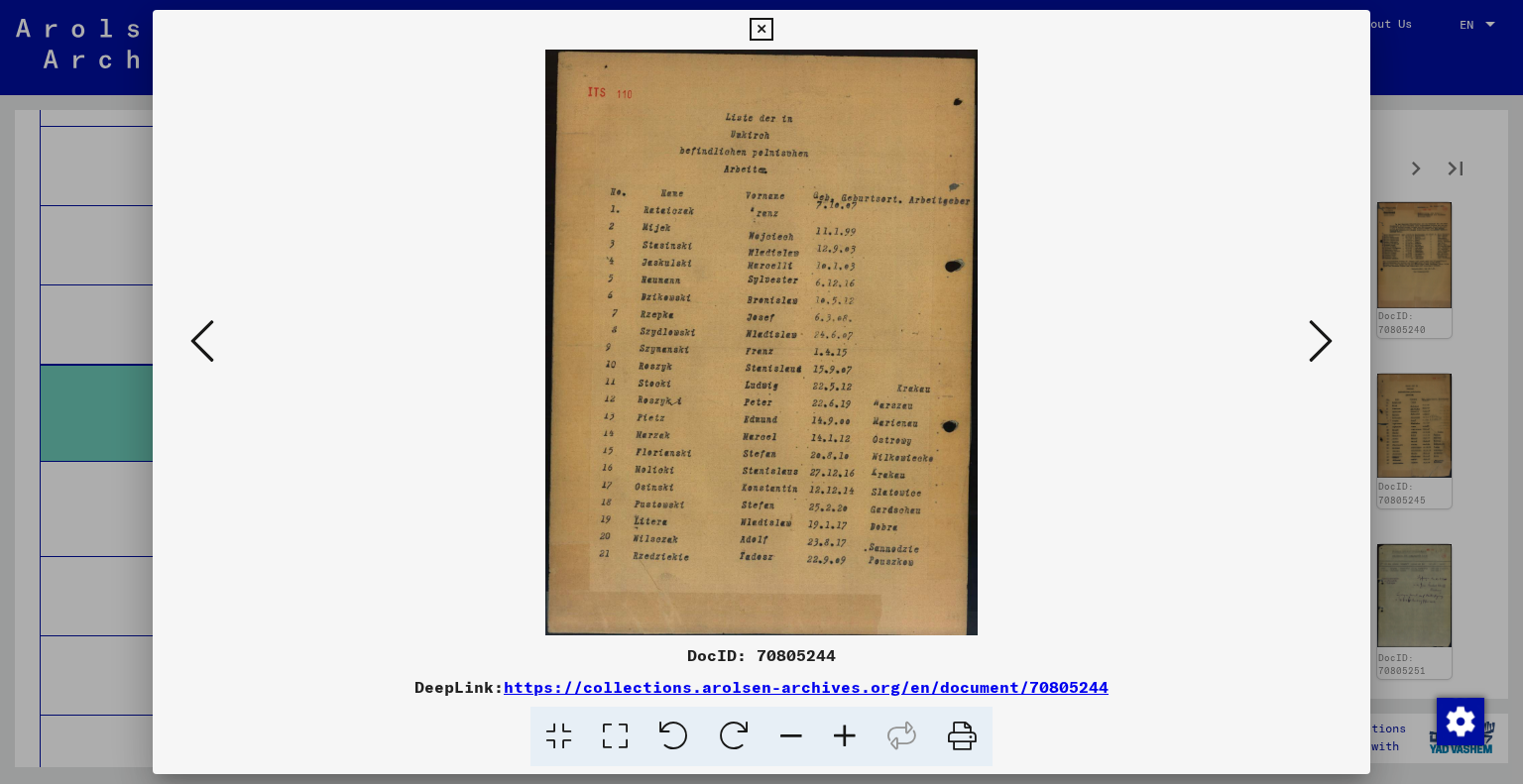 click at bounding box center (202, 341) 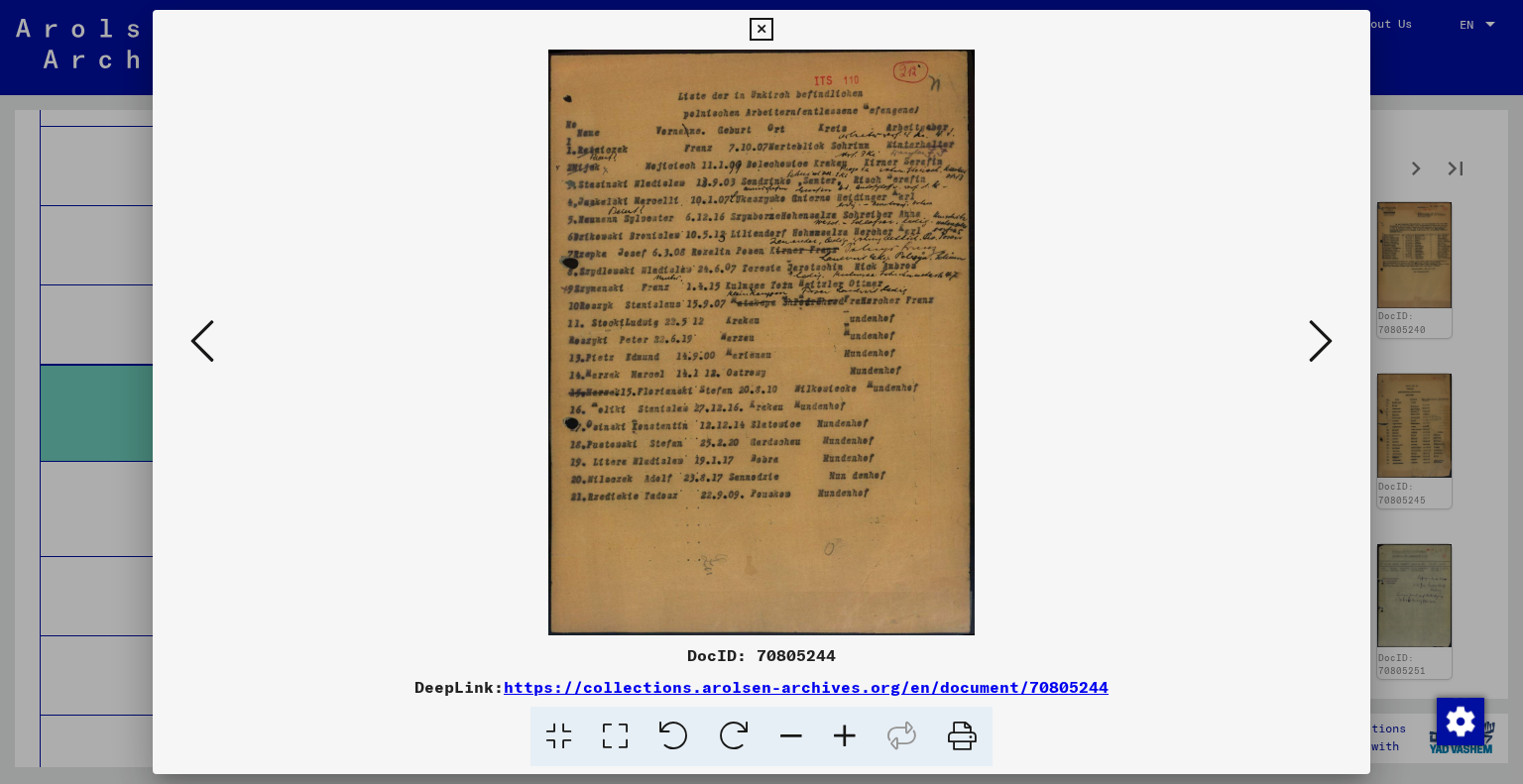 click at bounding box center [202, 341] 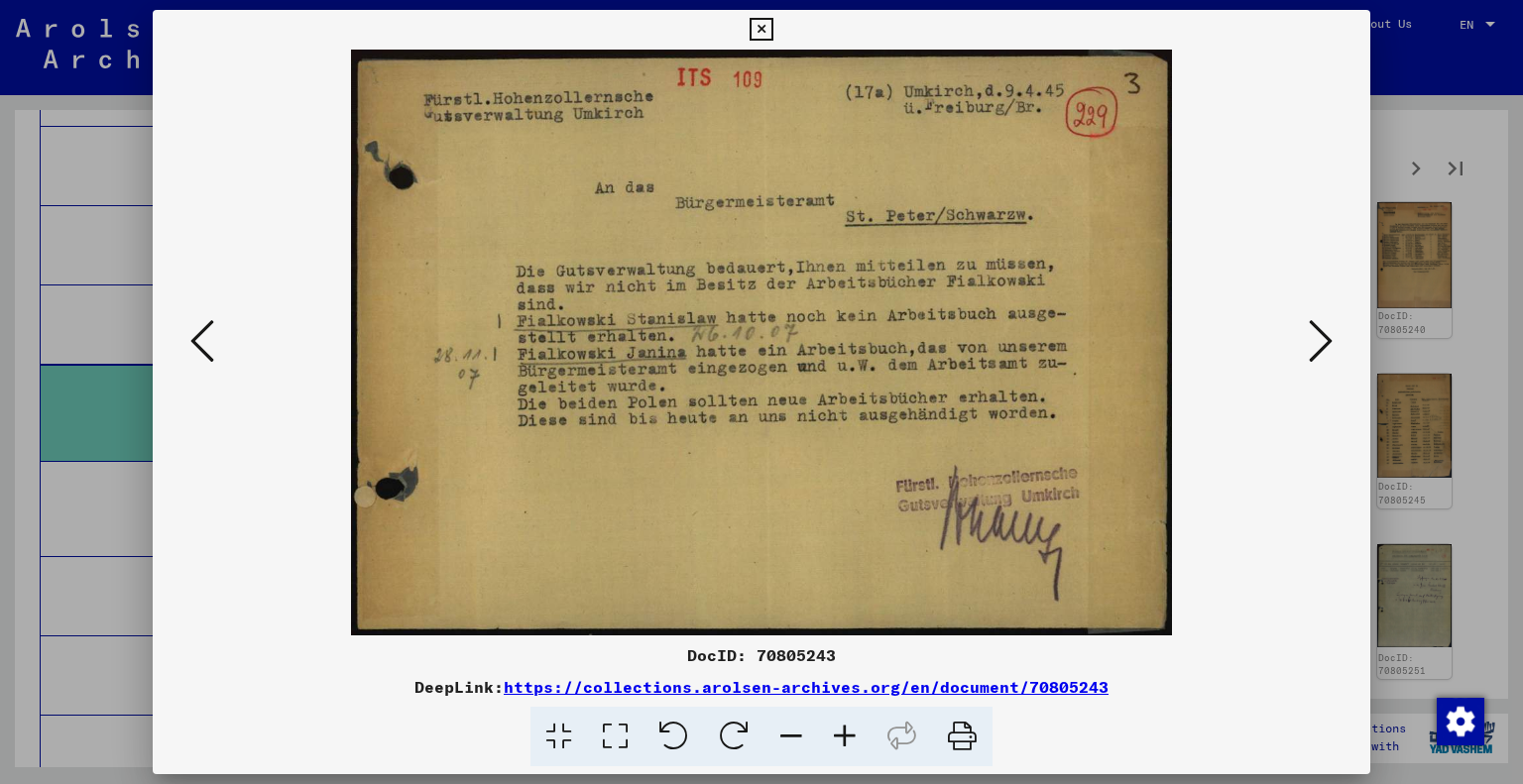 click at bounding box center (202, 341) 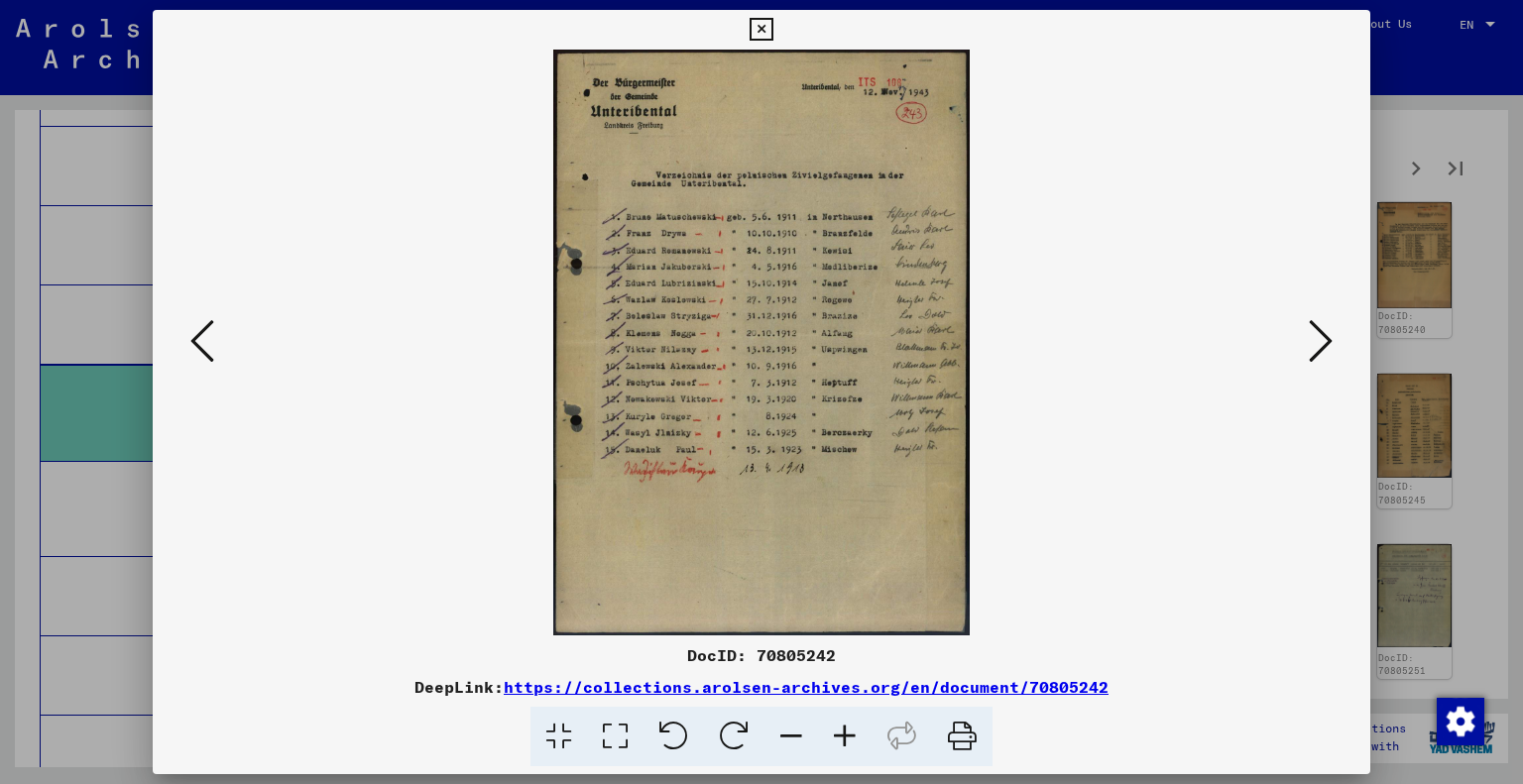 click at bounding box center (202, 341) 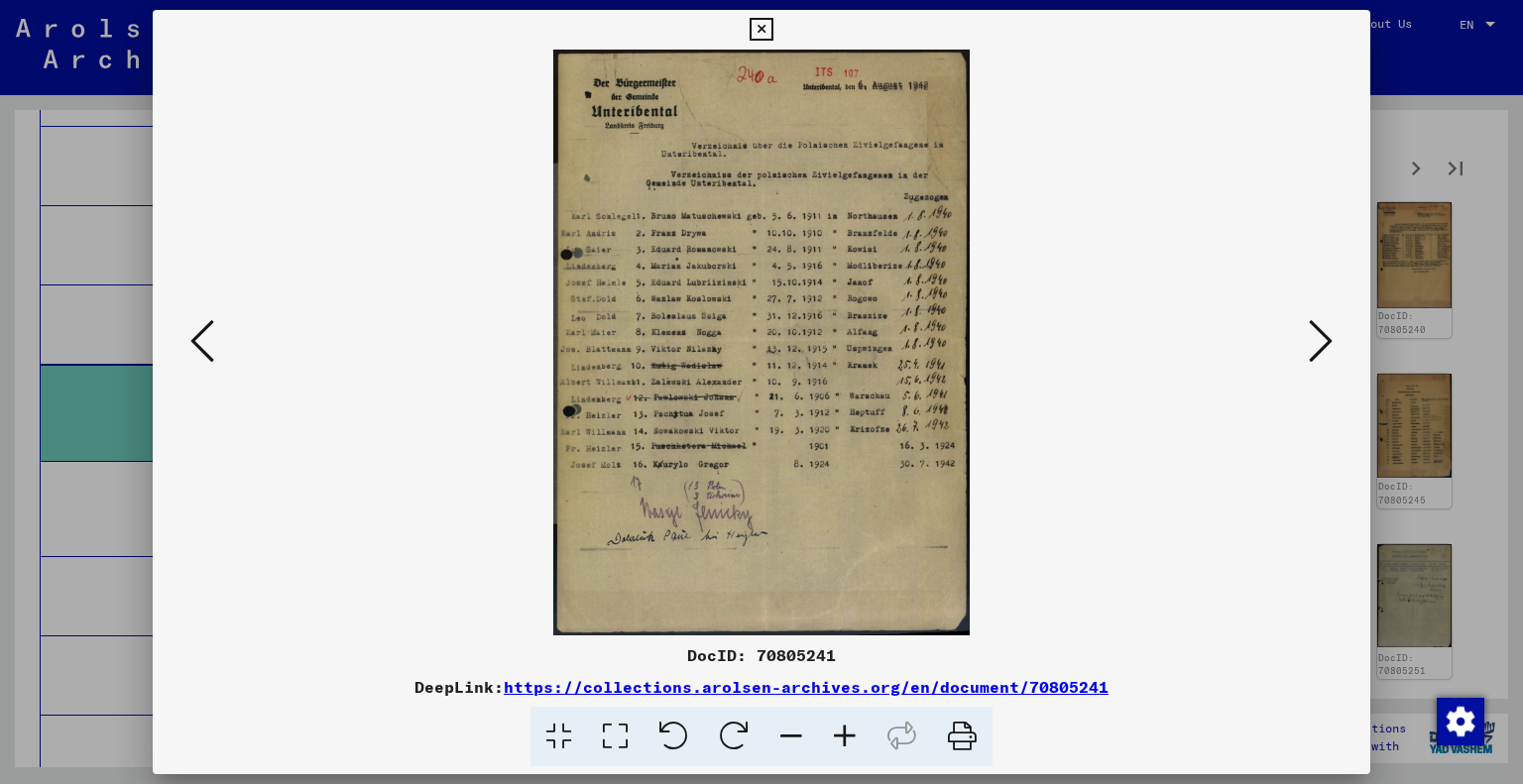 click at bounding box center [202, 341] 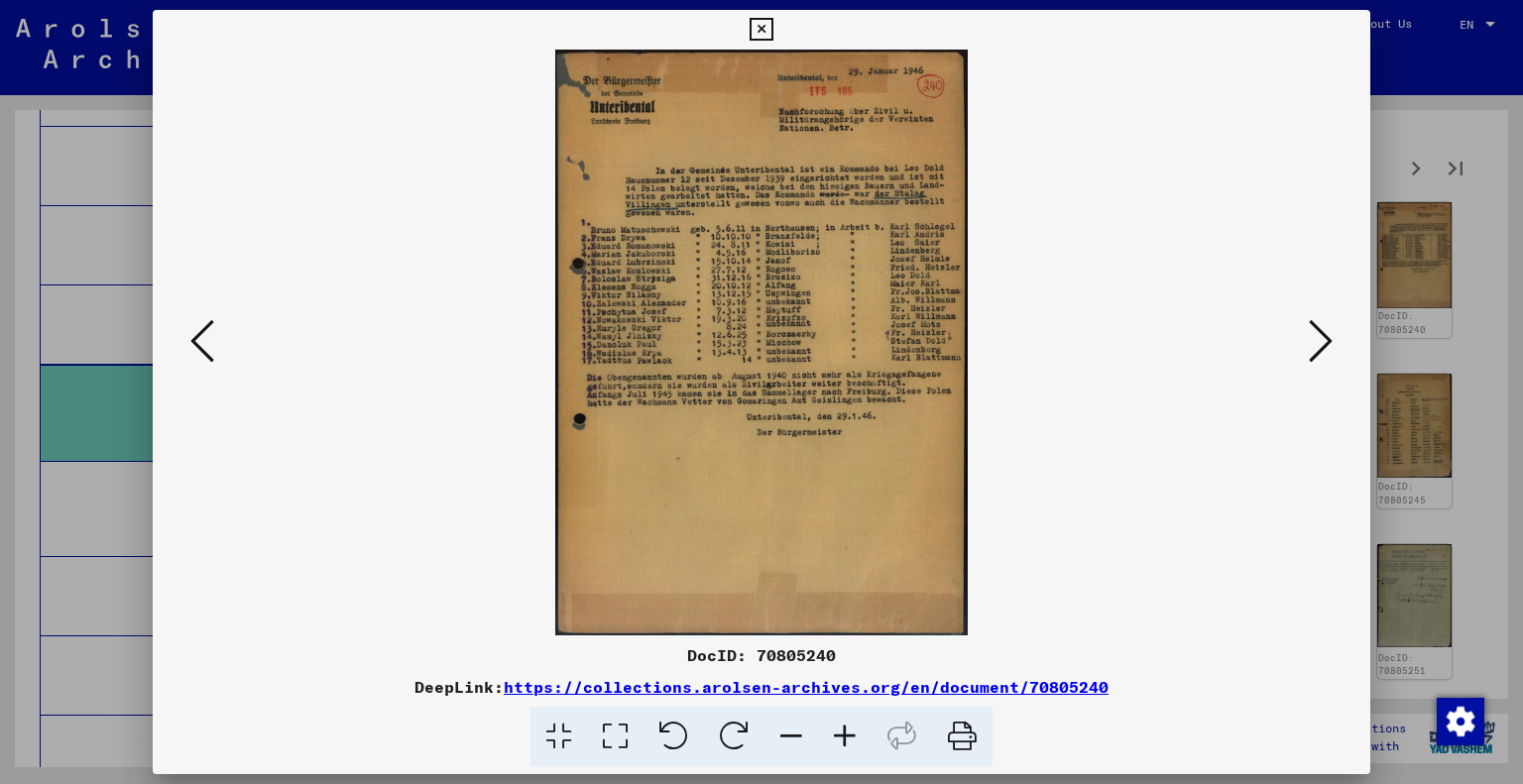click at bounding box center [202, 341] 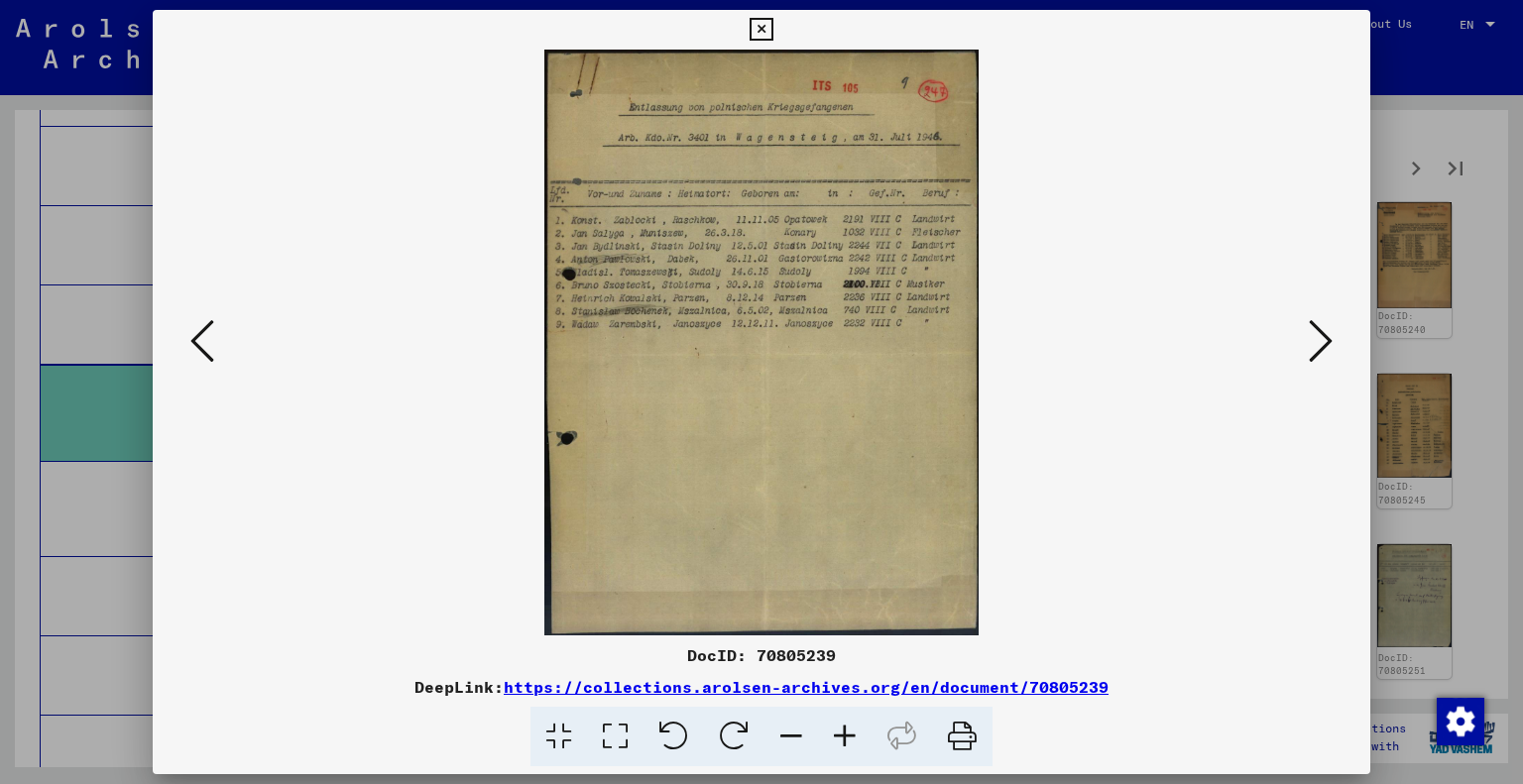 click at bounding box center [202, 341] 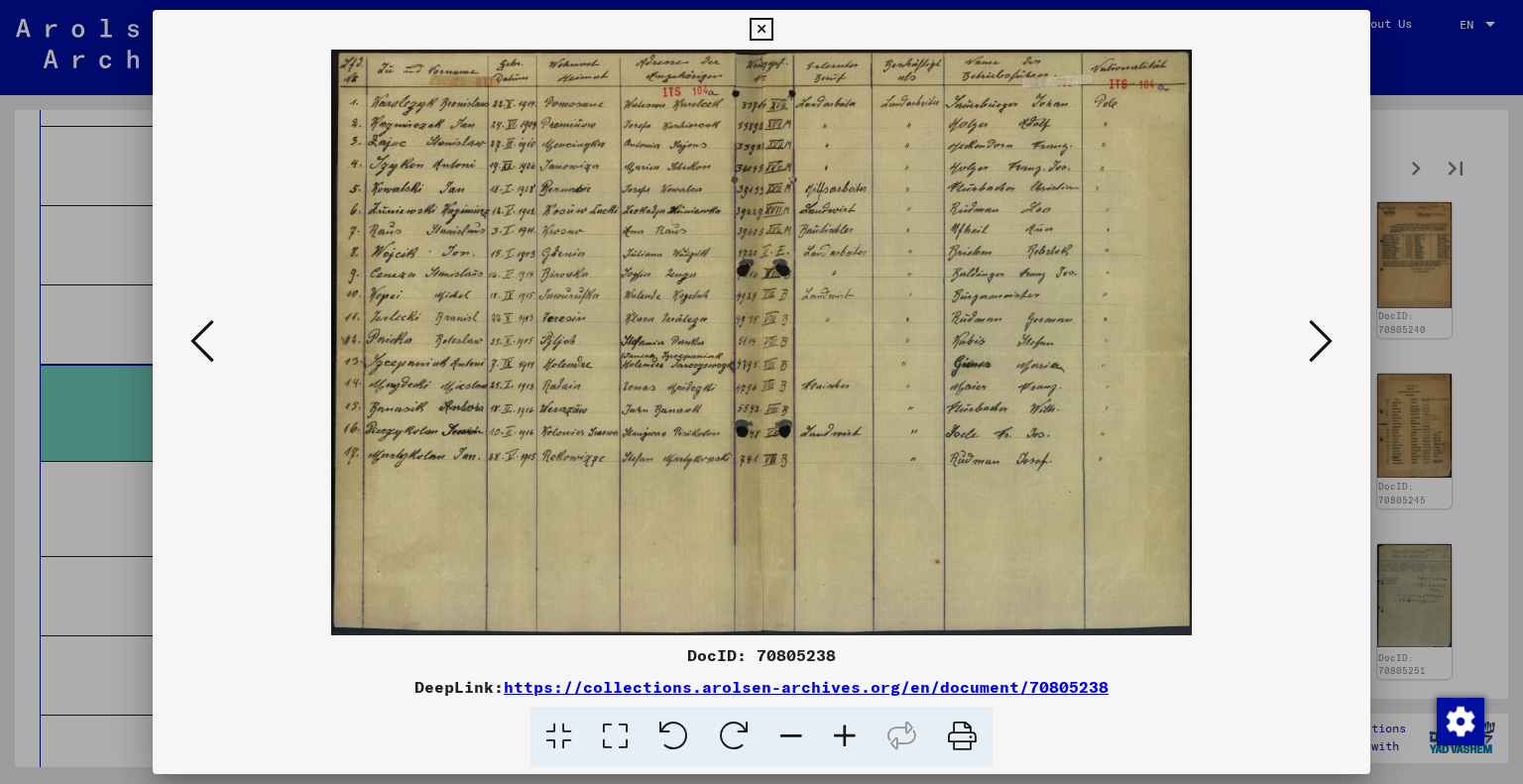 click at bounding box center [202, 341] 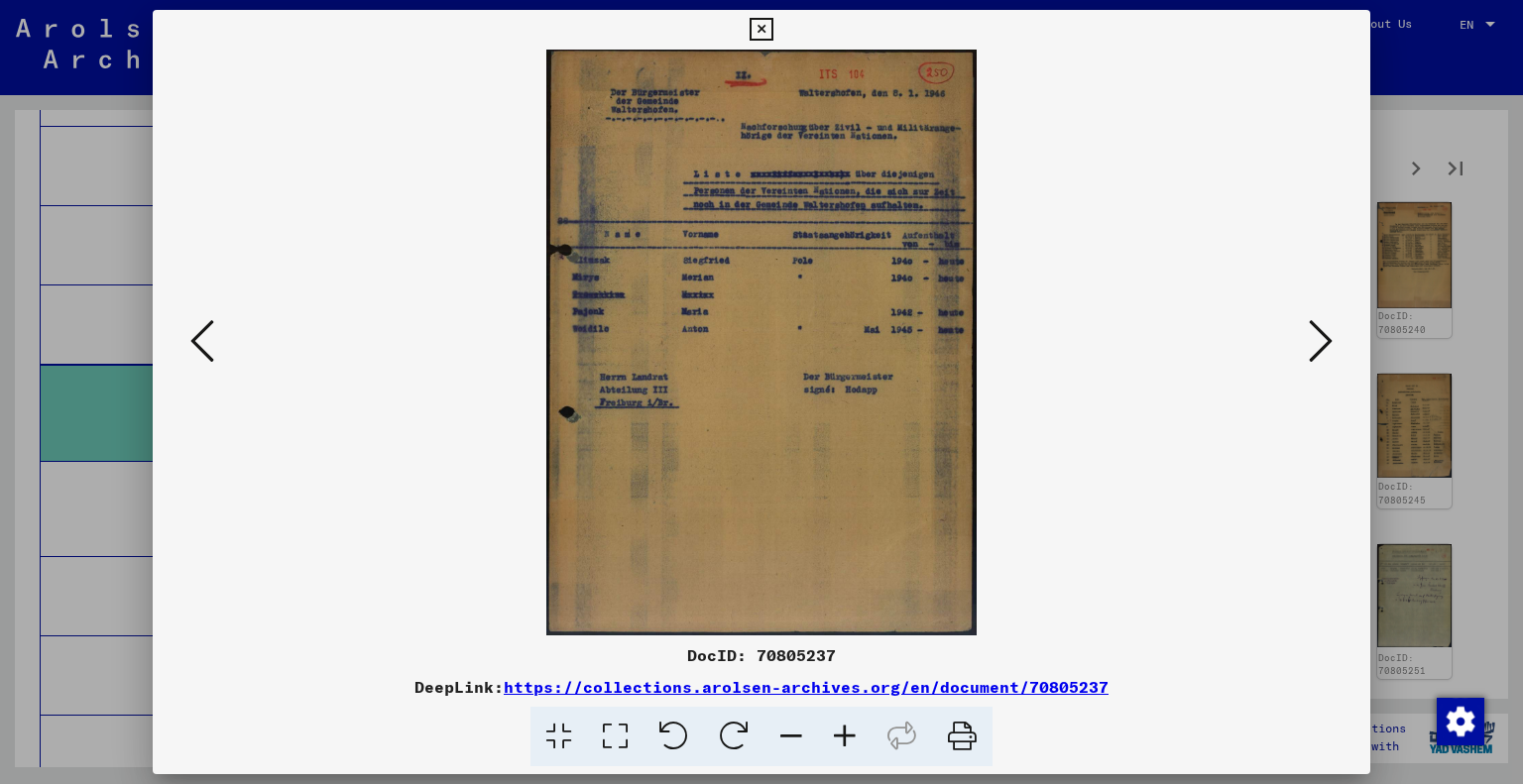 click at bounding box center (202, 341) 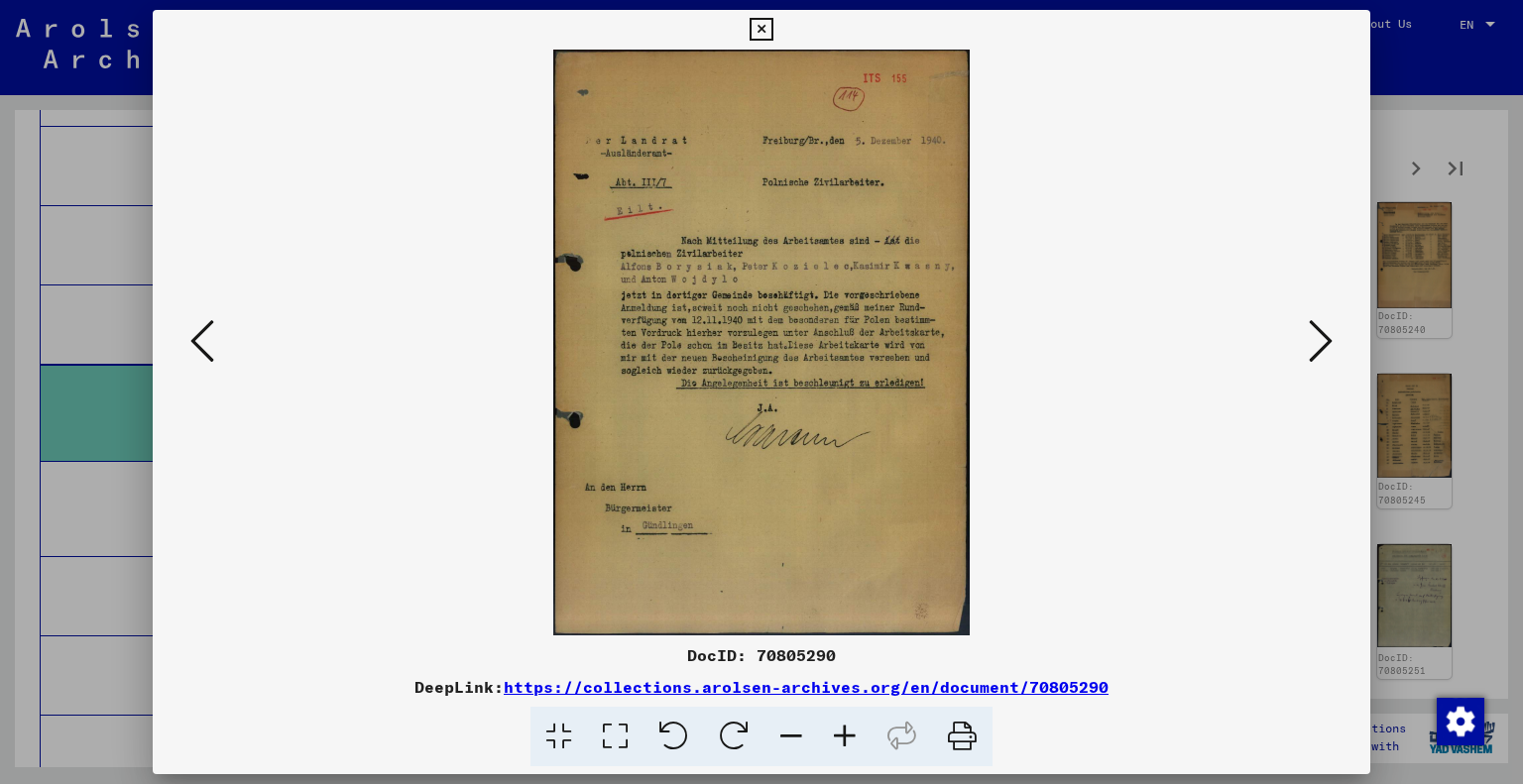click at bounding box center [202, 341] 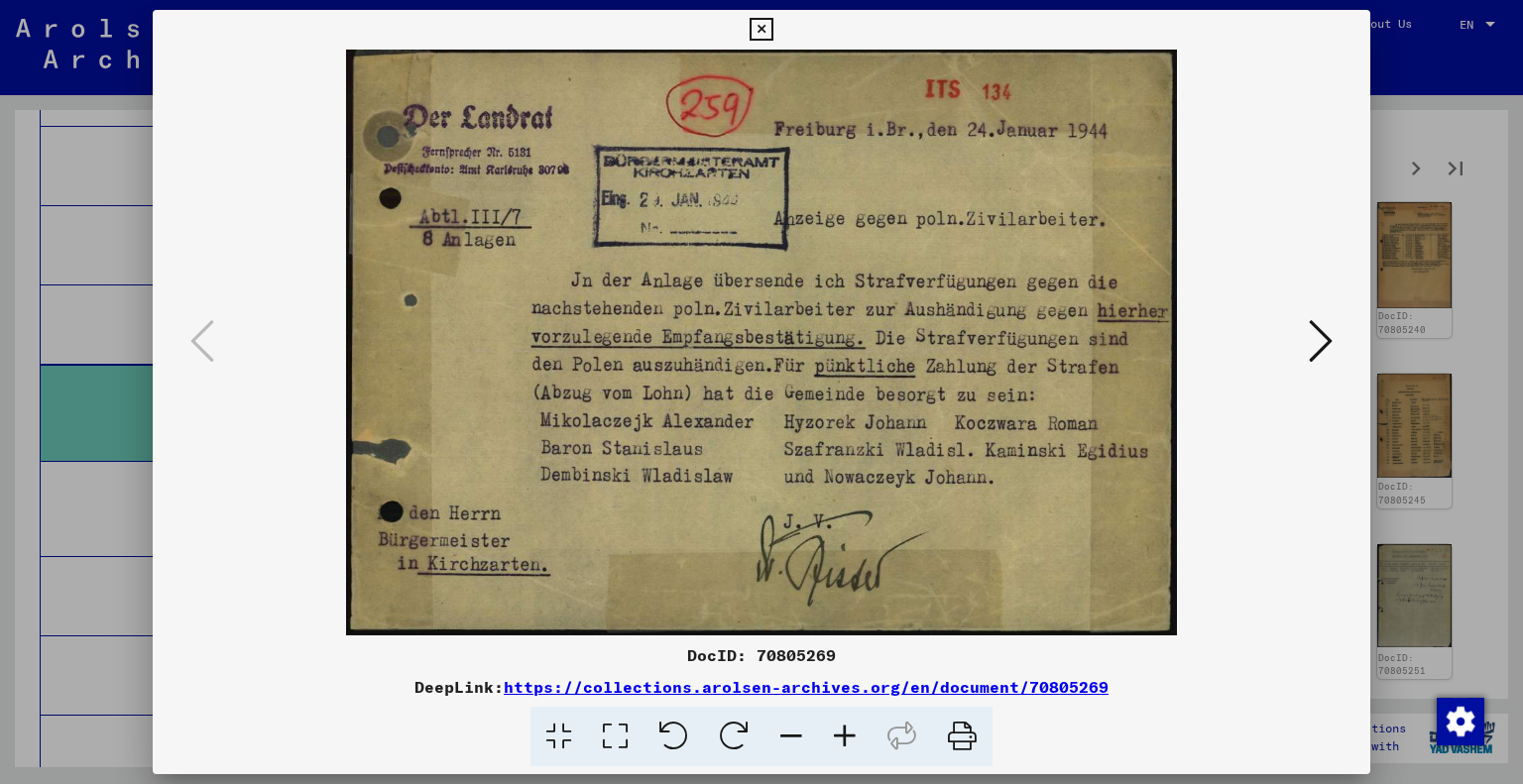 click at bounding box center (761, 30) 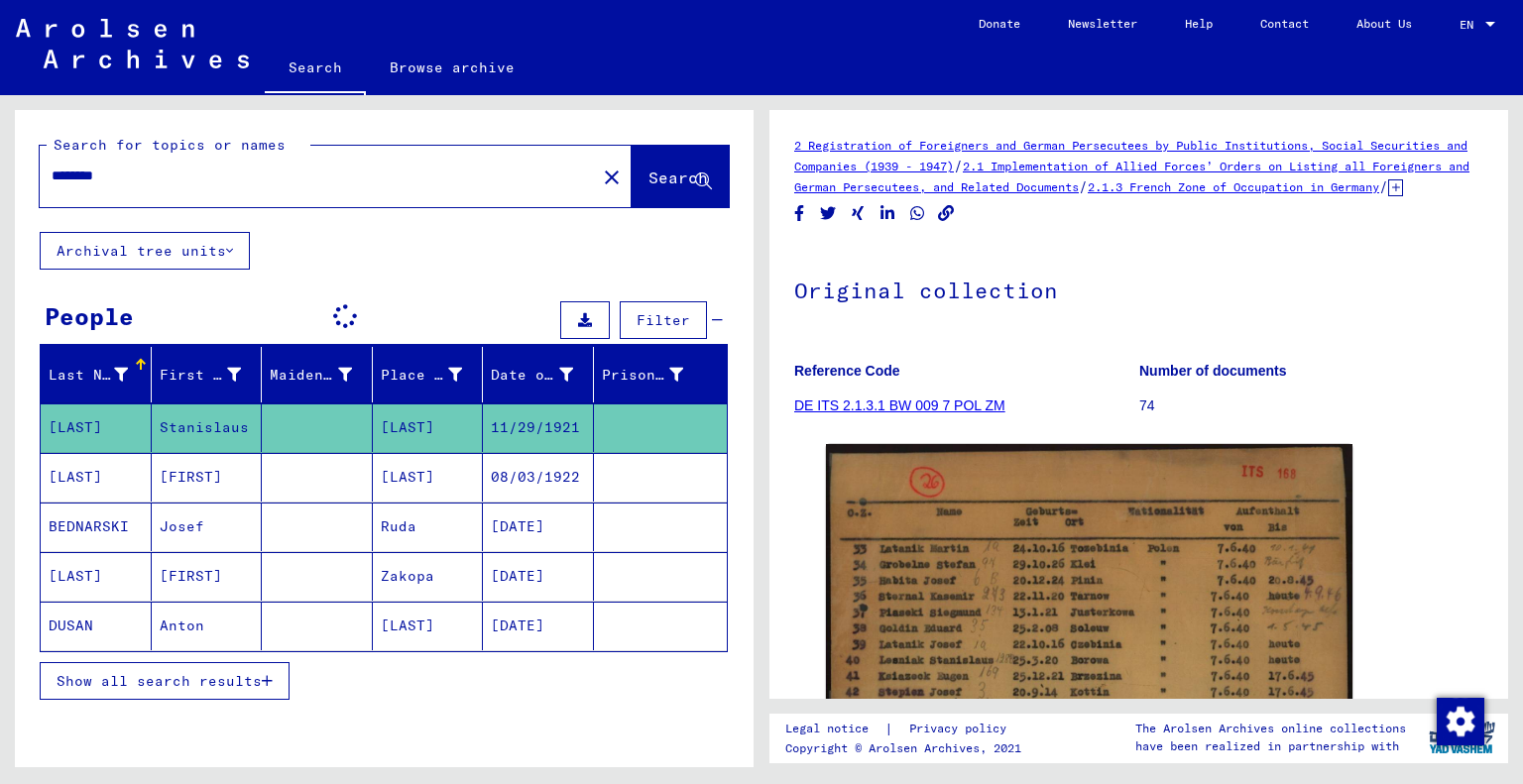 scroll, scrollTop: 0, scrollLeft: 0, axis: both 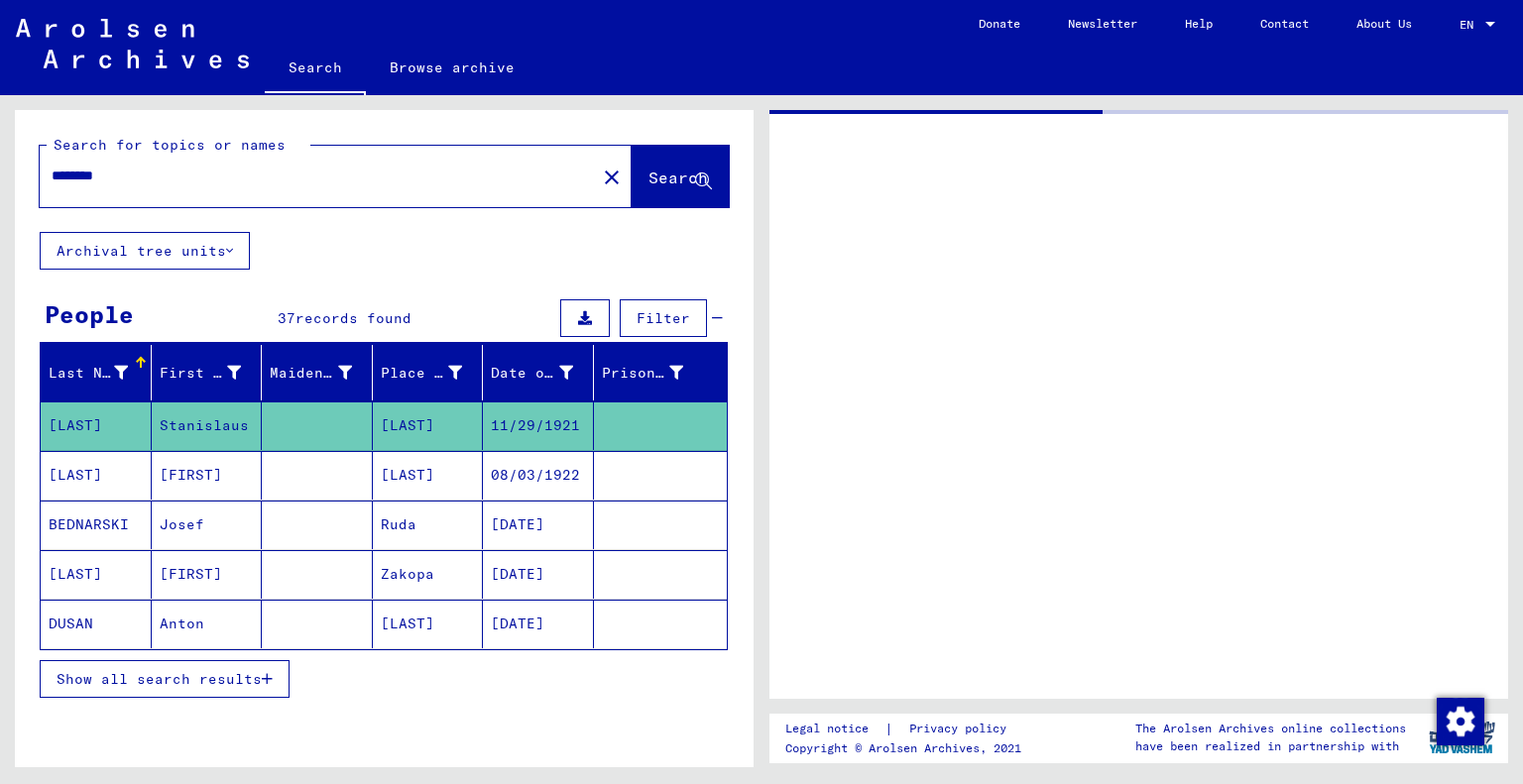 type on "**********" 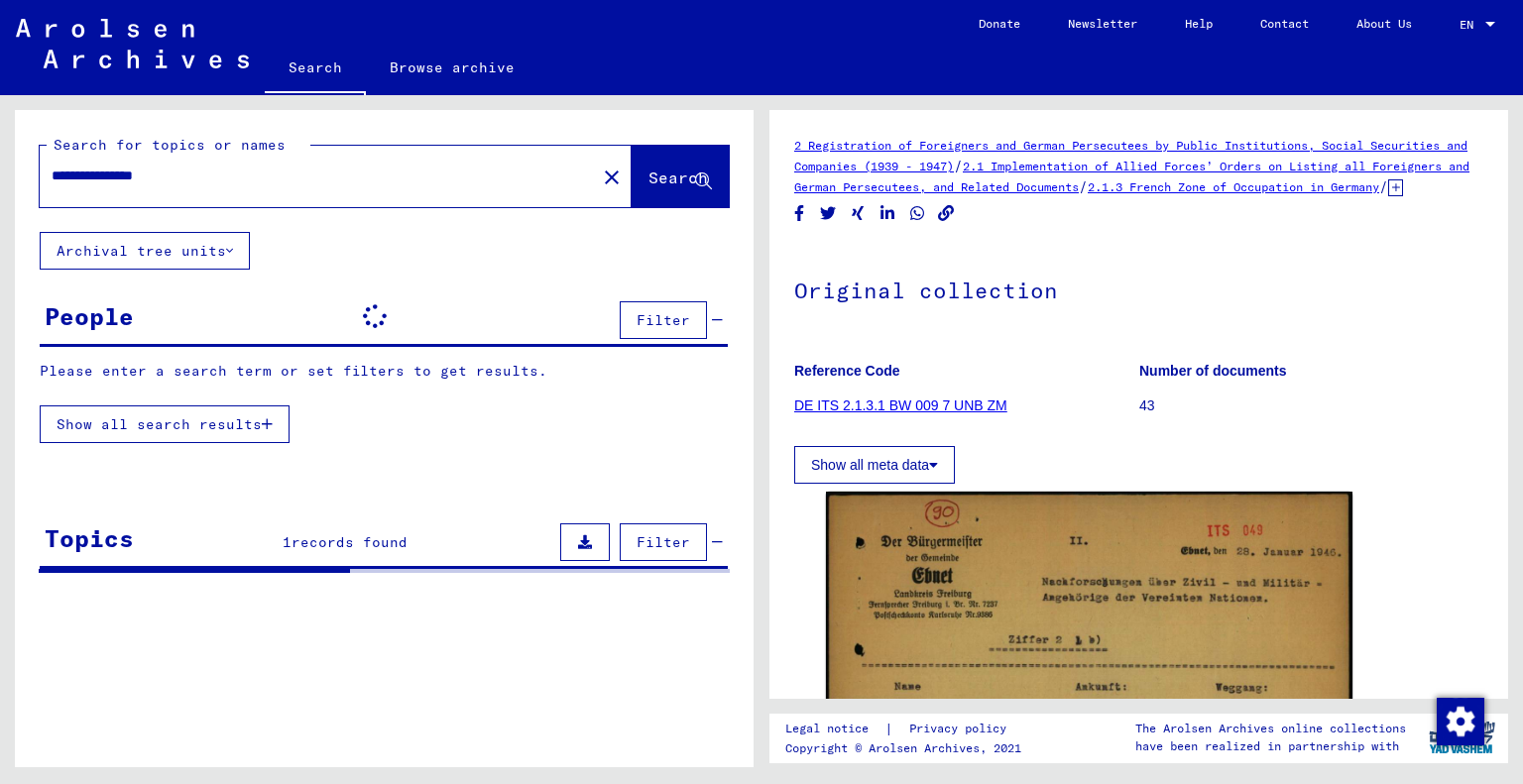 scroll, scrollTop: 0, scrollLeft: 0, axis: both 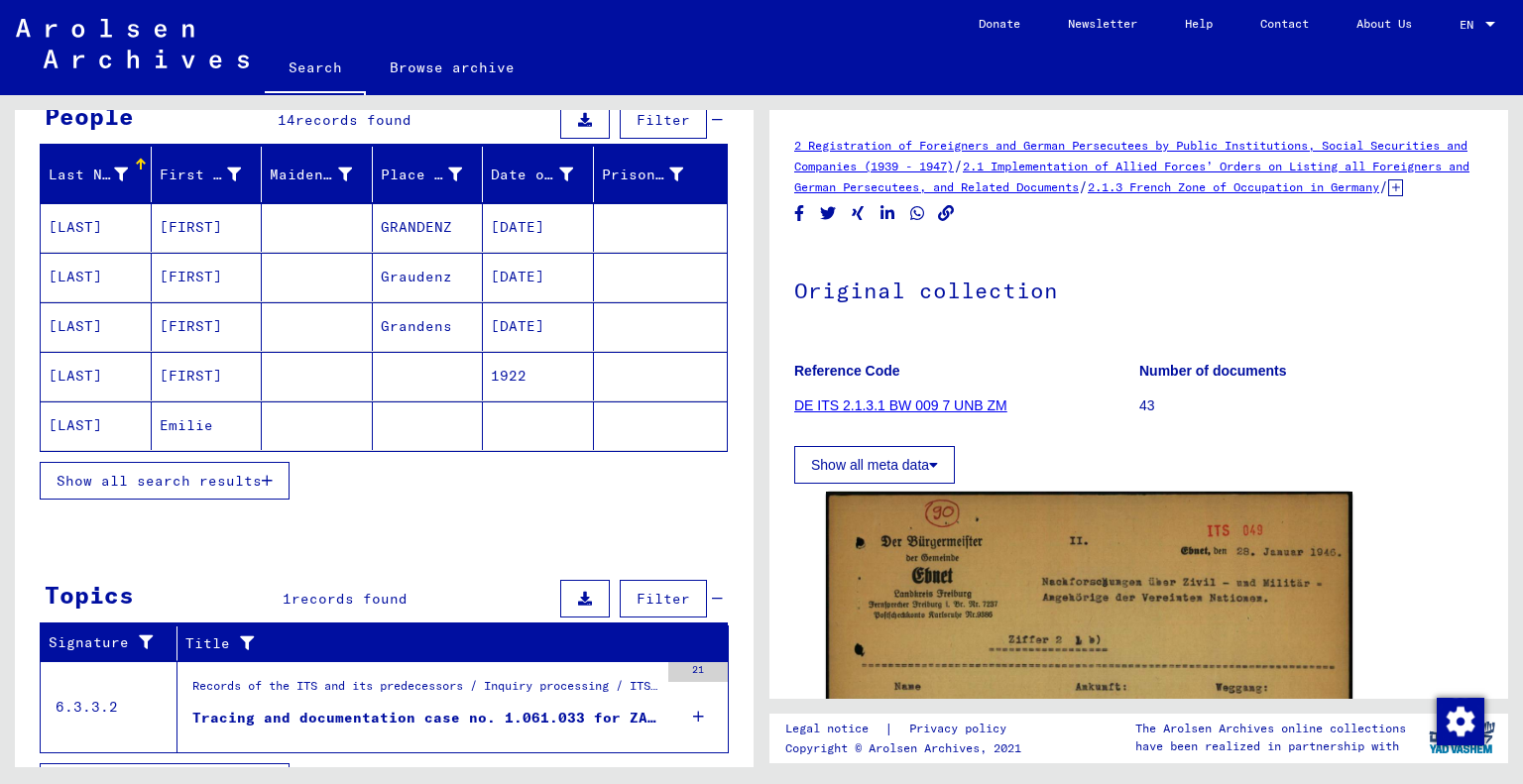 click on "[LAST]" 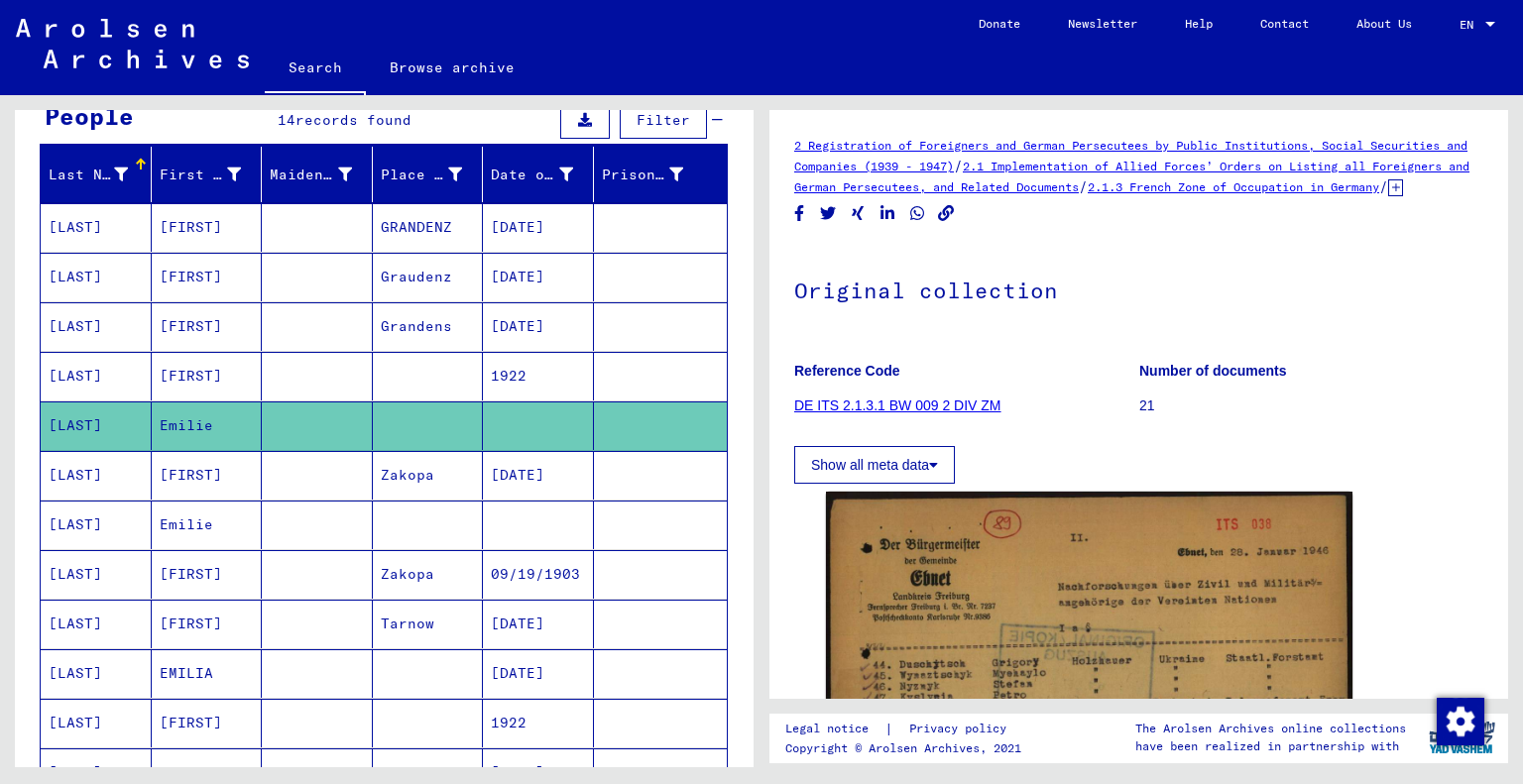 scroll, scrollTop: 0, scrollLeft: 0, axis: both 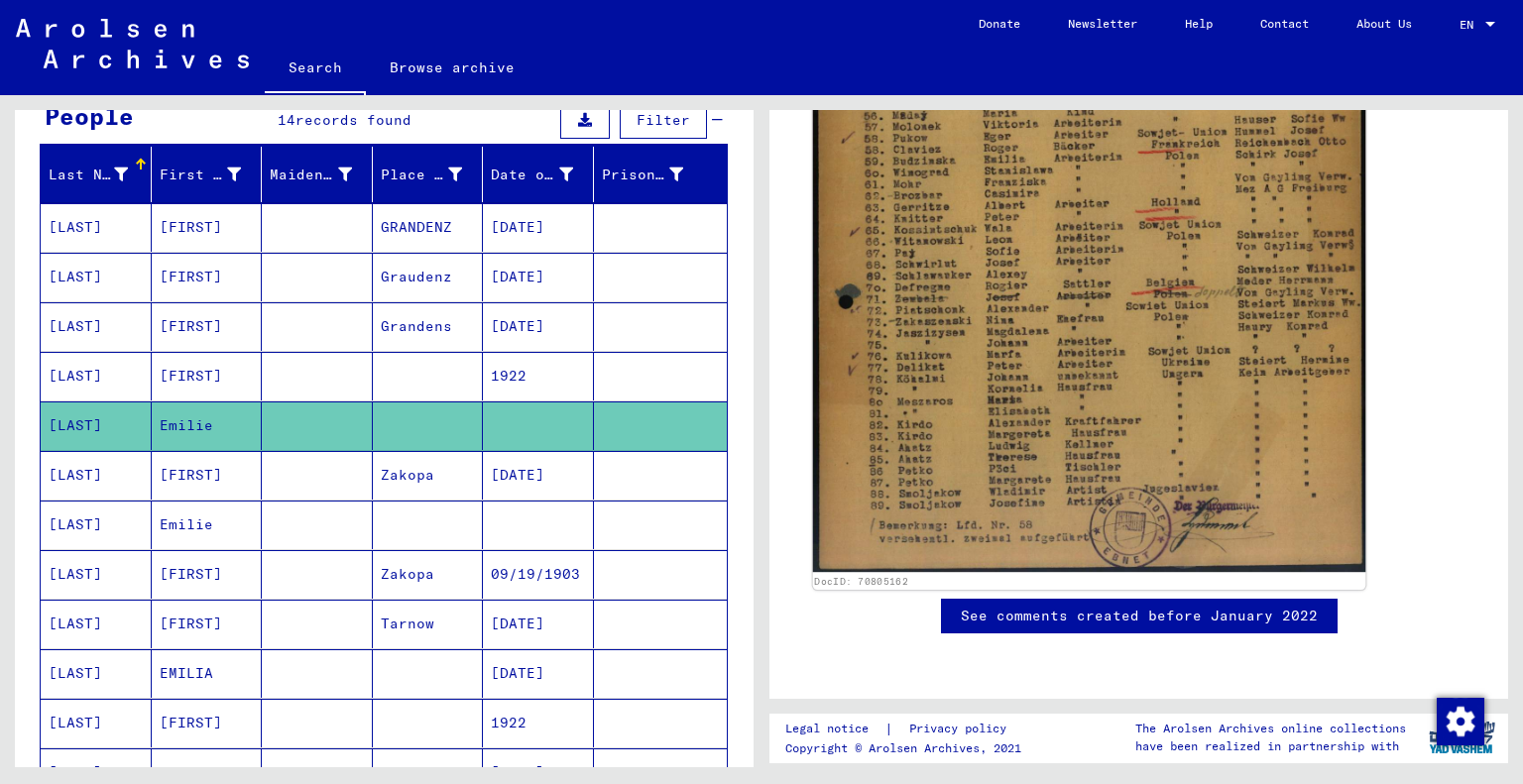 click 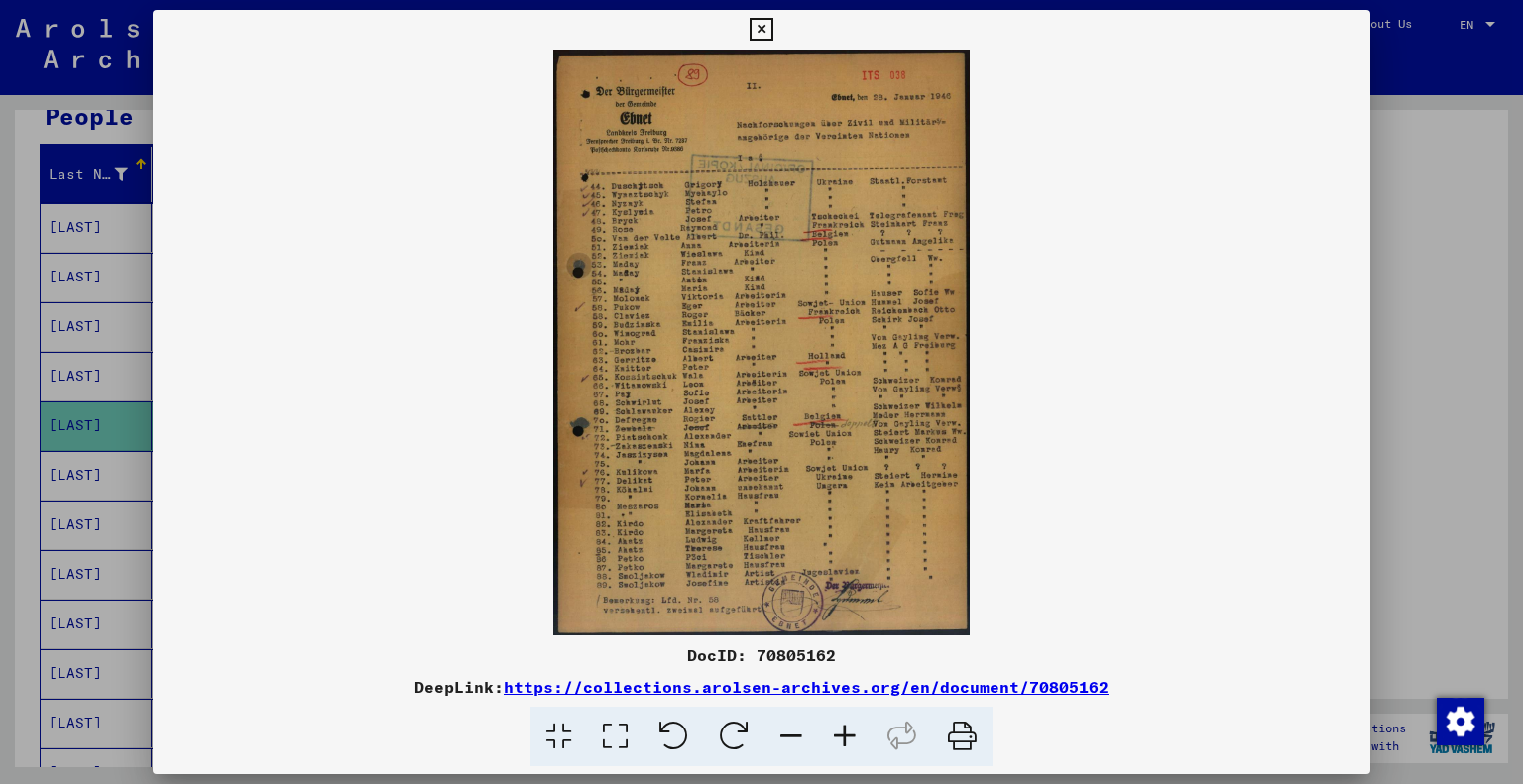 click at bounding box center (845, 736) 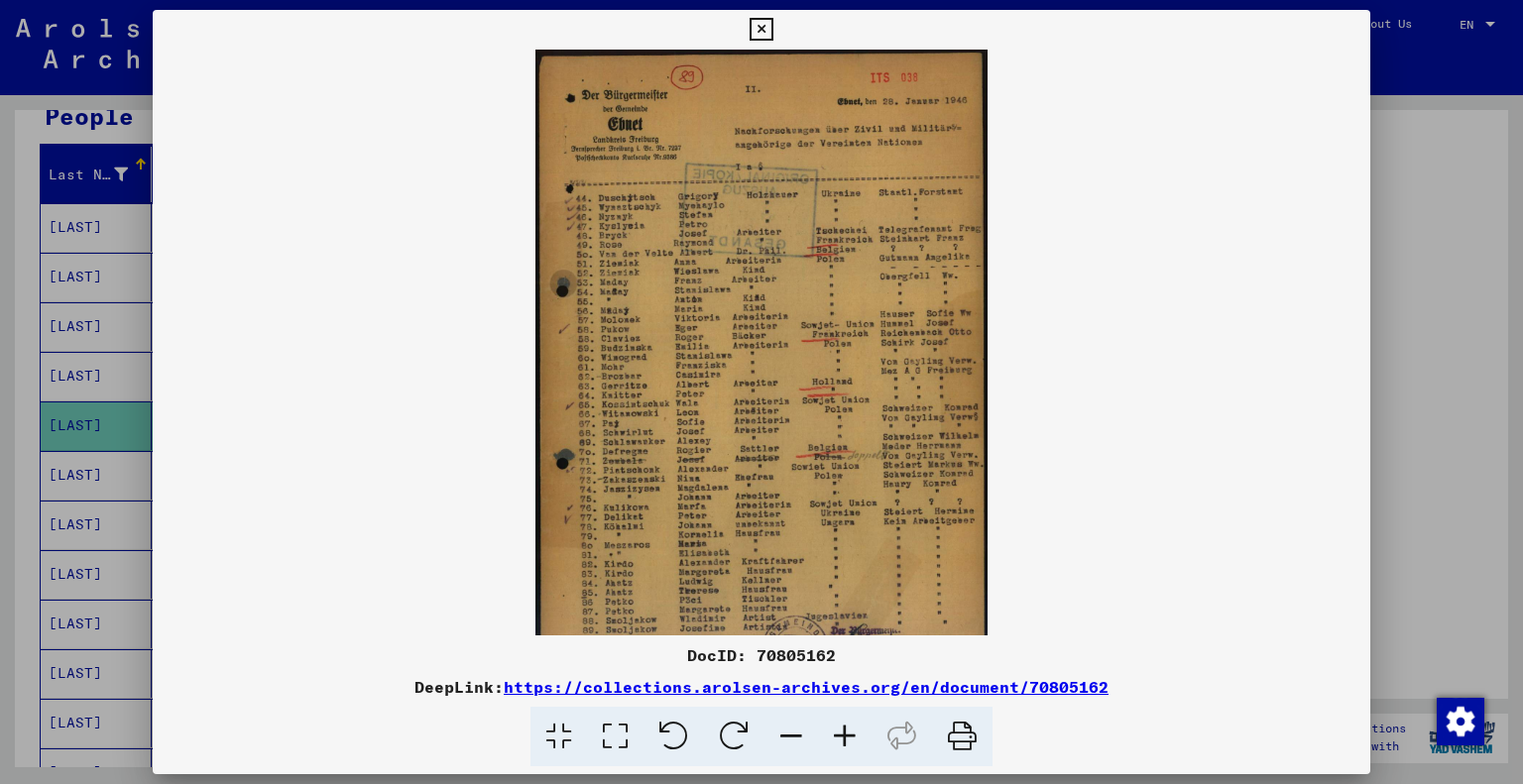 click at bounding box center (845, 736) 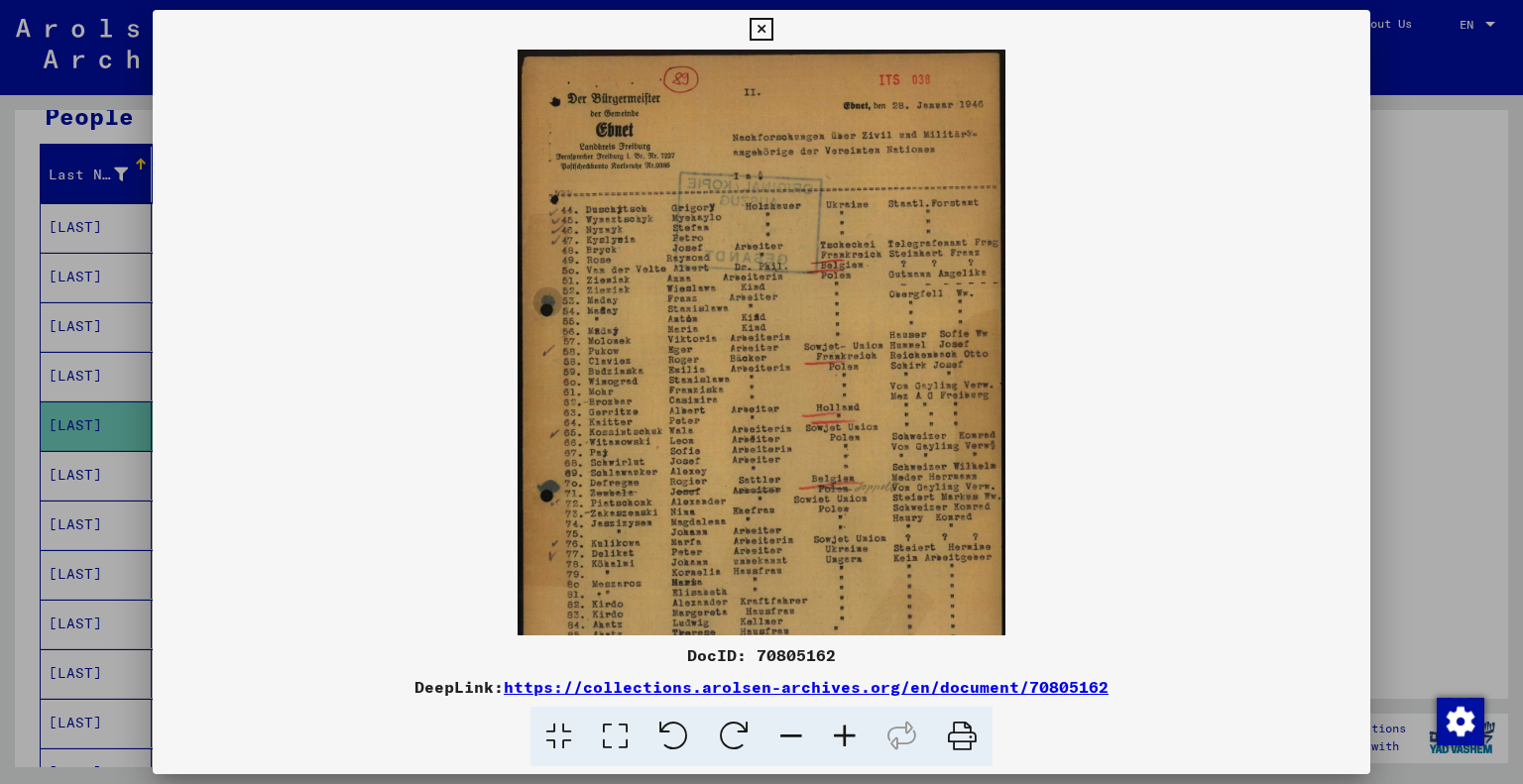 click at bounding box center [845, 736] 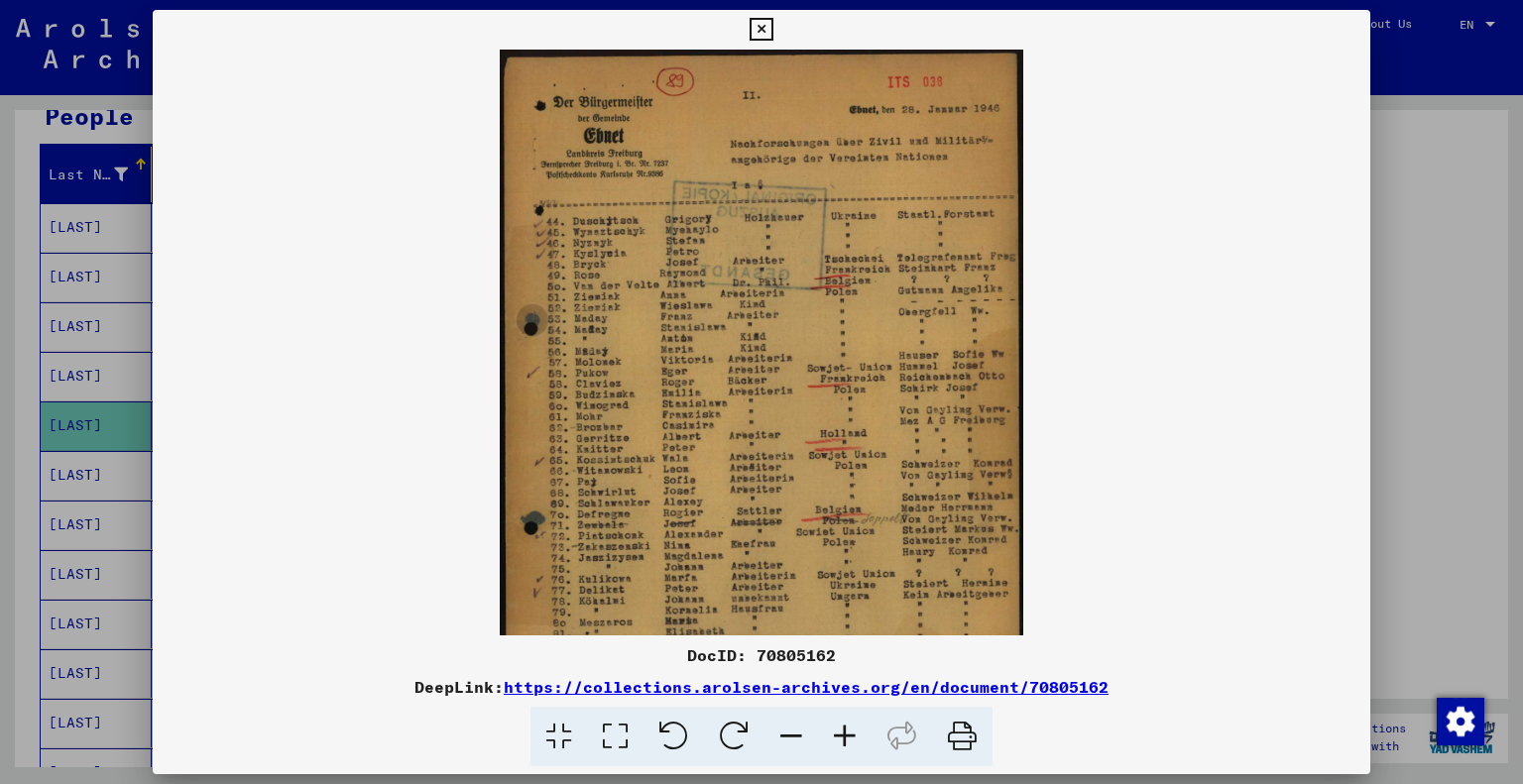click at bounding box center [845, 736] 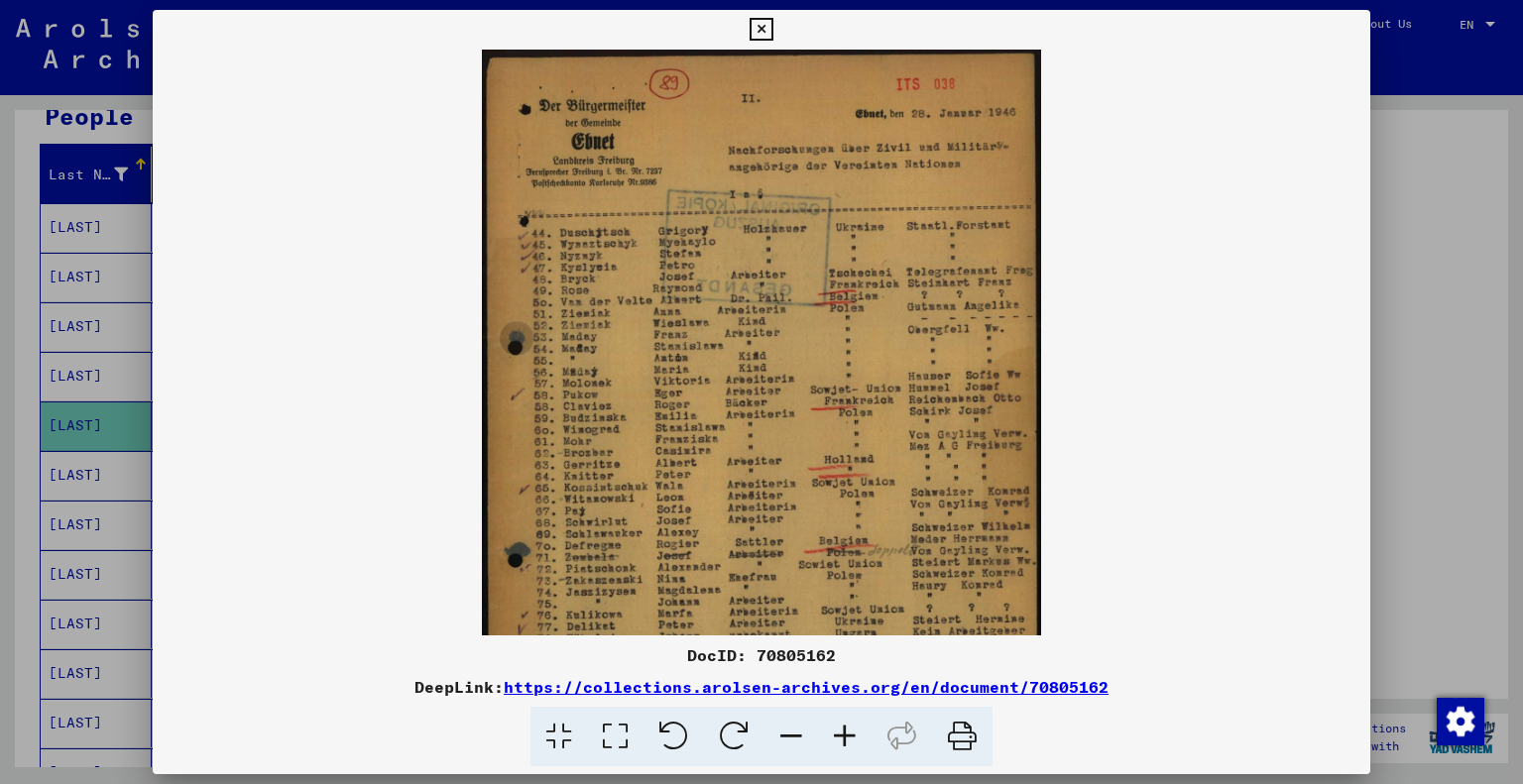 click at bounding box center [845, 736] 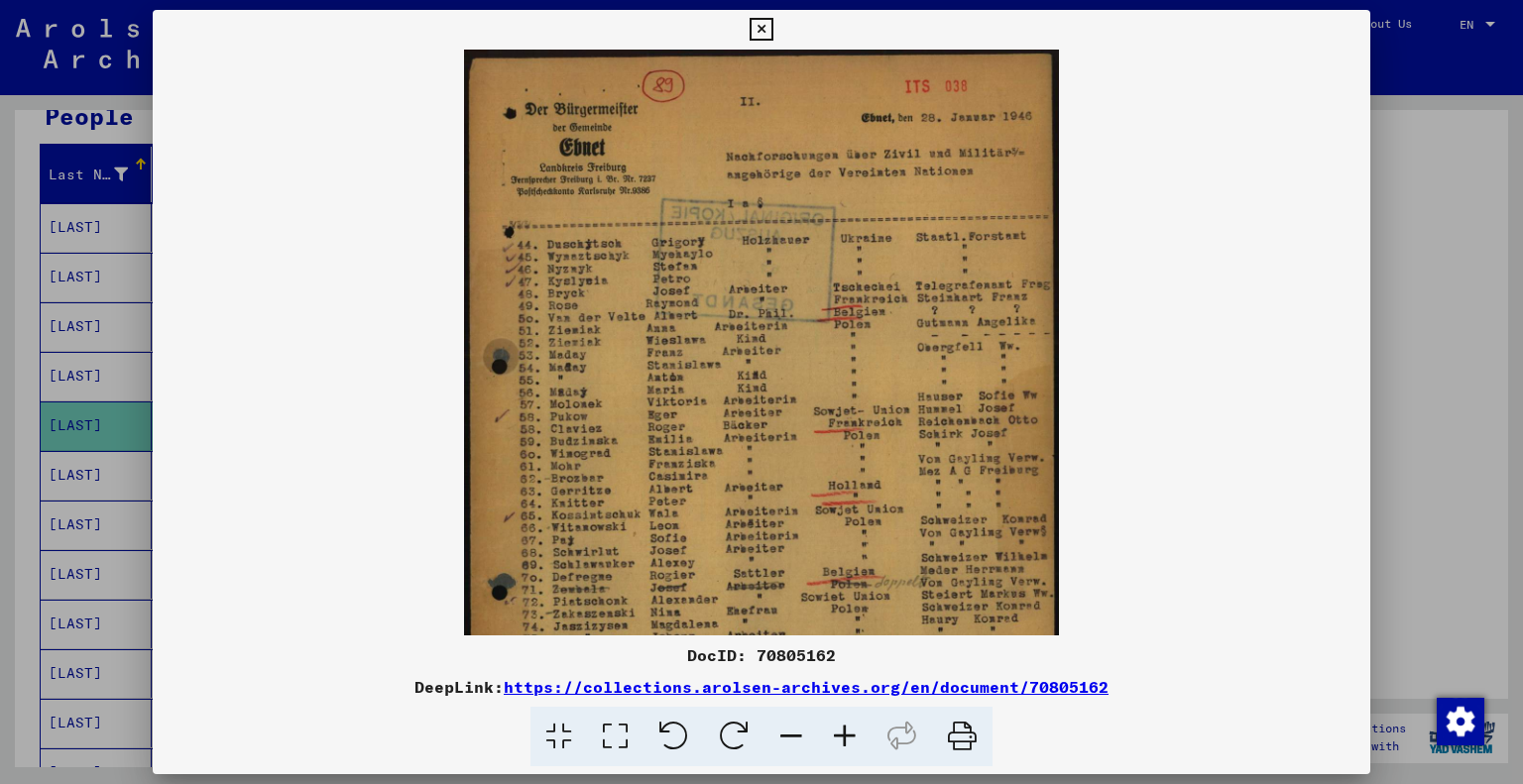 click at bounding box center (845, 736) 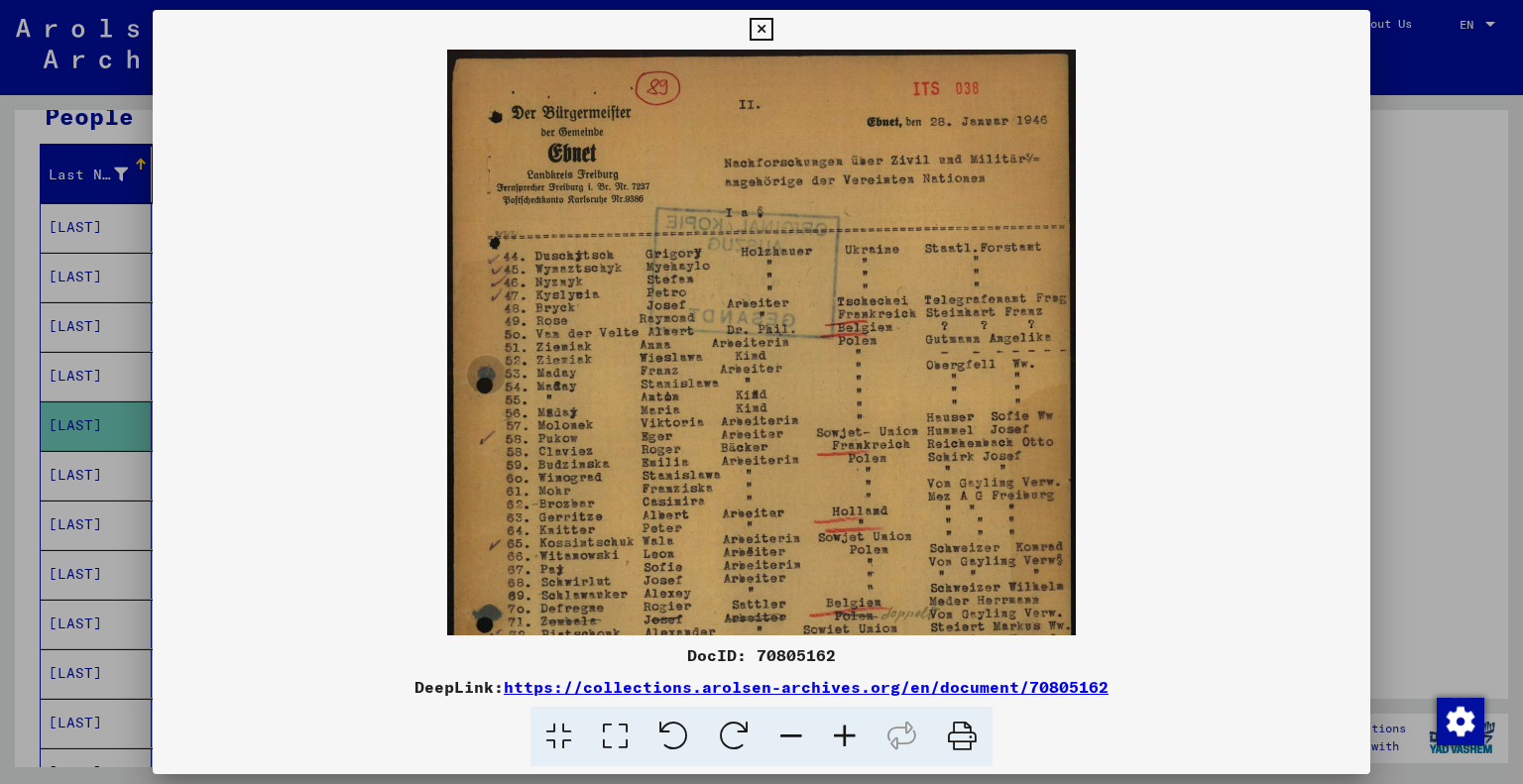click at bounding box center [845, 736] 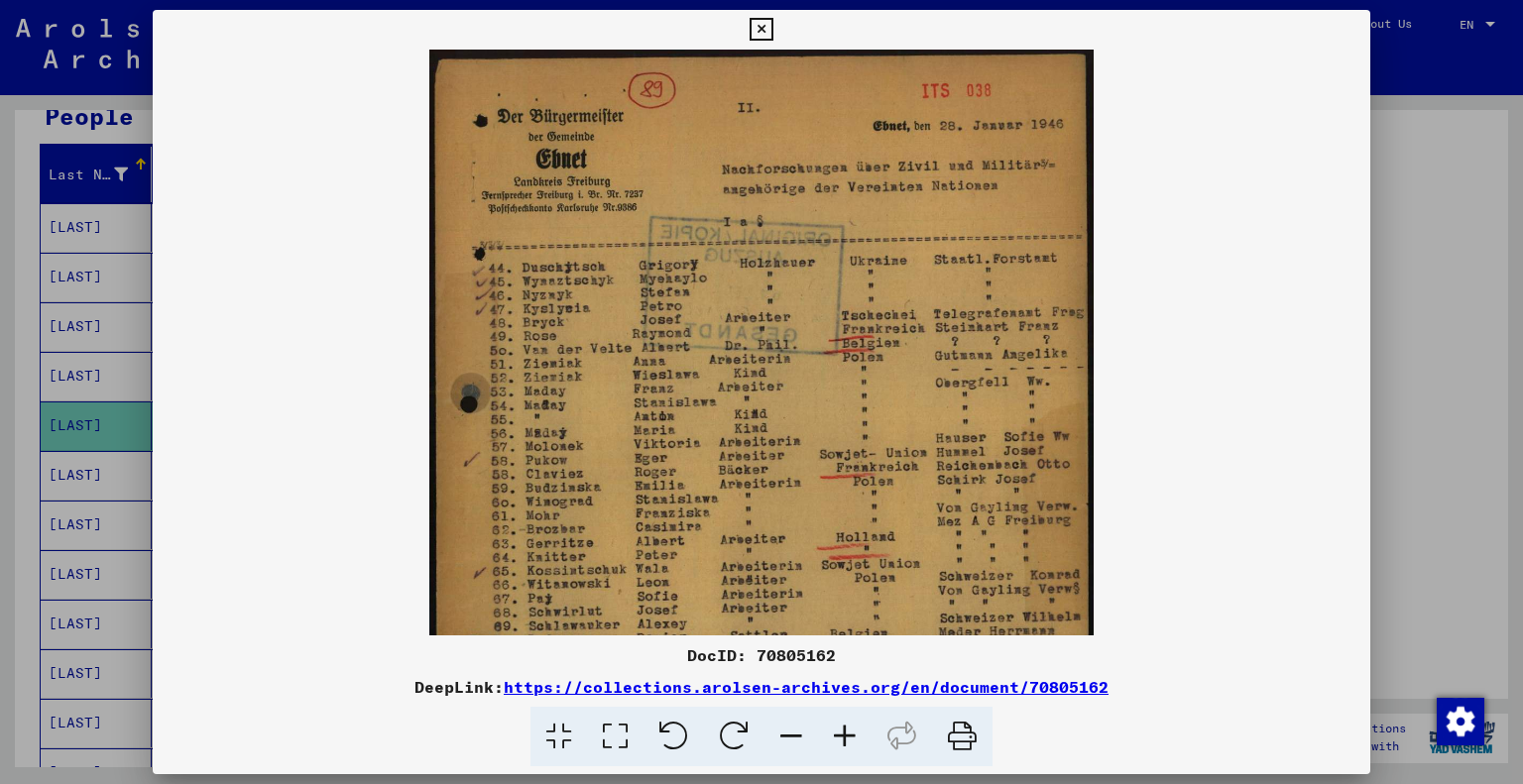 click at bounding box center (845, 736) 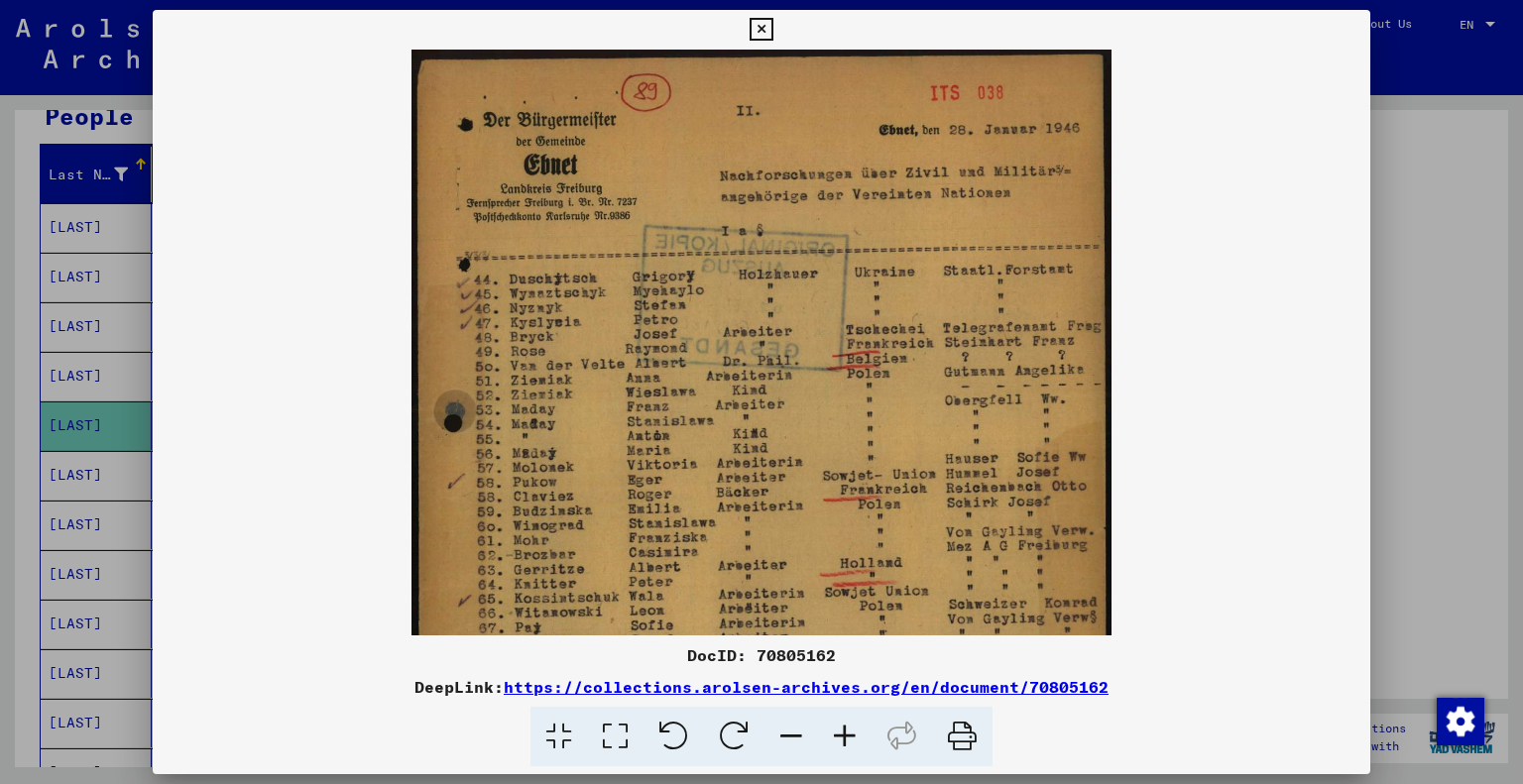 click at bounding box center [845, 736] 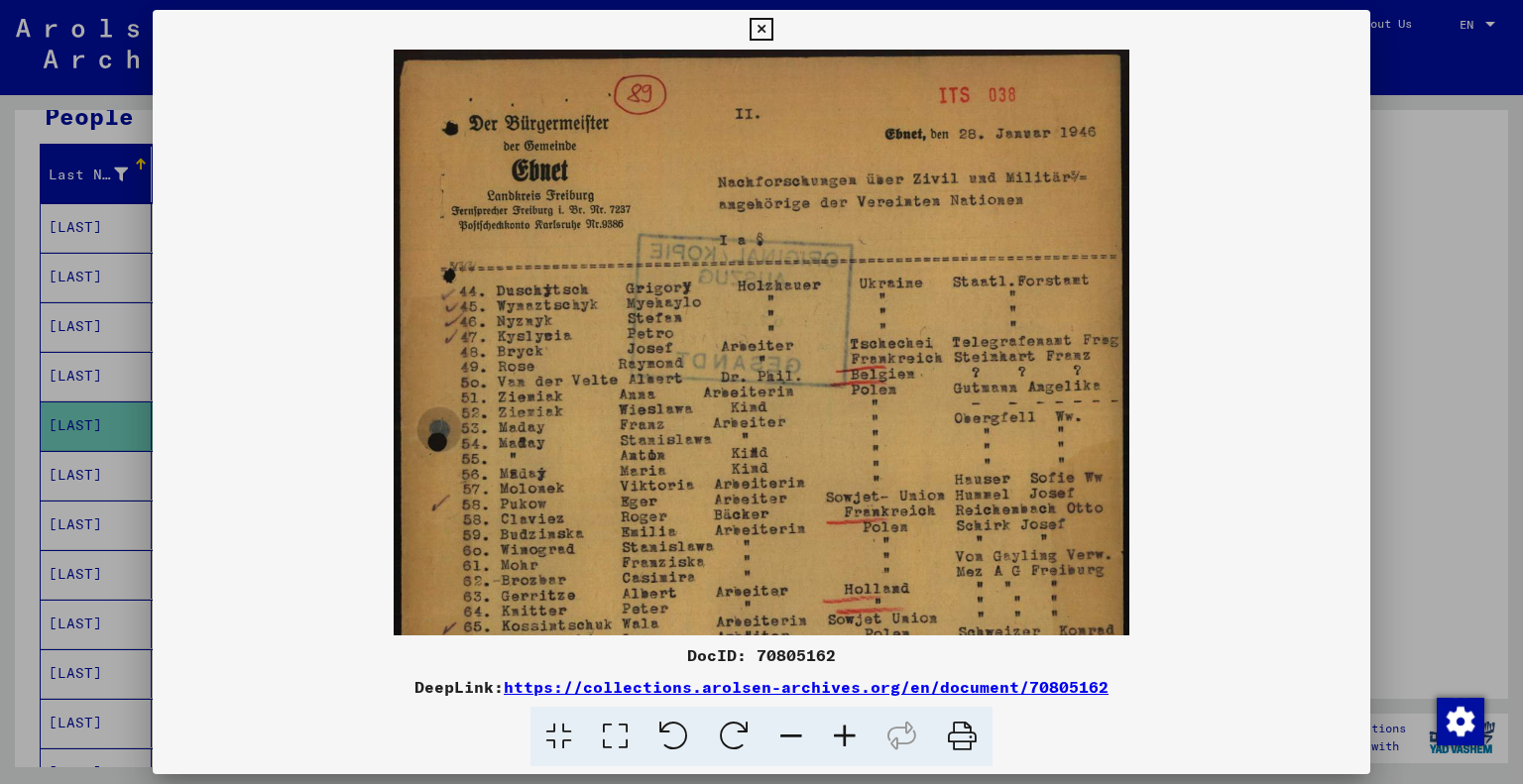 click at bounding box center [845, 736] 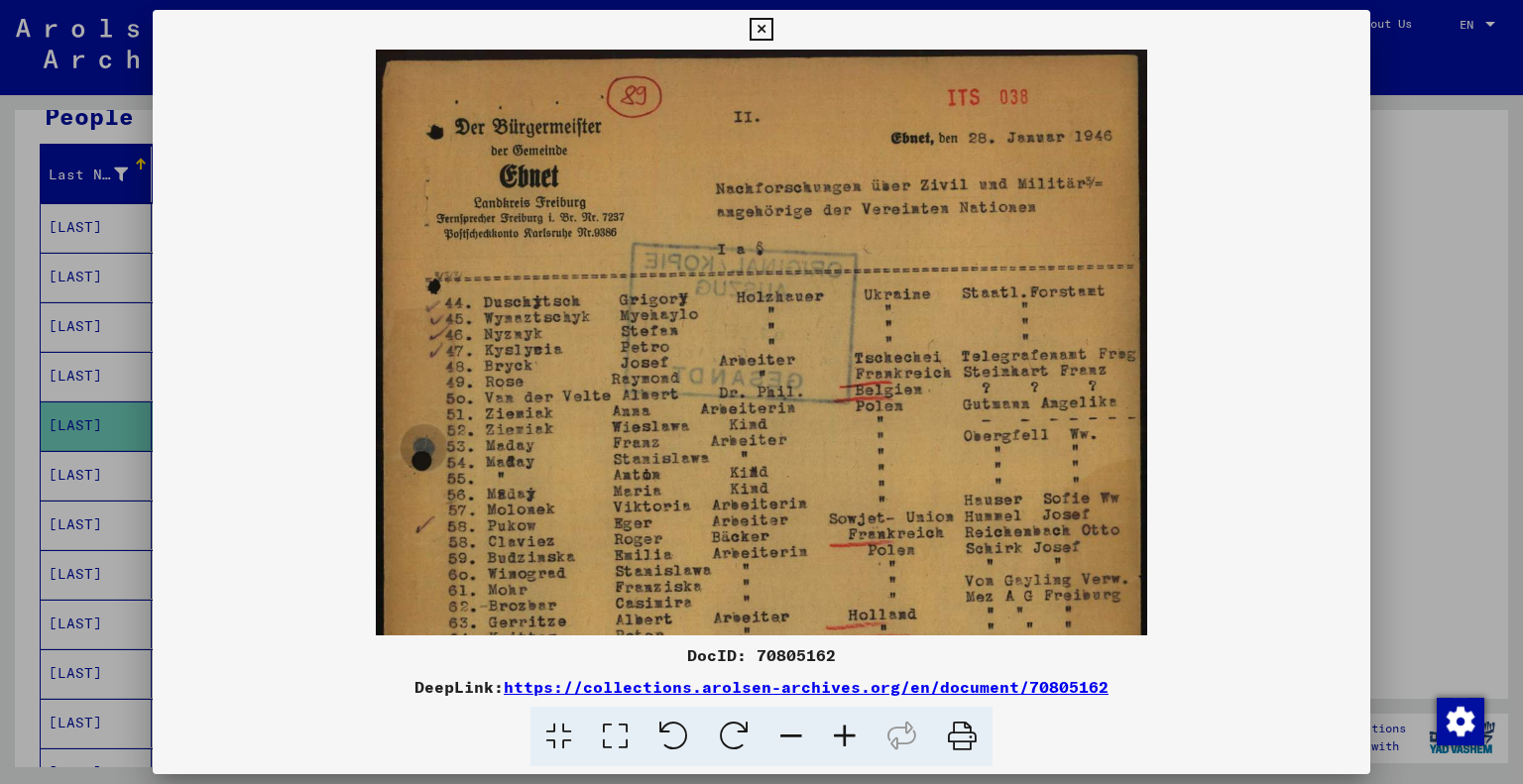 click at bounding box center (845, 736) 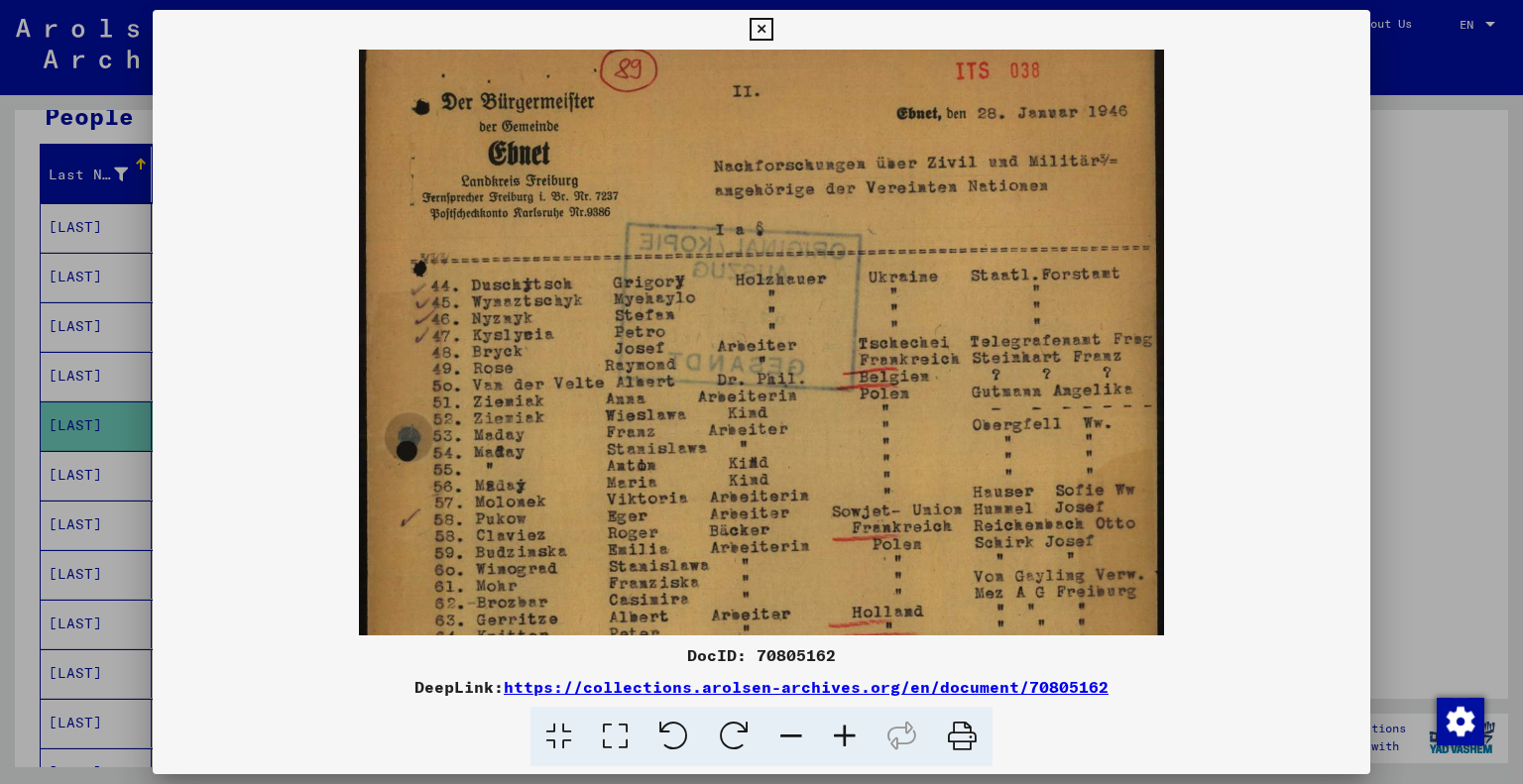 scroll, scrollTop: 33, scrollLeft: 0, axis: vertical 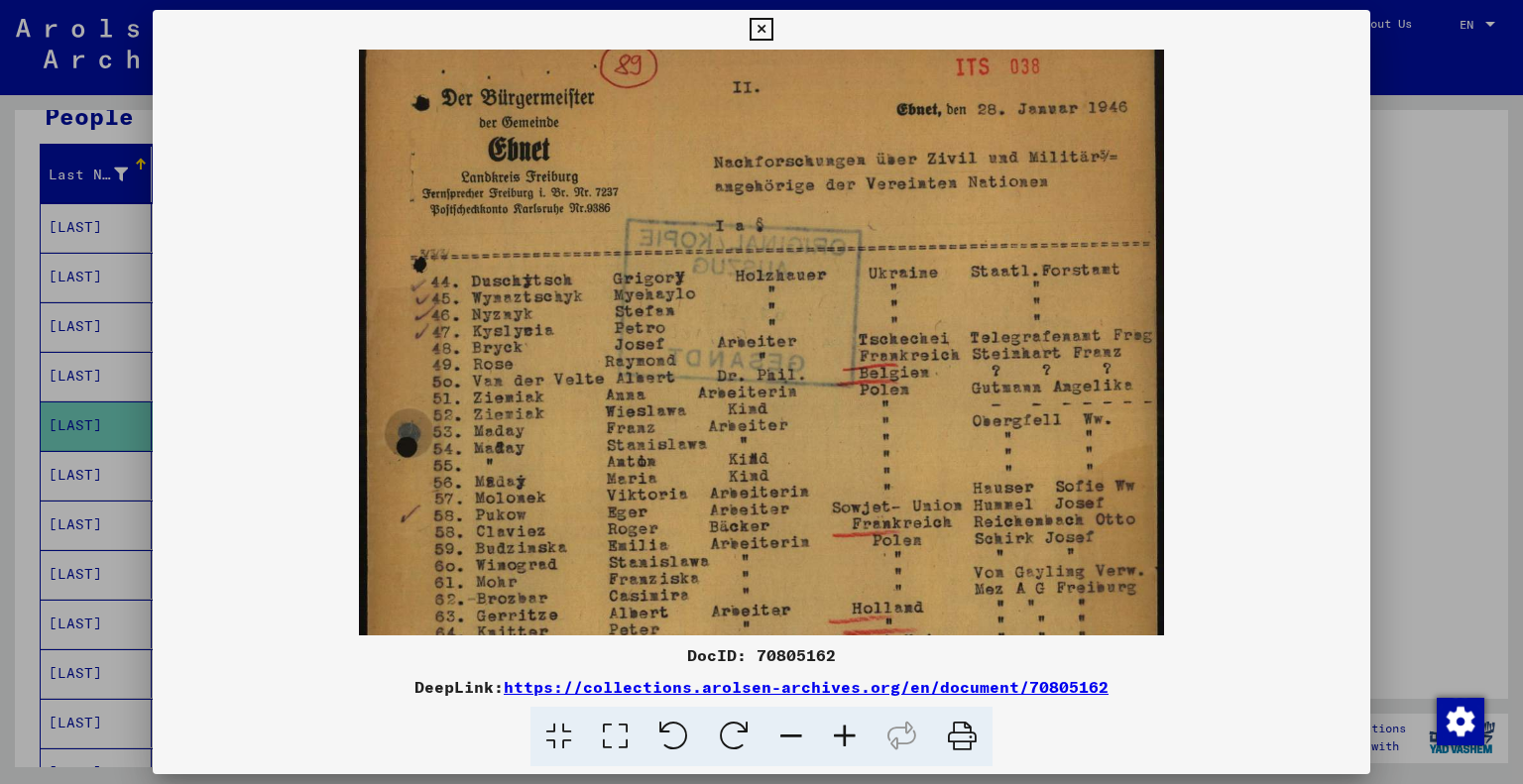 drag, startPoint x: 759, startPoint y: 467, endPoint x: 761, endPoint y: 431, distance: 36.05551 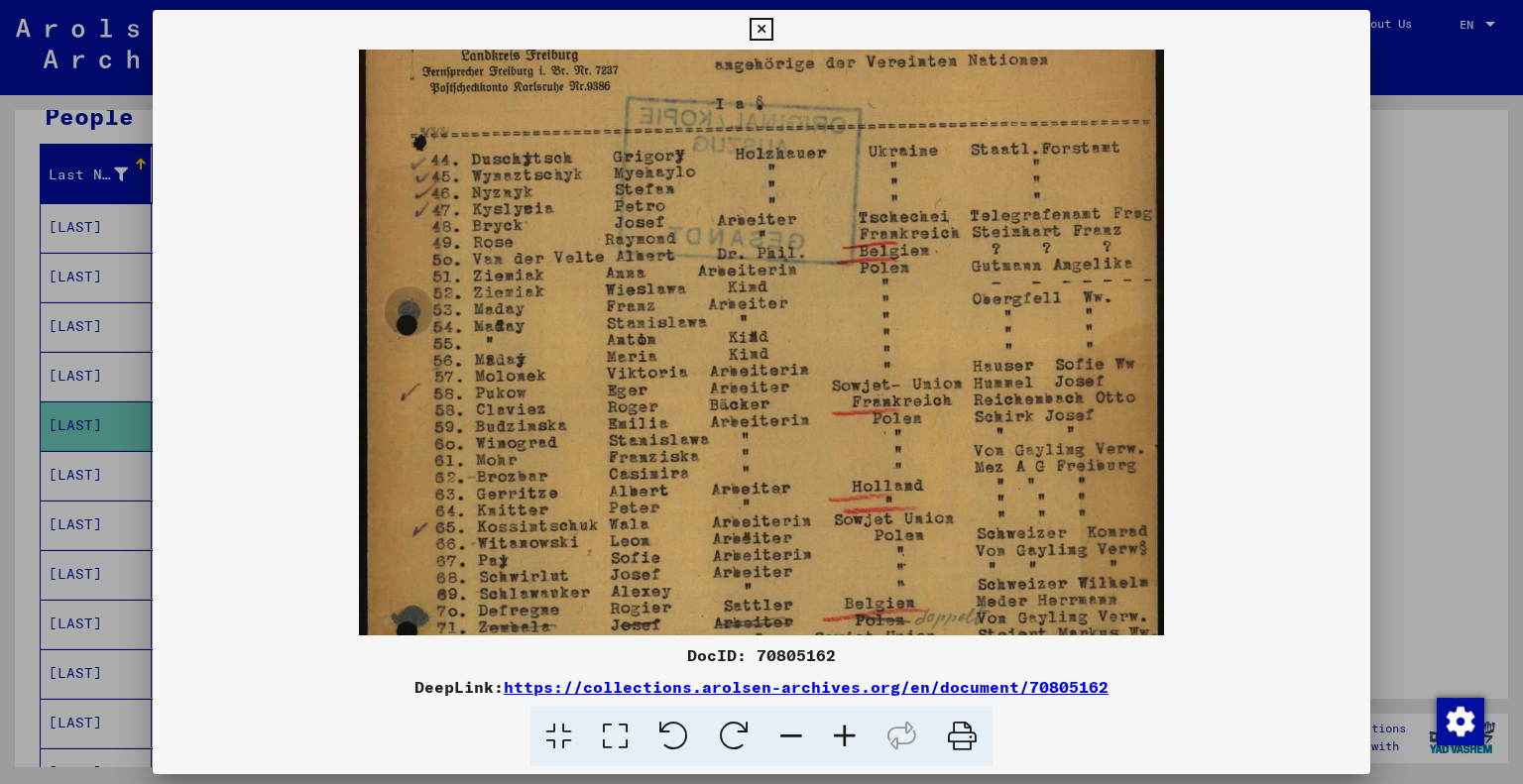 scroll, scrollTop: 170, scrollLeft: 0, axis: vertical 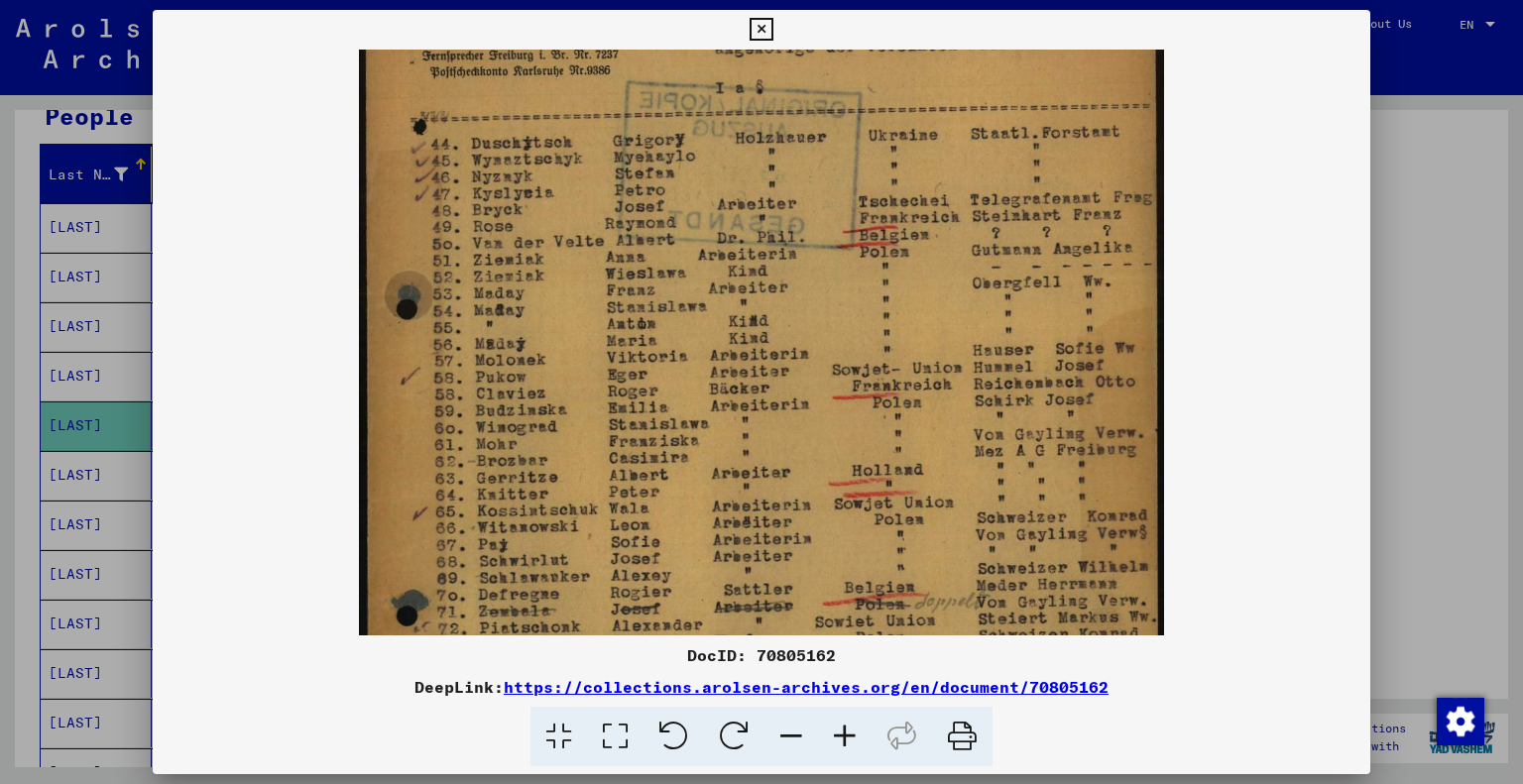 drag, startPoint x: 933, startPoint y: 450, endPoint x: 987, endPoint y: 314, distance: 146.3284 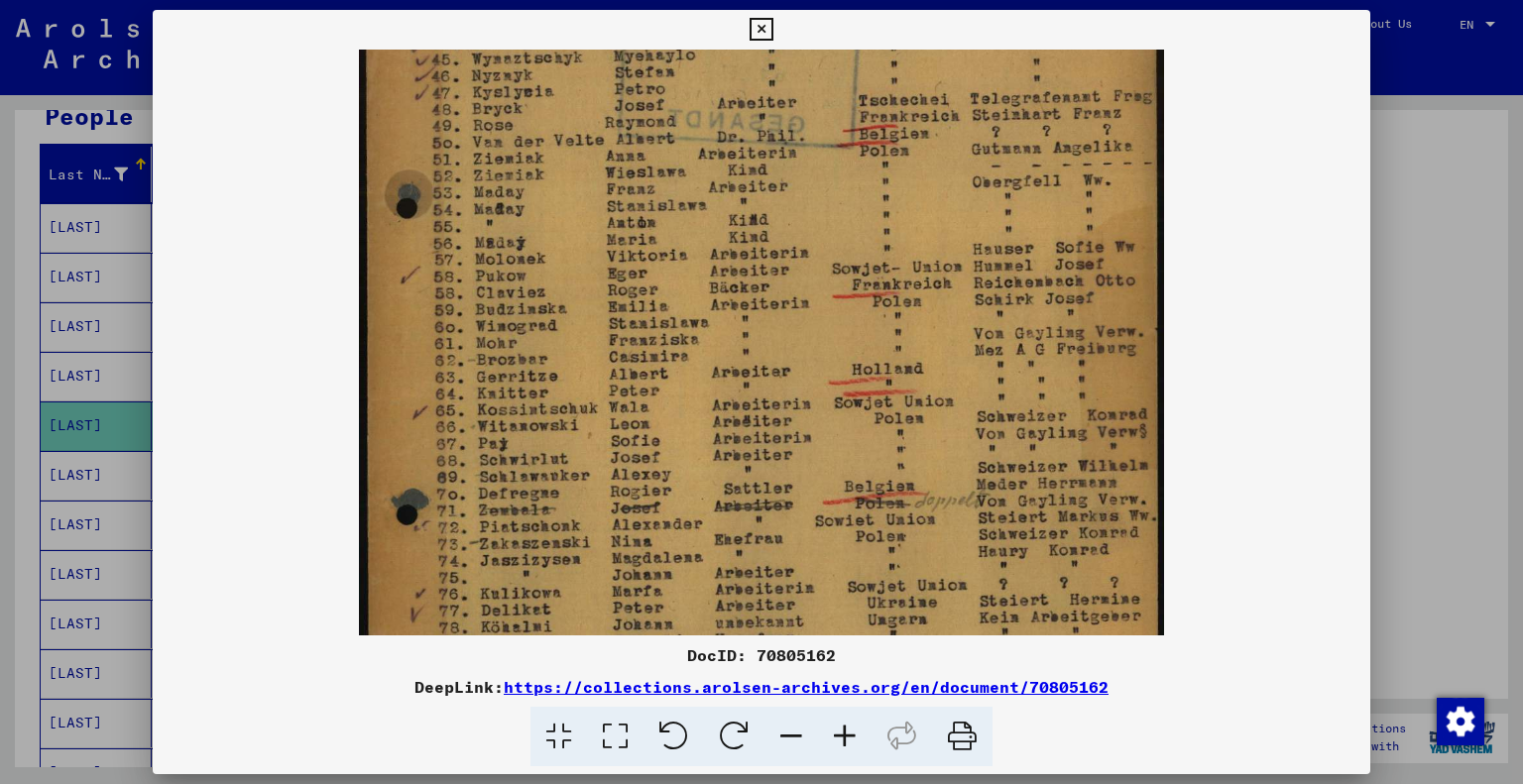scroll, scrollTop: 278, scrollLeft: 0, axis: vertical 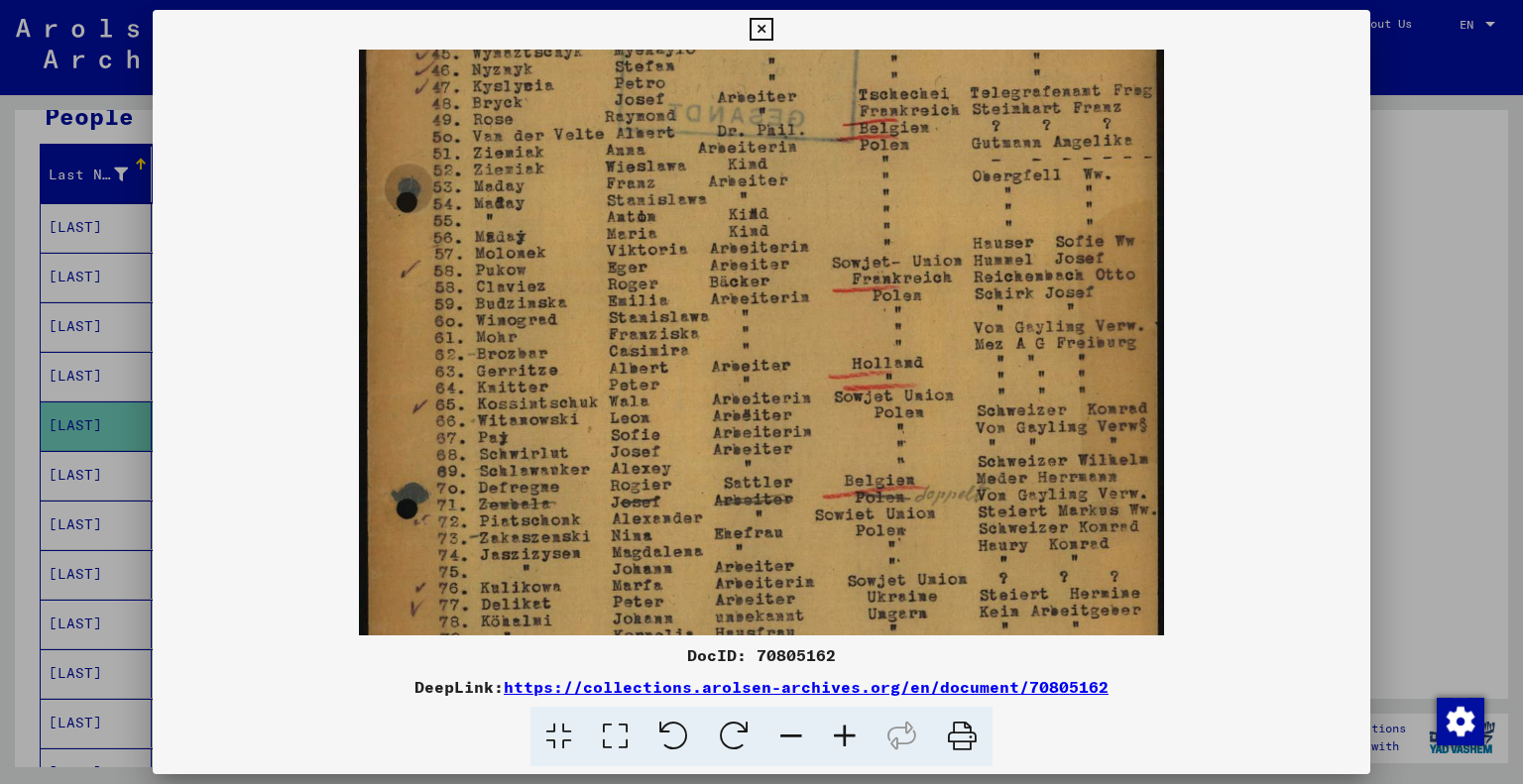 drag, startPoint x: 914, startPoint y: 459, endPoint x: 958, endPoint y: 353, distance: 114.76933 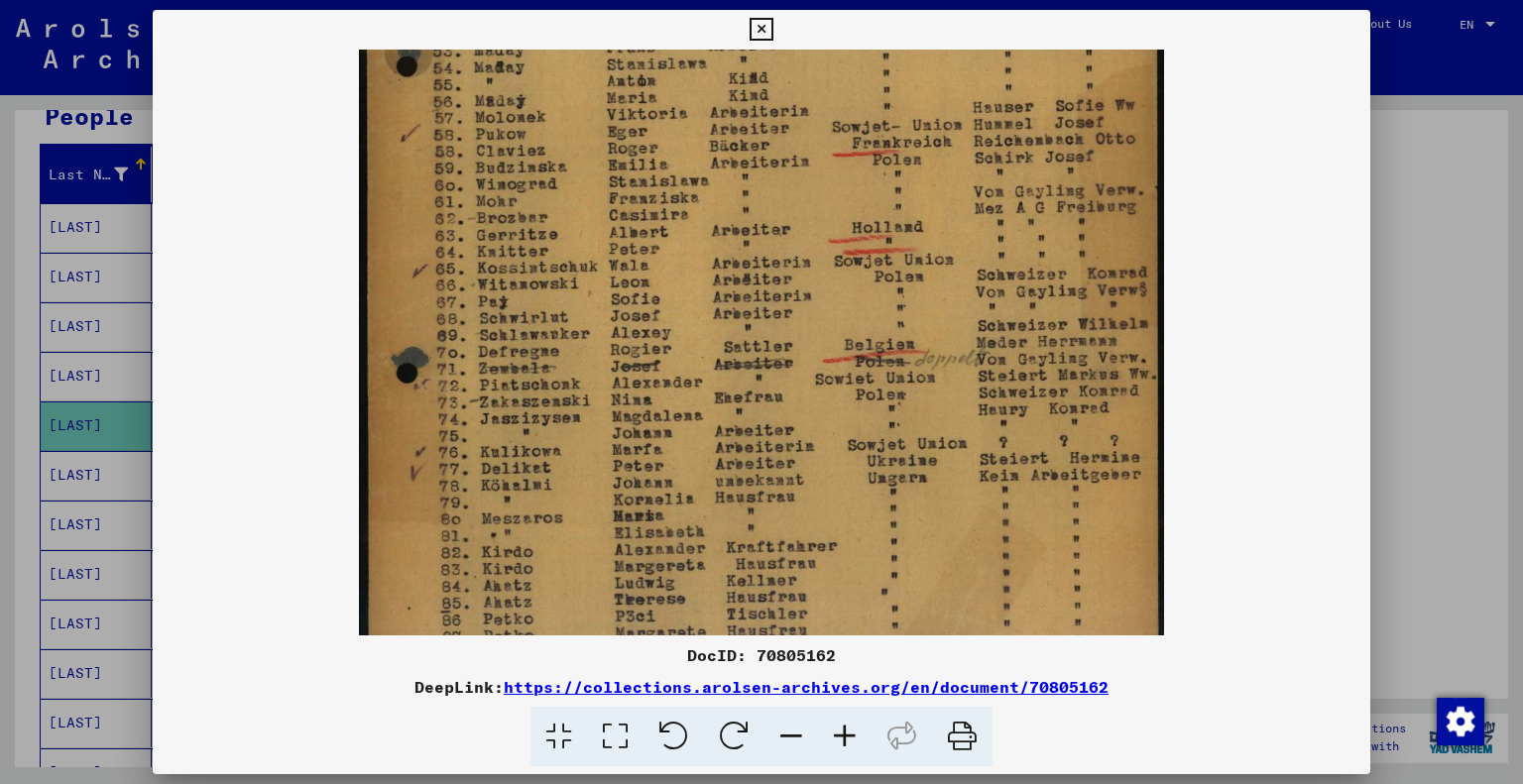drag, startPoint x: 892, startPoint y: 470, endPoint x: 943, endPoint y: 346, distance: 134.07834 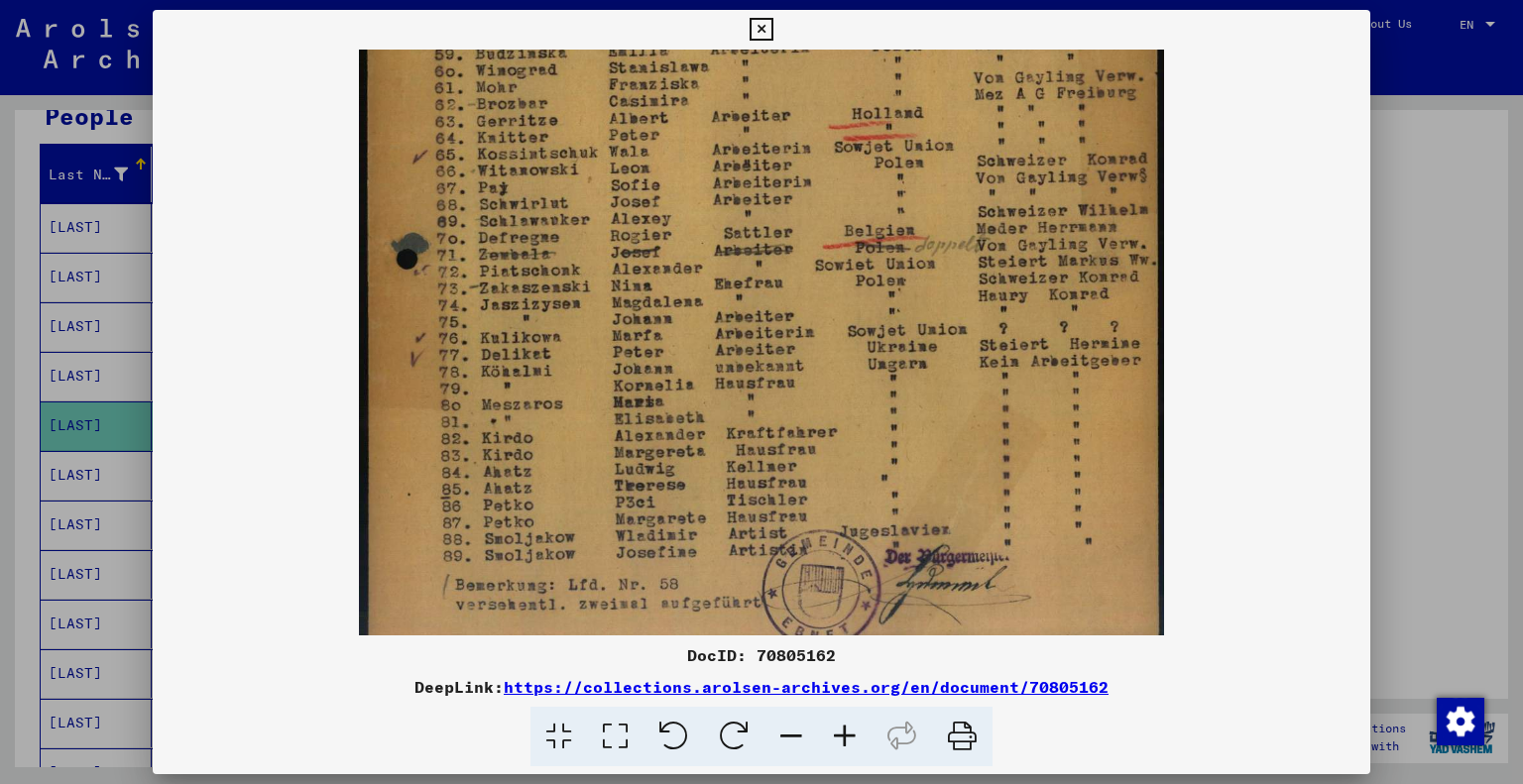 scroll, scrollTop: 544, scrollLeft: 0, axis: vertical 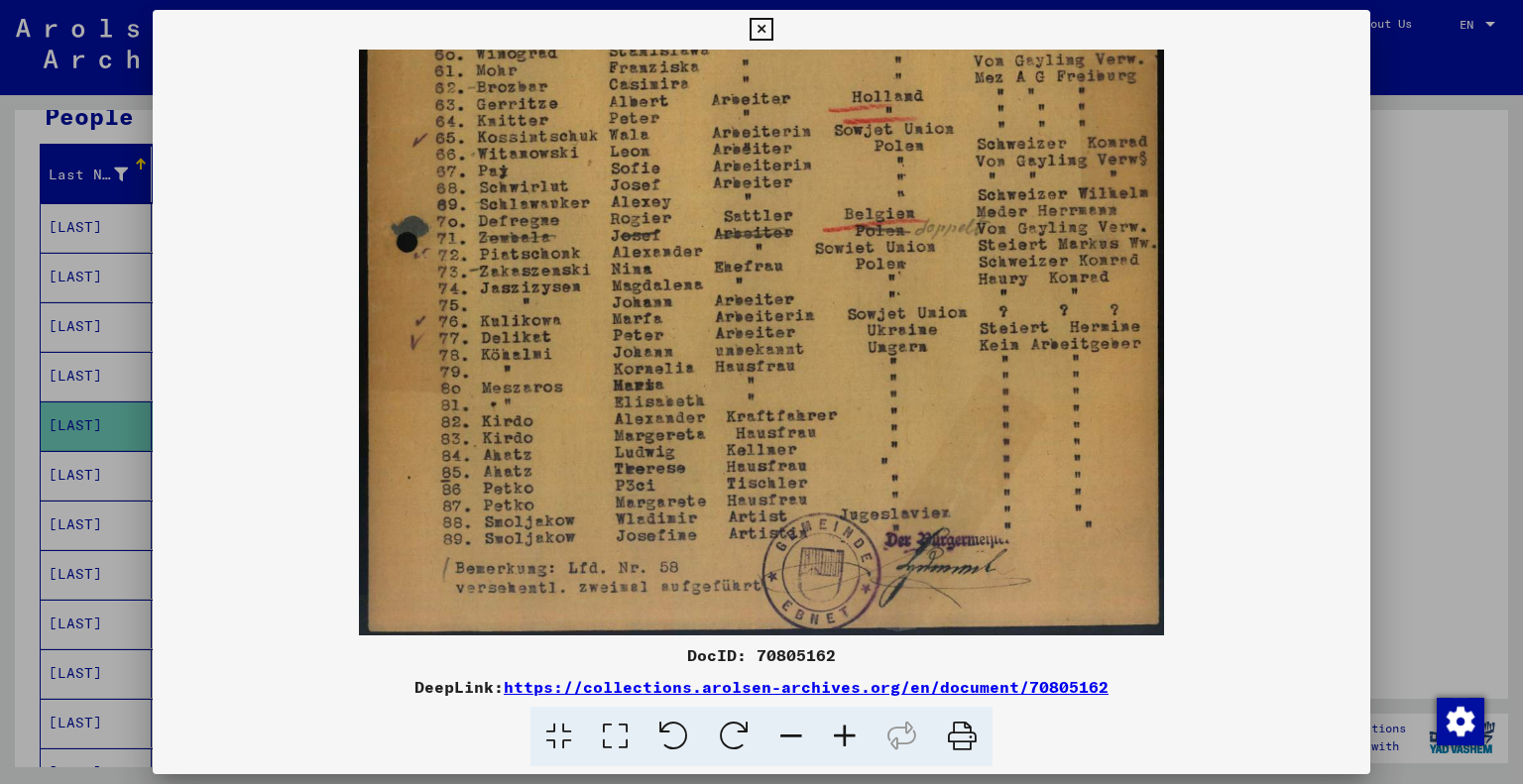 drag, startPoint x: 870, startPoint y: 476, endPoint x: 906, endPoint y: 352, distance: 129.1201 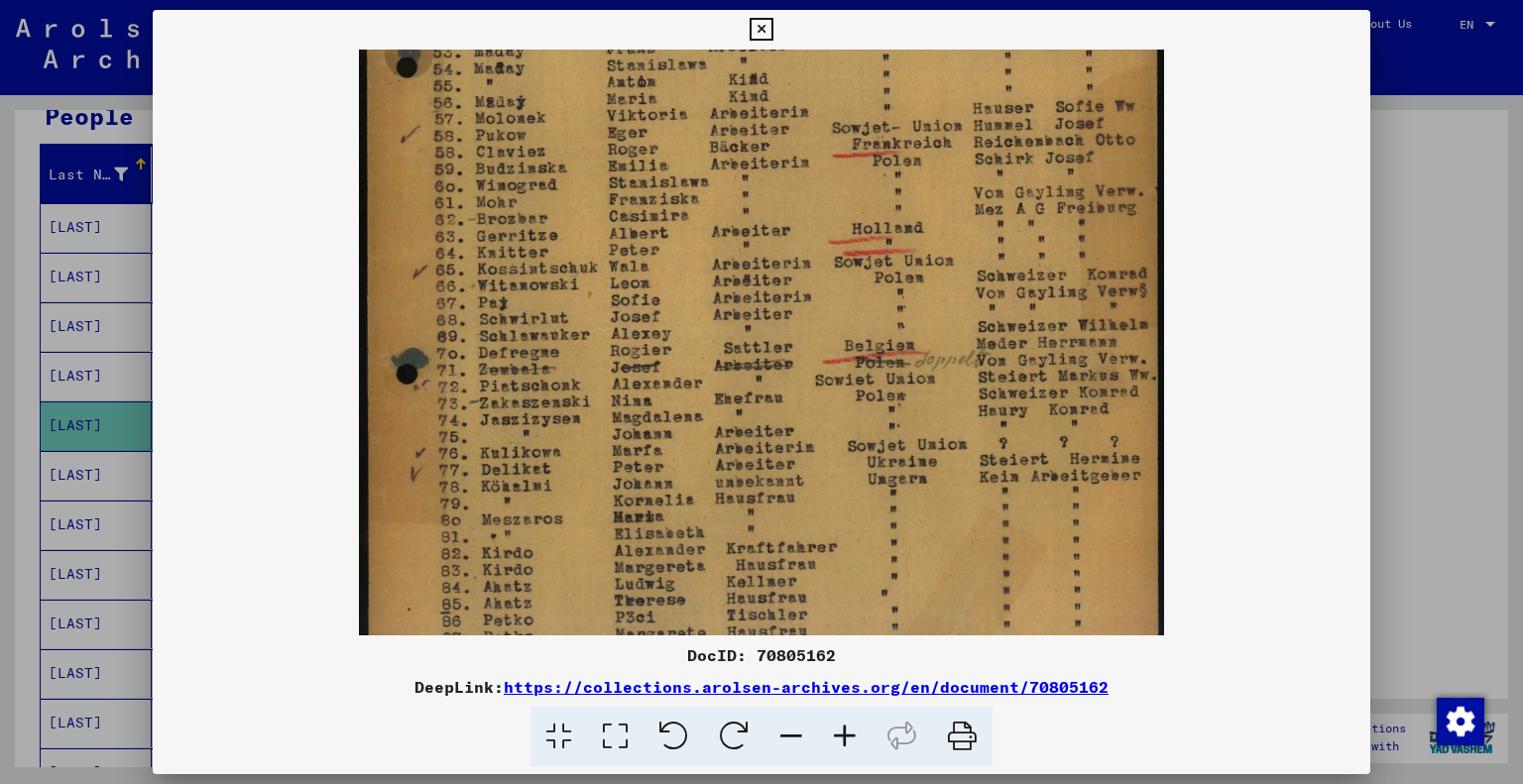 drag, startPoint x: 850, startPoint y: 396, endPoint x: 847, endPoint y: 488, distance: 92.0489 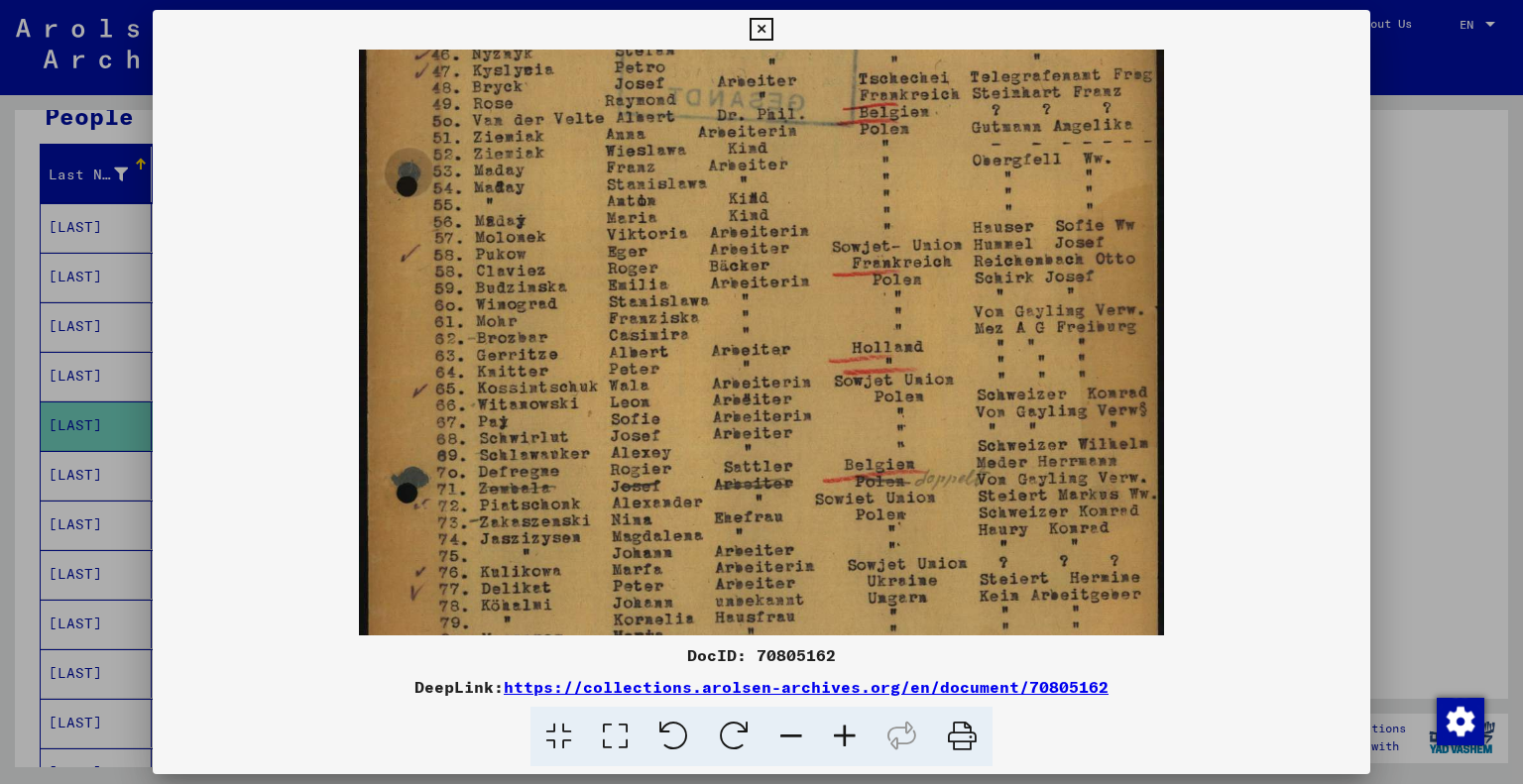 drag, startPoint x: 805, startPoint y: 368, endPoint x: 806, endPoint y: 464, distance: 96.00521 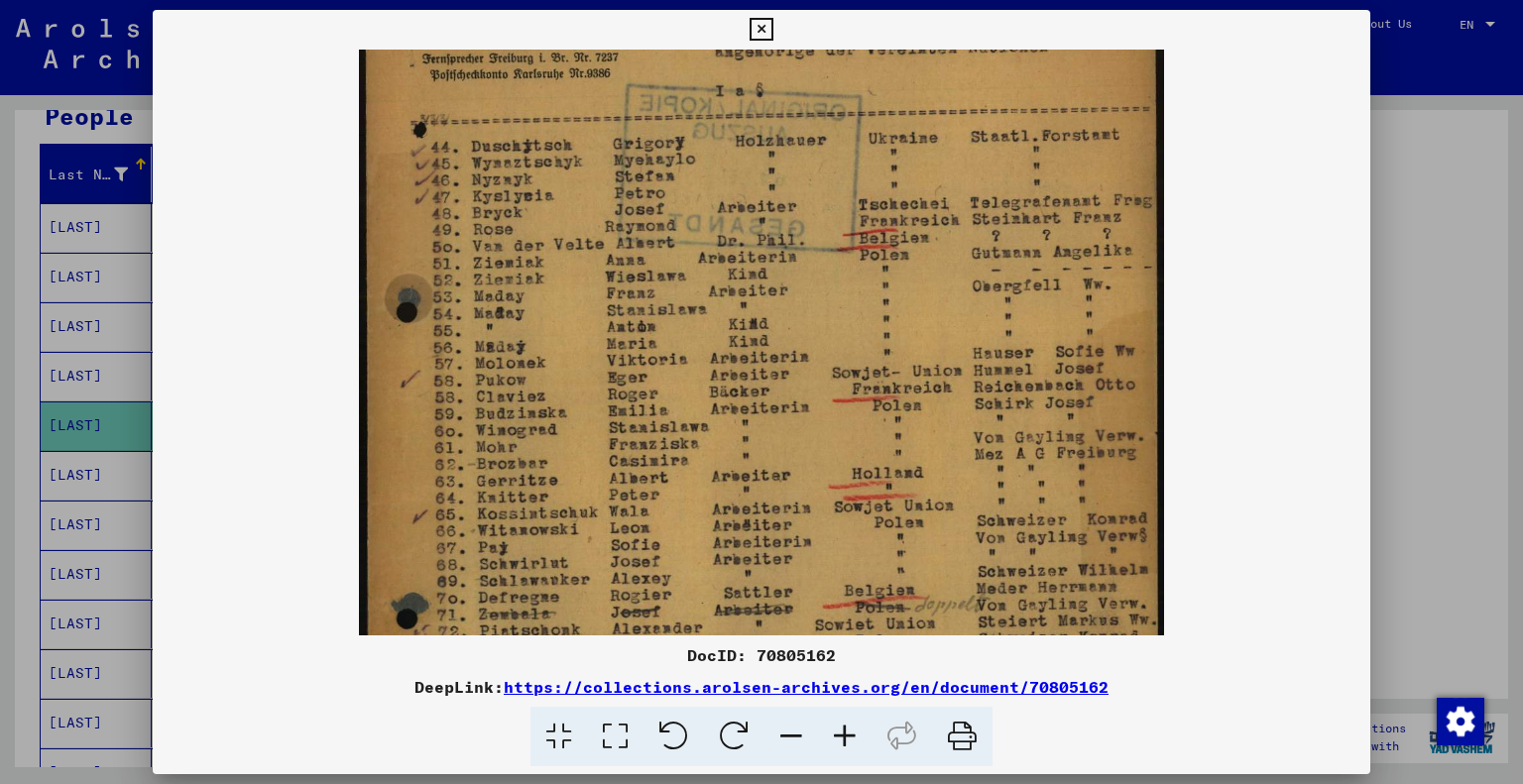 scroll, scrollTop: 141, scrollLeft: 0, axis: vertical 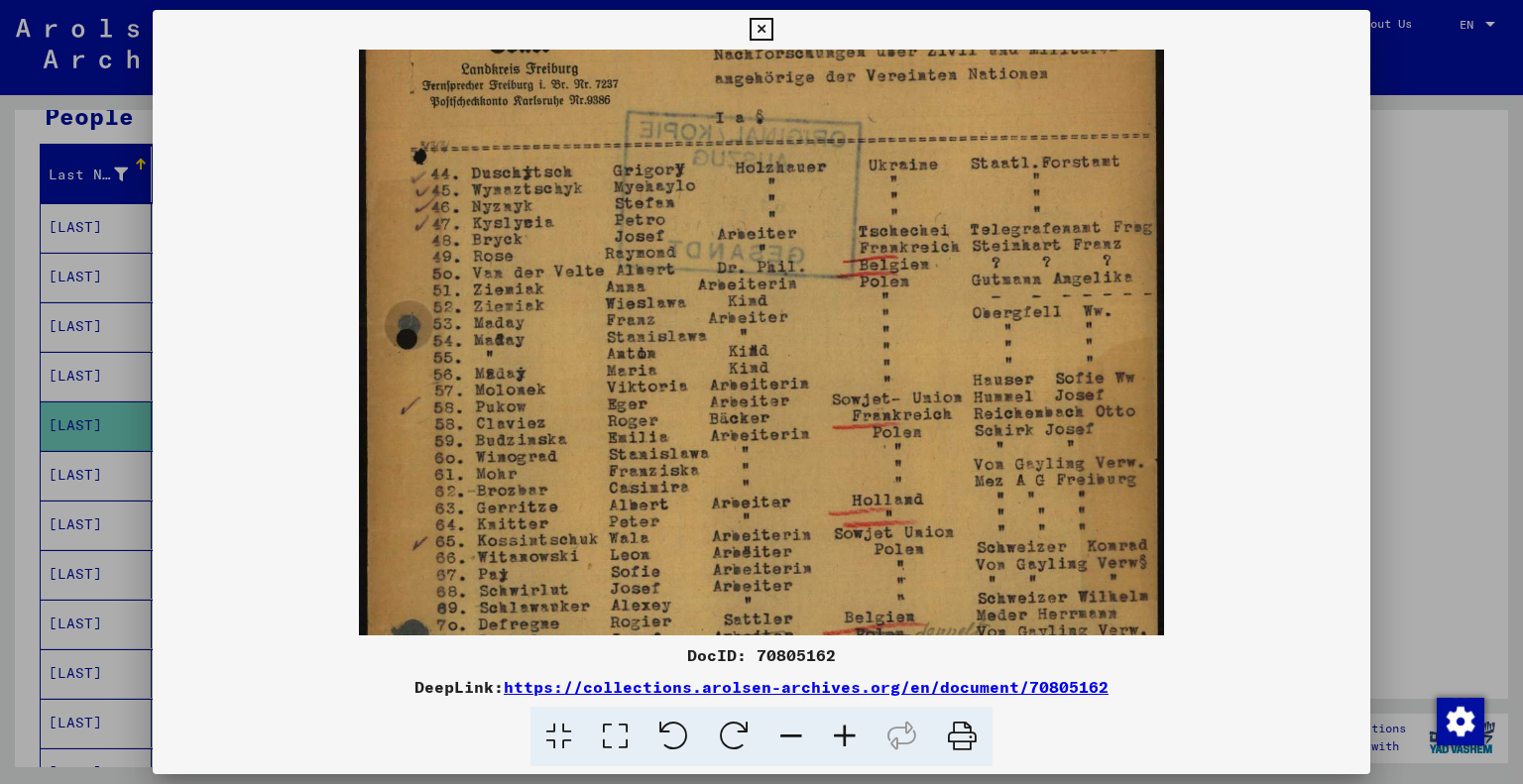 drag, startPoint x: 770, startPoint y: 383, endPoint x: 777, endPoint y: 484, distance: 101.242284 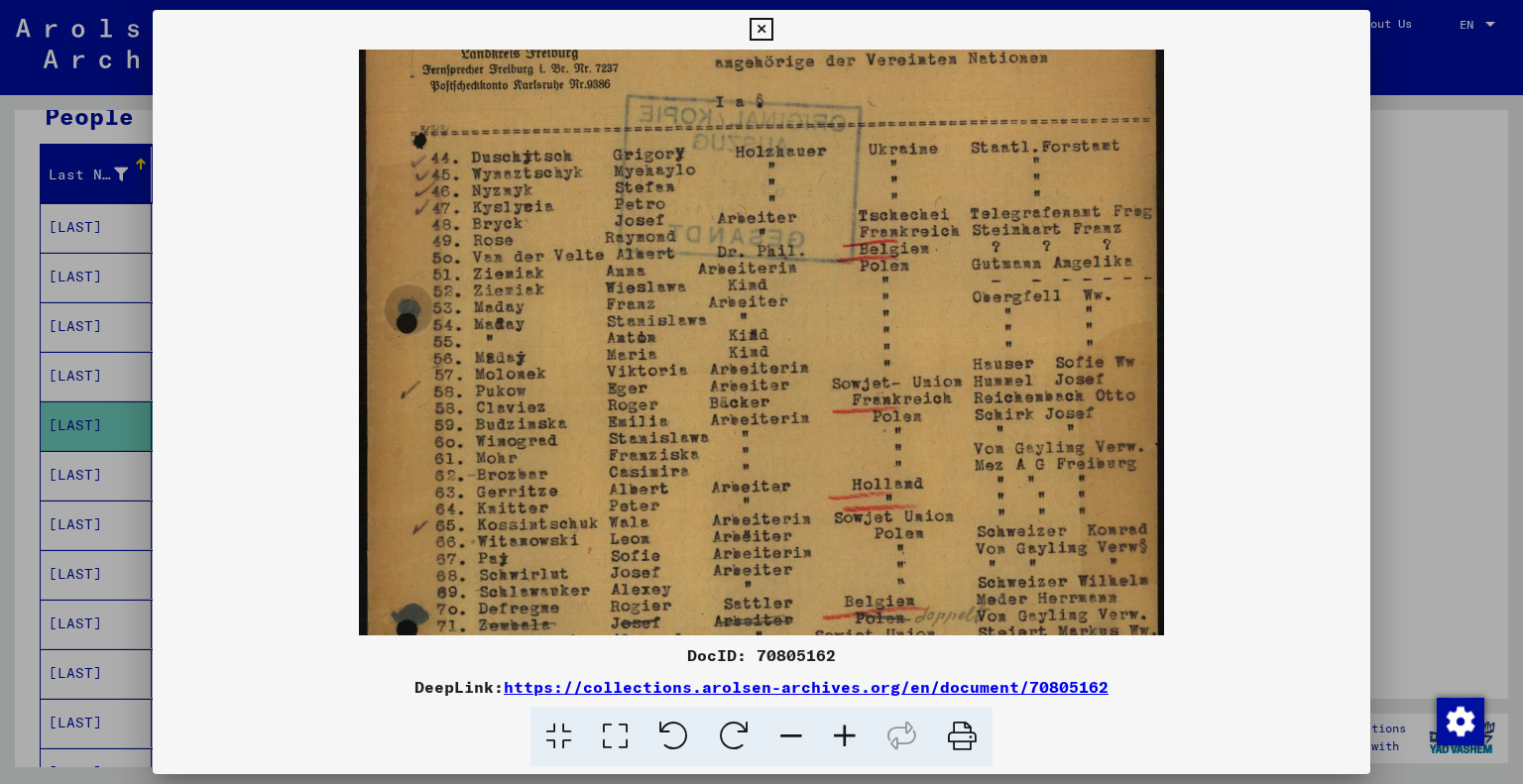 scroll, scrollTop: 174, scrollLeft: 0, axis: vertical 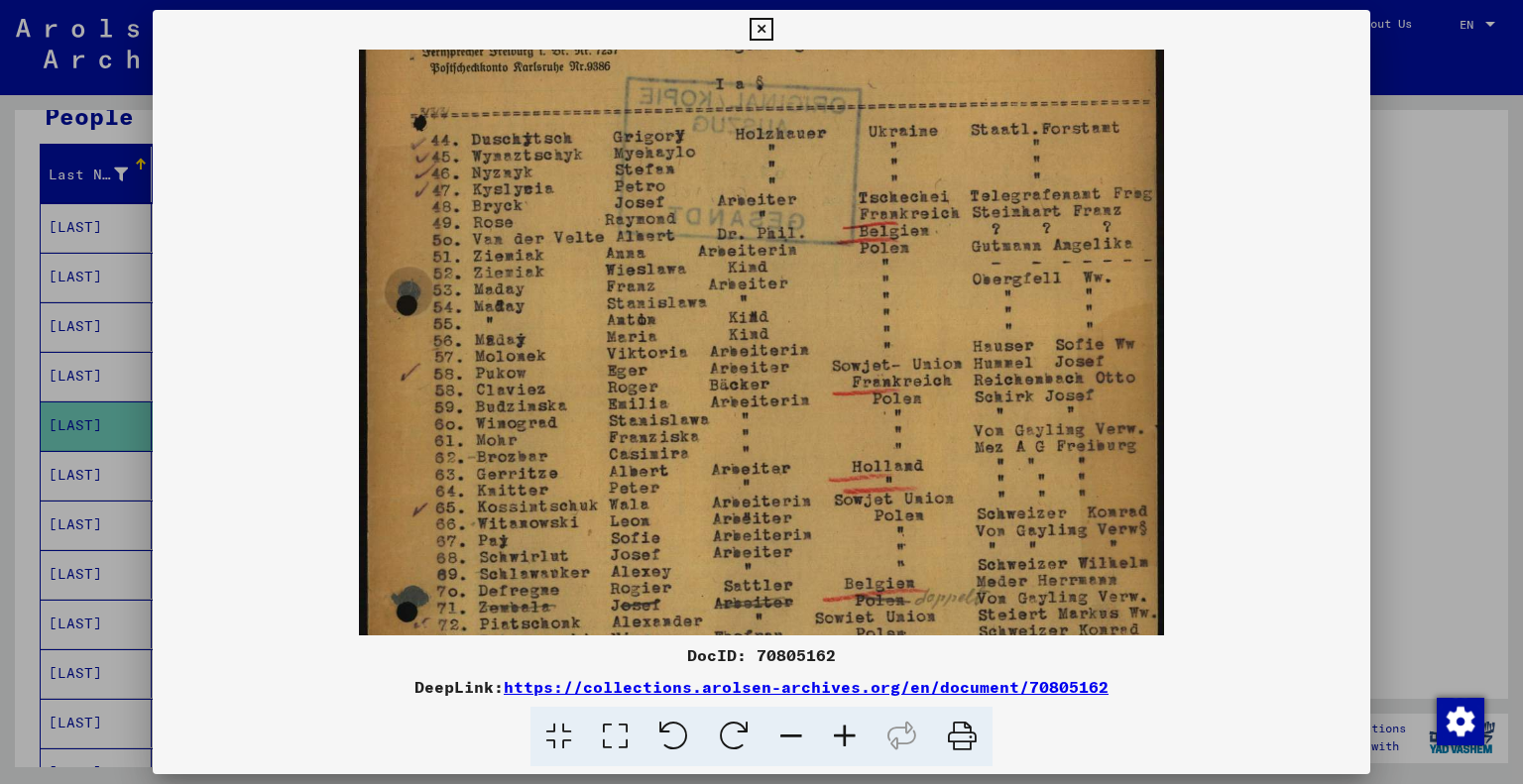 drag, startPoint x: 650, startPoint y: 372, endPoint x: 655, endPoint y: 340, distance: 32.38827 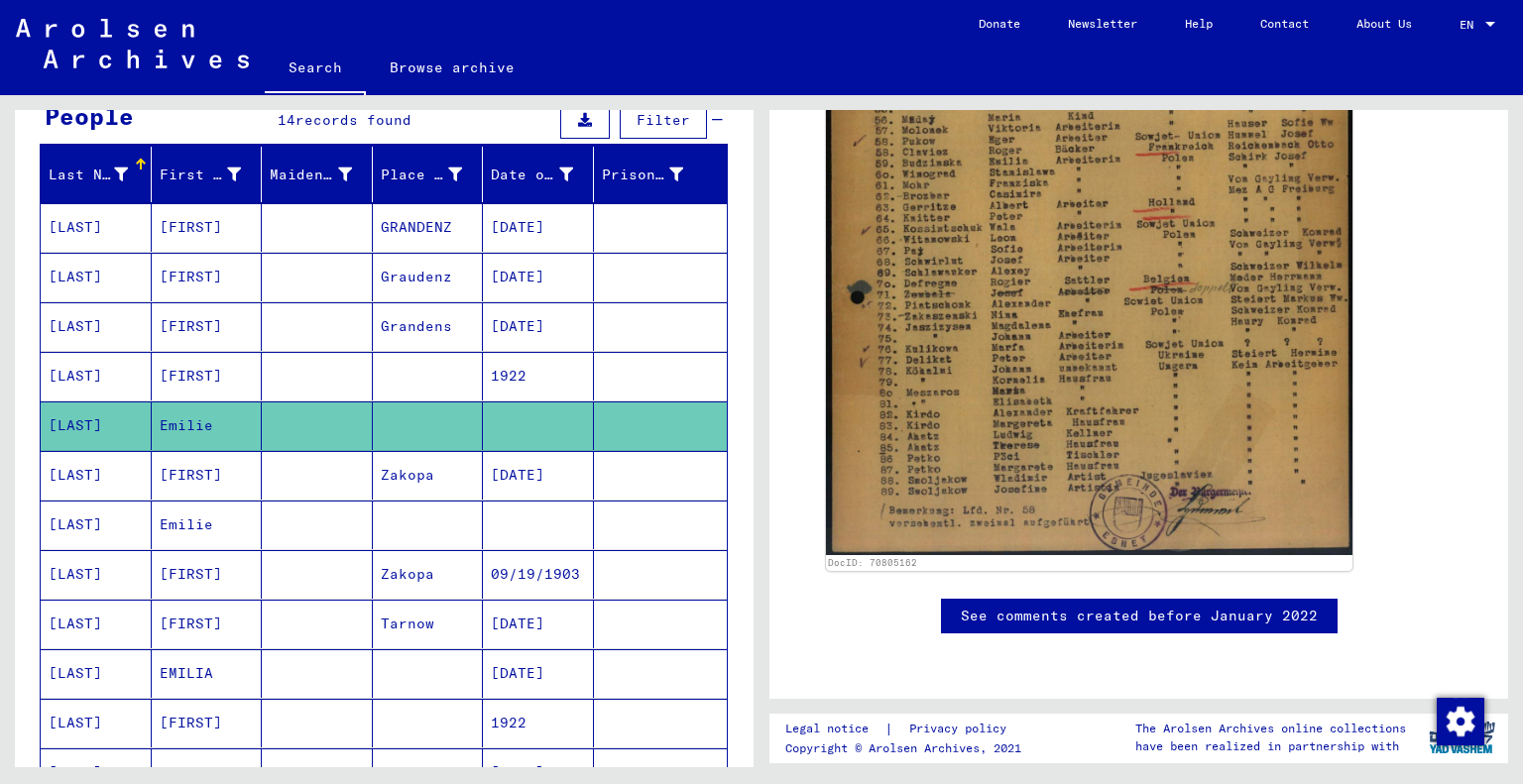 click on "[FIRST]" at bounding box center (207, 277) 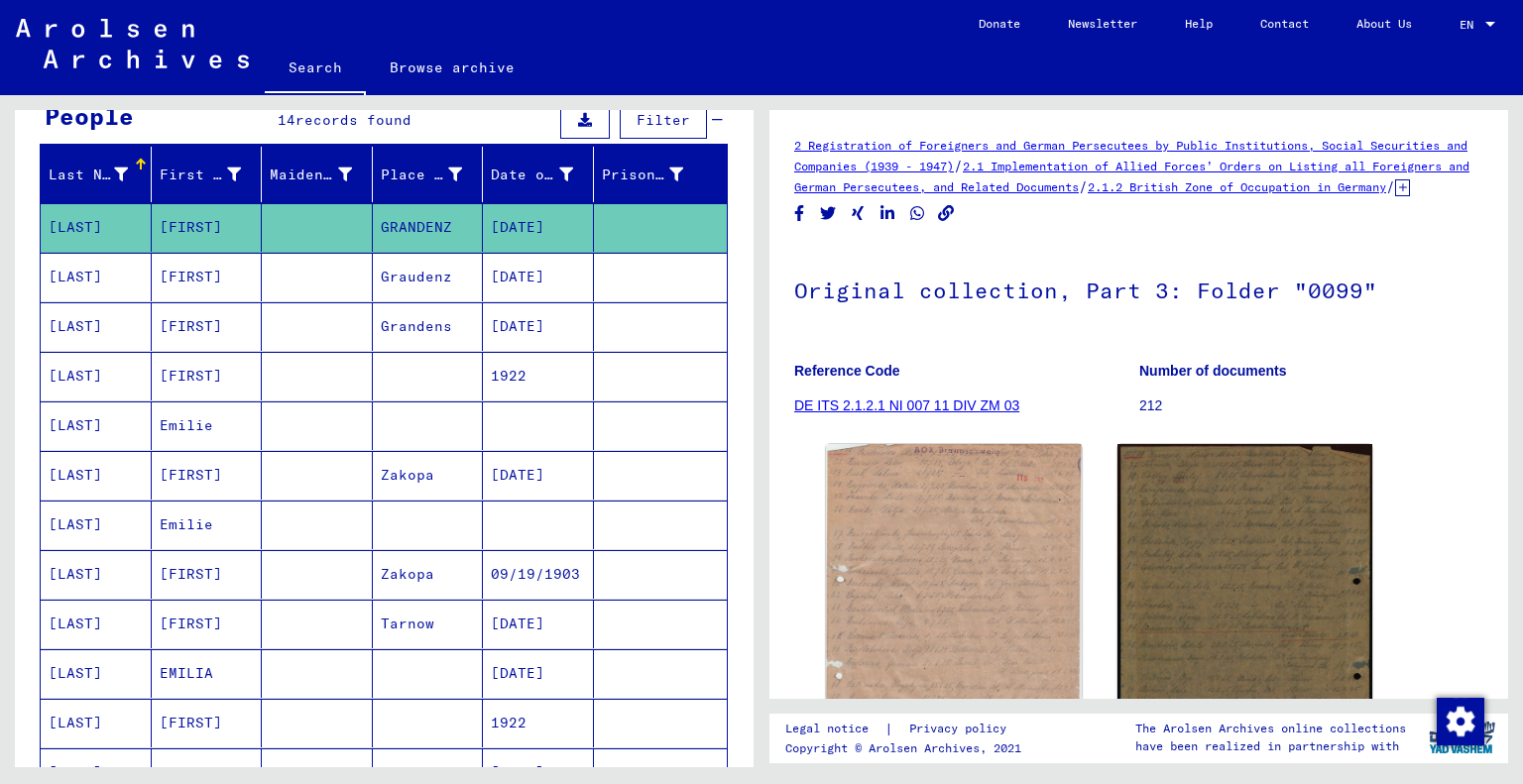 scroll, scrollTop: 0, scrollLeft: 0, axis: both 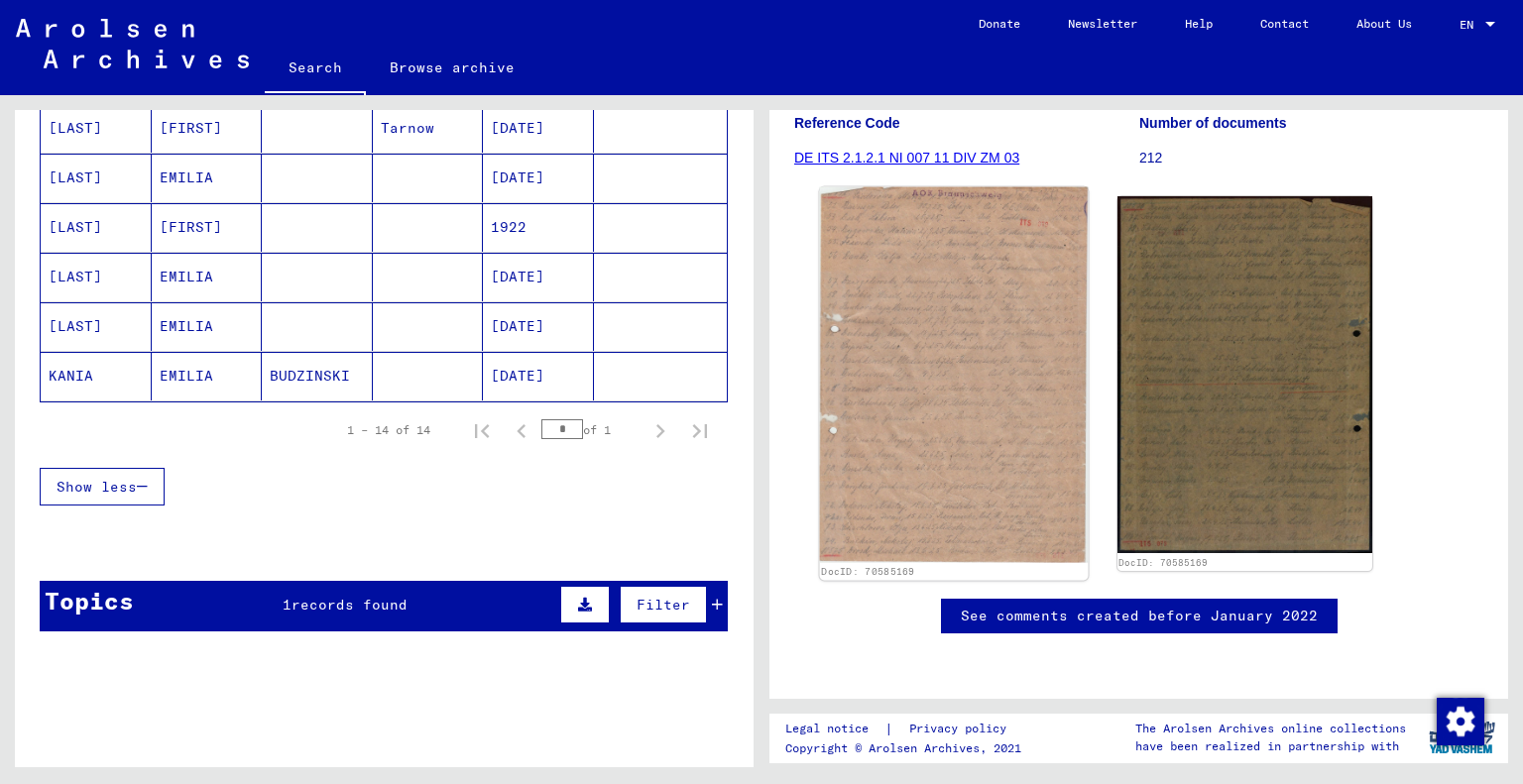 click 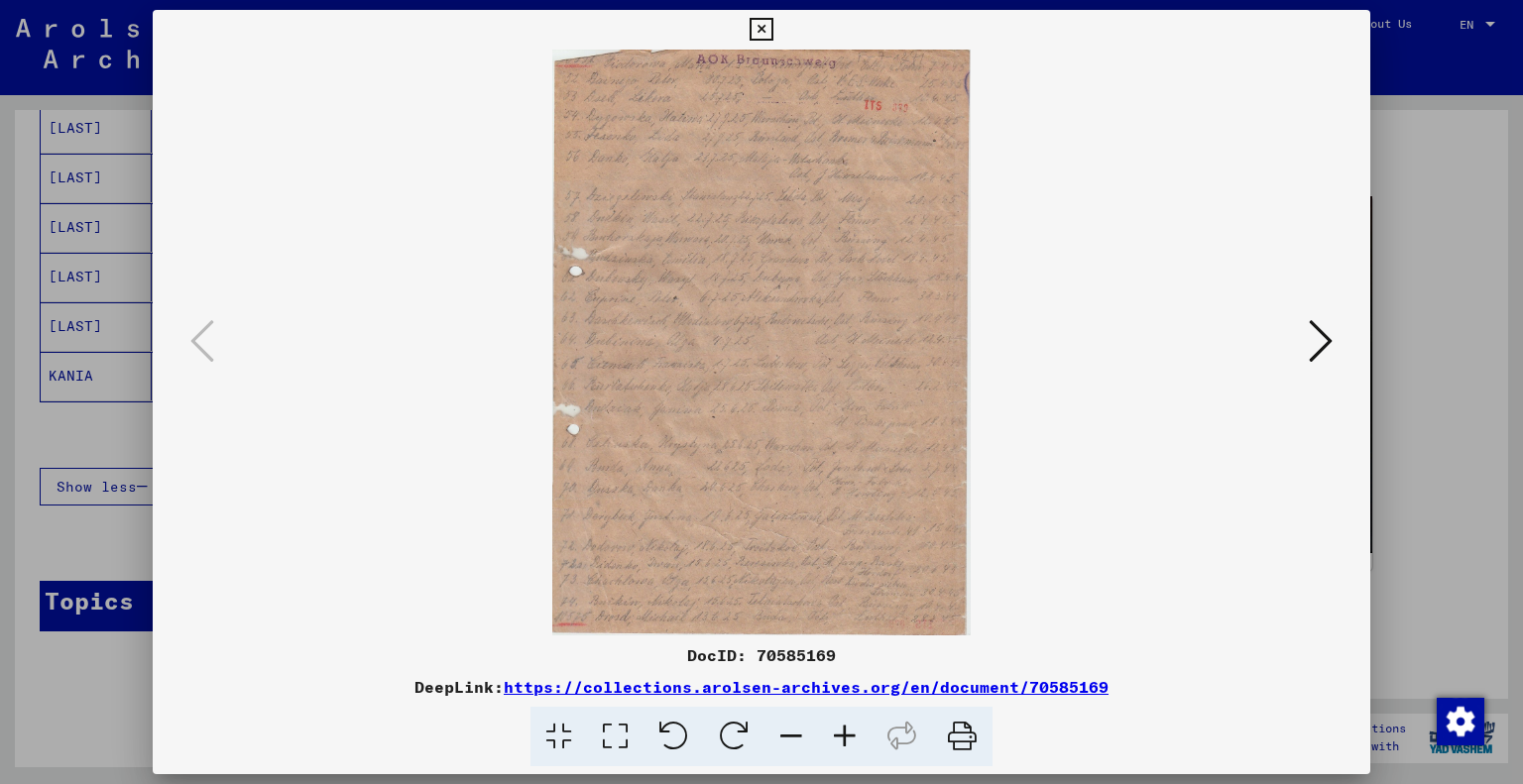 click at bounding box center (762, 342) 